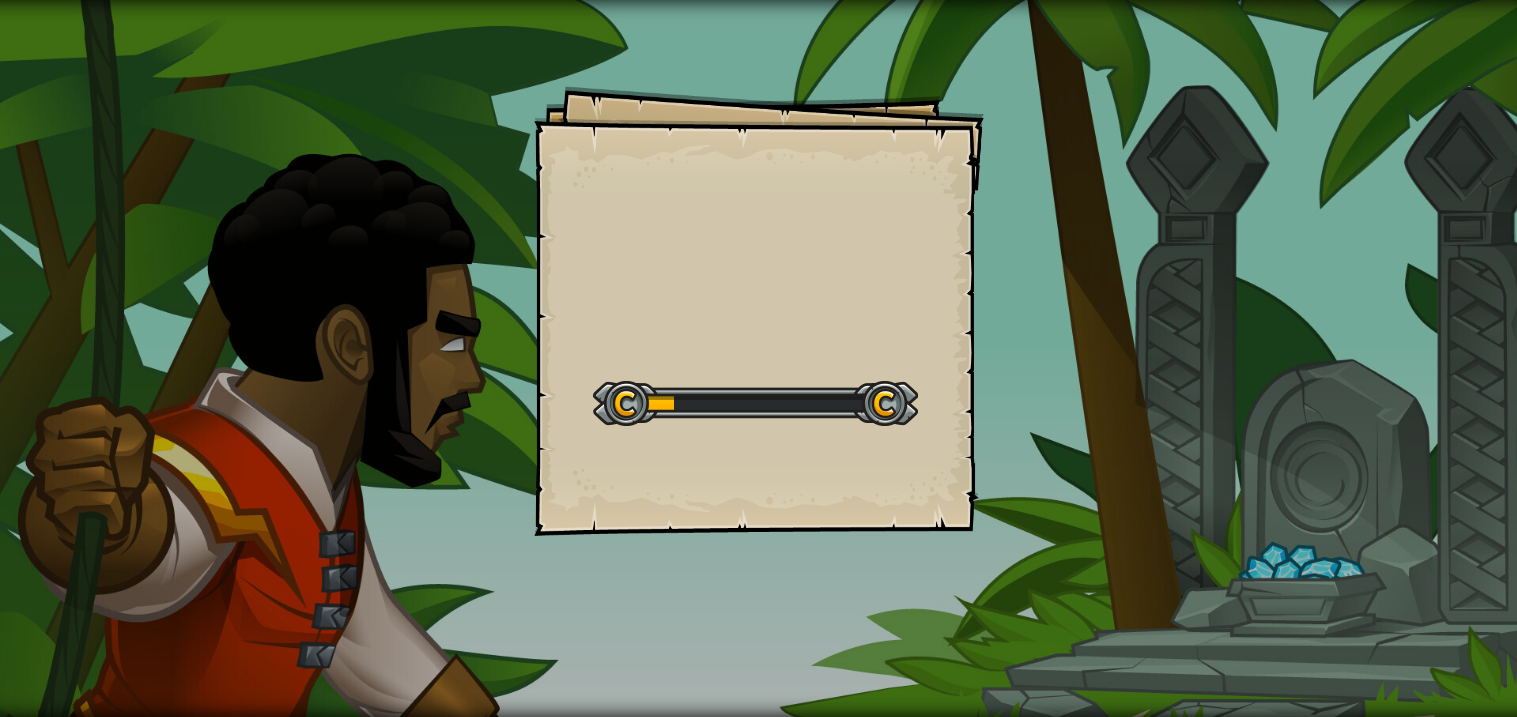 scroll, scrollTop: 0, scrollLeft: 0, axis: both 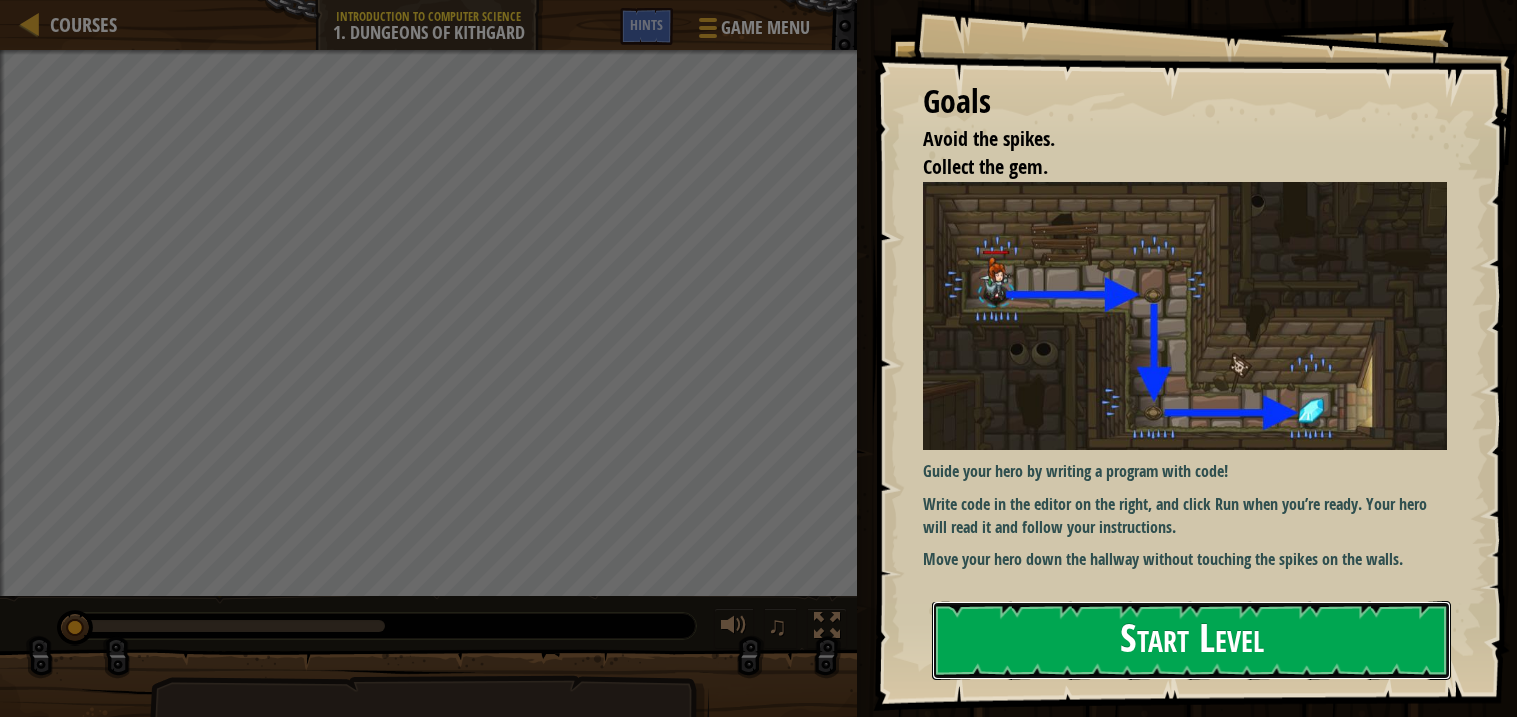 click on "Start Level" at bounding box center (1191, 640) 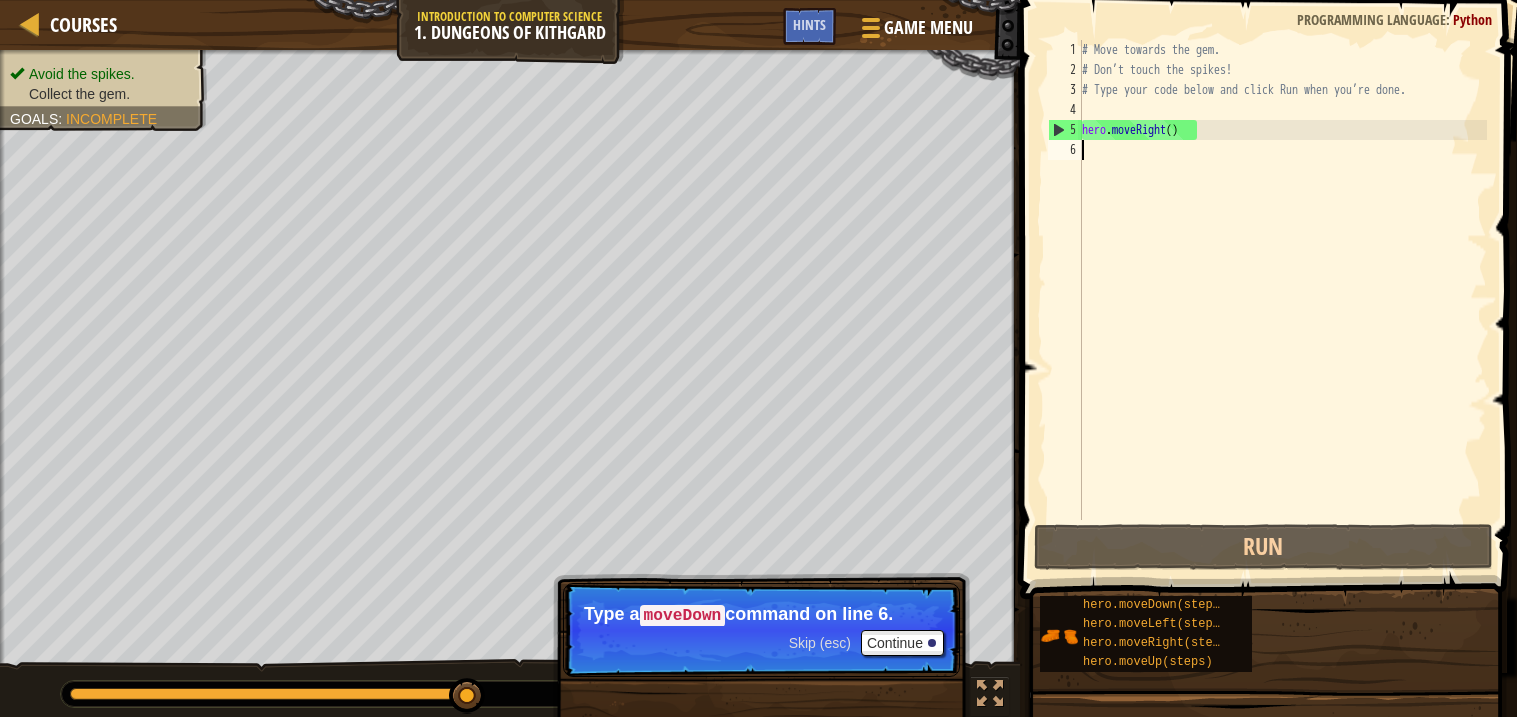 click on "# Move towards the gem. # Don’t touch the spikes! # Type your code below and click Run when you’re done. hero . moveRight ( )" at bounding box center (1282, 300) 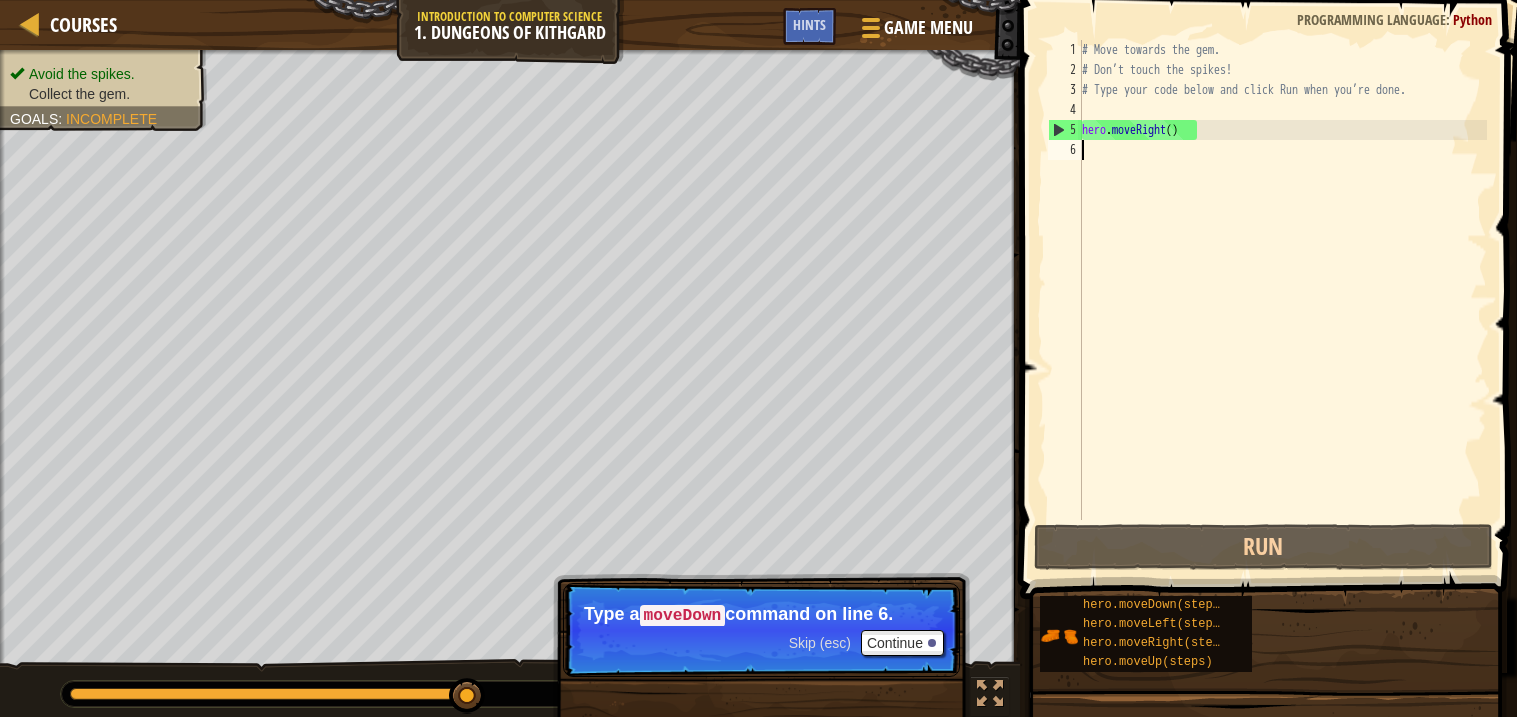 click on "# Move towards the gem. # Don’t touch the spikes! # Type your code below and click Run when you’re done. hero . moveRight ( )" at bounding box center (1282, 300) 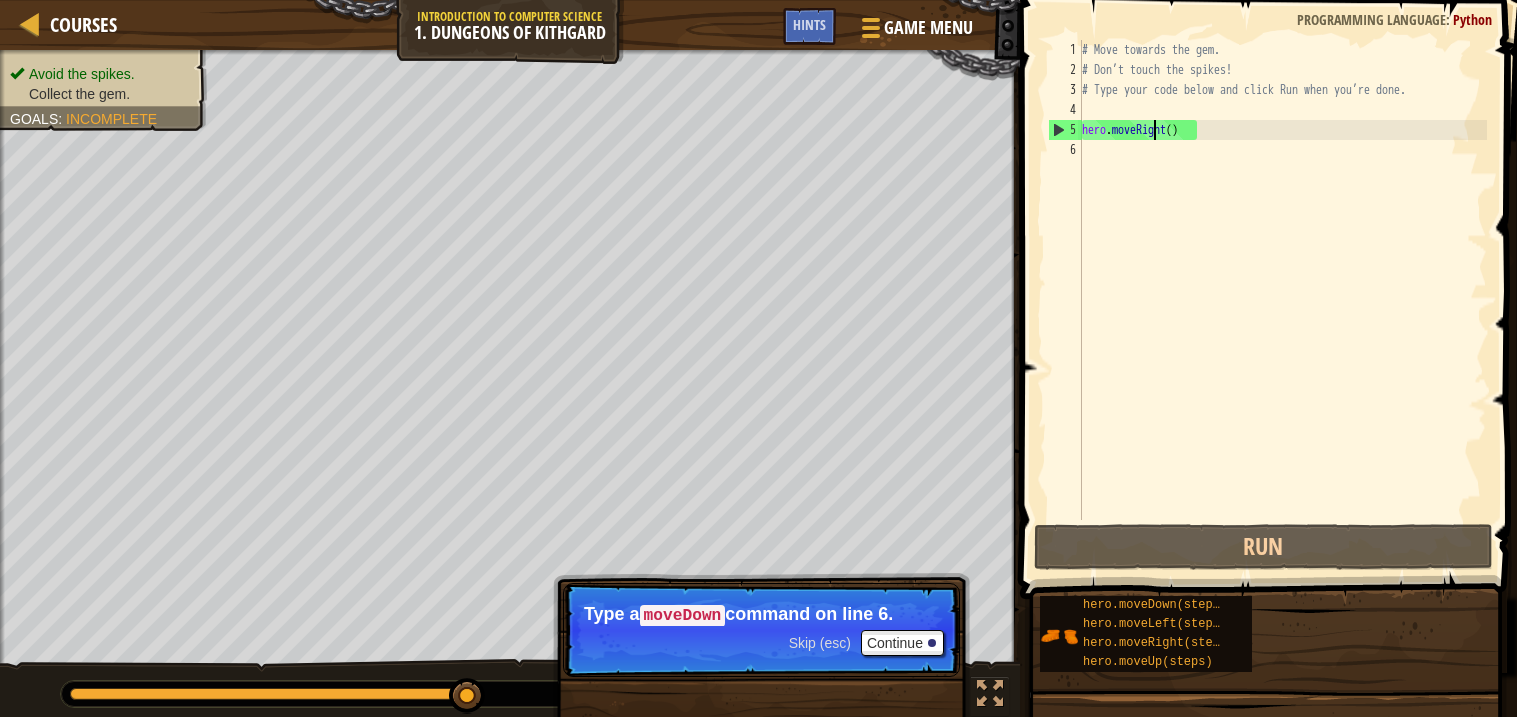 click on "# Move towards the gem. # Don’t touch the spikes! # Type your code below and click Run when you’re done. hero . moveRight ( )" at bounding box center [1282, 300] 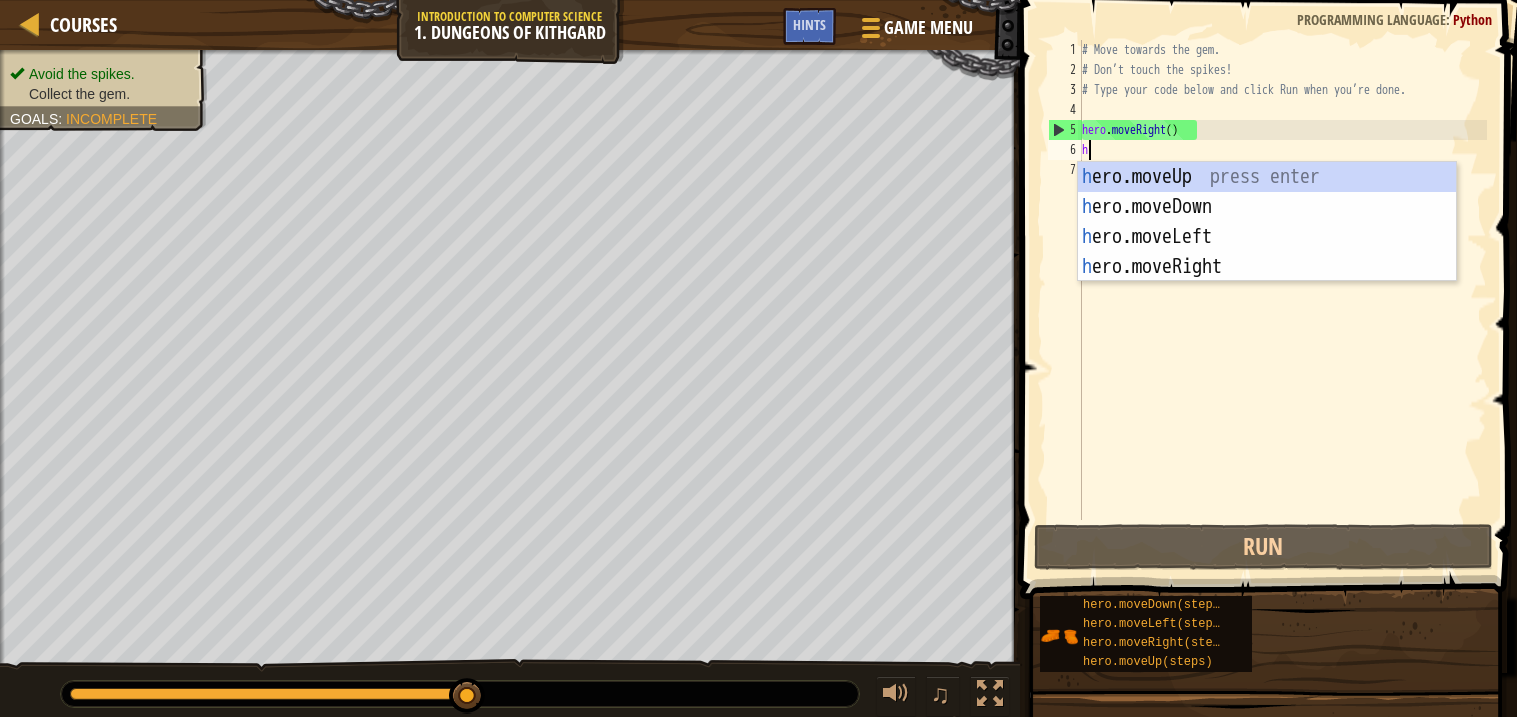 scroll, scrollTop: 8, scrollLeft: 0, axis: vertical 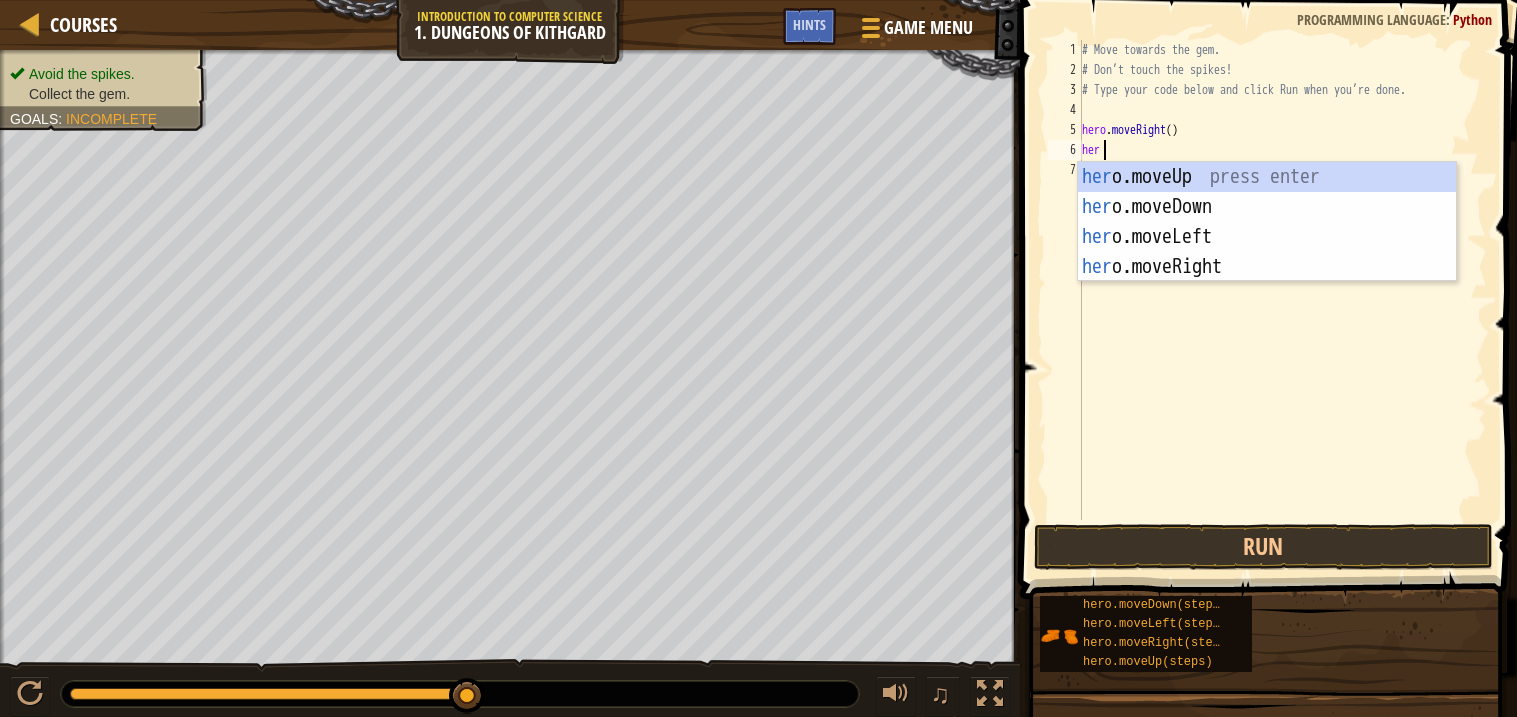 type on "hero" 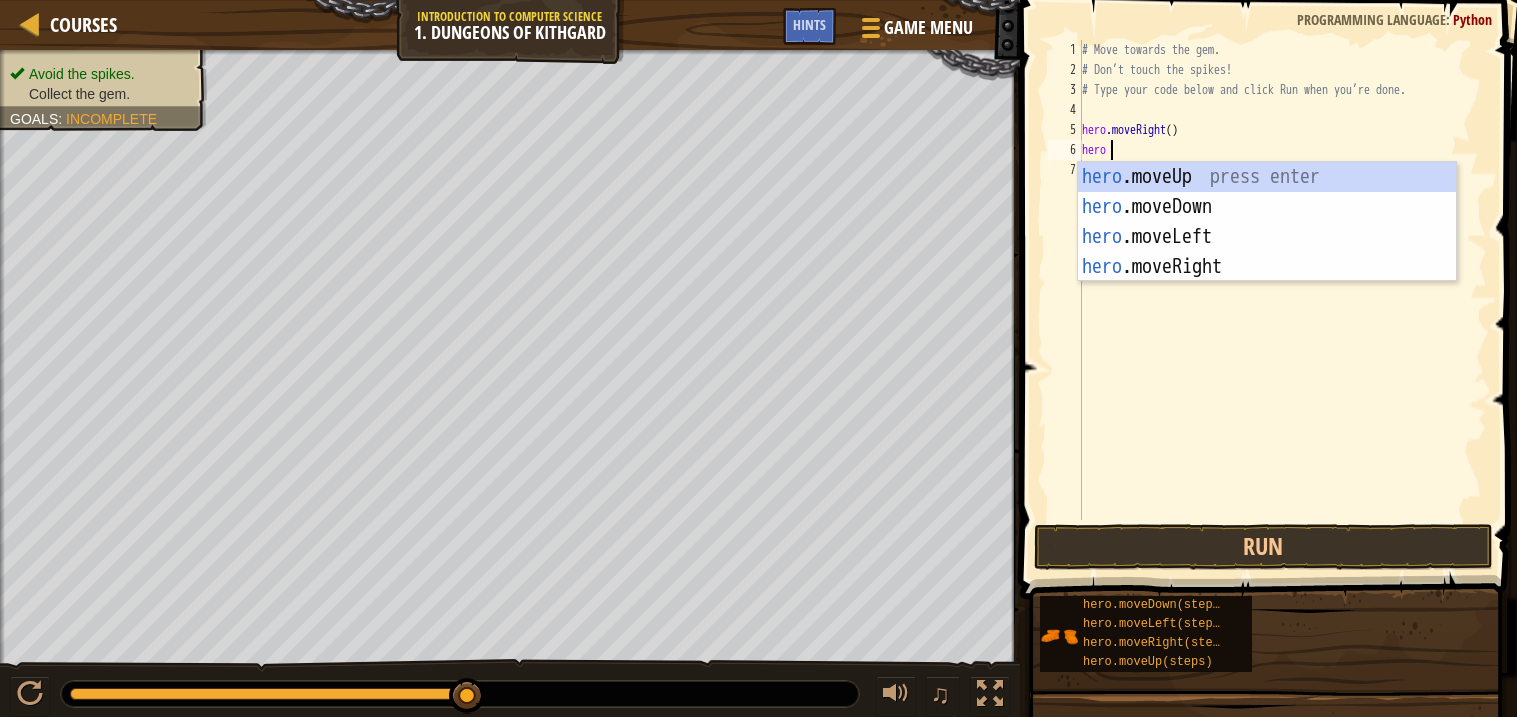 scroll, scrollTop: 8, scrollLeft: 1, axis: both 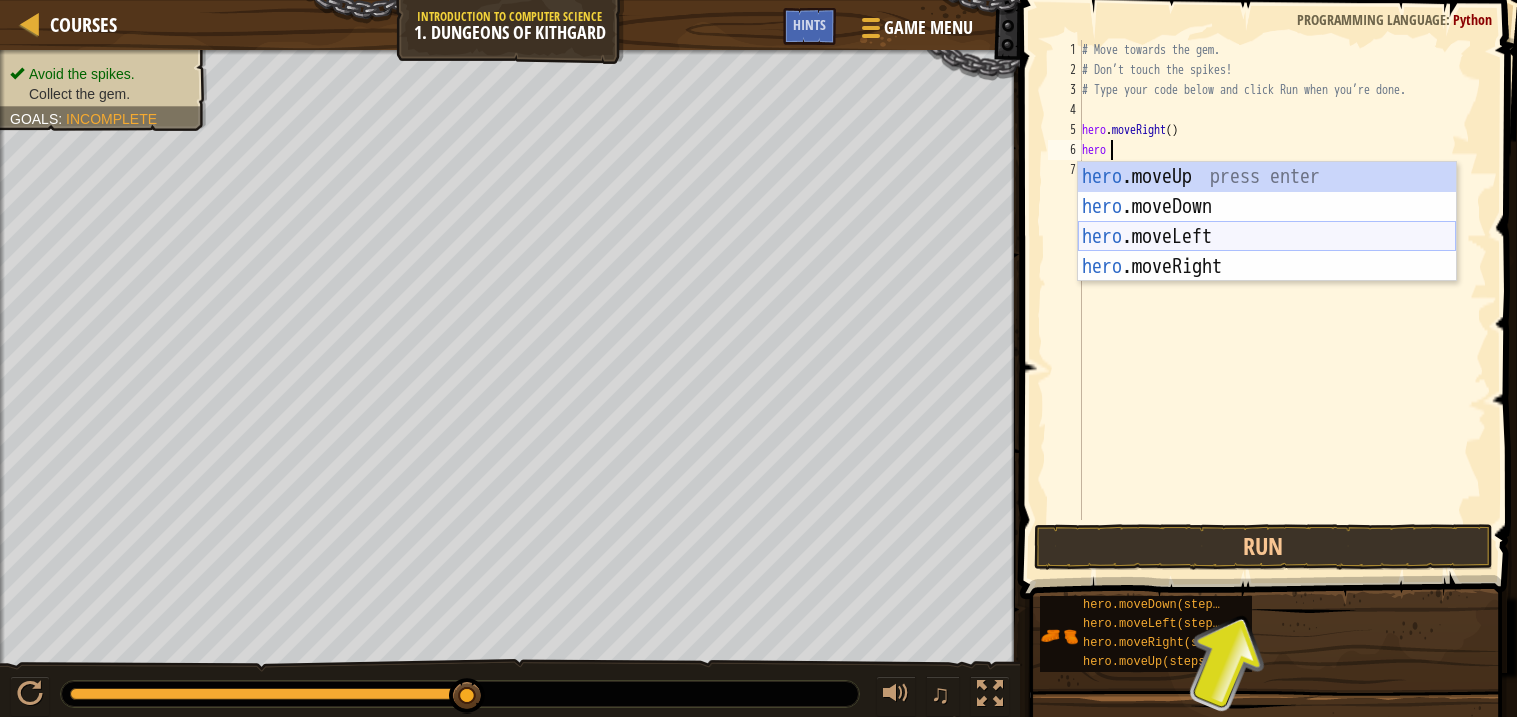 click on "hero .moveUp press enter hero .moveDown press enter hero .moveLeft press enter hero .moveRight press enter" at bounding box center (1267, 252) 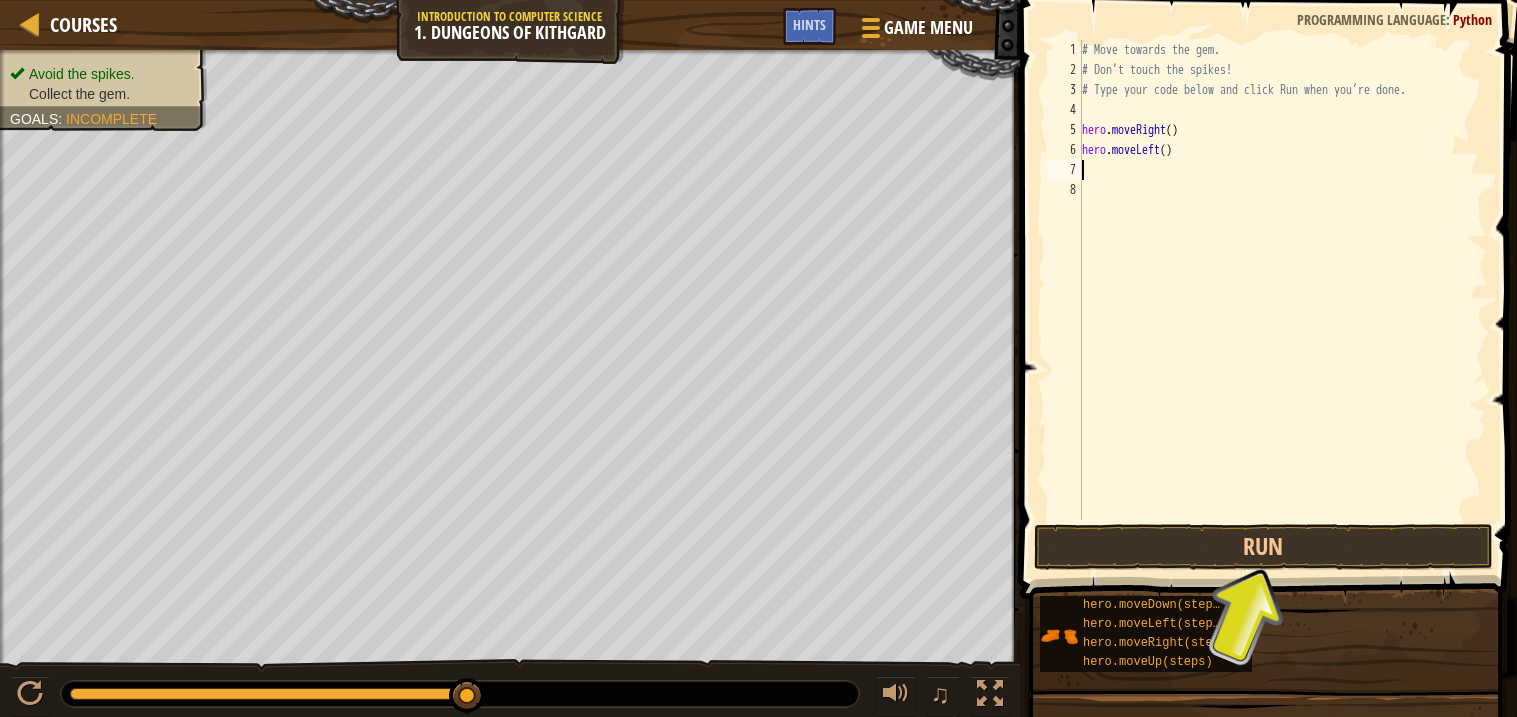scroll, scrollTop: 8, scrollLeft: 0, axis: vertical 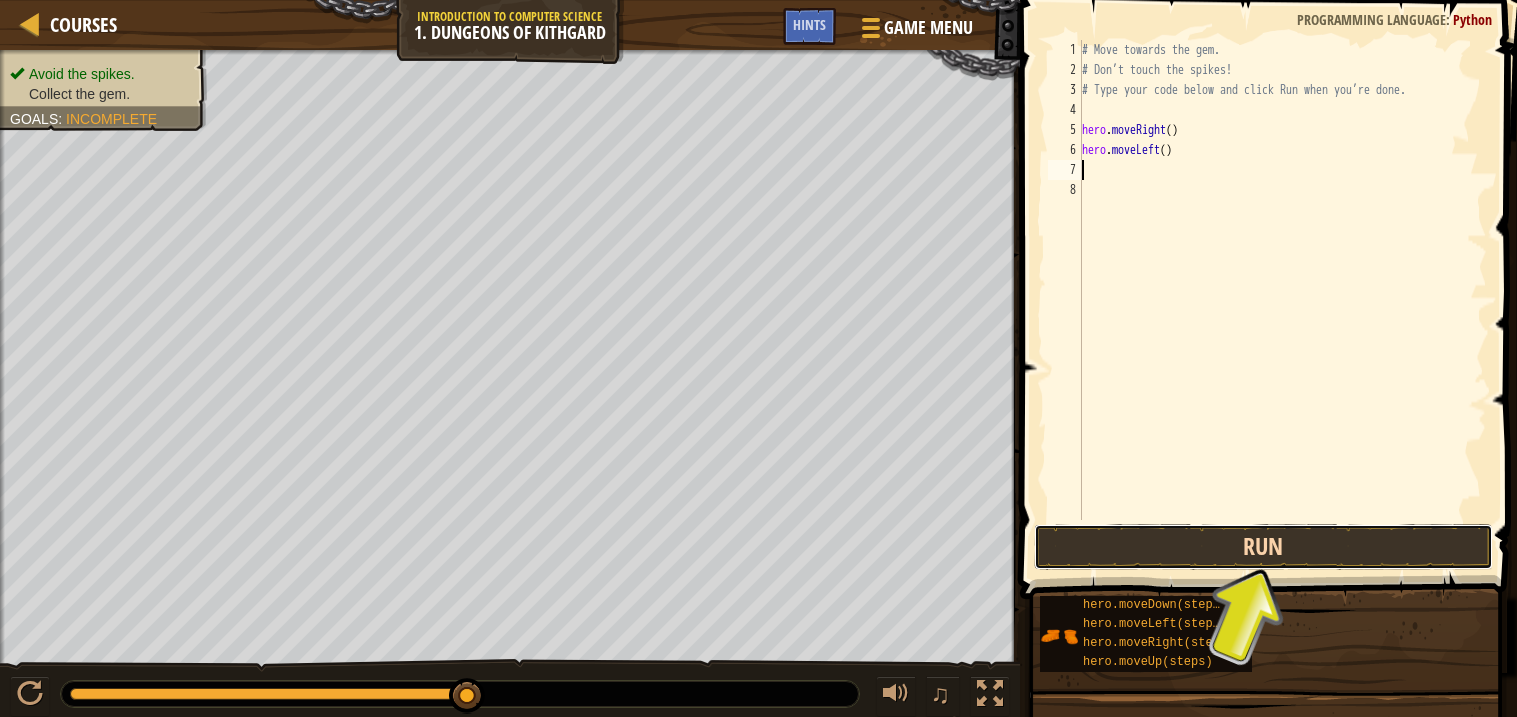 click on "Run" at bounding box center (1263, 547) 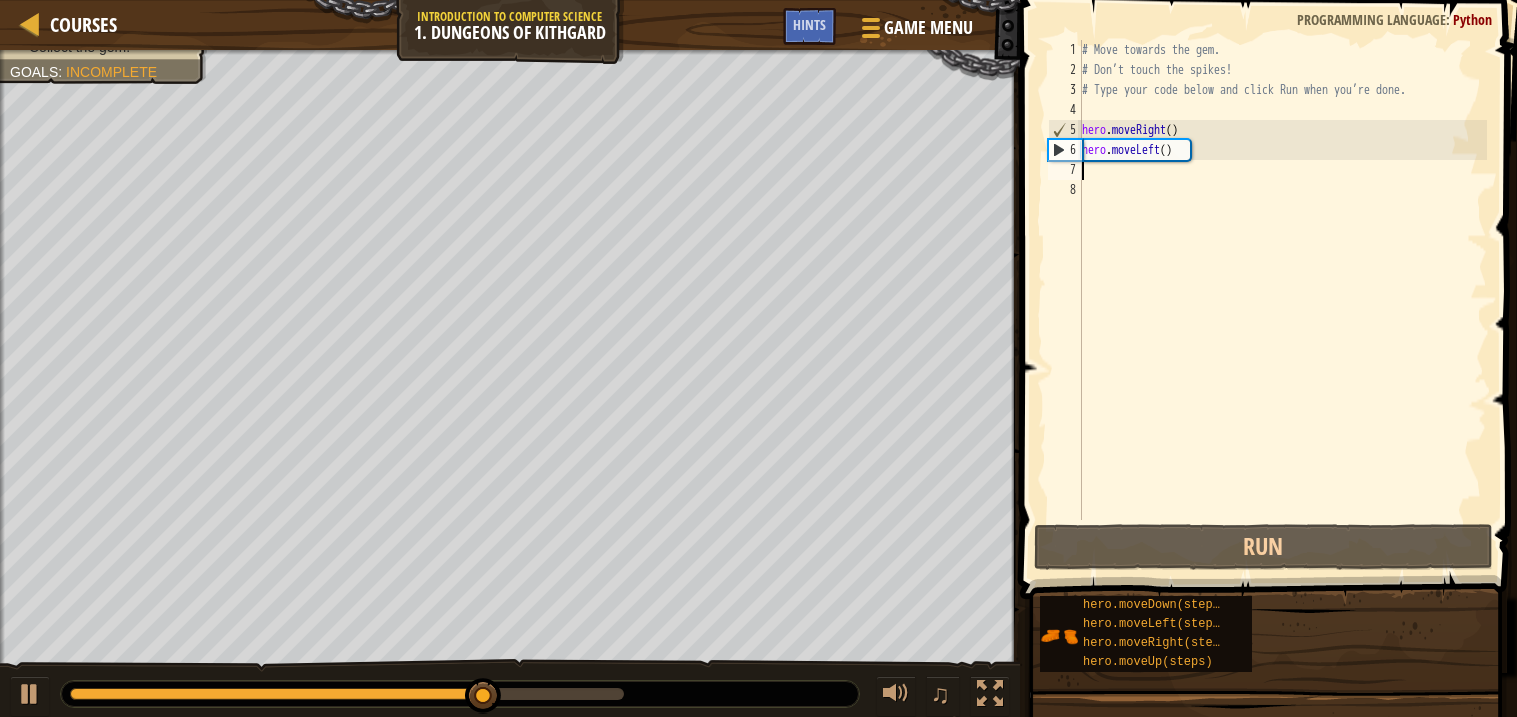 click on "# Move towards the gem. # Don’t touch the spikes! # Type your code below and click Run when you’re done. hero . moveRight ( ) hero . moveLeft ( )" at bounding box center [1282, 300] 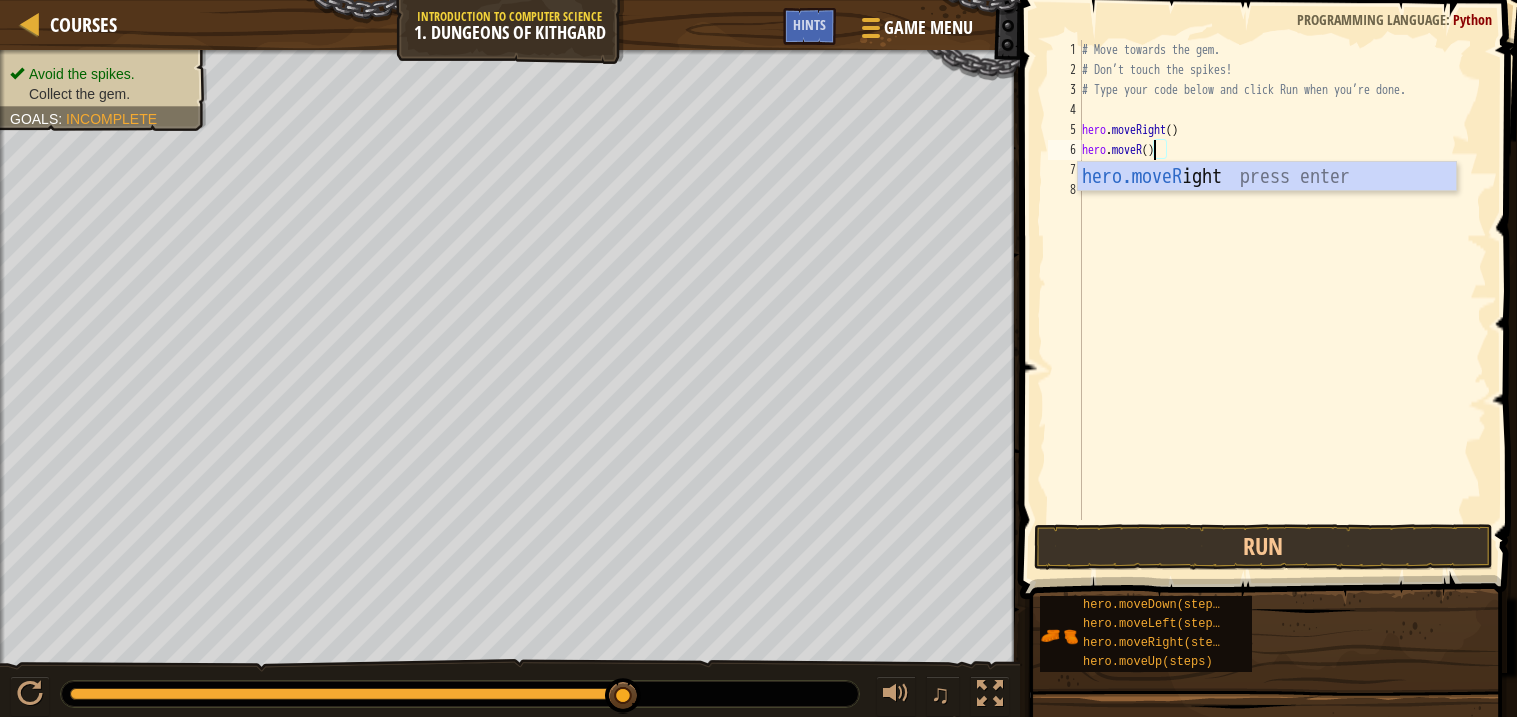 scroll, scrollTop: 8, scrollLeft: 5, axis: both 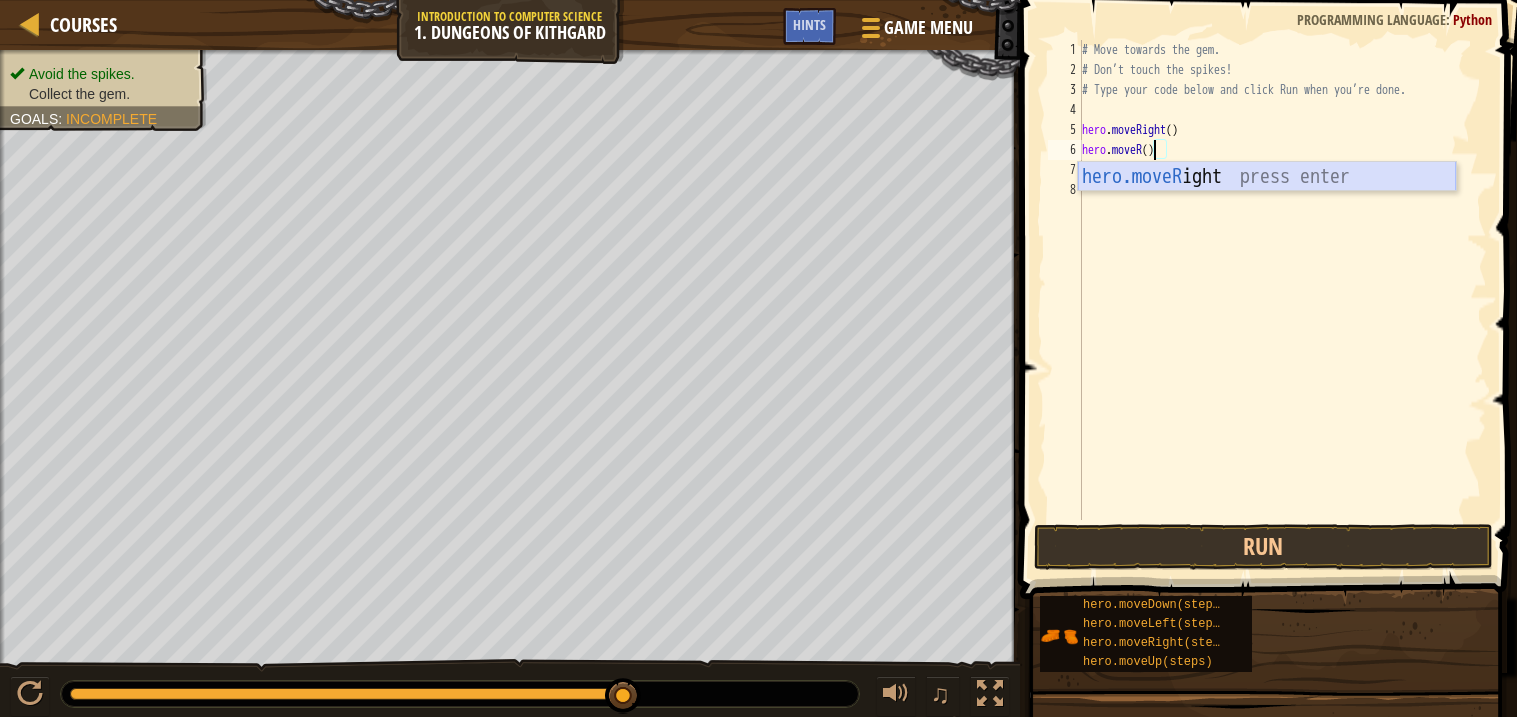click on "hero.moveR ight press enter" at bounding box center [1267, 207] 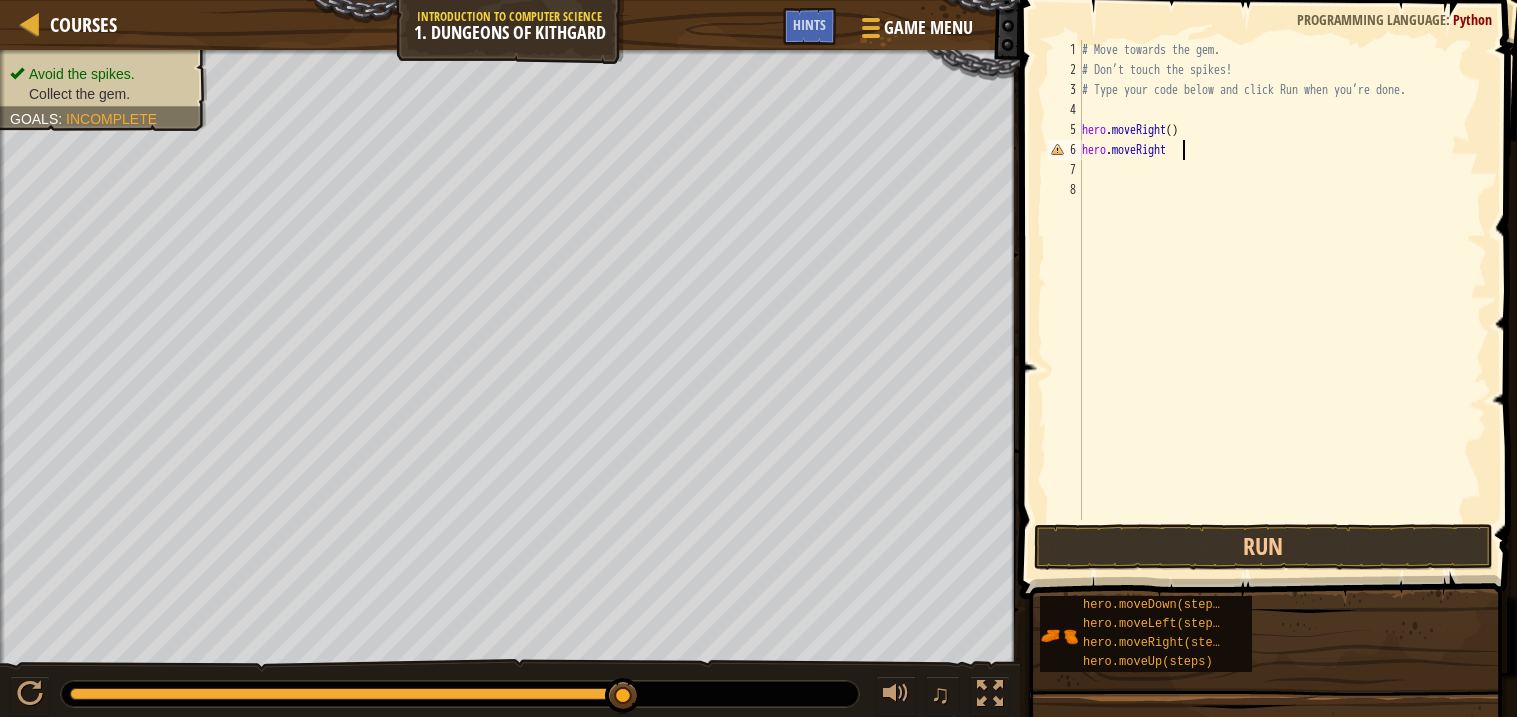 scroll, scrollTop: 8, scrollLeft: 7, axis: both 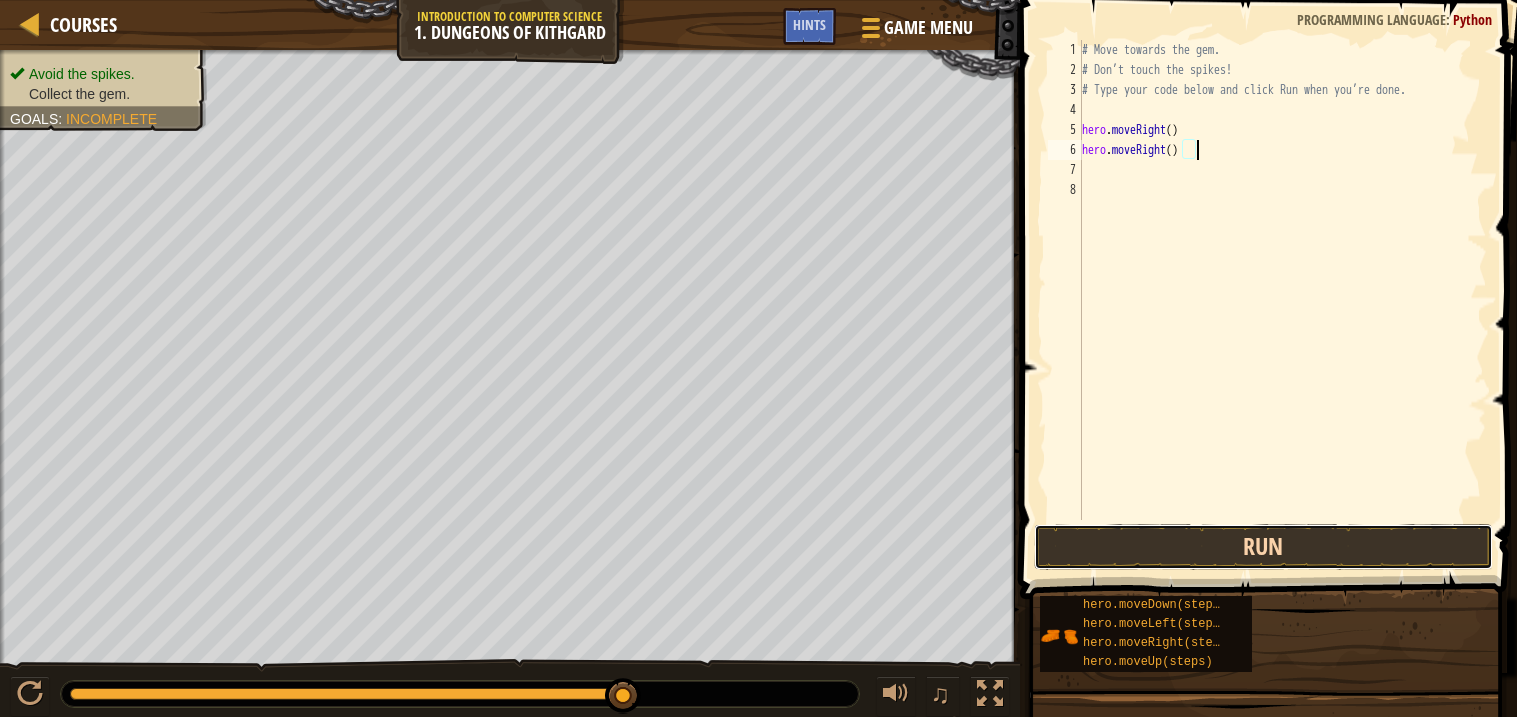click on "Run" at bounding box center [1263, 547] 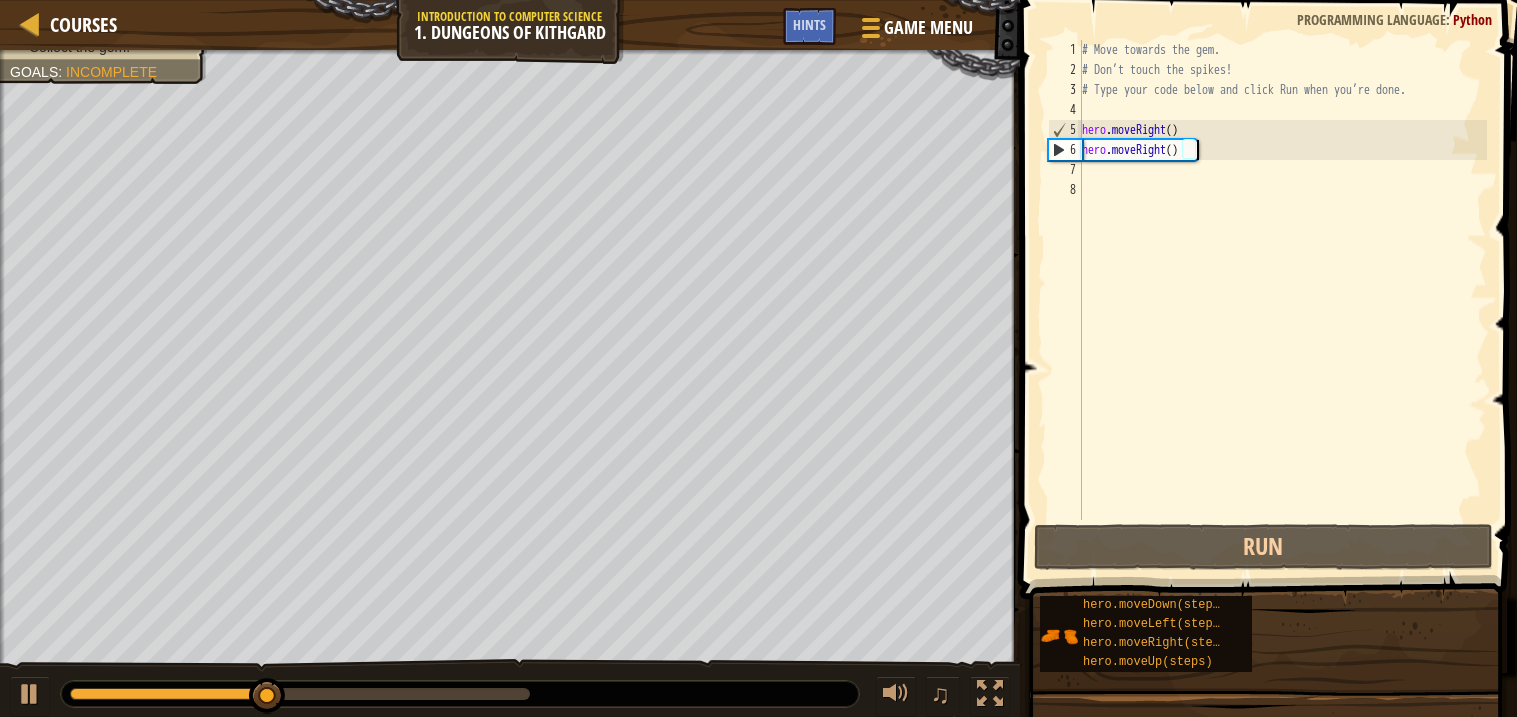 click on "# Move towards the gem. # Don’t touch the spikes! # Type your code below and click Run when you’re done. hero . moveRight ( ) hero . moveRight ( )" at bounding box center (1282, 300) 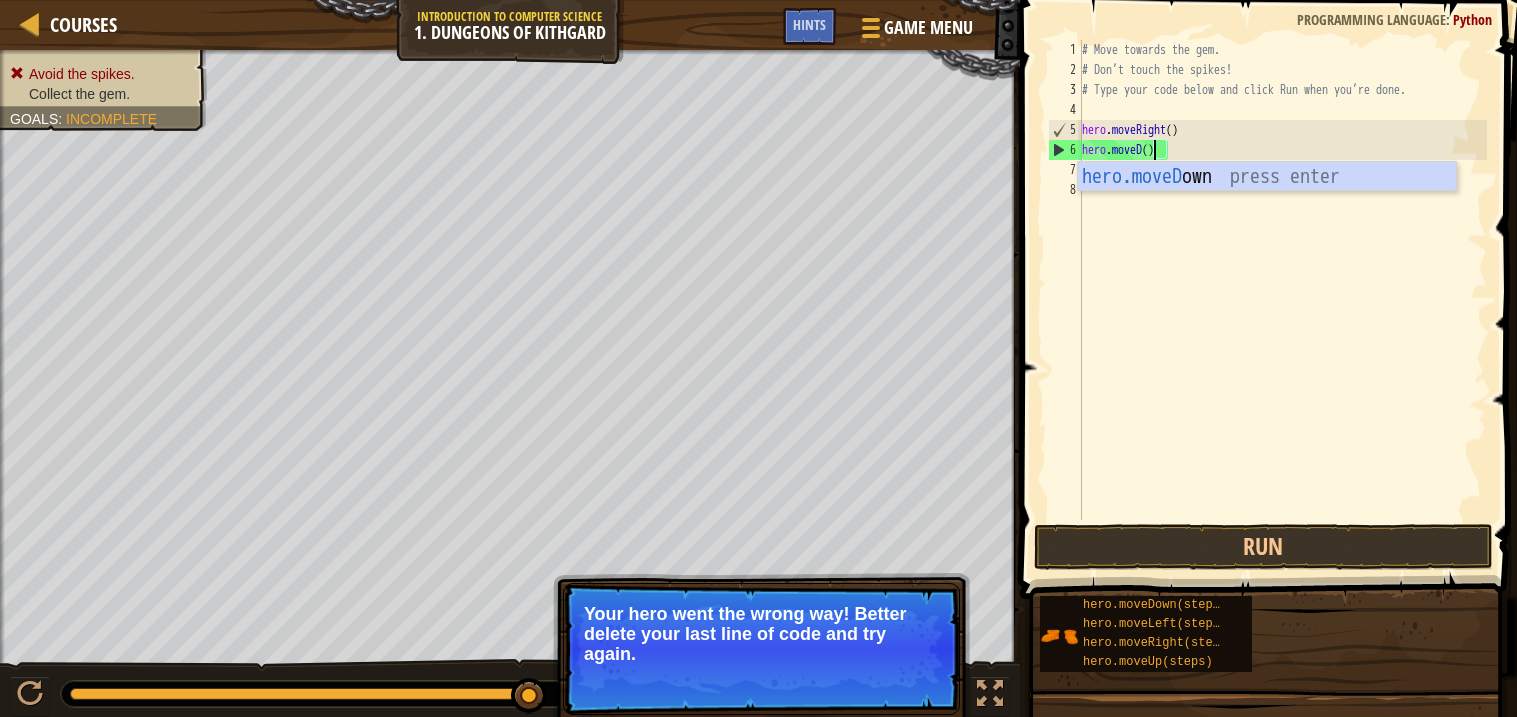 scroll, scrollTop: 8, scrollLeft: 6, axis: both 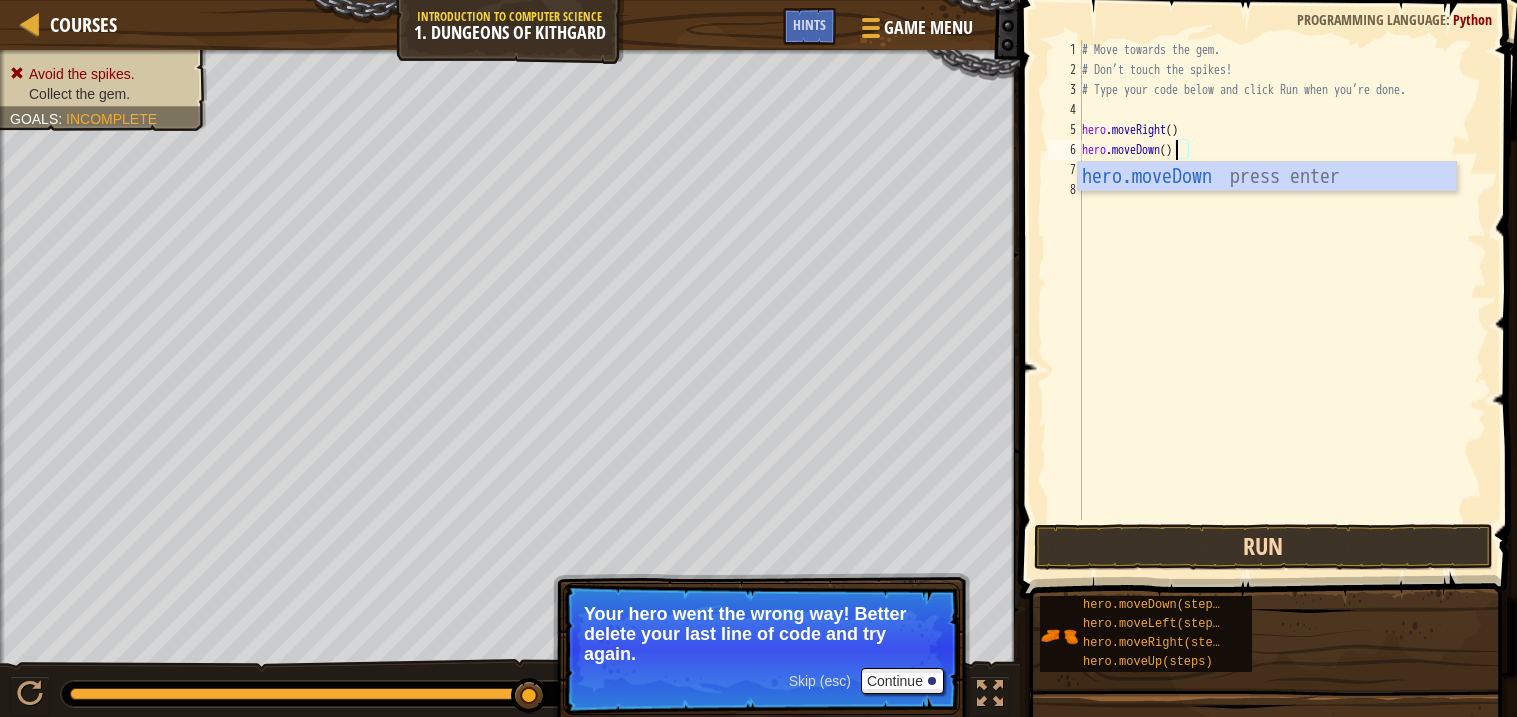 type on "hero.moveDown()" 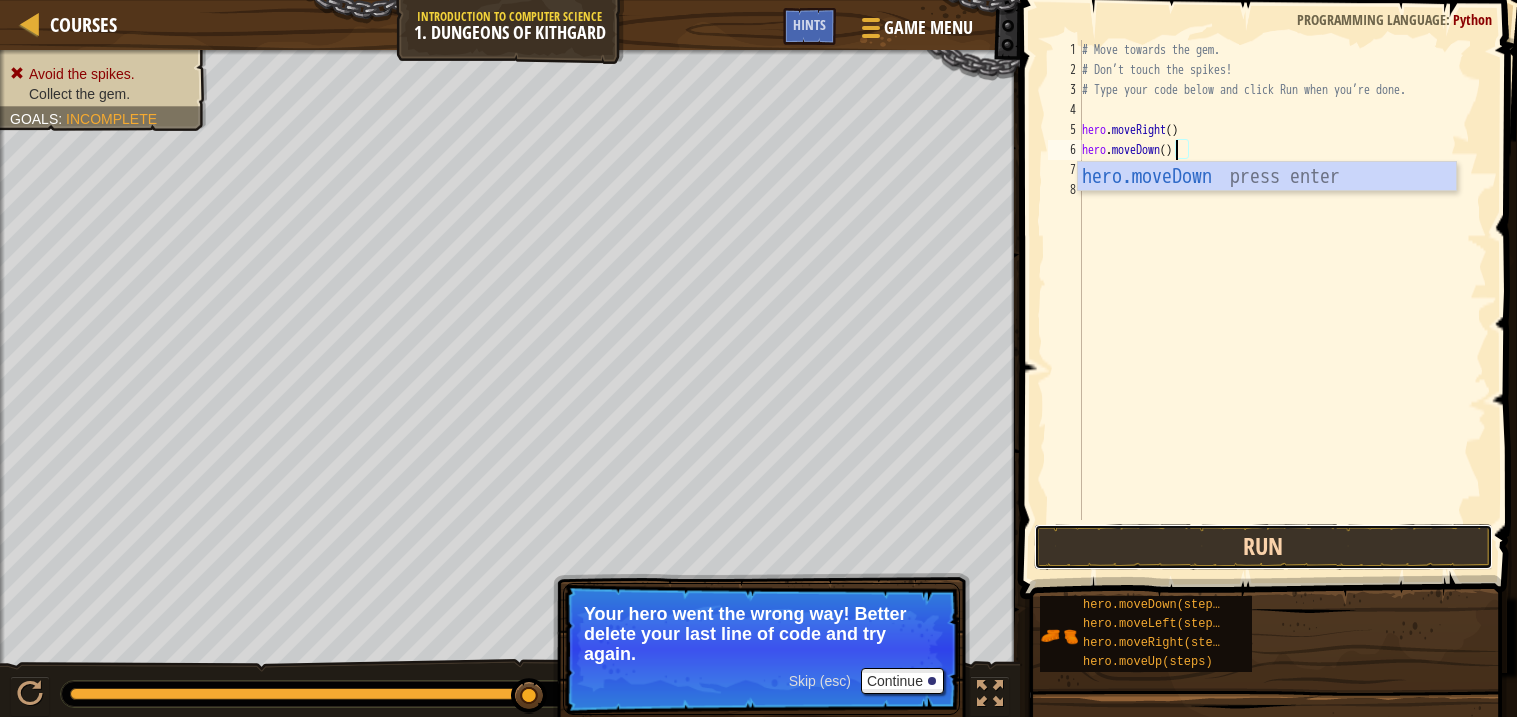 click on "Run" at bounding box center [1263, 547] 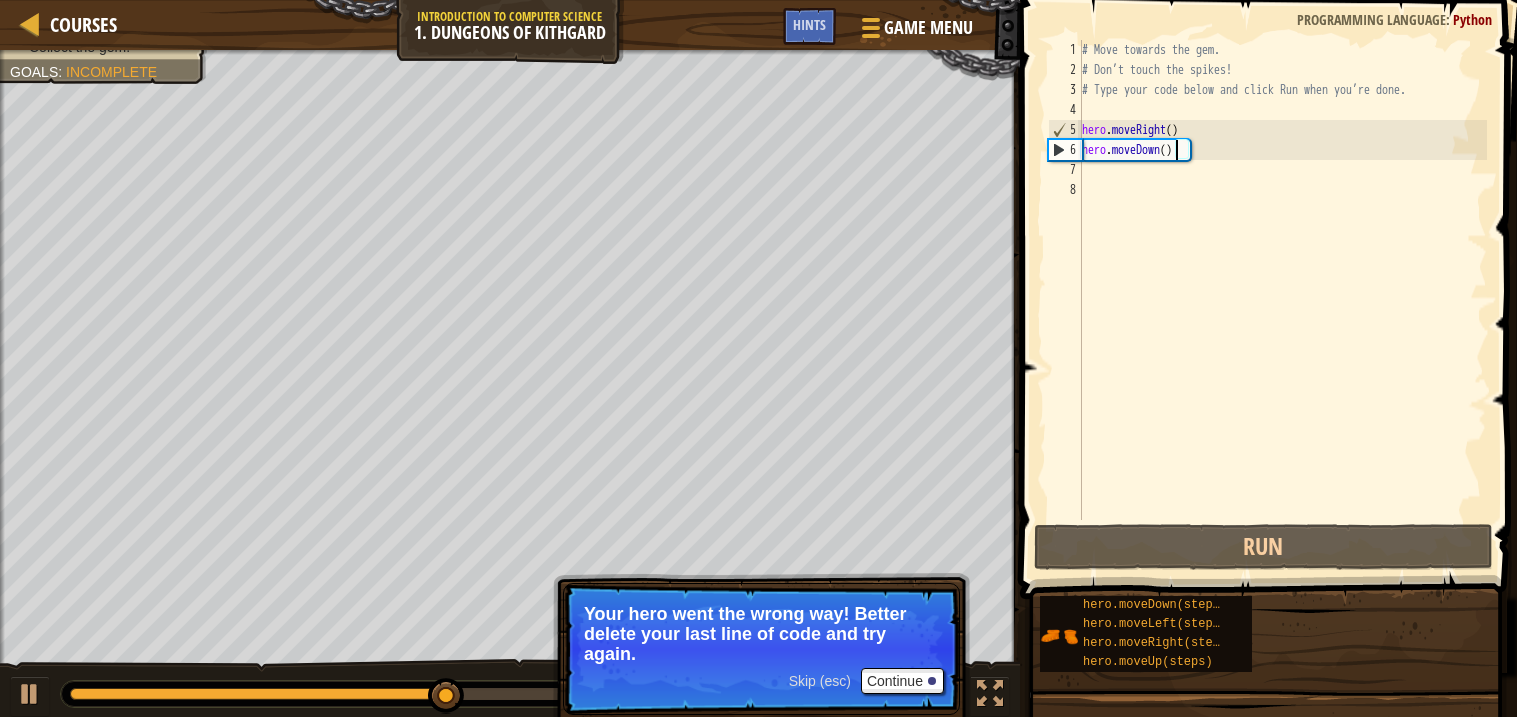 click on "# Move towards the gem. # Don’t touch the spikes! # Type your code below and click Run when you’re done. hero . moveRight ( ) hero . moveDown ( )" at bounding box center [1282, 300] 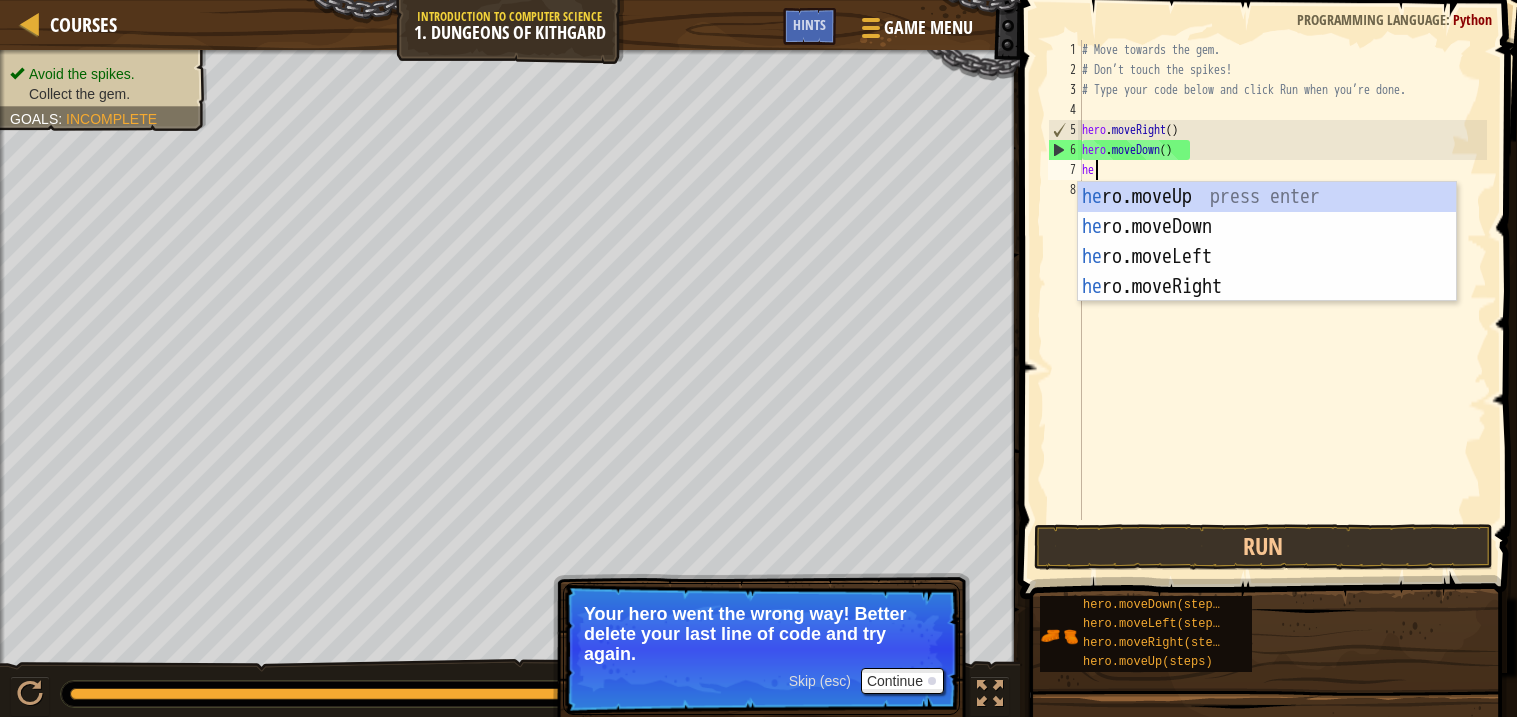 type on "her" 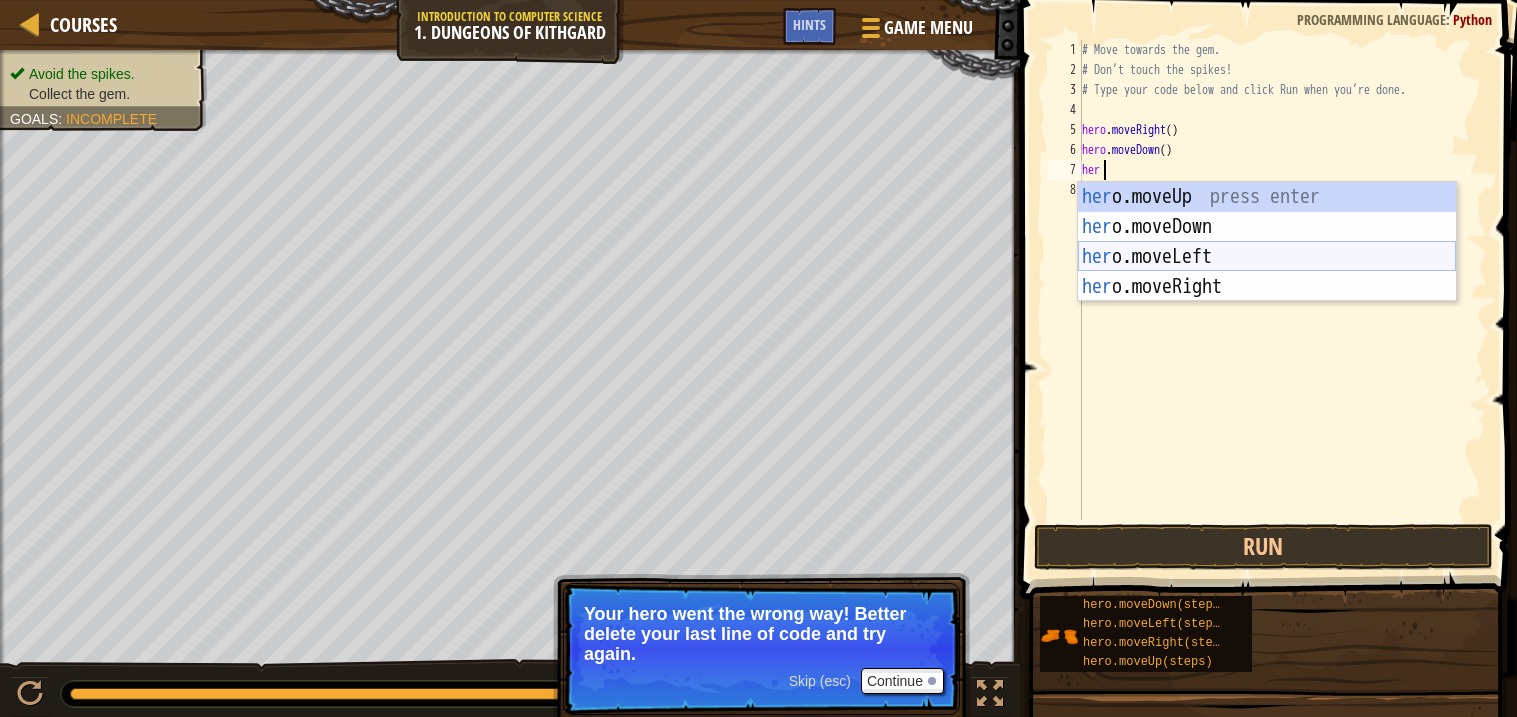 click on "her o.moveUp press enter her o.moveDown press enter her o.moveLeft press enter her o.moveRight press enter" at bounding box center (1267, 272) 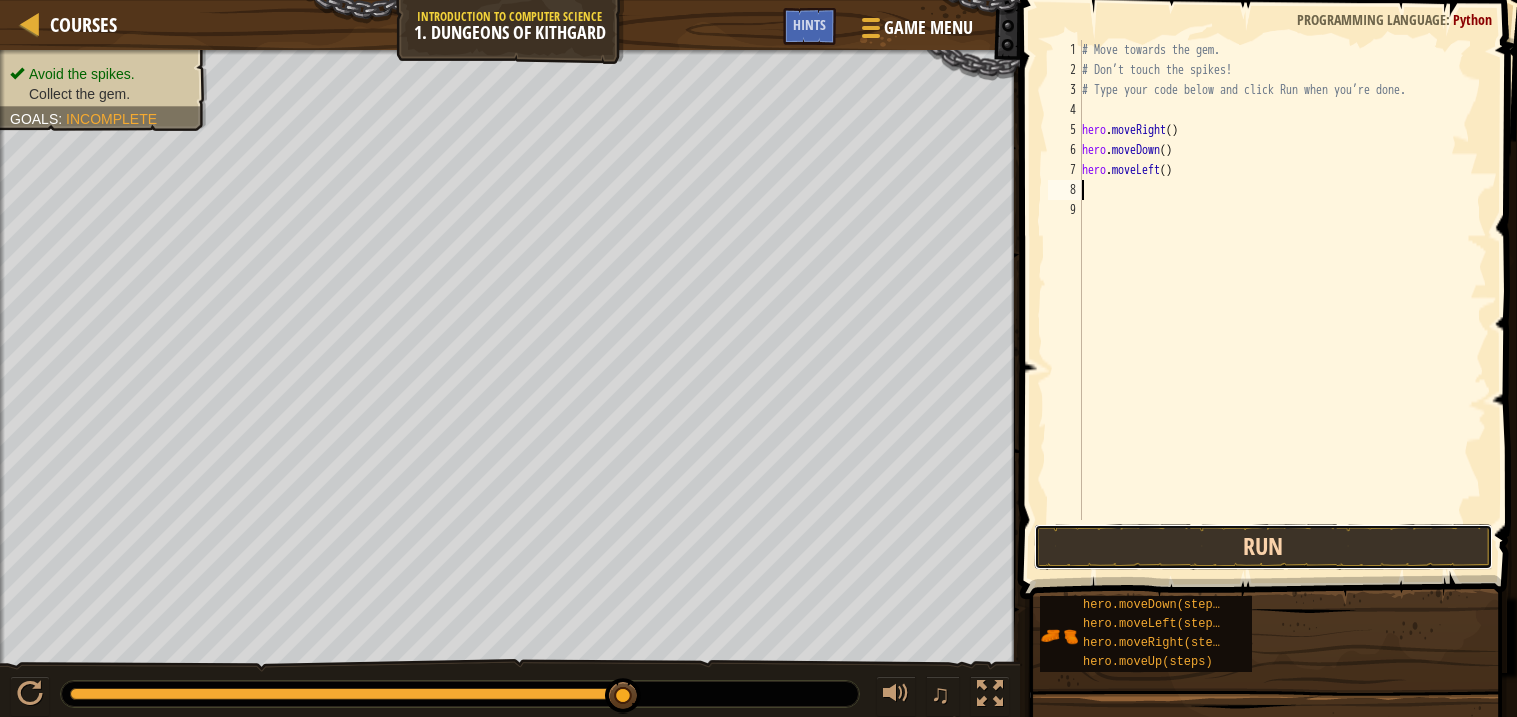 click on "Run" at bounding box center [1263, 547] 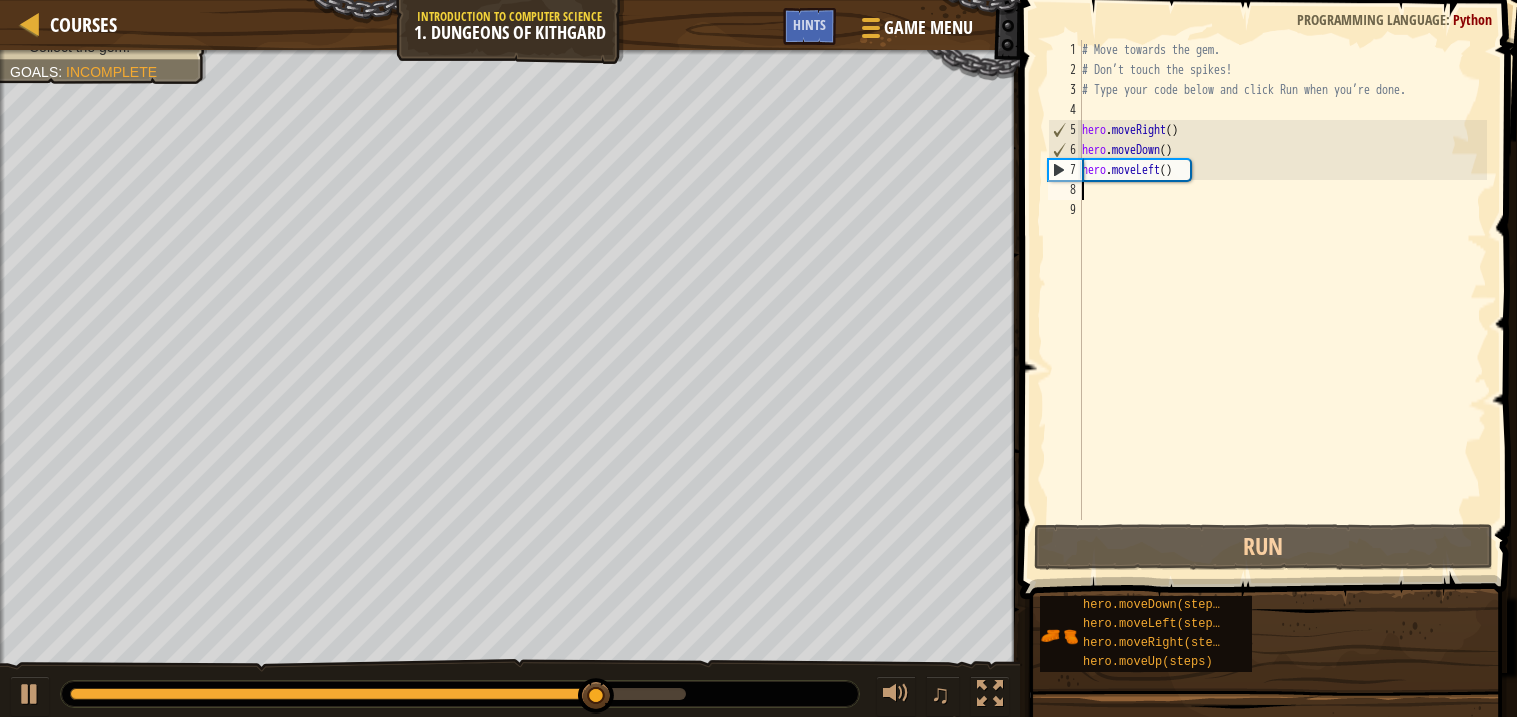 click on "# Move towards the gem. # Don’t touch the spikes! # Type your code below and click Run when you’re done. hero . moveRight ( ) hero . moveDown ( ) hero . moveLeft ( )" at bounding box center (1282, 300) 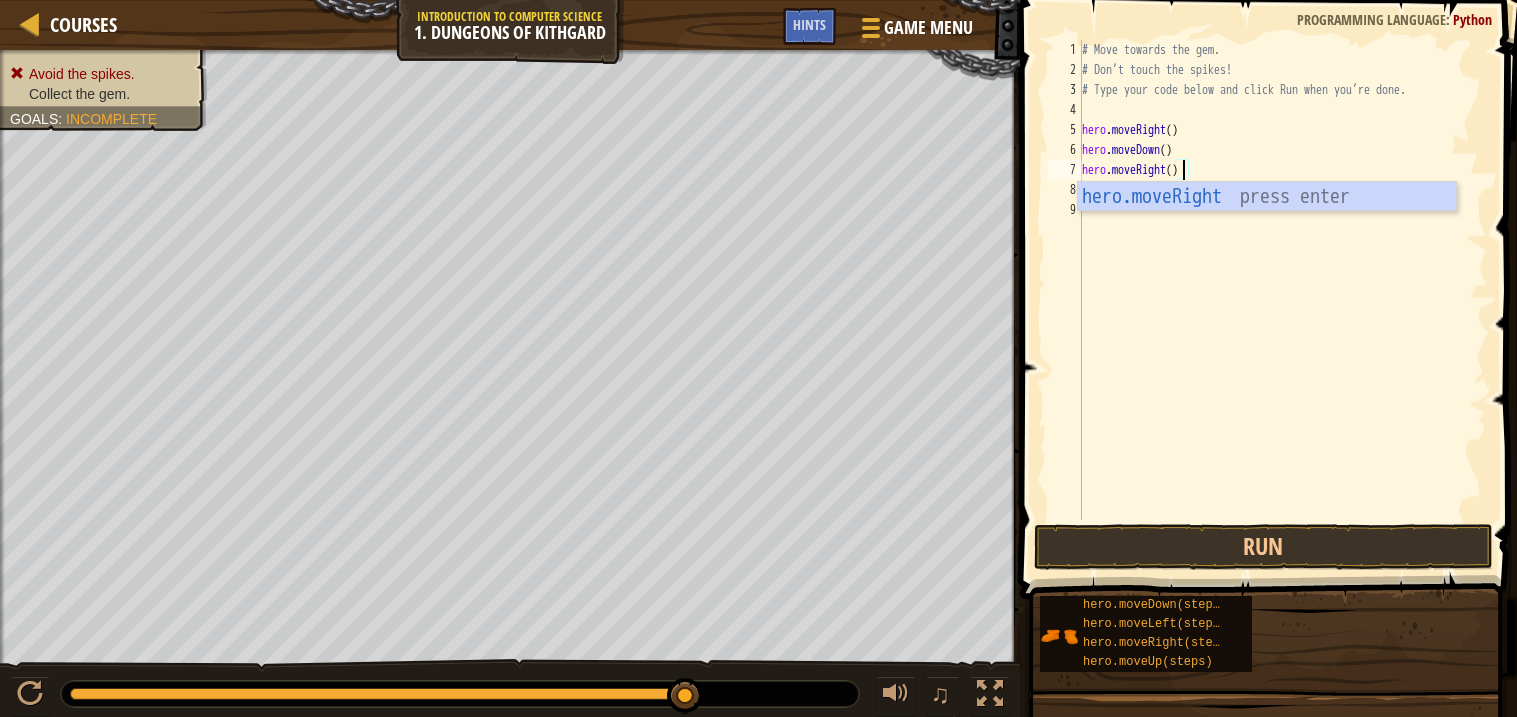scroll, scrollTop: 8, scrollLeft: 7, axis: both 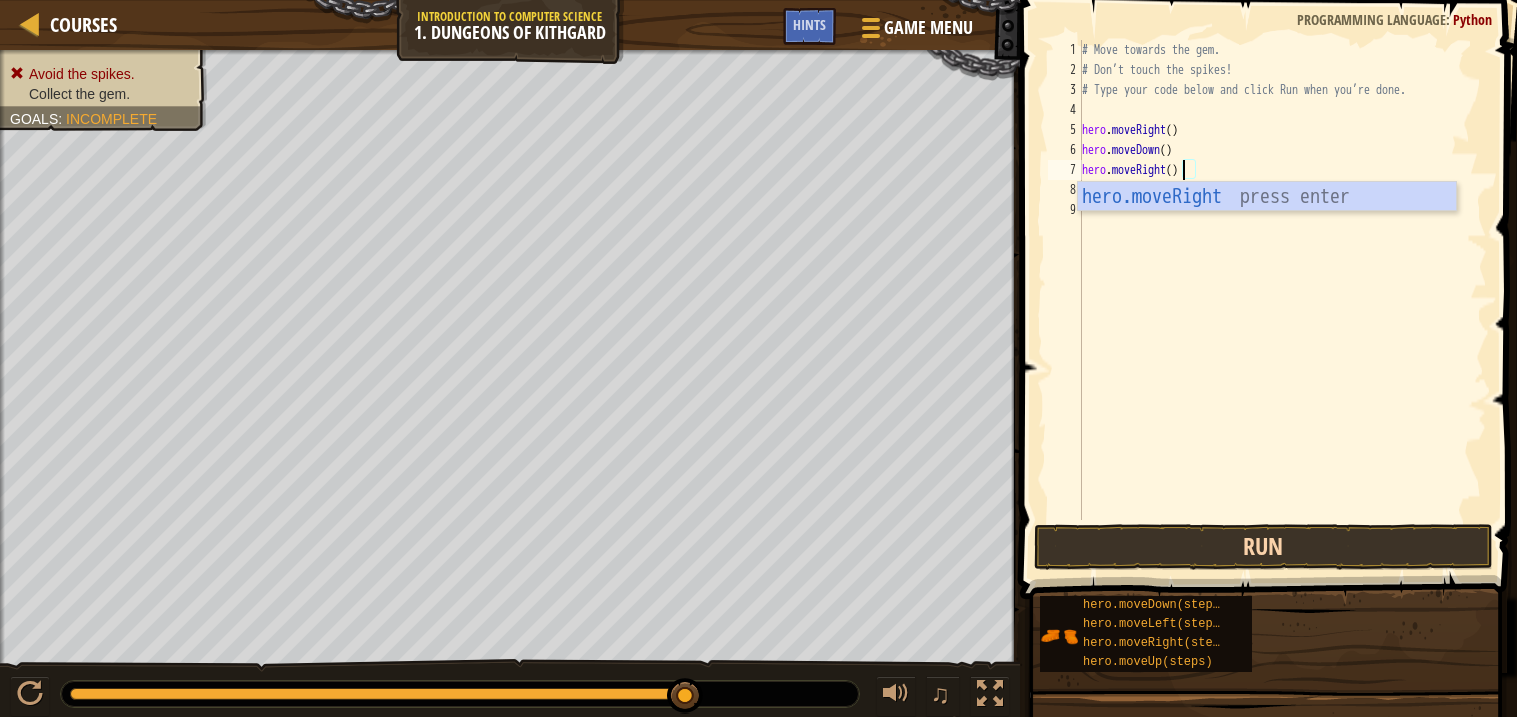 type on "hero.moveRight()" 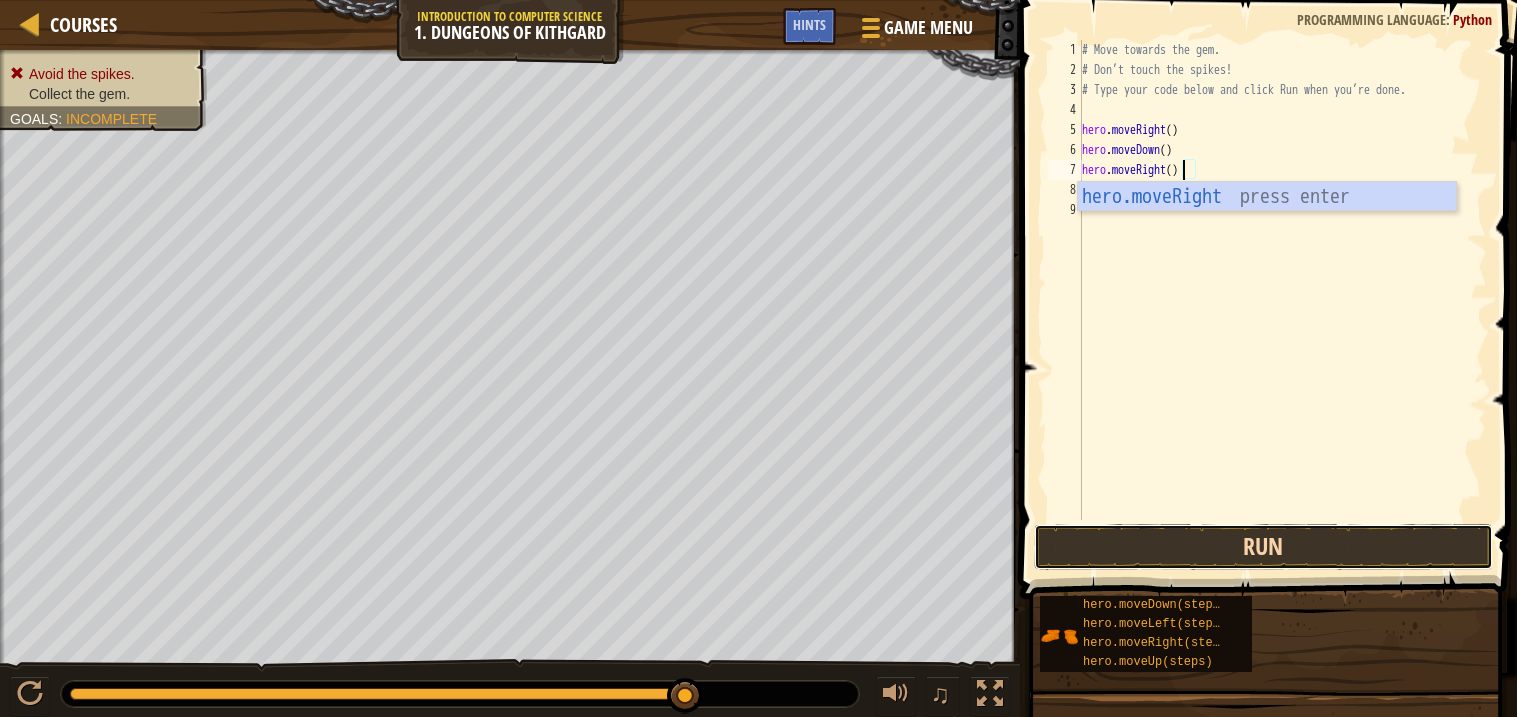 click on "Run" at bounding box center [1263, 547] 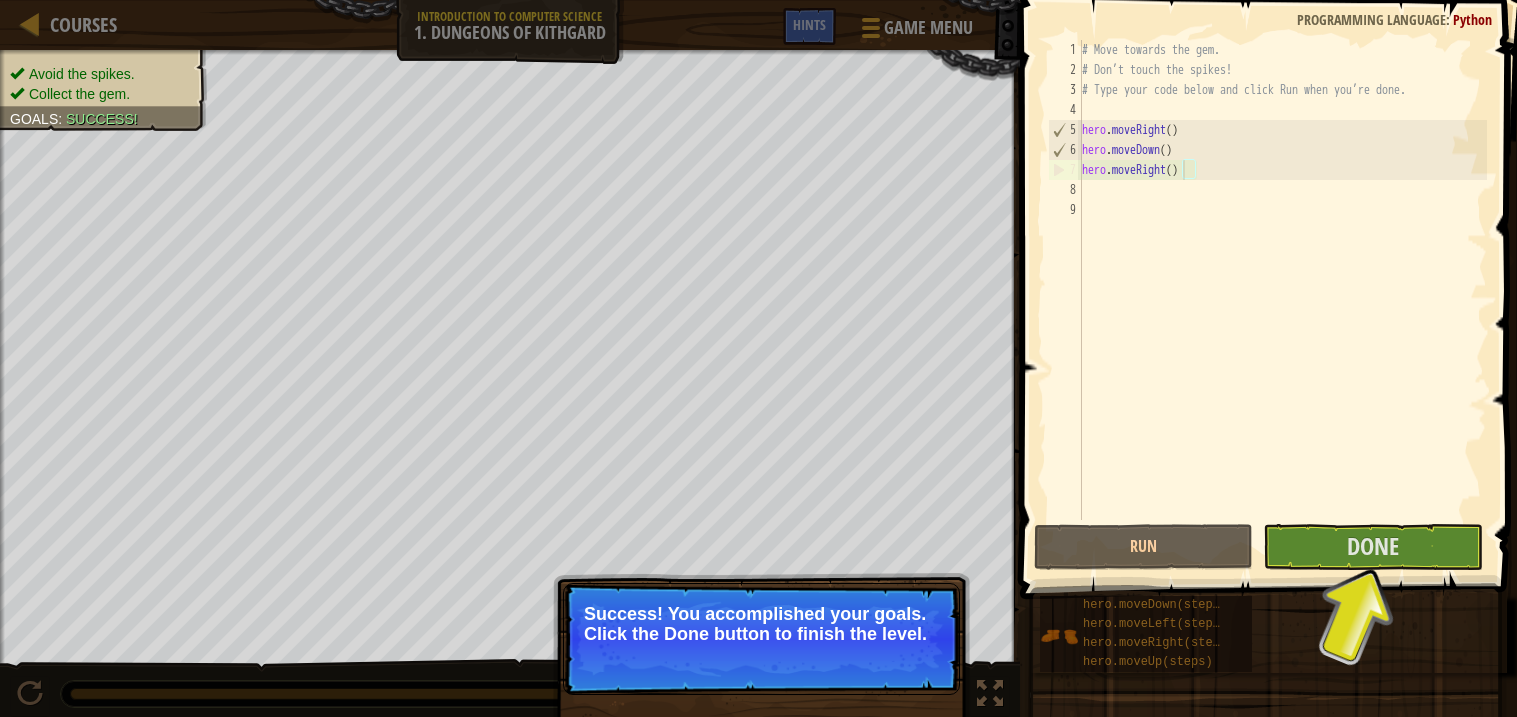 click on "# Move towards the gem. # Don’t touch the spikes! # Type your code below and click Run when you’re done. hero . moveRight ( ) hero . moveDown ( ) hero . moveRight ( )" at bounding box center (1282, 300) 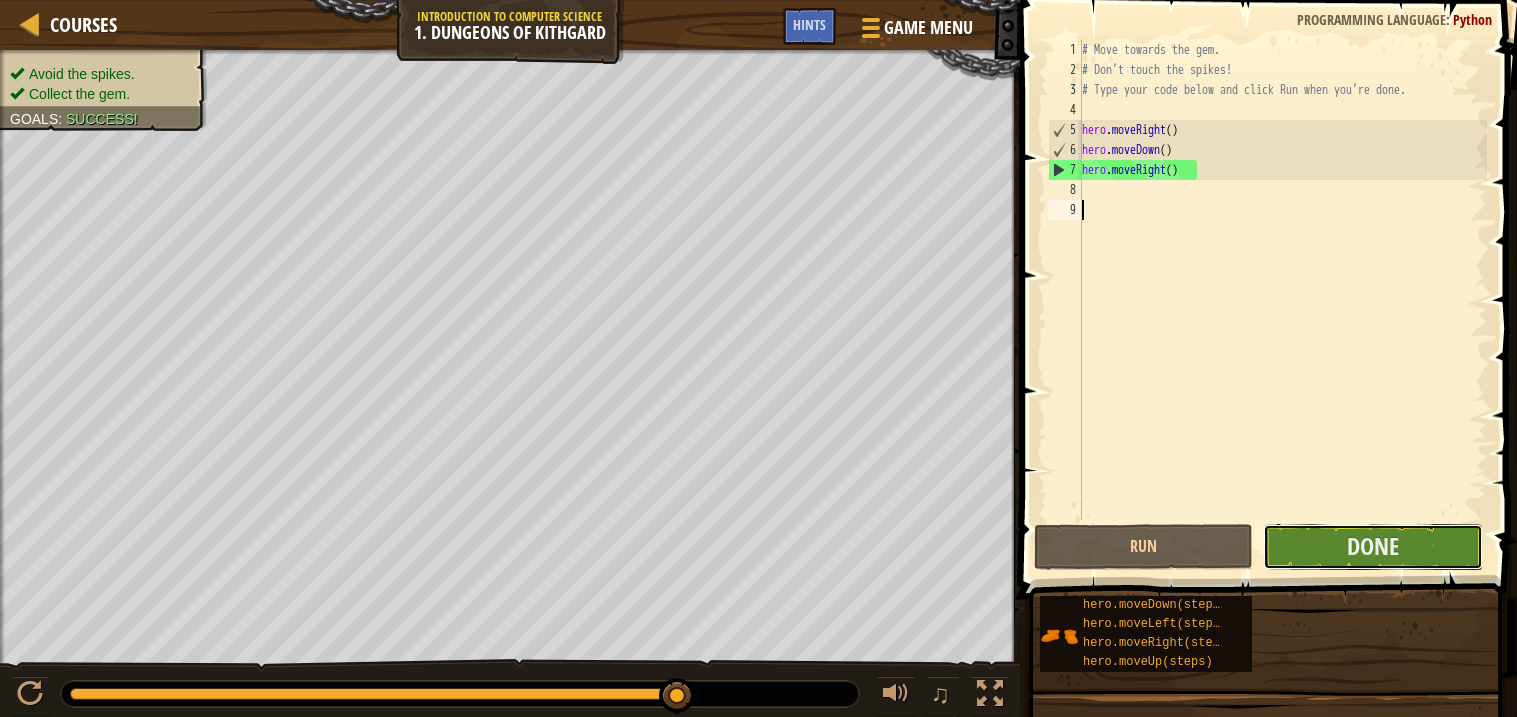 click on "Done" at bounding box center [1372, 547] 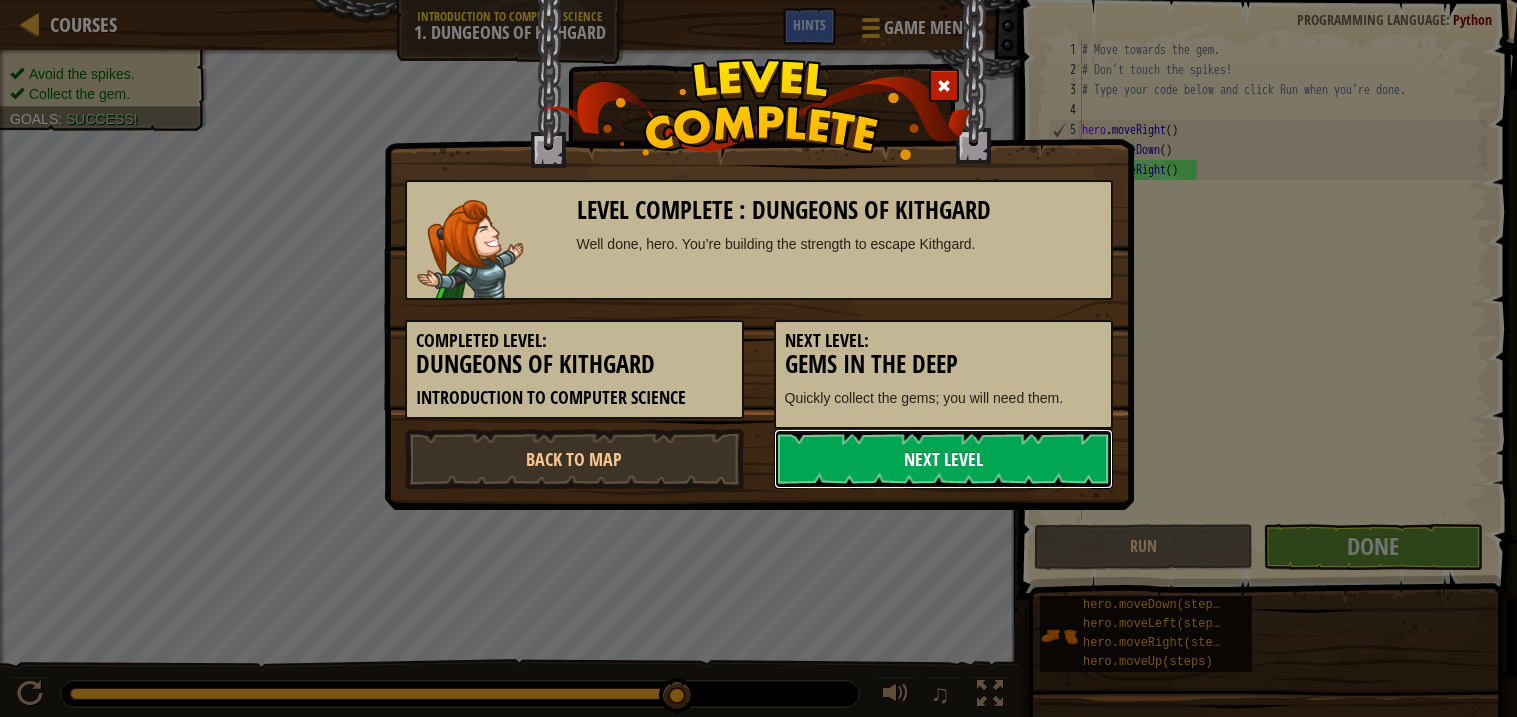 click on "Next Level" at bounding box center (943, 459) 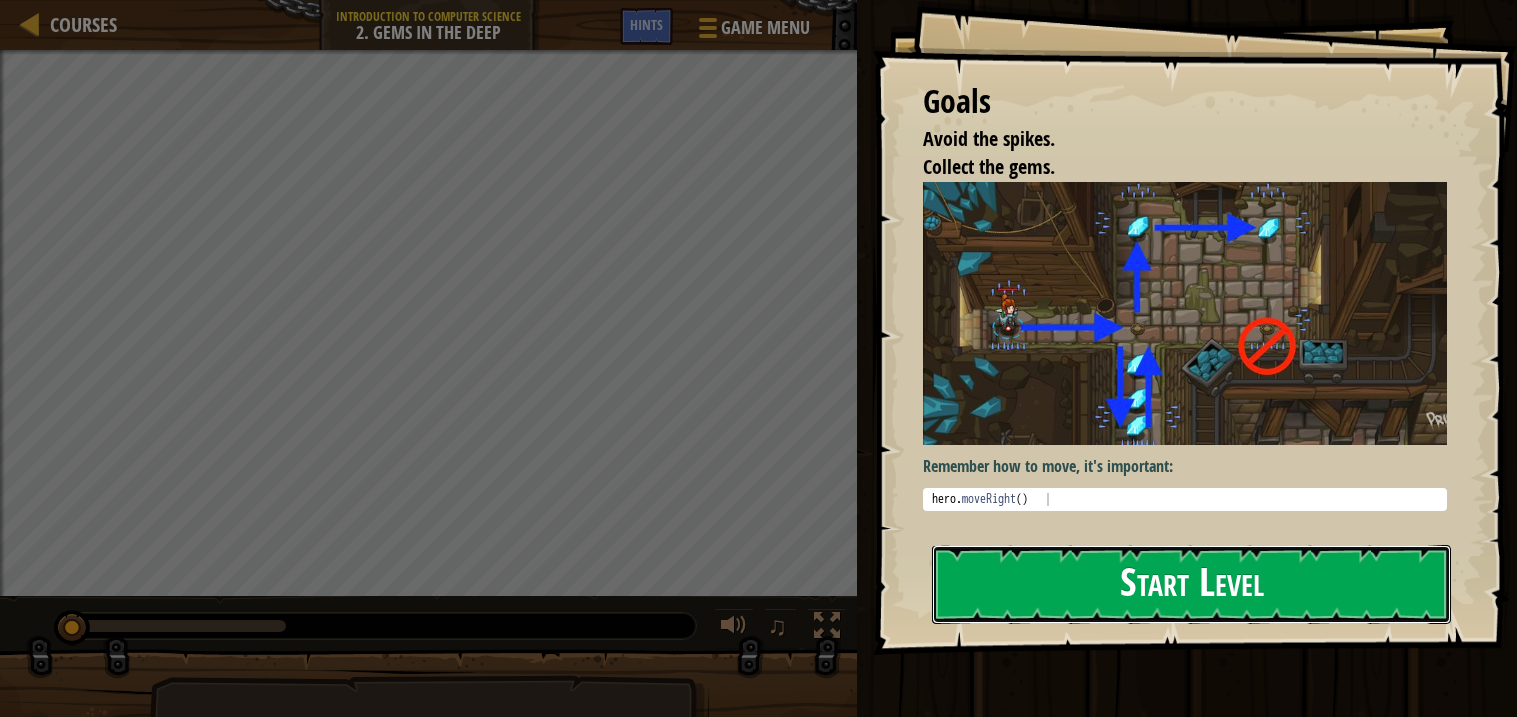 click on "Start Level" at bounding box center (1191, 584) 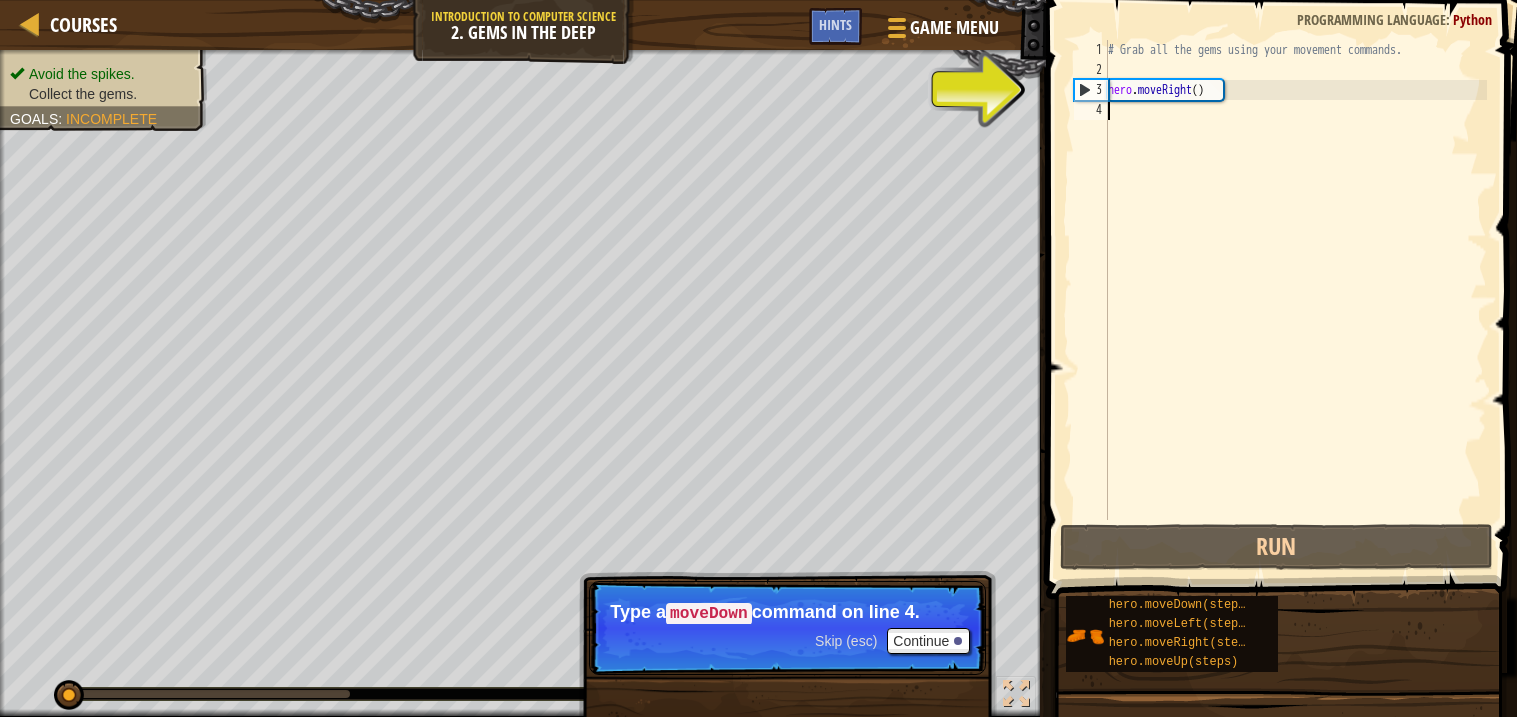 click on "# Grab all the gems using your movement commands. hero . moveRight ( )" at bounding box center (1295, 300) 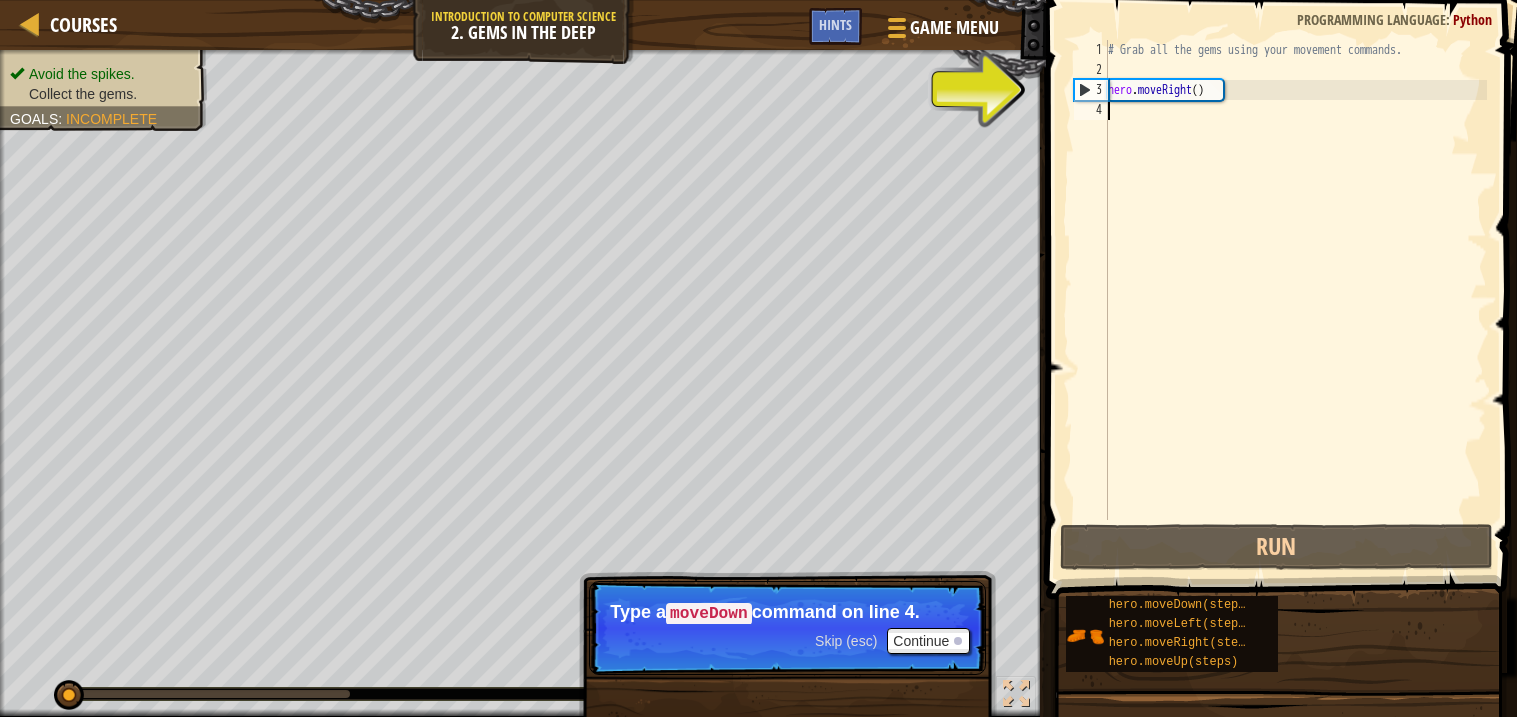 scroll, scrollTop: 8, scrollLeft: 0, axis: vertical 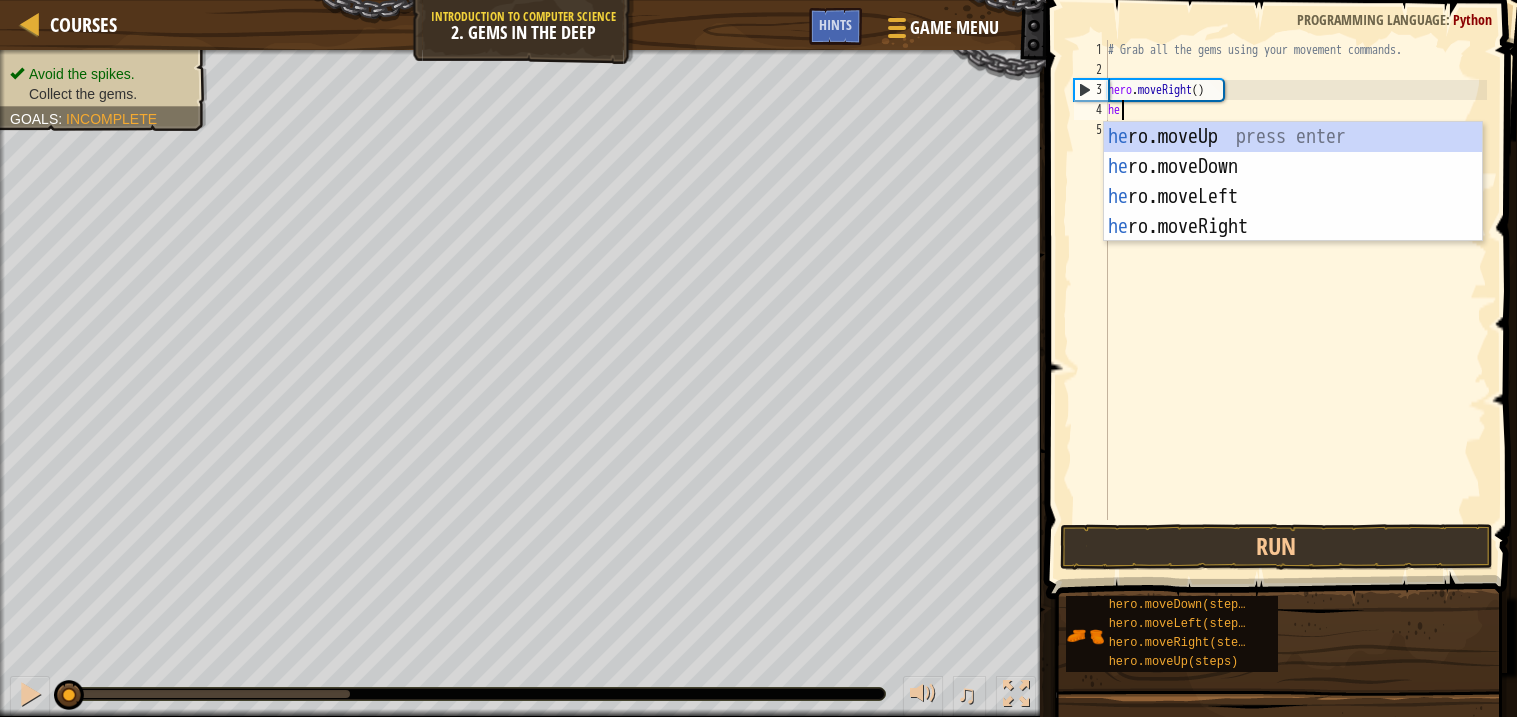 type on "her" 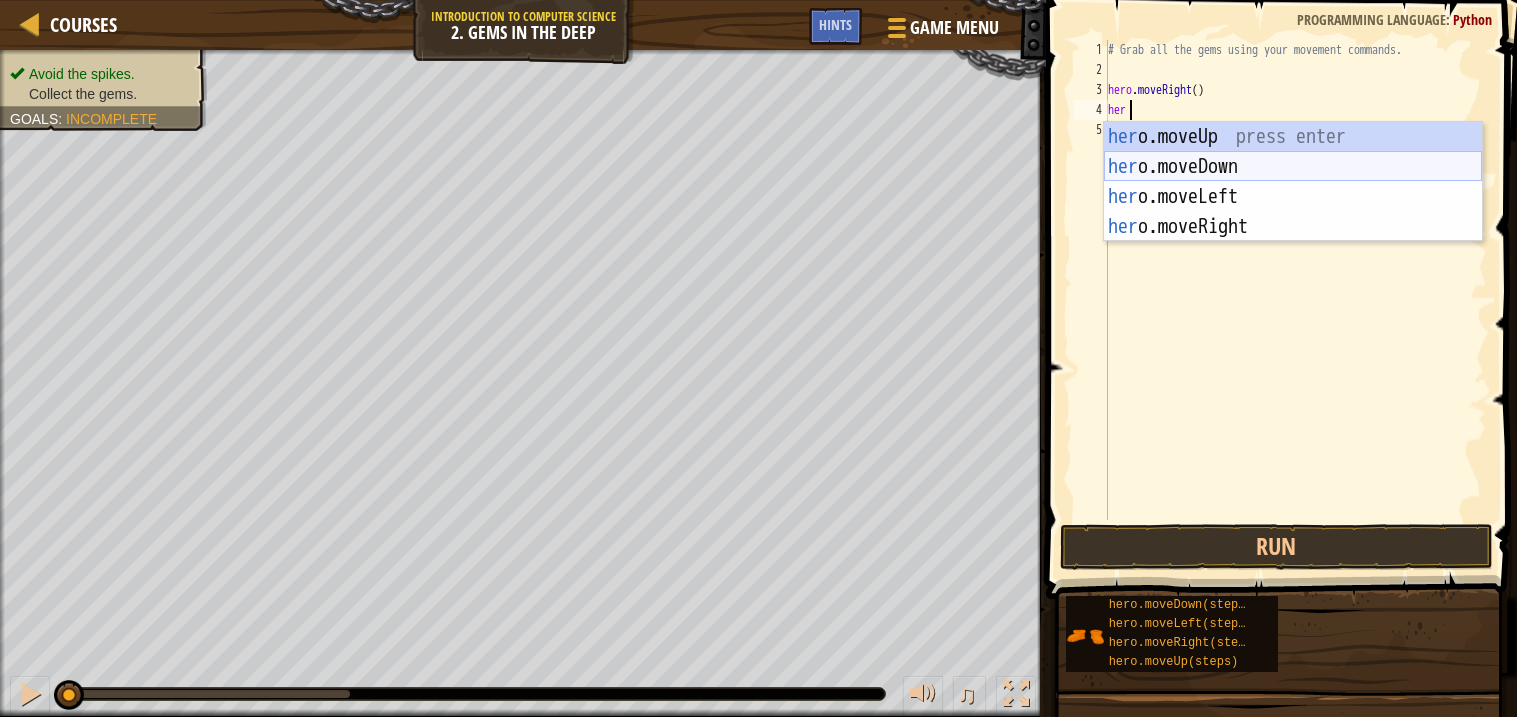 click on "her o.moveUp press enter her o.moveDown press enter her o.moveLeft press enter her o.moveRight press enter" at bounding box center [1293, 212] 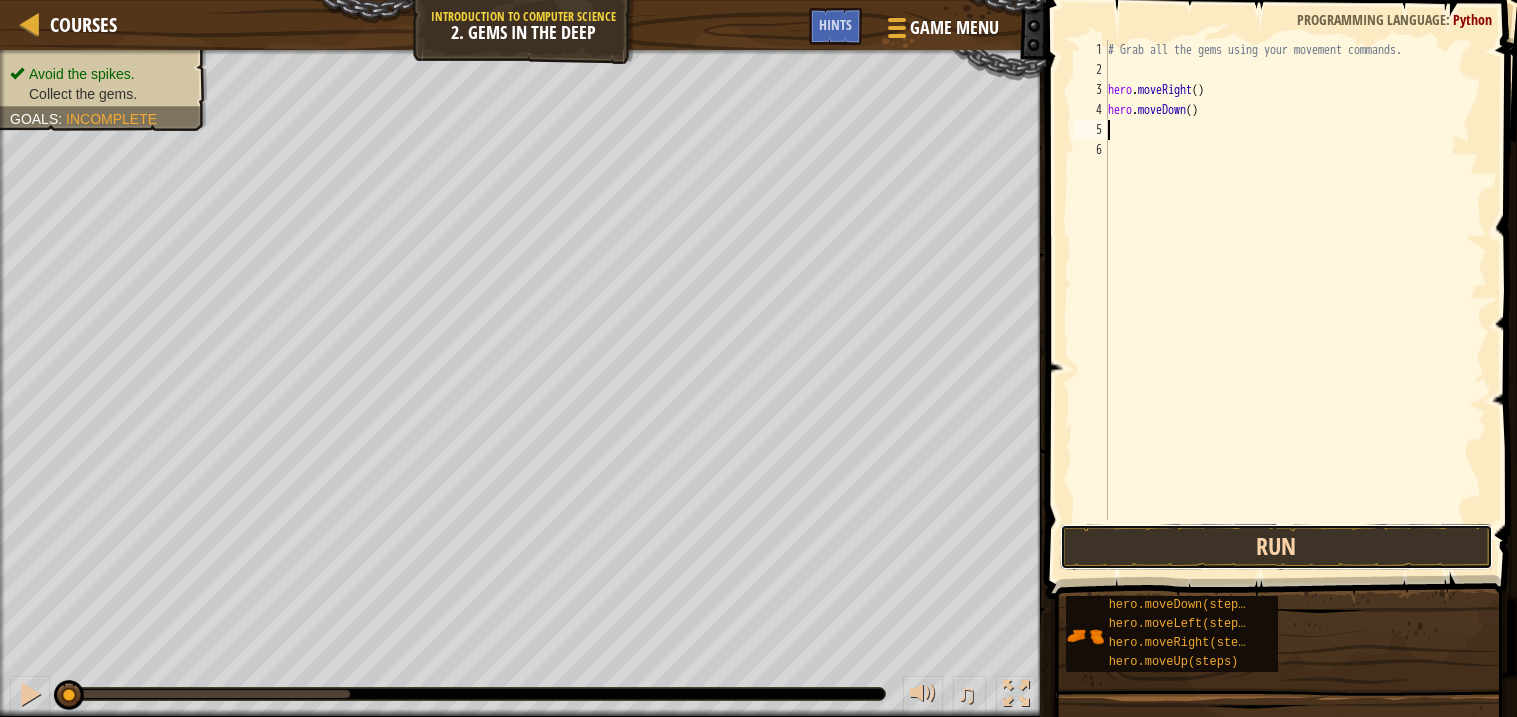 click on "Run" at bounding box center (1276, 547) 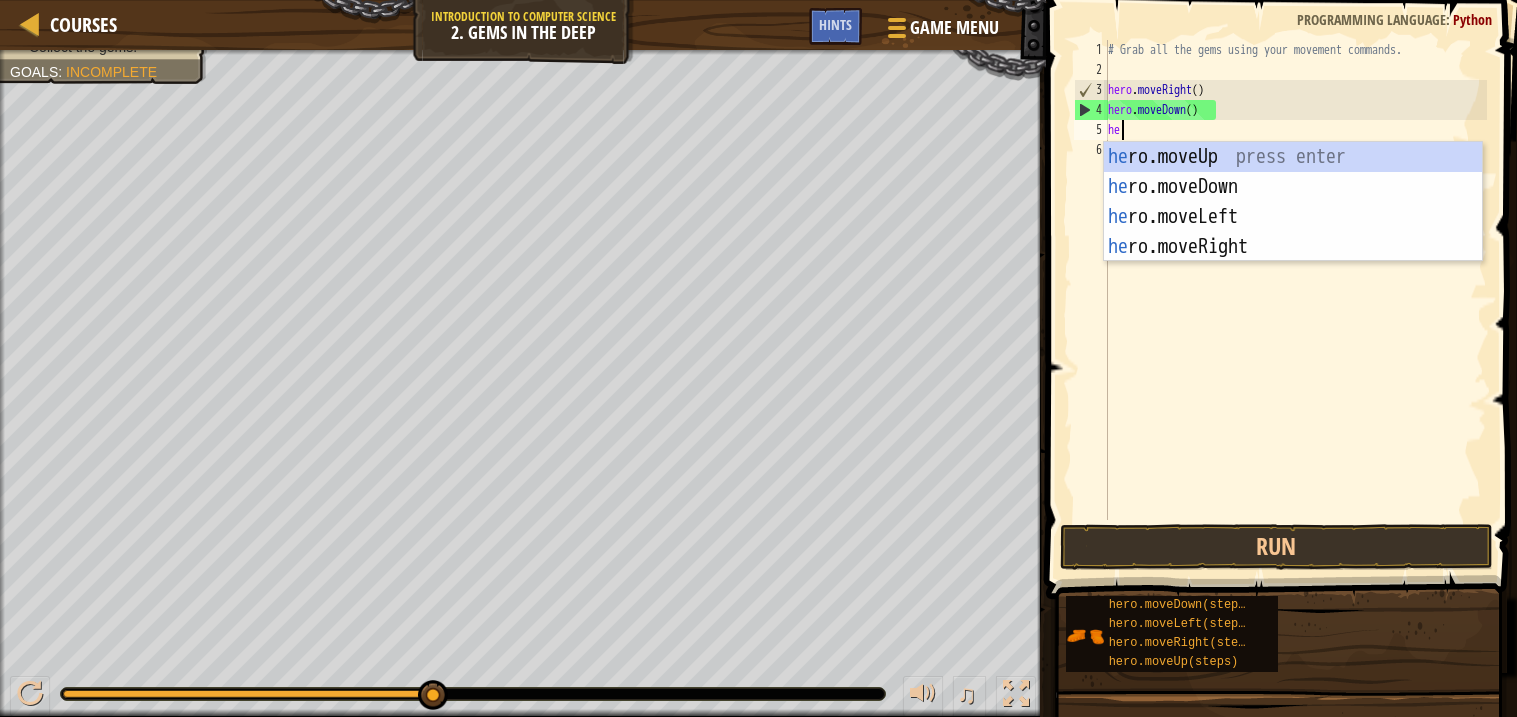 type on "her" 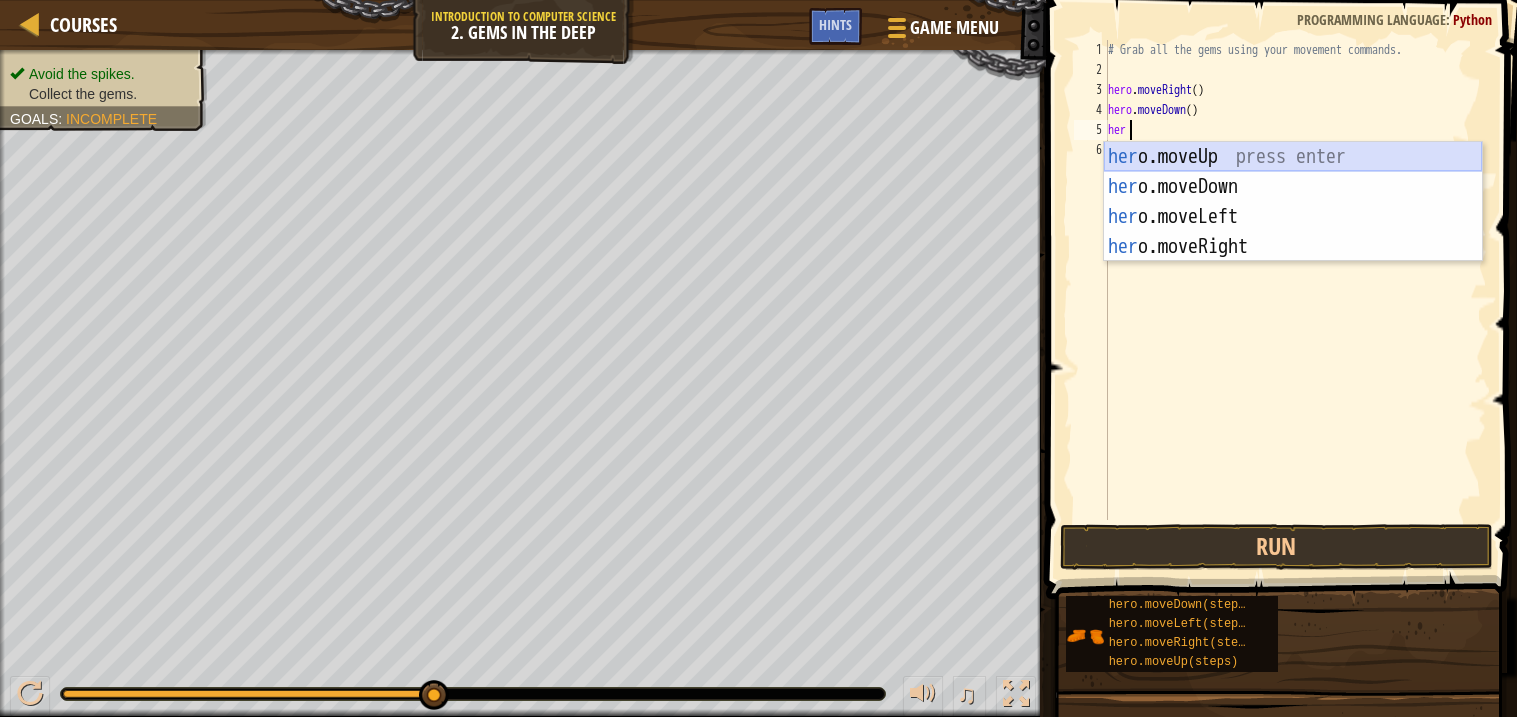 click on "her o.moveUp press enter her o.moveDown press enter her o.moveLeft press enter her o.moveRight press enter" at bounding box center [1293, 232] 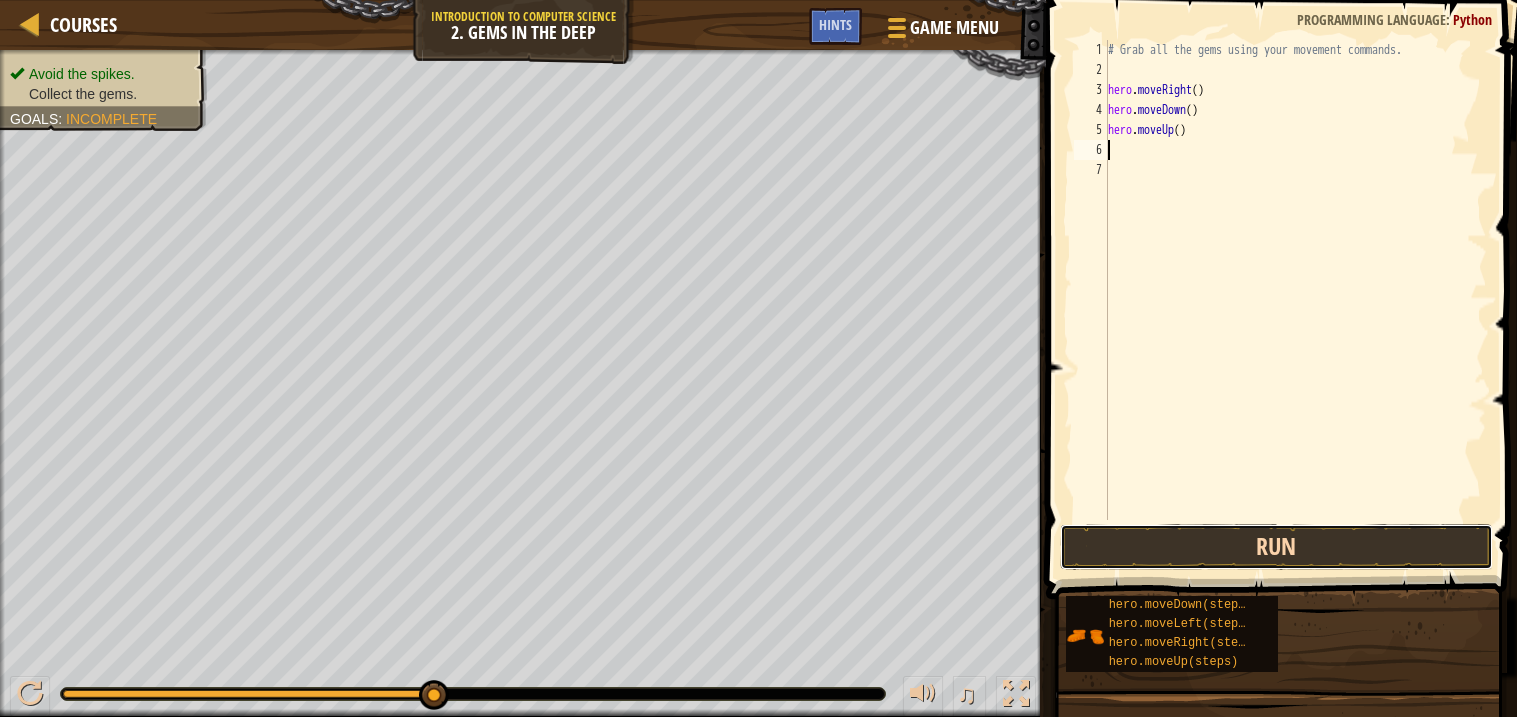 click on "Run" at bounding box center (1276, 547) 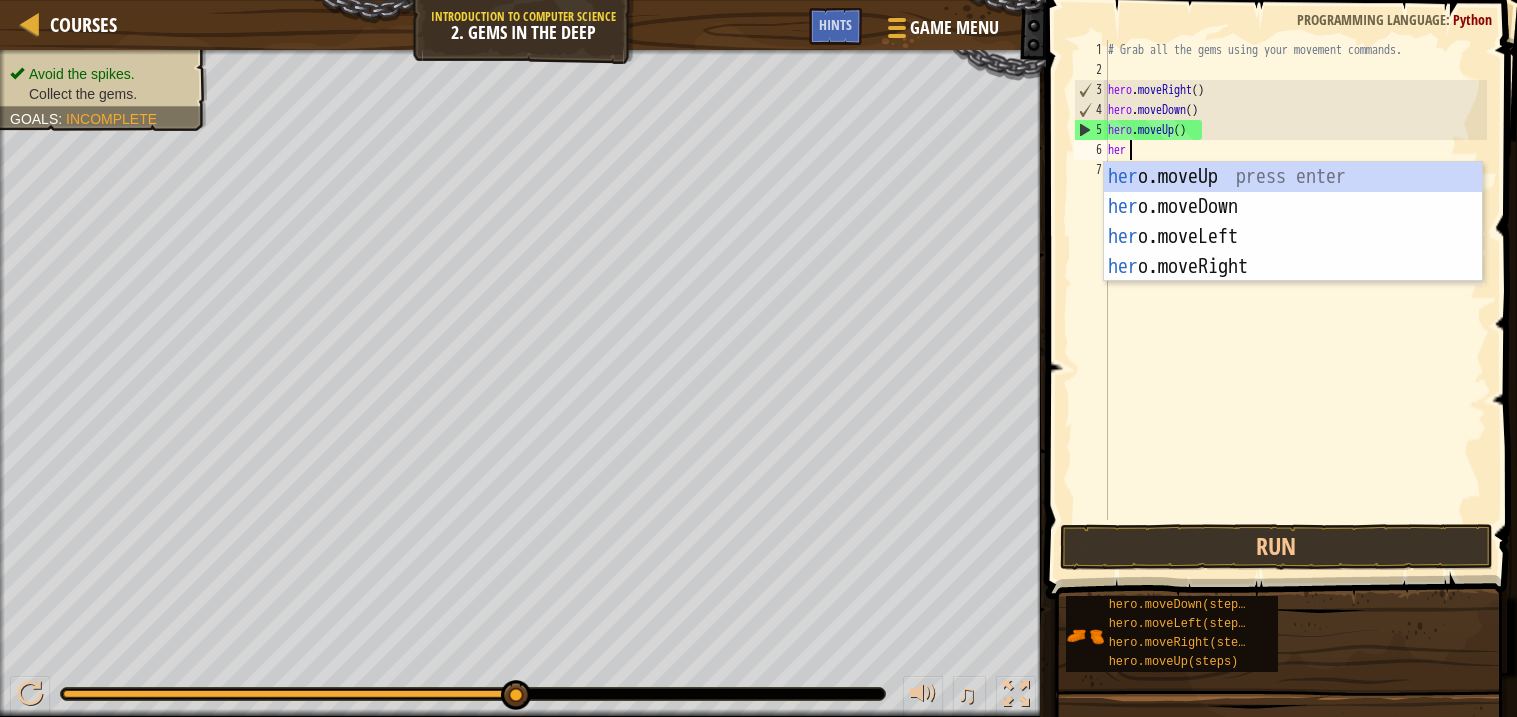 type on "hero" 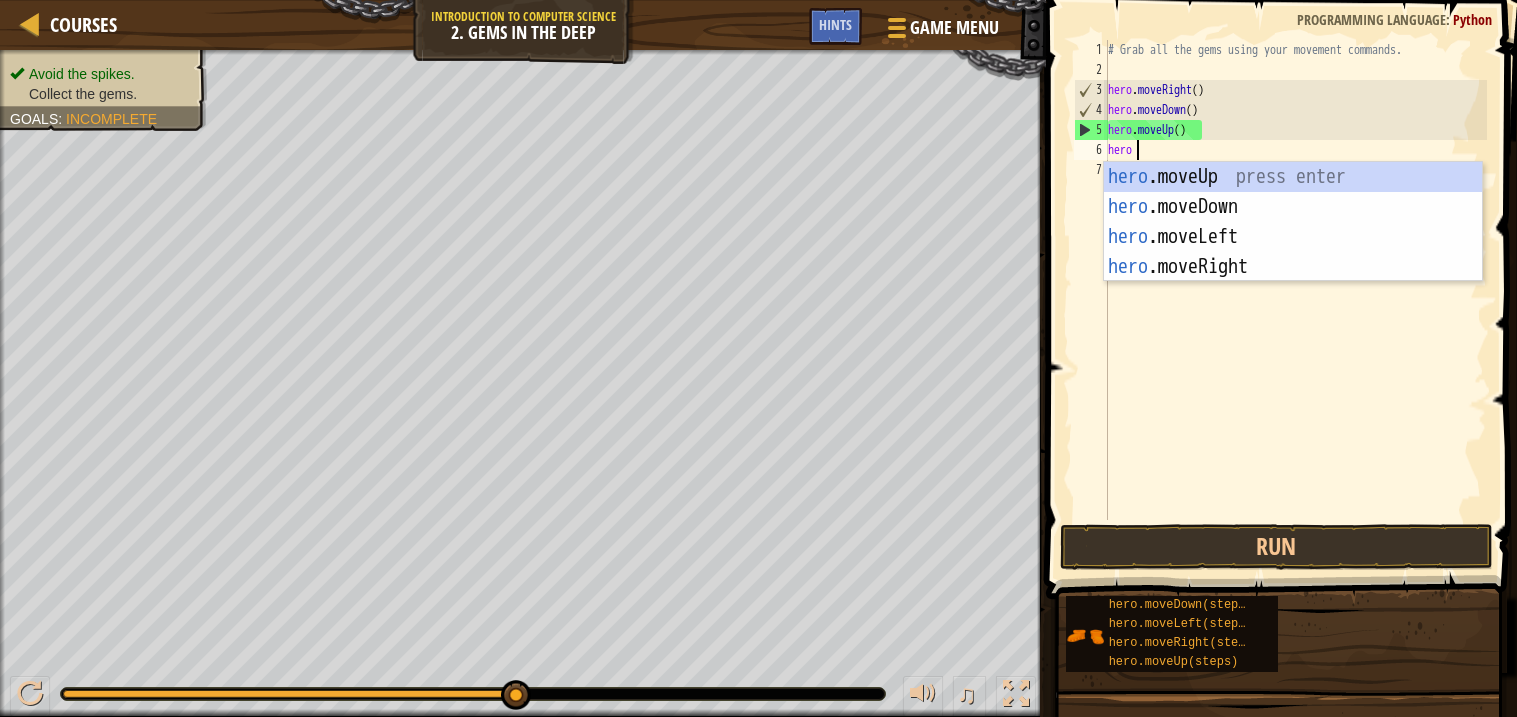 scroll, scrollTop: 8, scrollLeft: 1, axis: both 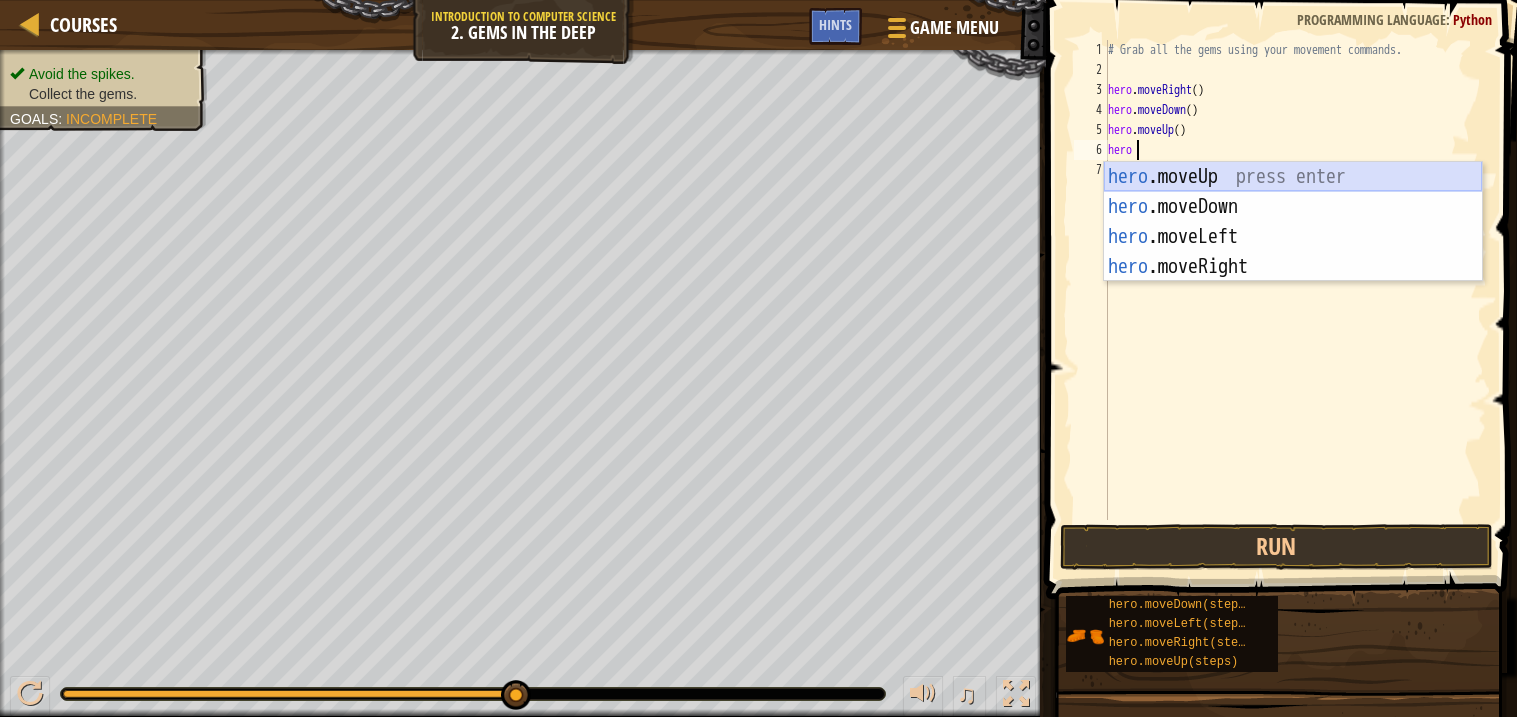click on "hero .moveUp press enter hero .moveDown press enter hero .moveLeft press enter hero .moveRight press enter" at bounding box center [1293, 252] 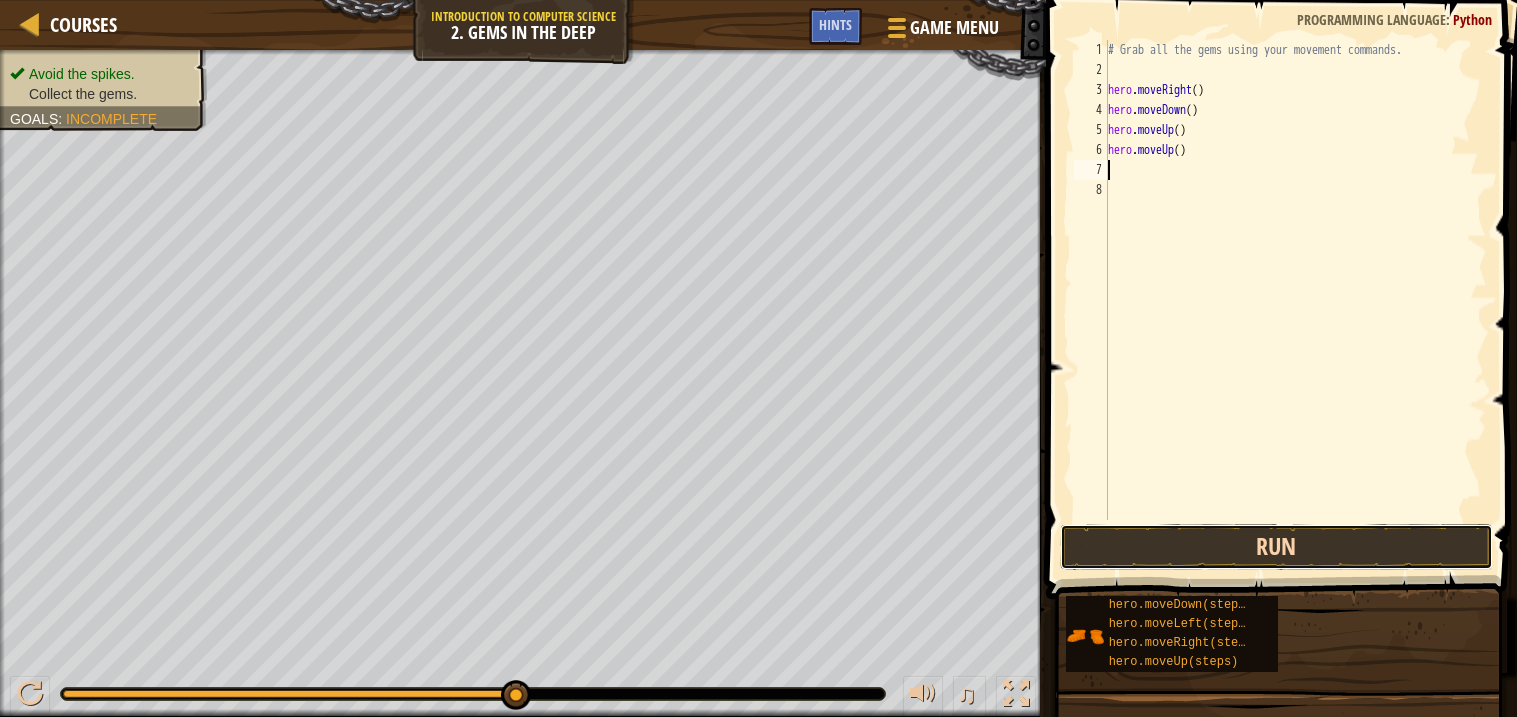 click on "Run" at bounding box center (1276, 547) 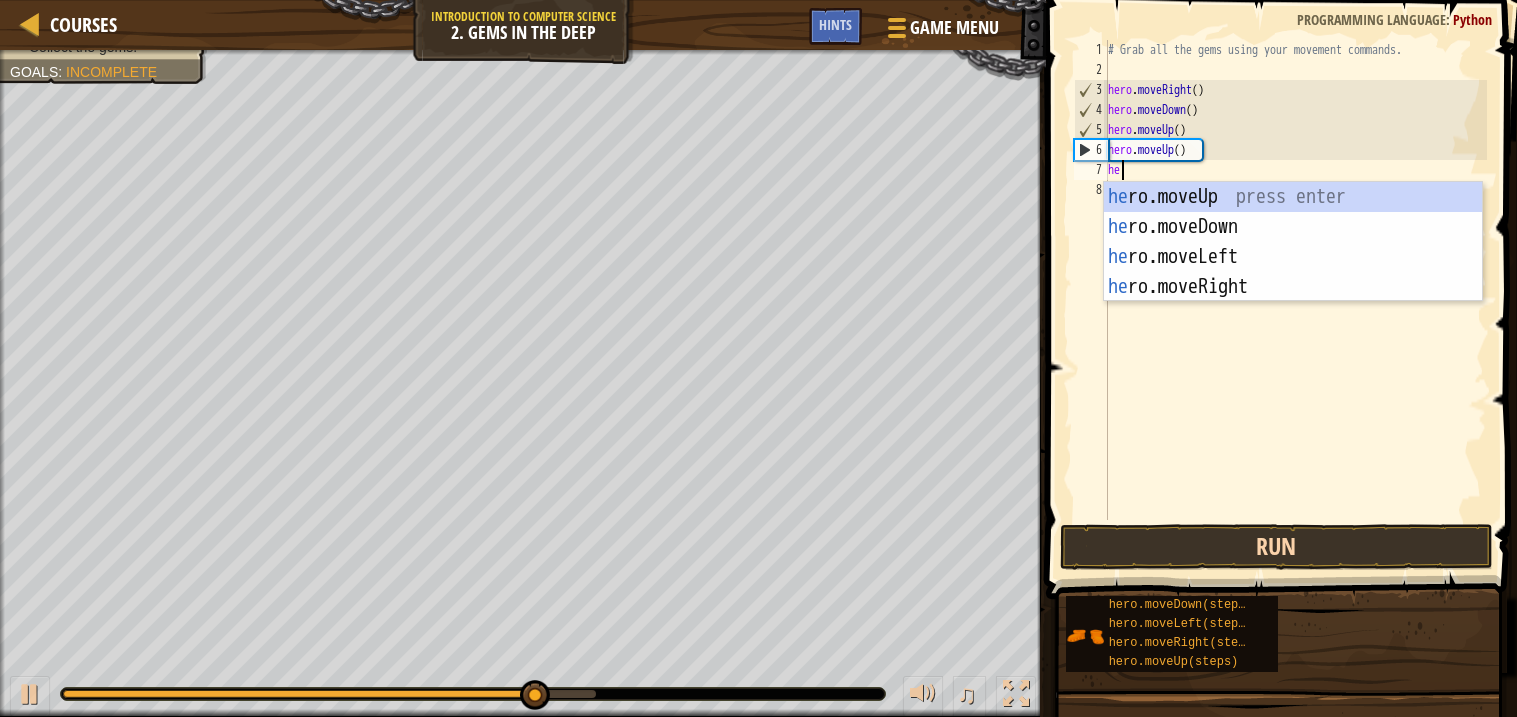 type on "her" 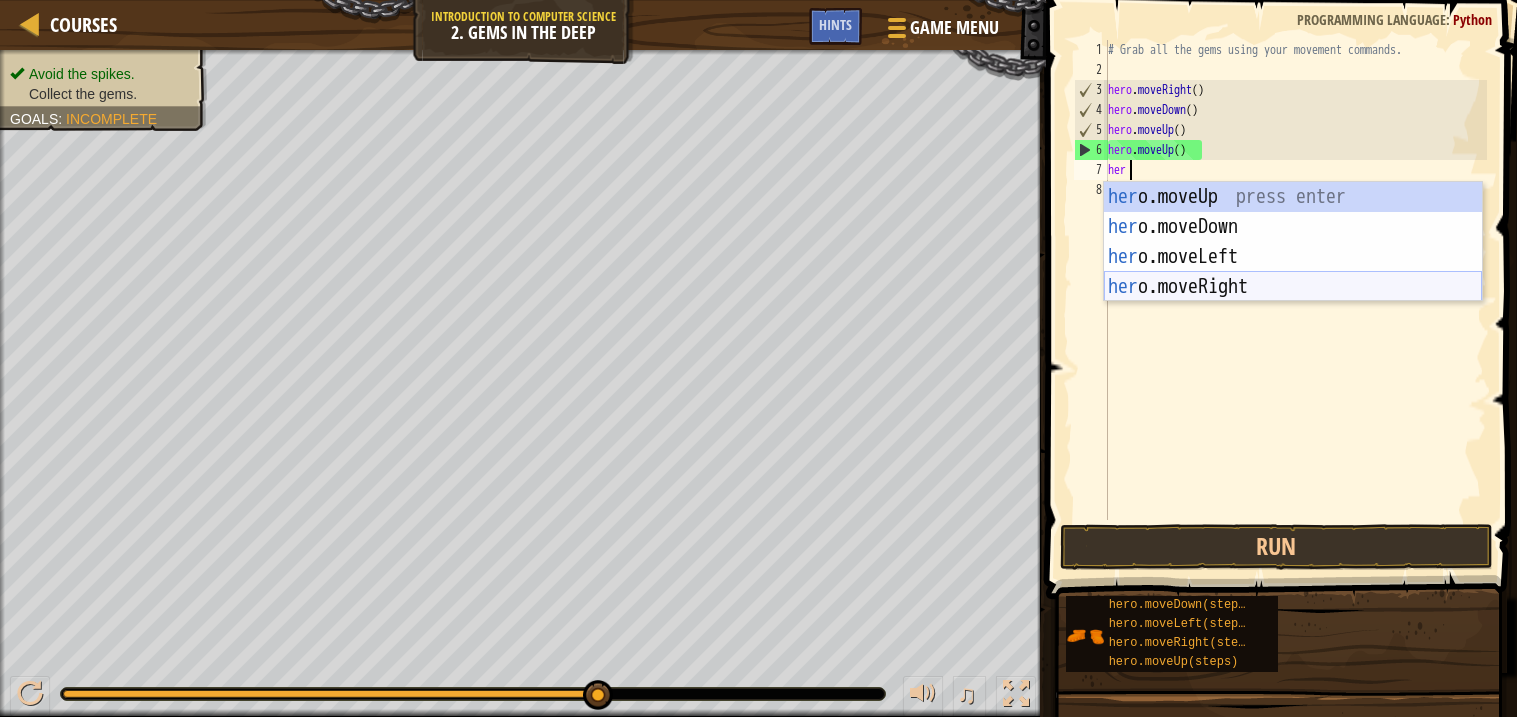 click on "her o.moveUp press enter her o.moveDown press enter her o.moveLeft press enter her o.moveRight press enter" at bounding box center (1293, 272) 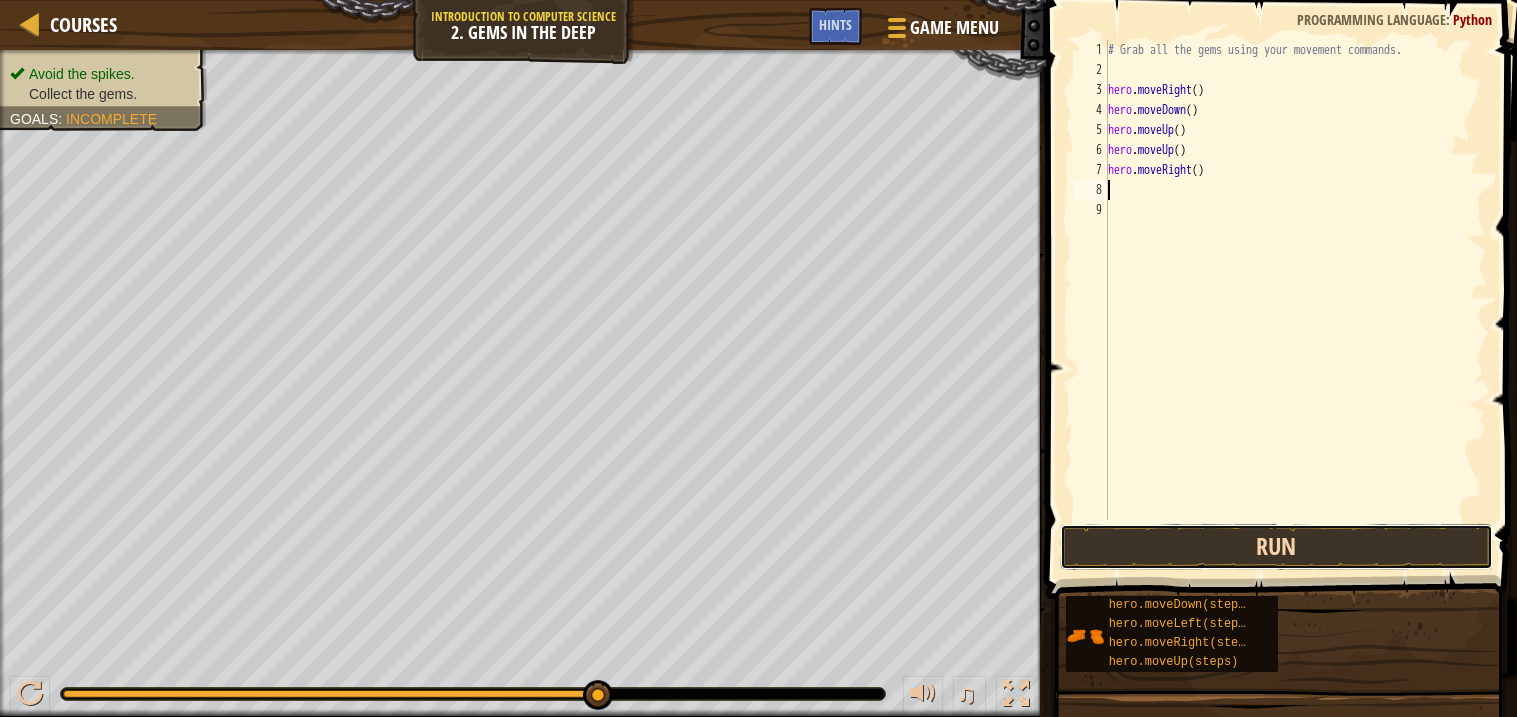 click on "Run" at bounding box center (1276, 547) 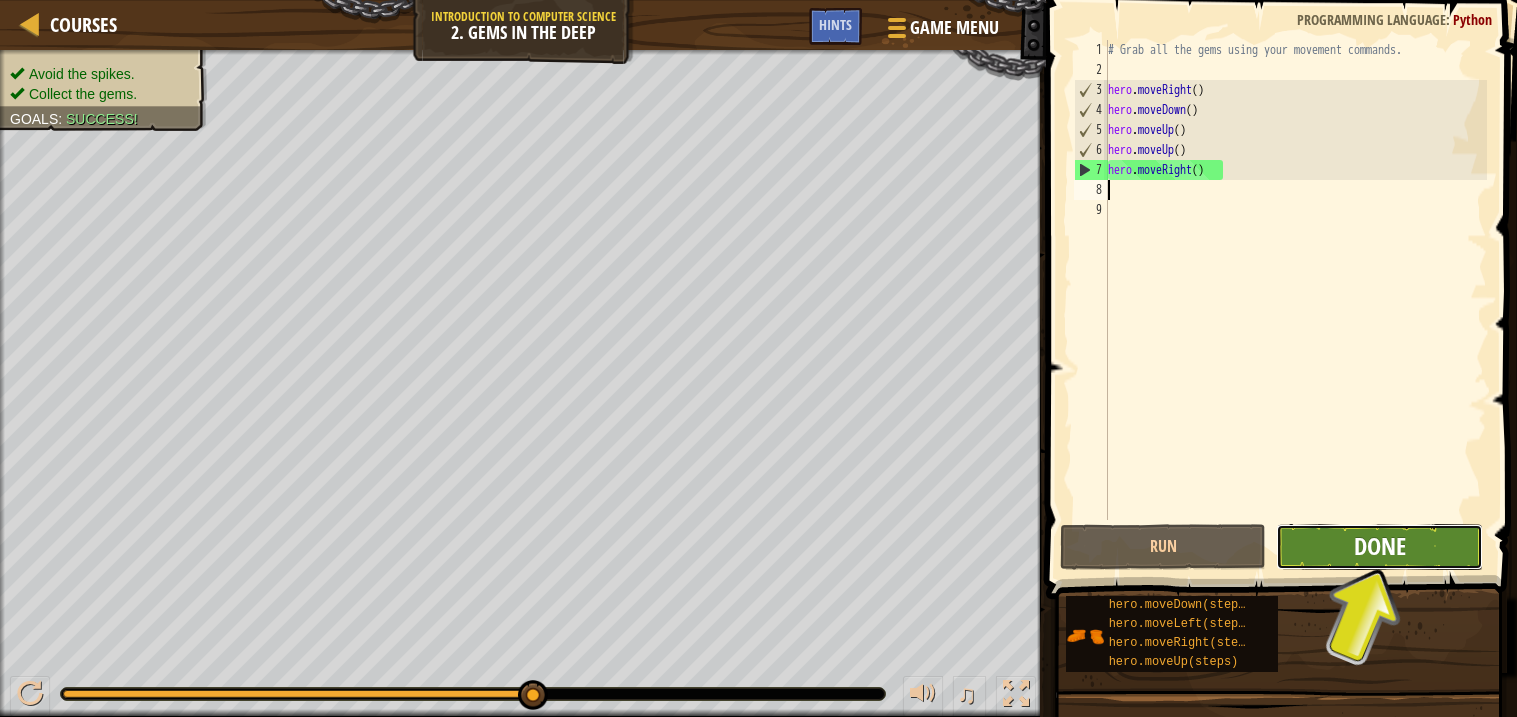 click on "Done" at bounding box center [1380, 546] 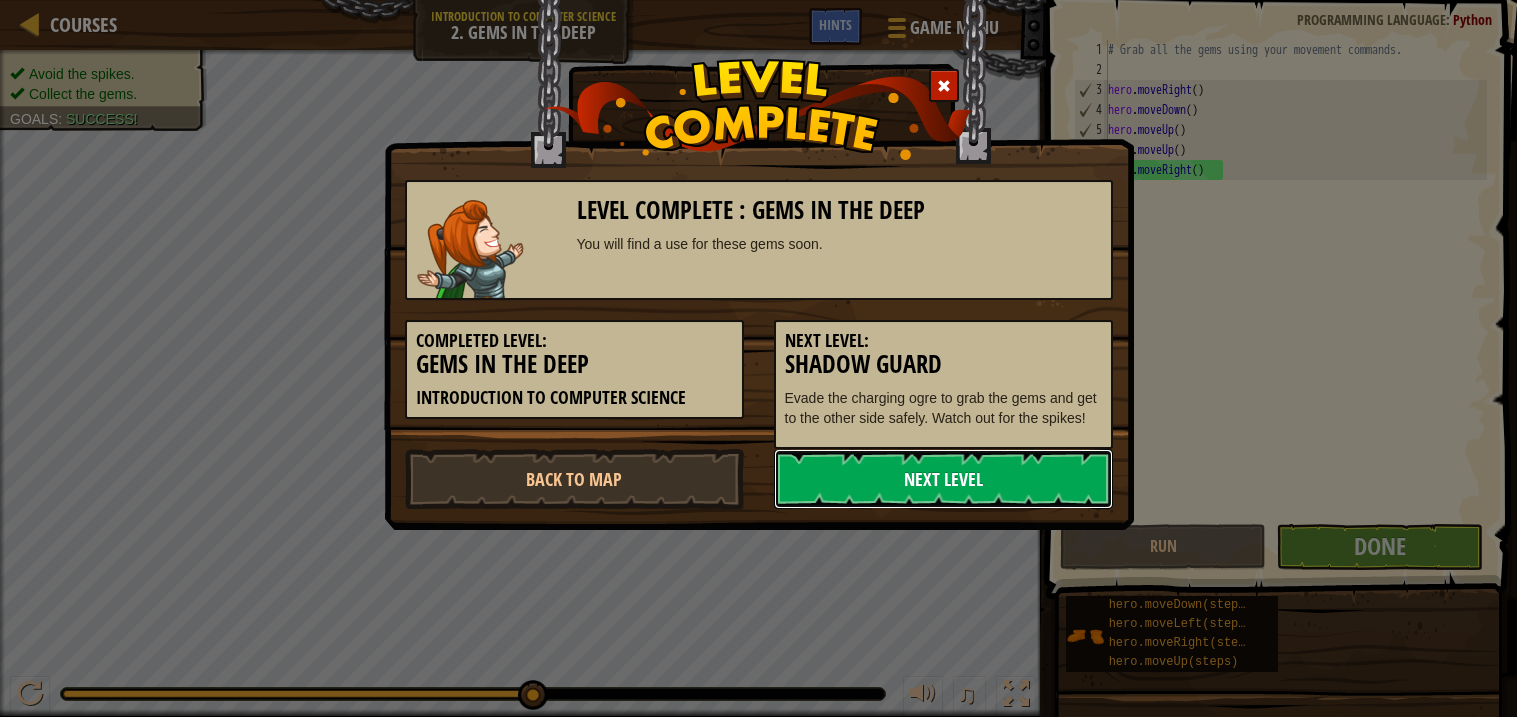 click on "Next Level" at bounding box center [943, 479] 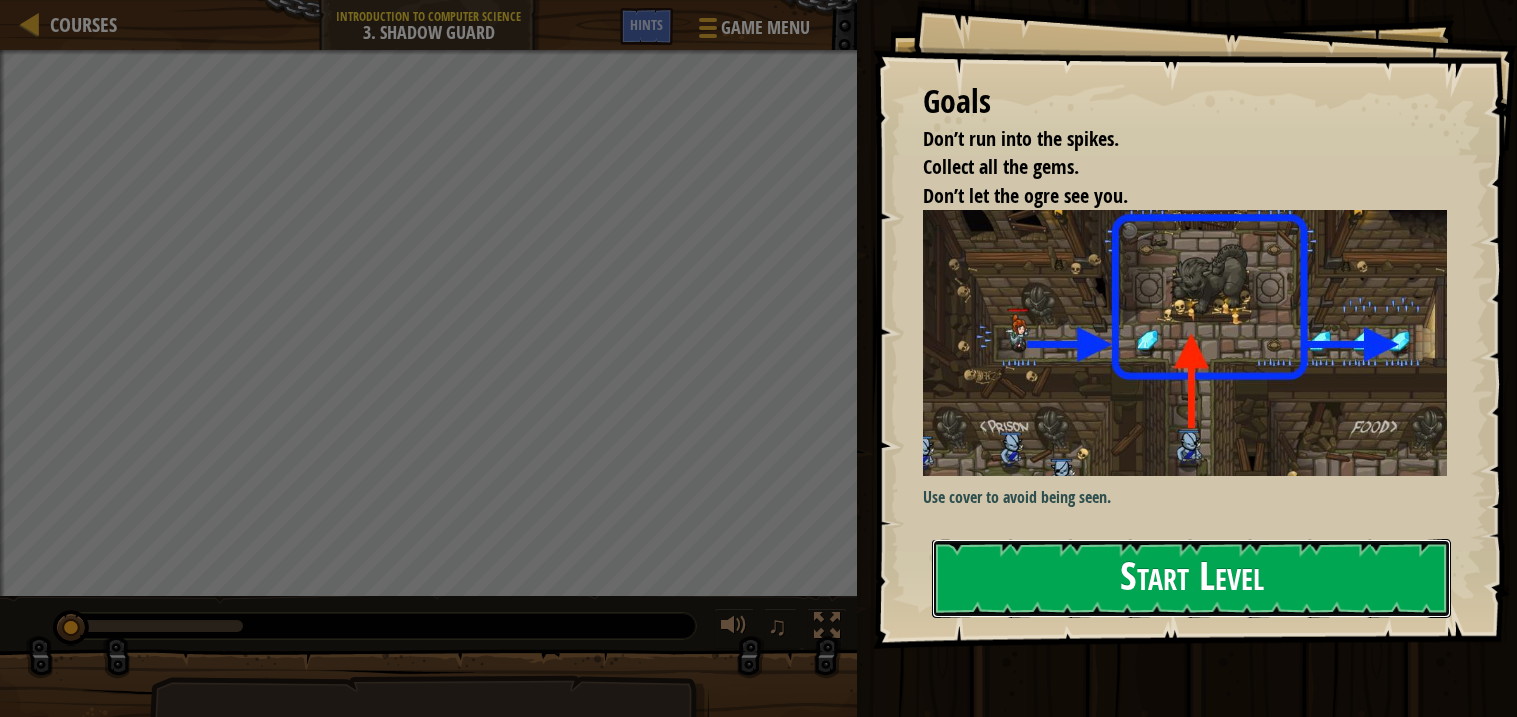 click on "Start Level" at bounding box center (1191, 578) 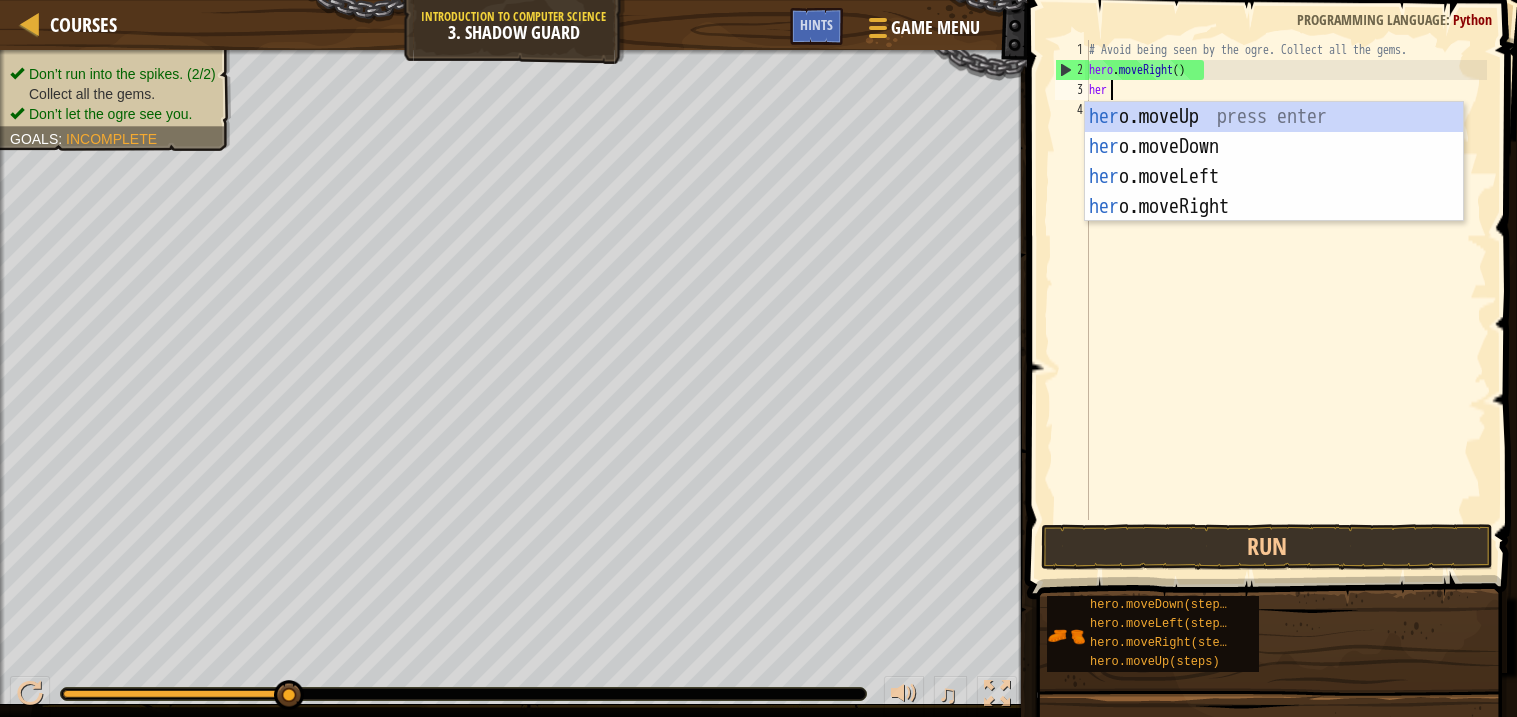 scroll, scrollTop: 8, scrollLeft: 1, axis: both 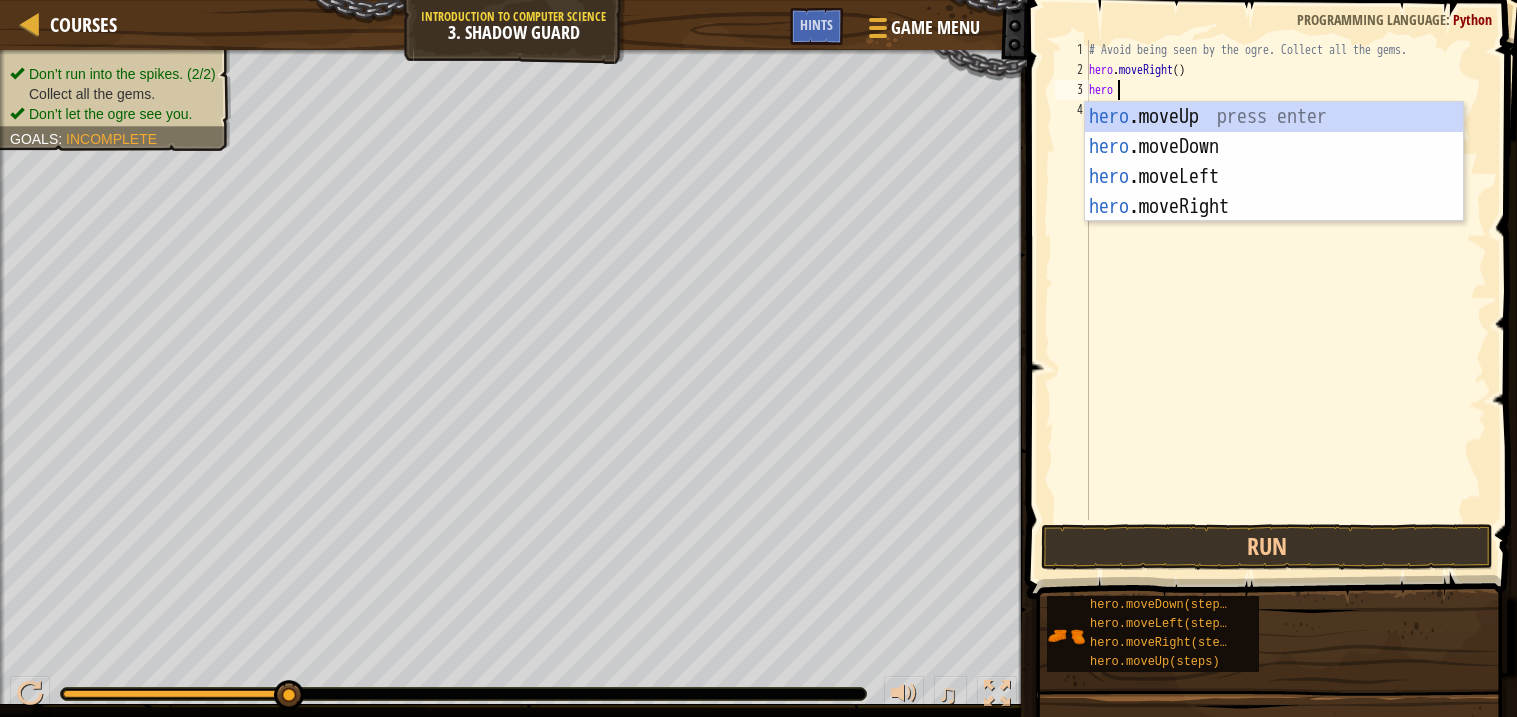click on "Courses Introduction to Computer Science 3. Shadow Guard Game Menu Done Hints 1     הההההההההההההההההההההההההההההההההההההההההההההההההההההההההההההההההההההההההההההההההההההההההההההההההההההההההההההההההההההההההההההההההההההההההההההההההההההההההההההההההההההההההההההההההההההההההההההההההההההההההההההההההההההההההההההההההההההההההההההההההההההההההההההההה XXXXXXXXXXXXXXXXXXXXXXXXXXXXXXXXXXXXXXXXXXXXXXXXXXXXXXXXXXXXXXXXXXXXXXXXXXXXXXXXXXXXXXXXXXXXXXXXXXXXXXXXXXXXXXXXXXXXXXXXXXXXXXXXXXXXXXXXXXXXXXXXXXXXXXXXXXXXXXXXXXXXXXXXXXXXXXXXXXXXXXXXXXXXXXXXXXXXXXXXXXXXXXXXXXXXXXXXXXXXXXXXXXXXXXXXXXXXXXXXXXXXXXXXXXXXXXXX Solution × Fill in solution Hints hero 1 2 3 4 # Avoid being seen by the ogre. Collect all the gems. hero . moveRight ( ) hero     Code Saved Programming language :" at bounding box center [758, 0] 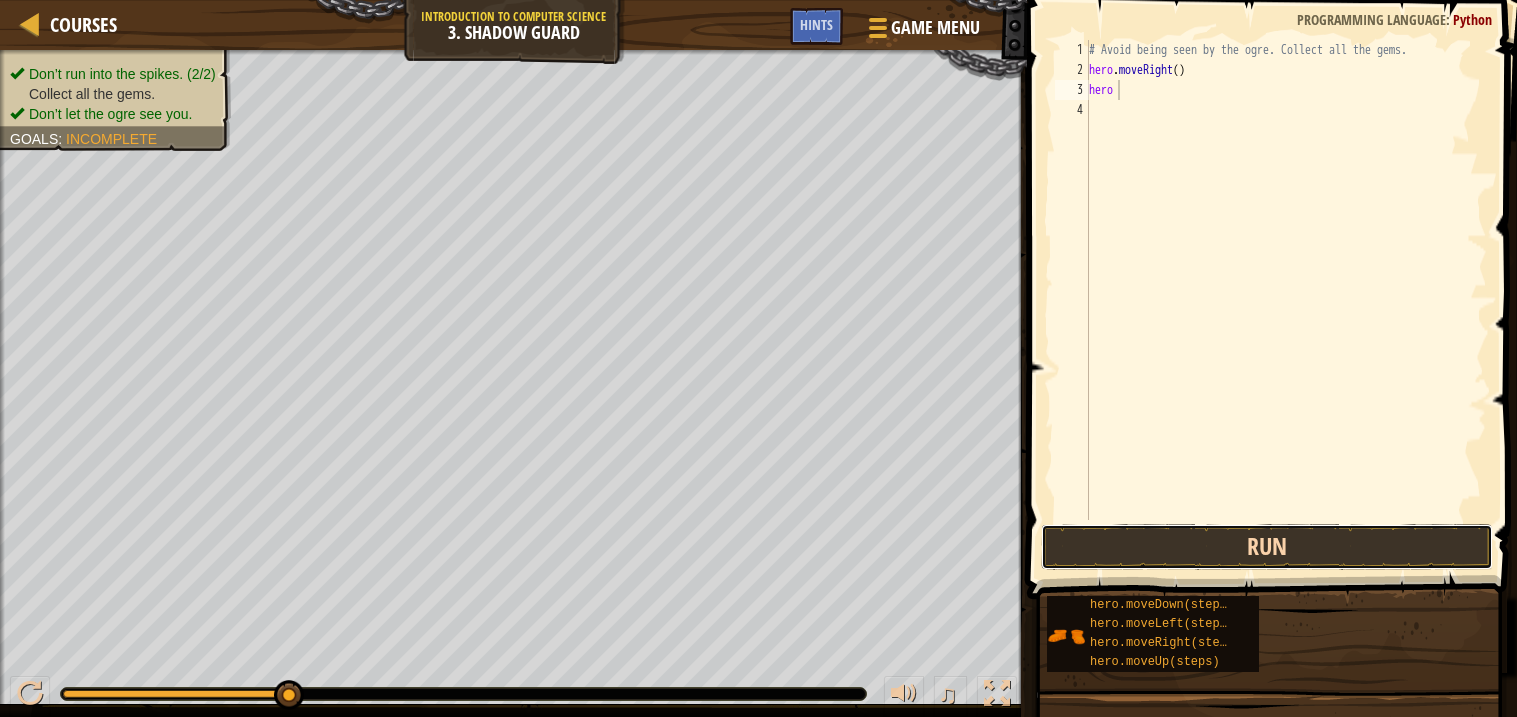 click on "Run" at bounding box center [1267, 547] 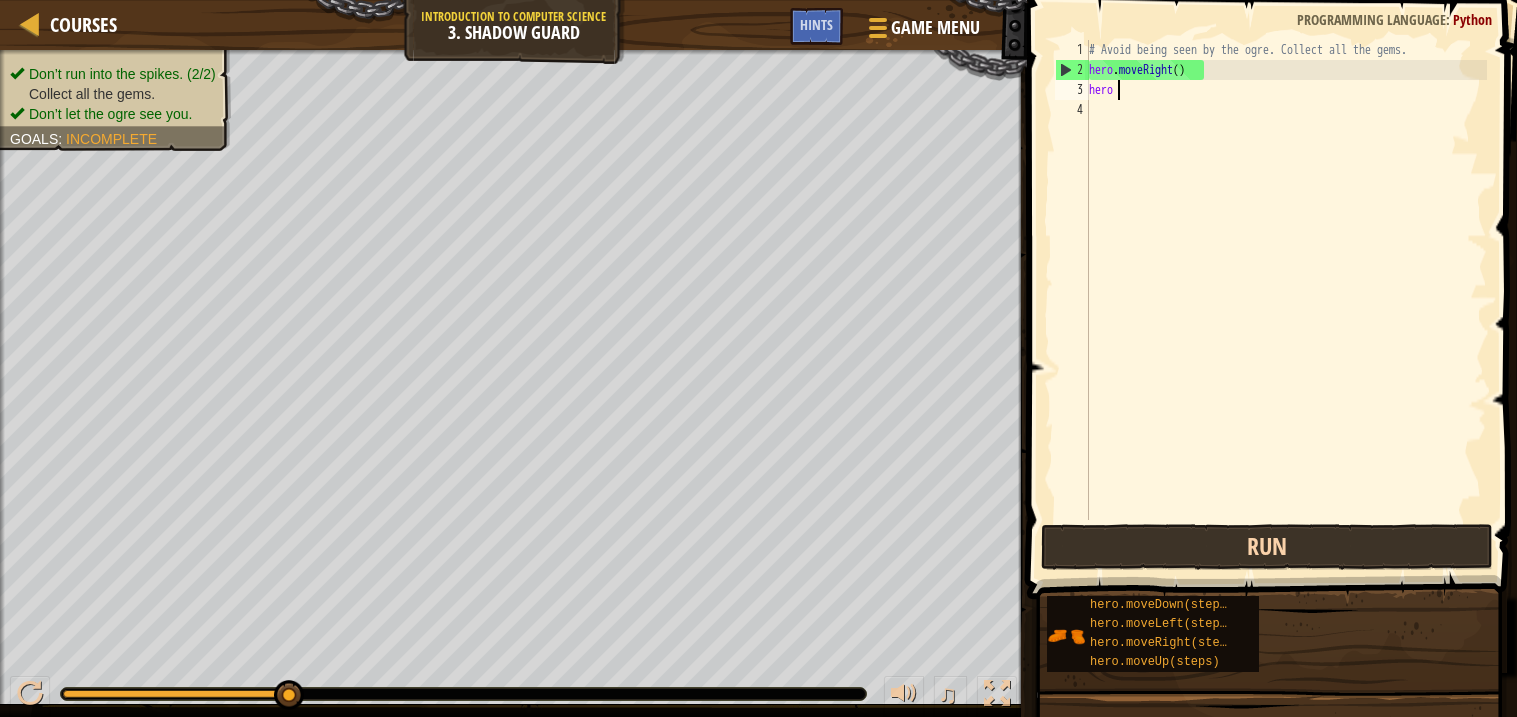 type on "[NAME]" 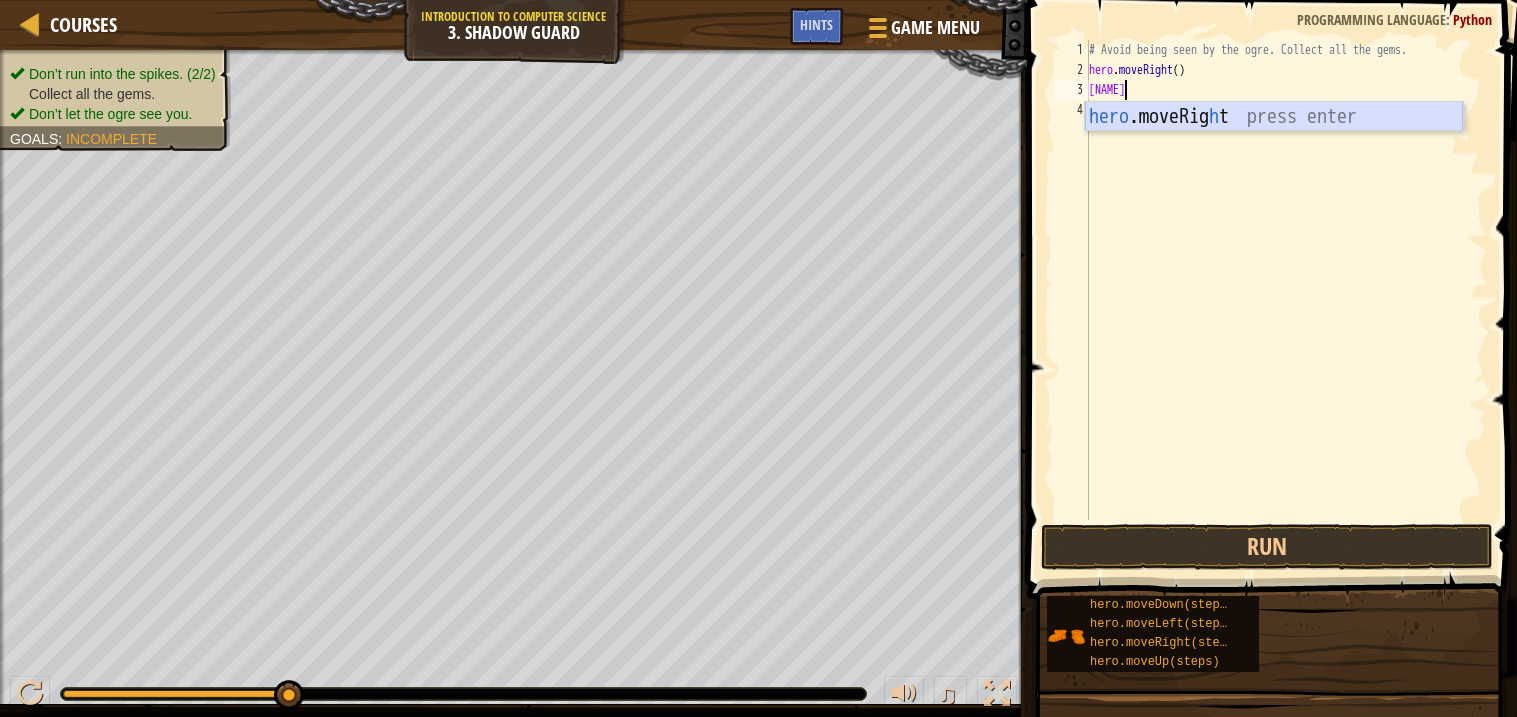 click on "hero .moveRig h t press enter" at bounding box center [1274, 147] 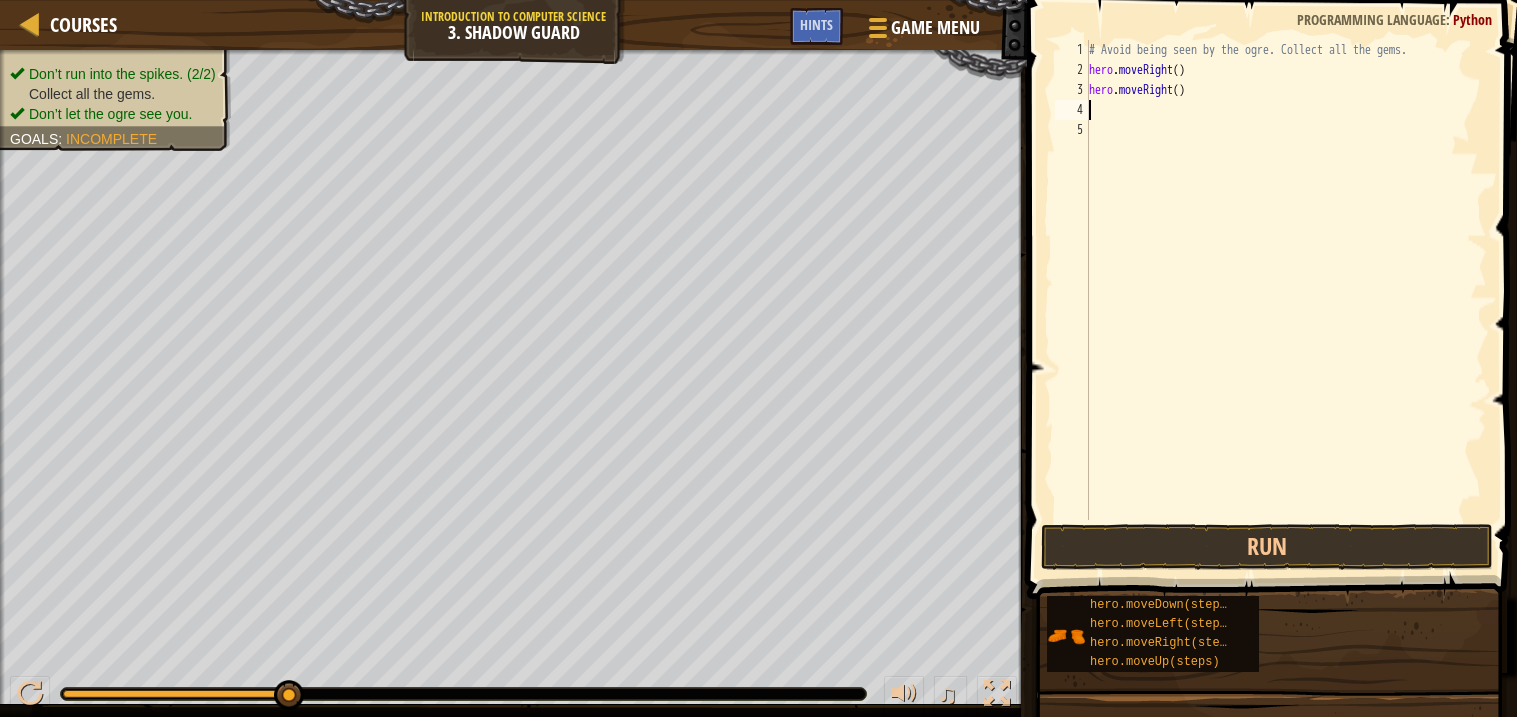 scroll, scrollTop: 8, scrollLeft: 0, axis: vertical 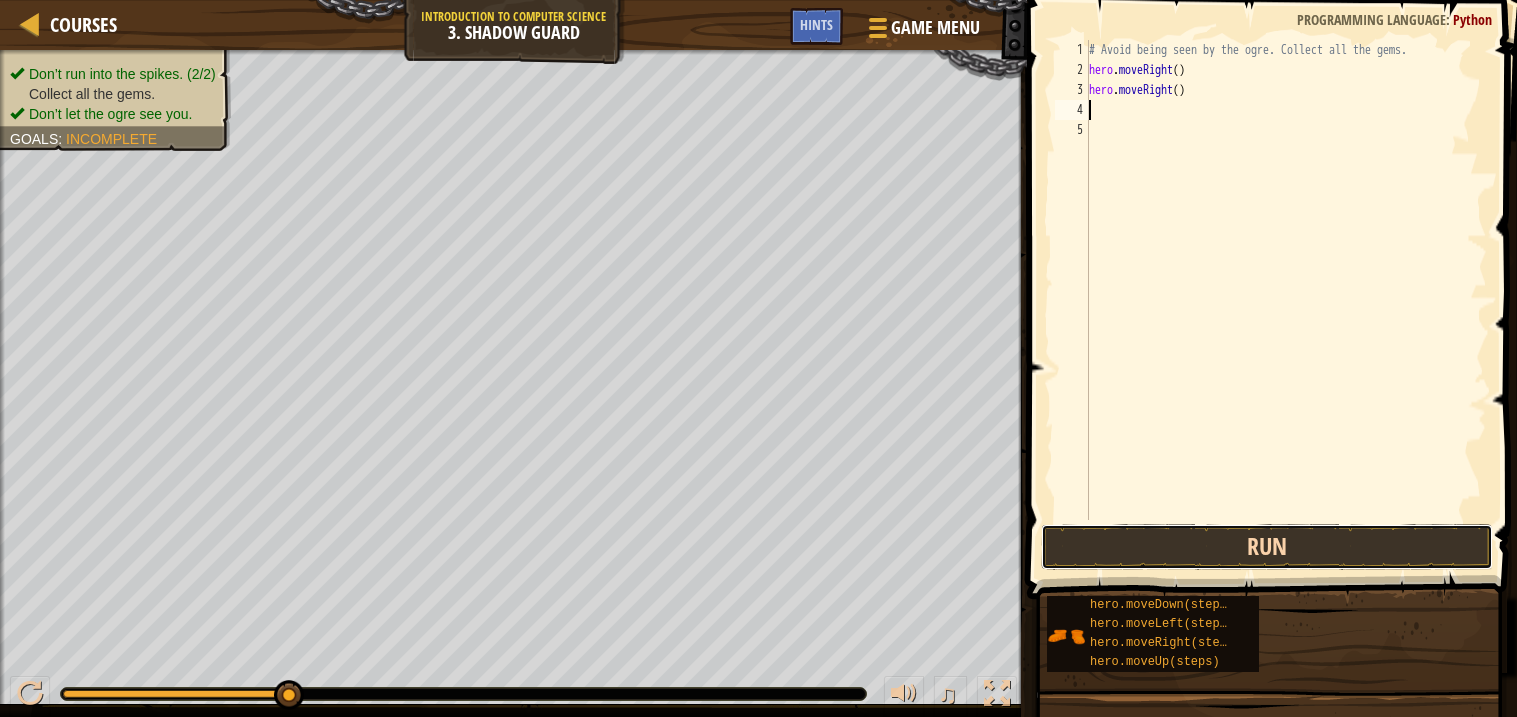 click on "Run" at bounding box center (1267, 547) 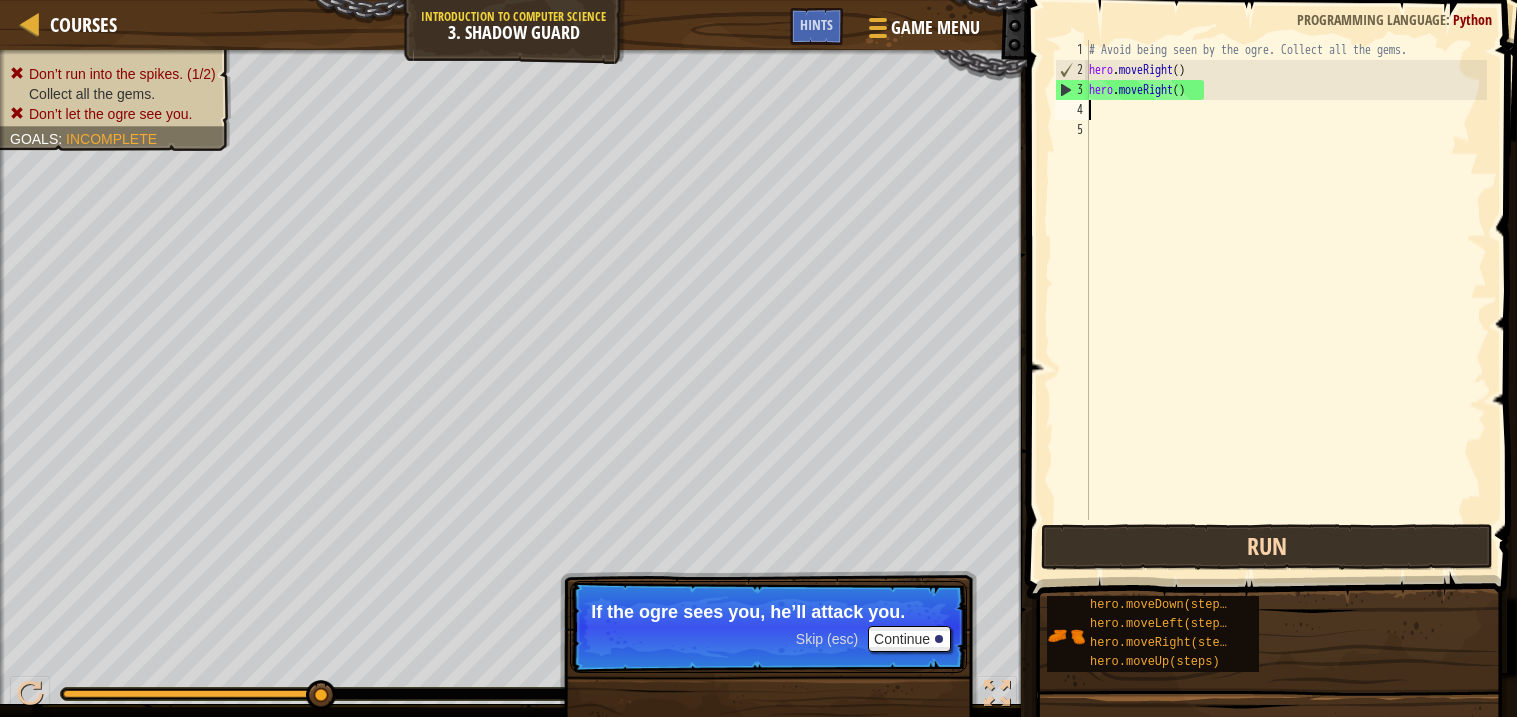 type on "h" 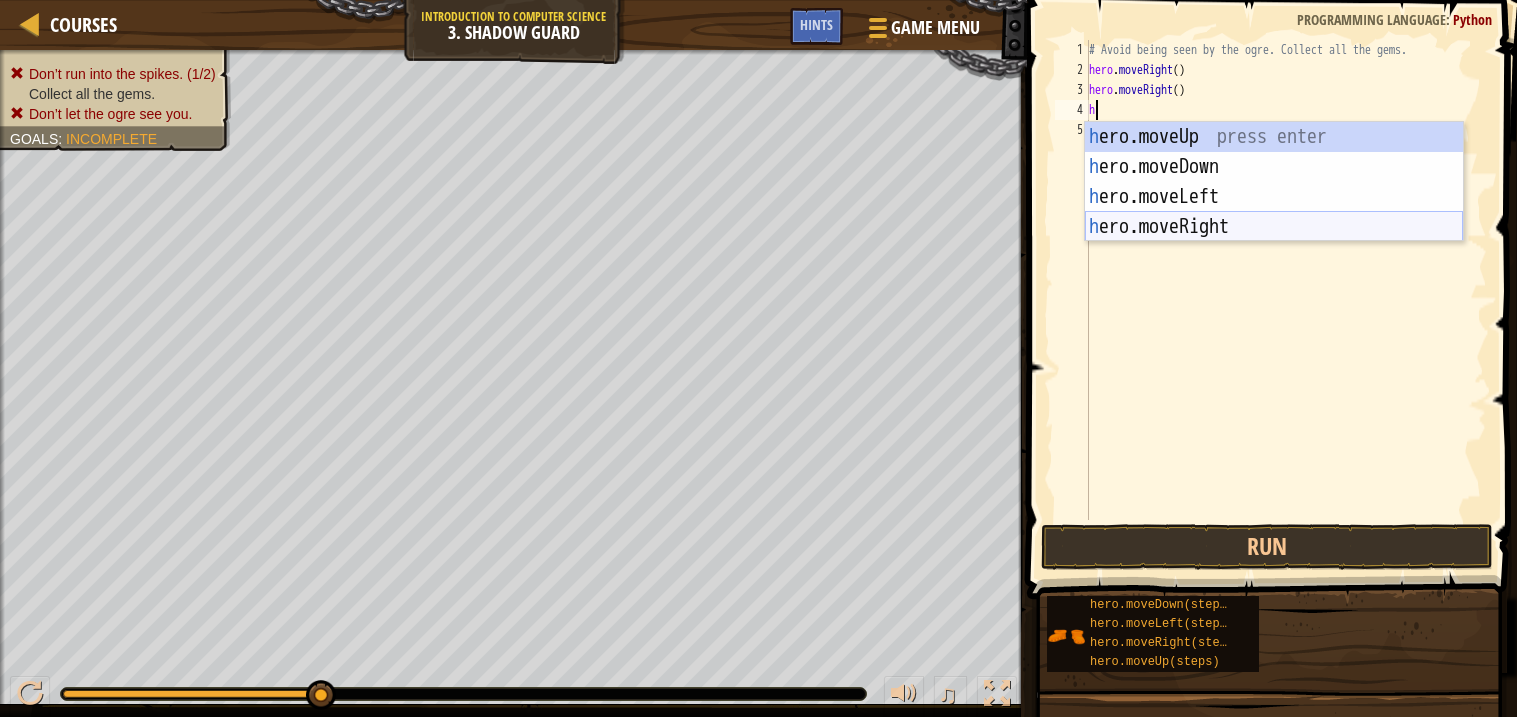click on "h ero.moveUp press enter h ero.moveDown press enter h ero.moveLeft press enter h ero.moveRight press enter" at bounding box center (1274, 212) 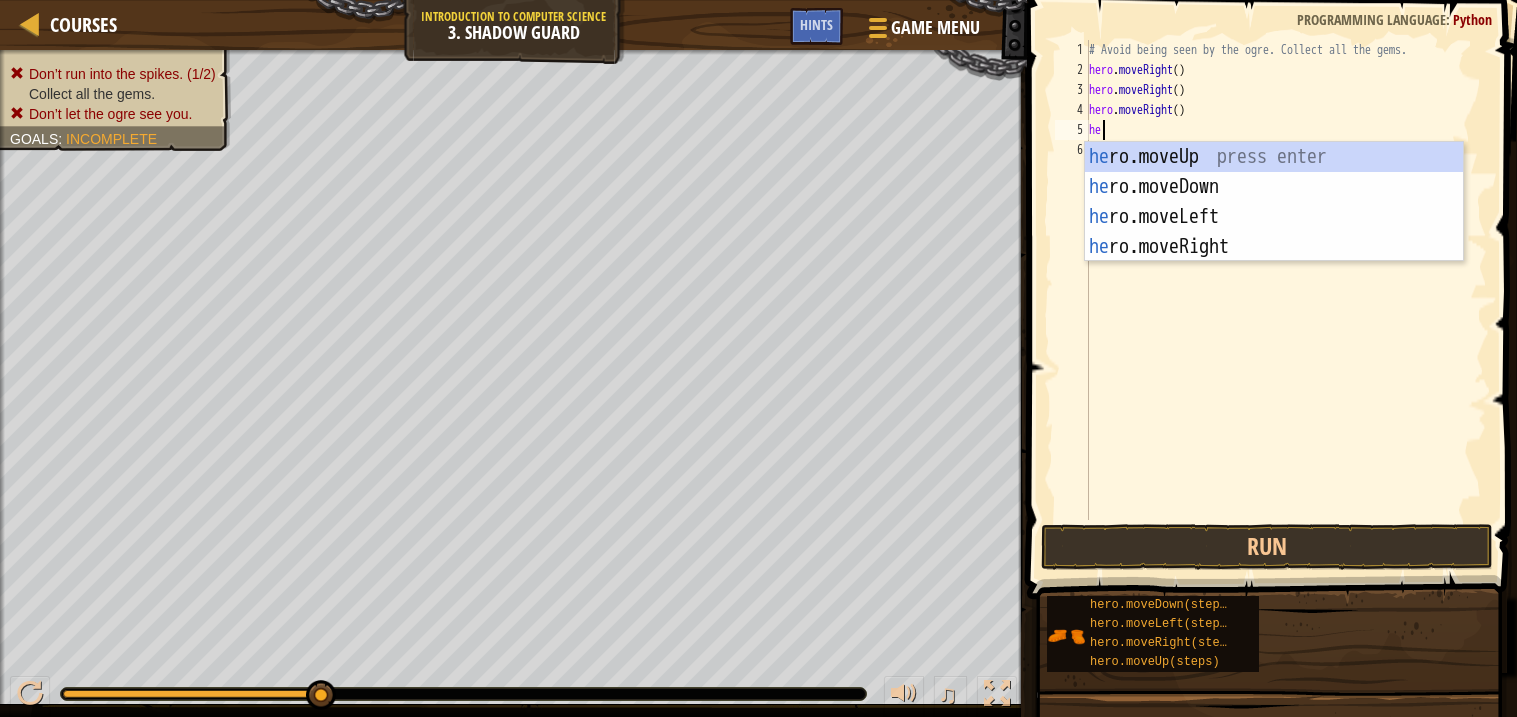type on "her" 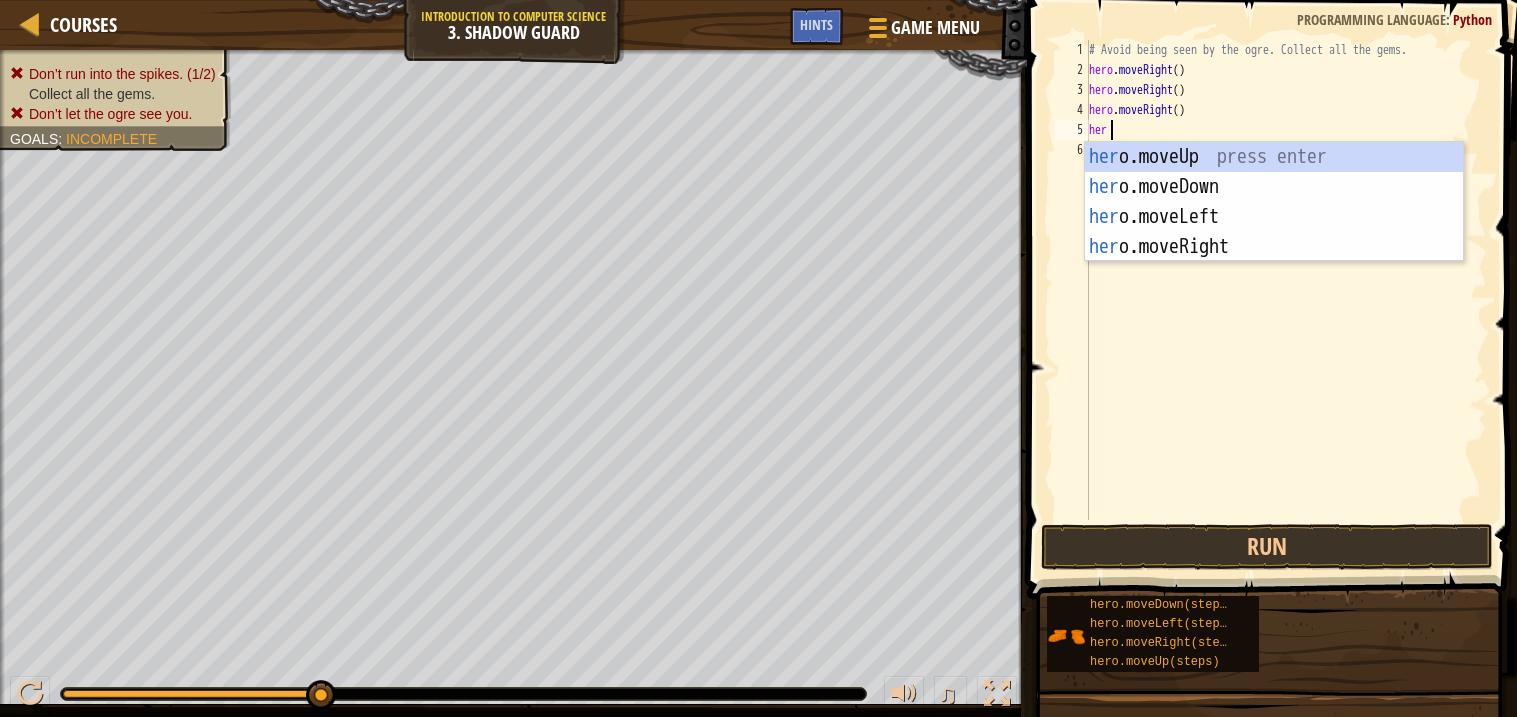 scroll, scrollTop: 8, scrollLeft: 1, axis: both 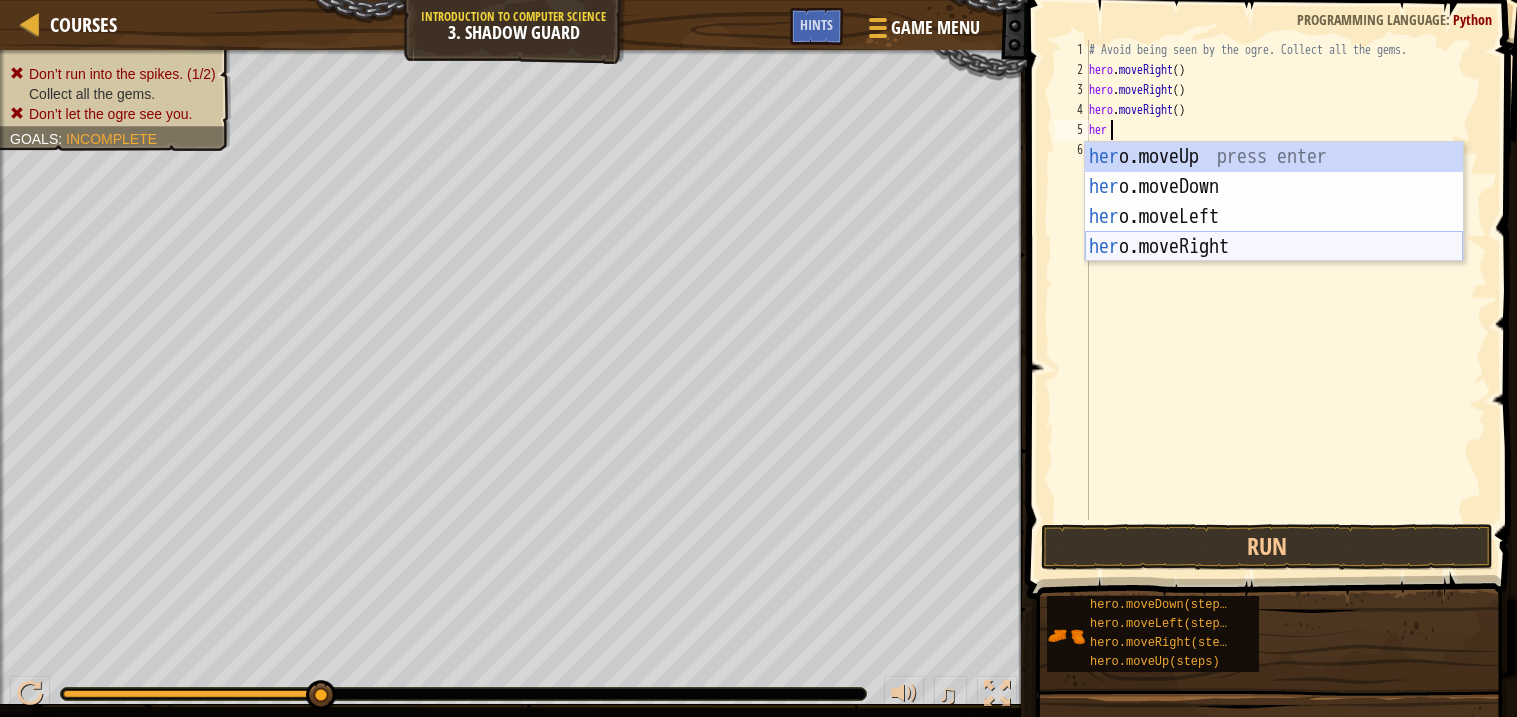 click on "her o.moveUp press enter her o.moveDown press enter her o.moveLeft press enter her o.moveRight press enter" at bounding box center [1274, 232] 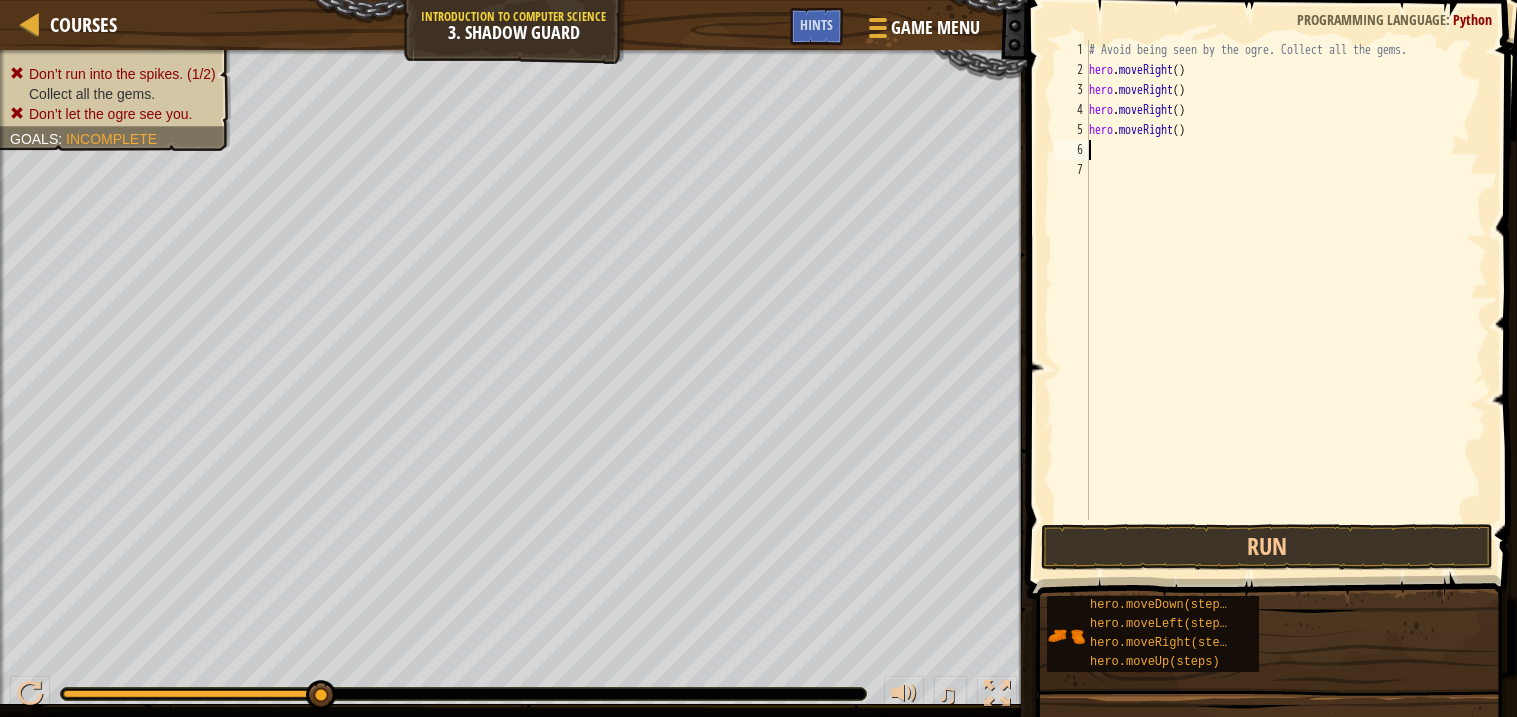 scroll, scrollTop: 8, scrollLeft: 0, axis: vertical 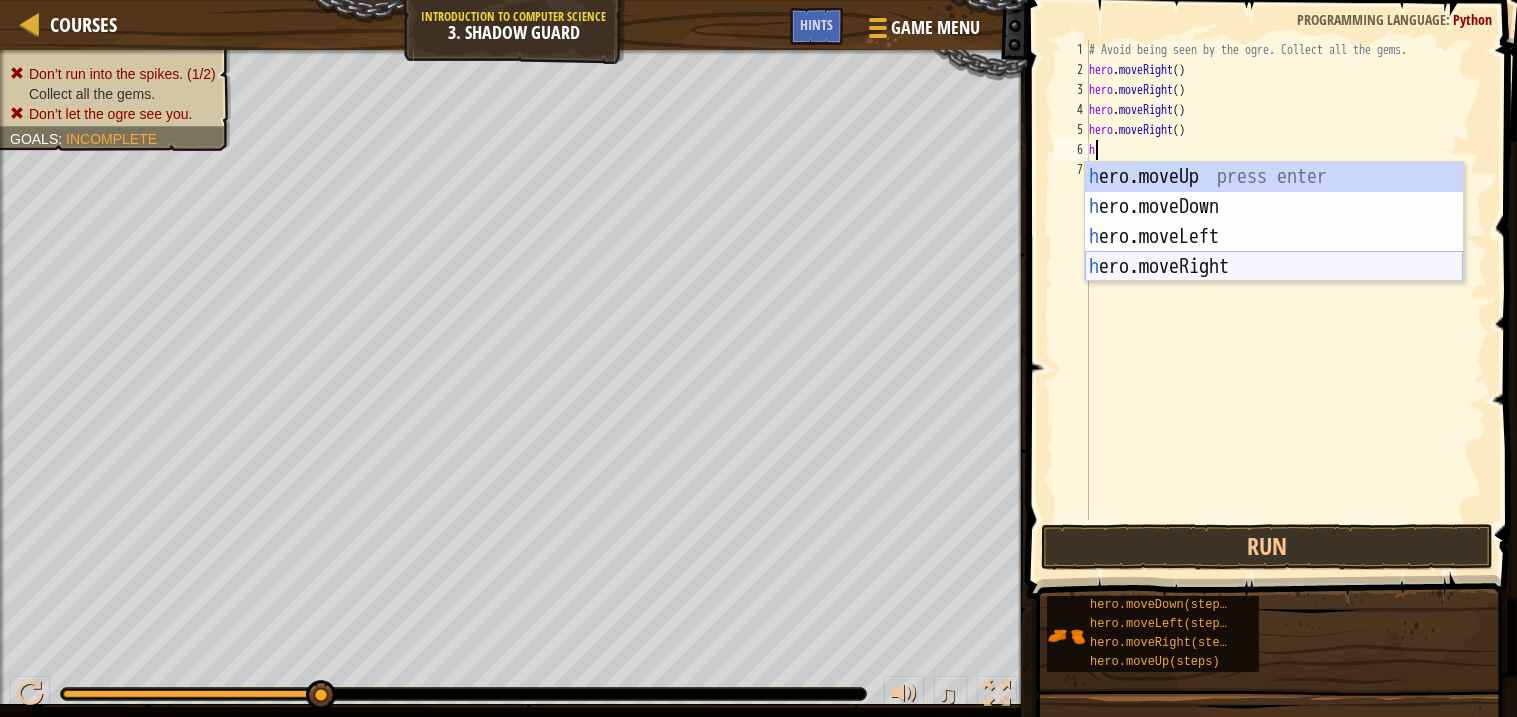 click on "h ero.moveUp press enter h ero.moveDown press enter h ero.moveLeft press enter h ero.moveRight press enter" at bounding box center (1274, 252) 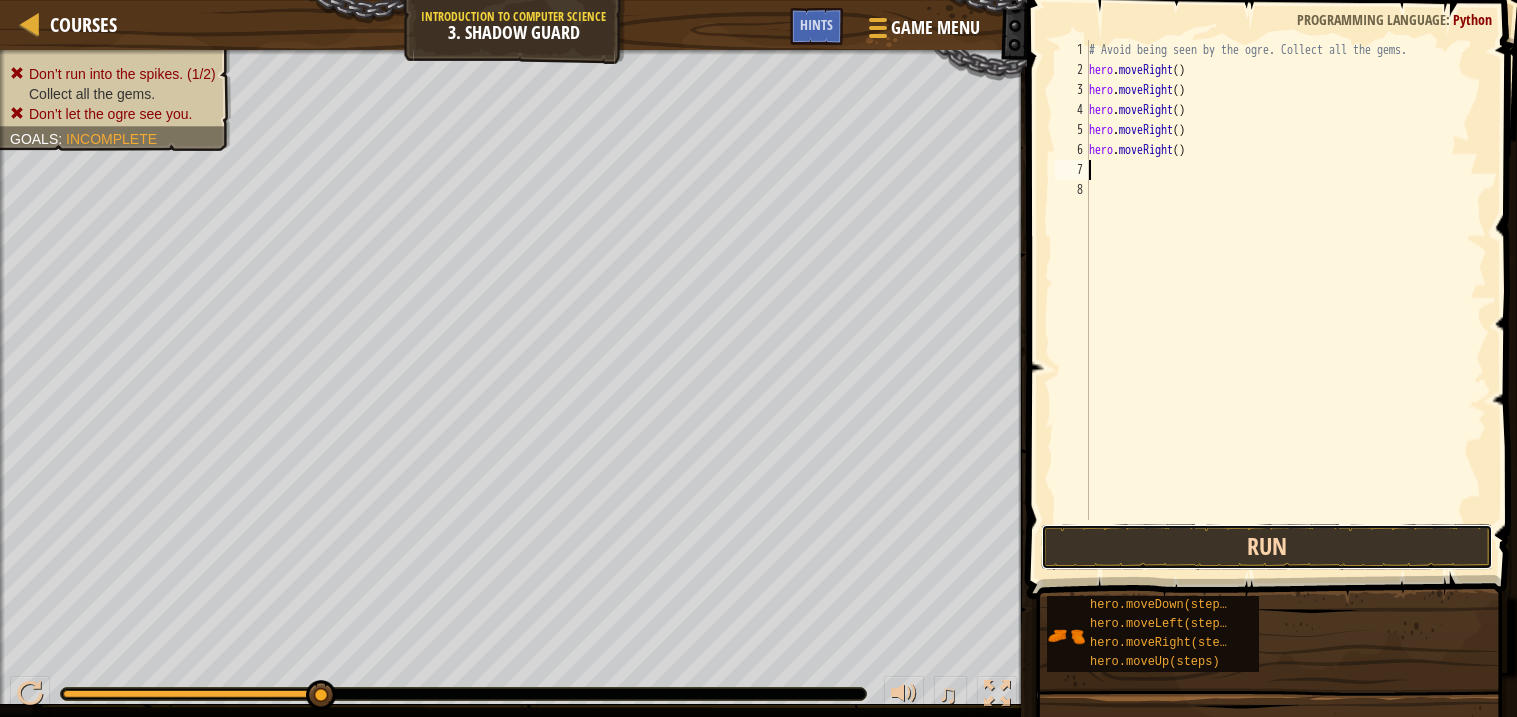click on "Run" at bounding box center (1267, 547) 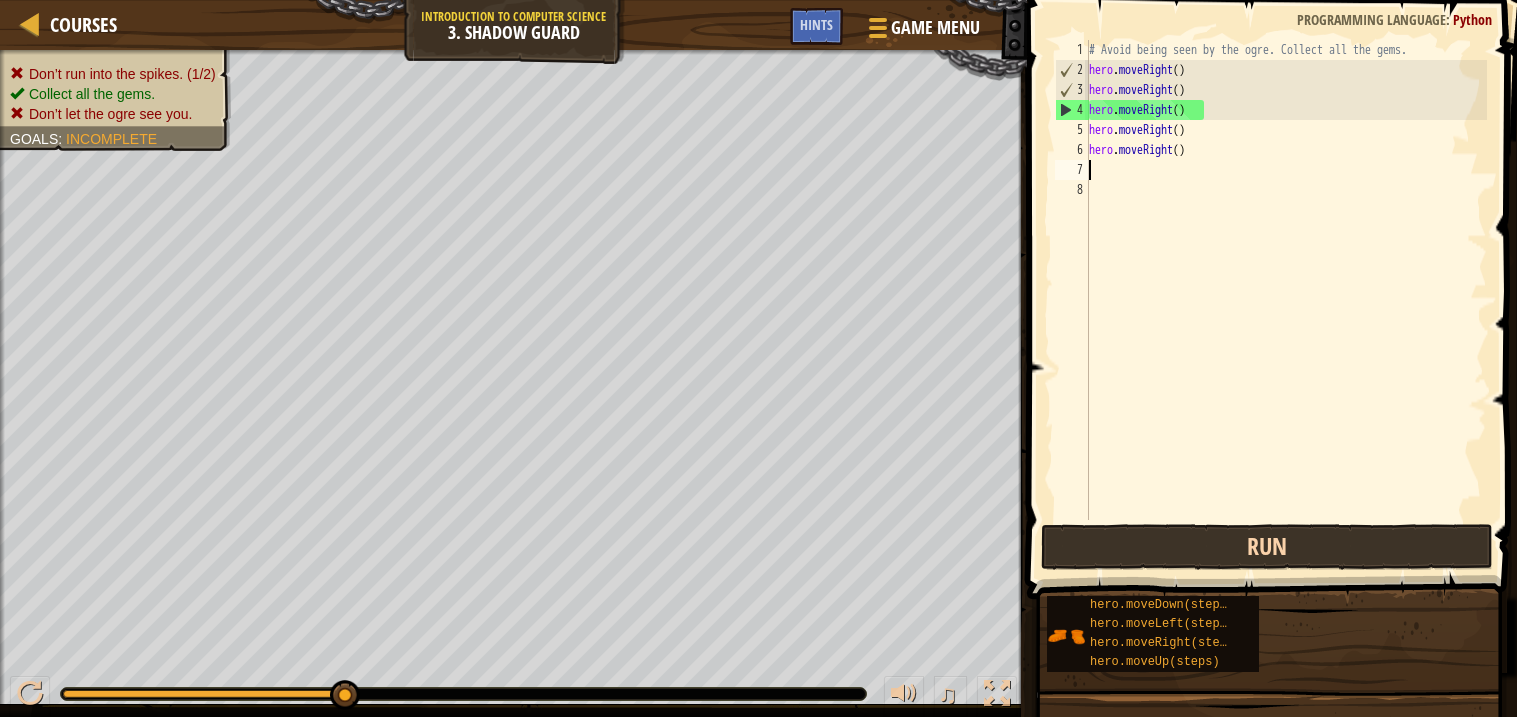 type on "h" 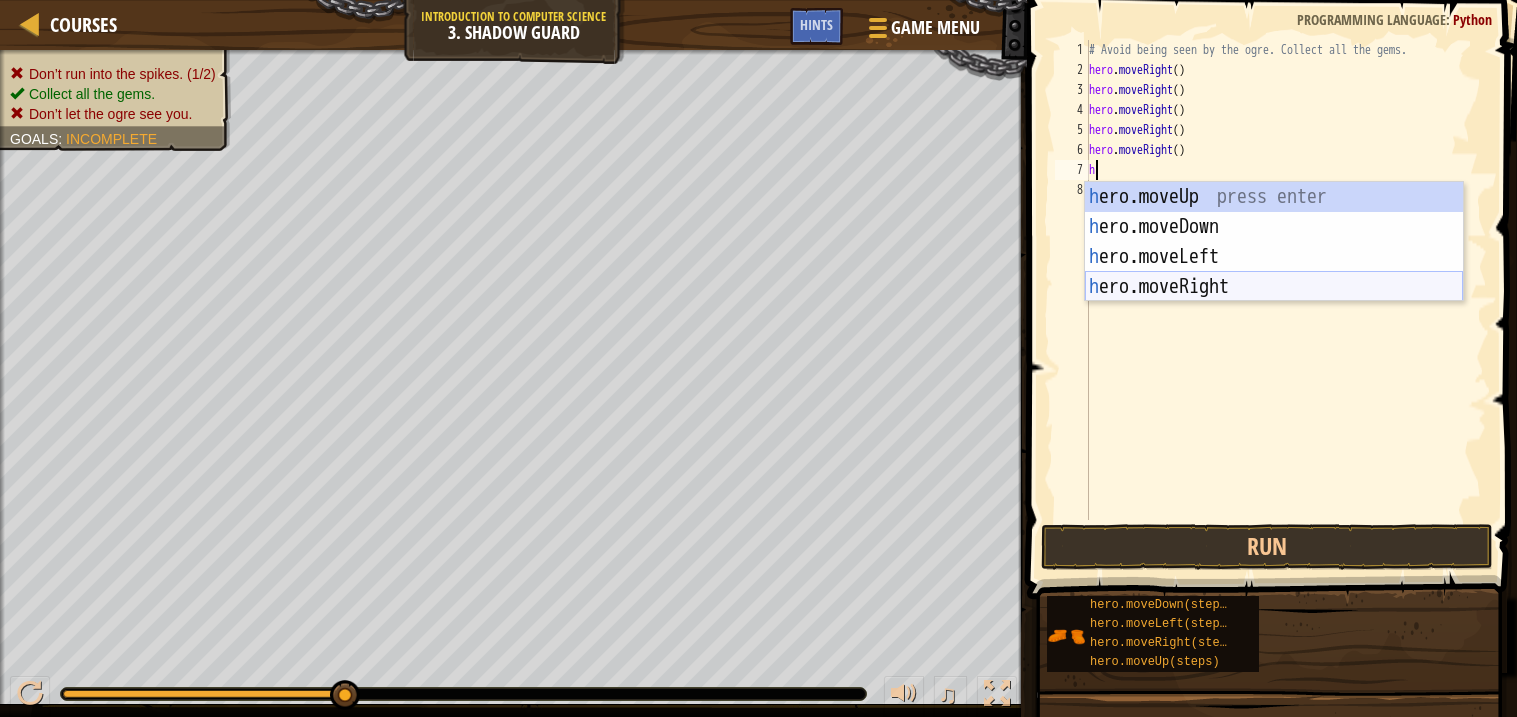 click on "h ero.moveUp press enter h ero.moveDown press enter h ero.moveLeft press enter h ero.moveRight press enter" at bounding box center (1274, 272) 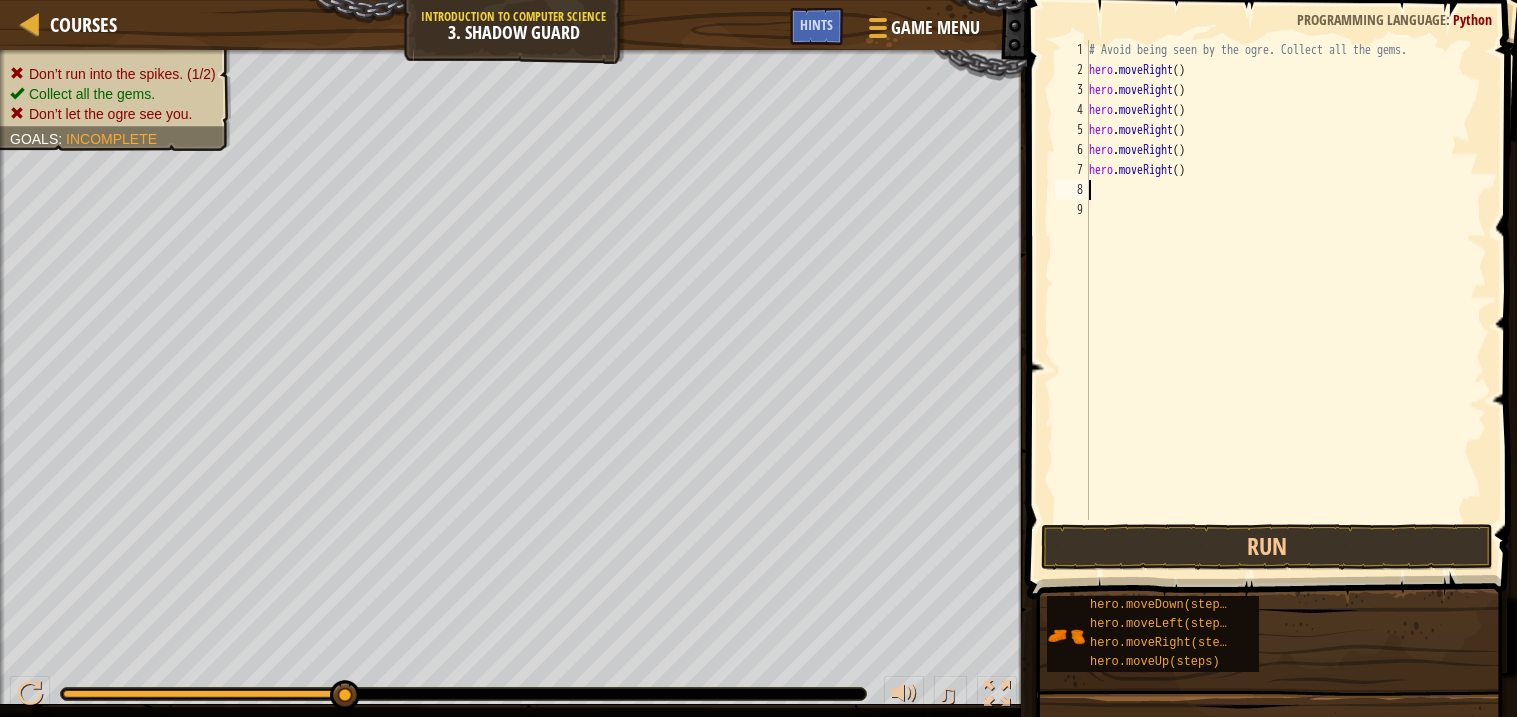 type on "h" 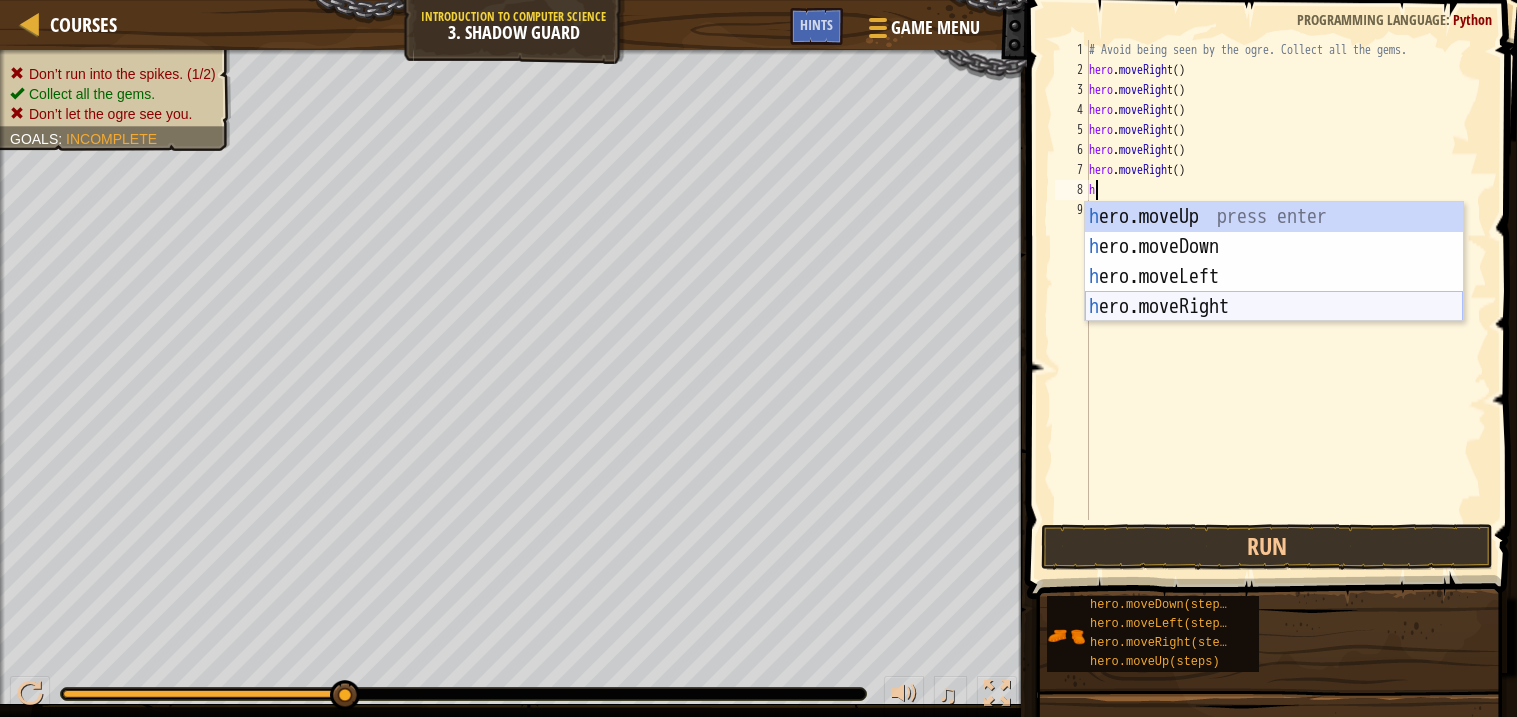click on "h ero.moveUp press enter h ero.moveDown press enter h ero.moveLeft press enter h ero.moveRight press enter" at bounding box center [1274, 292] 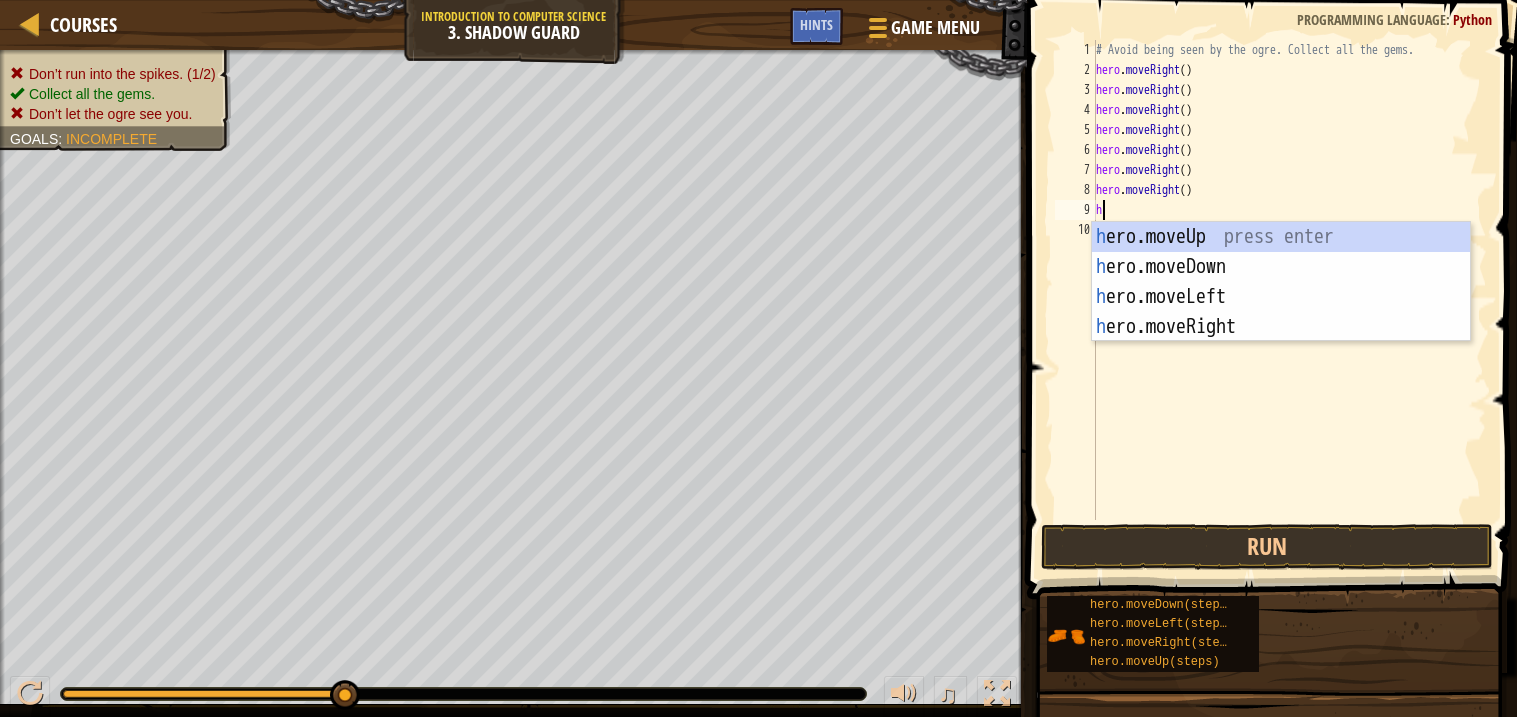 type on "h" 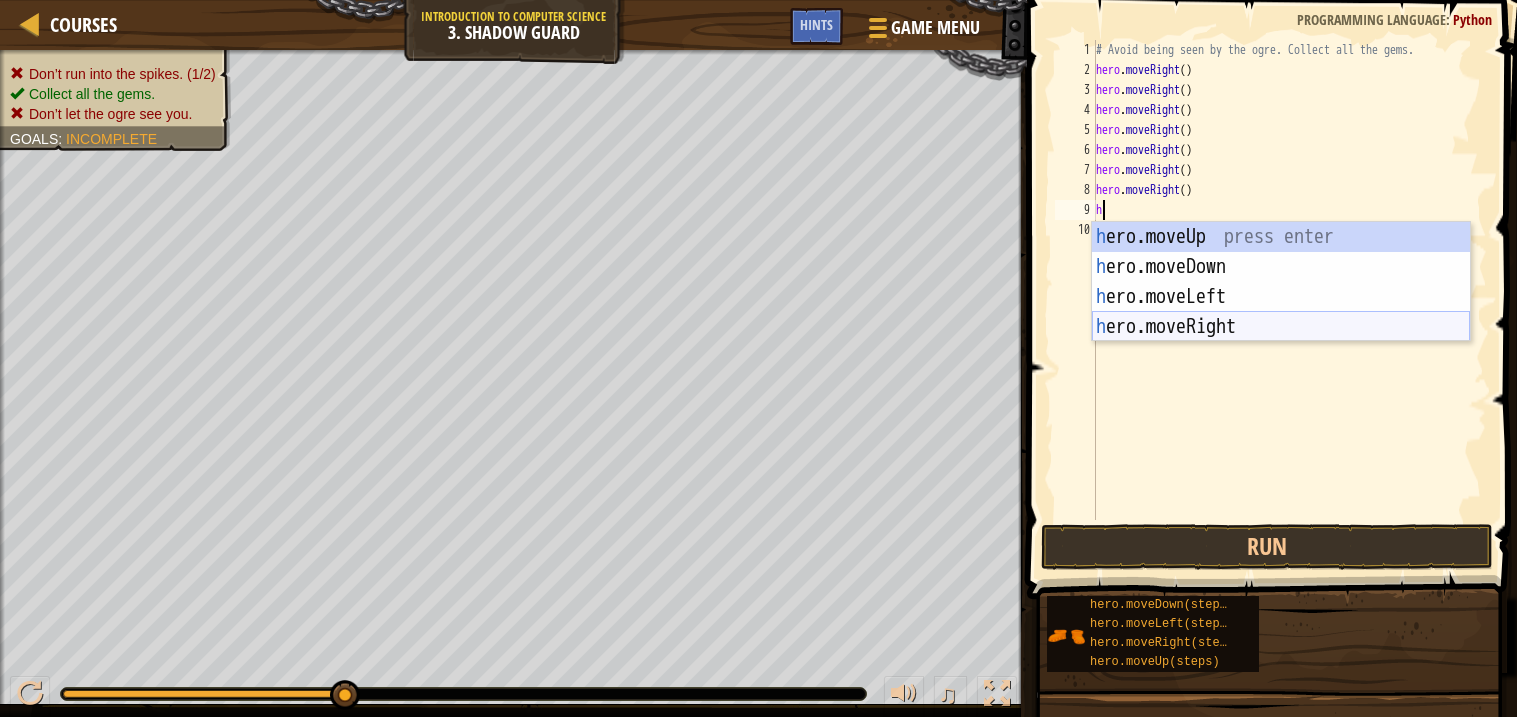 click on "h ero.moveUp press enter h ero.moveDown press enter h ero.moveLeft press enter h ero.moveRight press enter" at bounding box center [1281, 312] 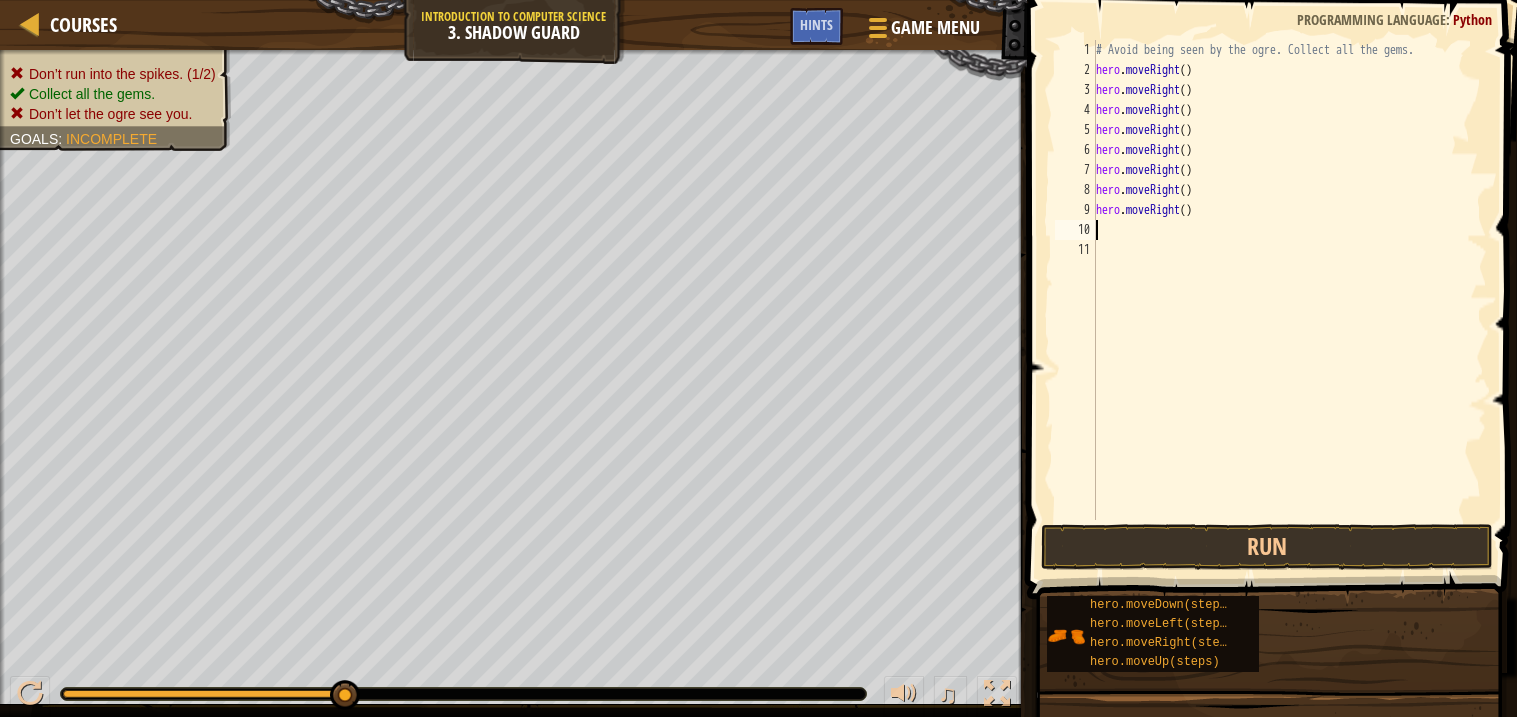 type on "h" 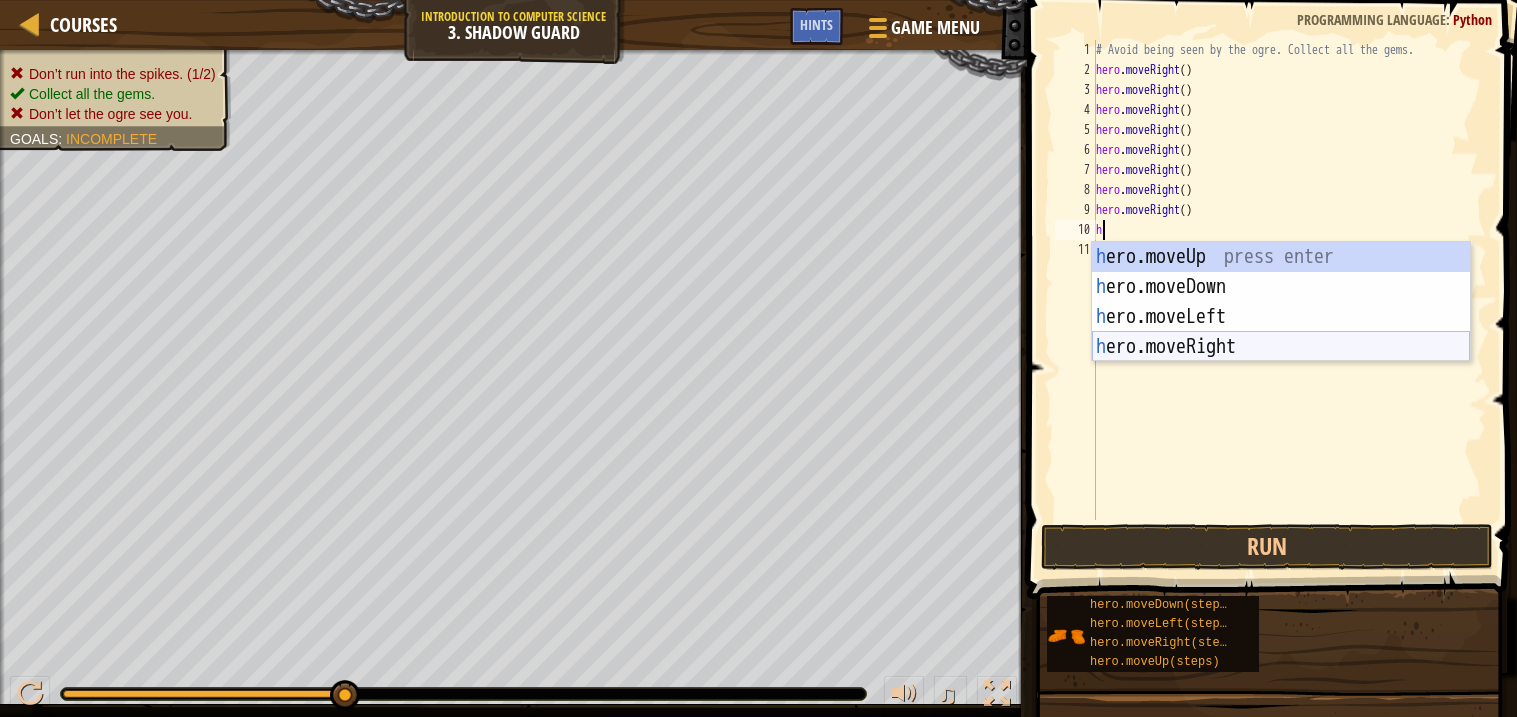 click on "h ero.moveUp press enter h ero.moveDown press enter h ero.moveLeft press enter h ero.moveRight press enter" at bounding box center (1281, 332) 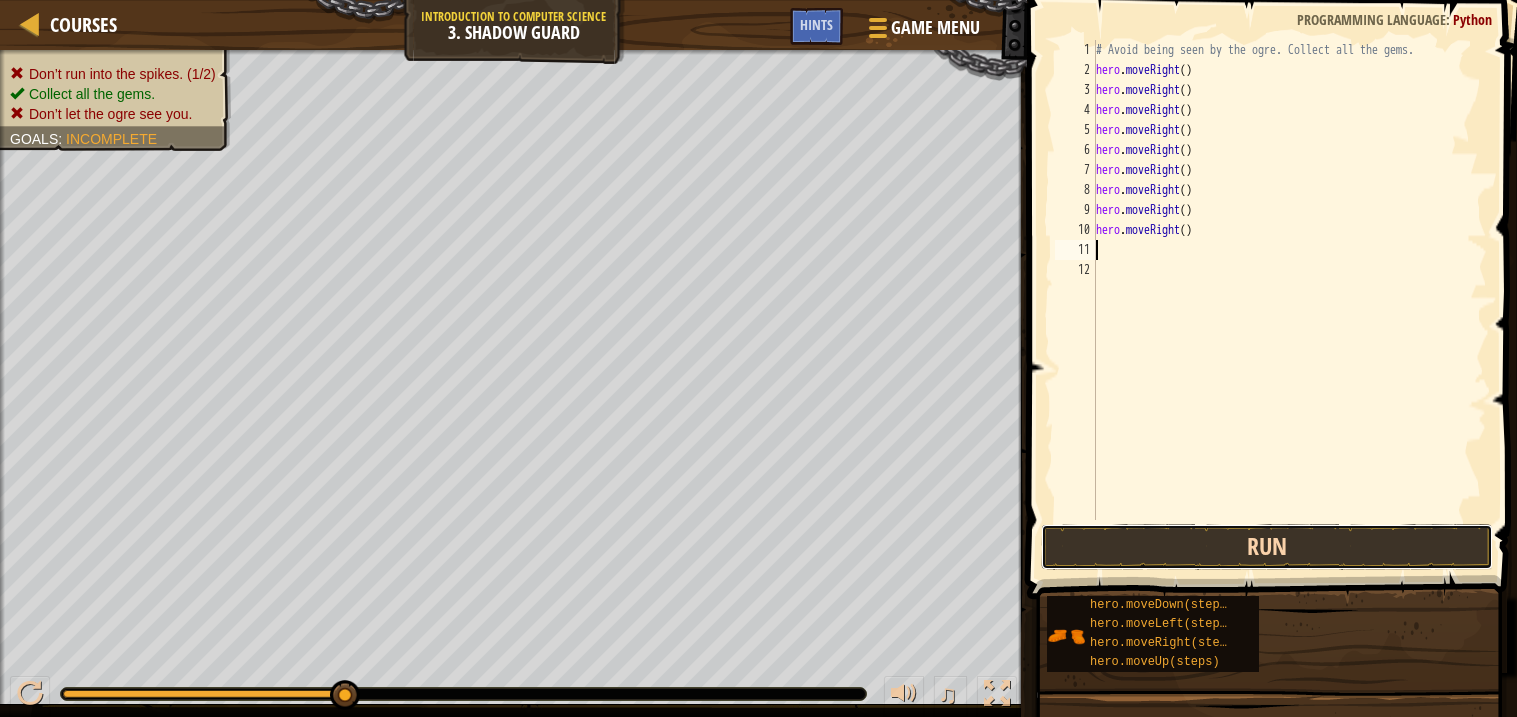 click on "Run" at bounding box center [1267, 547] 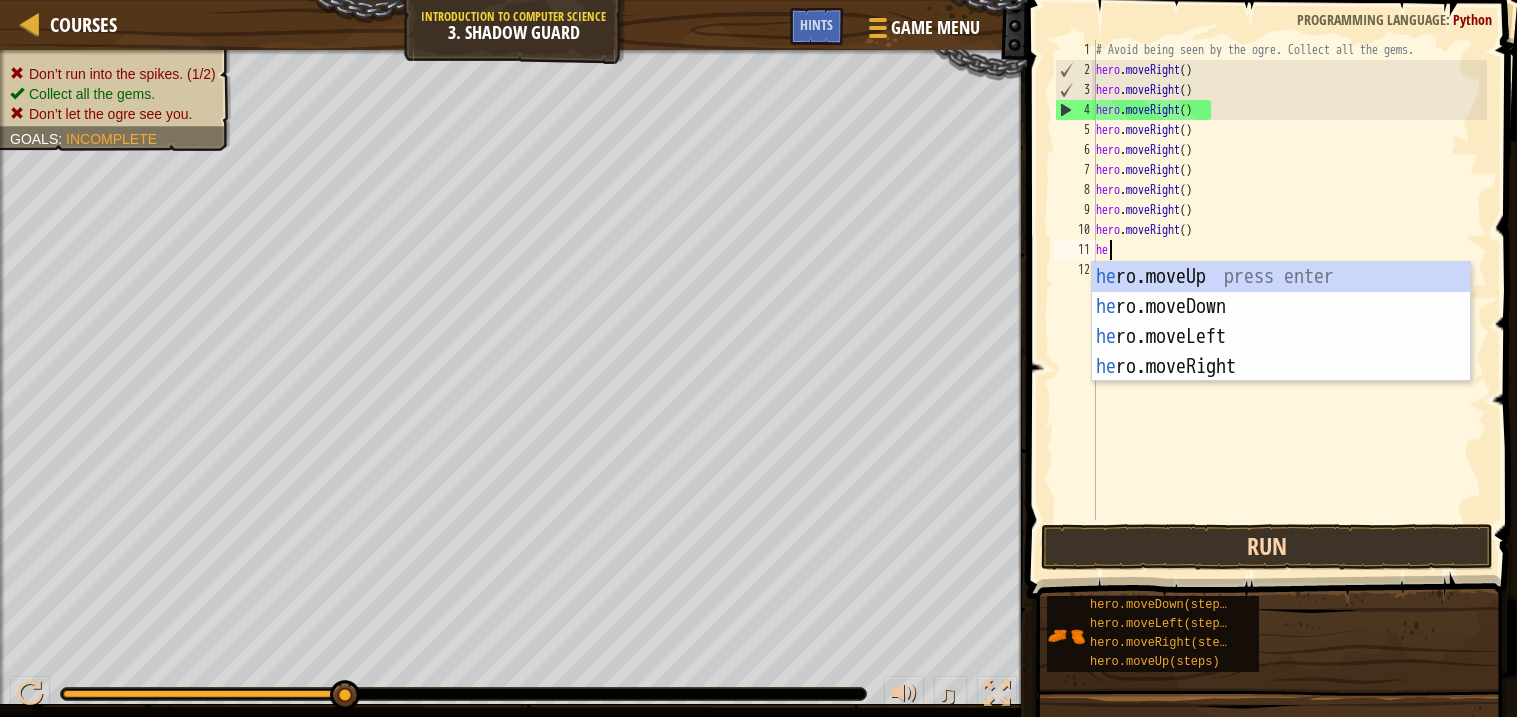 type on "her" 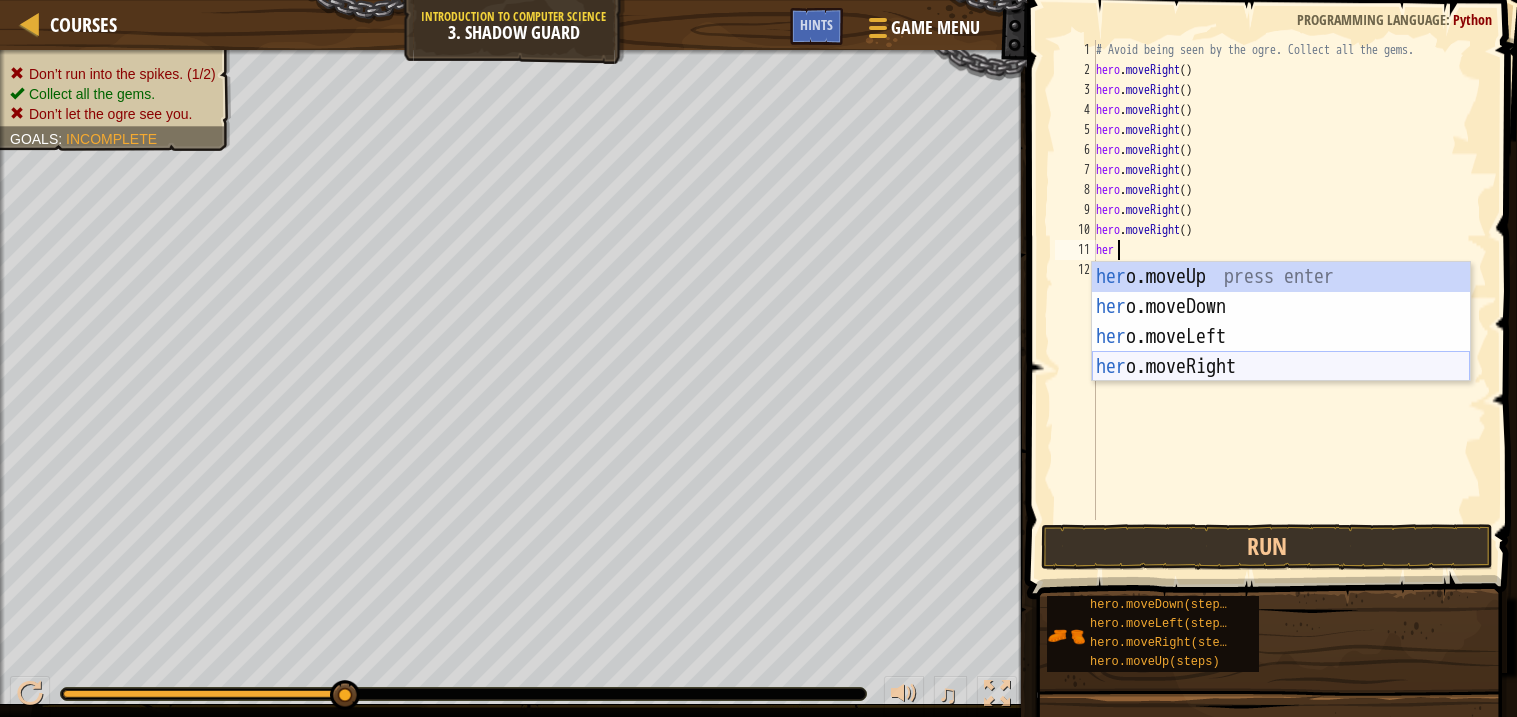click on "her o.moveUp press enter her o.moveDown press enter her o.moveLeft press enter her o.moveRight press enter" at bounding box center [1281, 352] 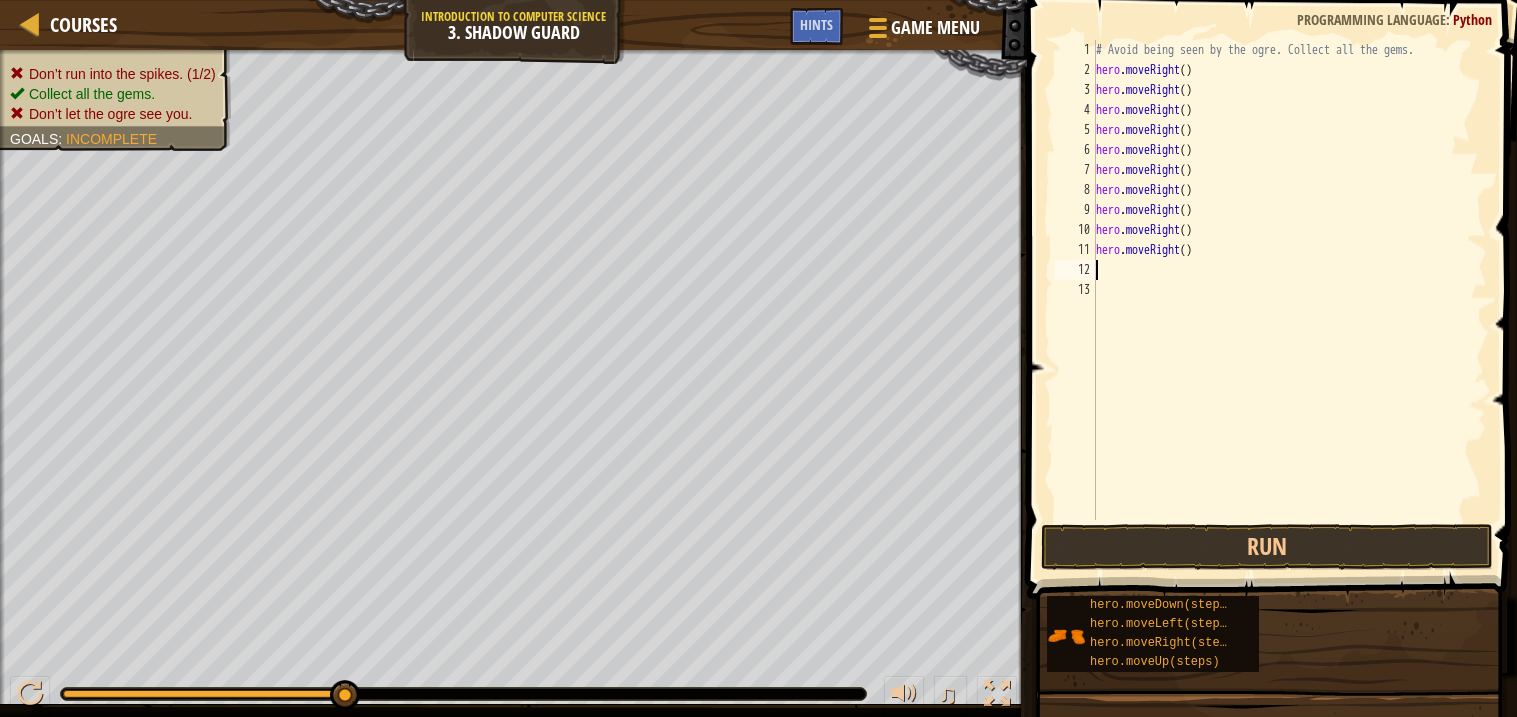 type on "h" 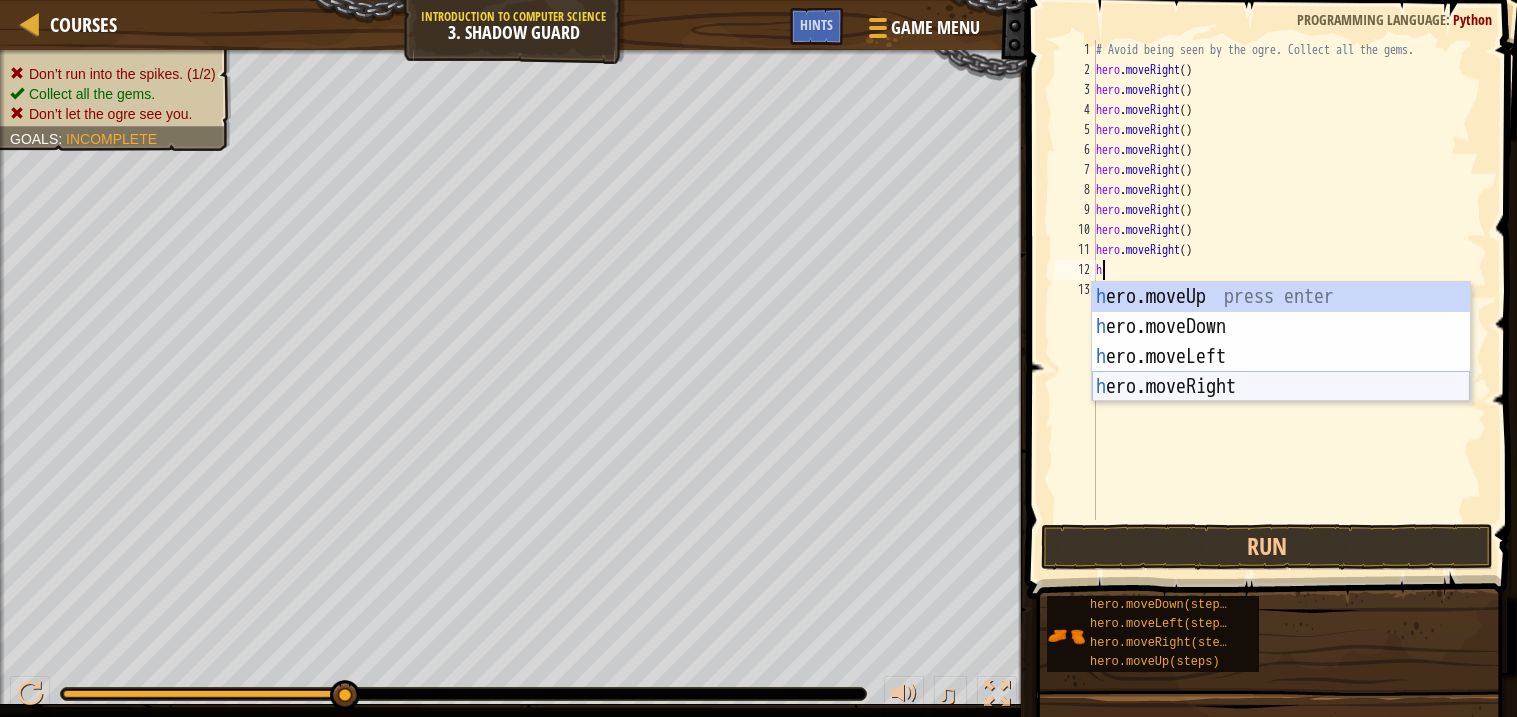 click on "h ero.moveUp press enter h ero.moveDown press enter h ero.moveLeft press enter h ero.moveRight press enter" at bounding box center (1281, 372) 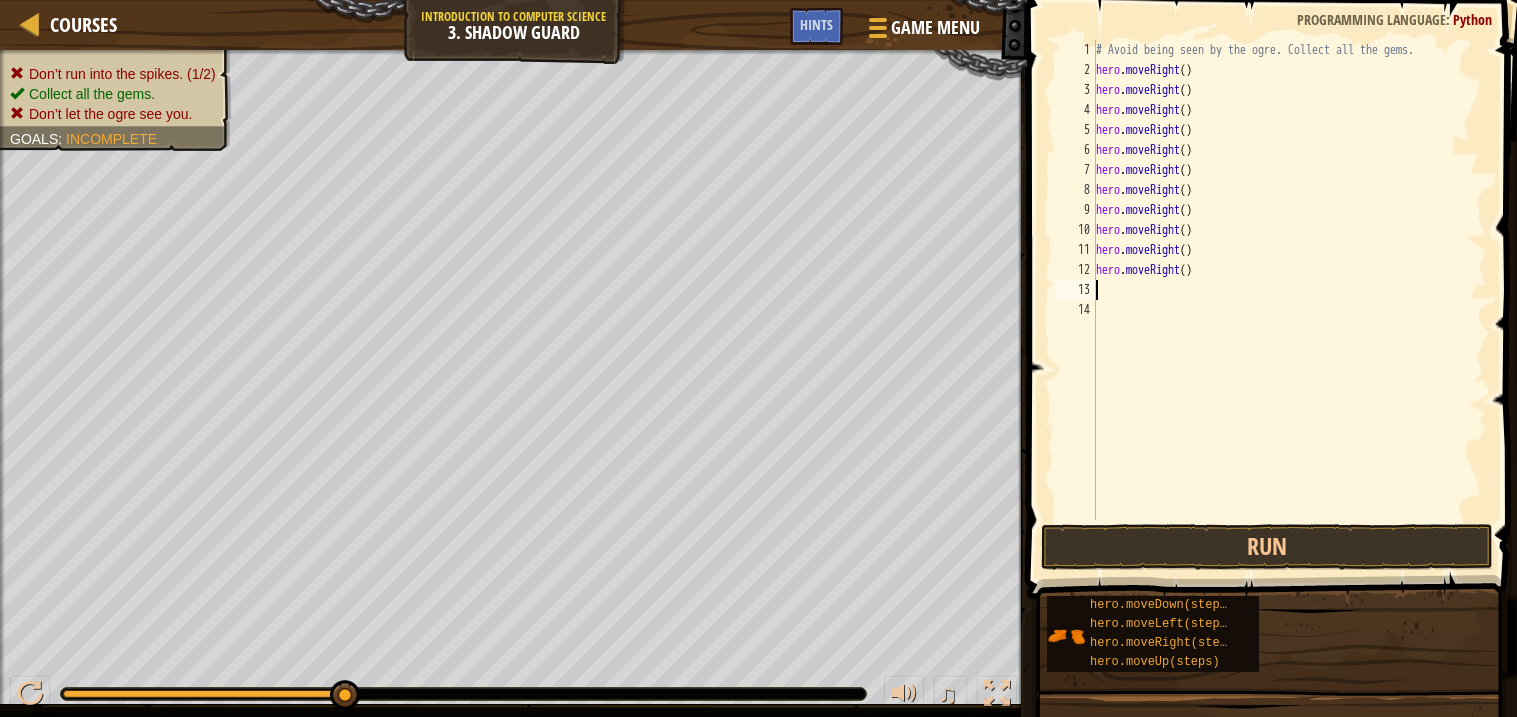 type on "h" 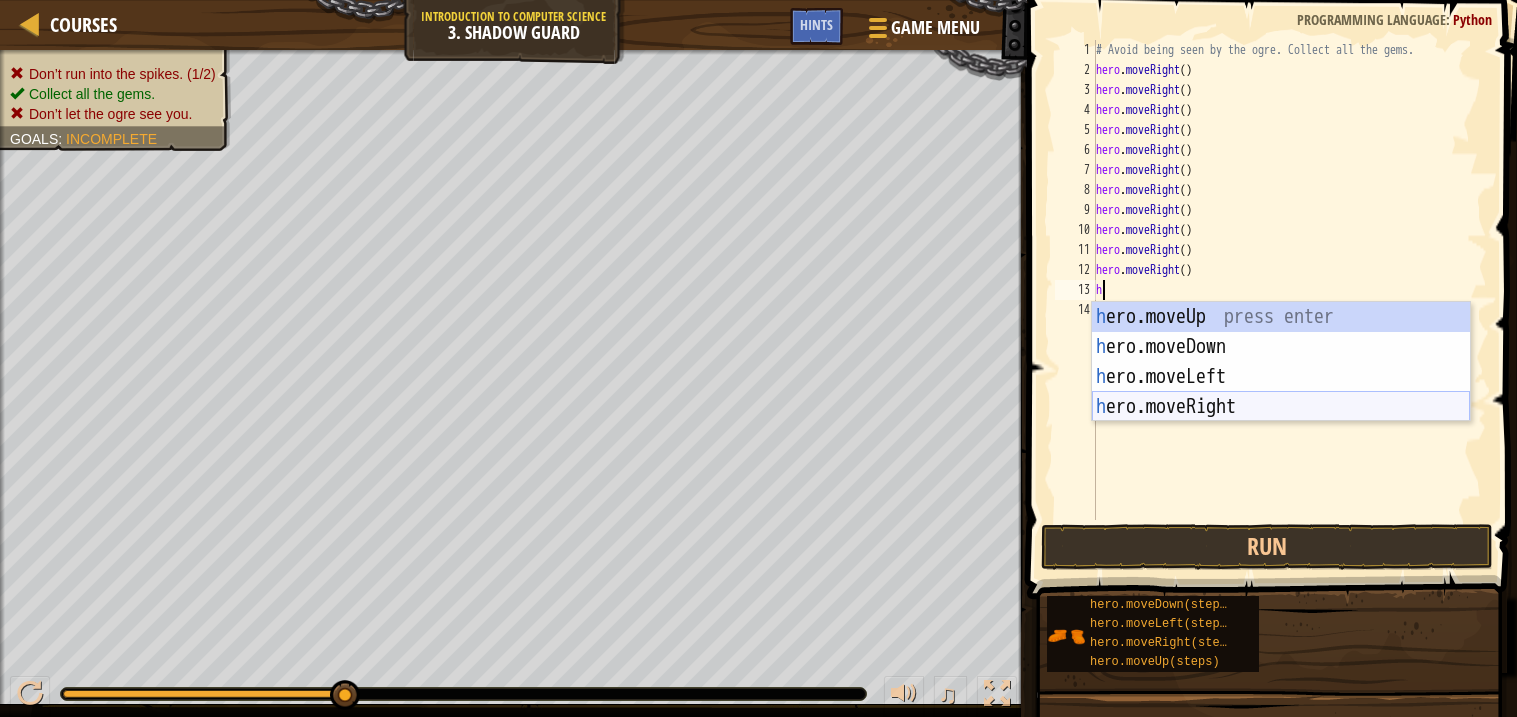 click on "h ero.moveUp press enter h ero.moveDown press enter h ero.moveLeft press enter h ero.moveRight press enter" at bounding box center (1281, 392) 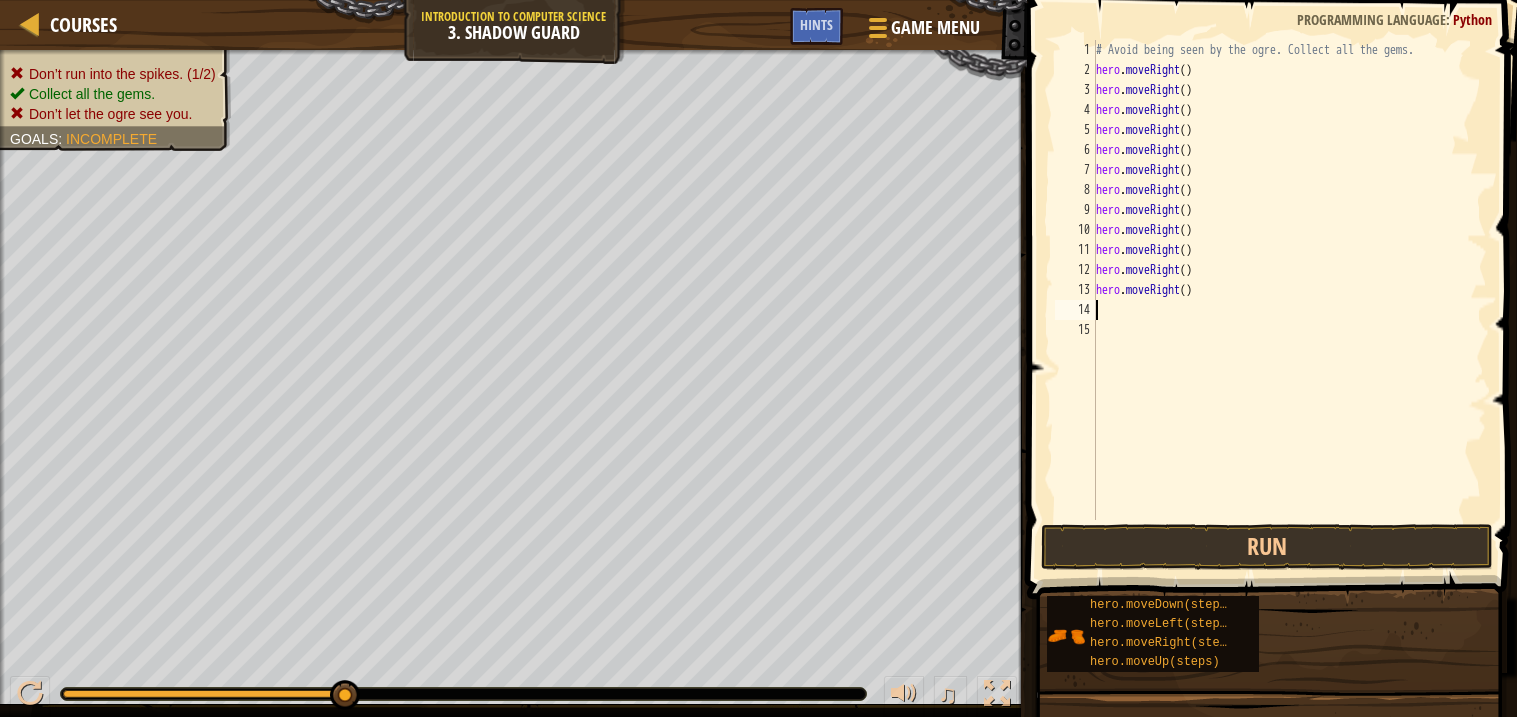 type on "h" 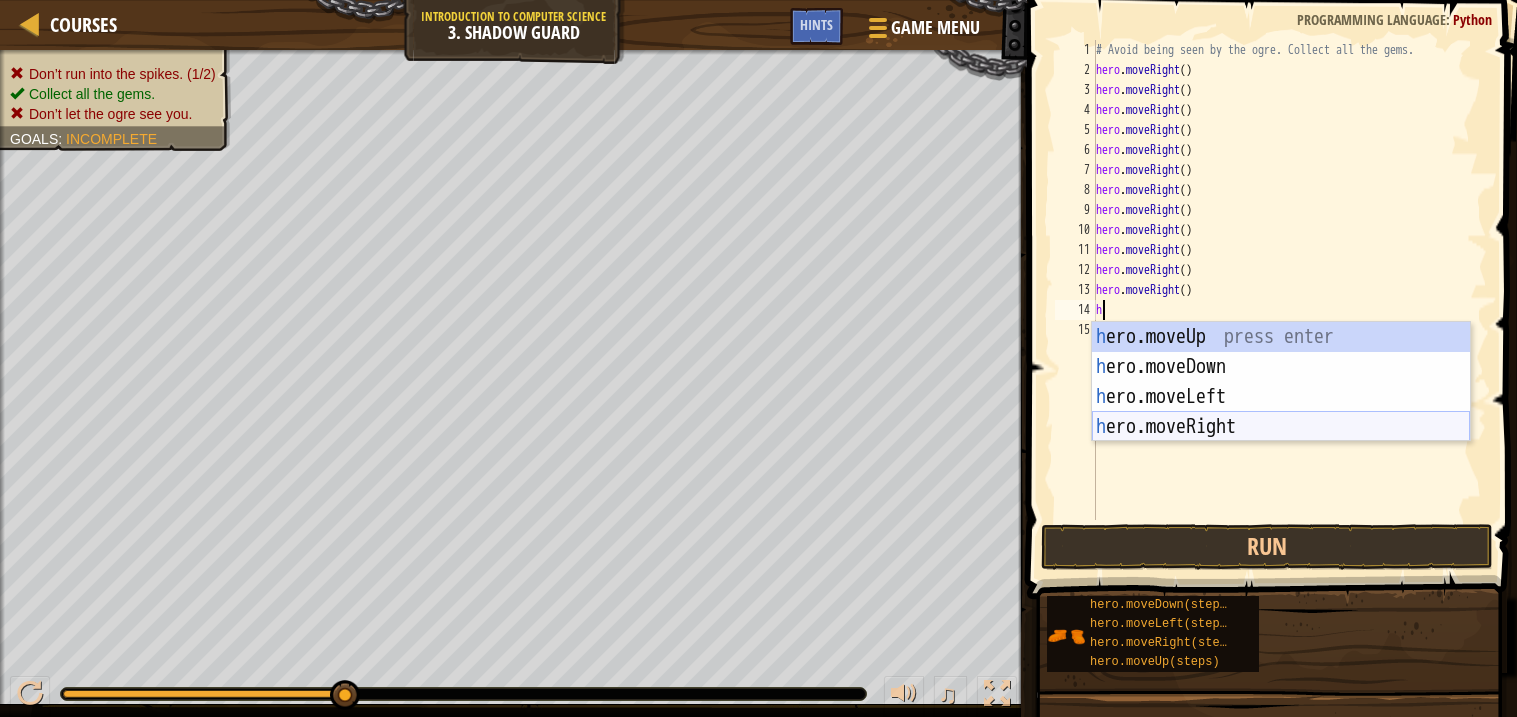 click on "h ero.moveUp press enter h ero.moveDown press enter h ero.moveLeft press enter h ero.moveRight press enter" at bounding box center [1281, 412] 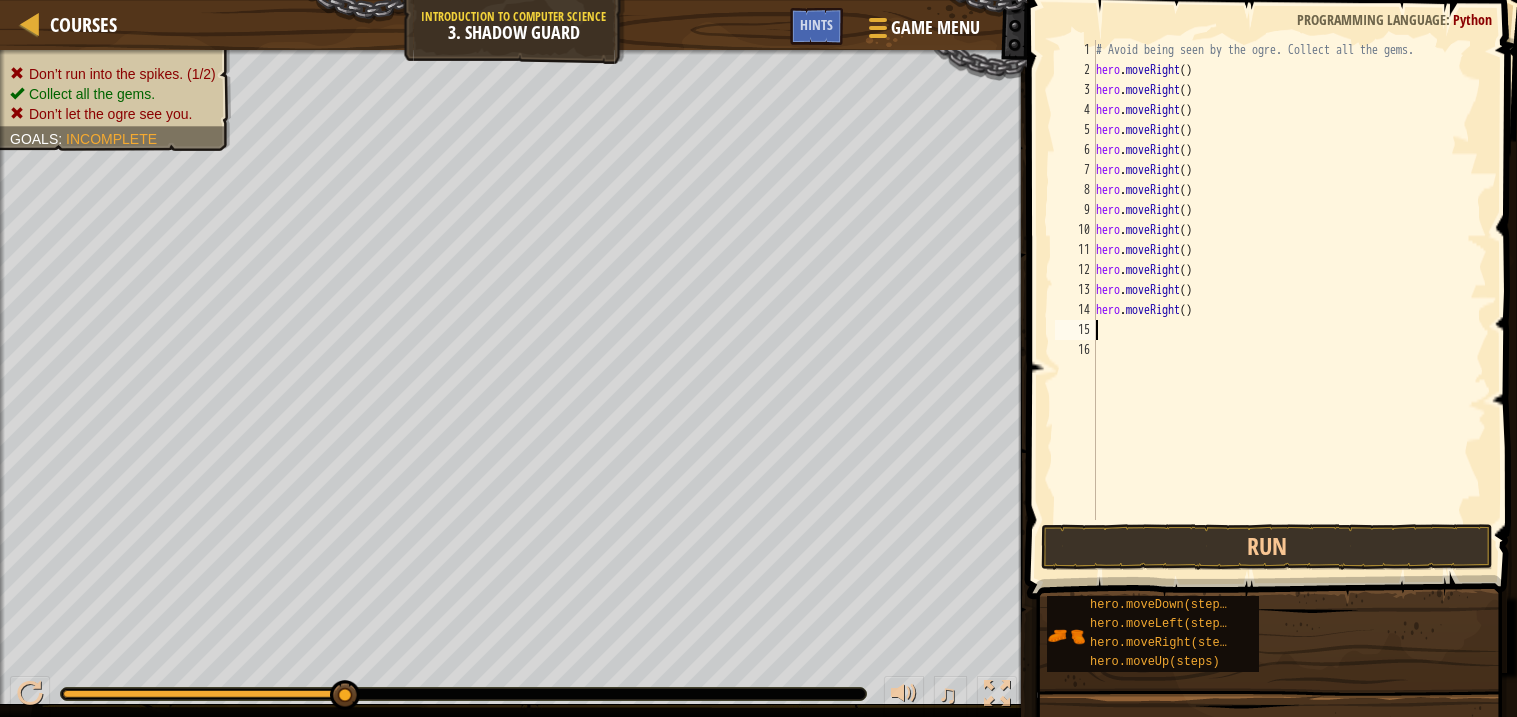 type on "h" 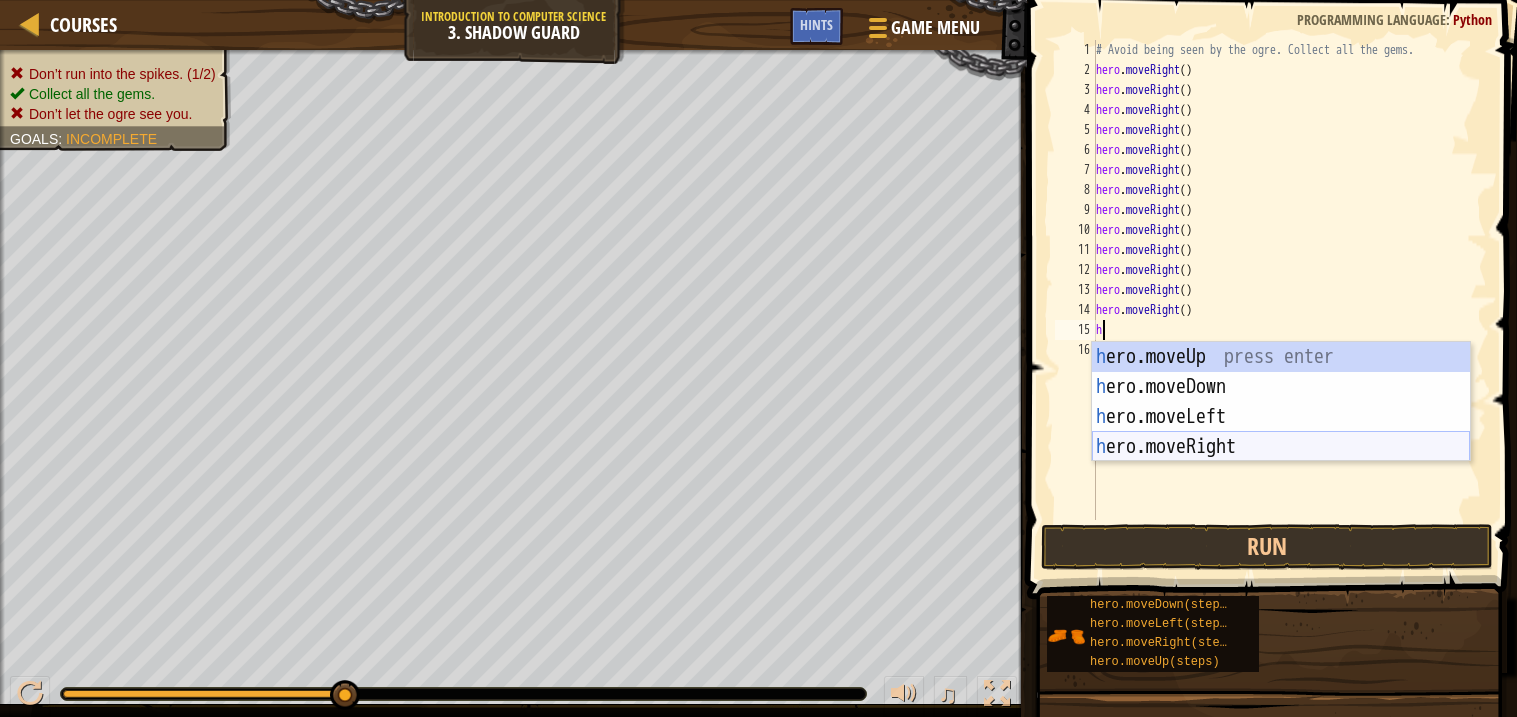 click on "h ero.moveUp press enter h ero.moveDown press enter h ero.moveLeft press enter h ero.moveRight press enter" at bounding box center [1281, 432] 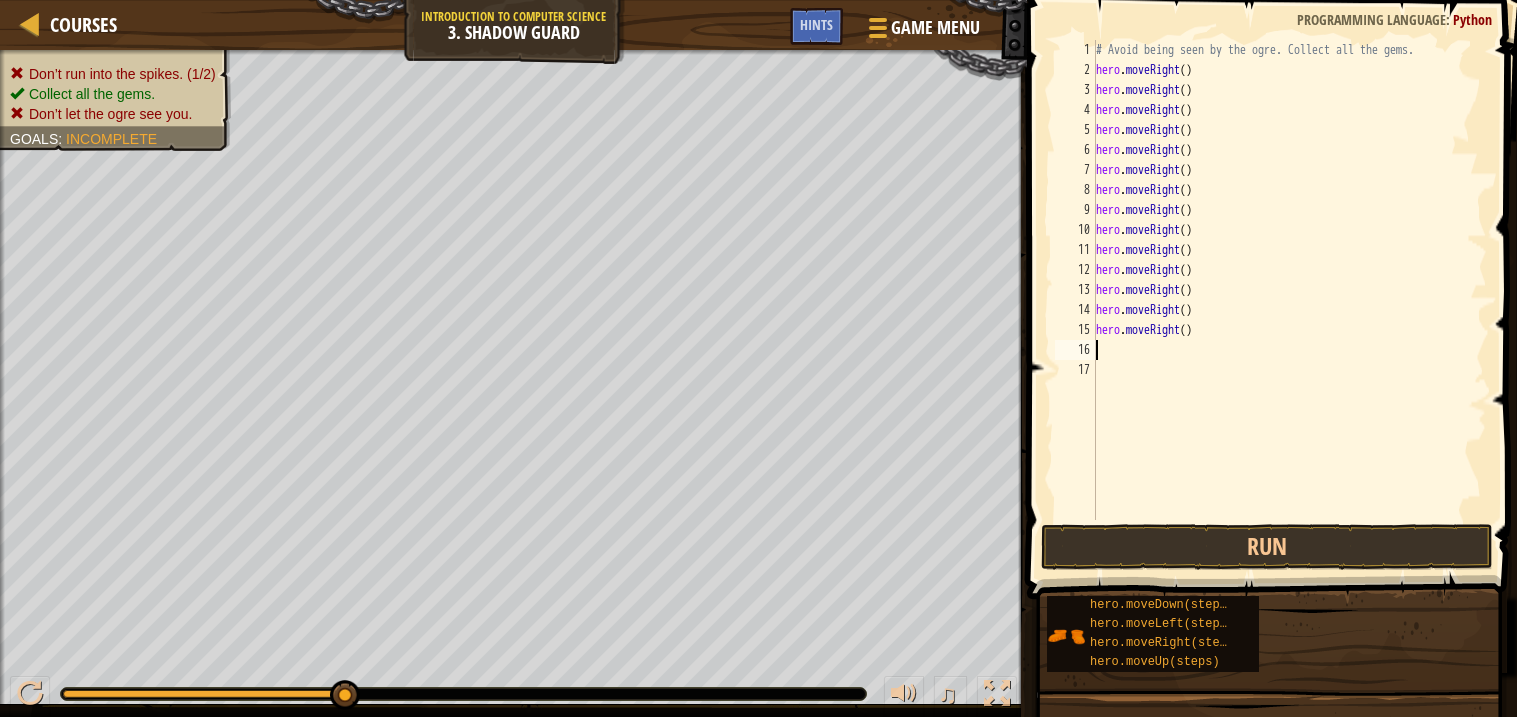 type on "h" 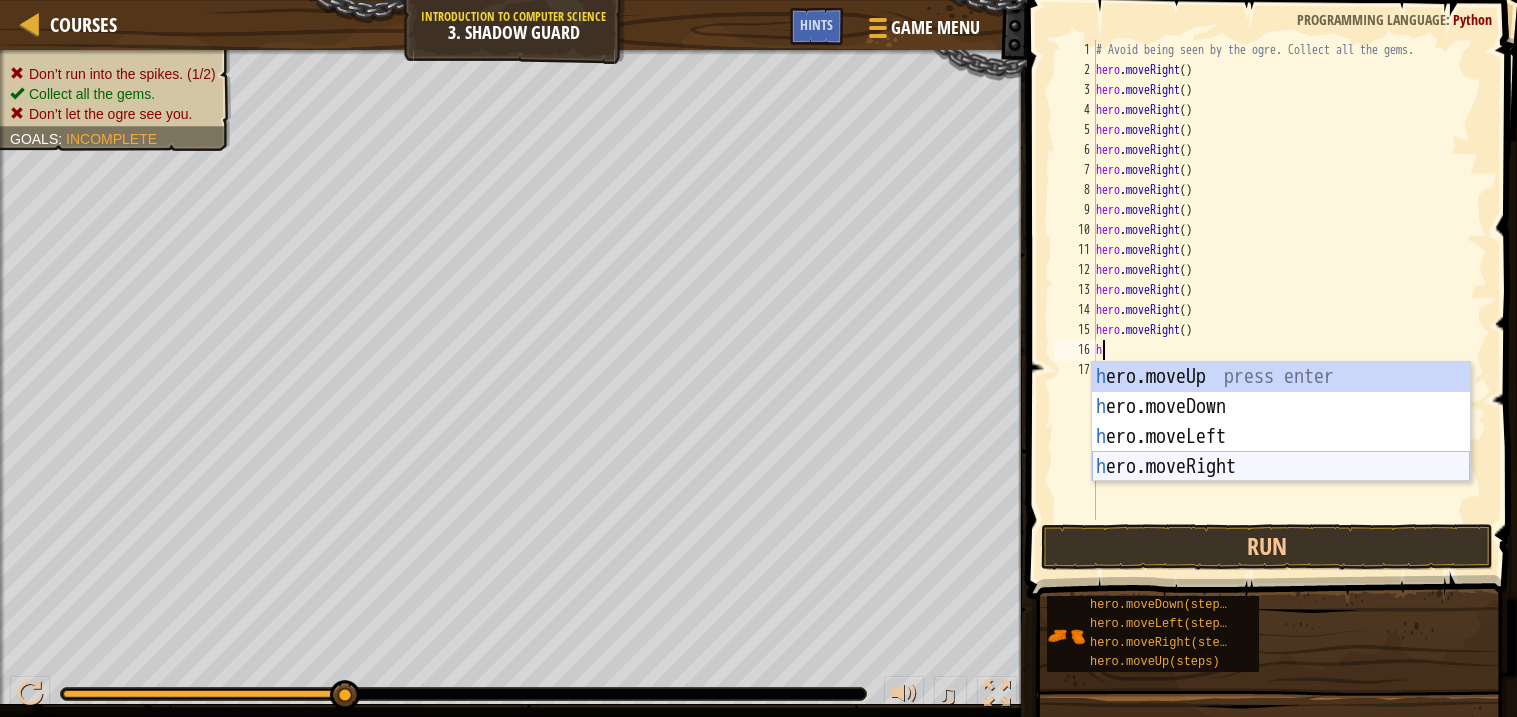 click on "h ero.moveUp press enter h ero.moveDown press enter h ero.moveLeft press enter h ero.moveRight press enter" at bounding box center [1281, 452] 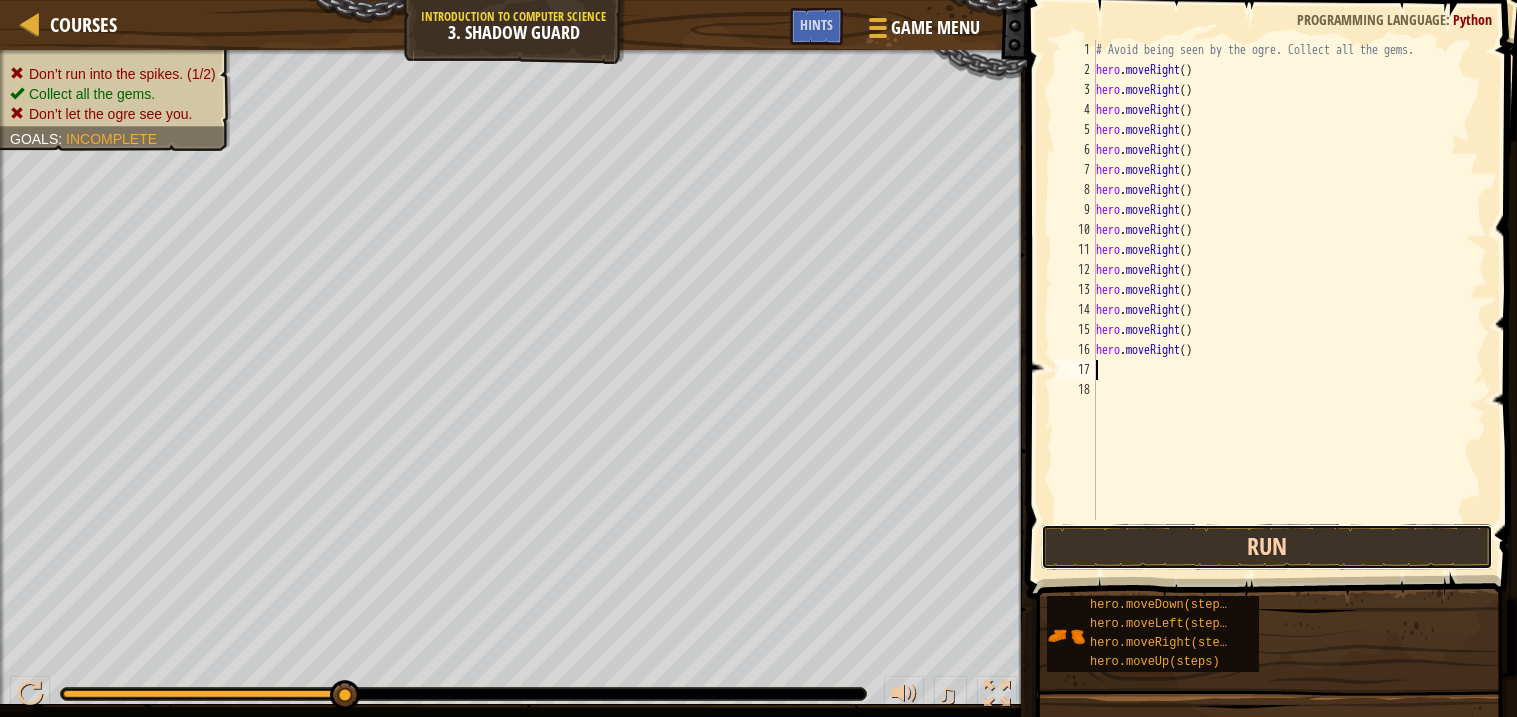 click on "Run" at bounding box center [1267, 547] 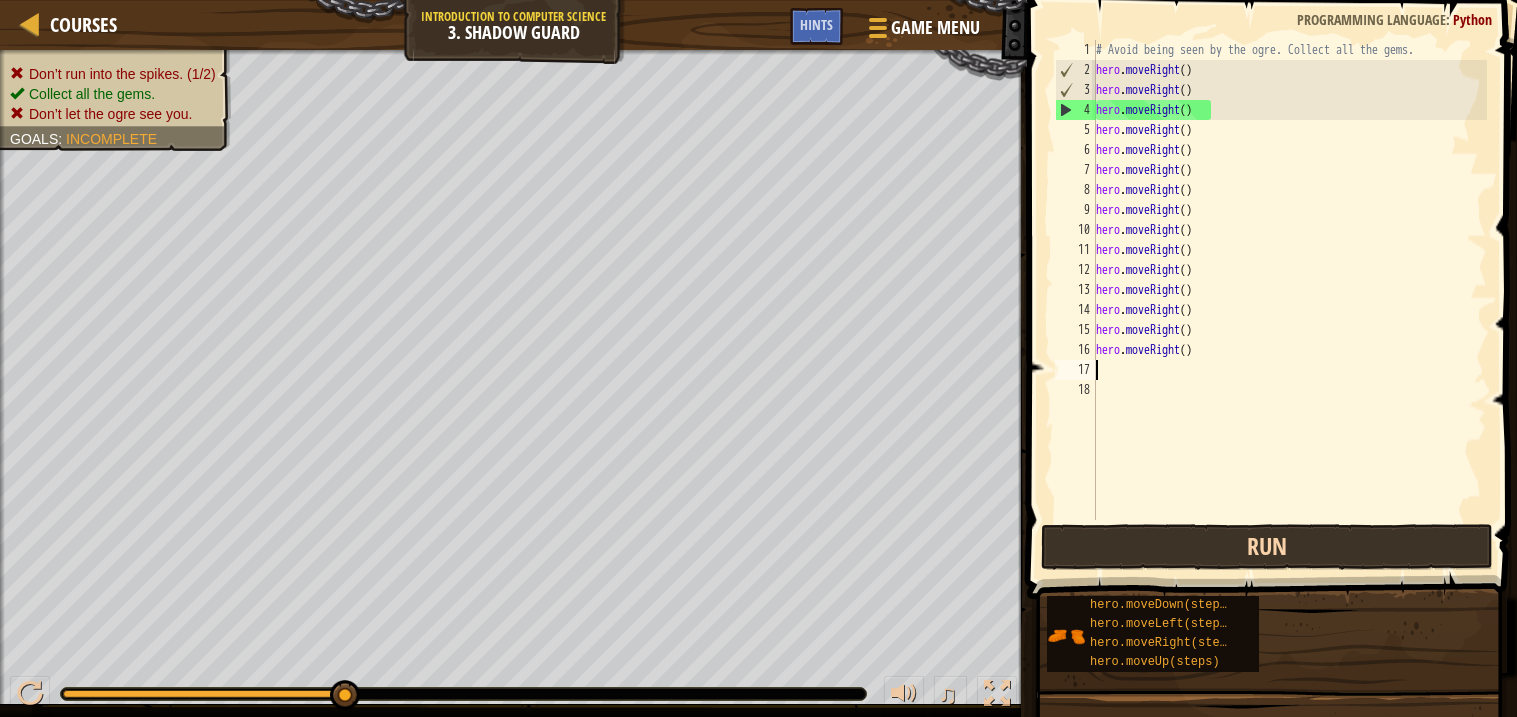 type on "h" 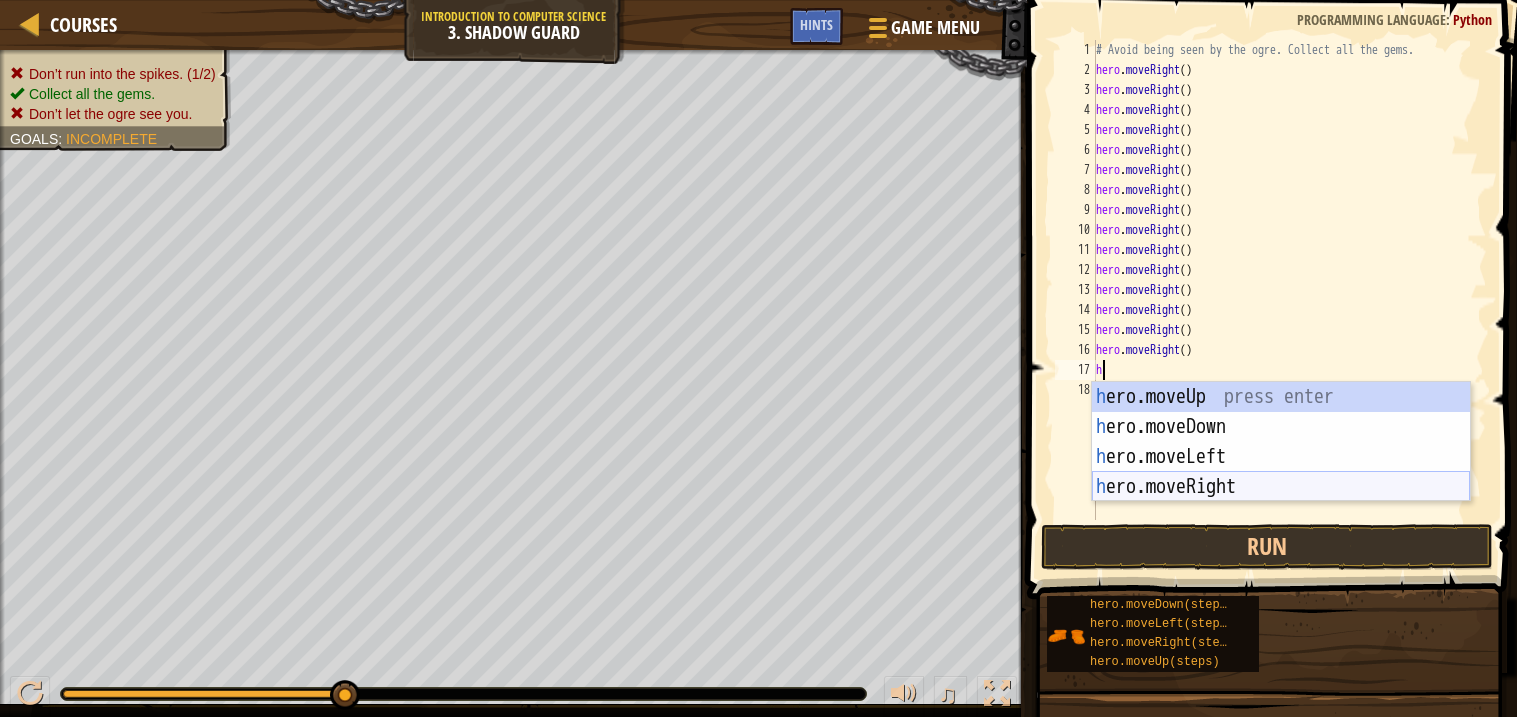 click on "h ero.moveUp press enter h ero.moveDown press enter h ero.moveLeft press enter h ero.moveRight press enter" at bounding box center [1281, 472] 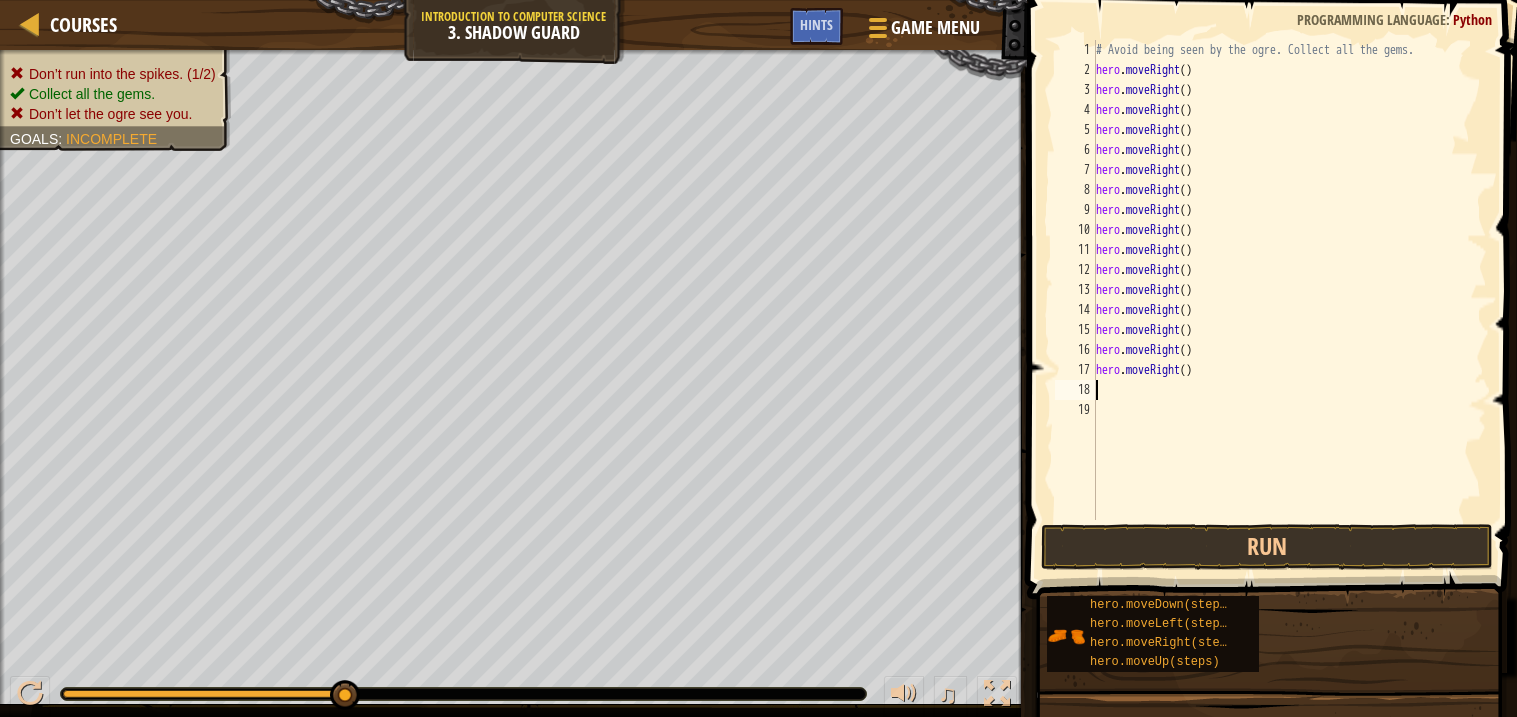 type on "h" 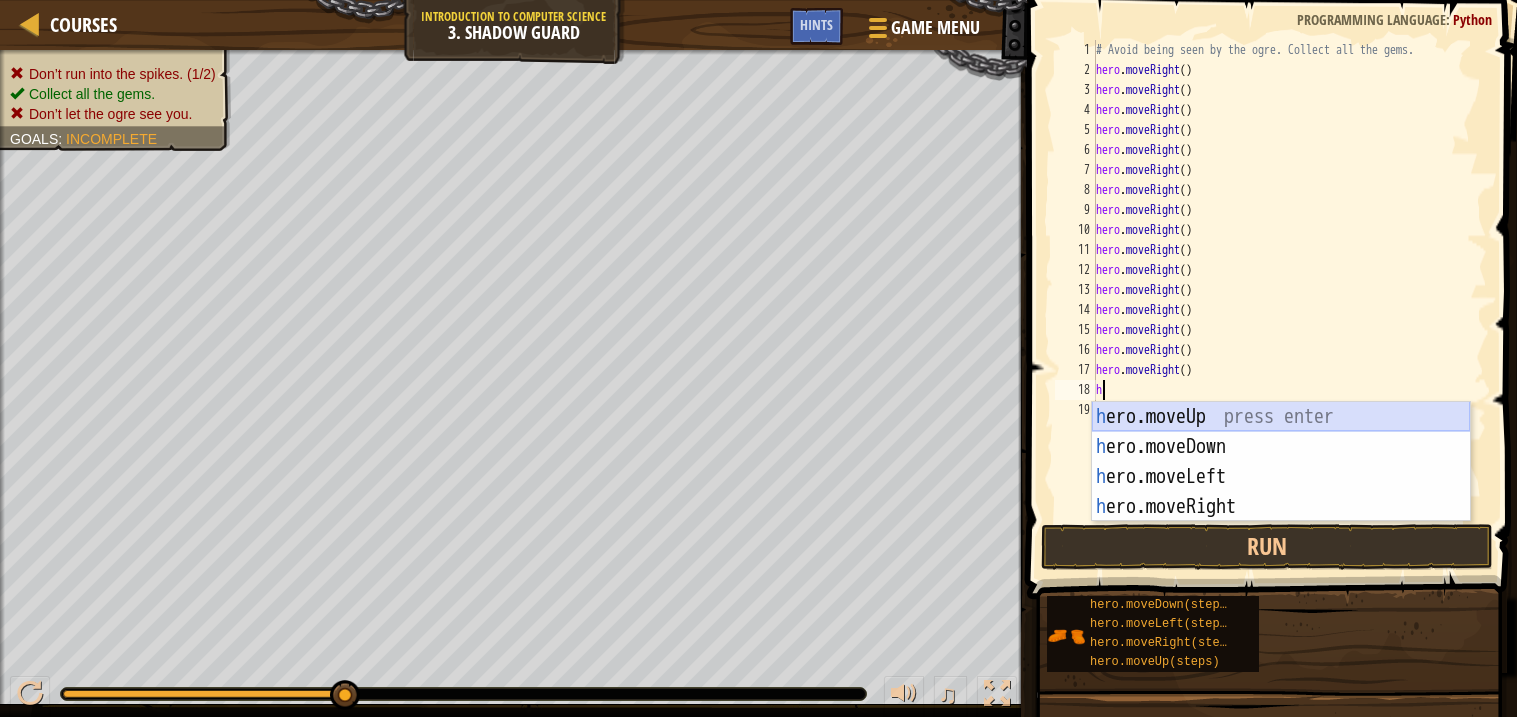 click on "h ero.moveUp press enter h ero.moveDown press enter h ero.moveLeft press enter h ero.moveRight press enter" at bounding box center [1281, 492] 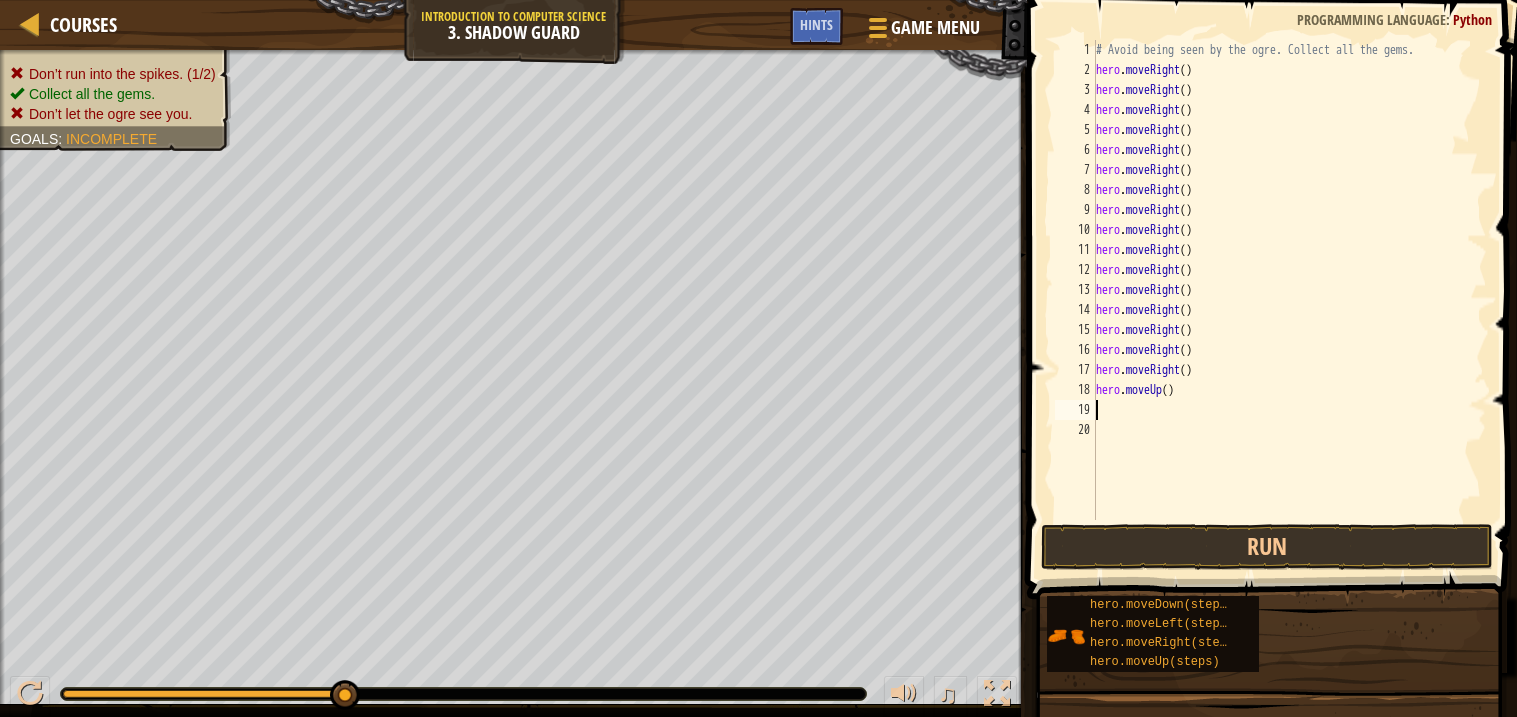 type on "h" 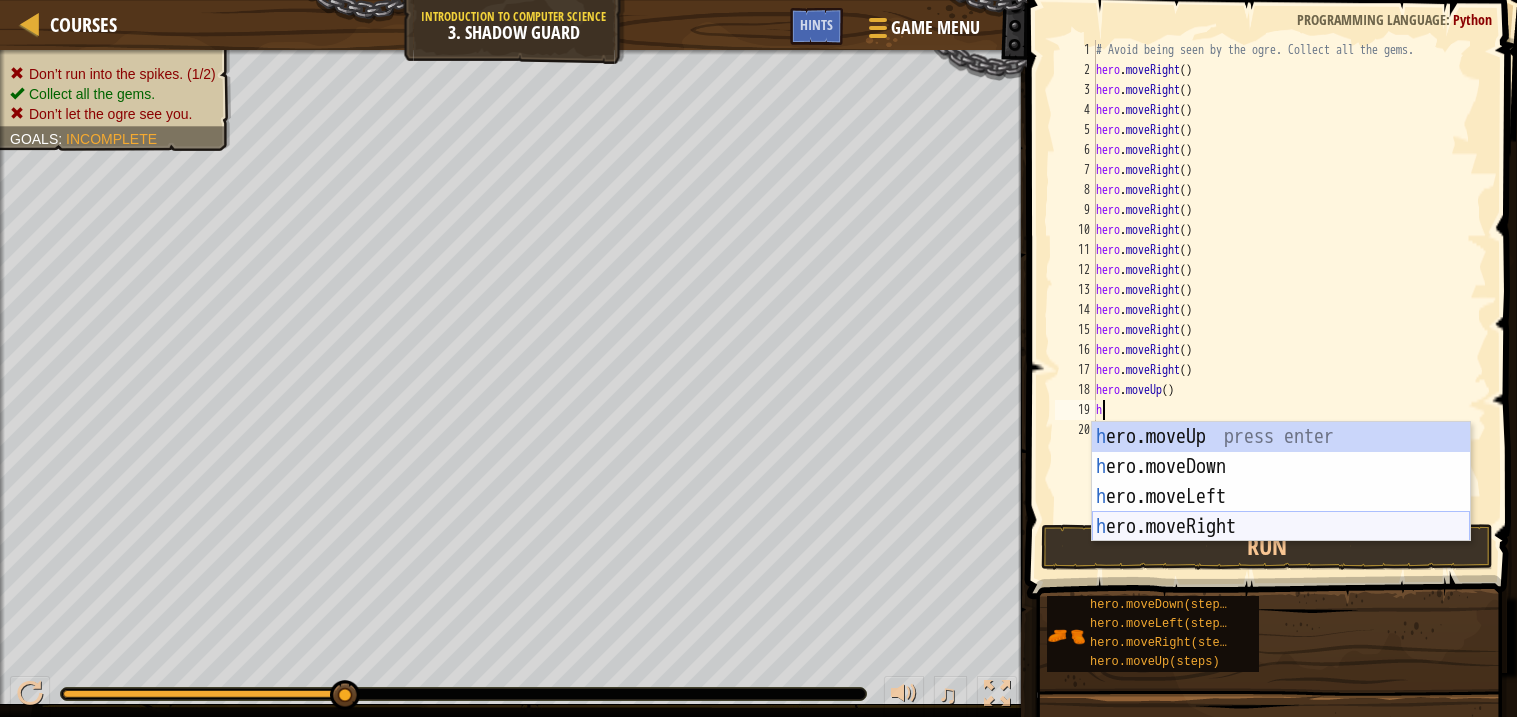 click on "h ero.moveUp press enter h ero.moveDown press enter h ero.moveLeft press enter h ero.moveRight press enter" at bounding box center (1281, 512) 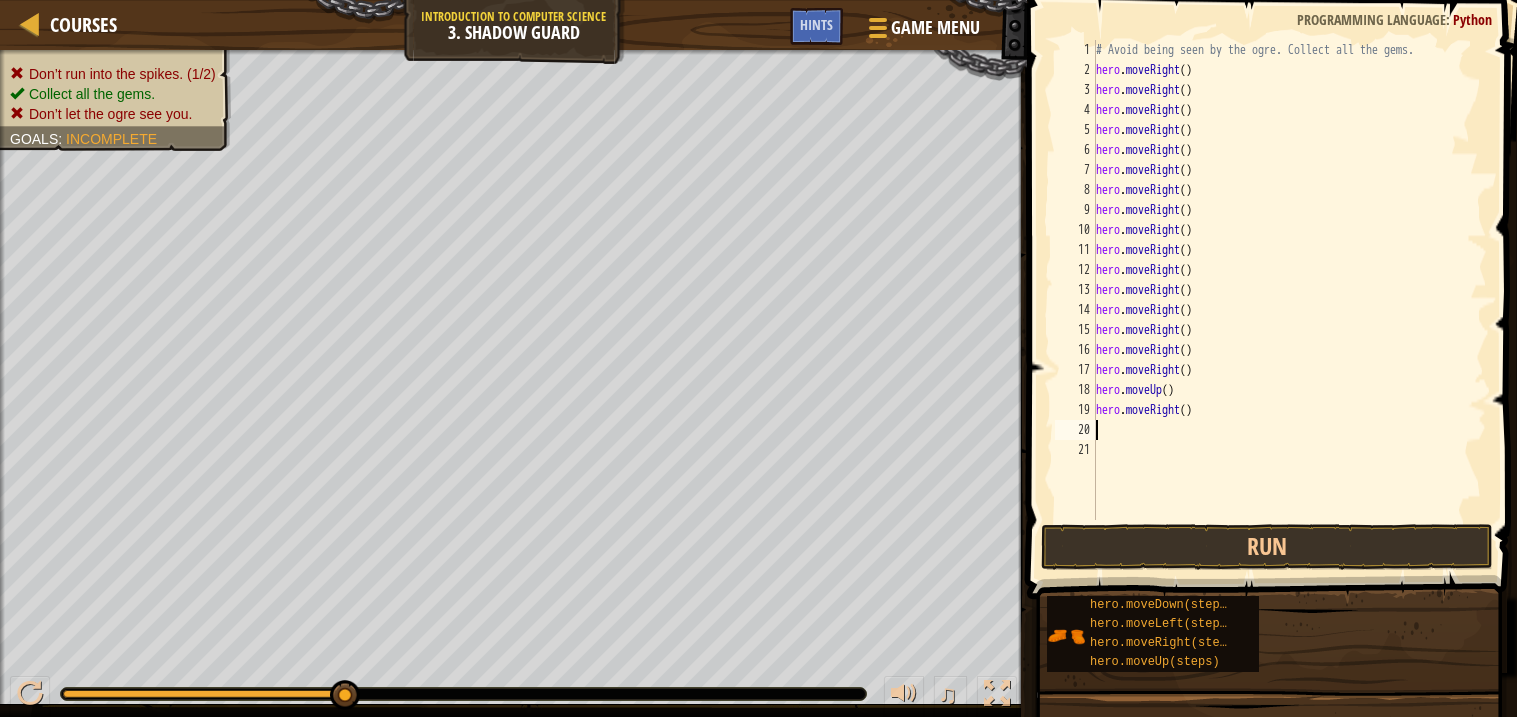 type on "h" 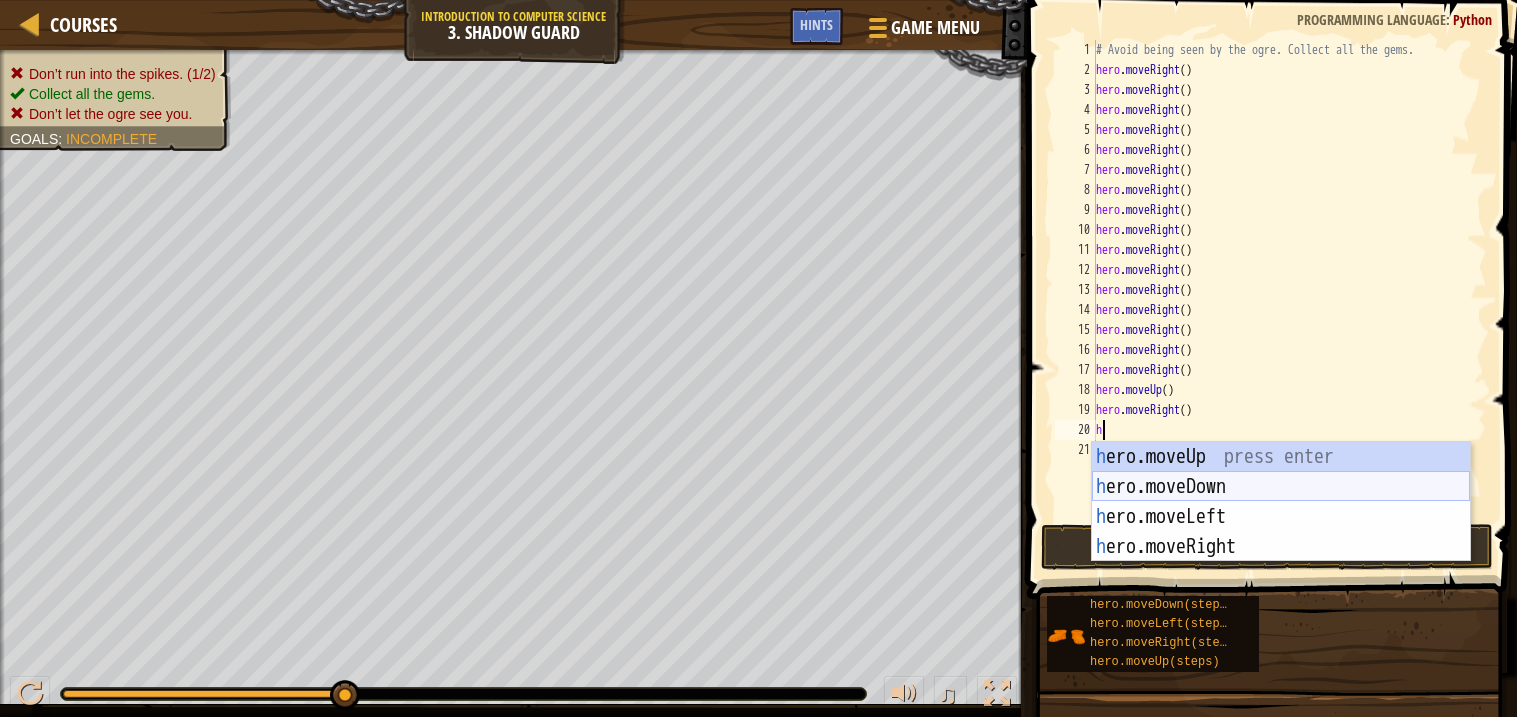 click on "h ero.moveUp press enter h ero.moveDown press enter h ero.moveLeft press enter h ero.moveRight press enter" at bounding box center [1281, 532] 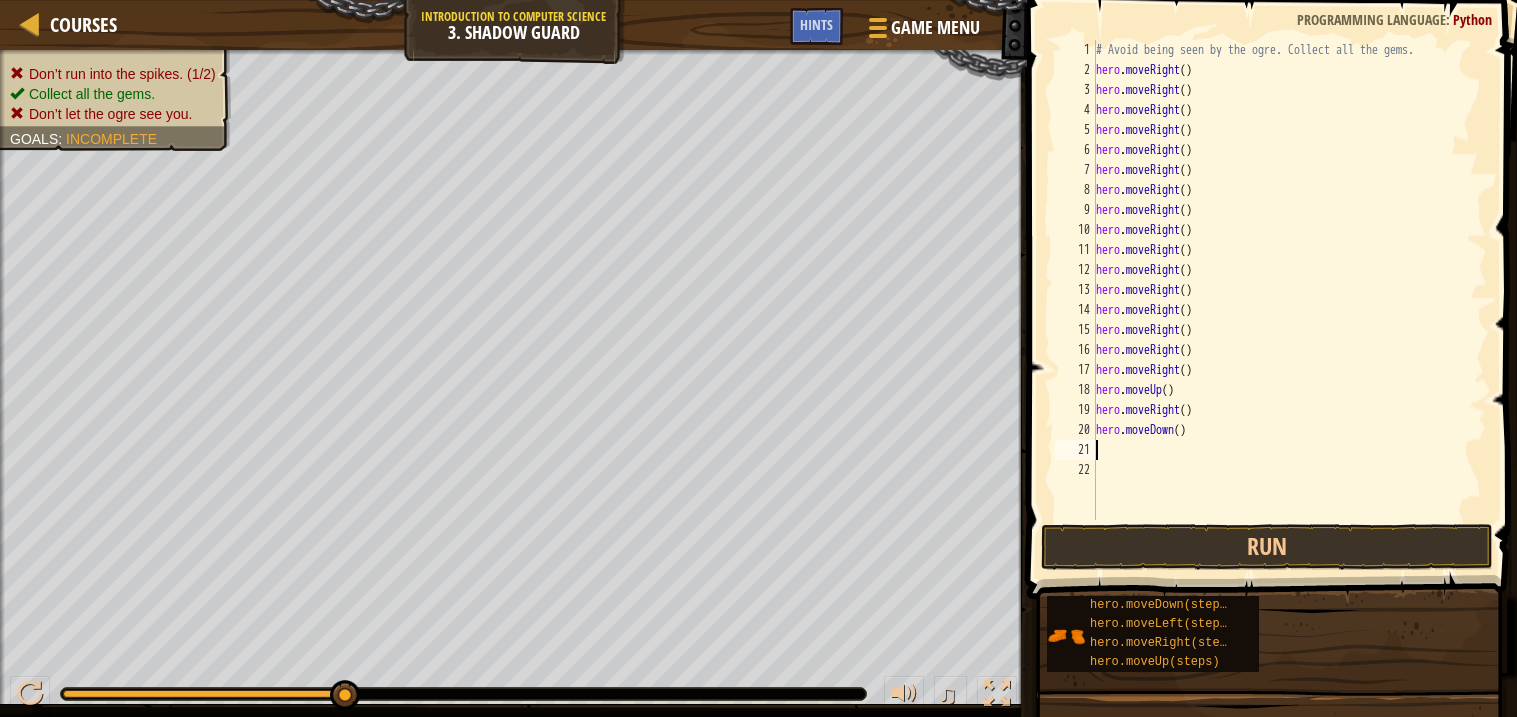 type on "h" 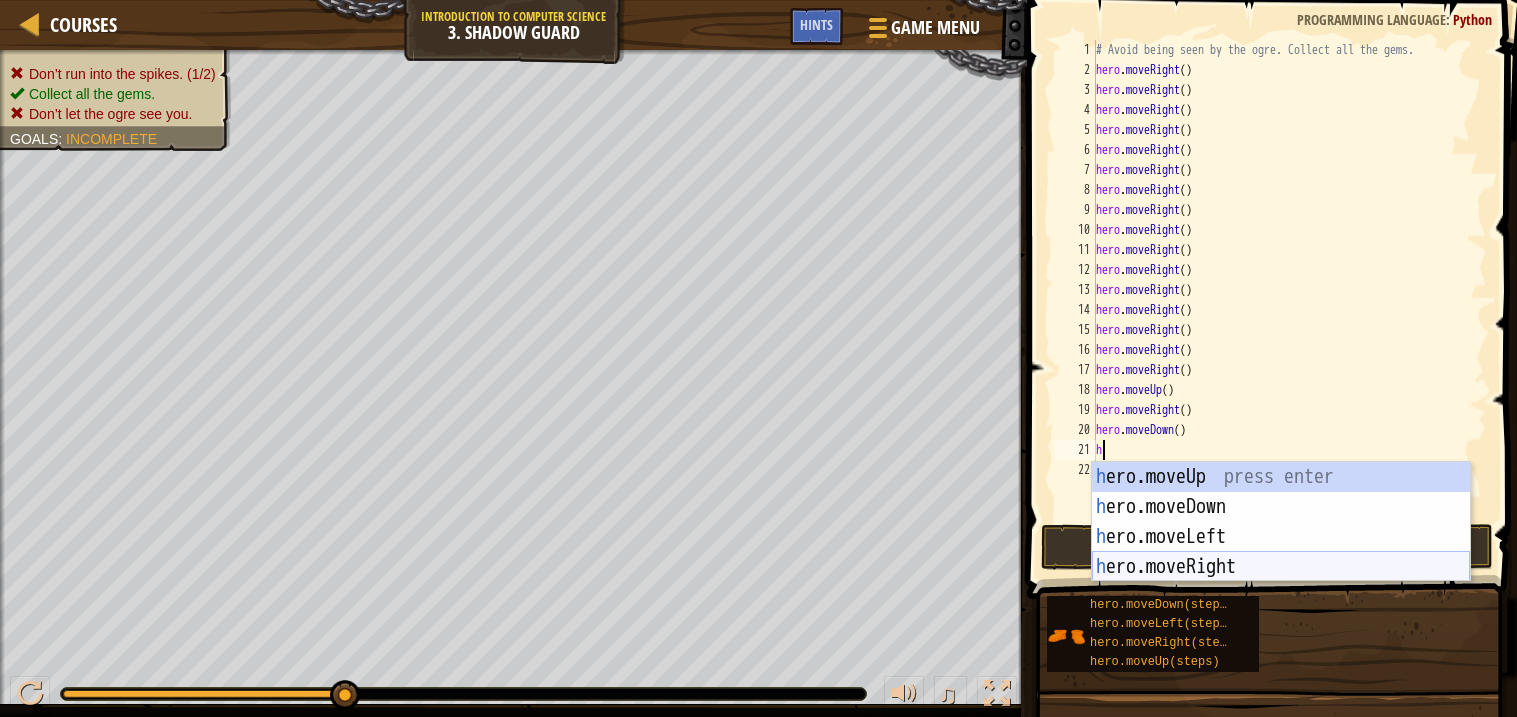 click on "h ero.moveUp press enter h ero.moveDown press enter h ero.moveLeft press enter h ero.moveRight press enter" at bounding box center [1281, 552] 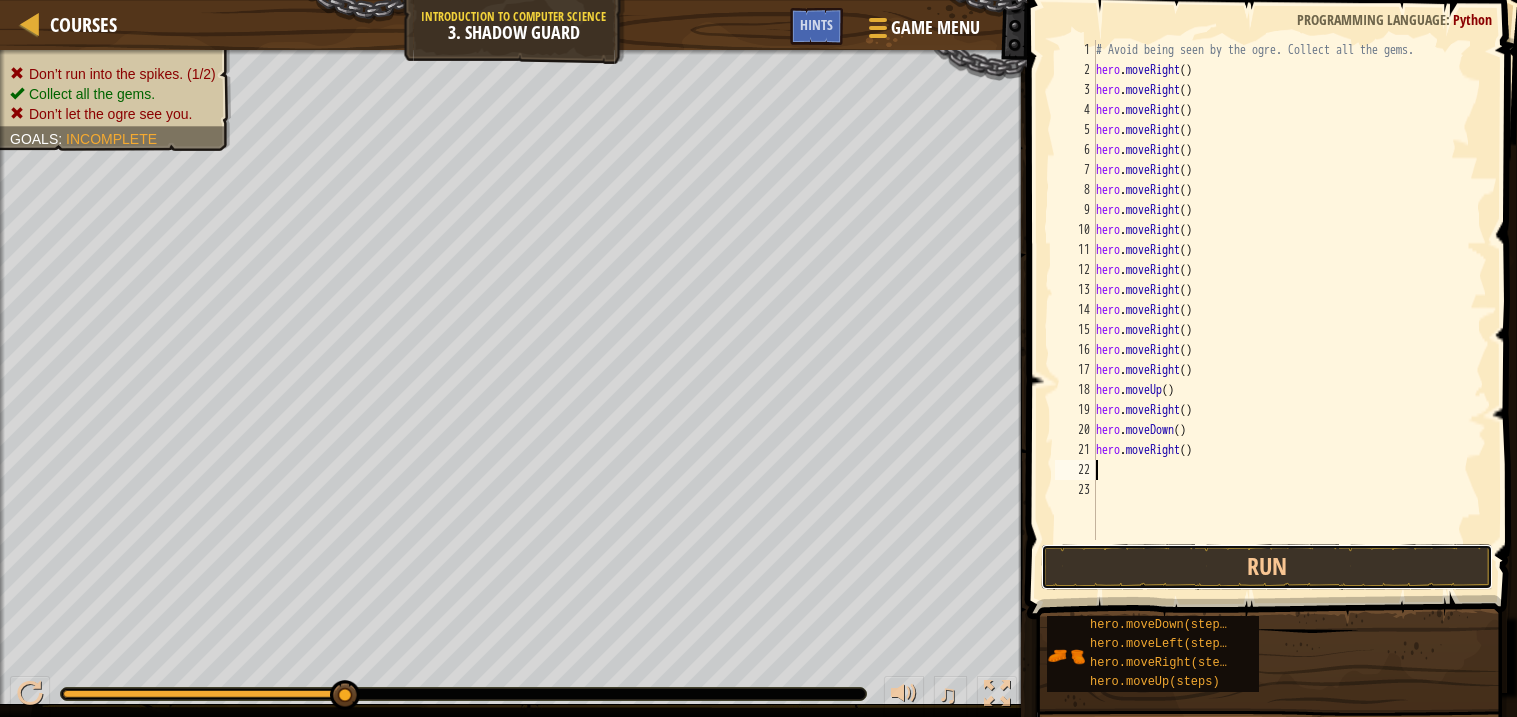 click on "Run" at bounding box center [1267, 567] 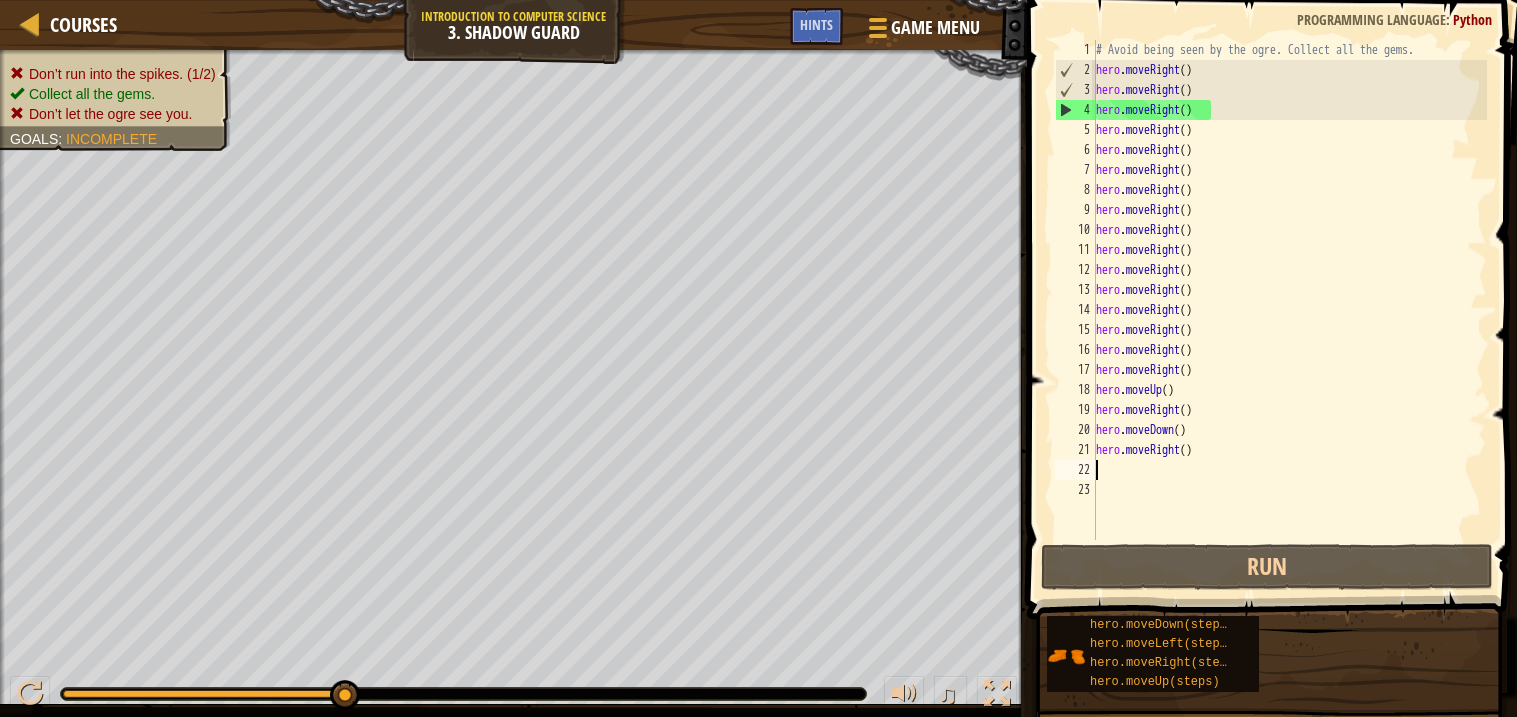 click on "# Avoid being seen by the ogre. Collect all the gems. hero . moveRight ( ) hero . moveRight ( ) hero . moveRight ( ) hero . moveRight ( ) hero . moveRight ( ) hero . moveRight ( ) hero . moveRight ( ) hero . moveRight ( ) hero . moveRight ( ) hero . moveRight ( ) hero . moveRight ( ) hero . moveRight ( ) hero . moveRight ( ) hero . moveRight ( ) hero . moveRight ( ) hero . moveRight ( ) hero . moveUp ( ) hero . moveRight ( ) hero . moveDown ( ) hero . moveRight ( )" at bounding box center (1289, 310) 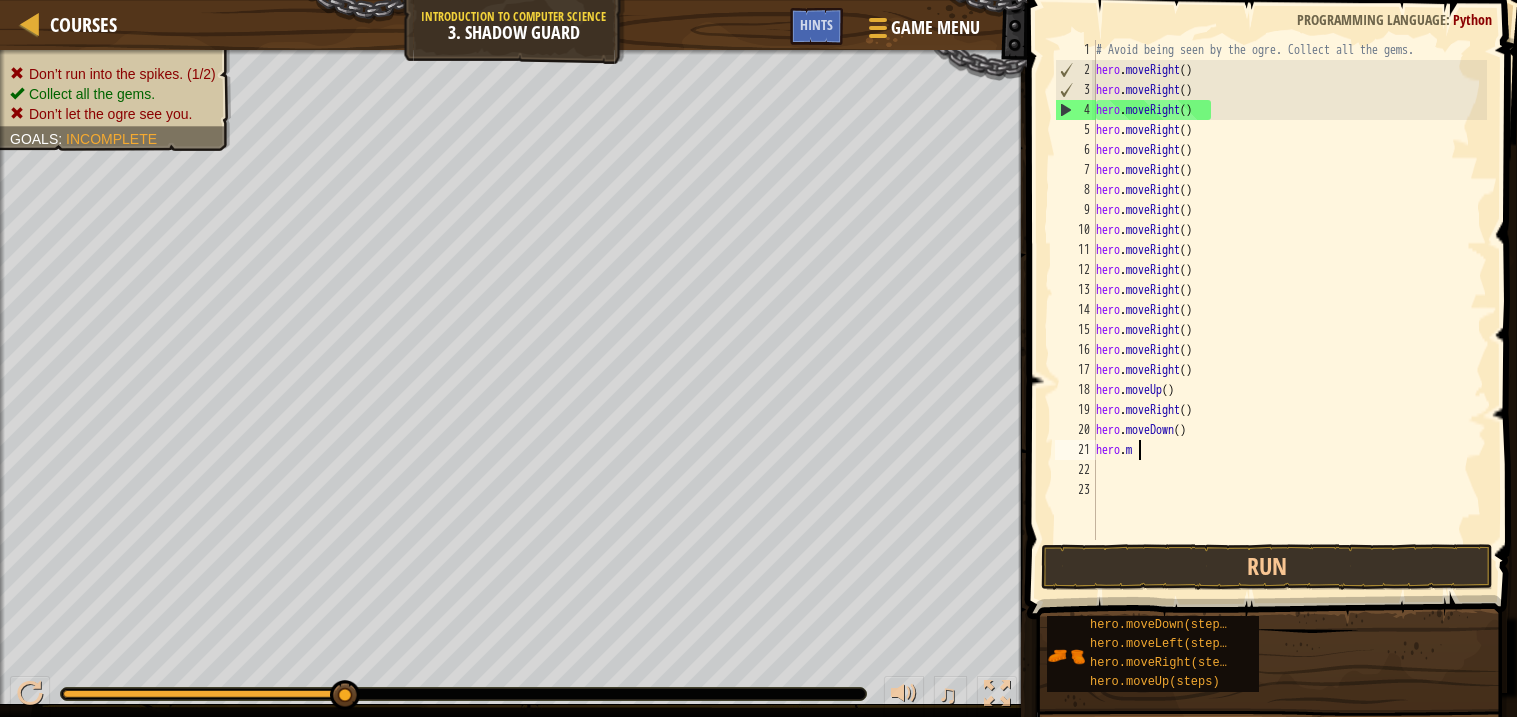 type on "h" 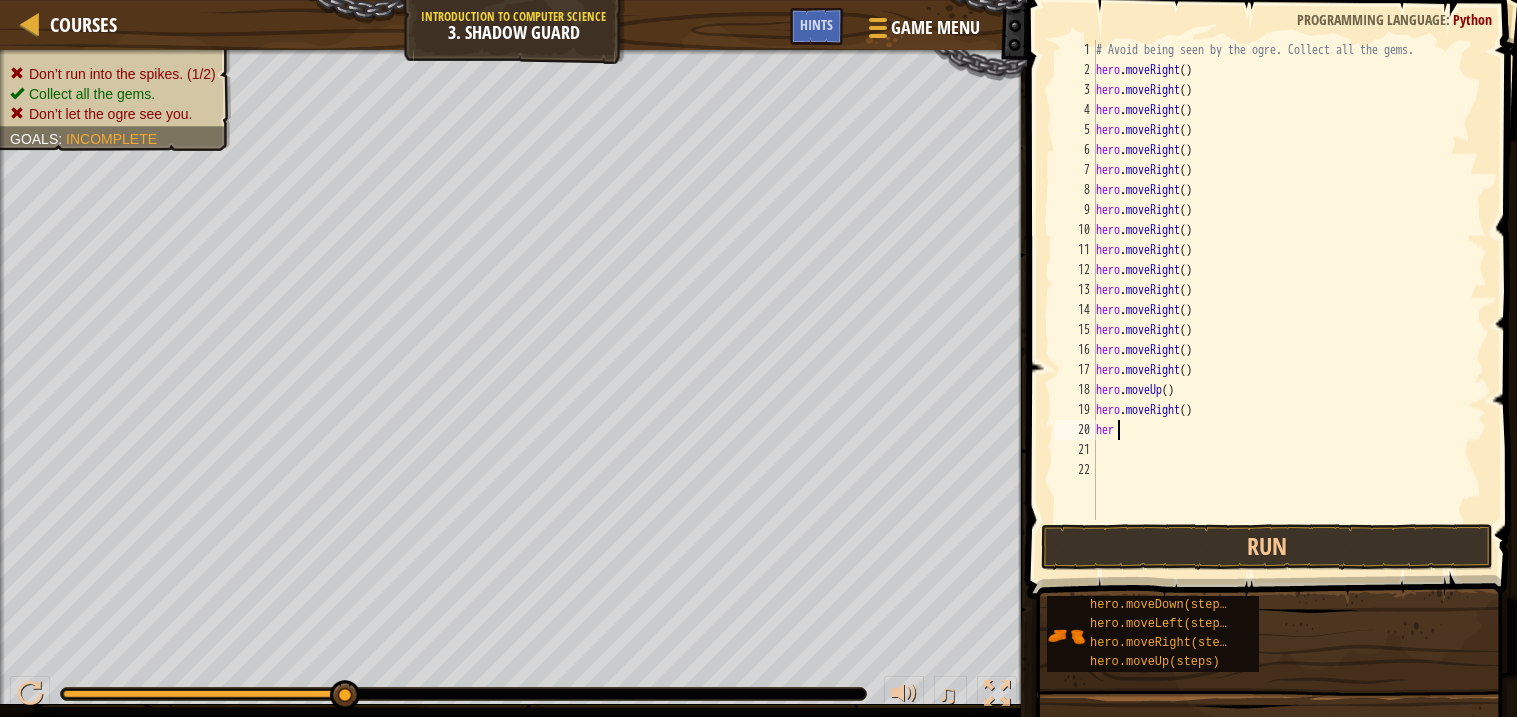 type on "h" 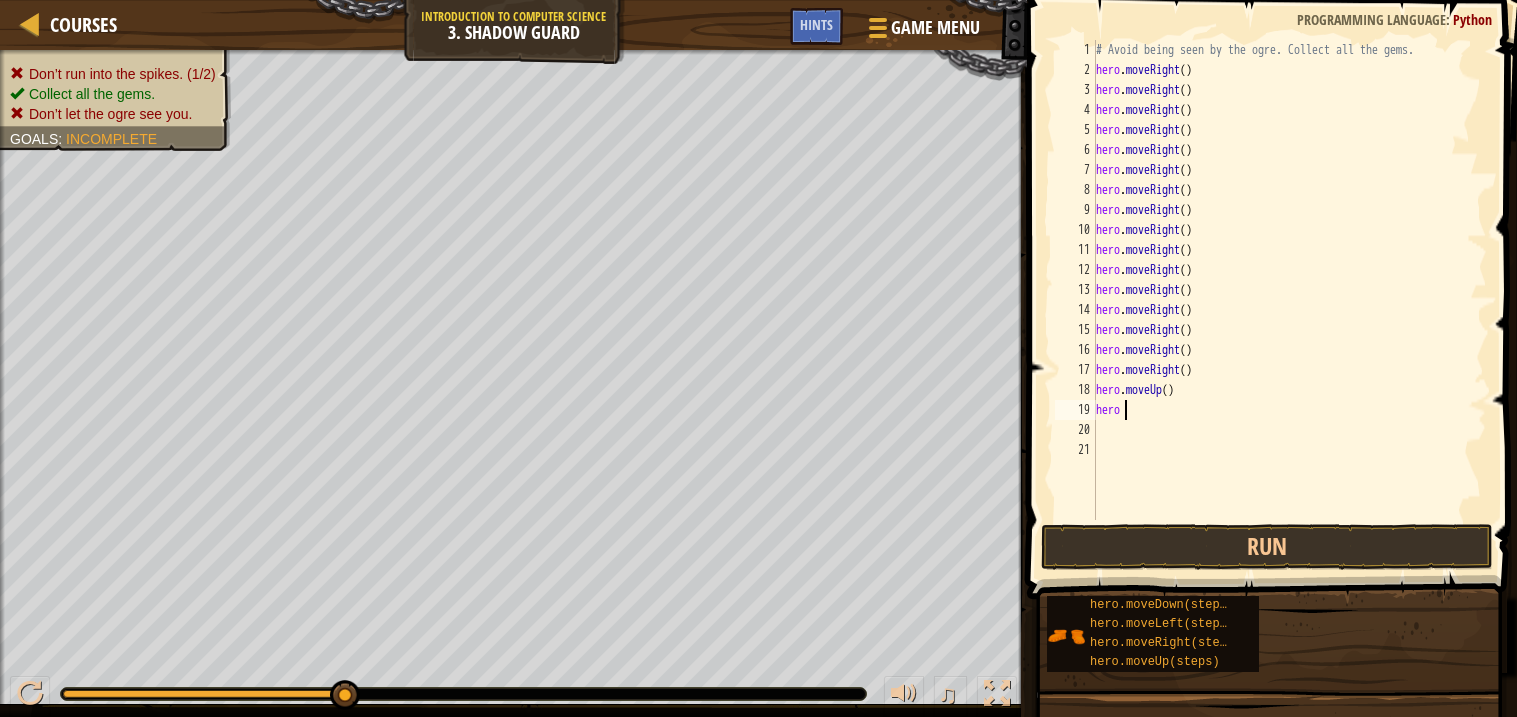 type on "h" 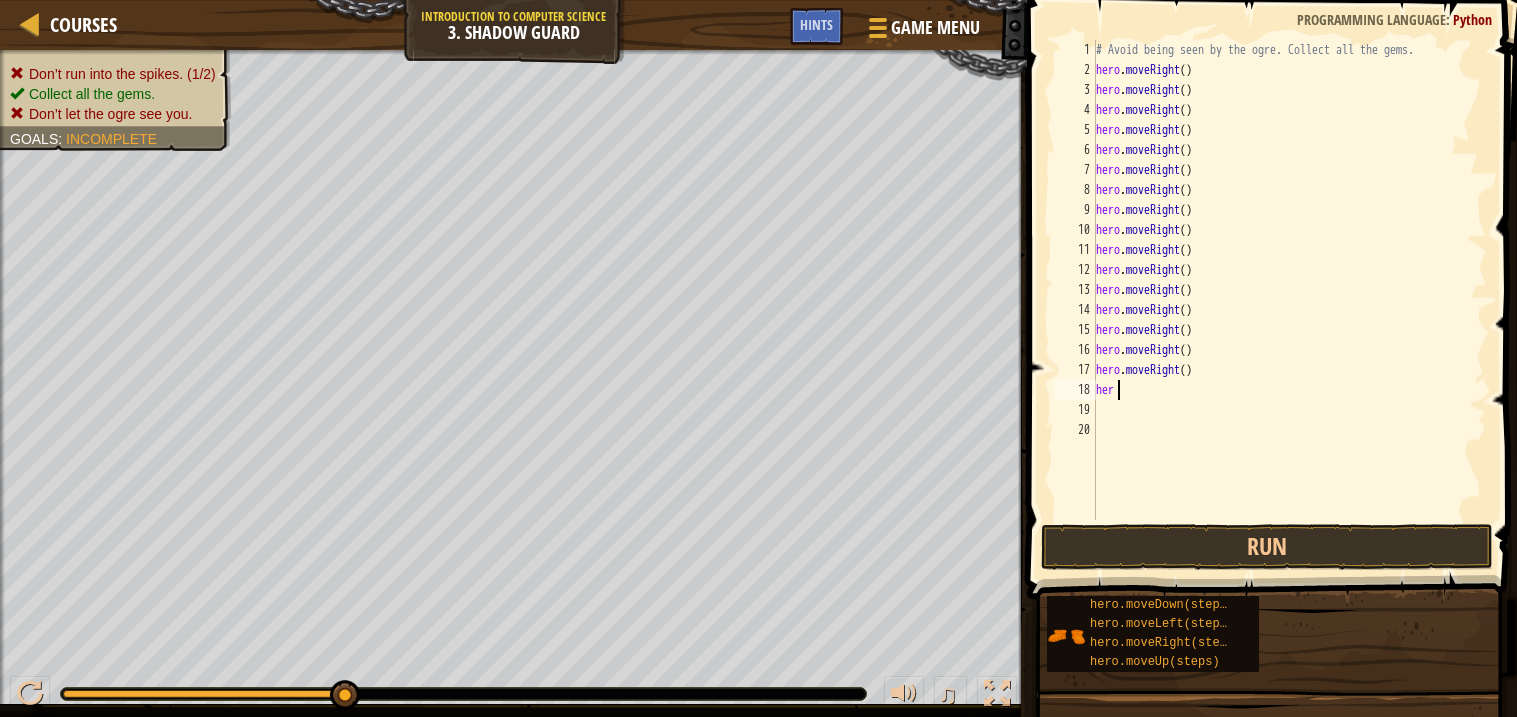 type on "h" 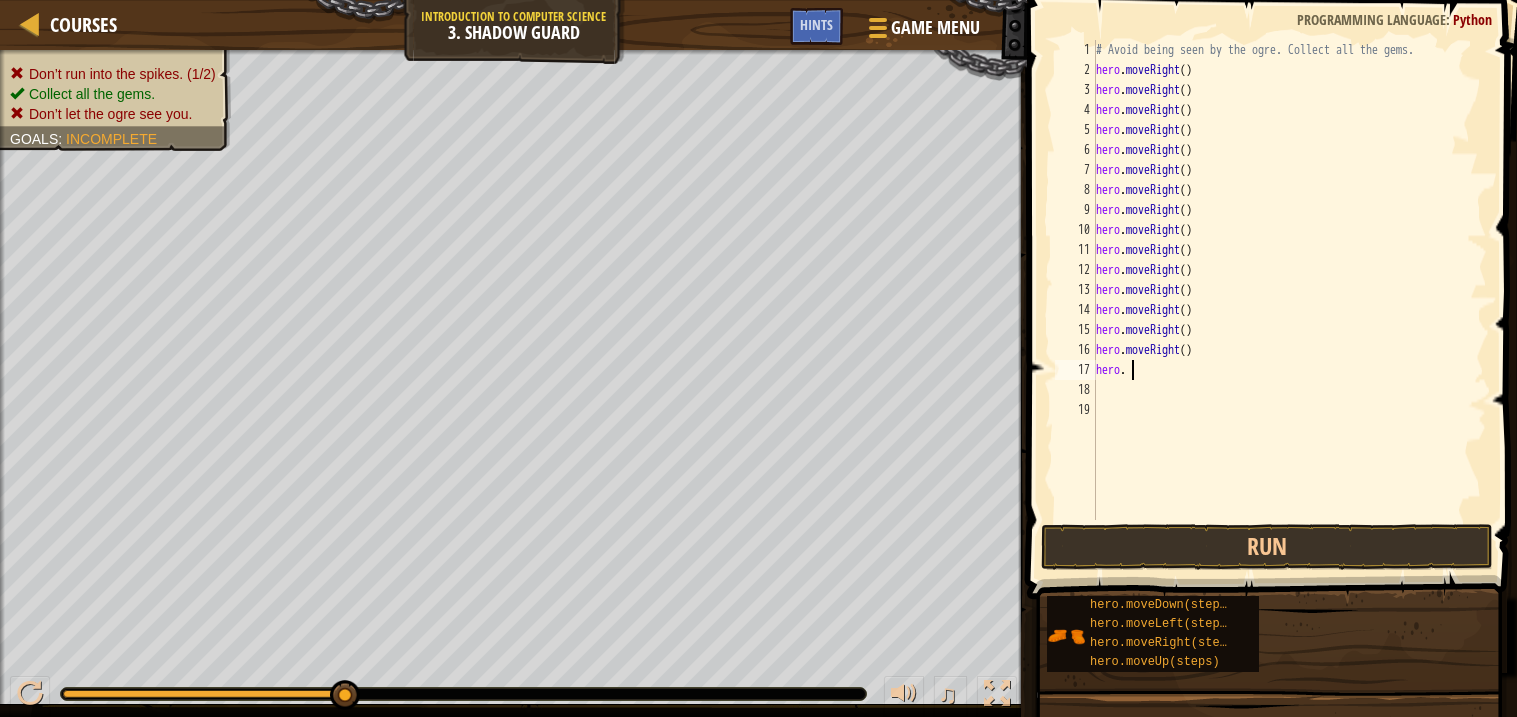 type on "h" 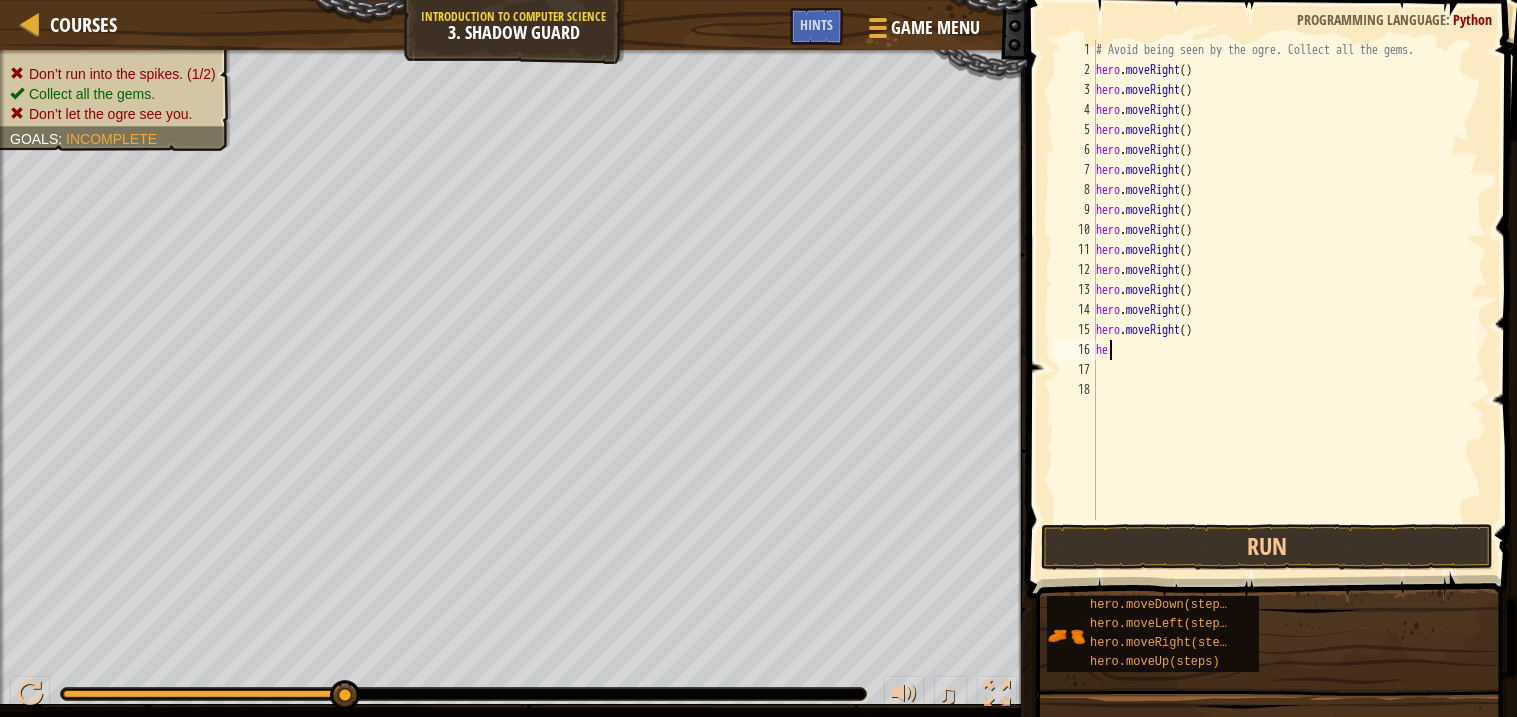 type on "h" 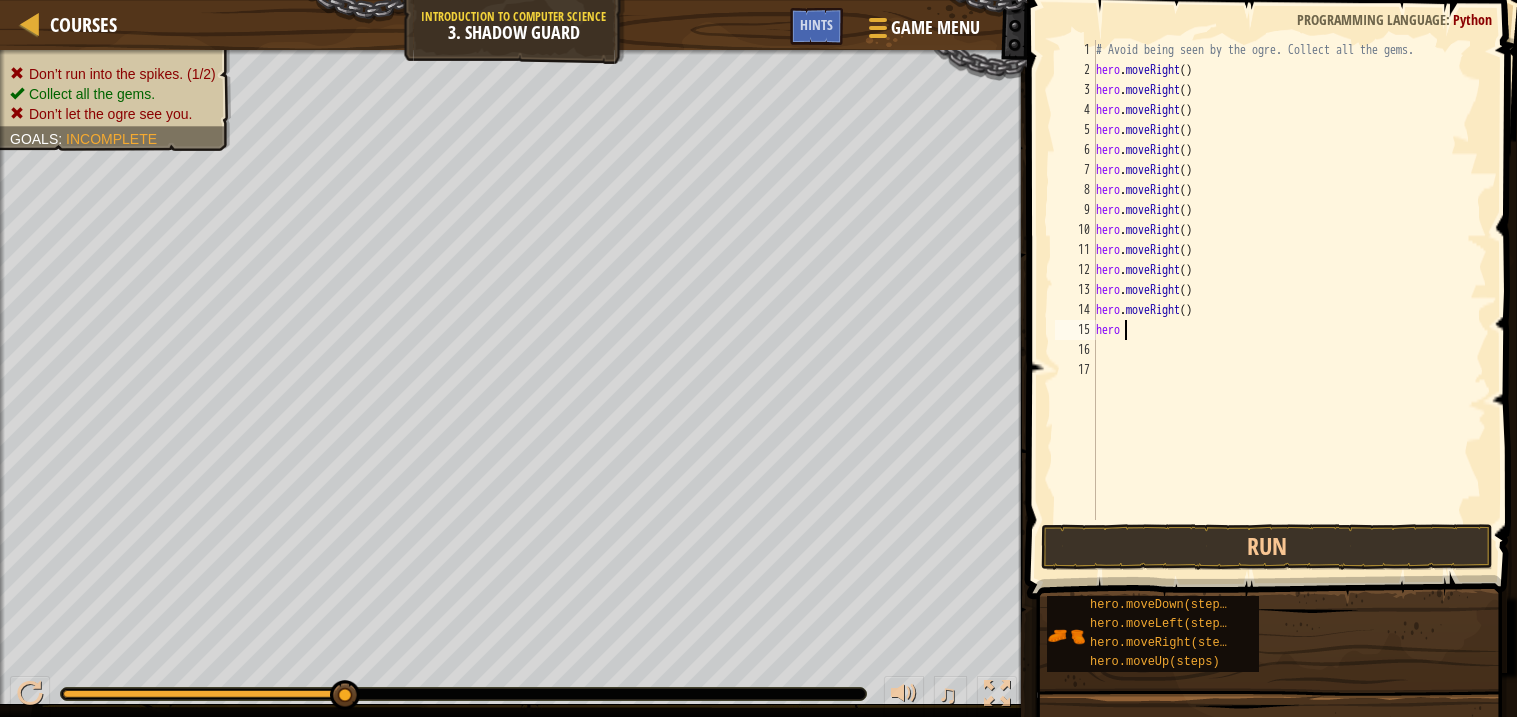 type on "h" 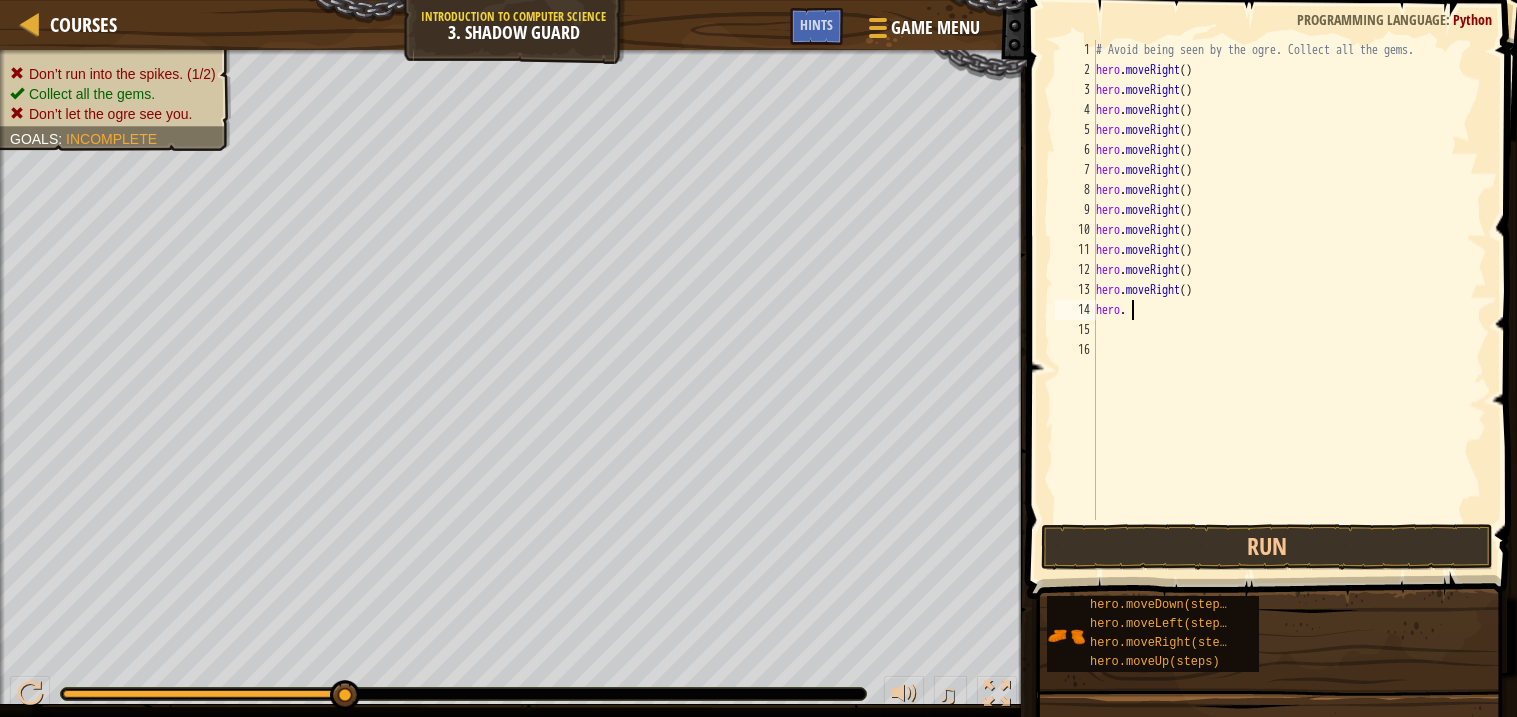 type on "h" 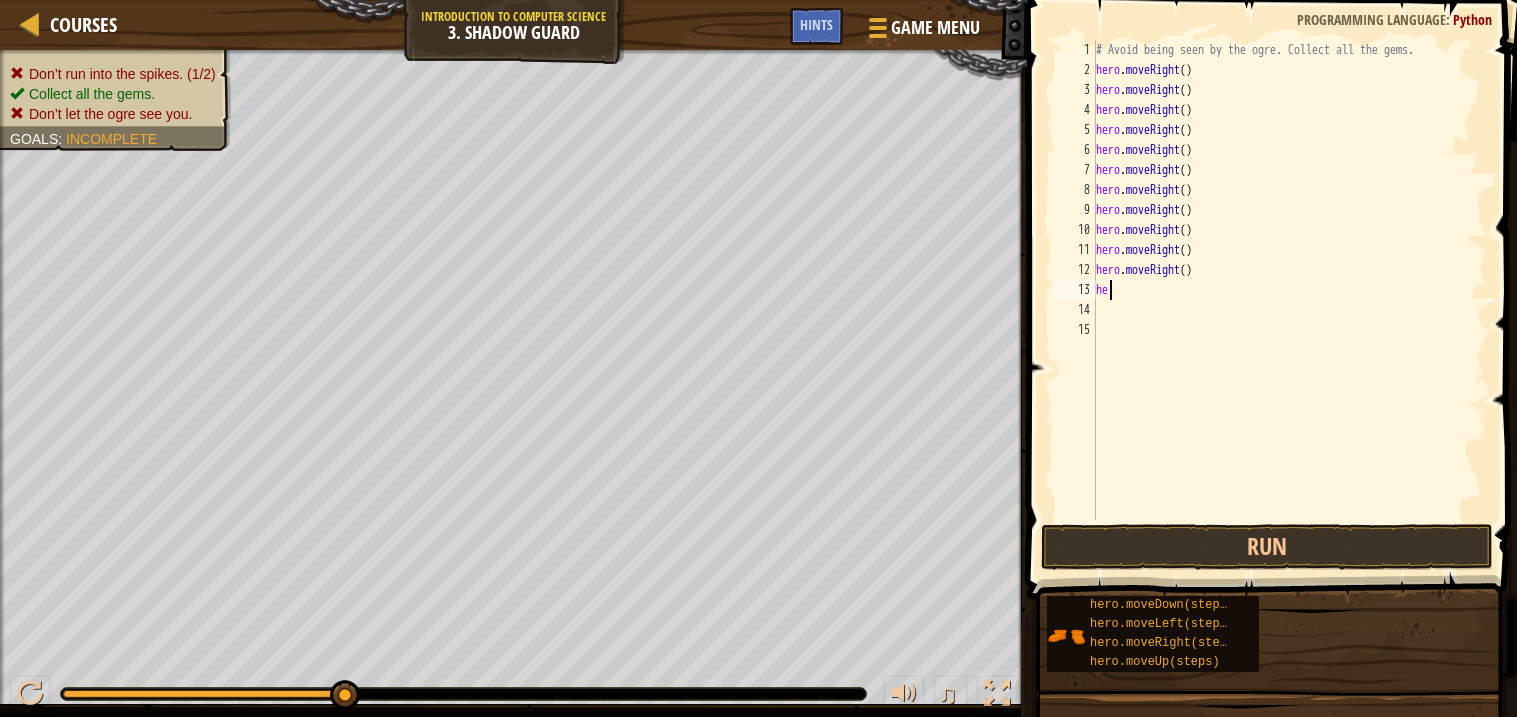 type on "h" 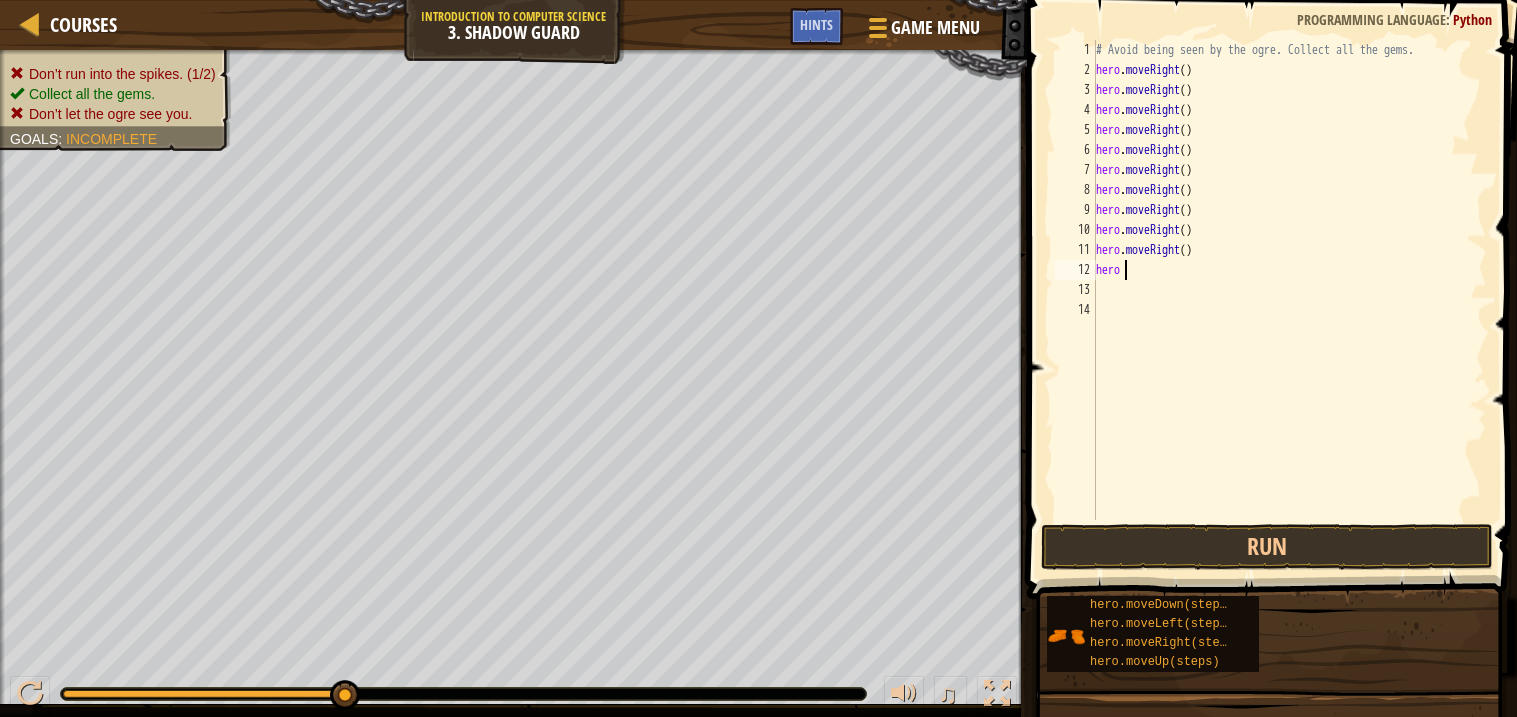 type on "h" 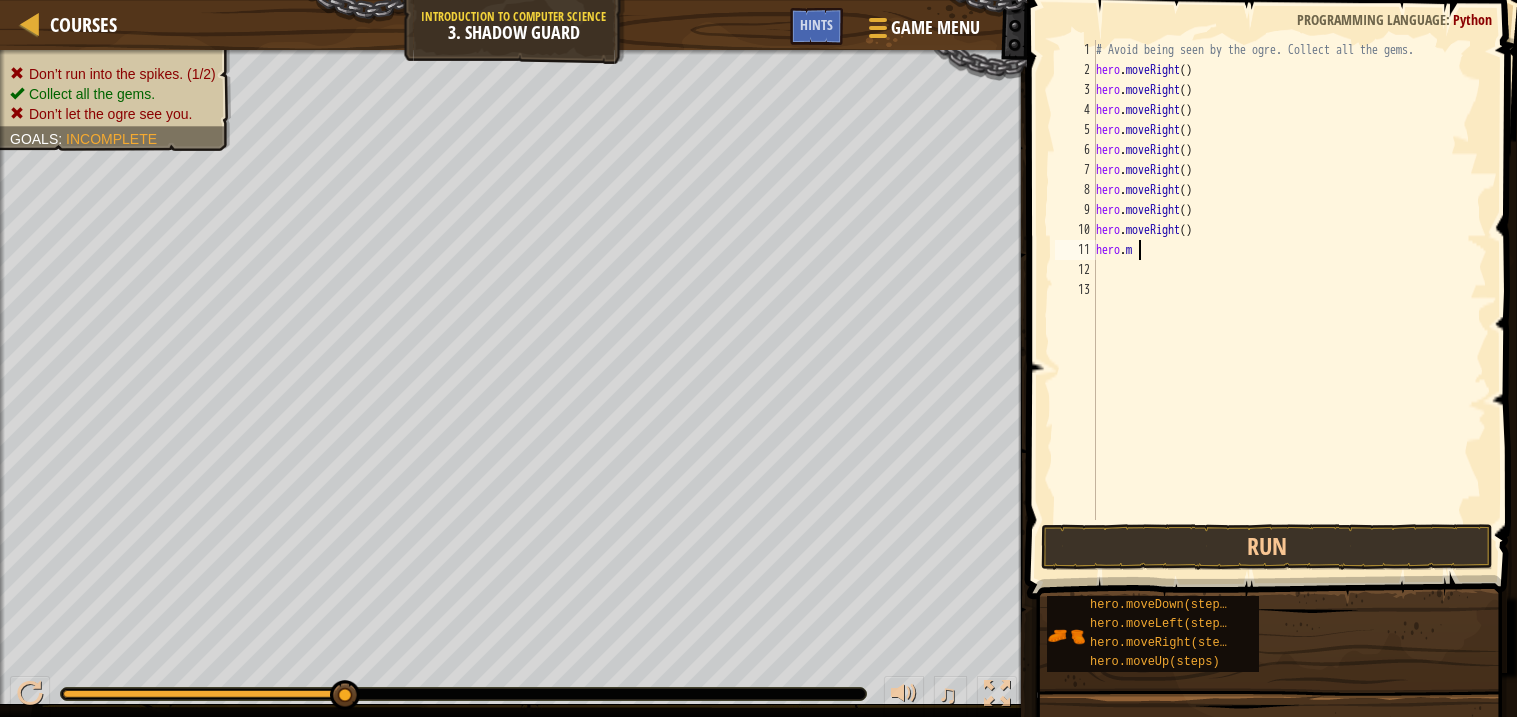 type on "h" 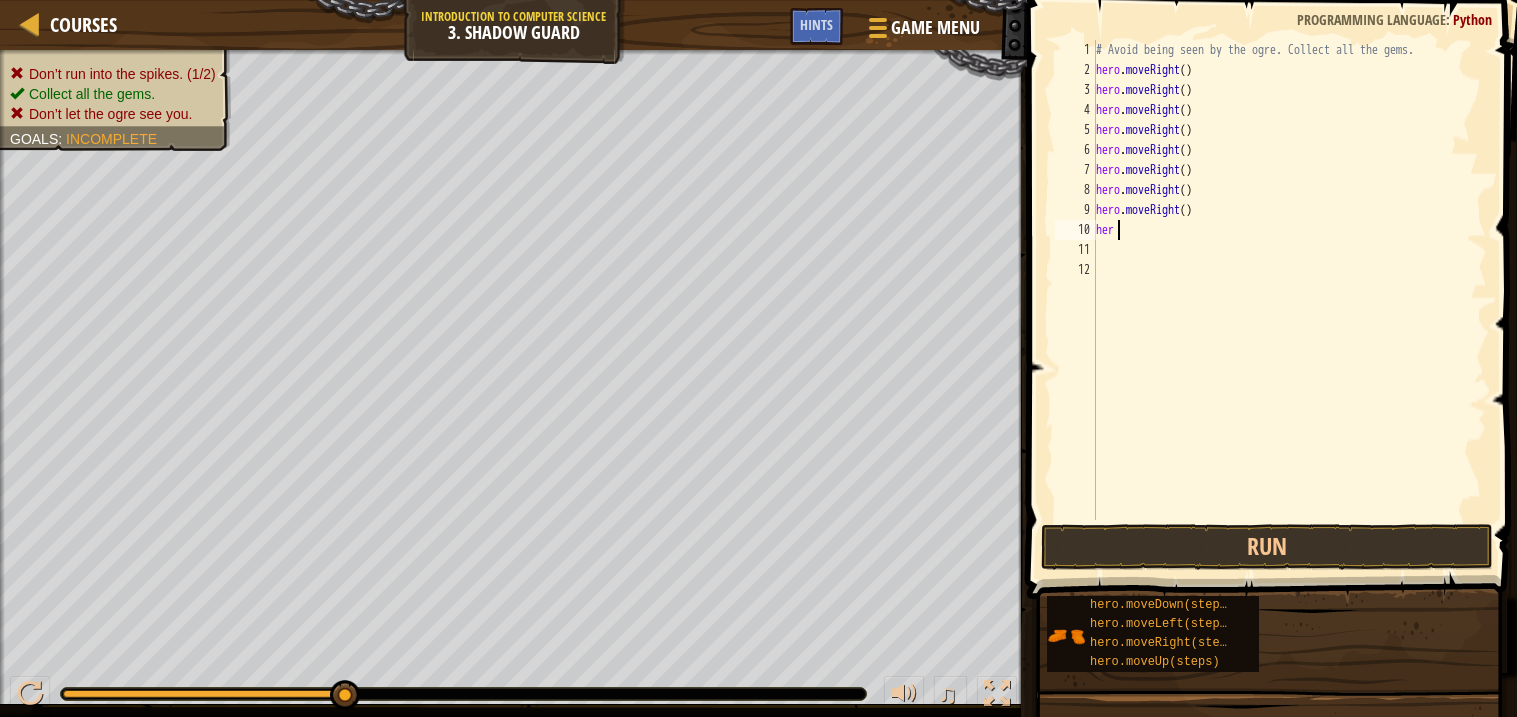 type on "h" 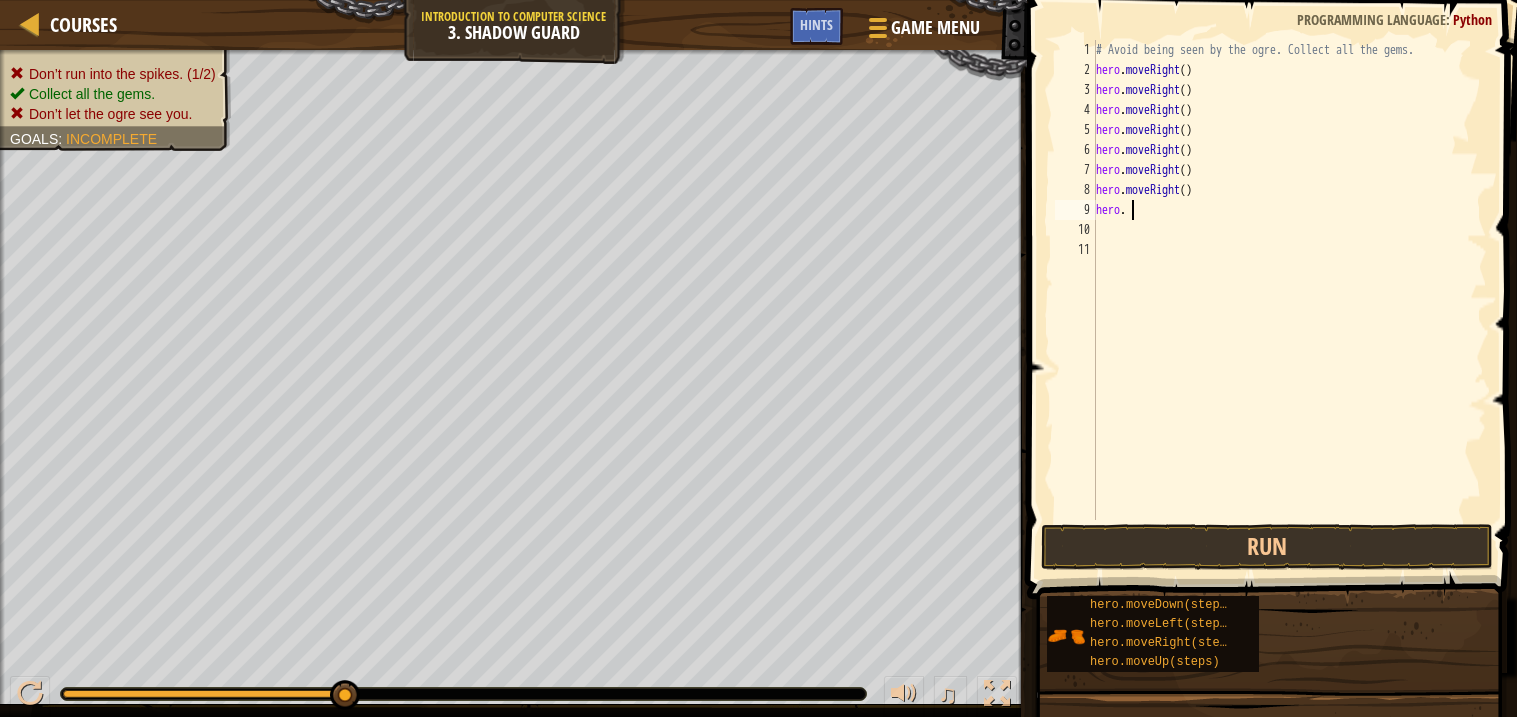 type on "h" 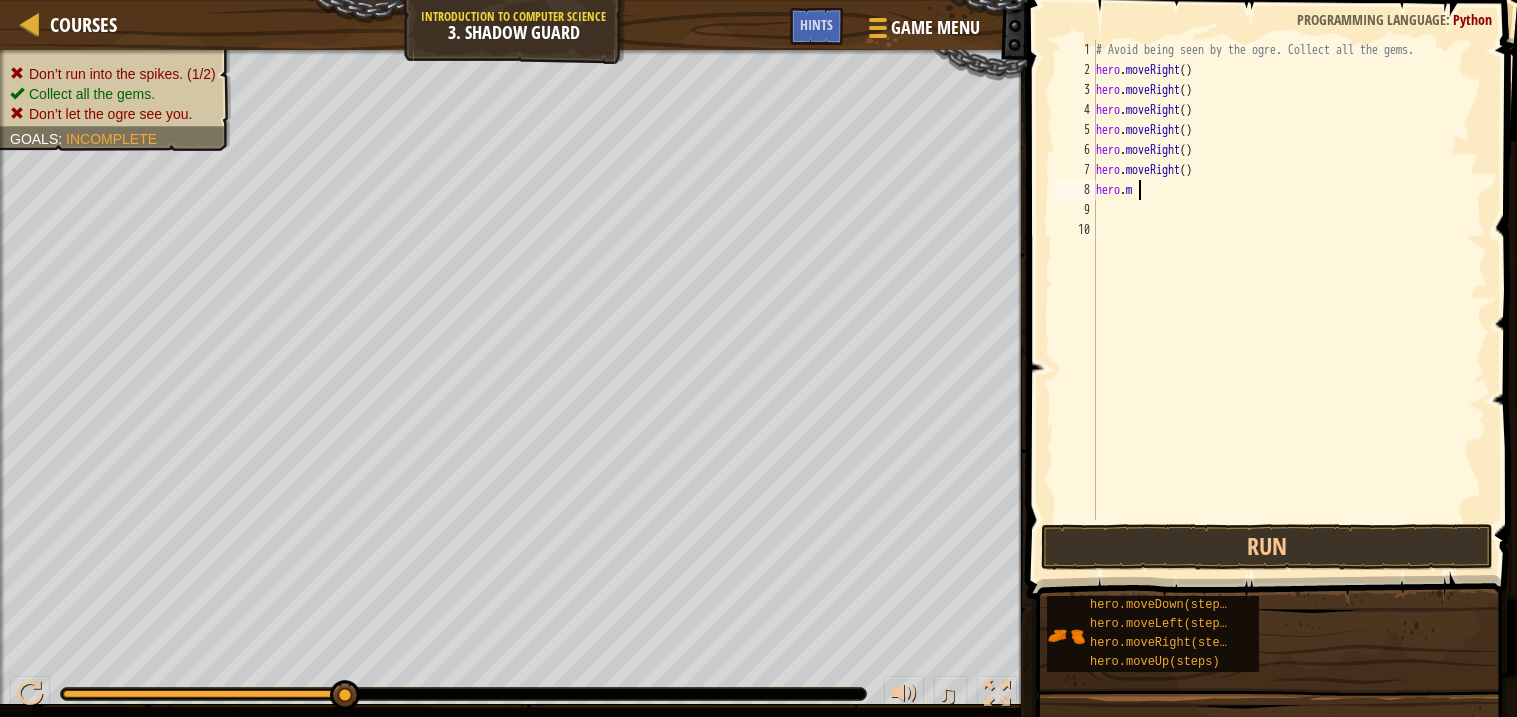 type on "h" 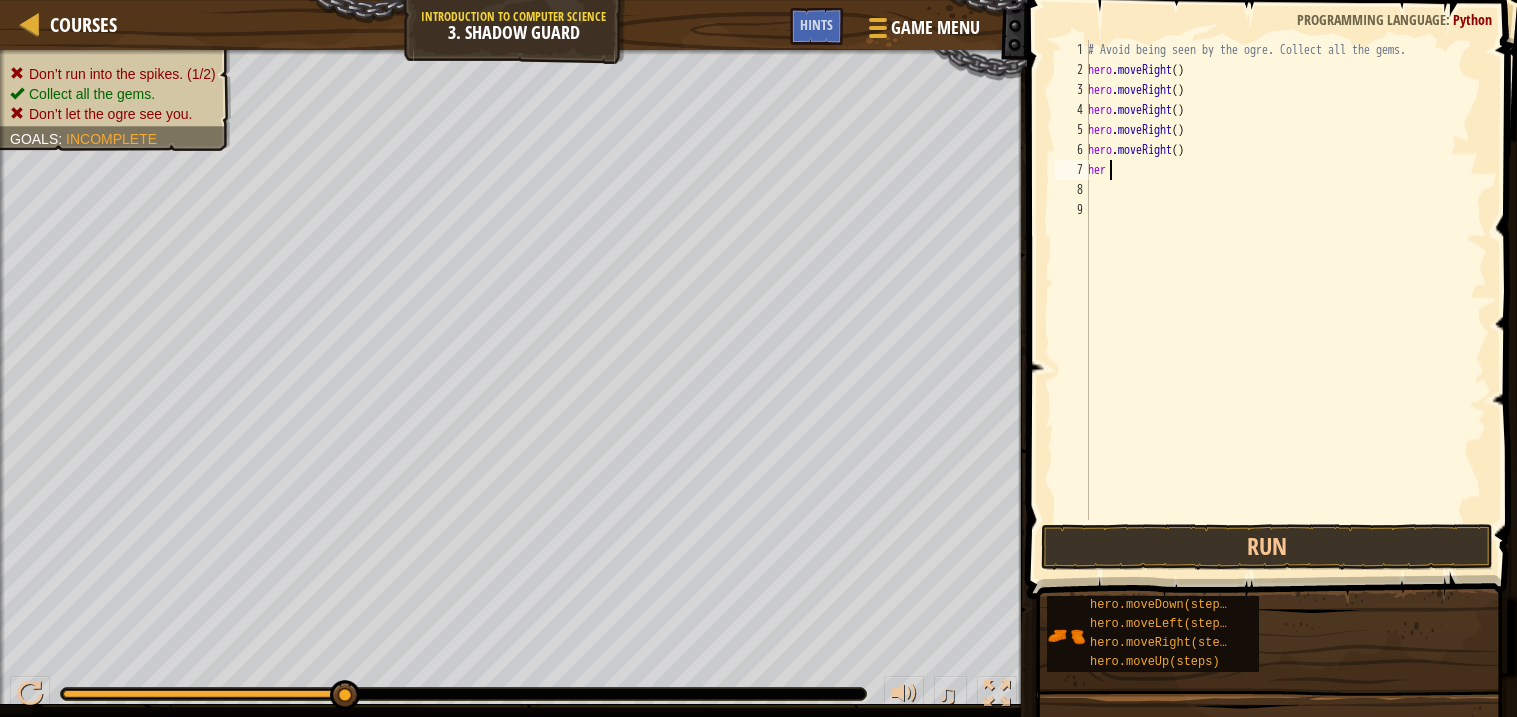 type on "h" 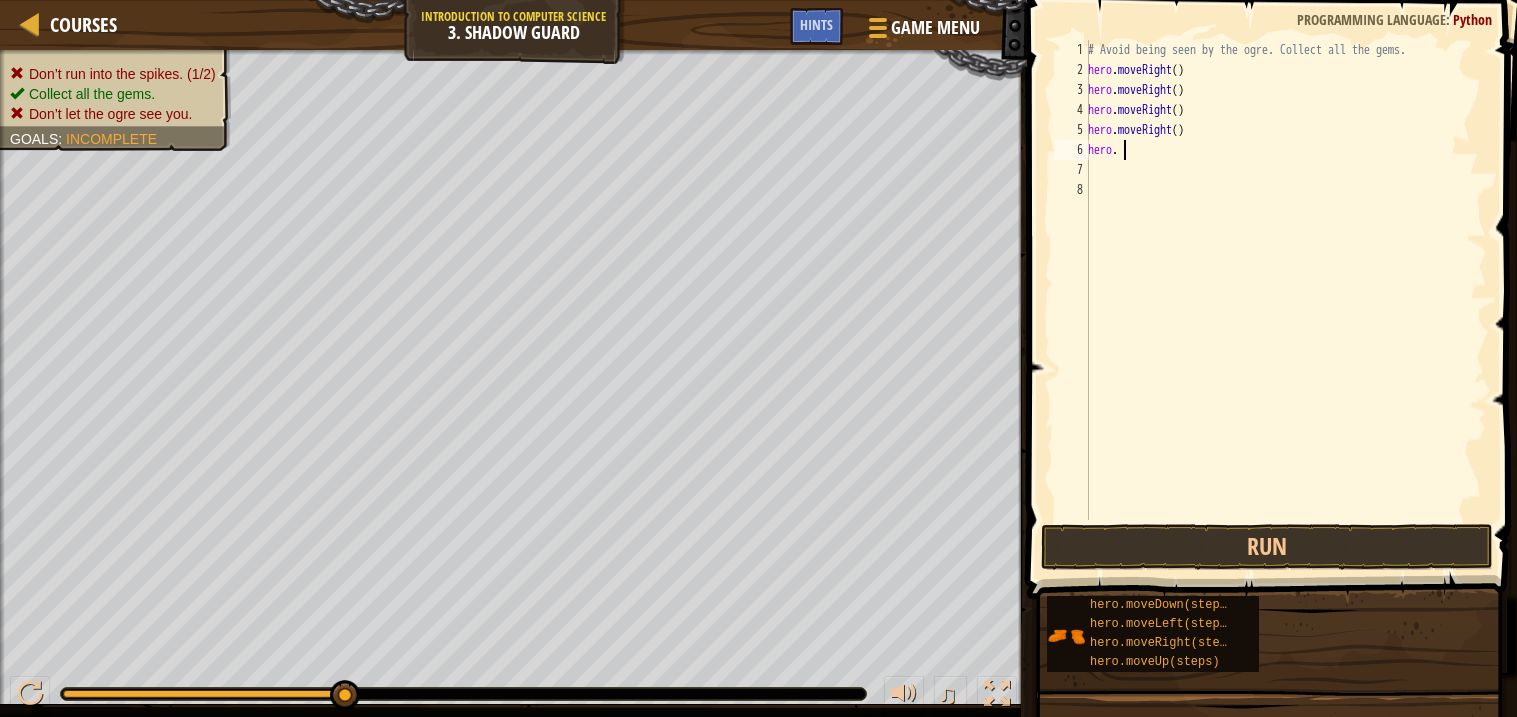 type on "h" 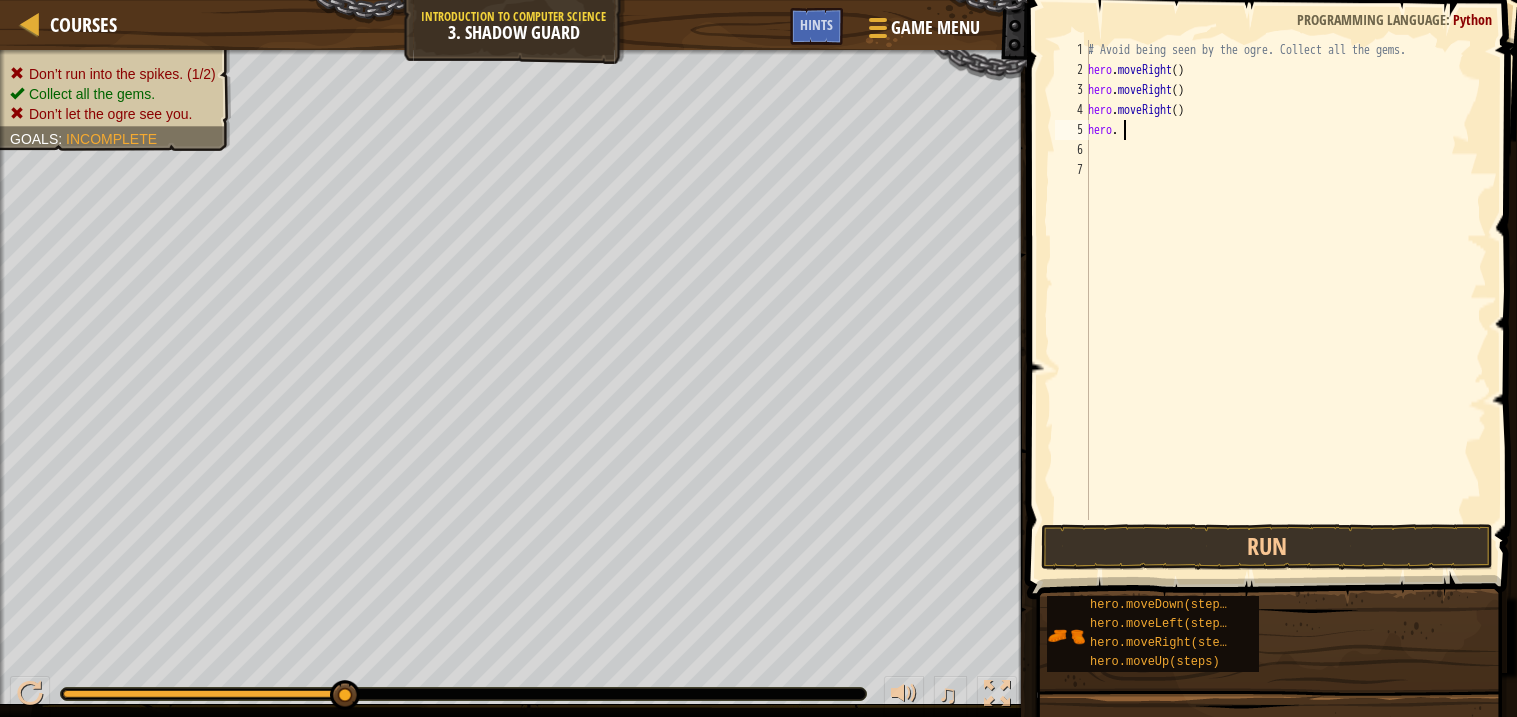 type on "h" 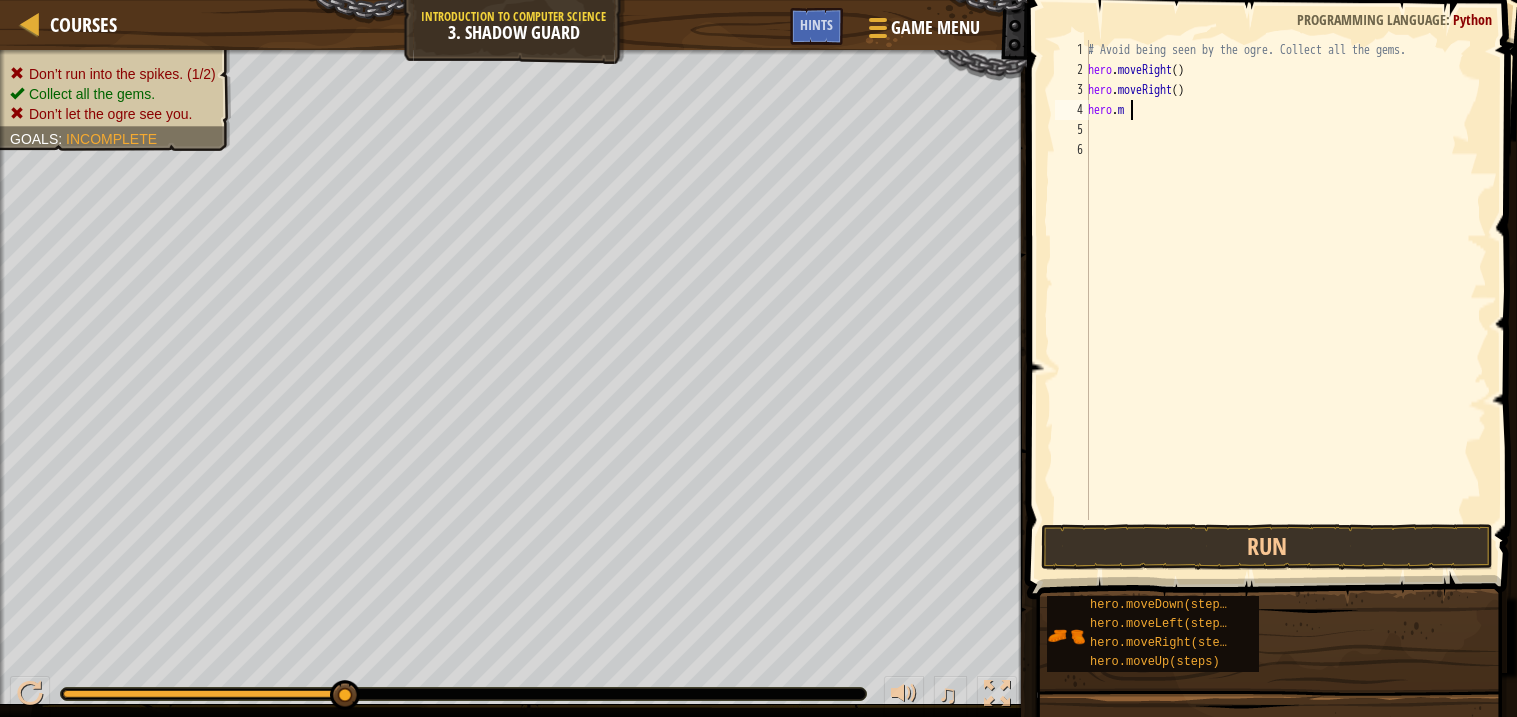 type on "h" 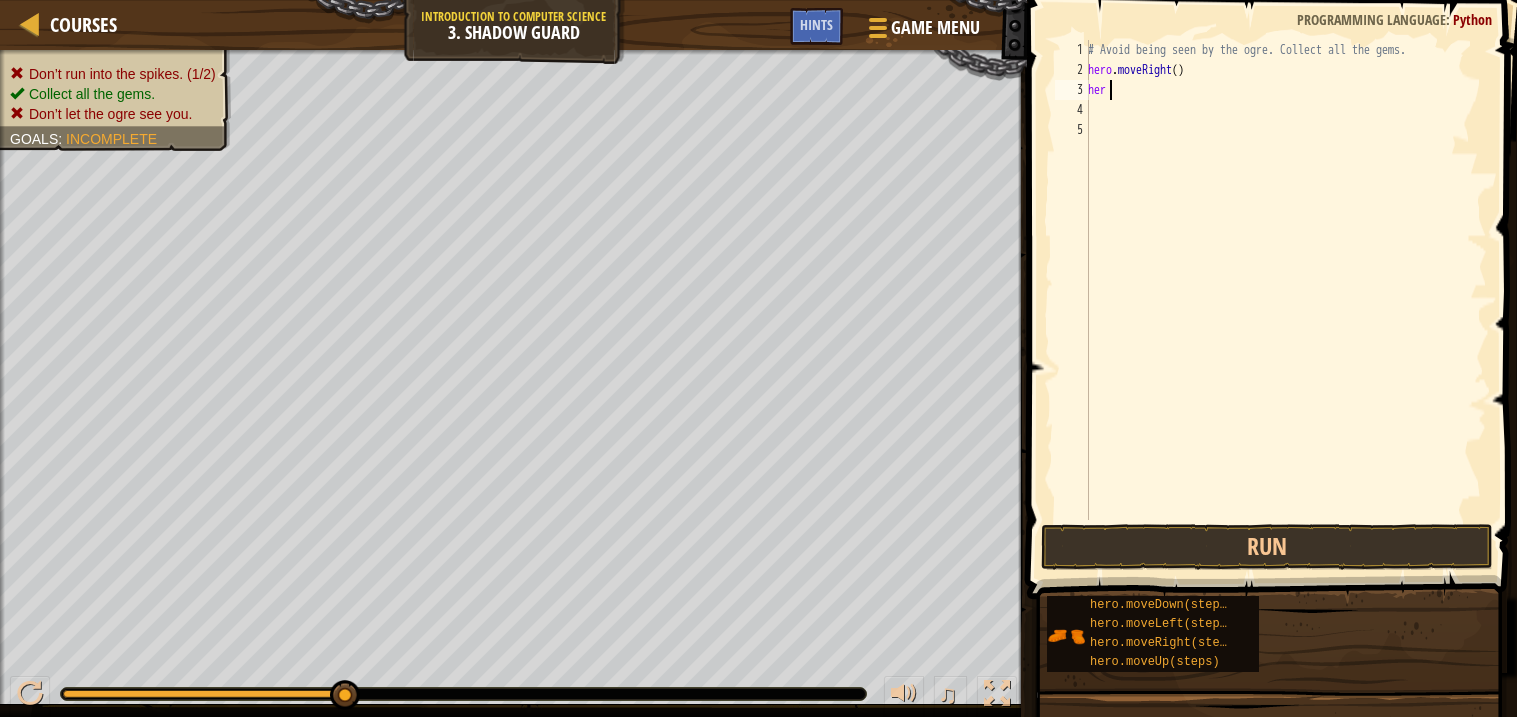 type on "h" 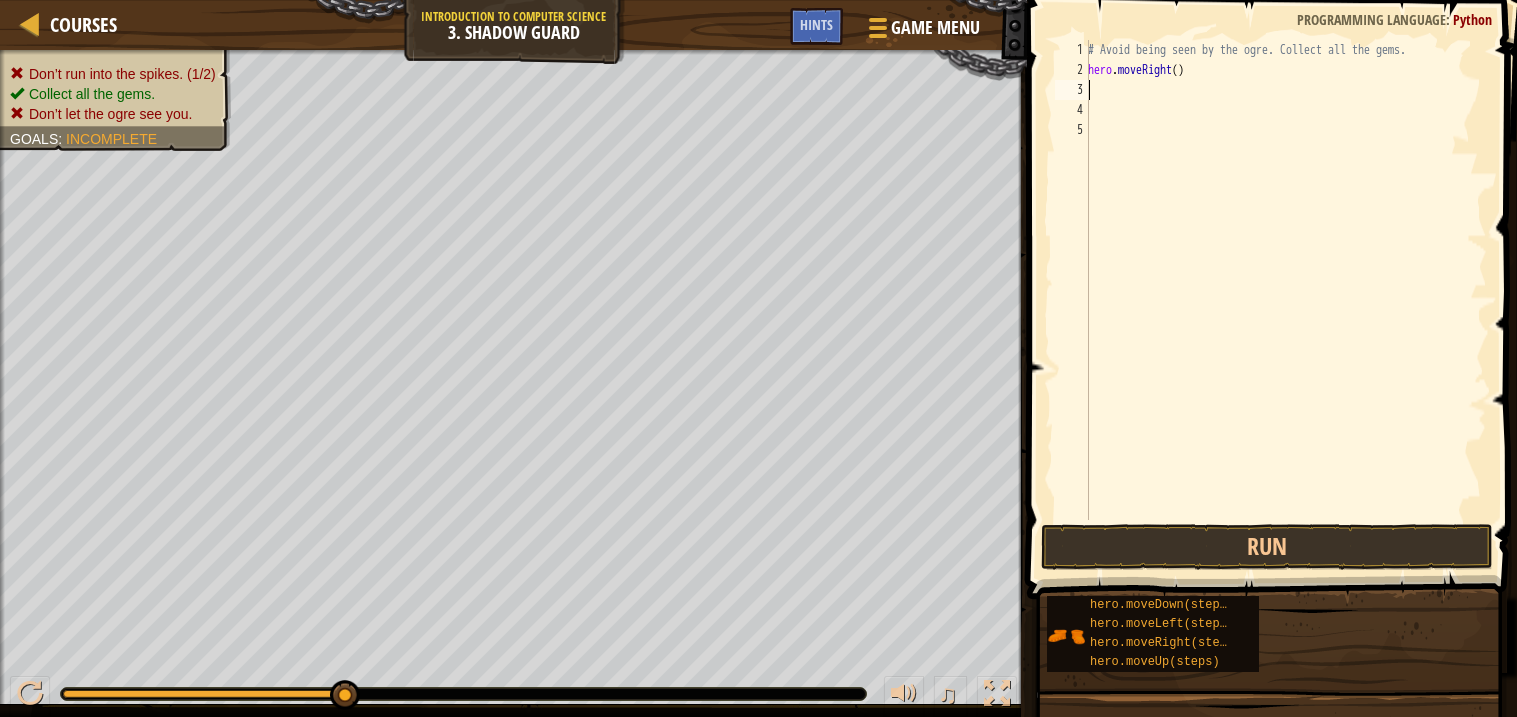 type on "h" 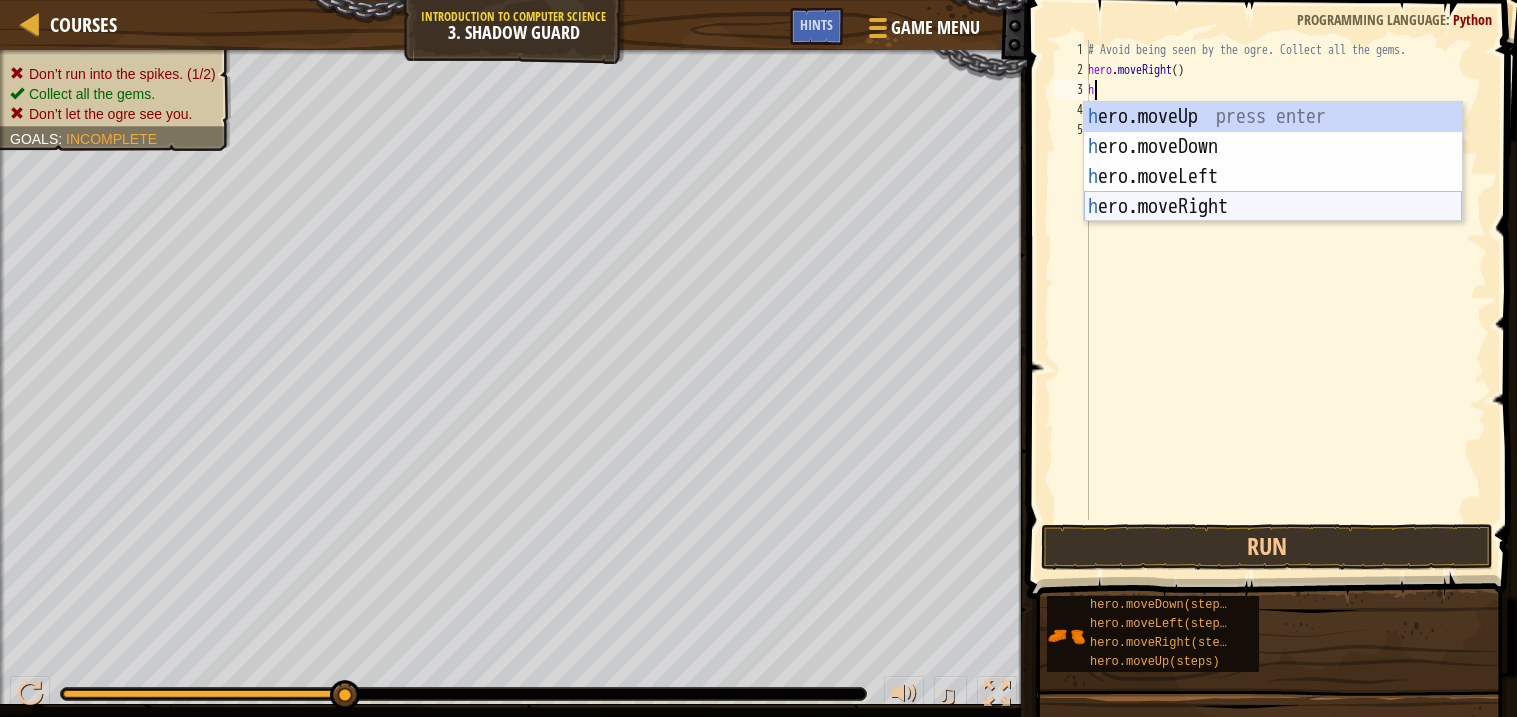 click on "h ero.moveUp press enter h ero.moveDown press enter h ero.moveLeft press enter h ero.moveRight press enter" at bounding box center (1273, 192) 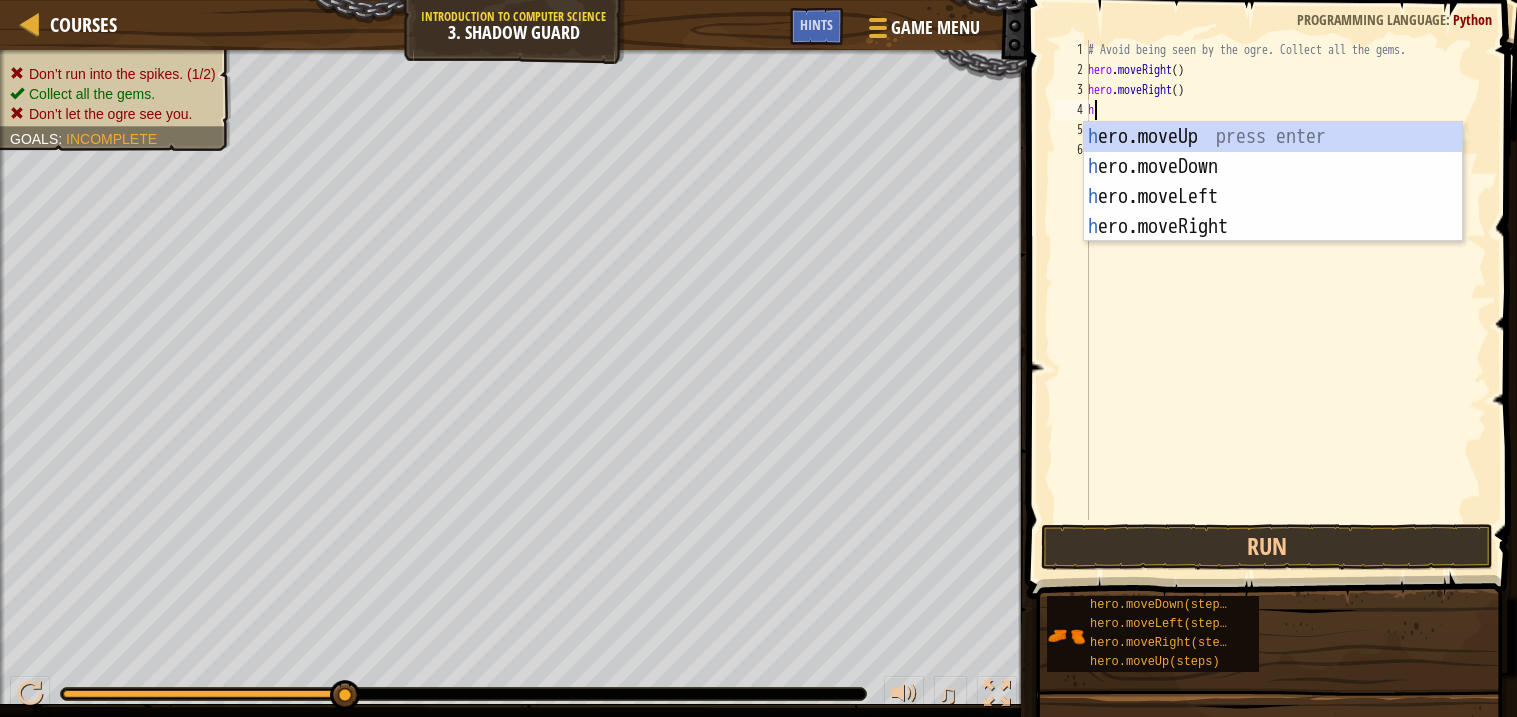 type on "he" 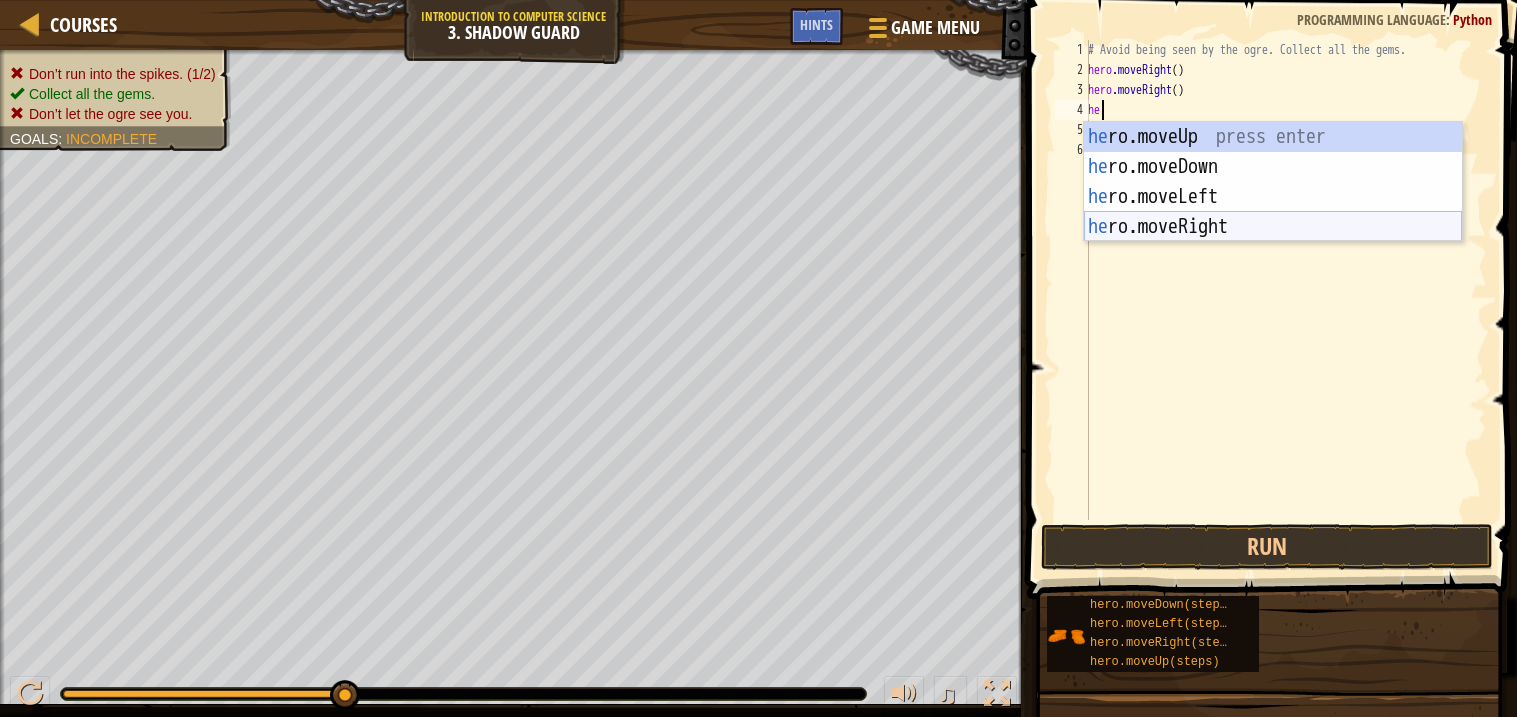 click on "he ro.moveUp press enter he ro.moveDown press enter he ro.moveLeft press enter he ro.moveRight press enter" at bounding box center (1273, 212) 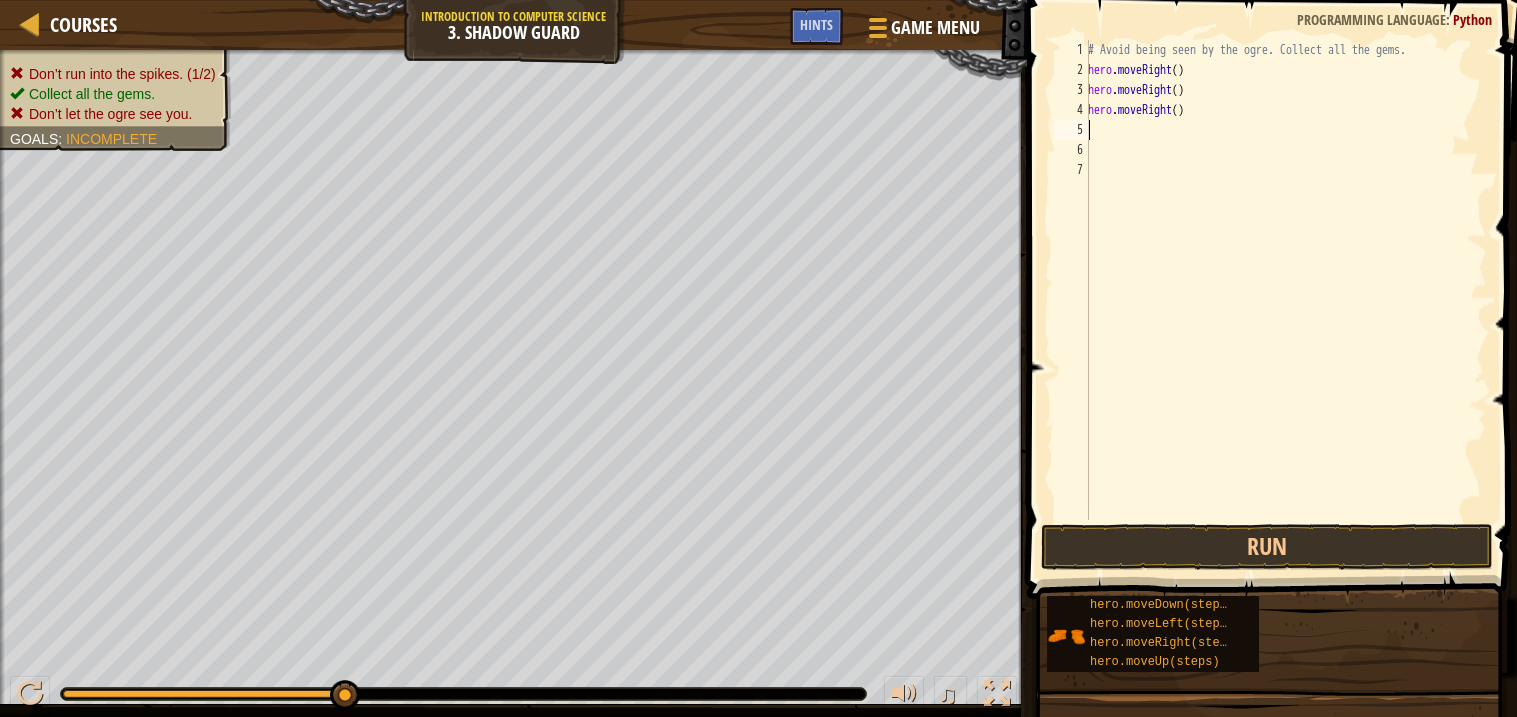 type on "h" 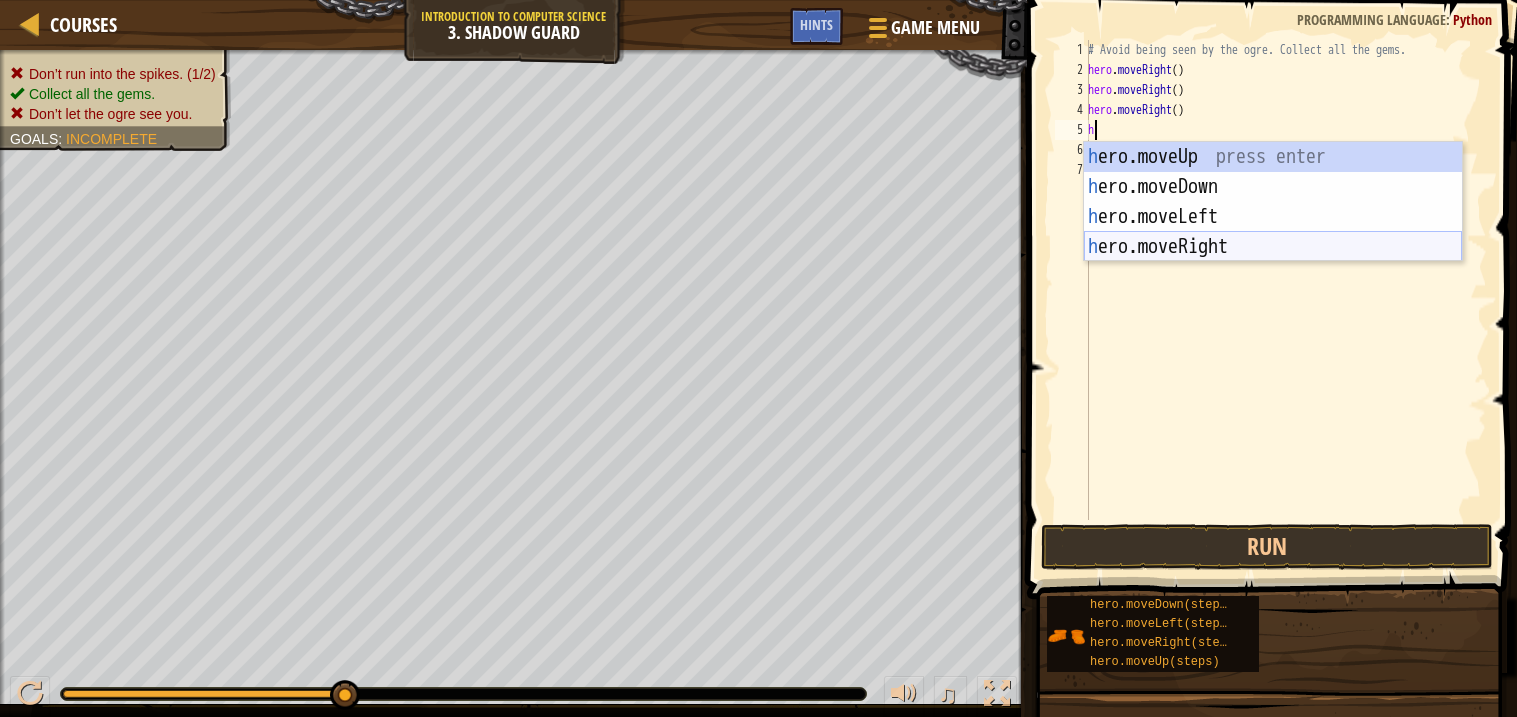click on "h ero.moveUp press enter h ero.moveDown press enter h ero.moveLeft press enter h ero.moveRight press enter" at bounding box center (1273, 232) 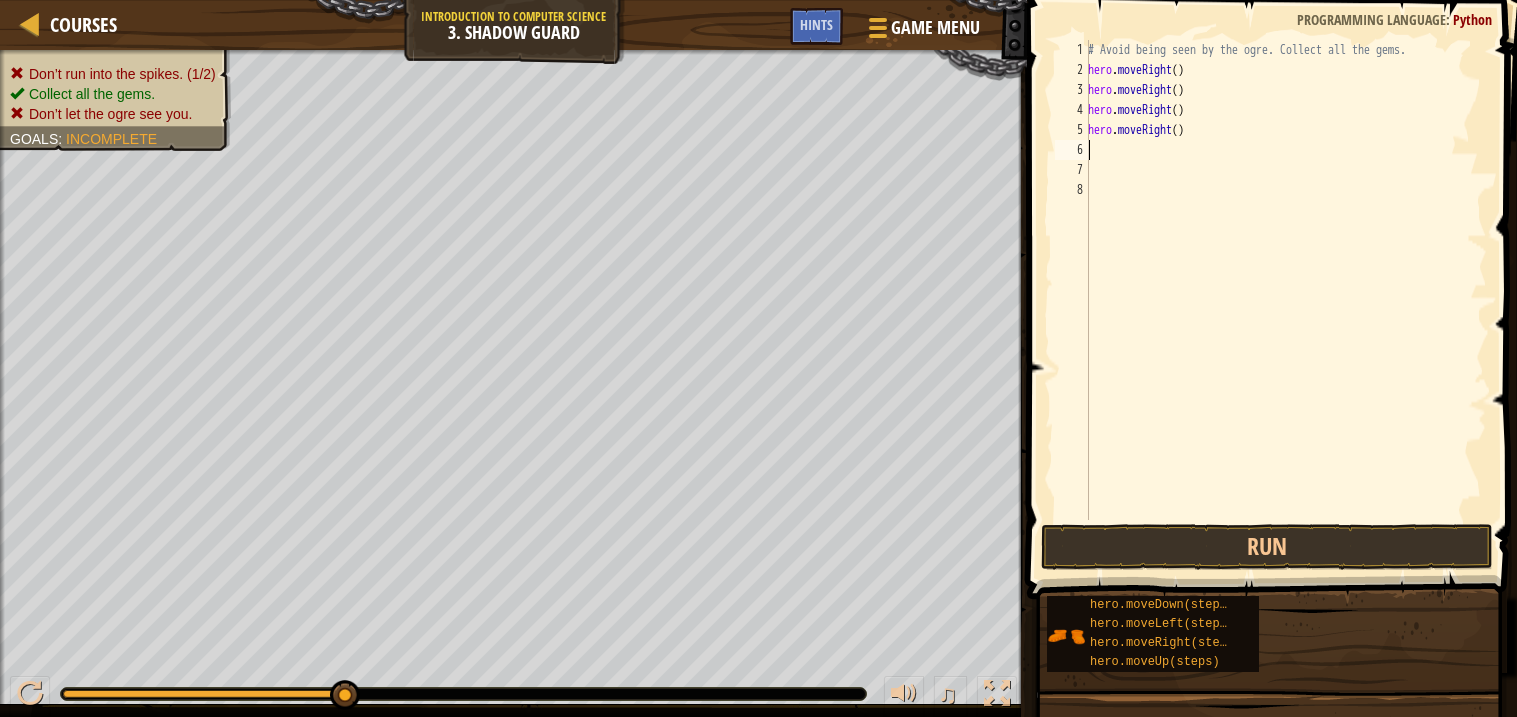 type on "h" 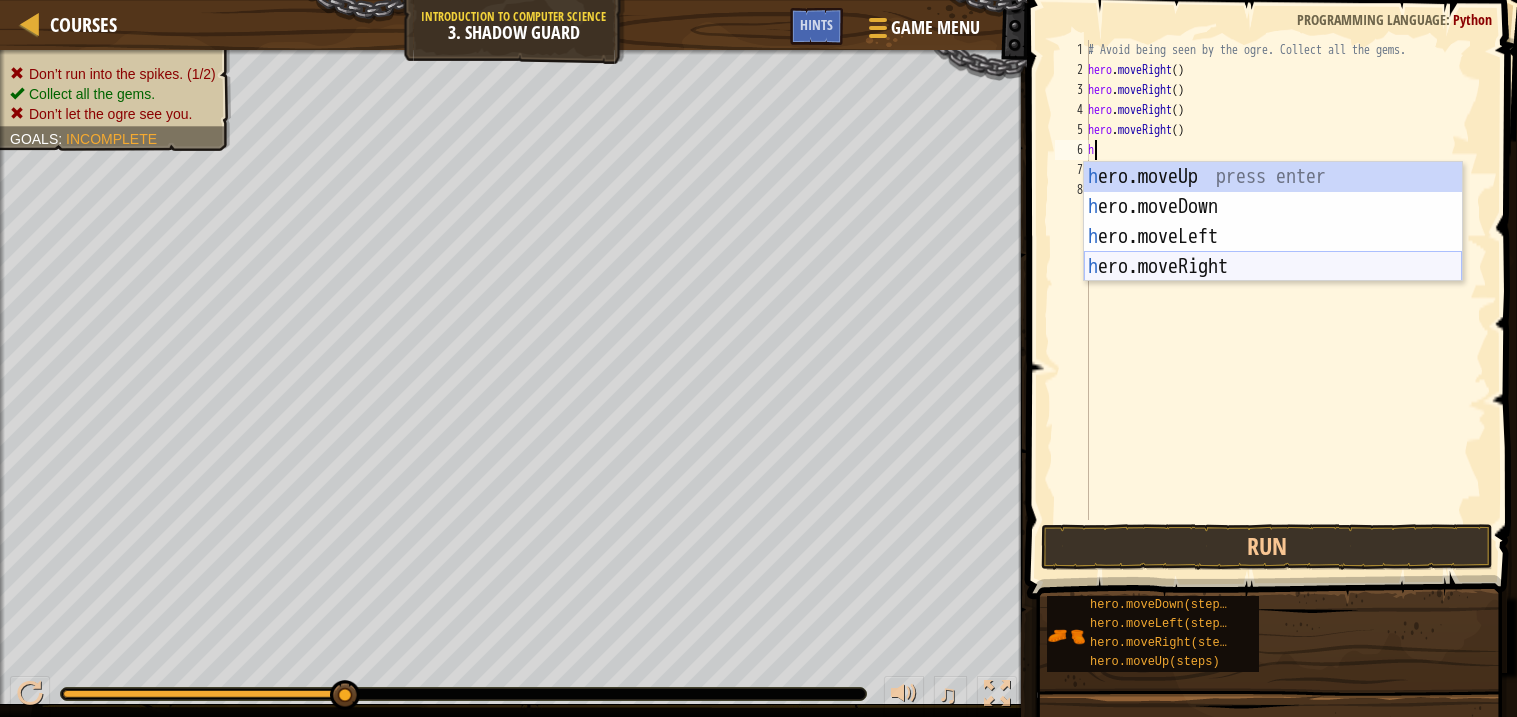 click on "h ero.moveUp press enter h ero.moveDown press enter h ero.moveLeft press enter h ero.moveRight press enter" at bounding box center [1273, 252] 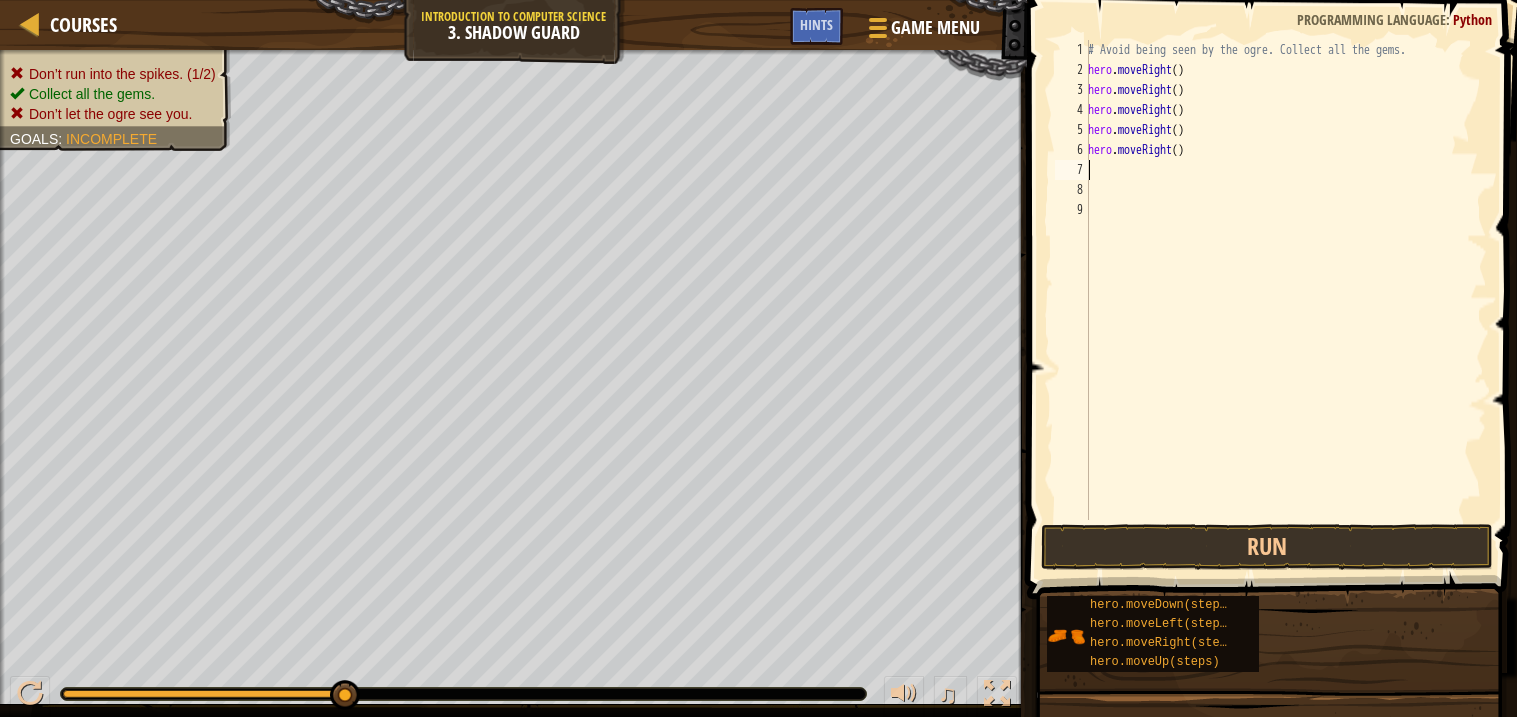 type on "h" 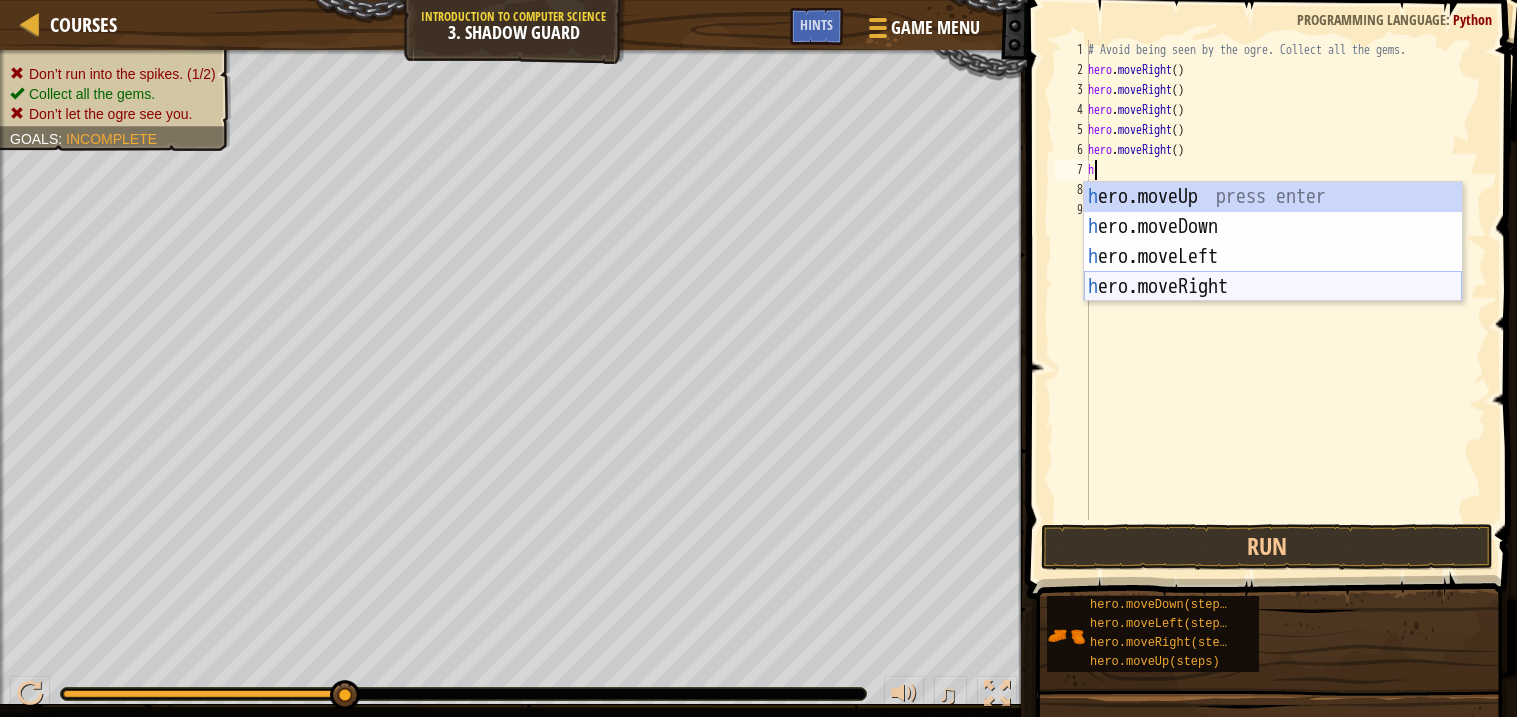 click on "h ero.moveUp press enter h ero.moveDown press enter h ero.moveLeft press enter h ero.moveRight press enter" at bounding box center (1273, 272) 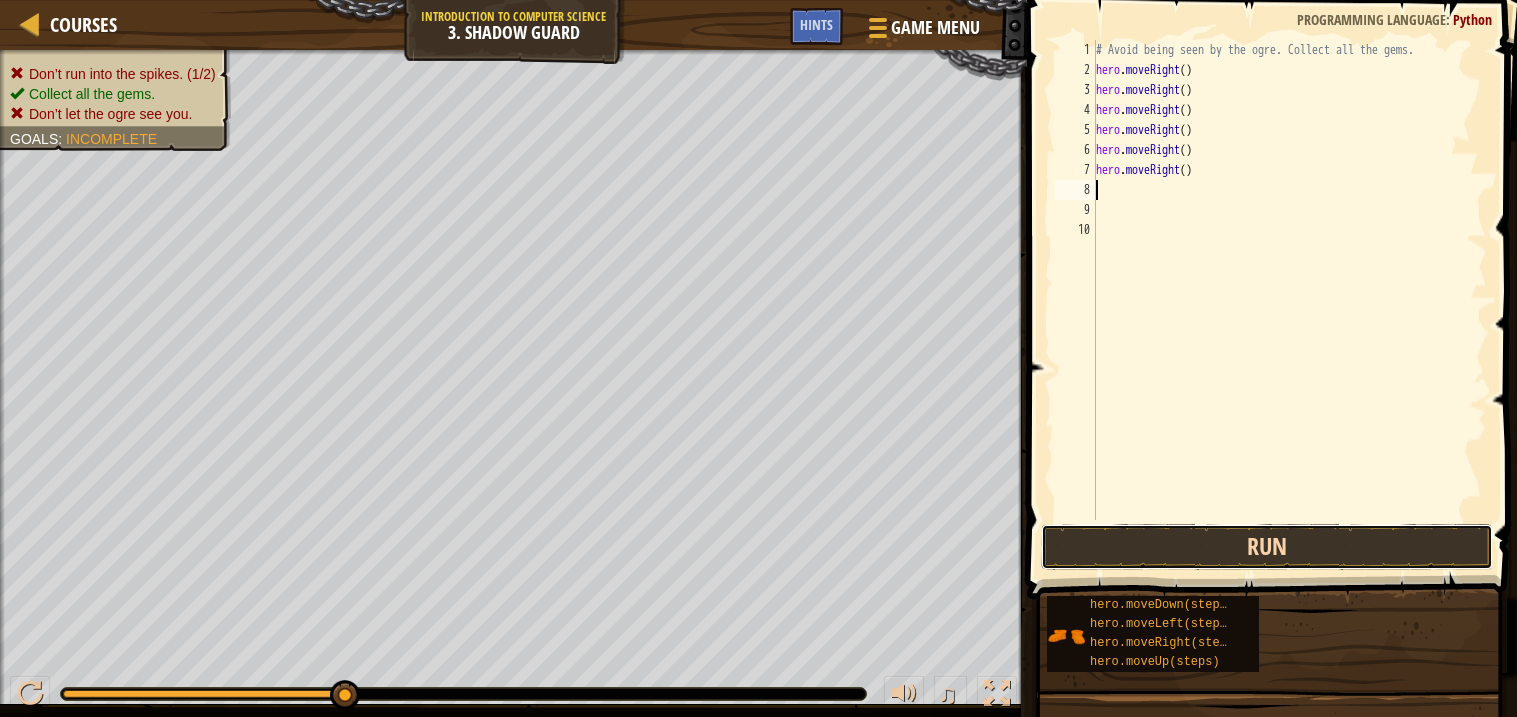click on "Run" at bounding box center (1267, 547) 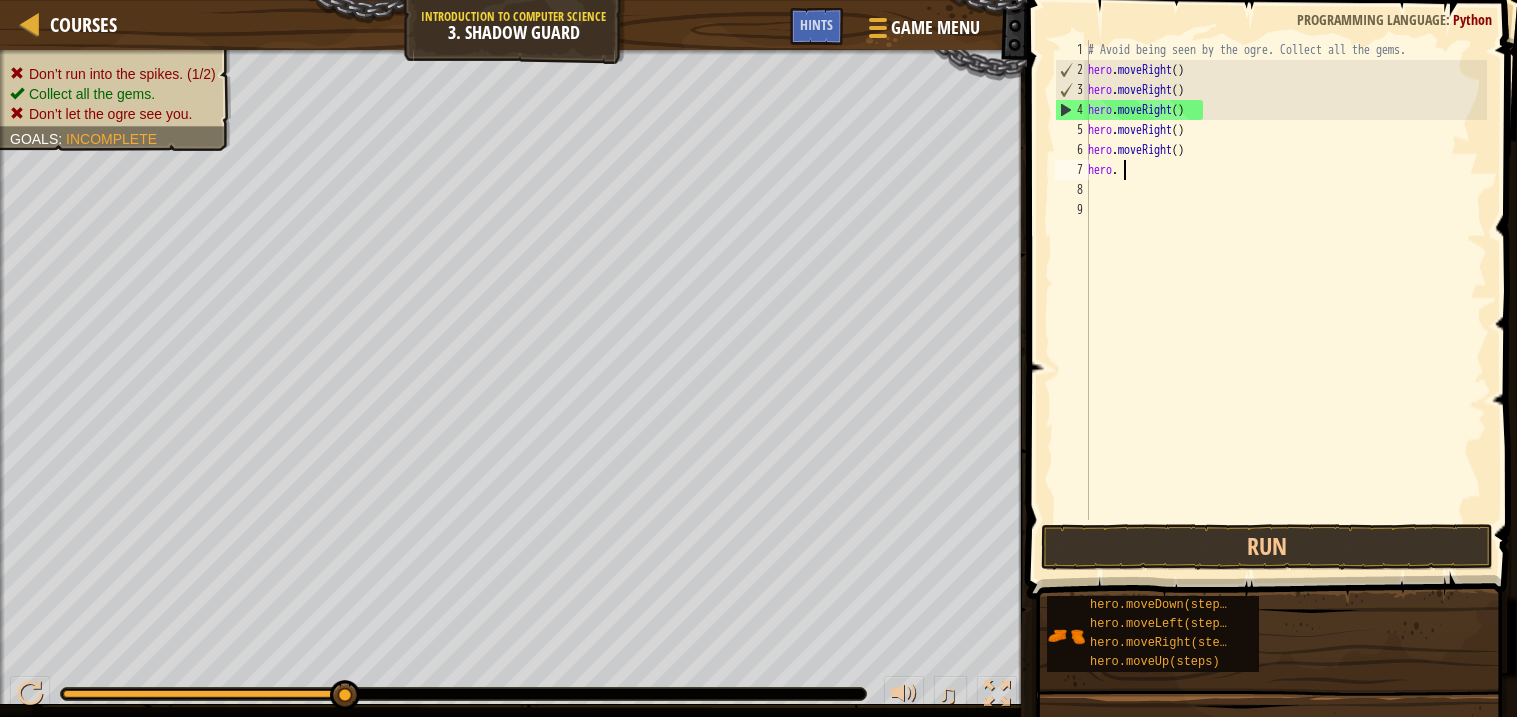 type on "h" 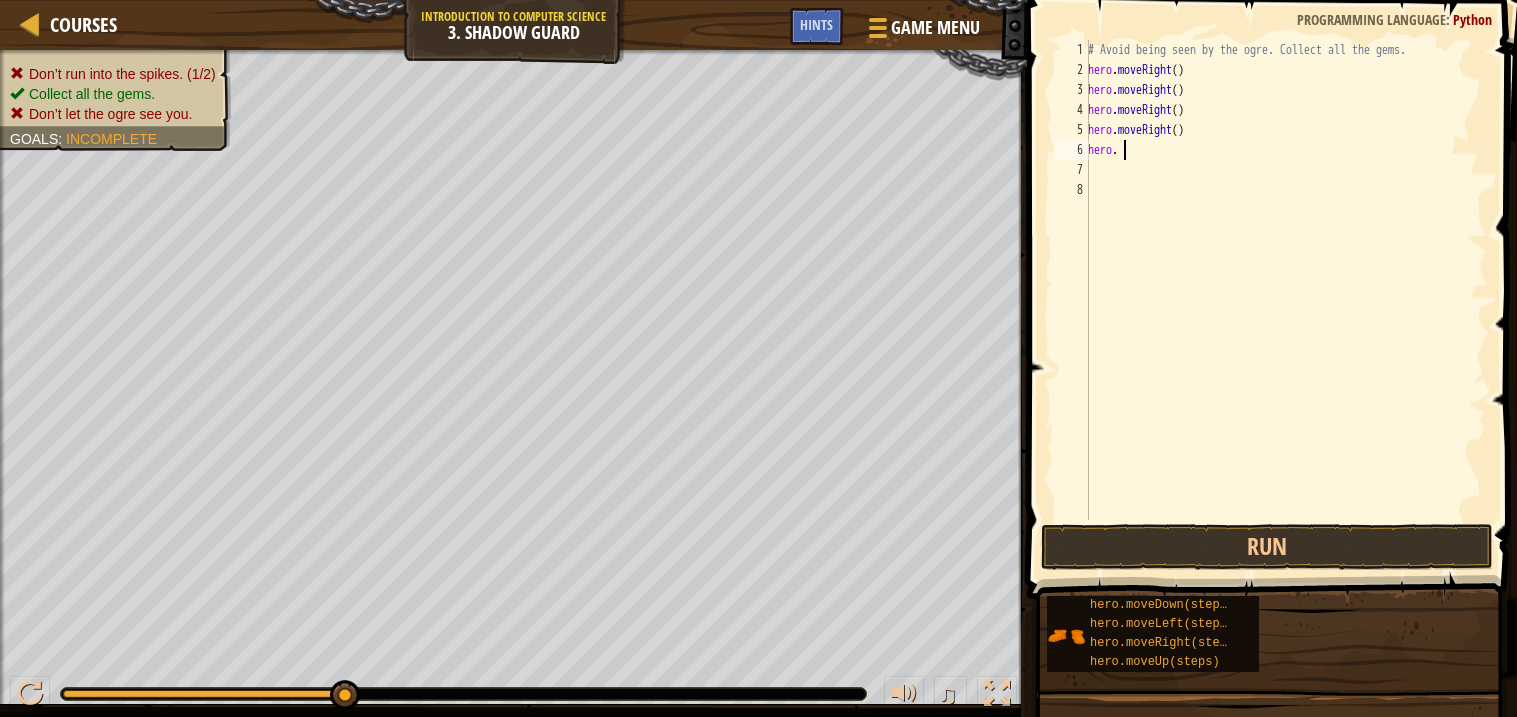 type on "h" 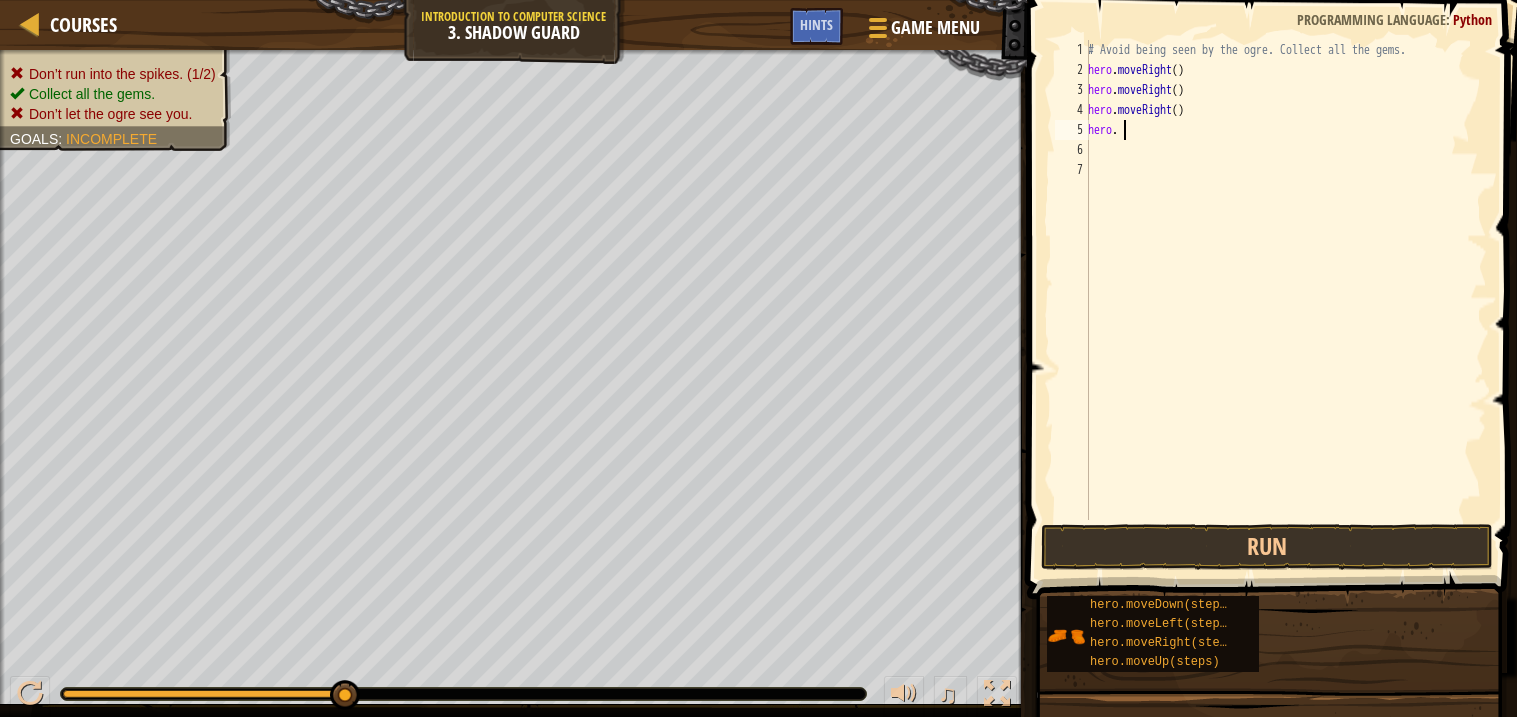 type on "h" 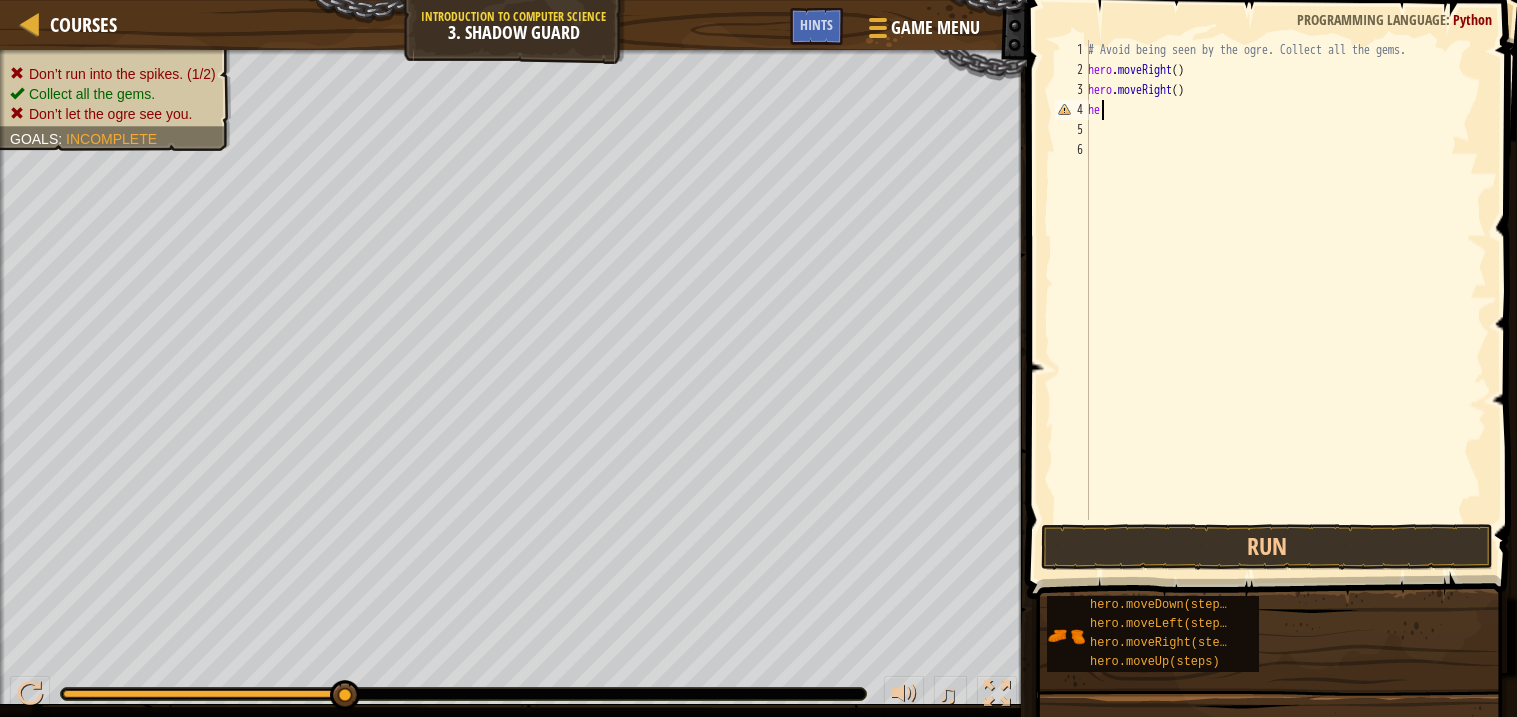 type on "h" 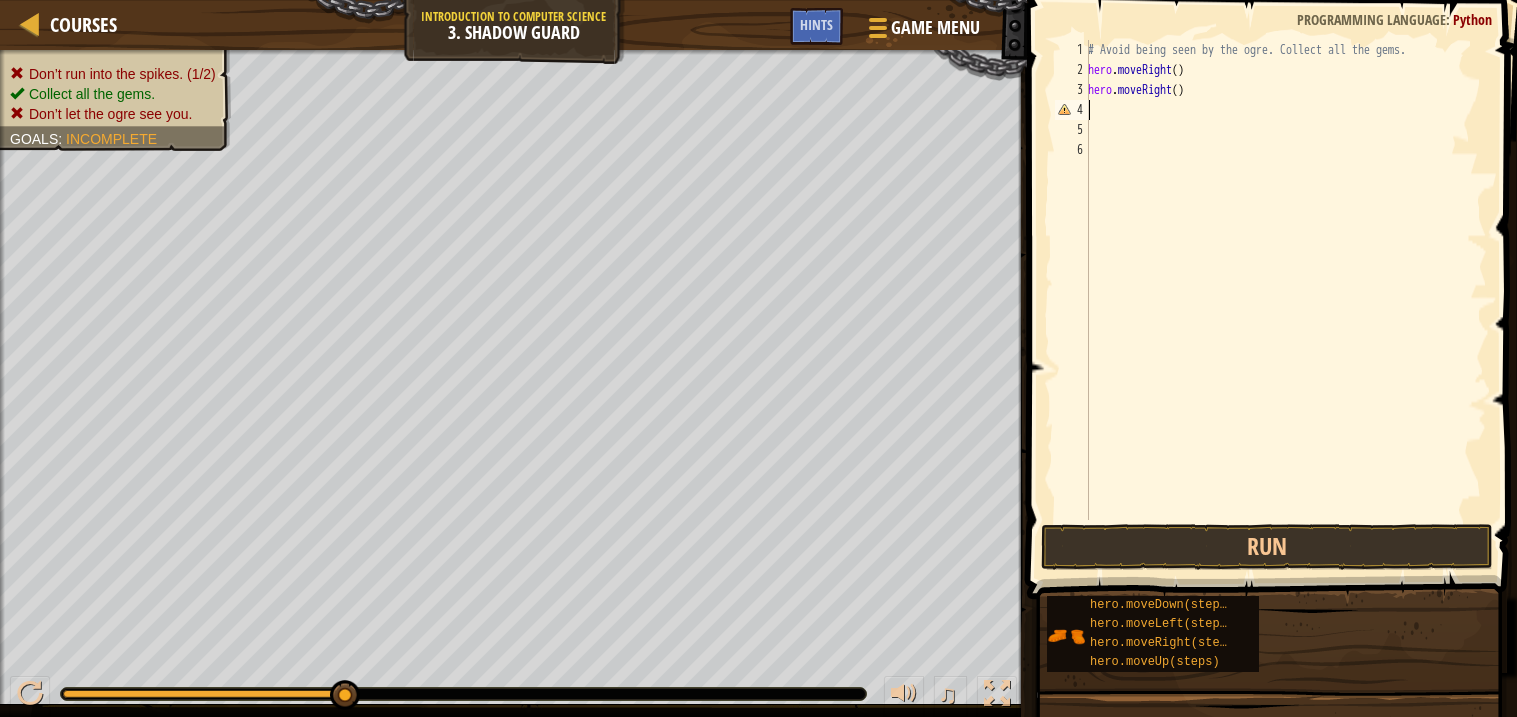 type on "hero.moveRight()" 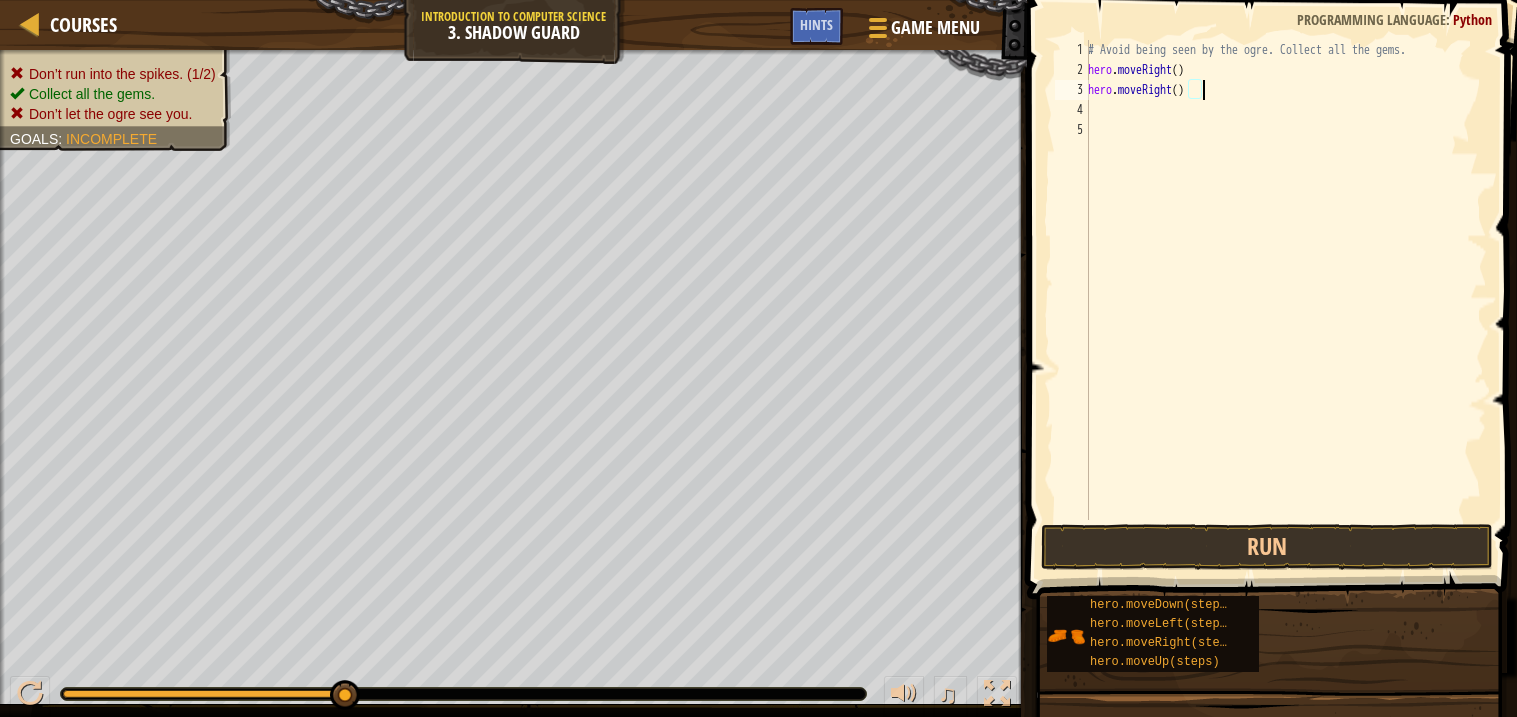 click on "# Avoid being seen by the ogre. Collect all the gems. hero . moveRight ( ) hero . moveRight ( )" at bounding box center (1285, 300) 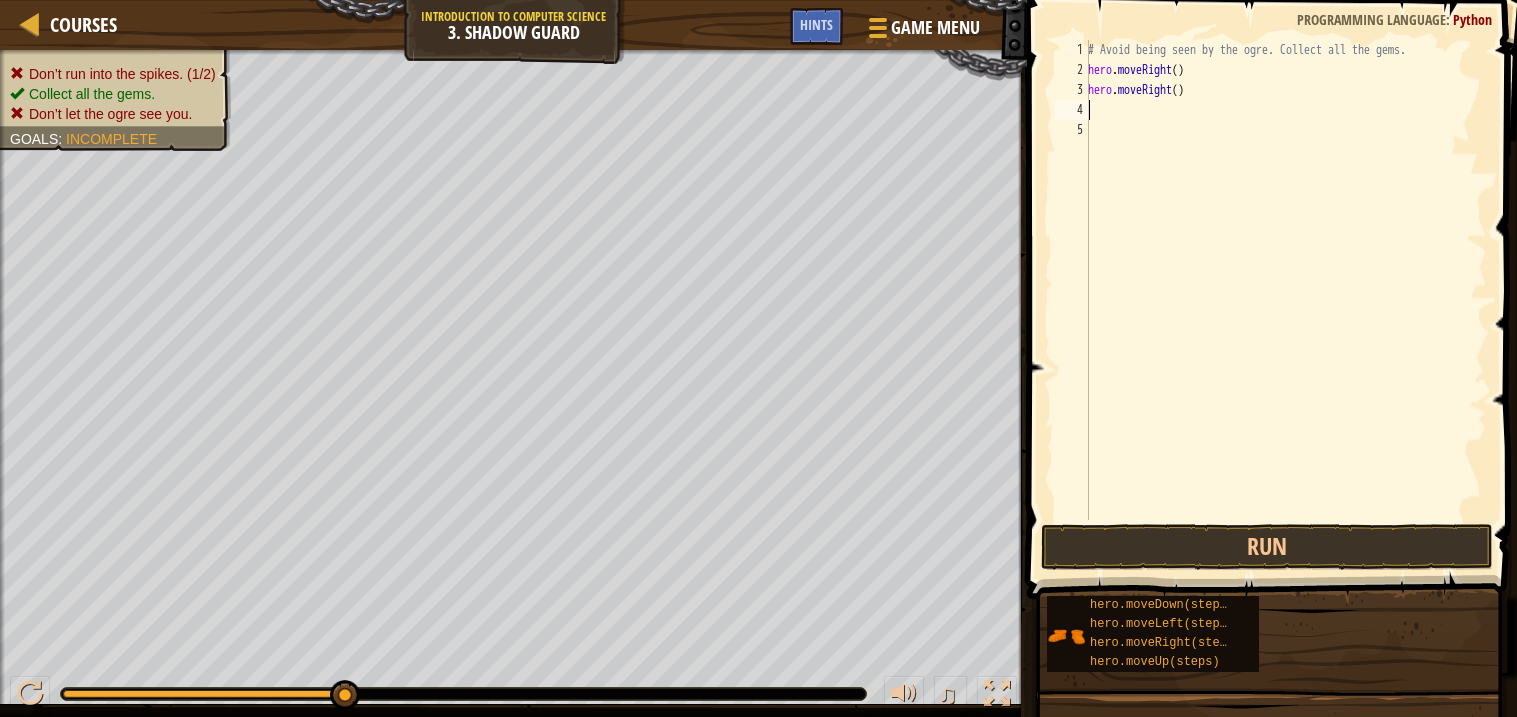 click on "# Avoid being seen by the ogre. Collect all the gems. hero . moveRight ( ) hero . moveRight ( )" at bounding box center (1285, 300) 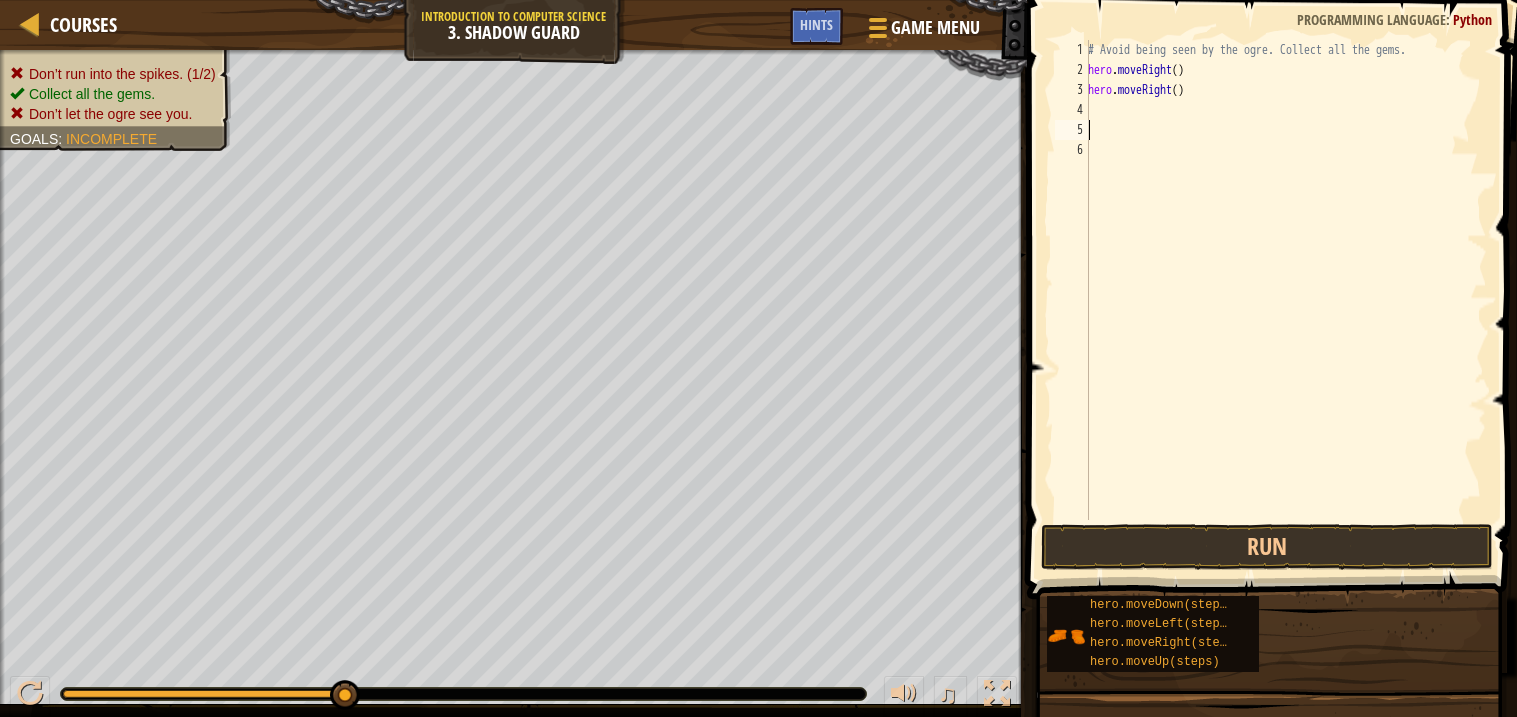 type on "h" 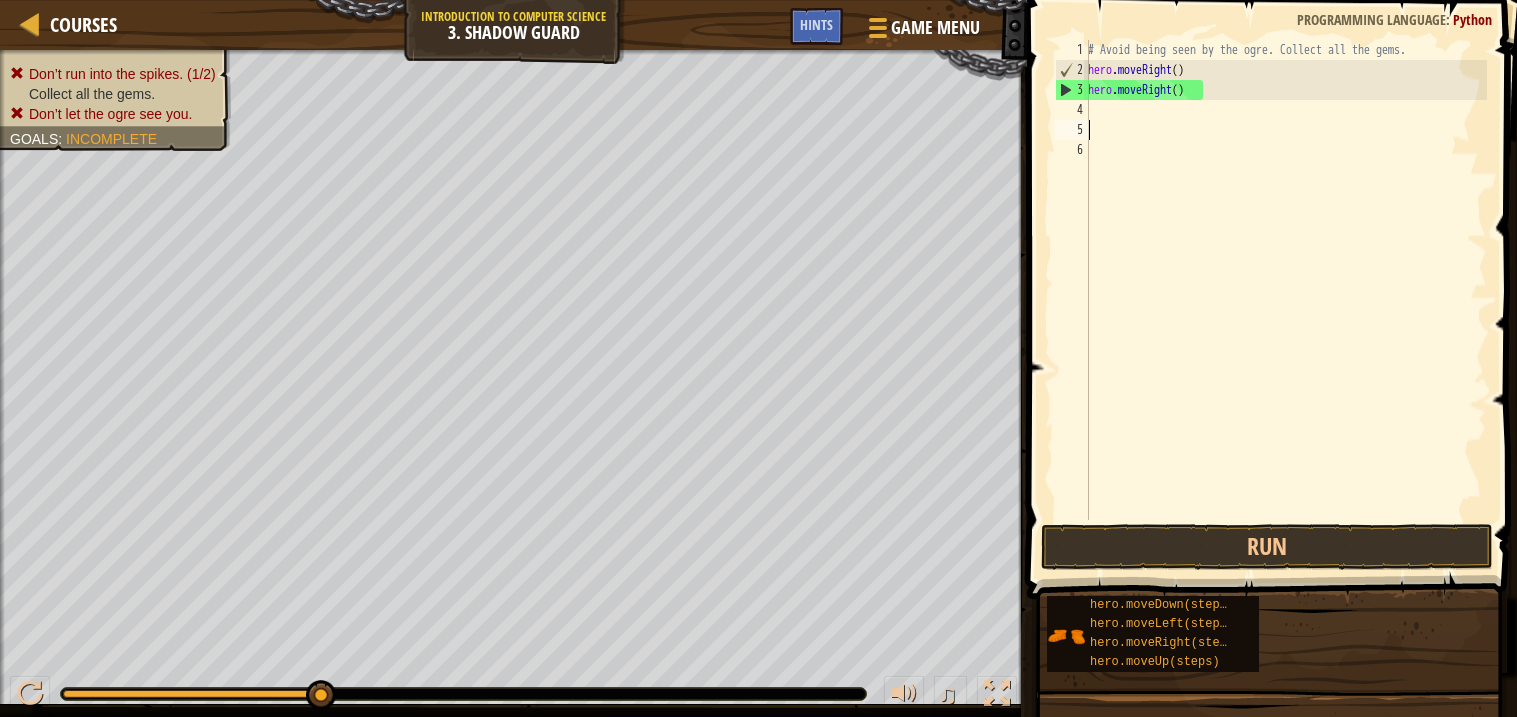 type on "h" 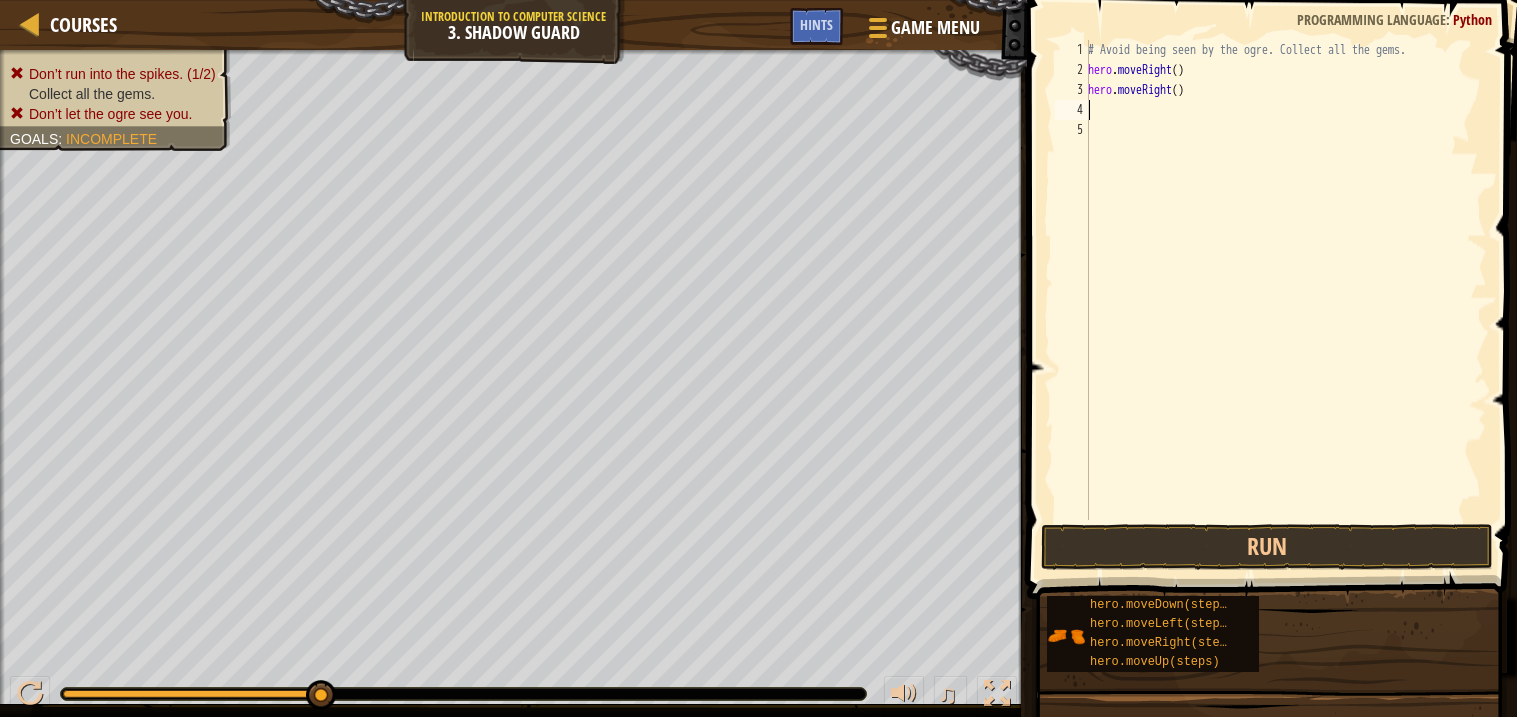 type on "h" 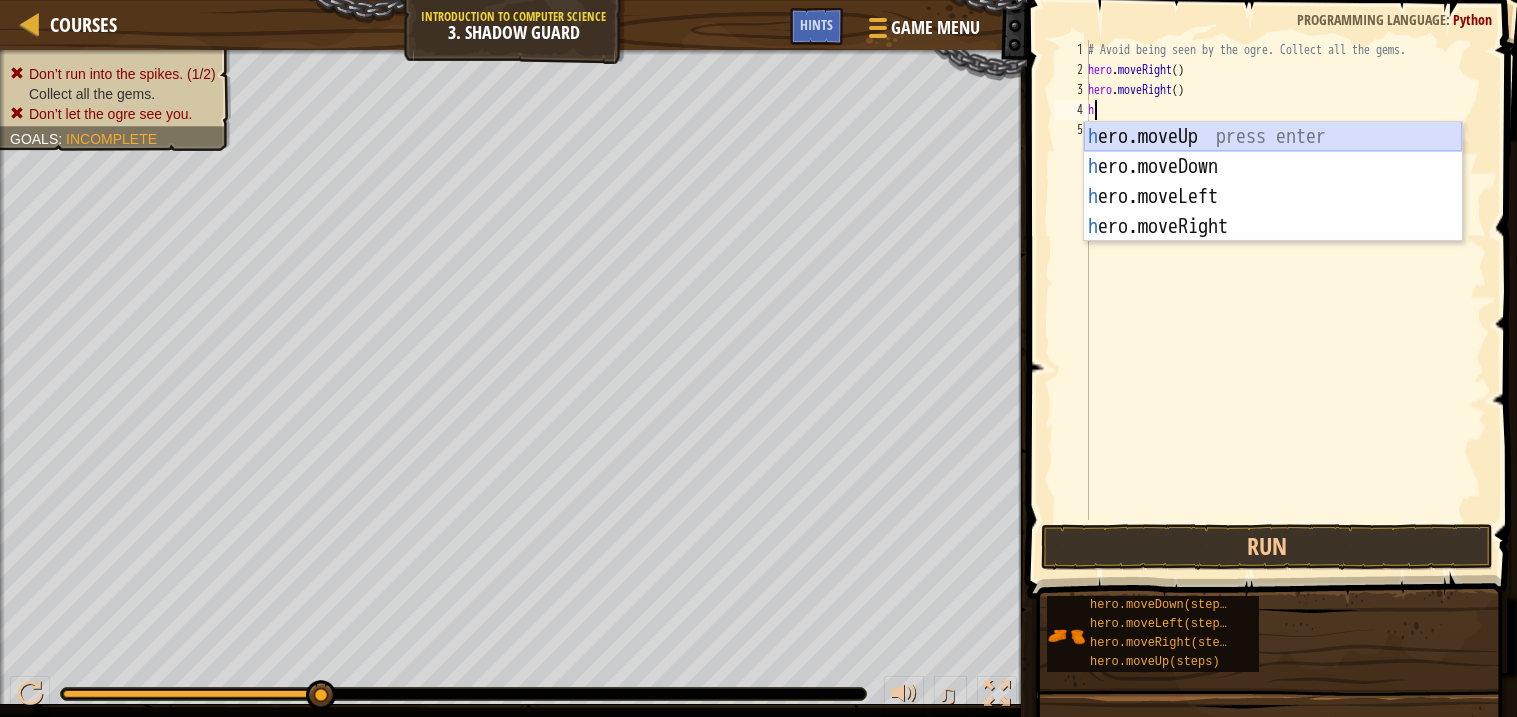 click on "h ero.moveUp press enter h ero.moveDown press enter h ero.moveLeft press enter h ero.moveRight press enter" at bounding box center (1273, 212) 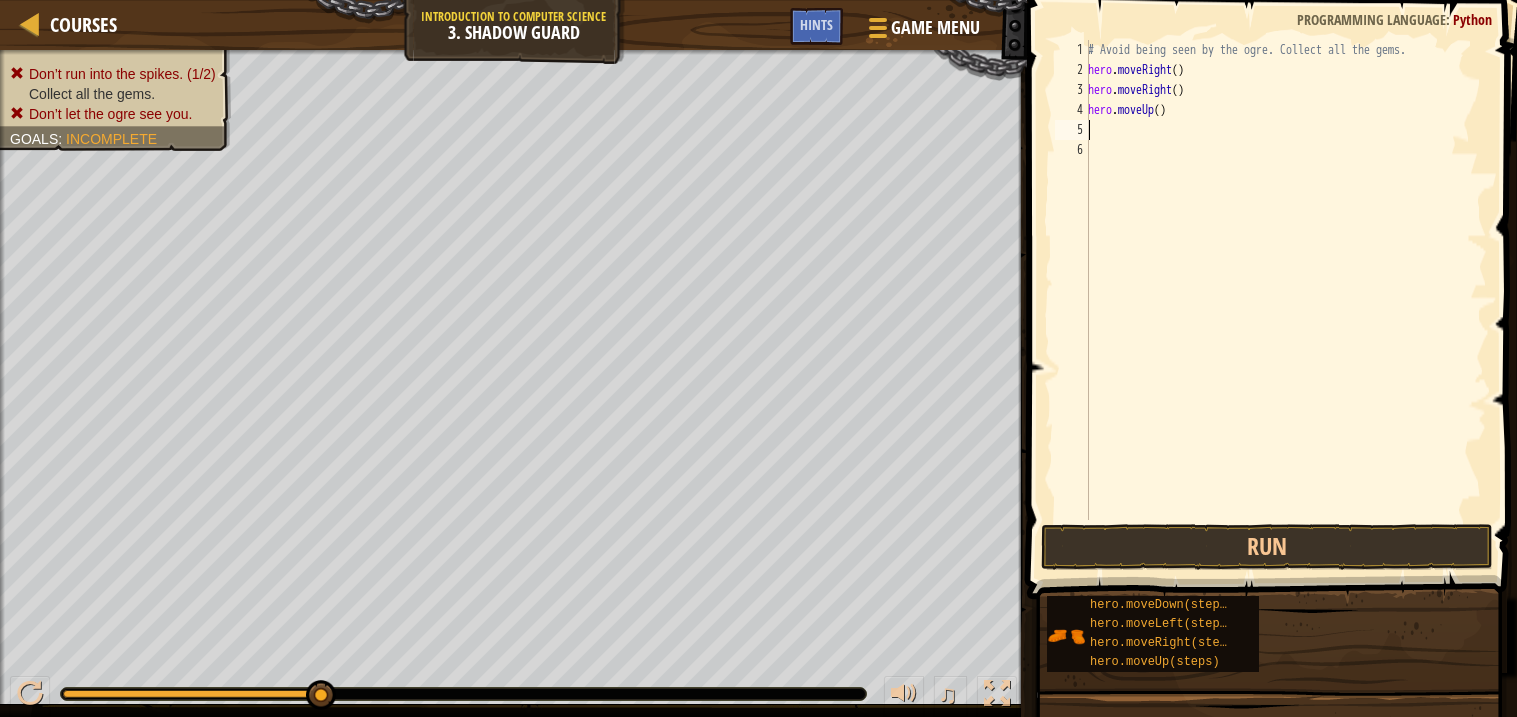 type on "h" 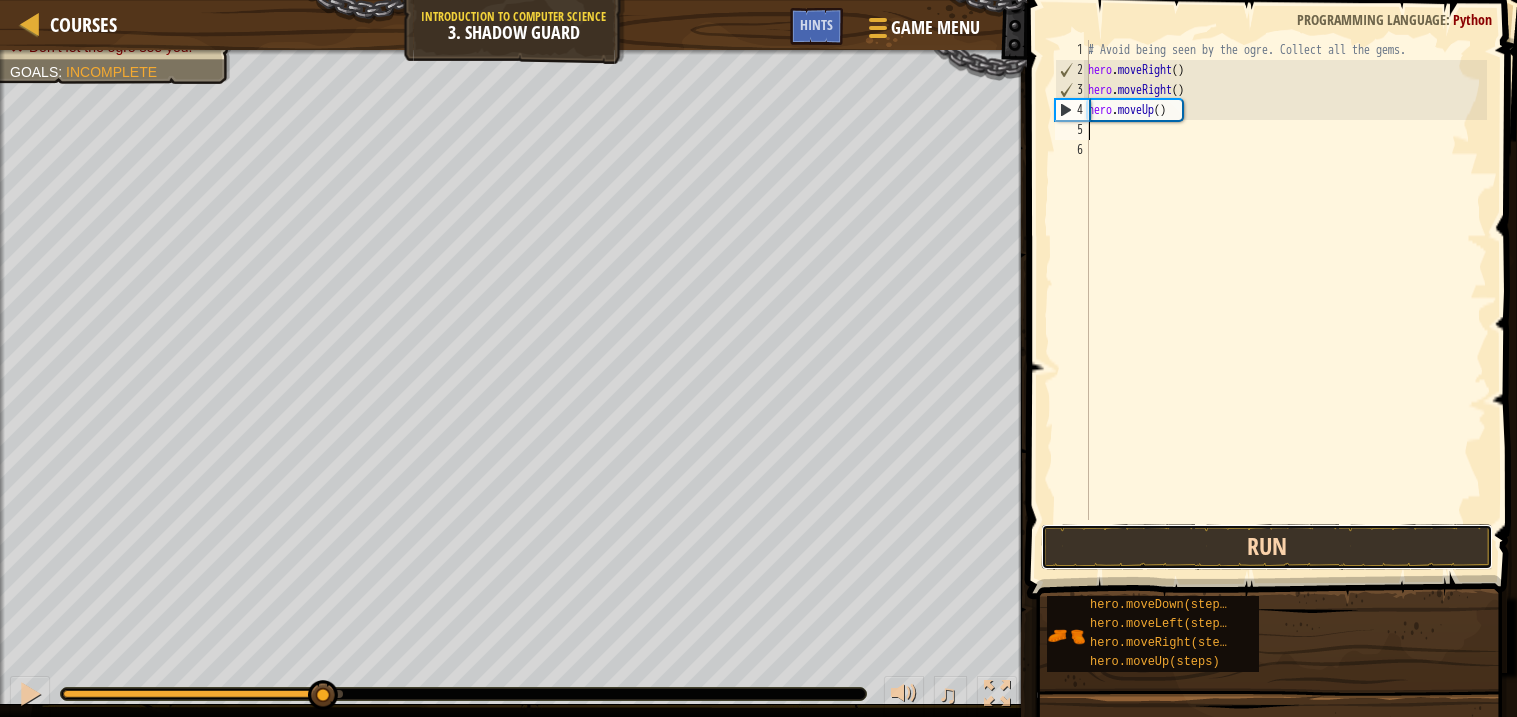 click on "Run" at bounding box center [1267, 547] 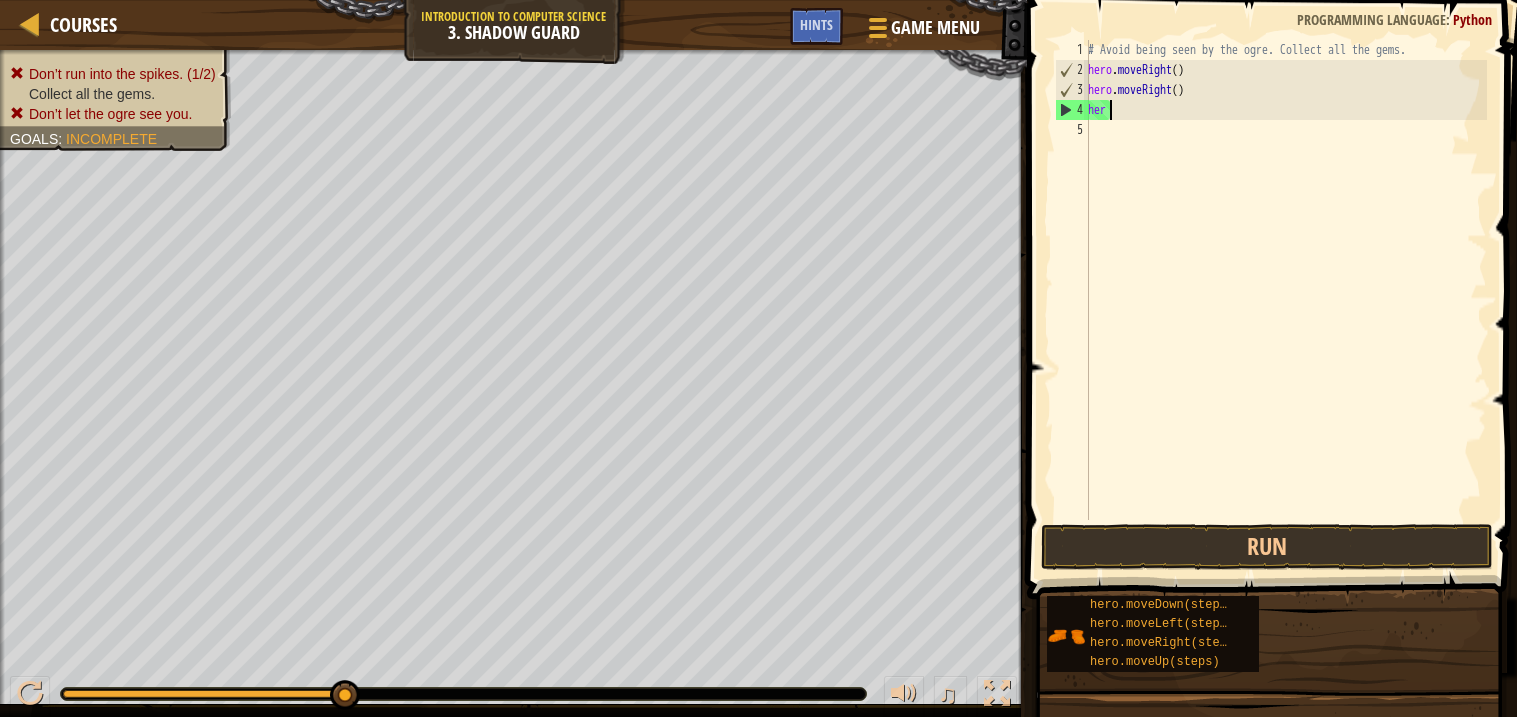 type on "h" 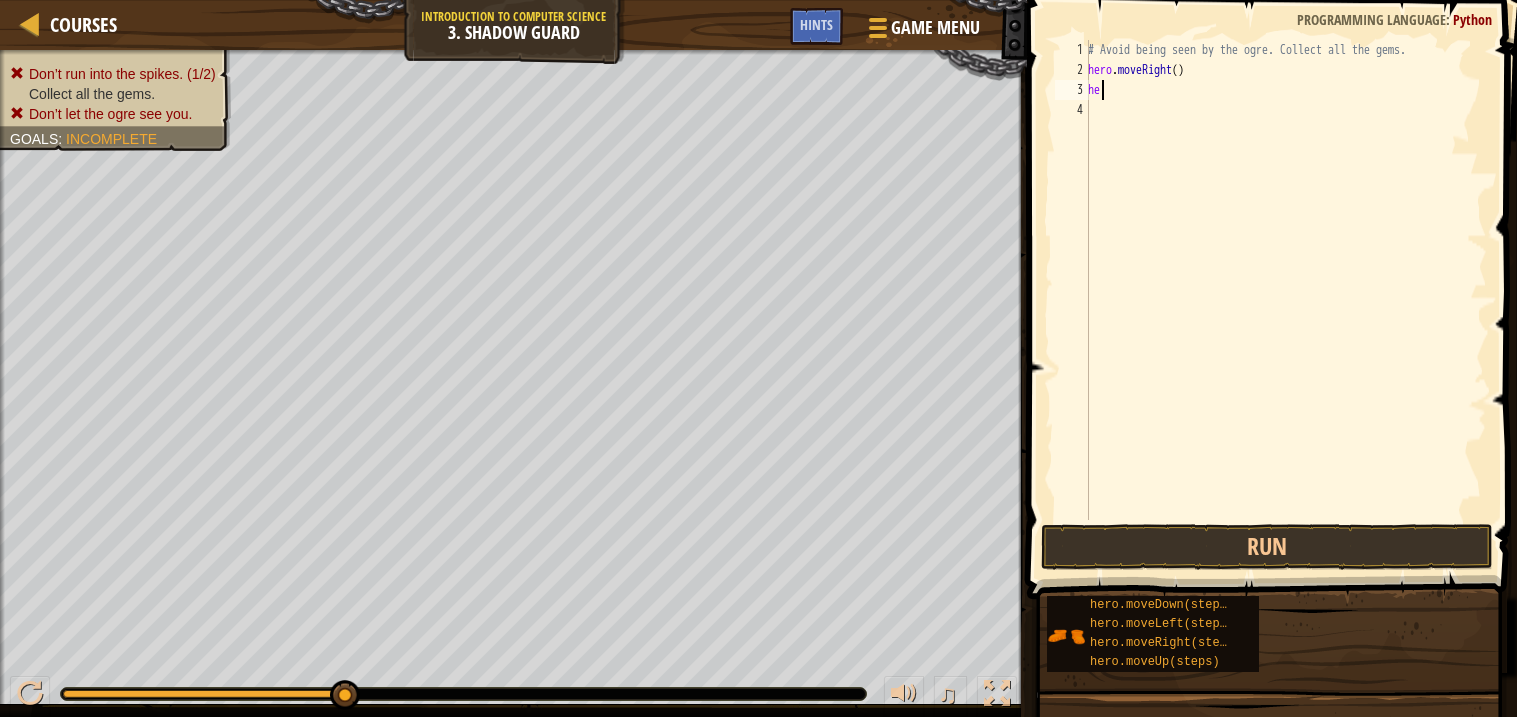 type on "h" 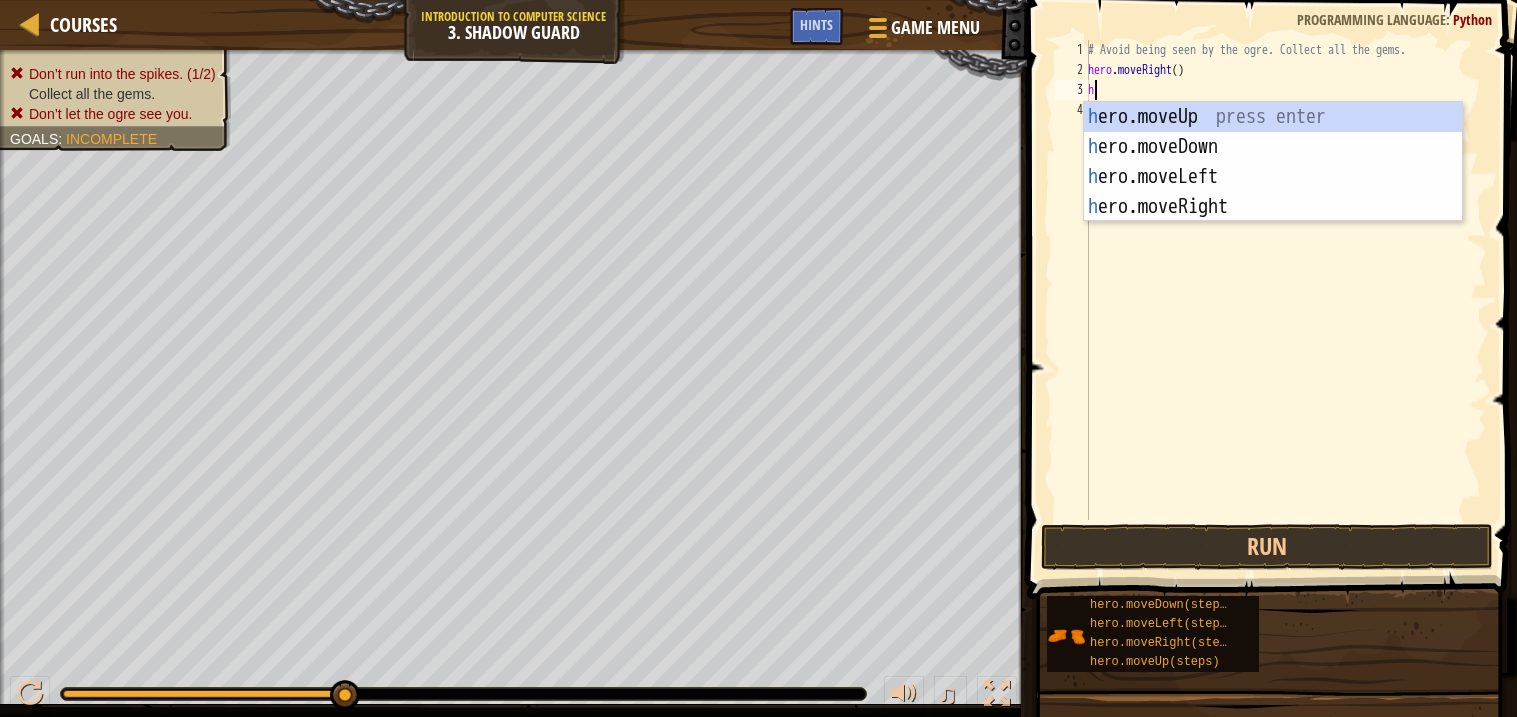 type on "he" 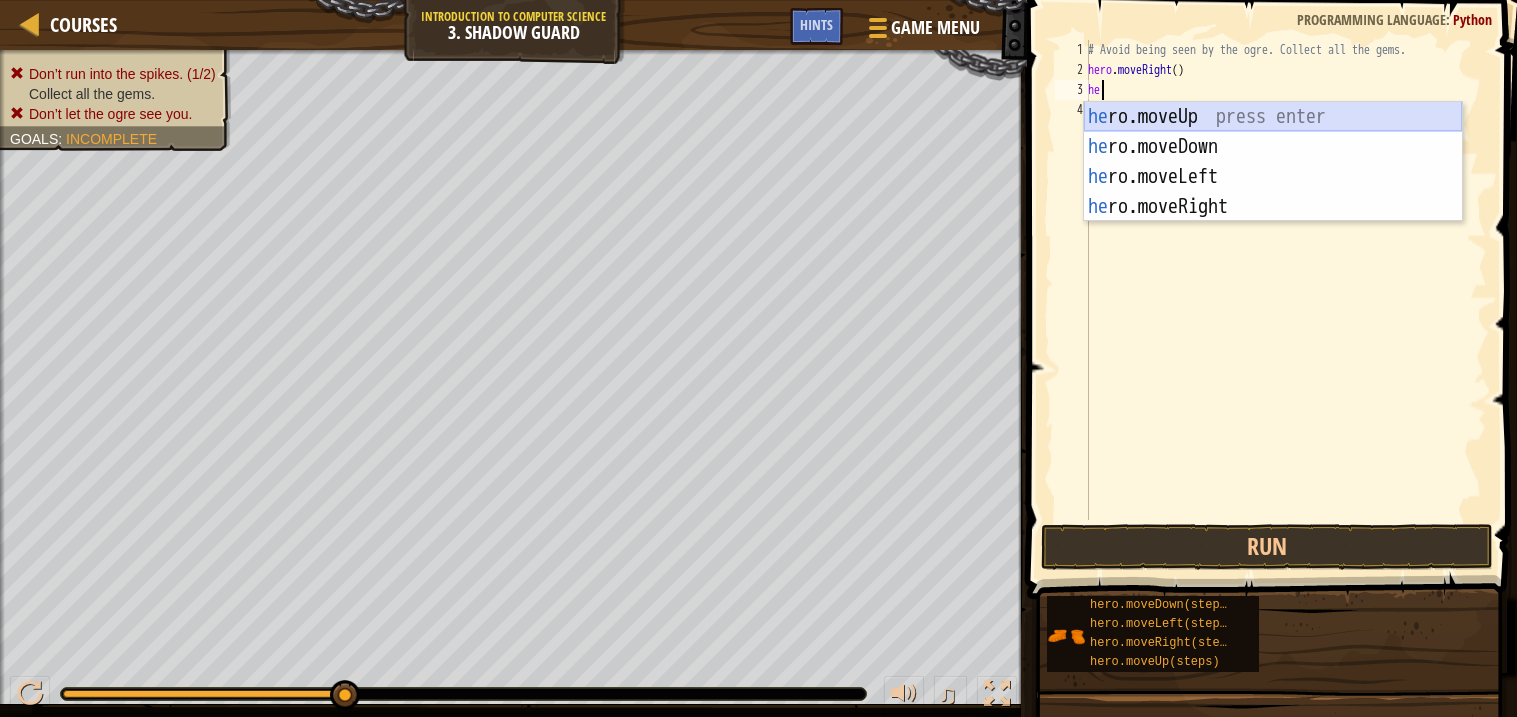 click on "he ro.moveUp press enter he ro.moveDown press enter he ro.moveLeft press enter he ro.moveRight press enter" at bounding box center (1273, 192) 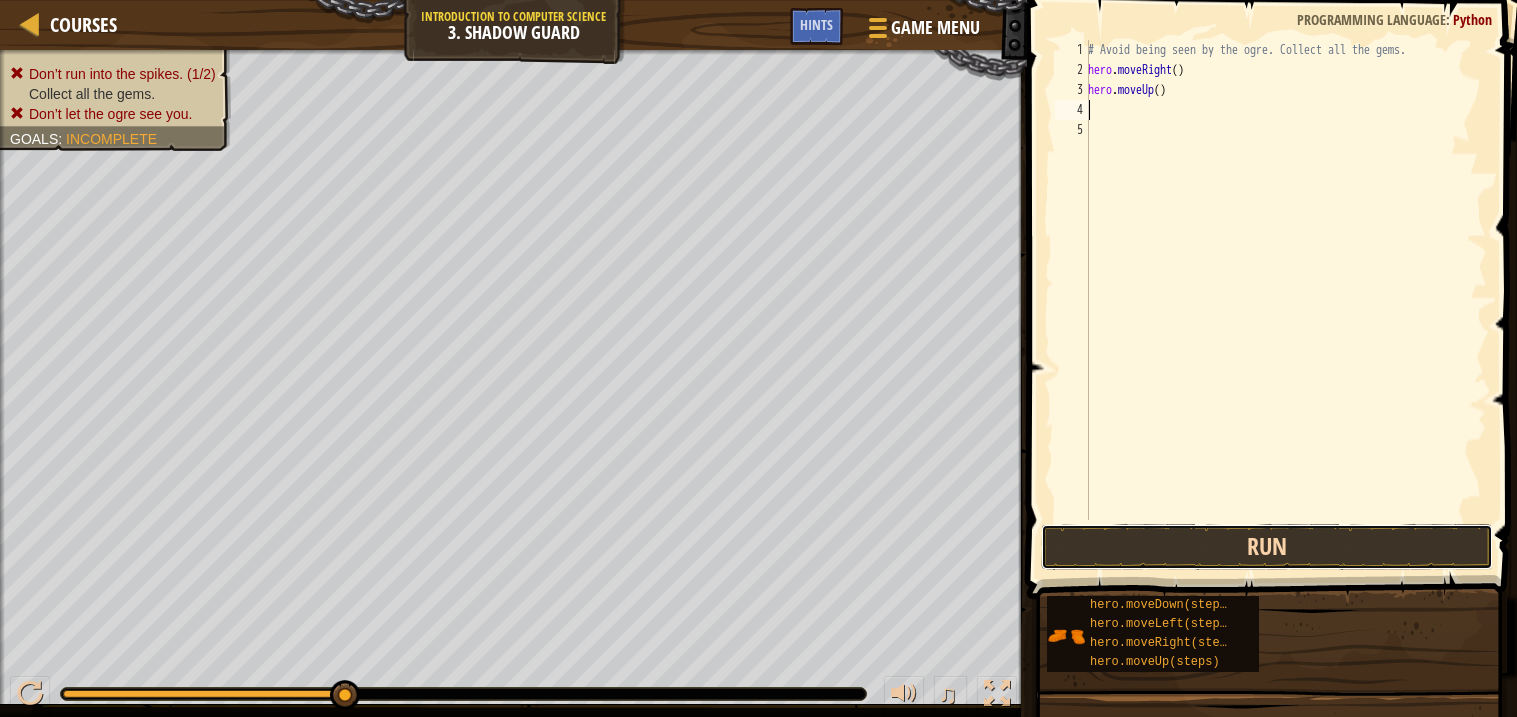 click on "Run" at bounding box center [1267, 547] 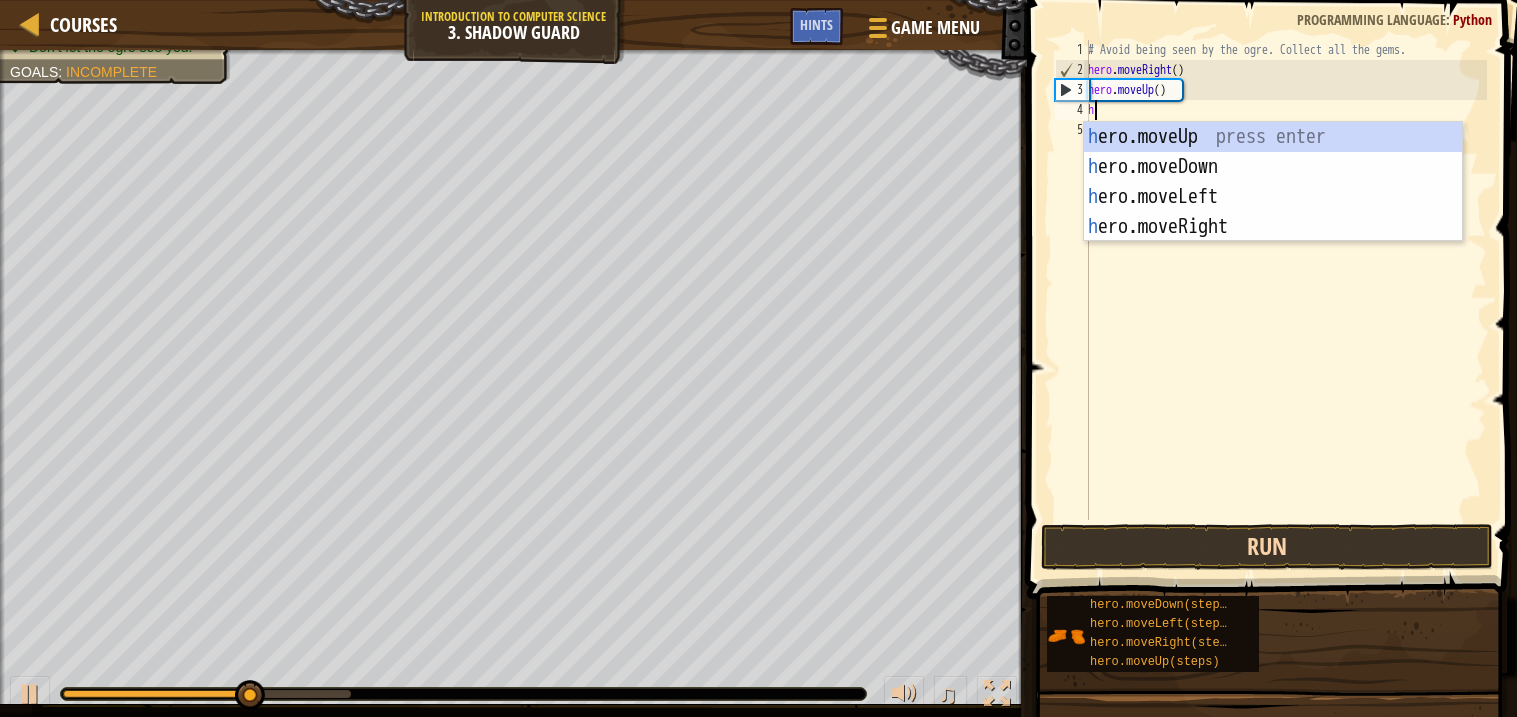 type on "he" 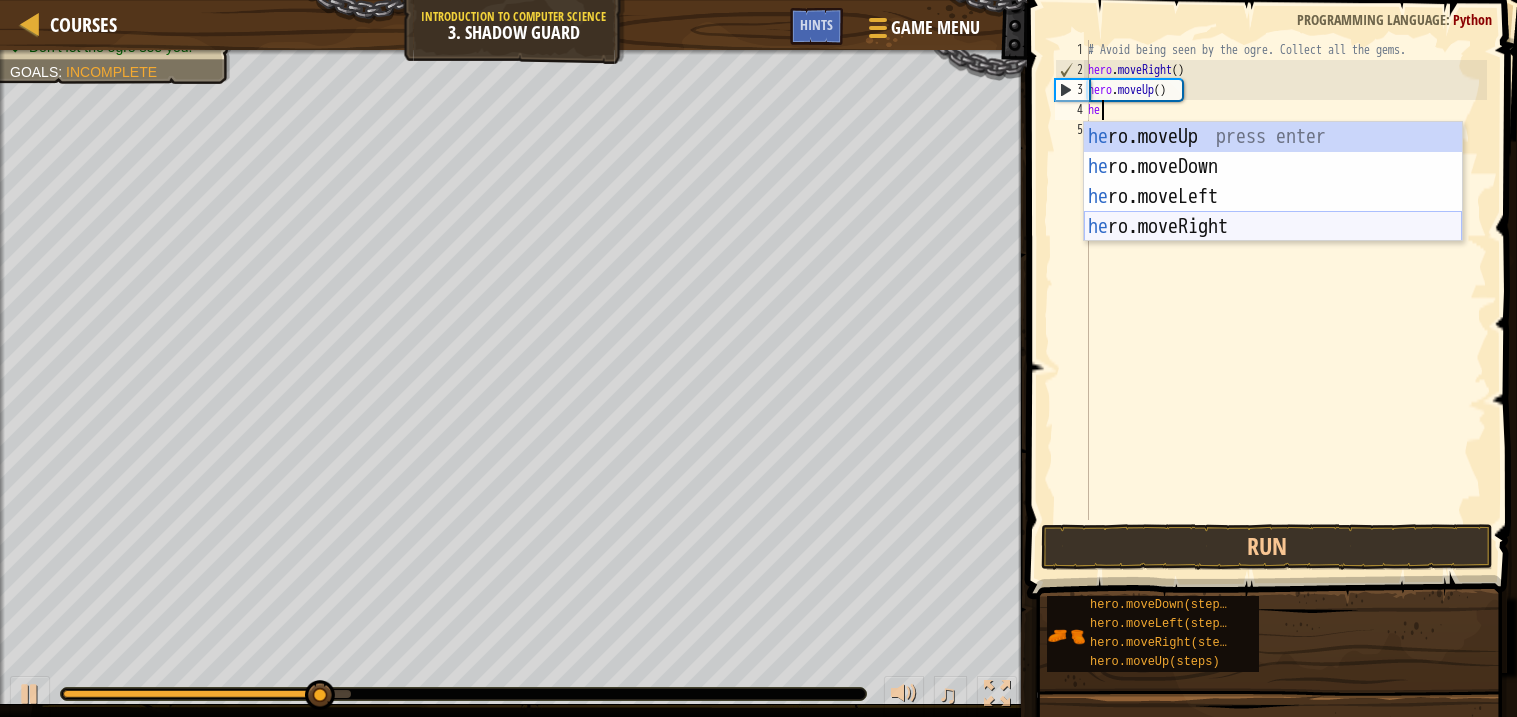 click on "he ro.moveUp press enter he ro.moveDown press enter he ro.moveLeft press enter he ro.moveRight press enter" at bounding box center [1273, 212] 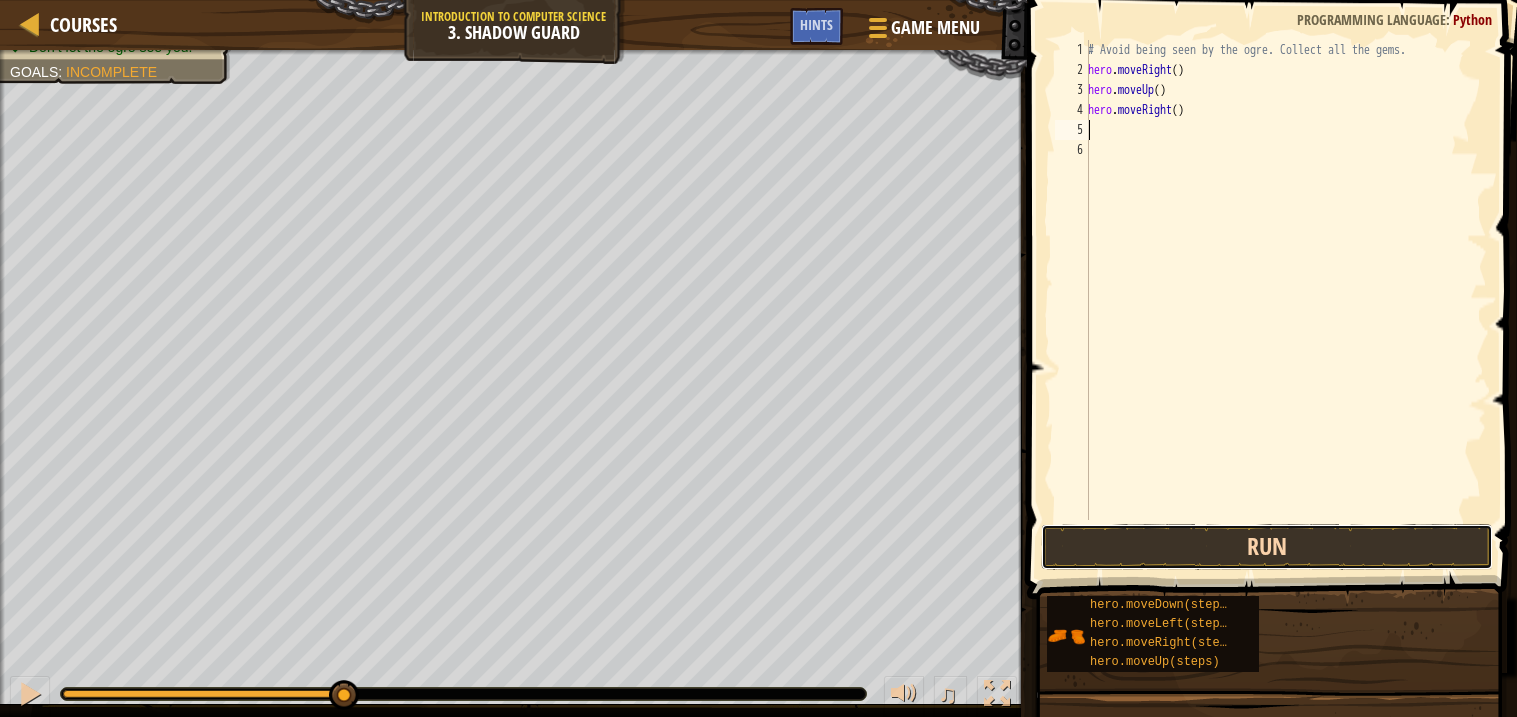 click on "Run" at bounding box center [1267, 547] 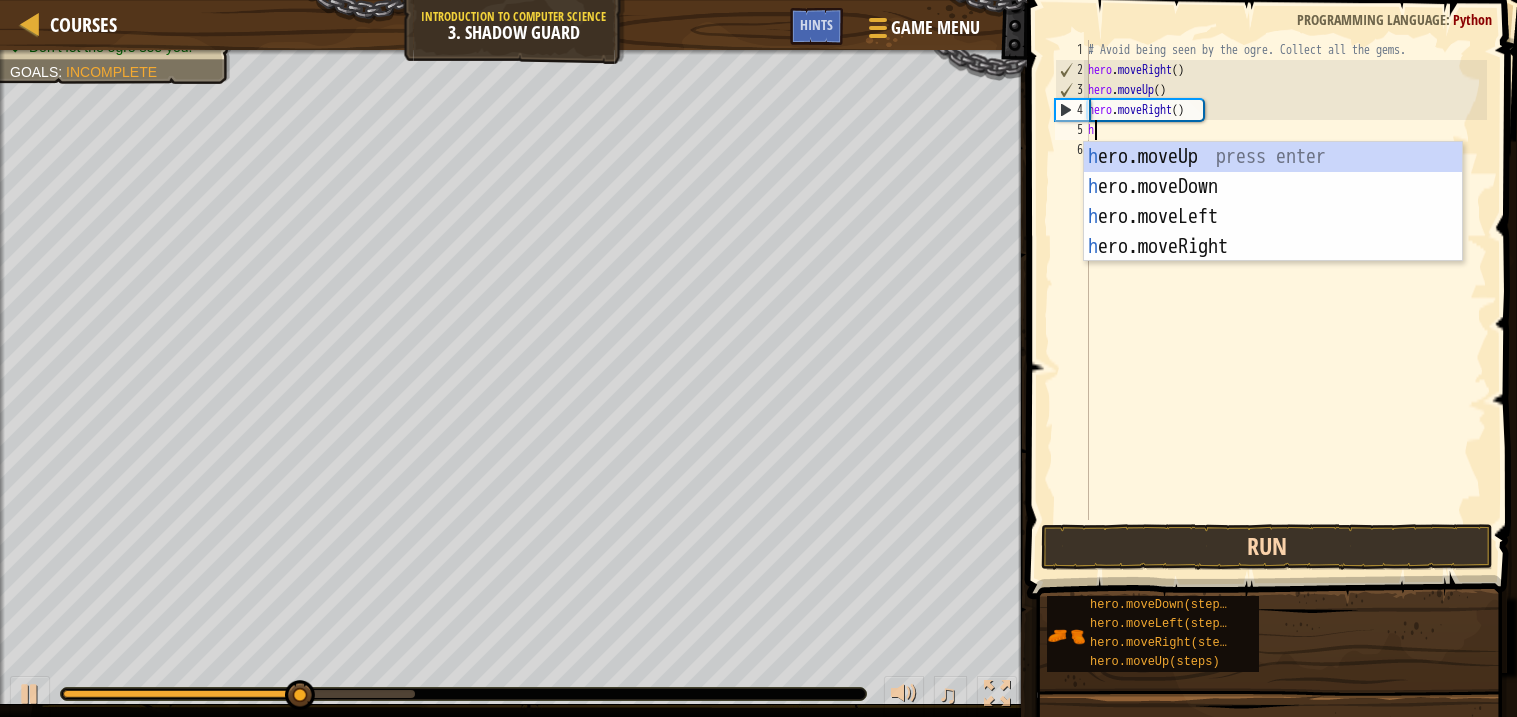 type on "he" 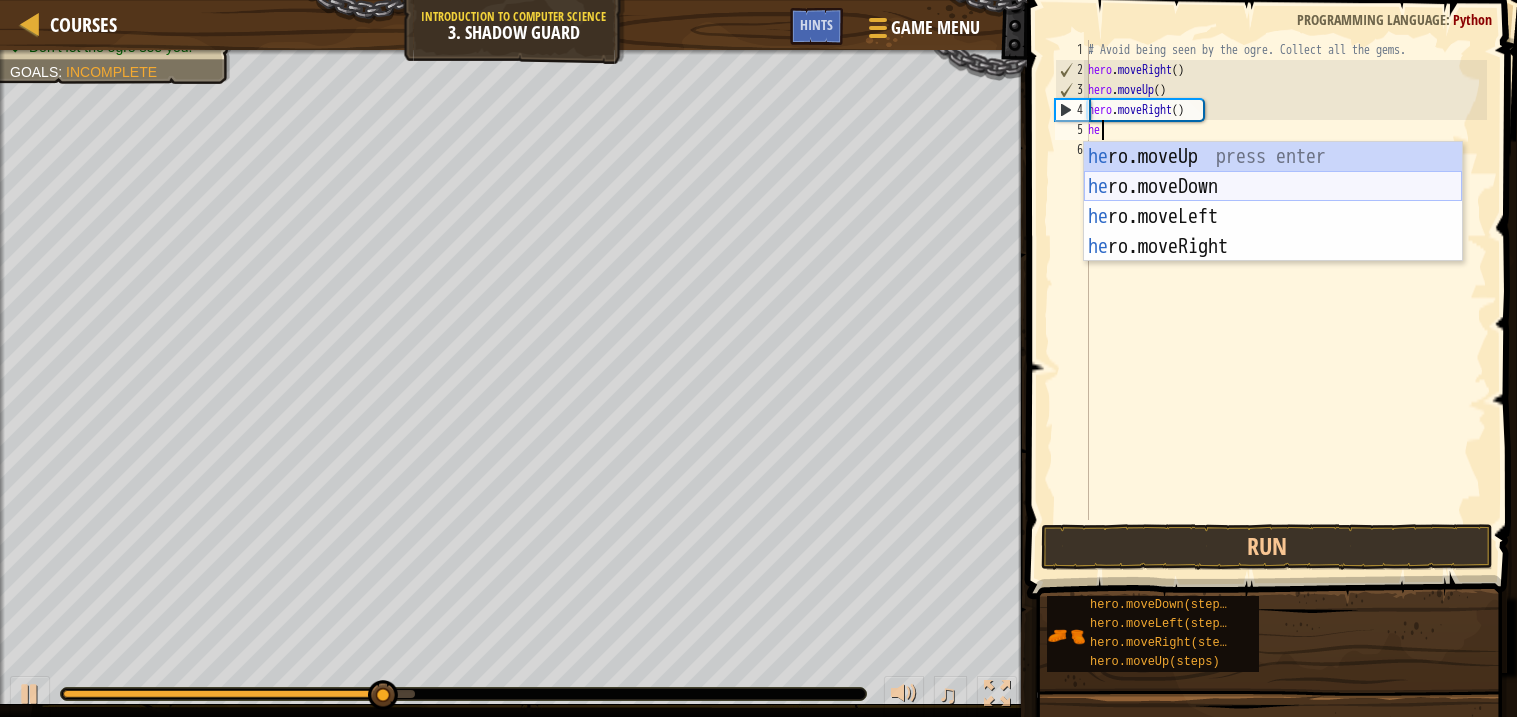 click on "he ro.moveUp press enter he ro.moveDown press enter he ro.moveLeft press enter he ro.moveRight press enter" at bounding box center (1273, 232) 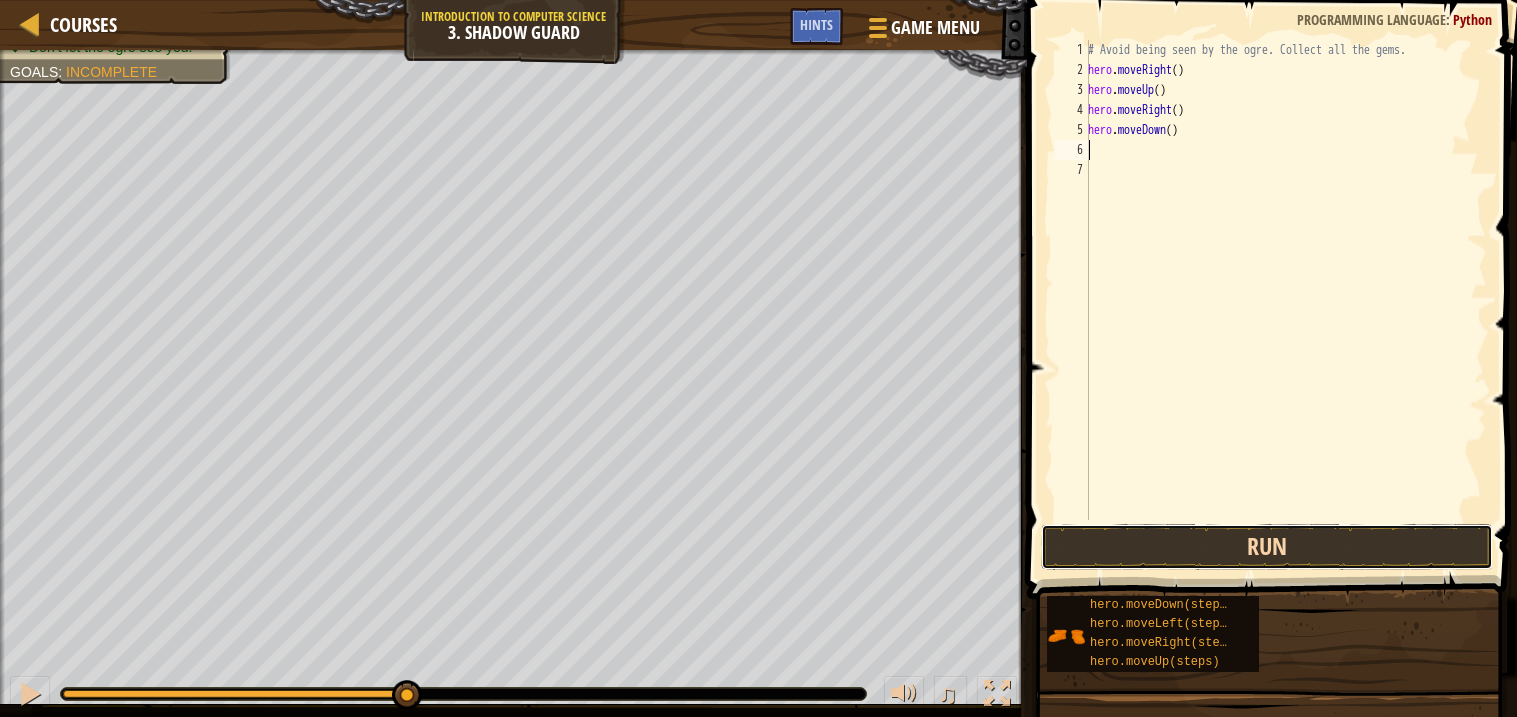 click on "Run" at bounding box center (1267, 547) 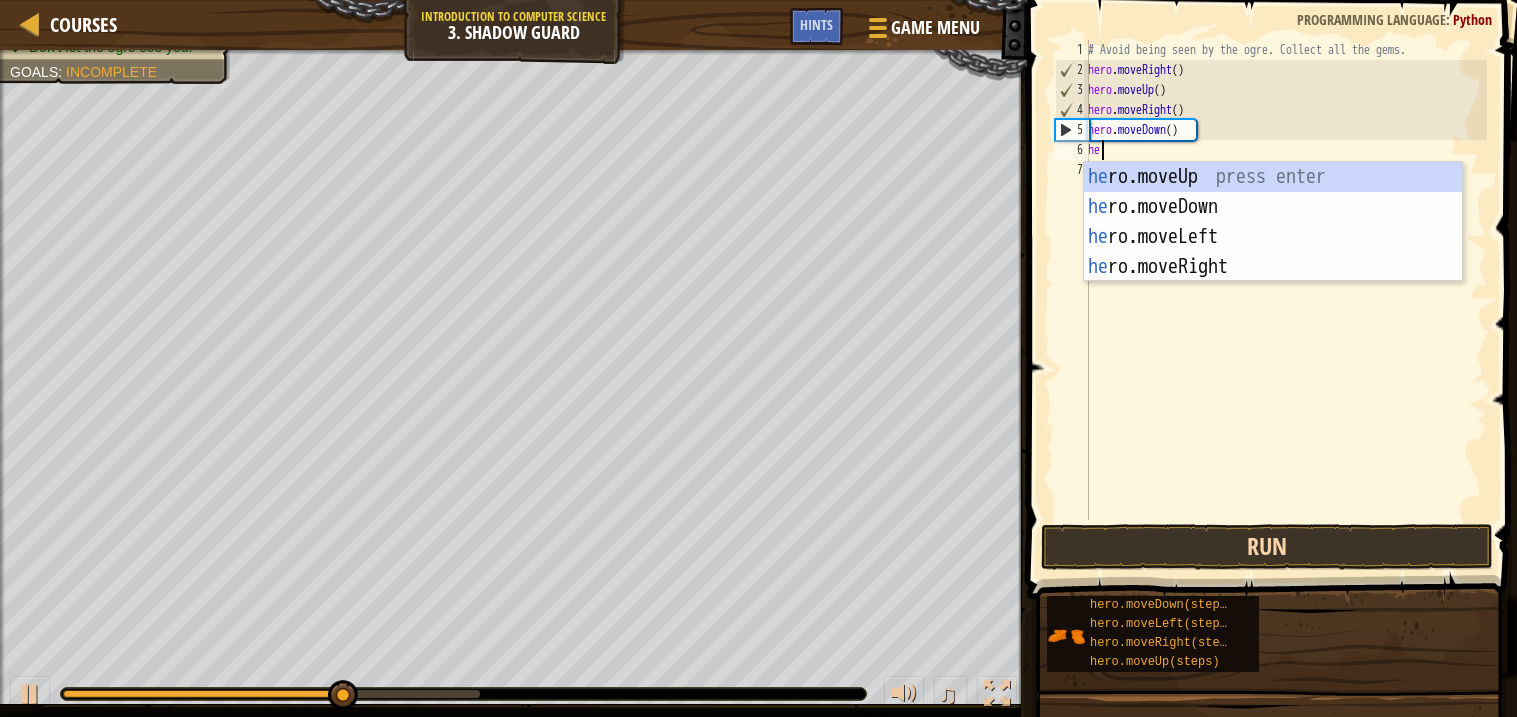 type on "her" 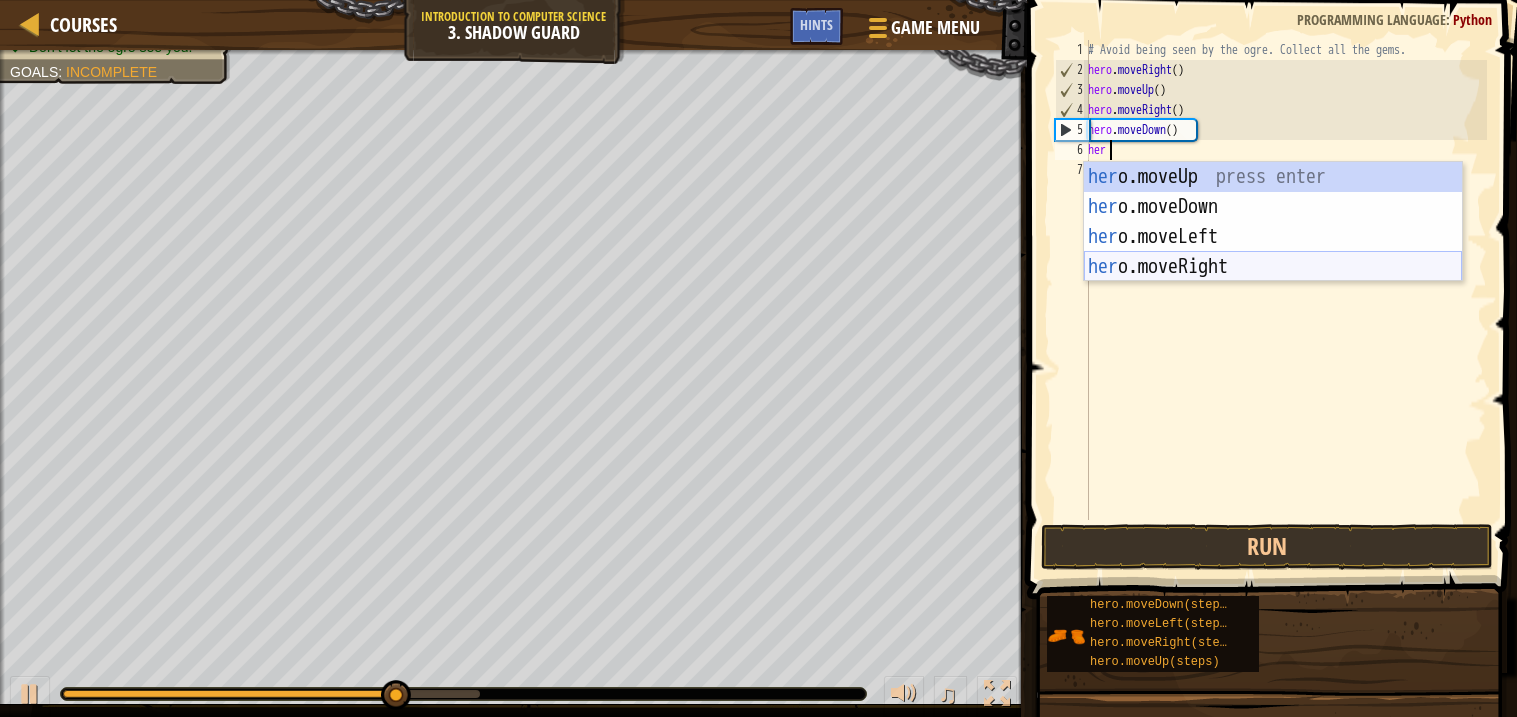 click on "her o.moveUp press enter her o.moveDown press enter her o.moveLeft press enter her o.moveRight press enter" at bounding box center (1273, 252) 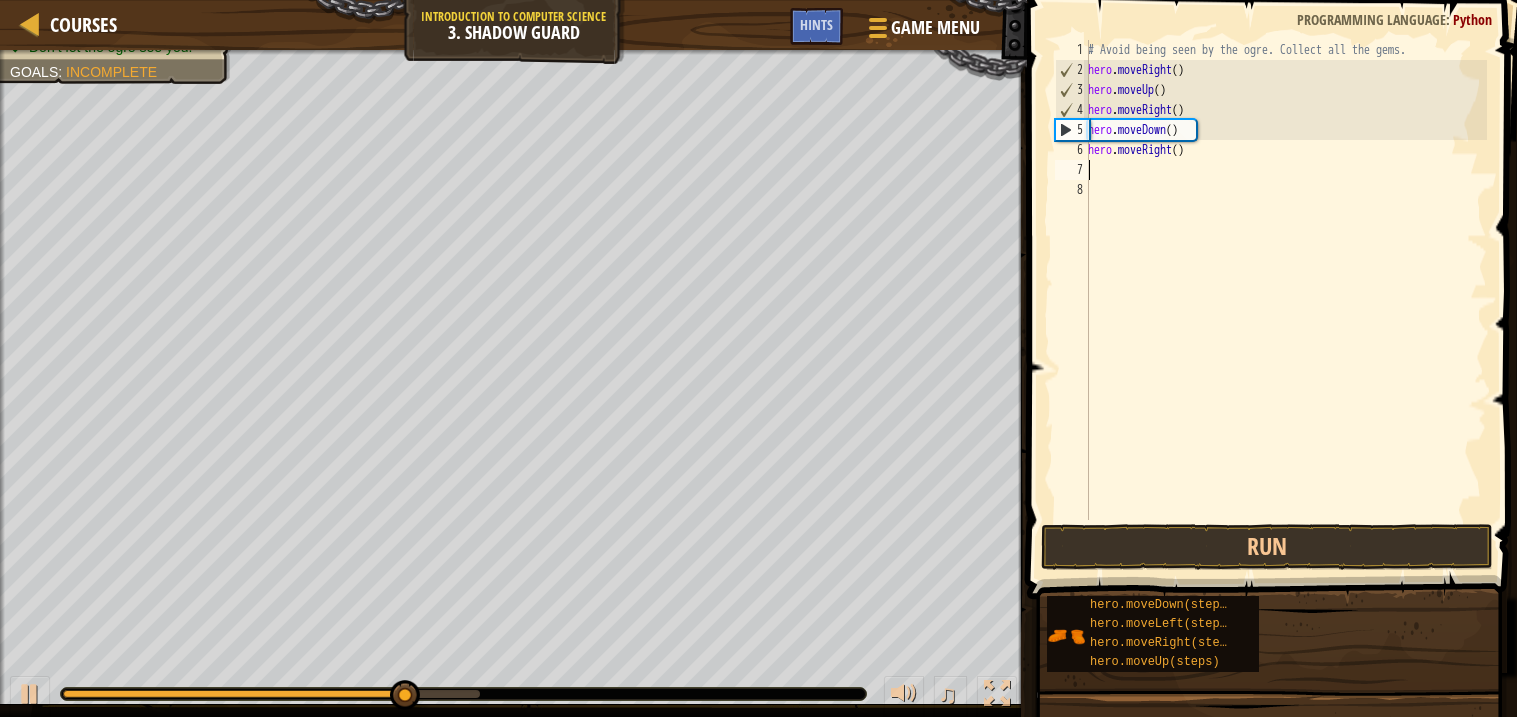 scroll, scrollTop: 8, scrollLeft: 0, axis: vertical 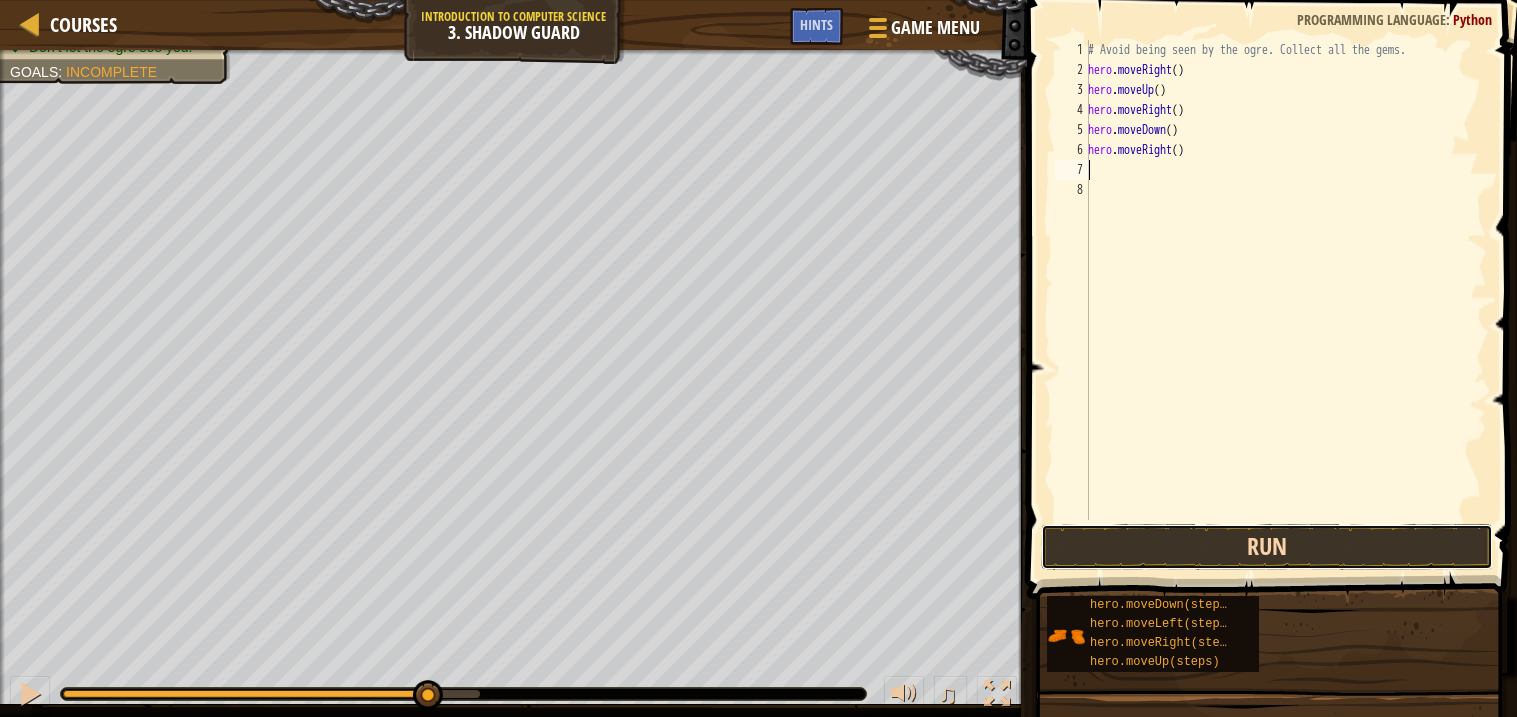 click on "Run" at bounding box center (1267, 547) 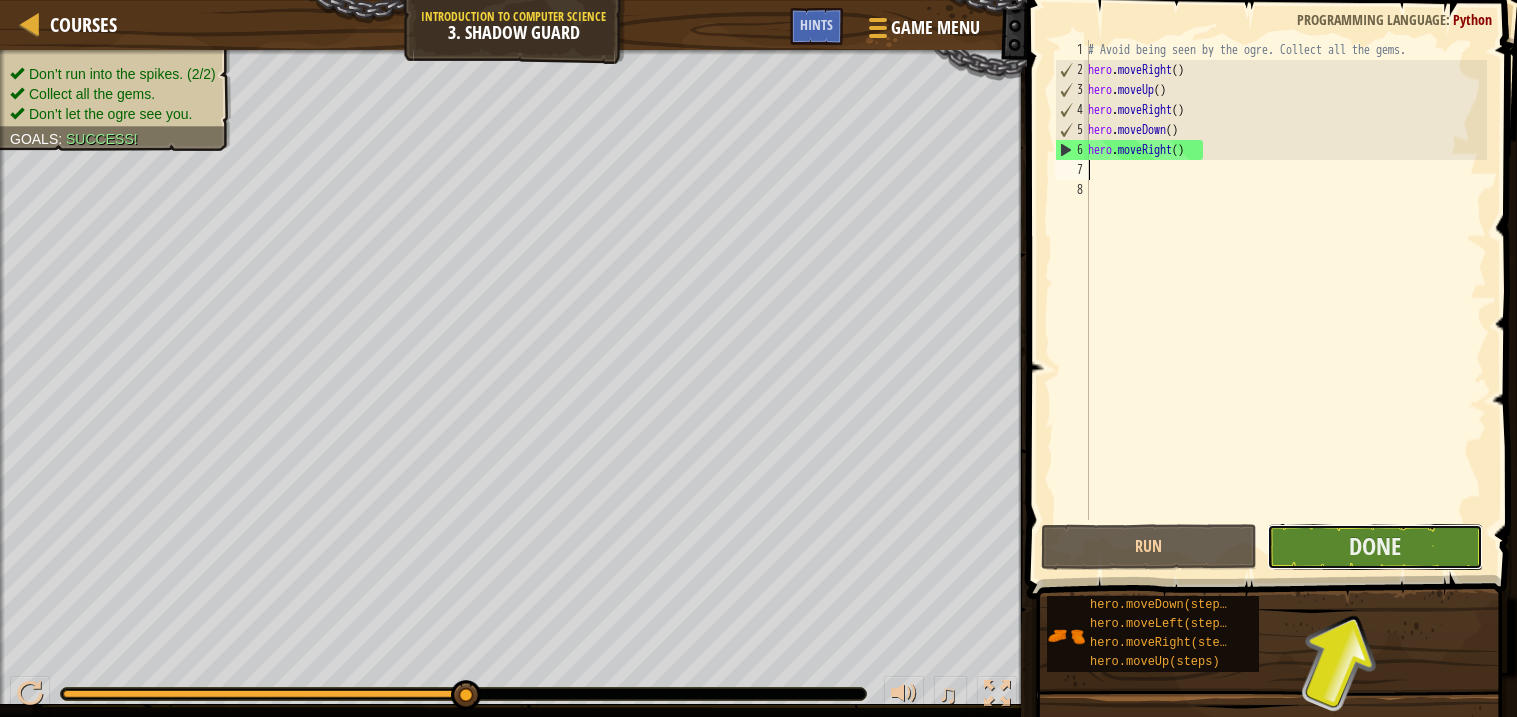 click on "Done" at bounding box center (1375, 547) 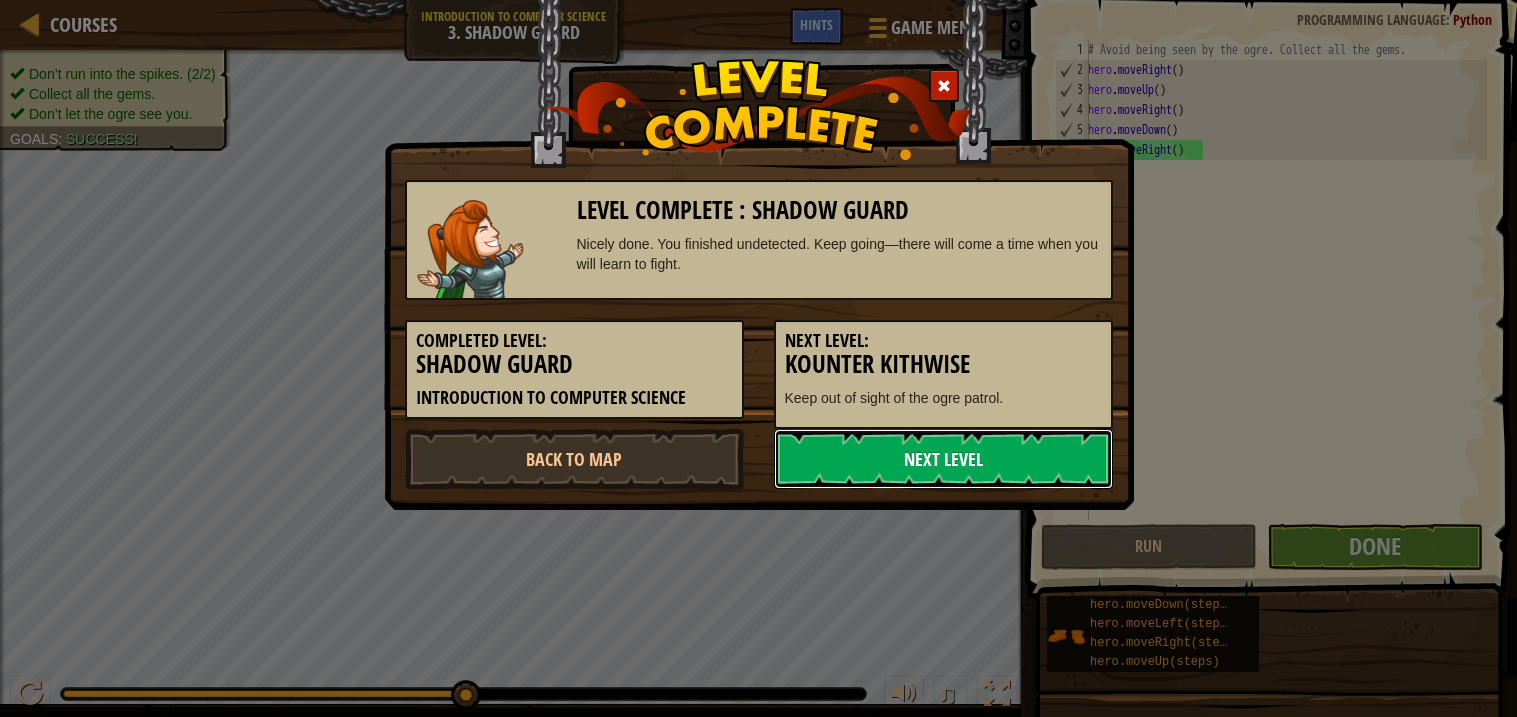 click on "Next Level" at bounding box center [943, 459] 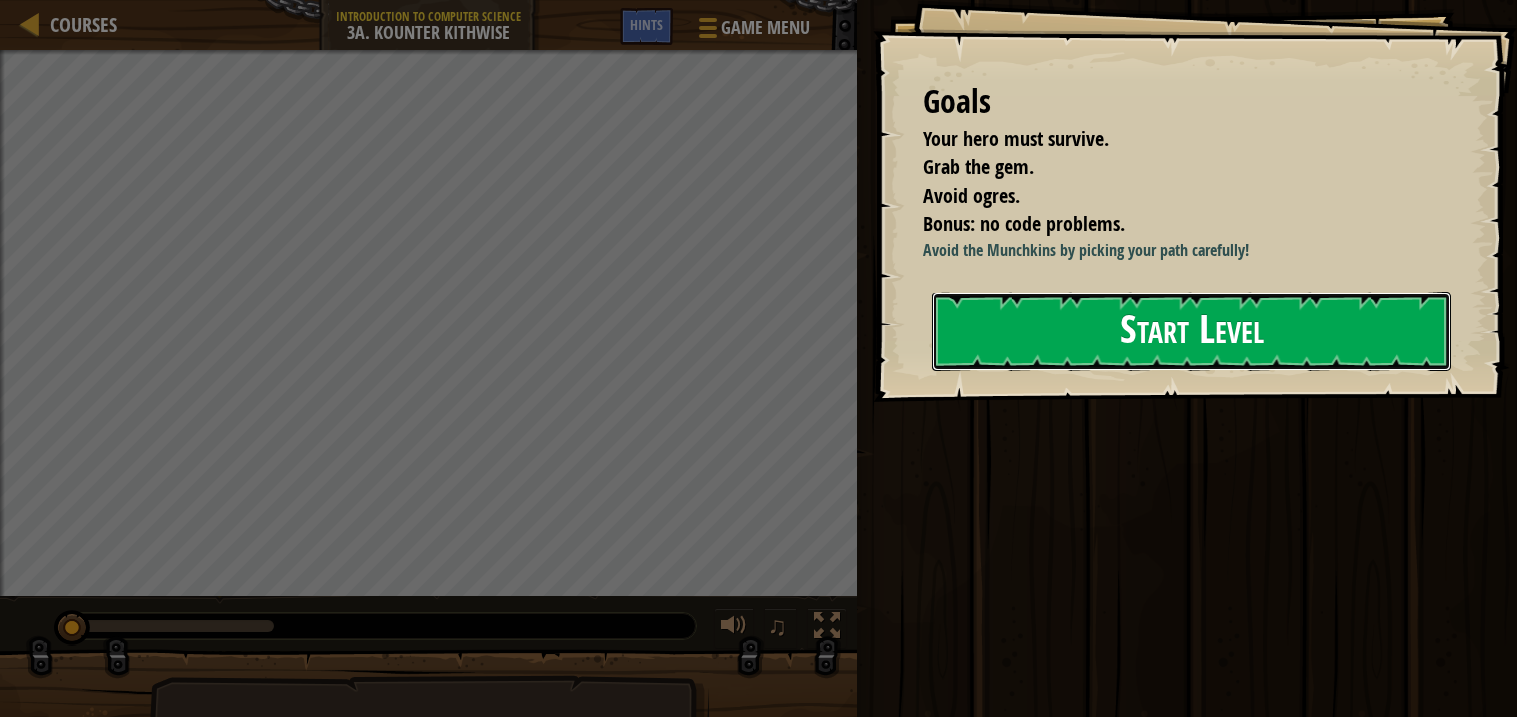 click on "Start Level" at bounding box center [1191, 331] 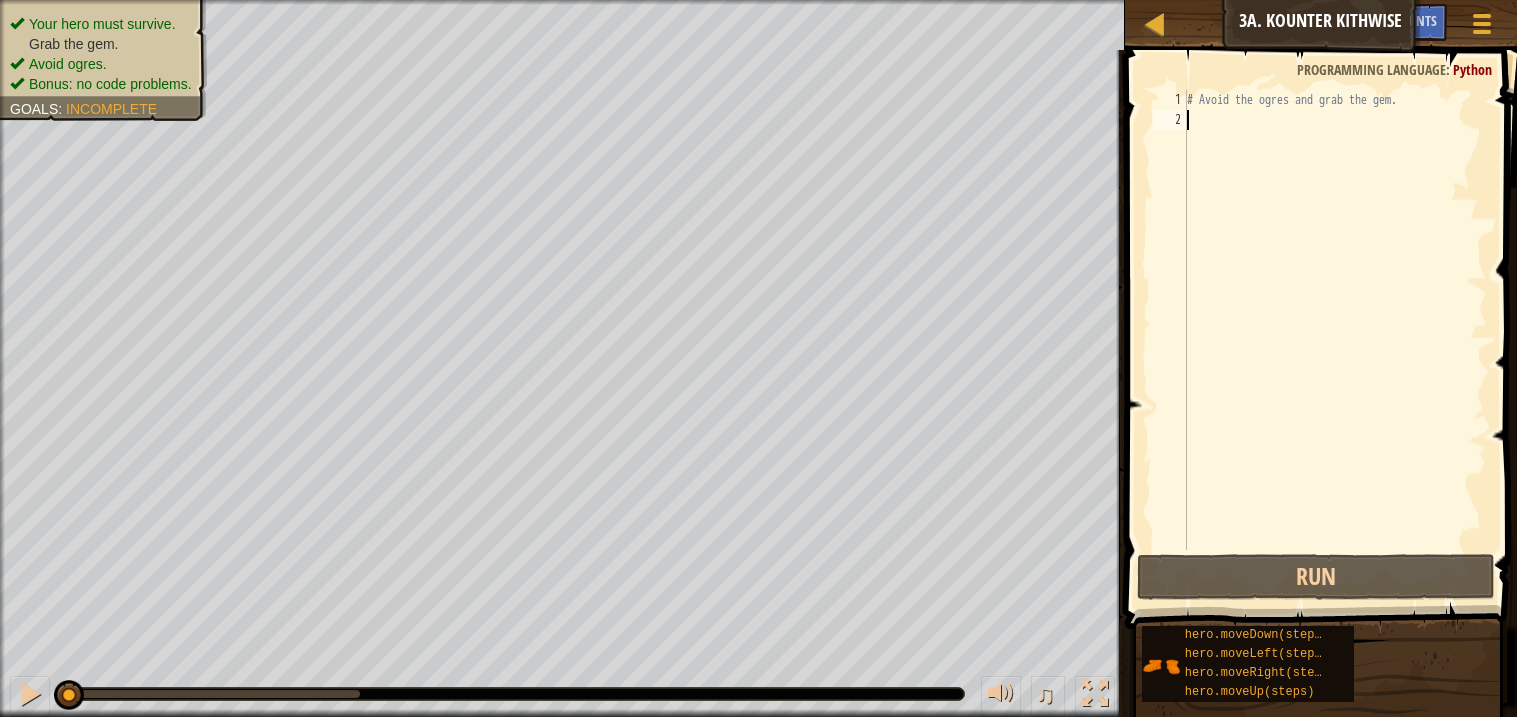type on "h" 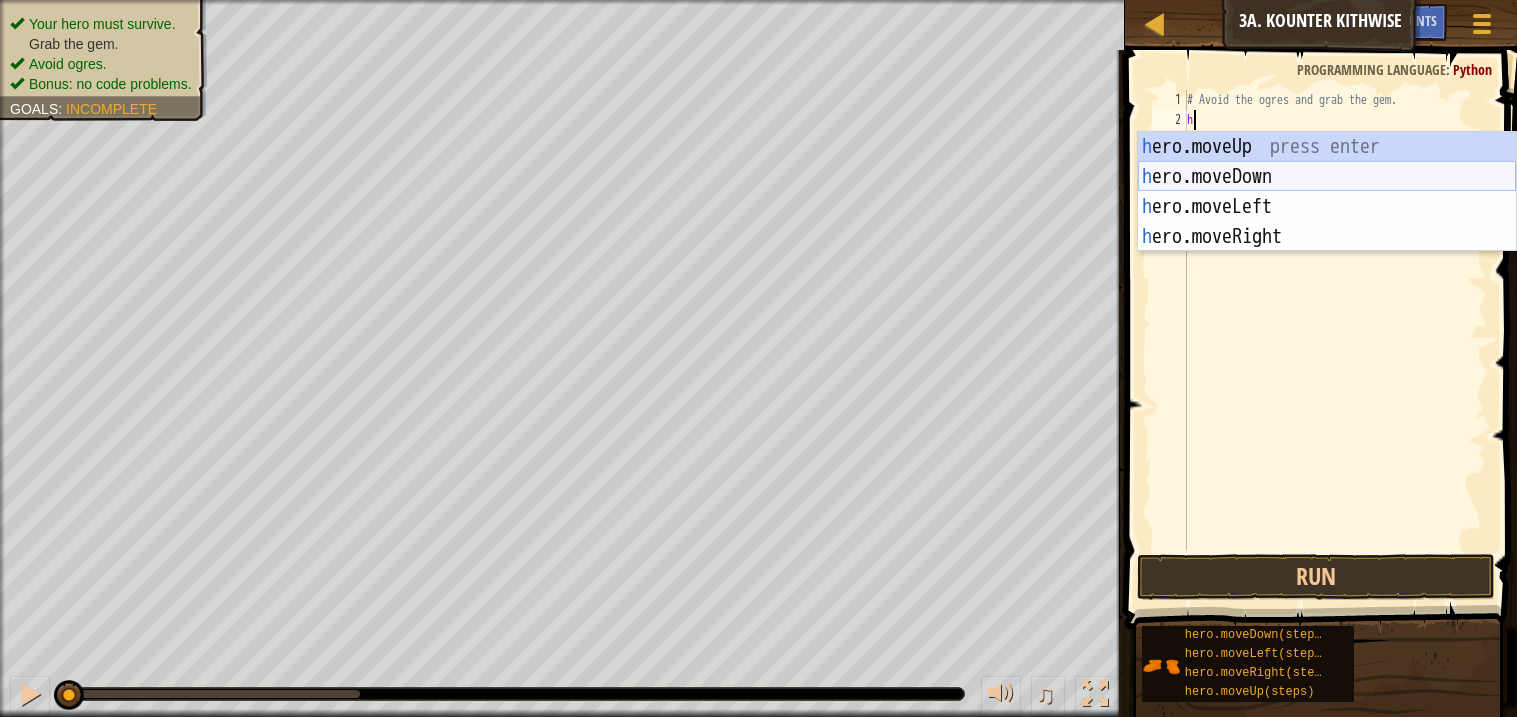 click on "h ero.moveUp press enter h ero.moveDown press enter h ero.moveLeft press enter h ero.moveRight press enter" at bounding box center [1327, 222] 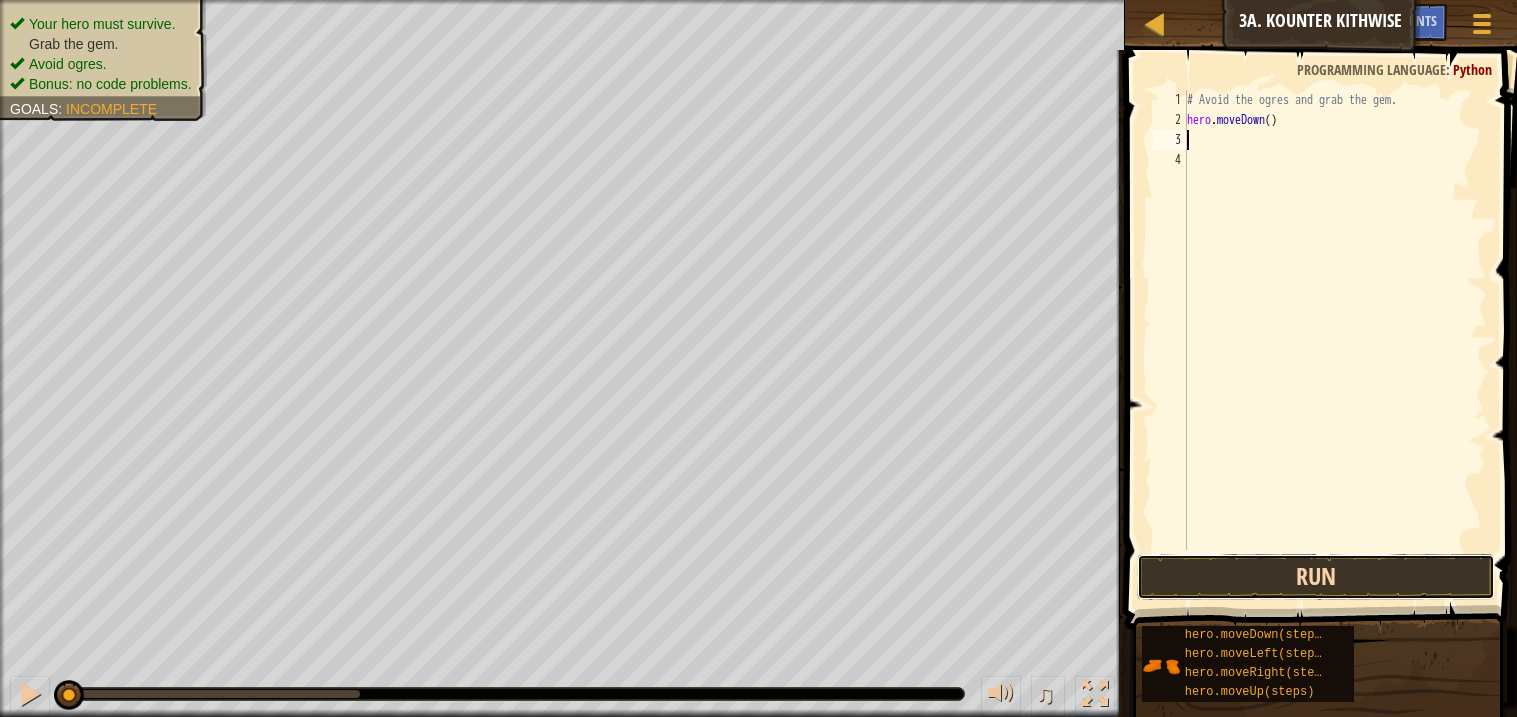 click on "Run" at bounding box center (1315, 577) 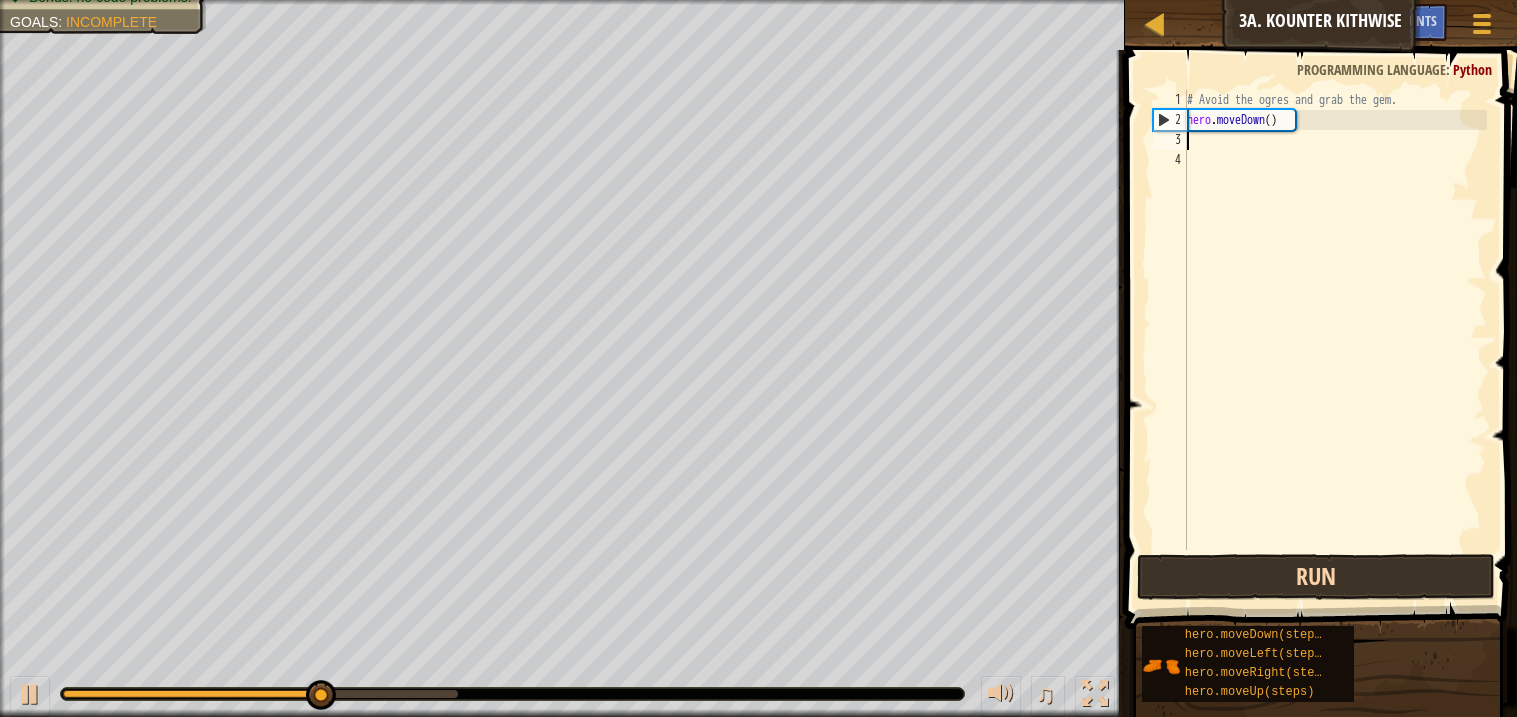 type on "h" 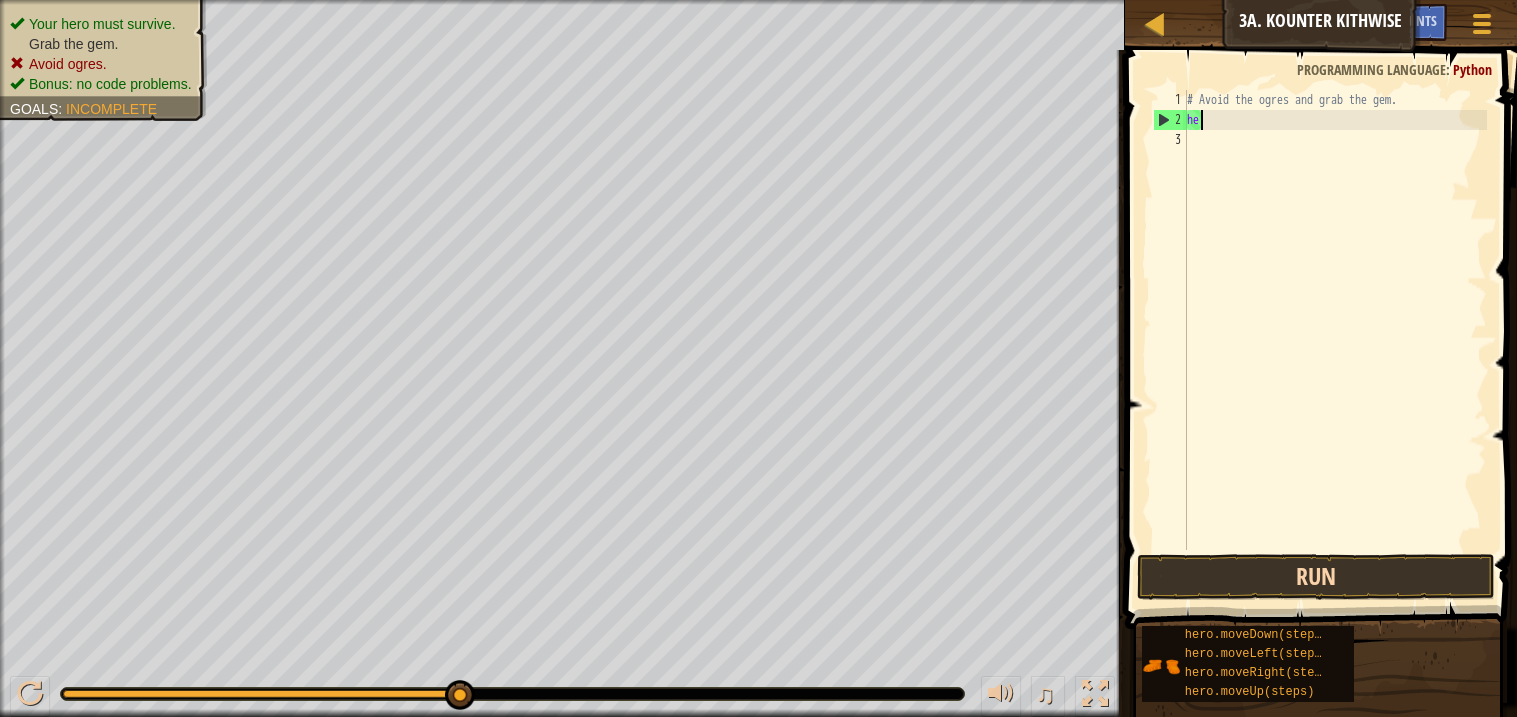 type on "h" 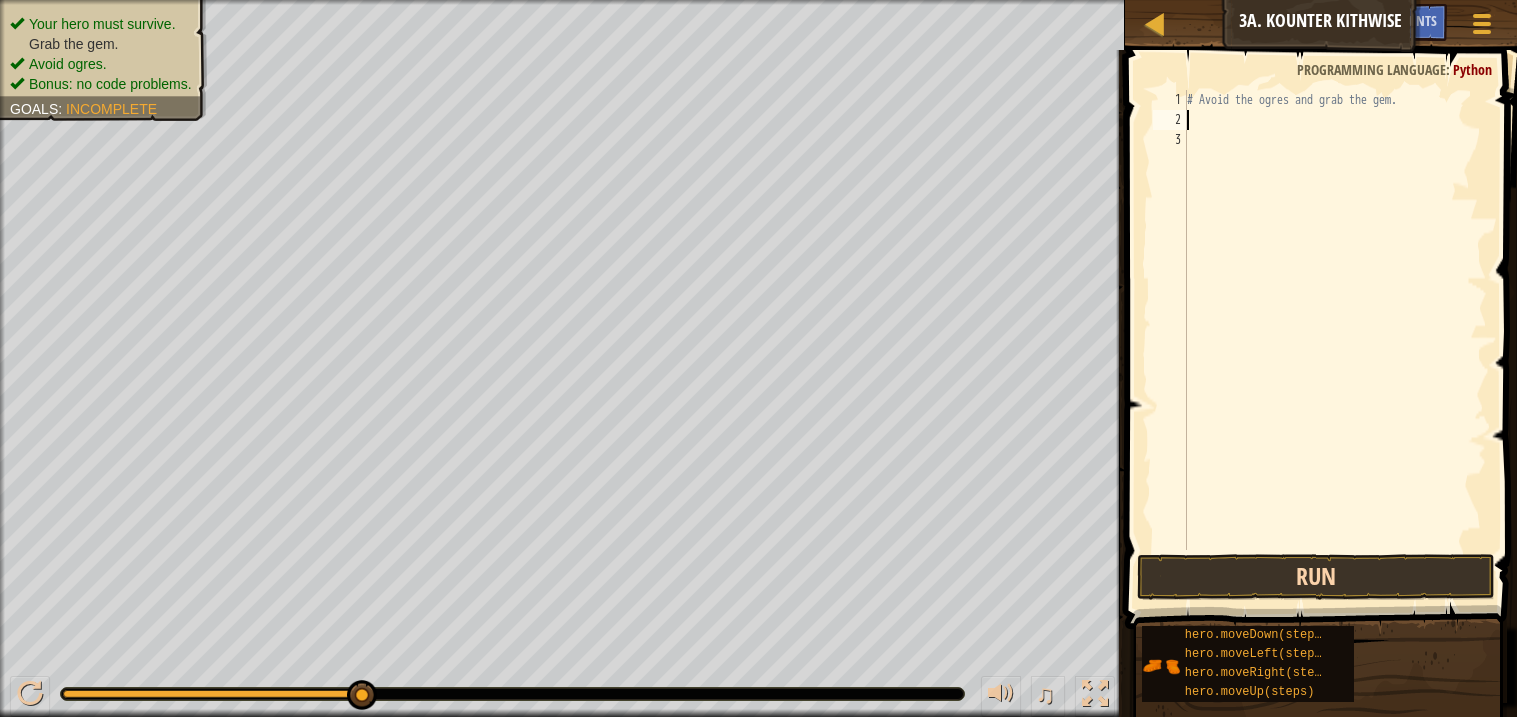 type on "h" 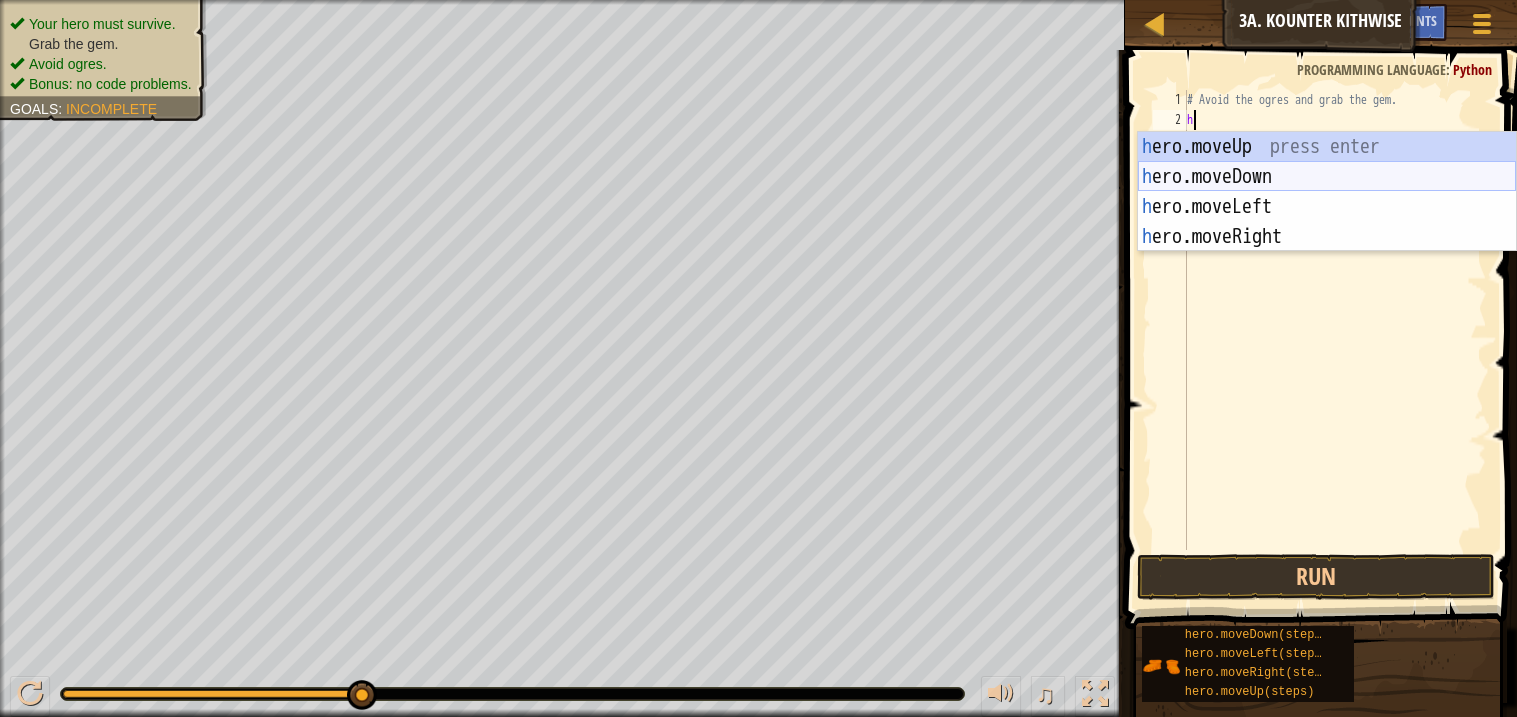 click on "h ero.moveUp press enter h ero.moveDown press enter h ero.moveLeft press enter h ero.moveRight press enter" at bounding box center [1327, 222] 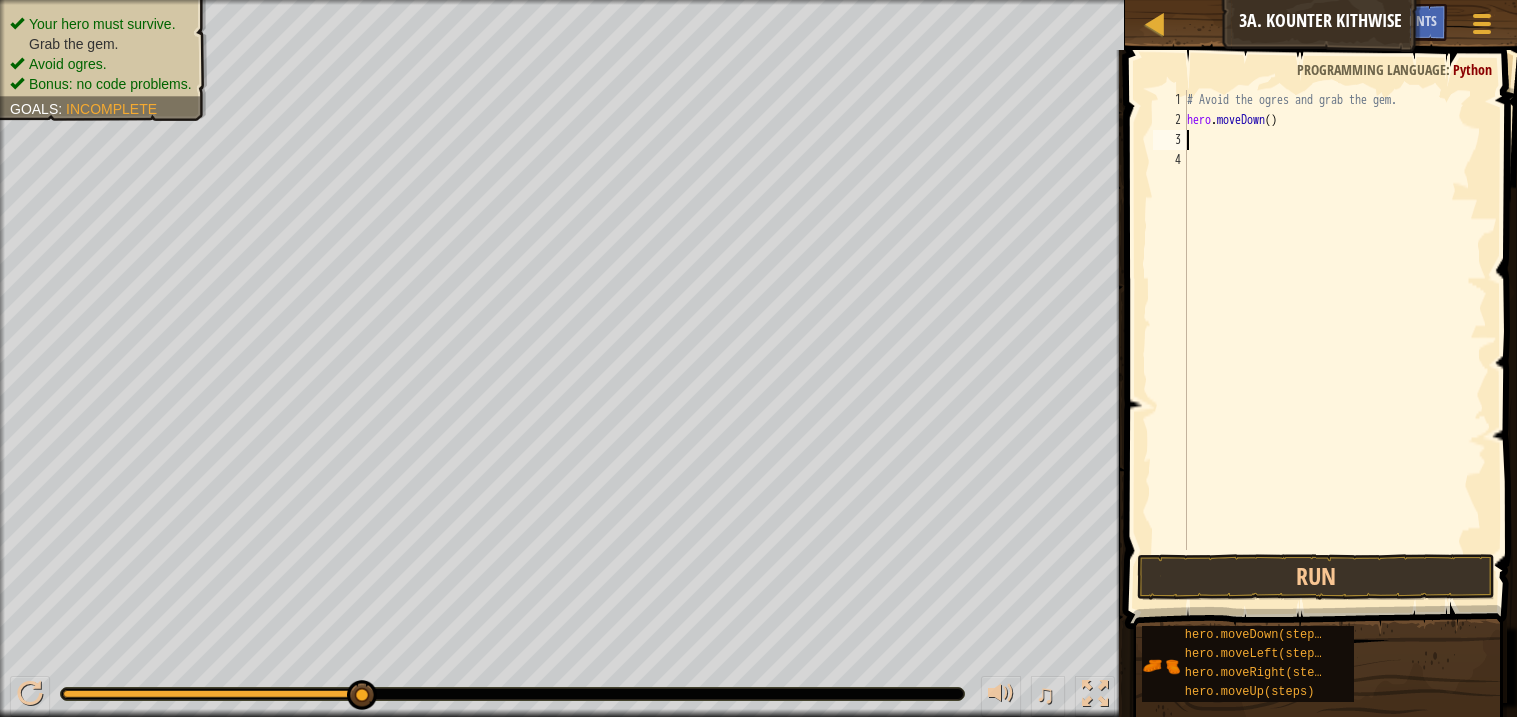 type on "h" 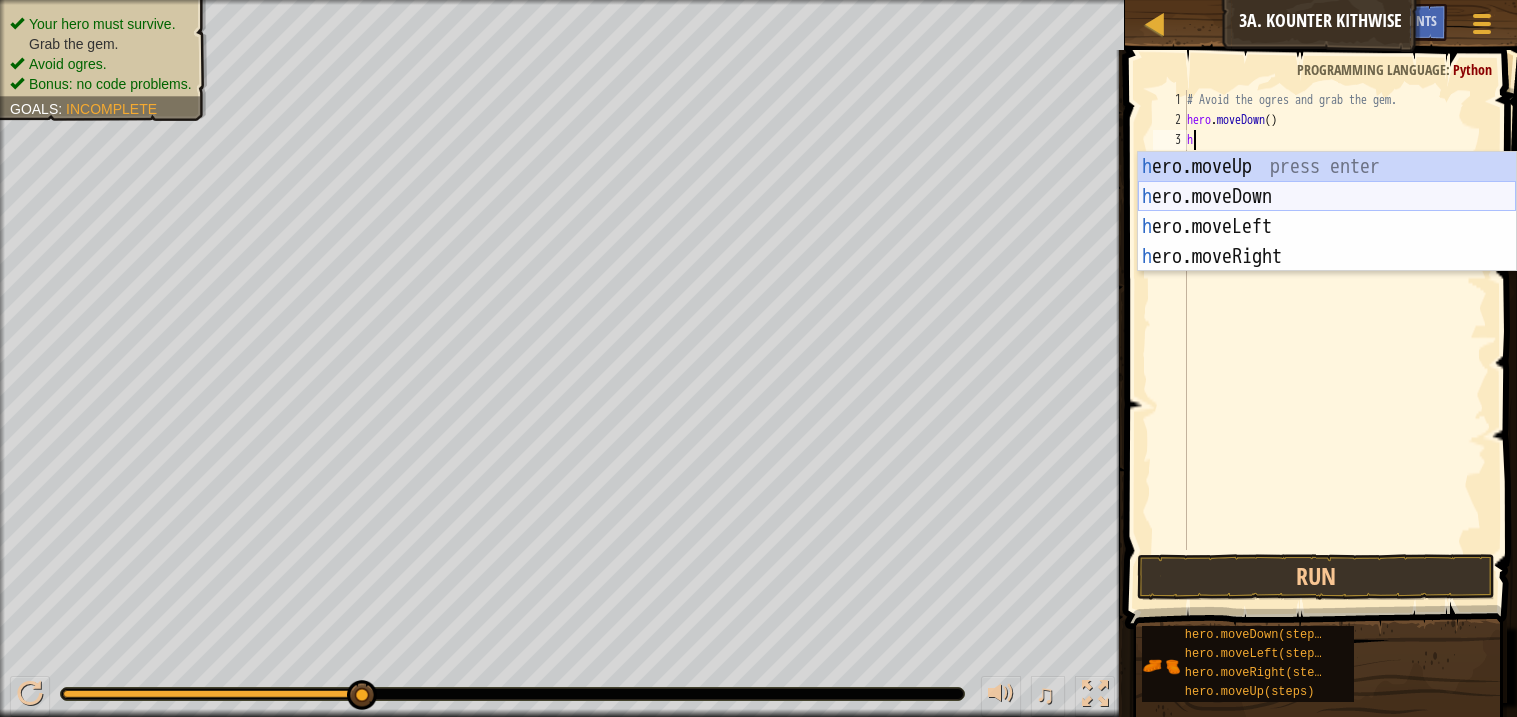 click on "h ero.moveUp press enter h ero.moveDown press enter h ero.moveLeft press enter h ero.moveRight press enter" at bounding box center [1327, 242] 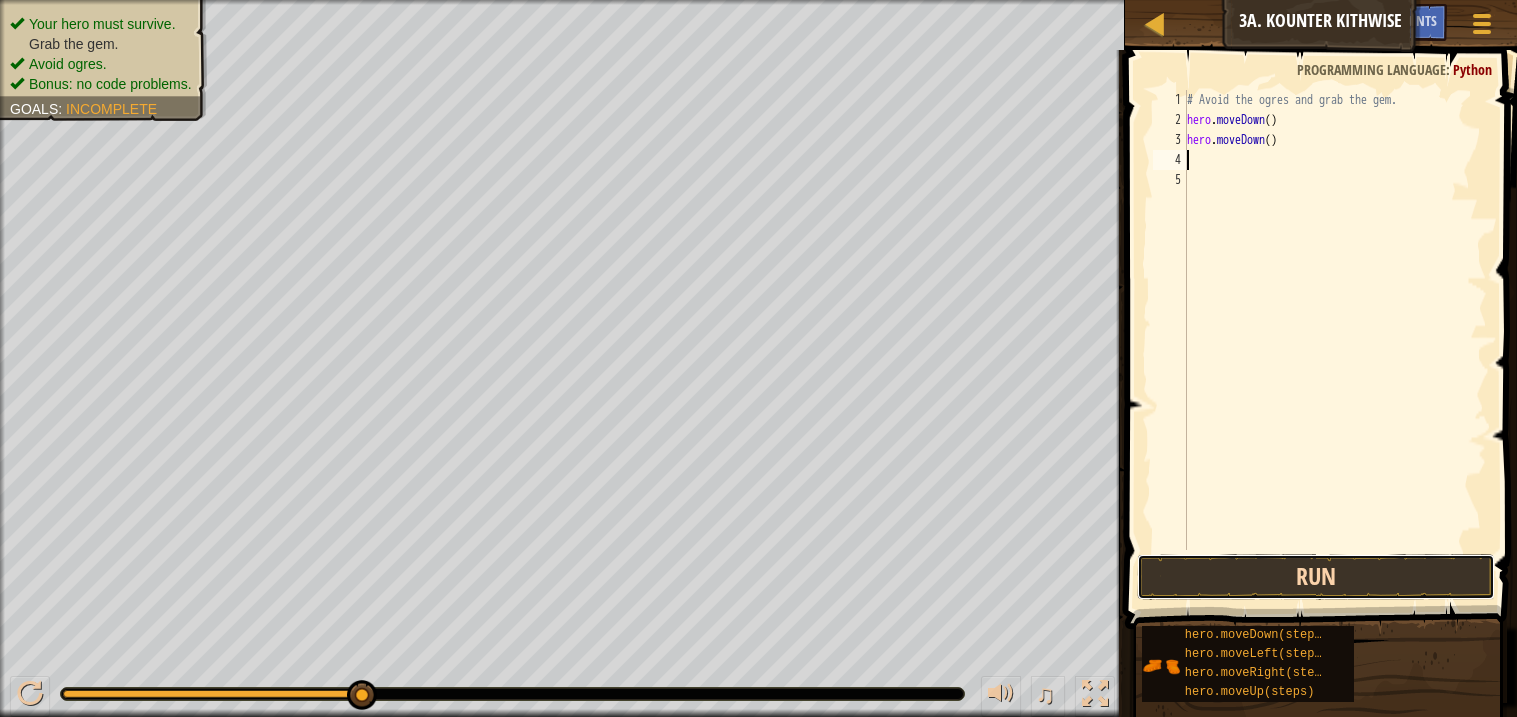 click on "Run" at bounding box center [1315, 577] 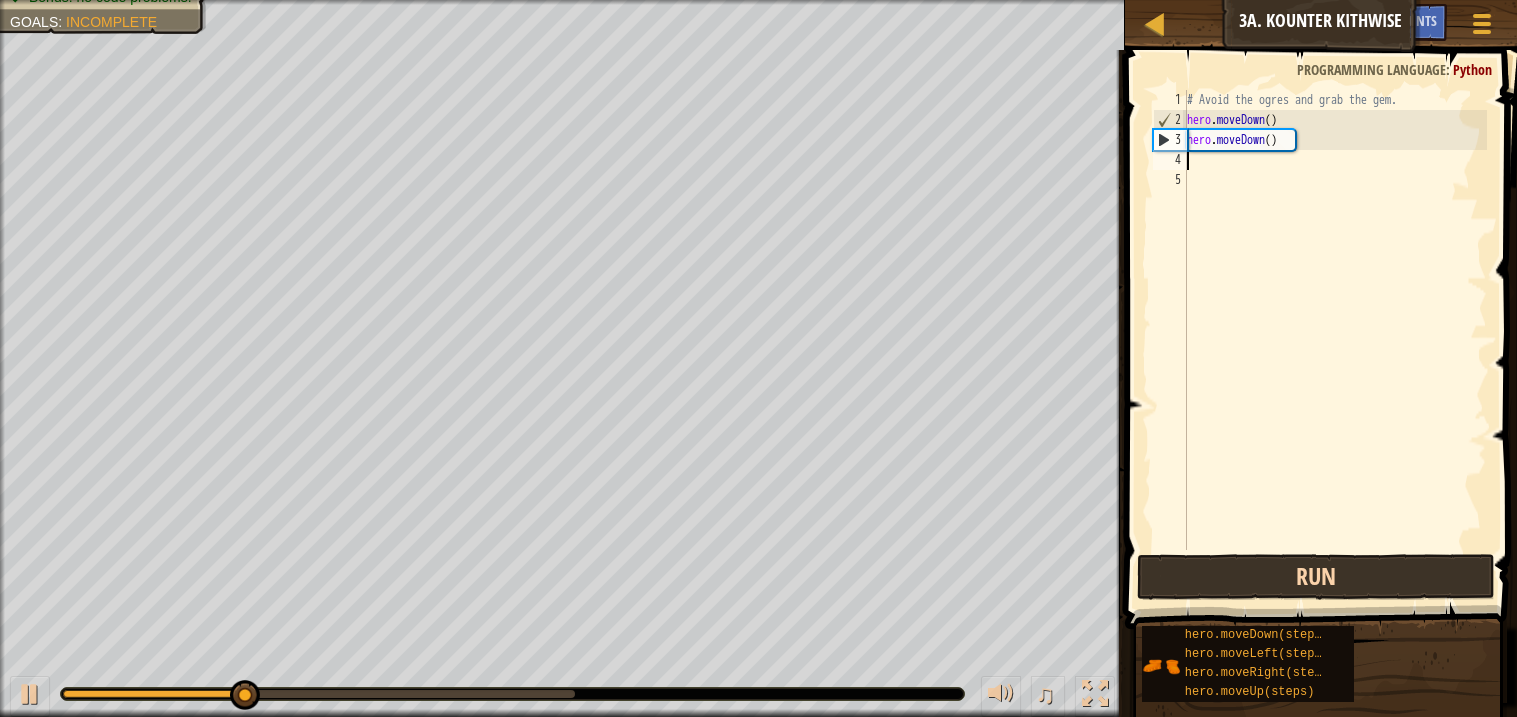 type on "h" 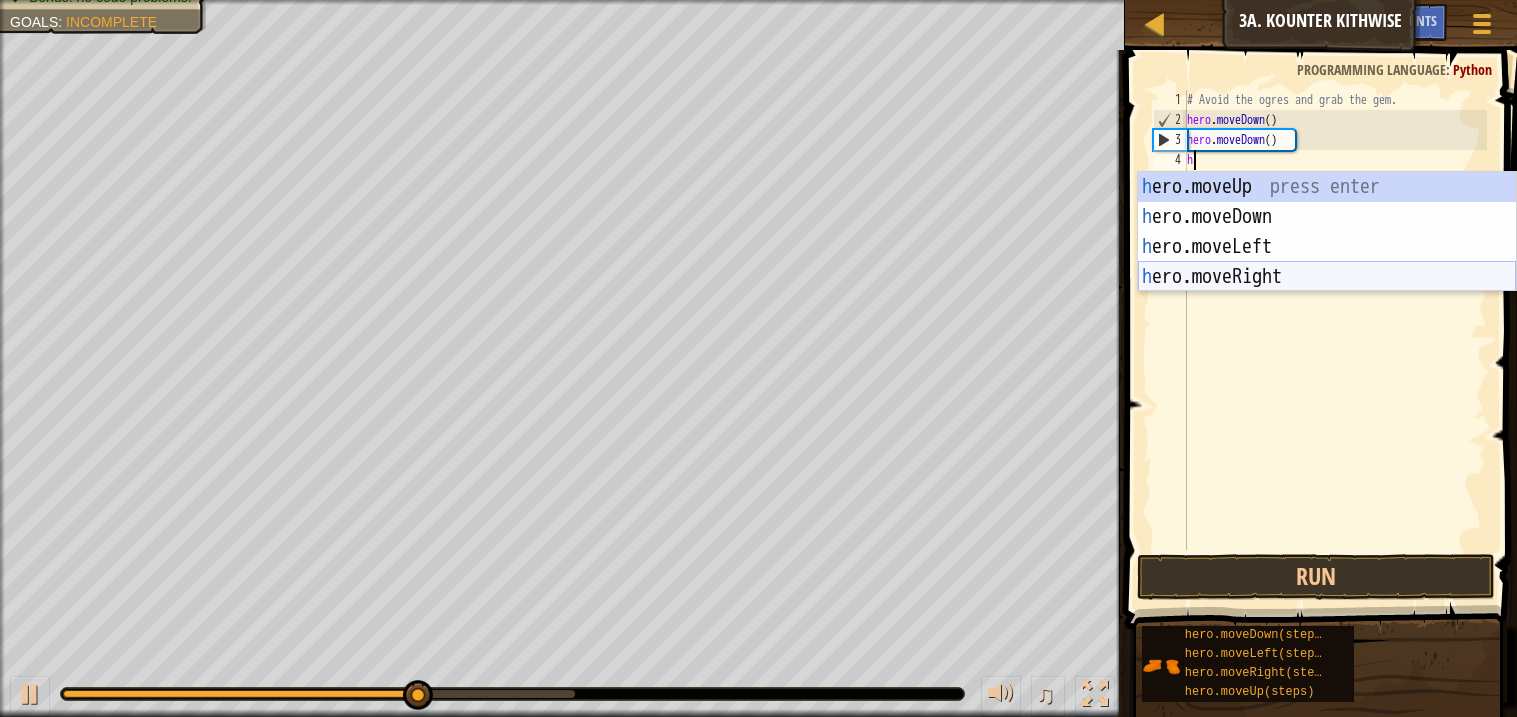 click on "h ero.moveUp press enter h ero.moveDown press enter h ero.moveLeft press enter h ero.moveRight press enter" at bounding box center (1327, 262) 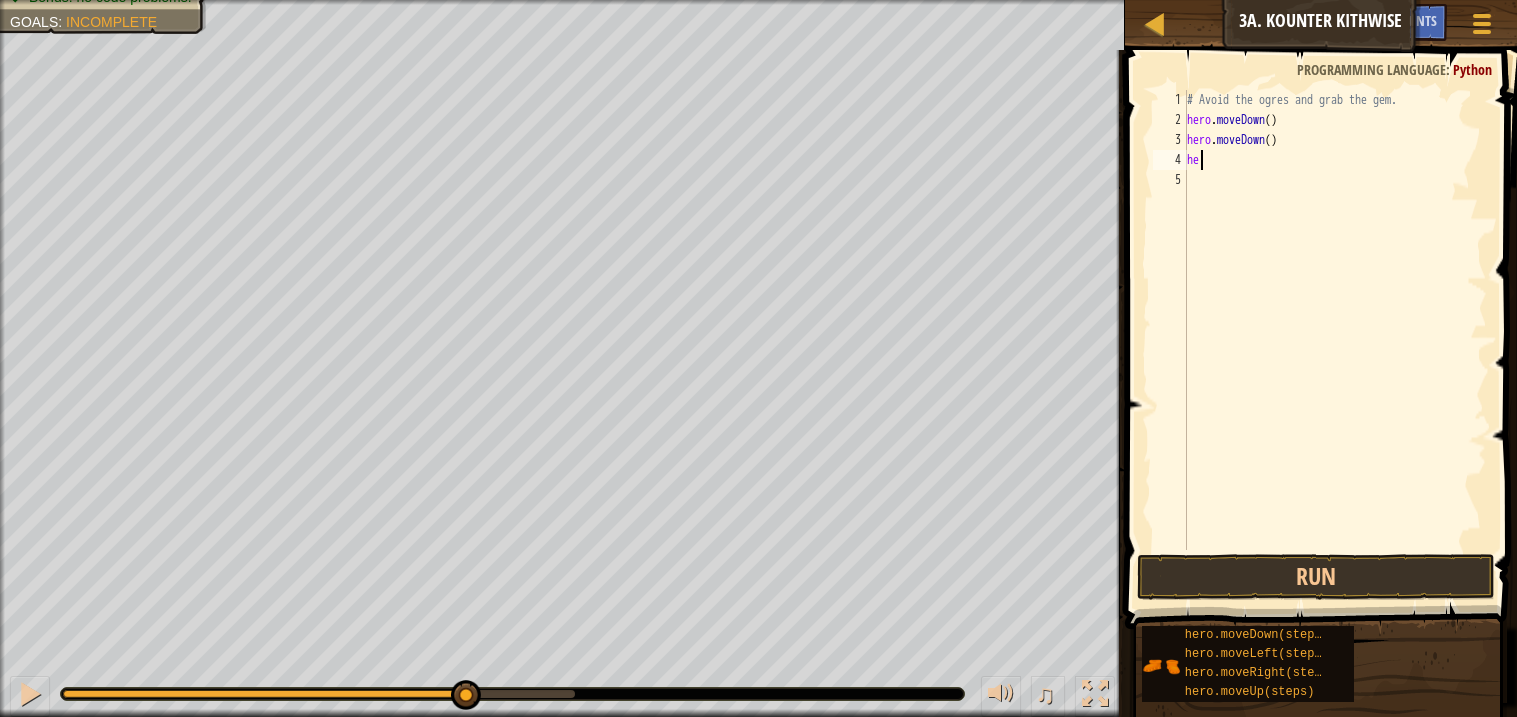 type on "h" 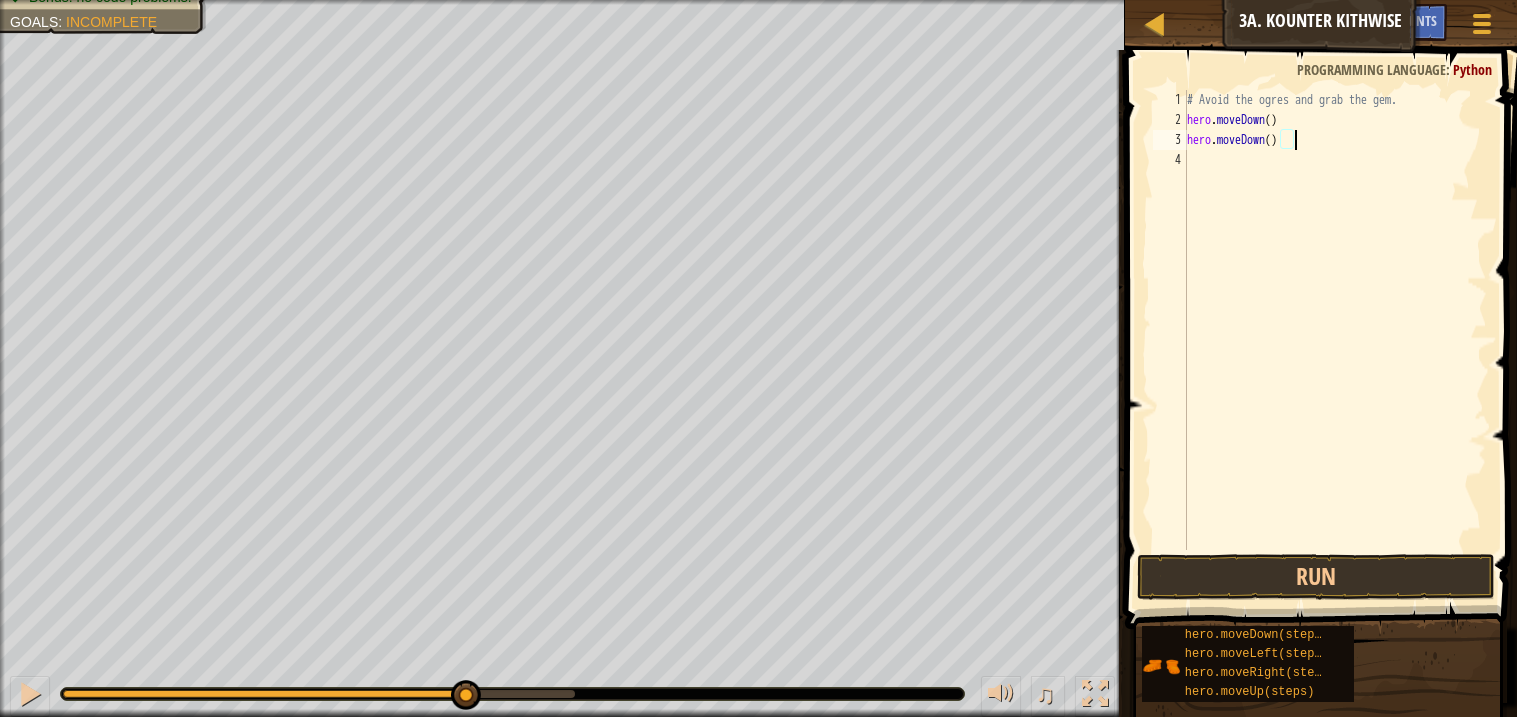 scroll, scrollTop: 8, scrollLeft: 7, axis: both 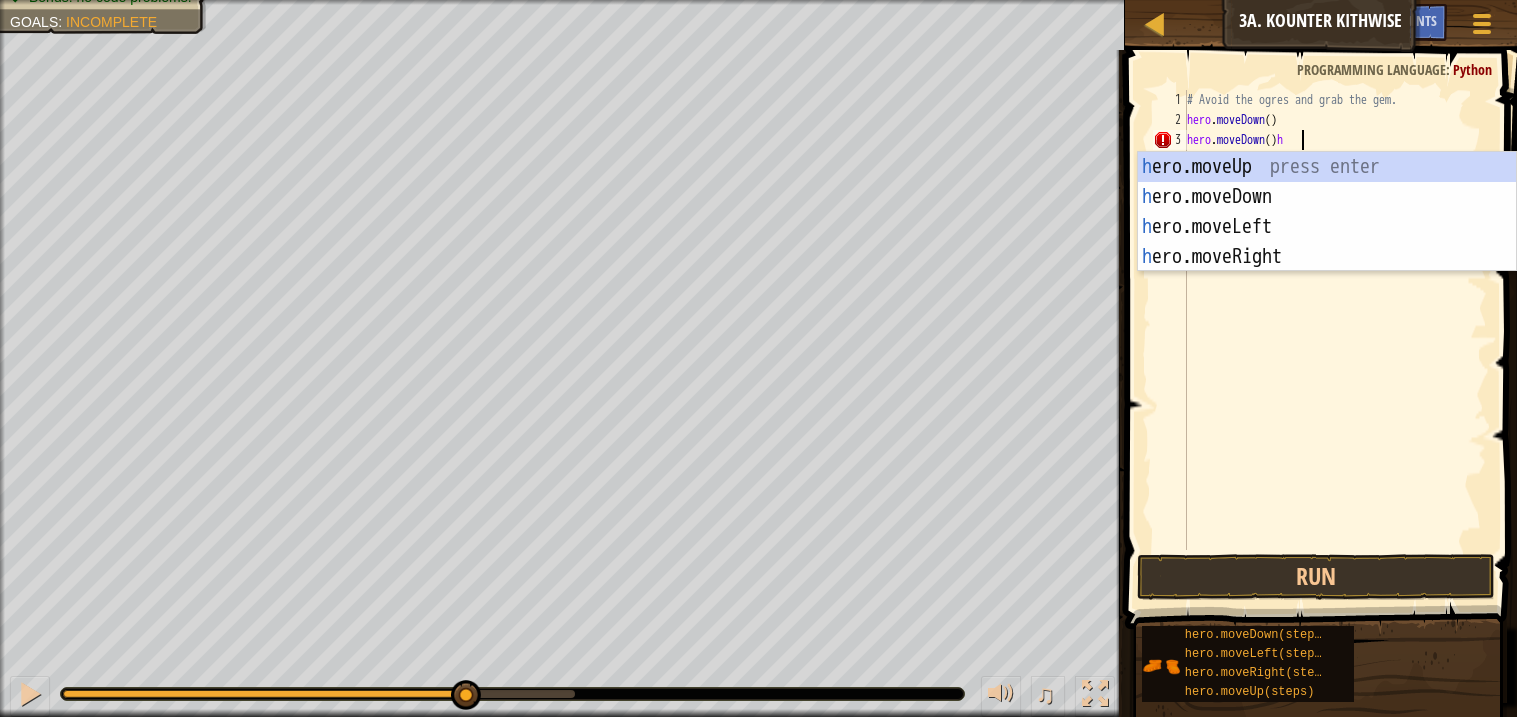 type on "hero.moveDown()" 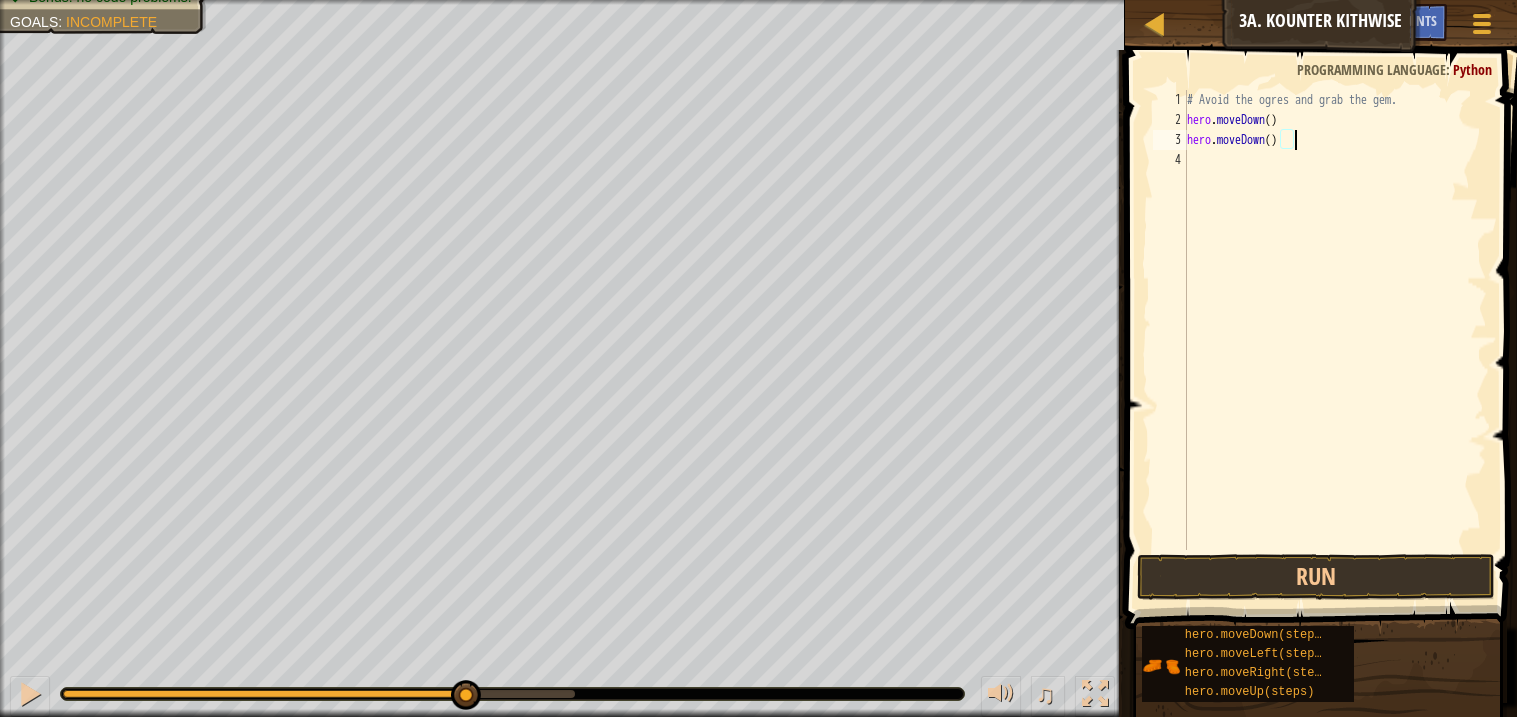 scroll, scrollTop: 8, scrollLeft: 0, axis: vertical 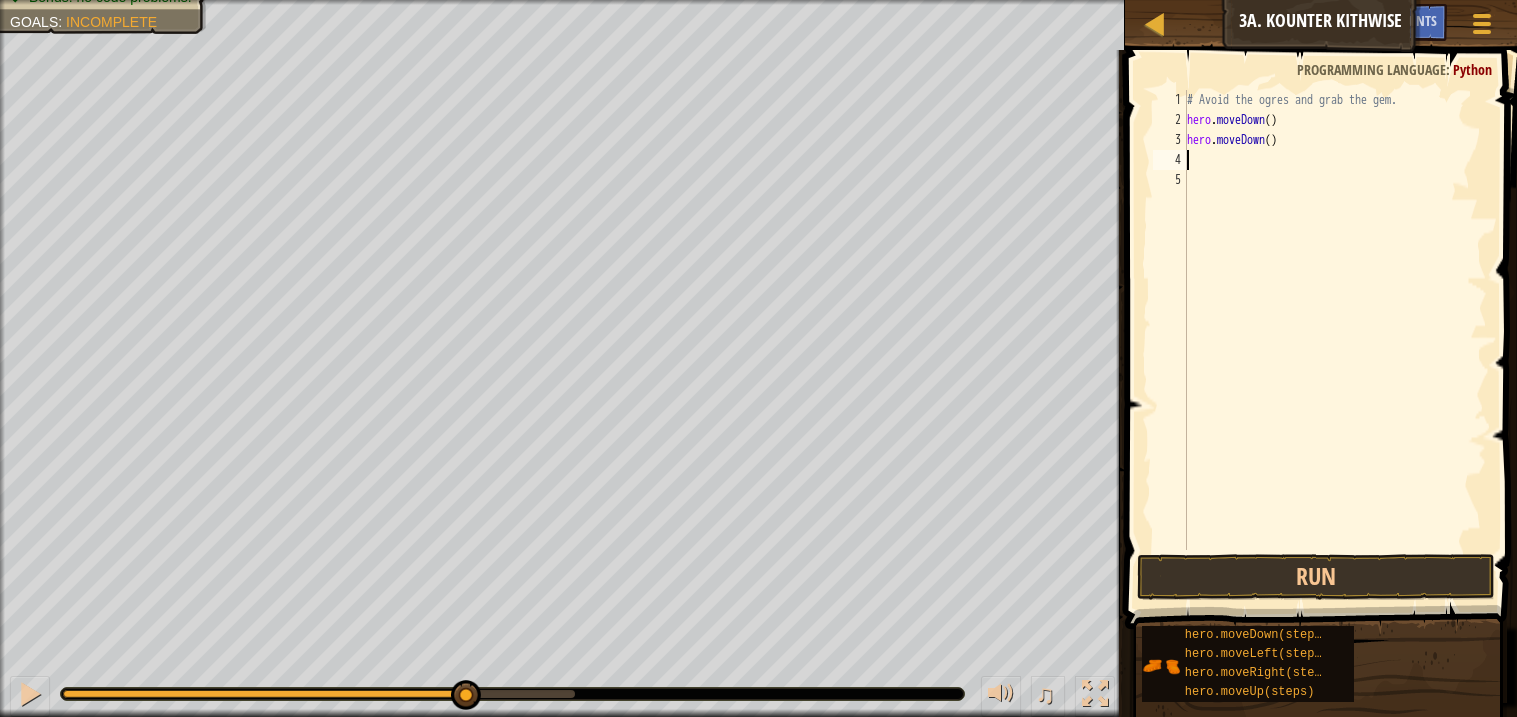 type on "h" 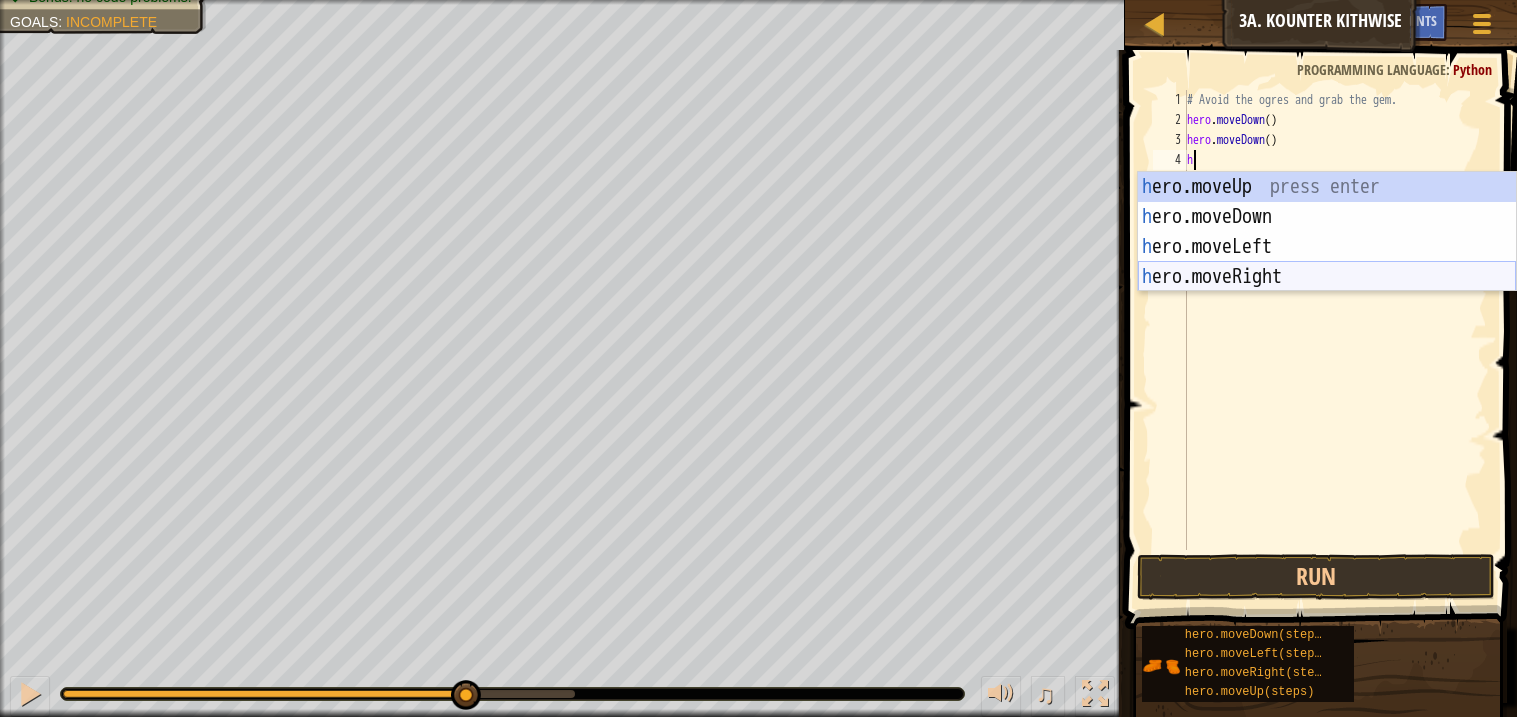 click on "h ero.moveUp press enter h ero.moveDown press enter h ero.moveLeft press enter h ero.moveRight press enter" at bounding box center (1327, 262) 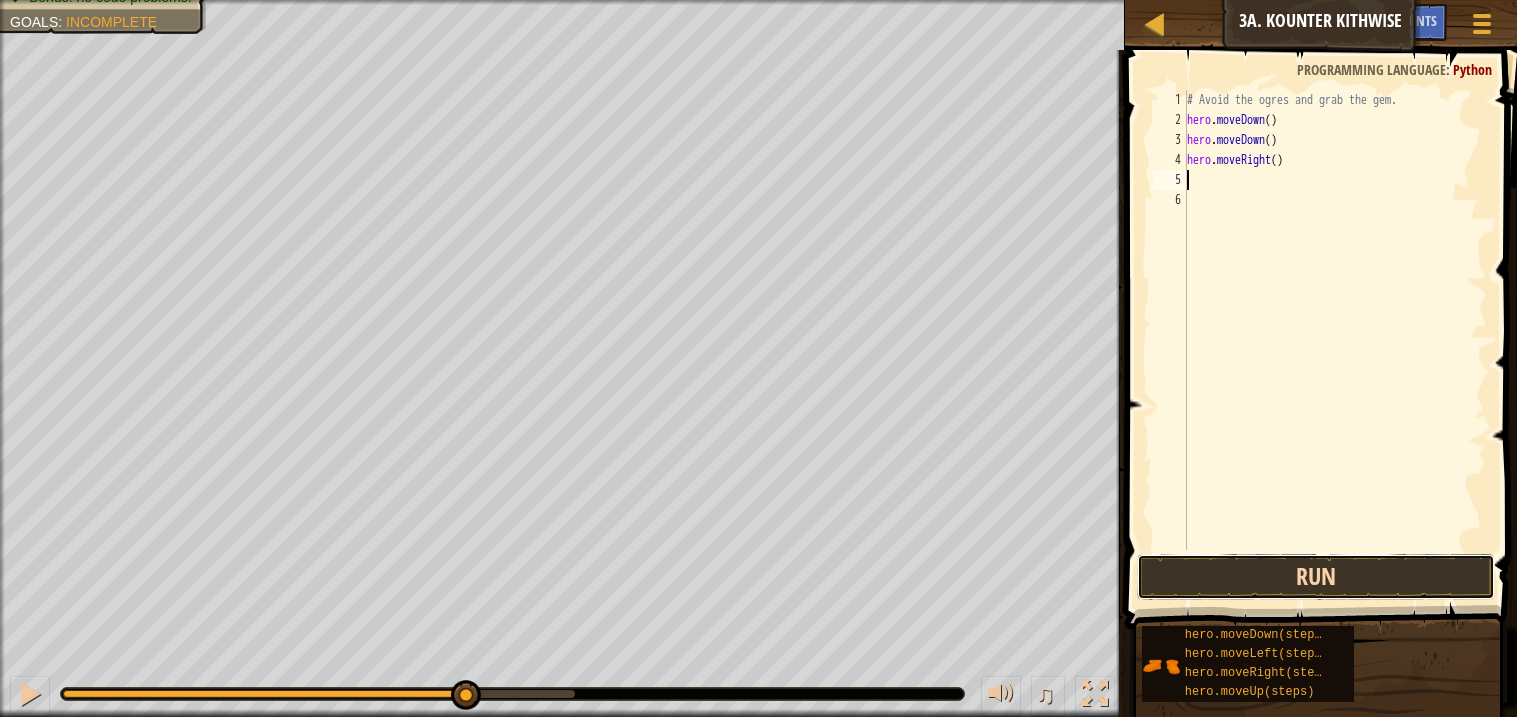 click on "Run" at bounding box center [1315, 577] 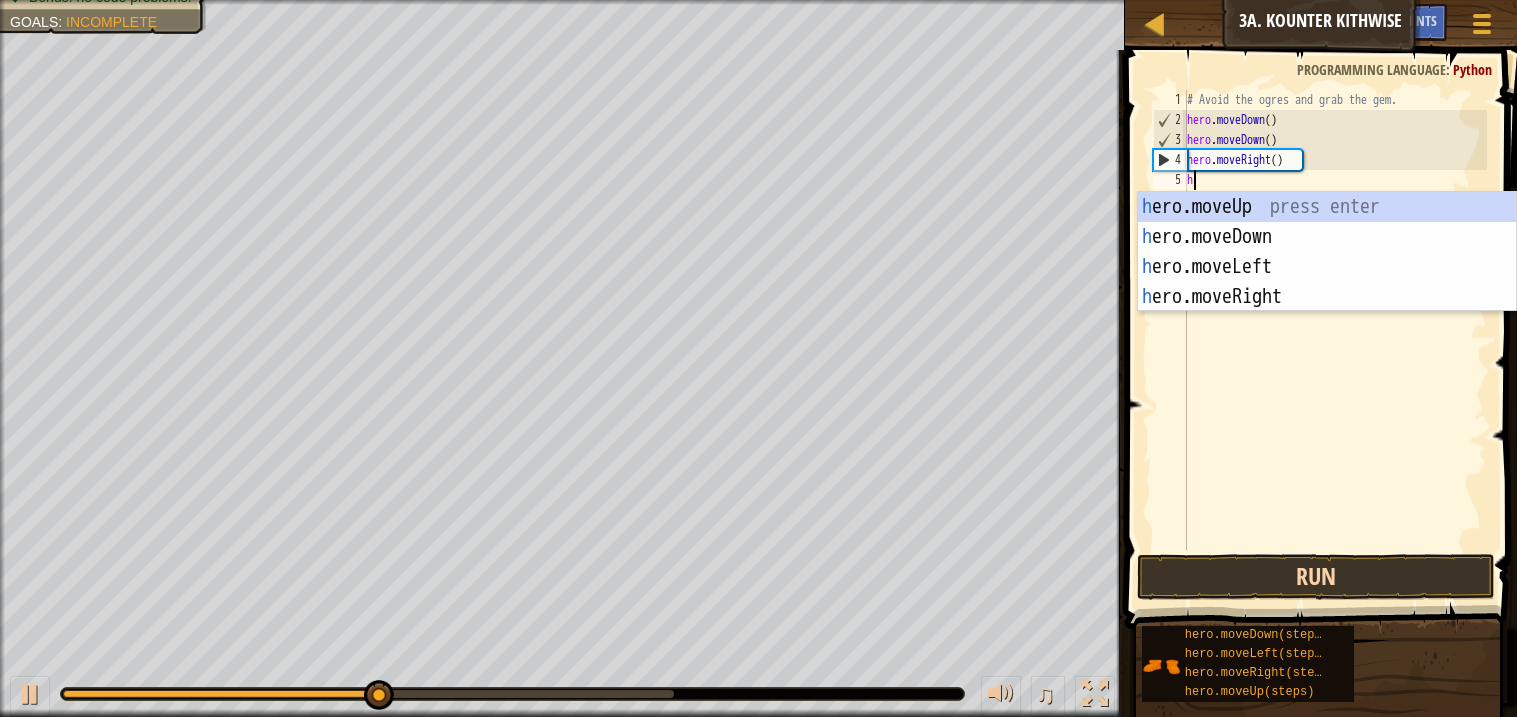 type on "he" 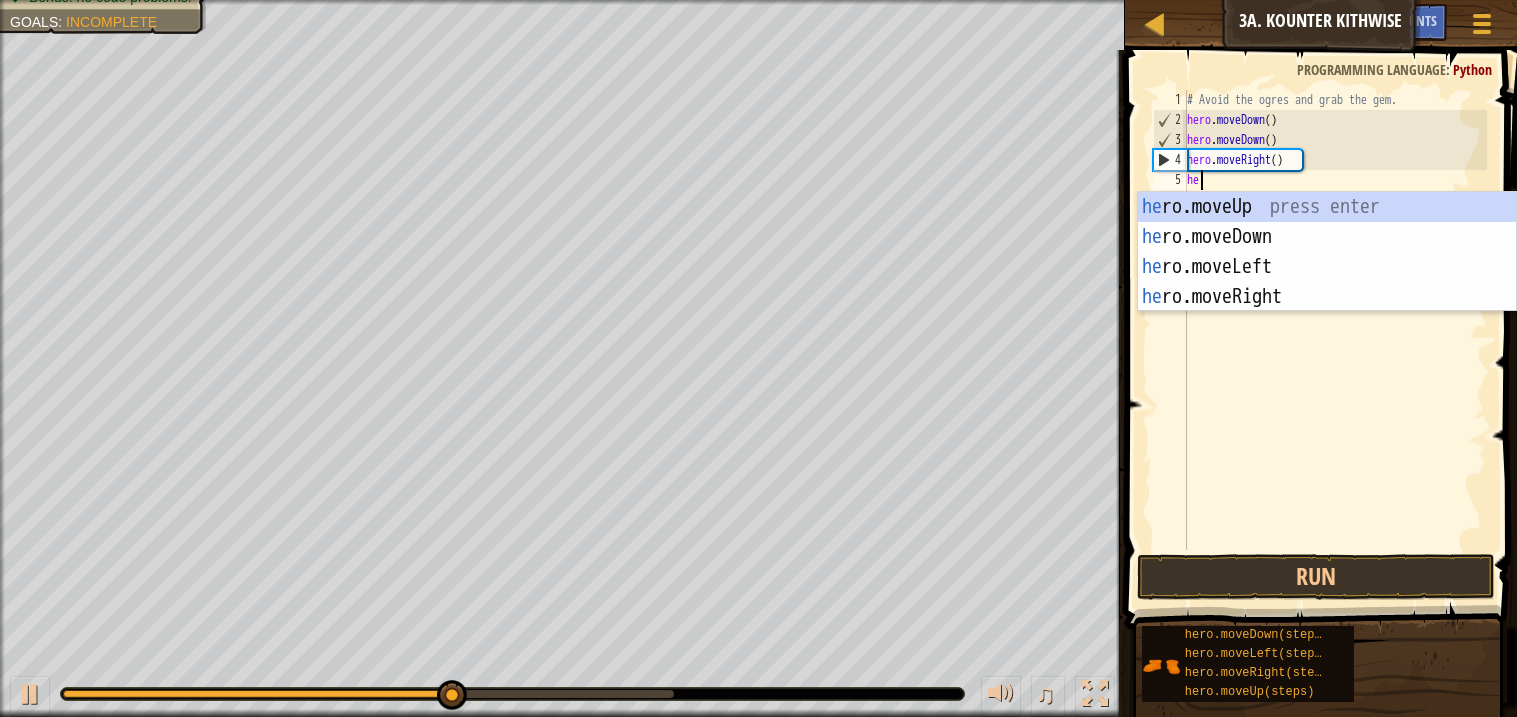 click on "he ro.moveUp press enter he ro.moveDown press enter he ro.moveLeft press enter he ro.moveRight press enter" at bounding box center (1327, 282) 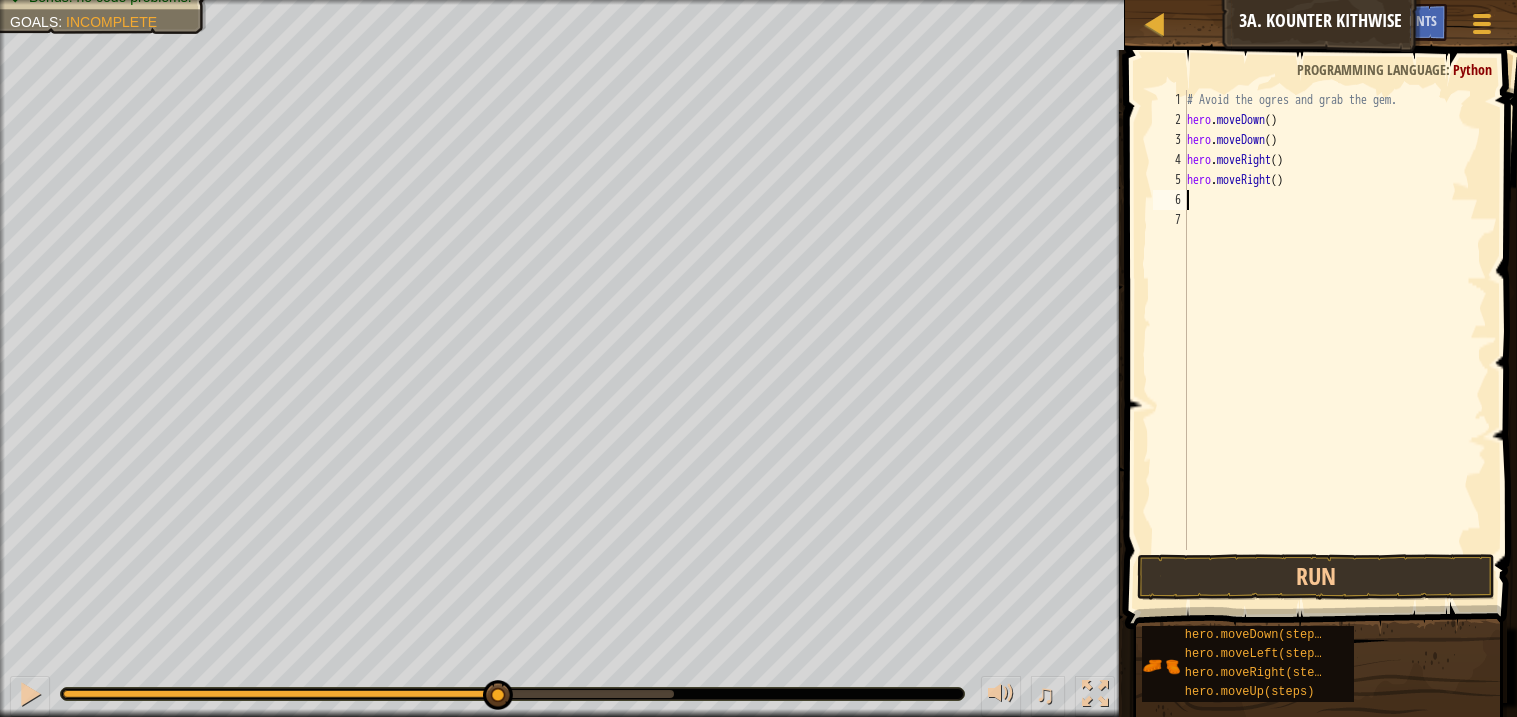 type on "h" 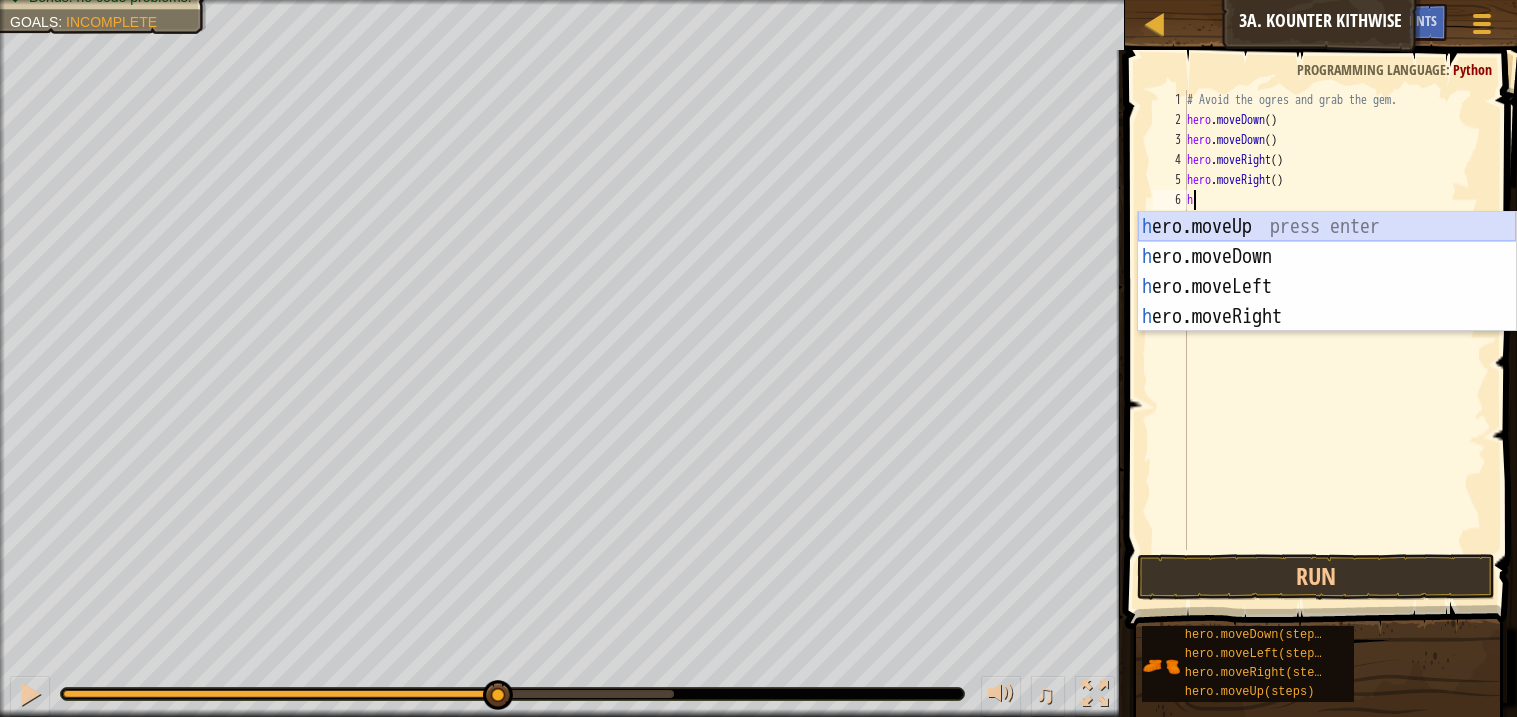 click on "h ero.moveUp press enter h ero.moveDown press enter h ero.moveLeft press enter h ero.moveRight press enter" at bounding box center [1327, 302] 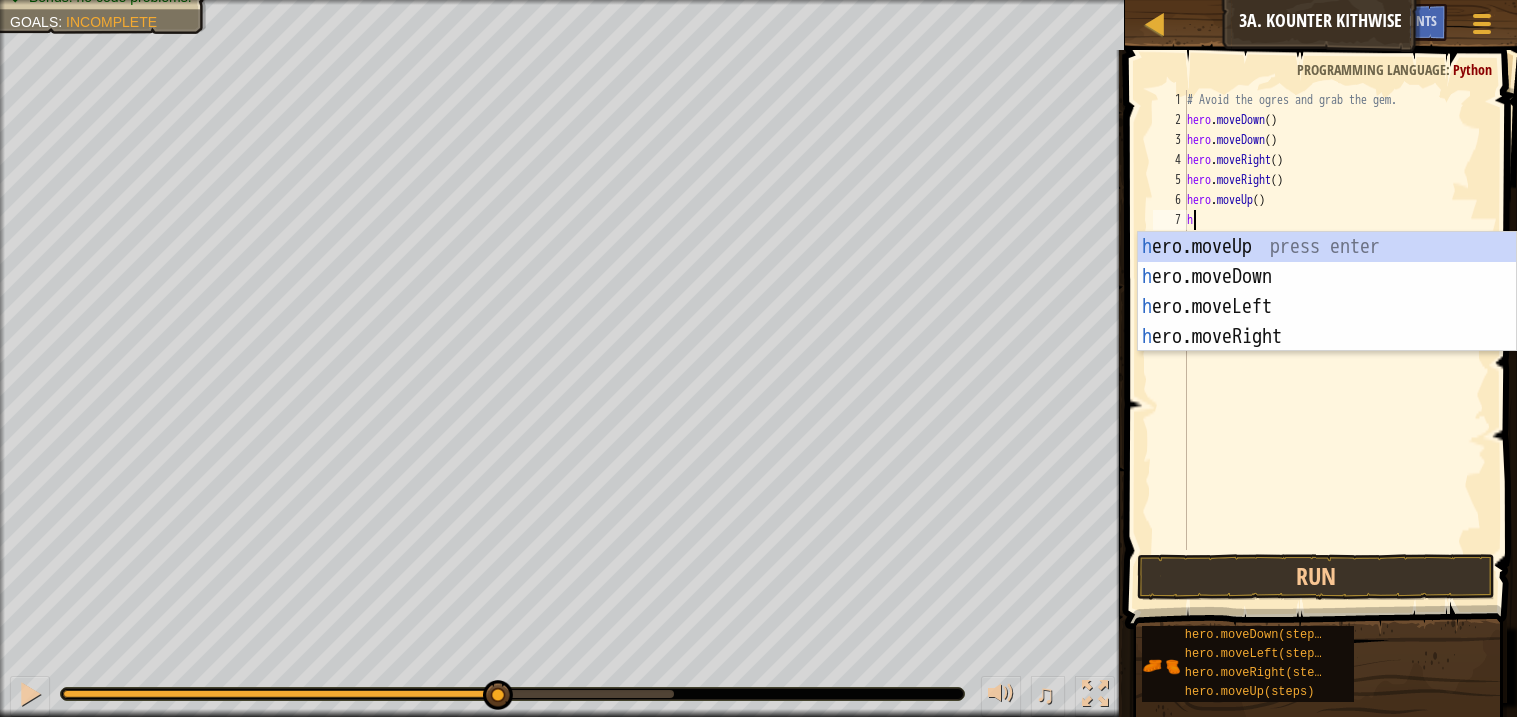type on "he" 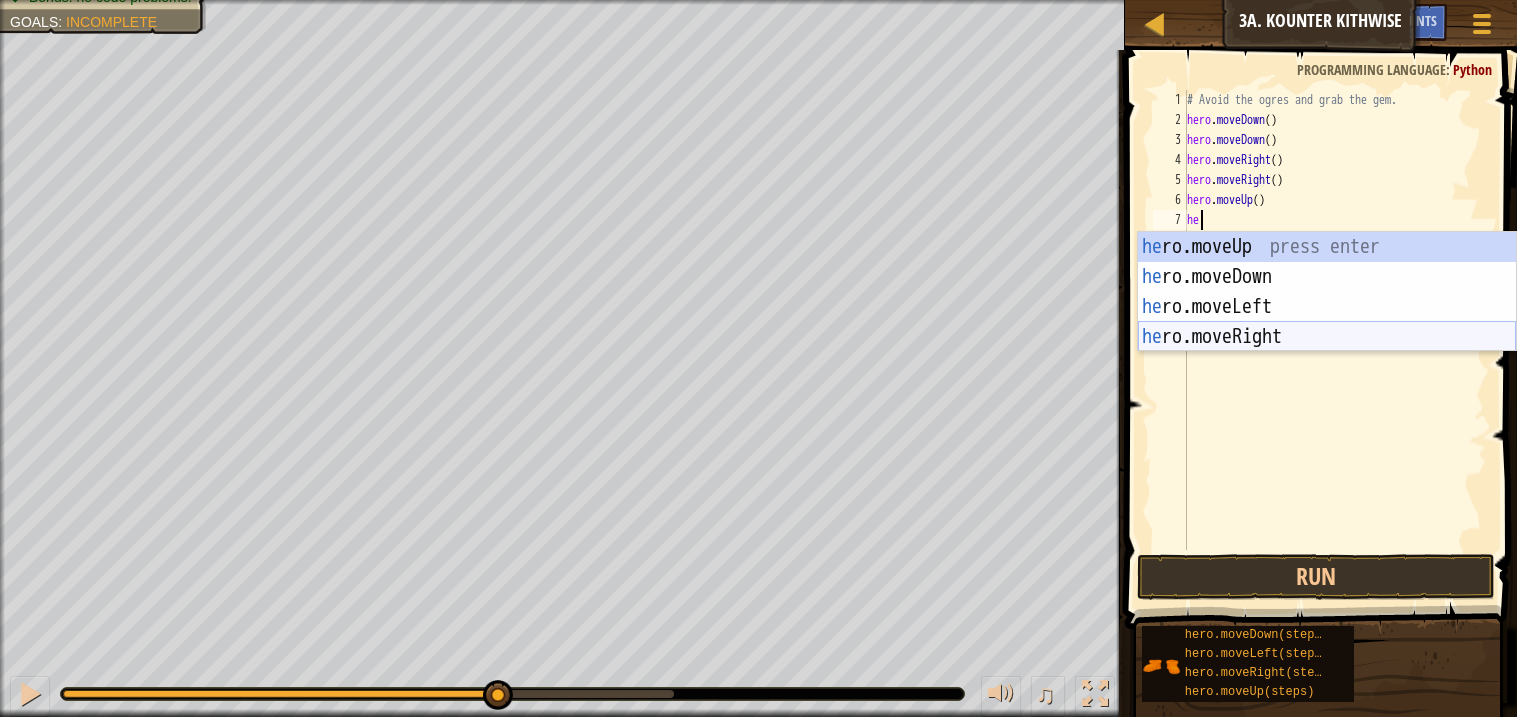 click on "he ro.moveUp press enter he ro.moveDown press enter he ro.moveLeft press enter he ro.moveRight press enter" at bounding box center [1327, 322] 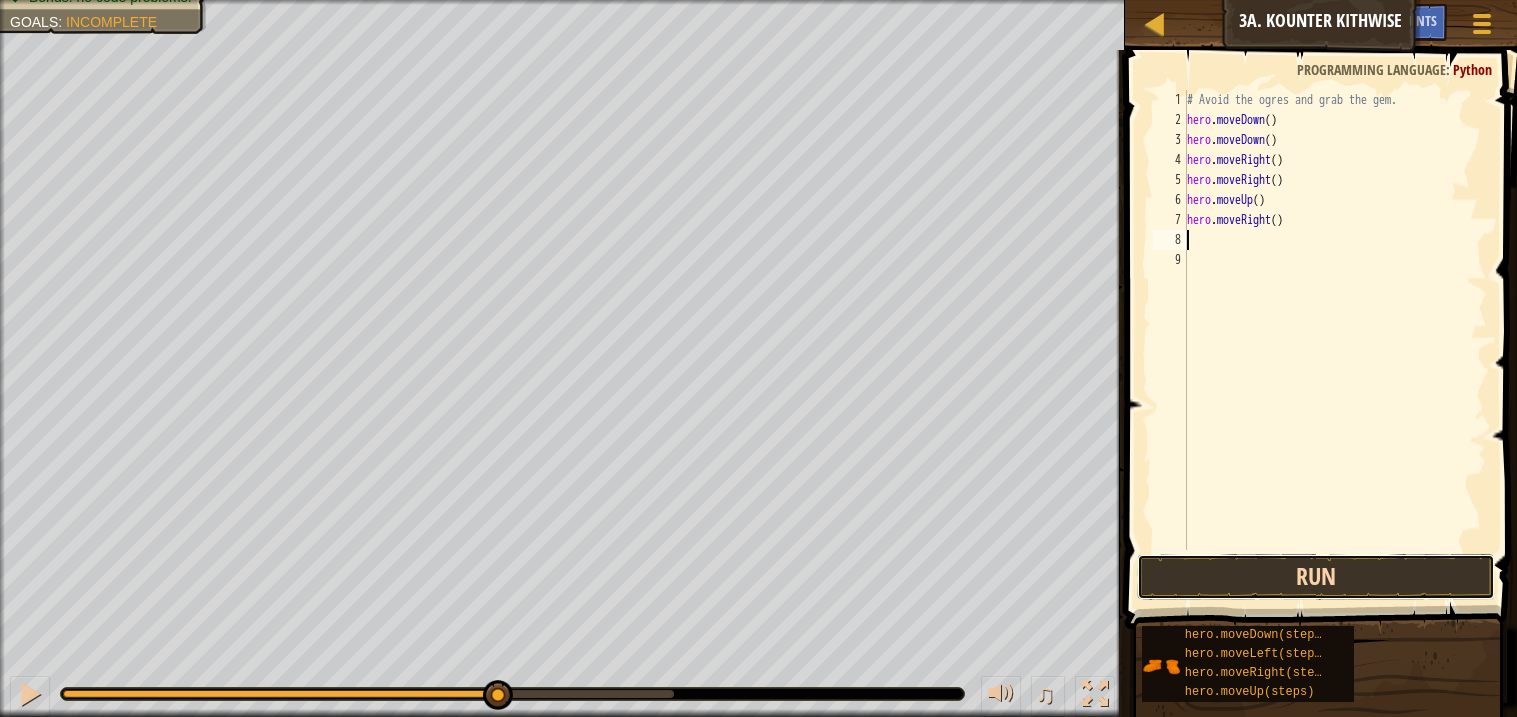 click on "Run" at bounding box center [1315, 577] 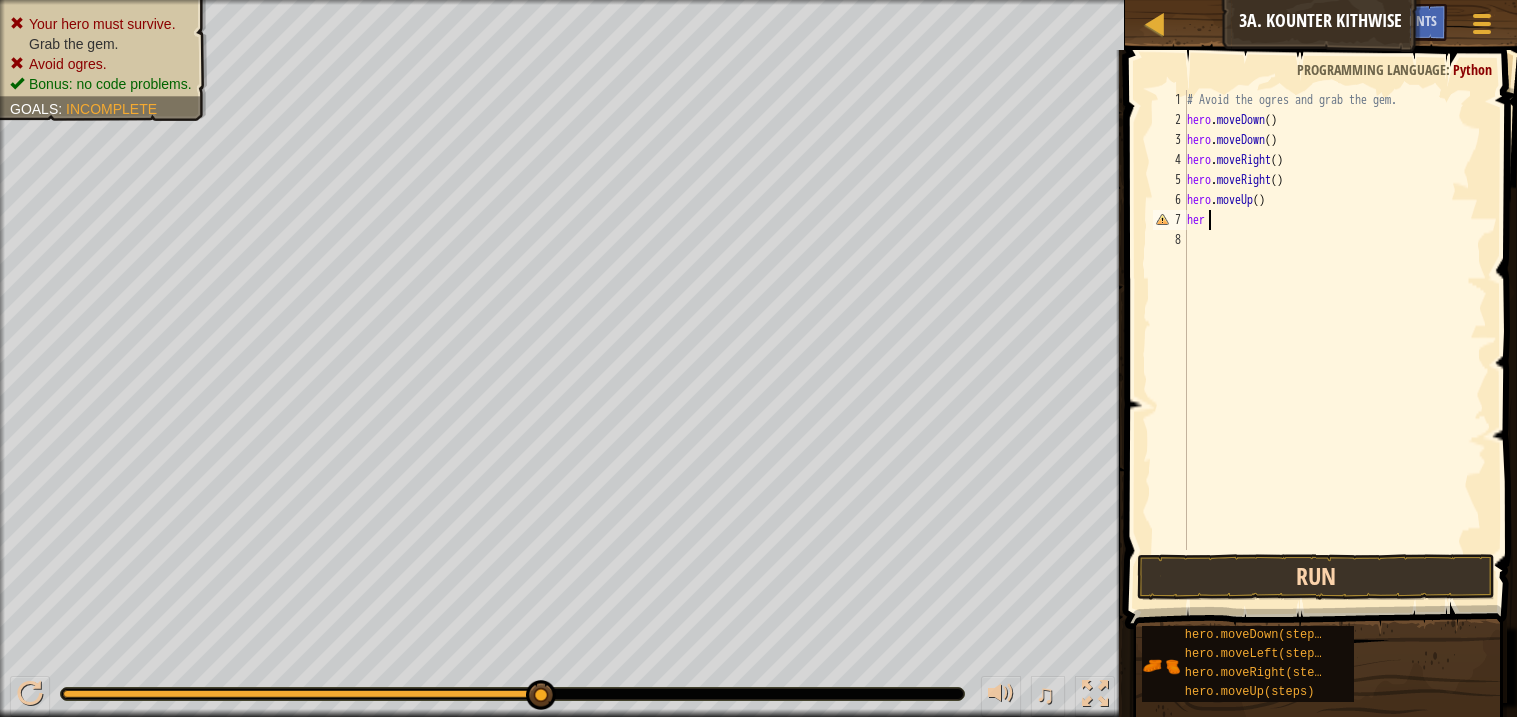 type on "h" 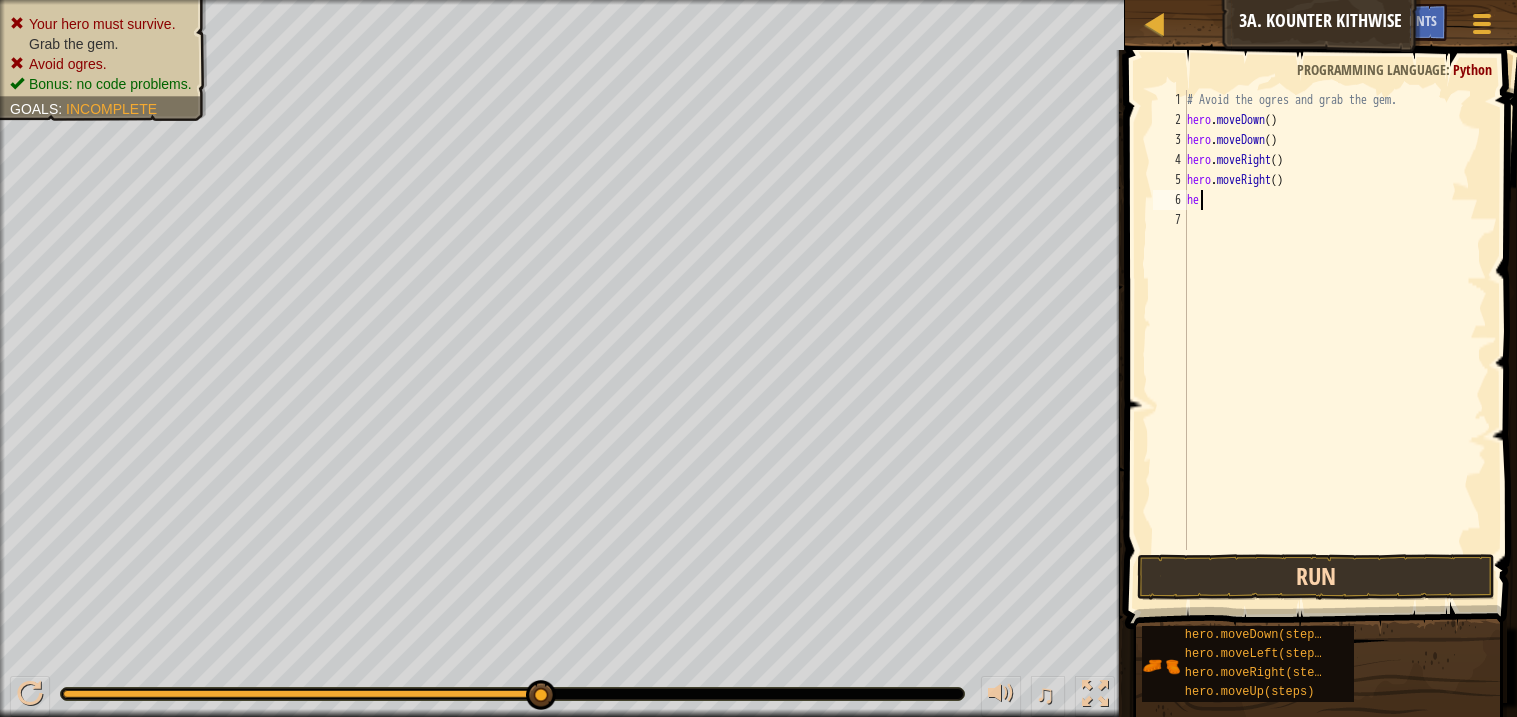 type on "h" 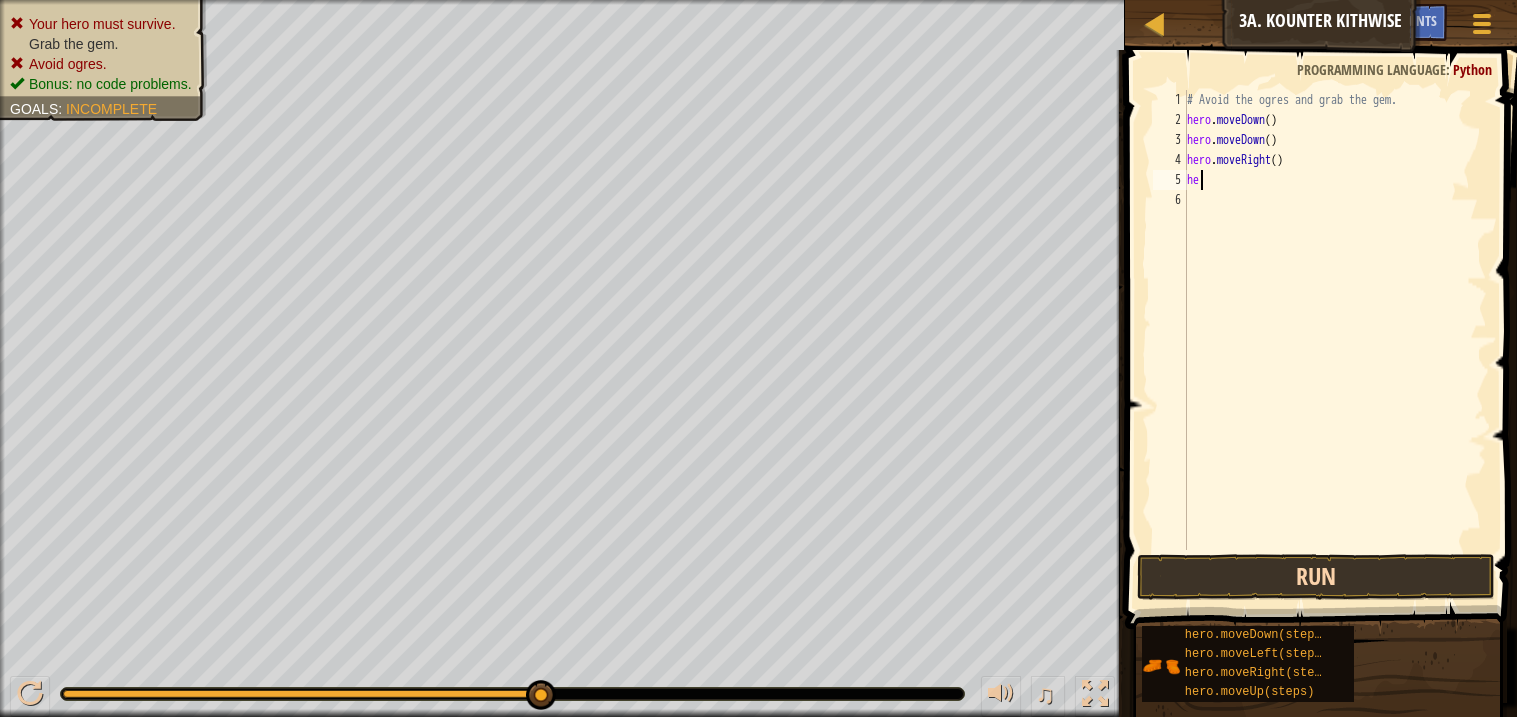 type on "h" 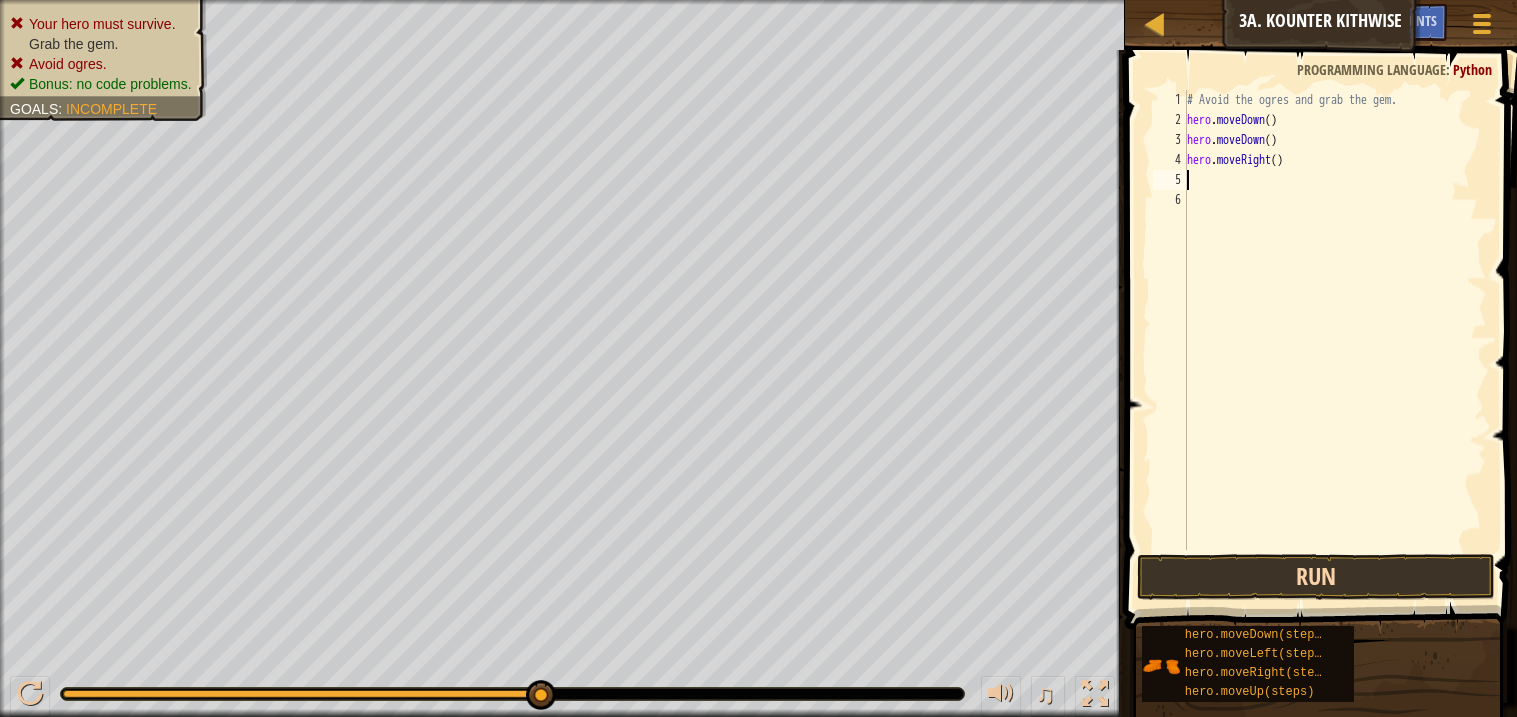 type on "h" 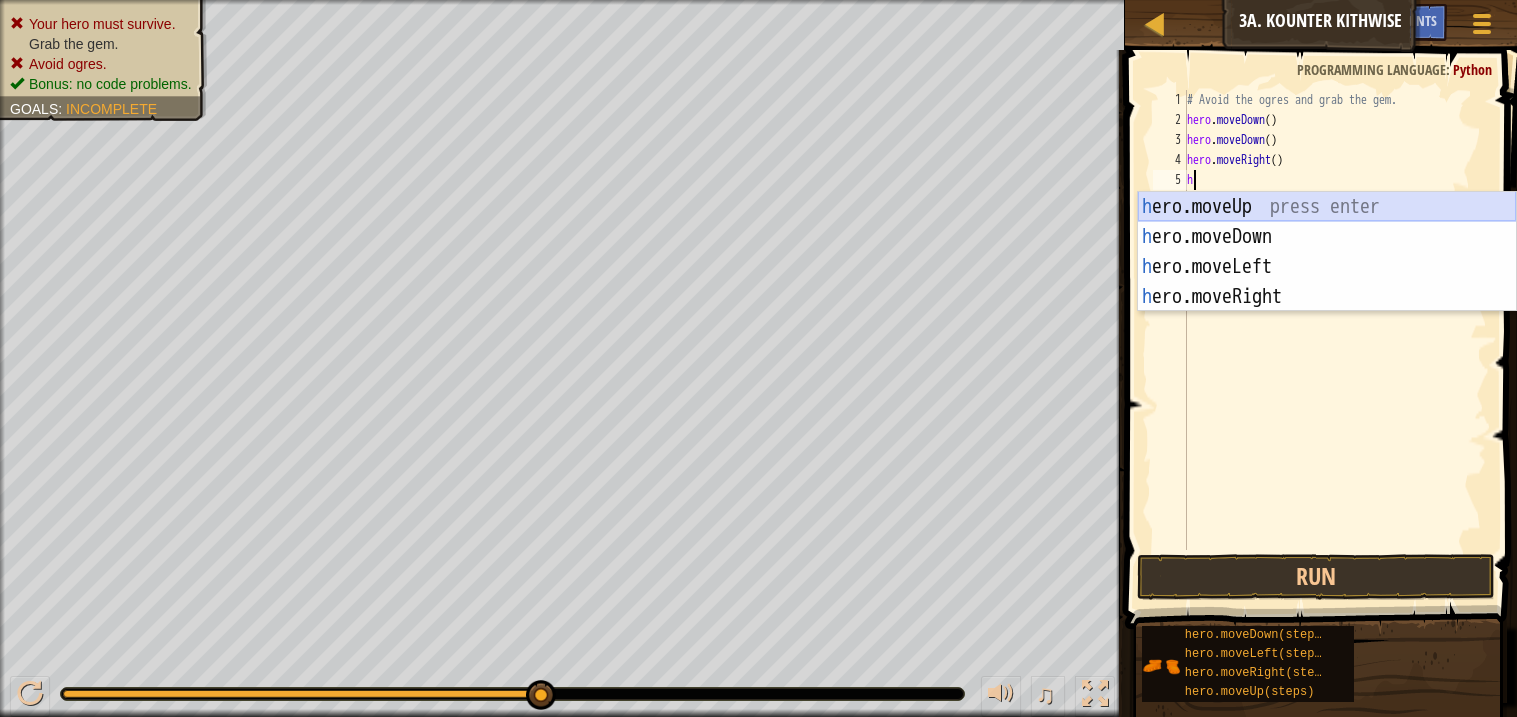 click on "h ero.moveUp press enter h ero.moveDown press enter h ero.moveLeft press enter h ero.moveRight press enter" at bounding box center (1327, 282) 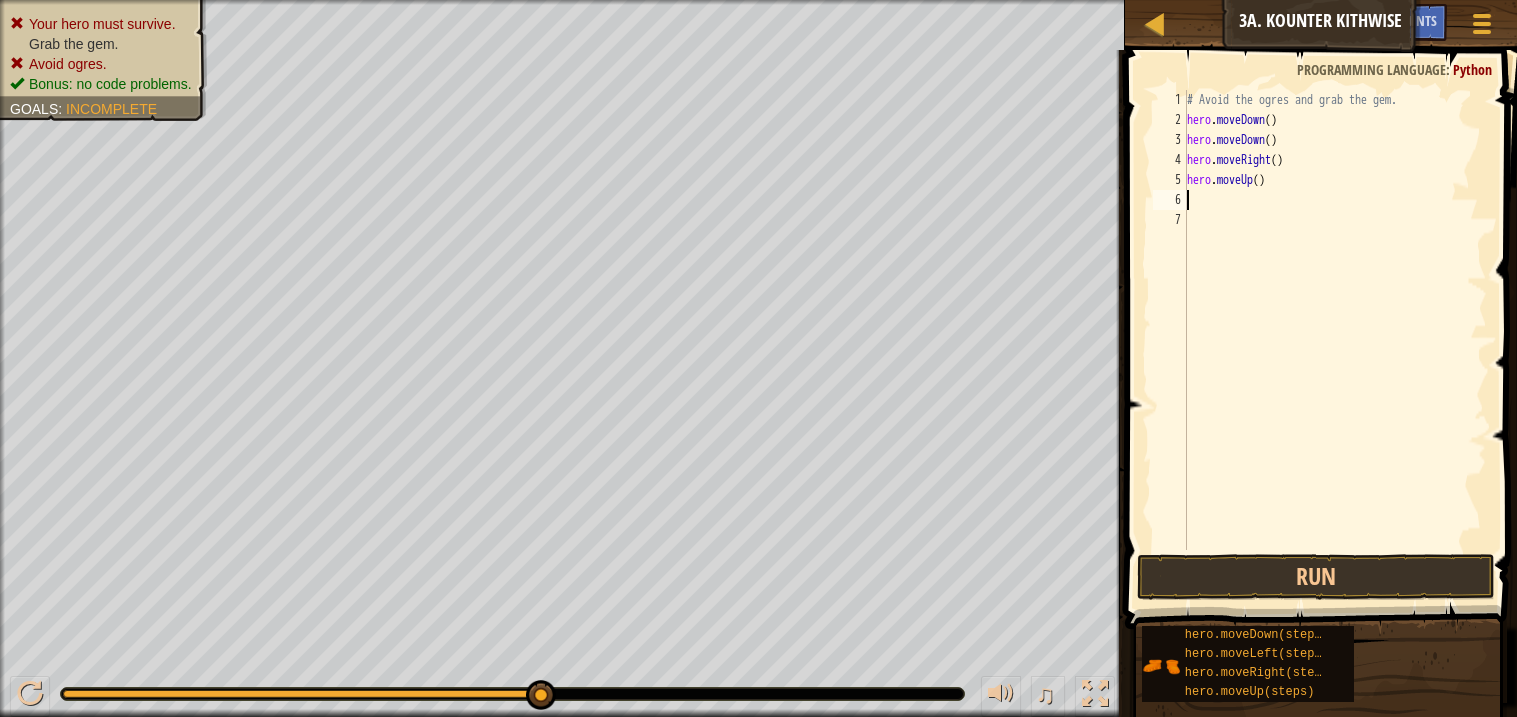 type on "h" 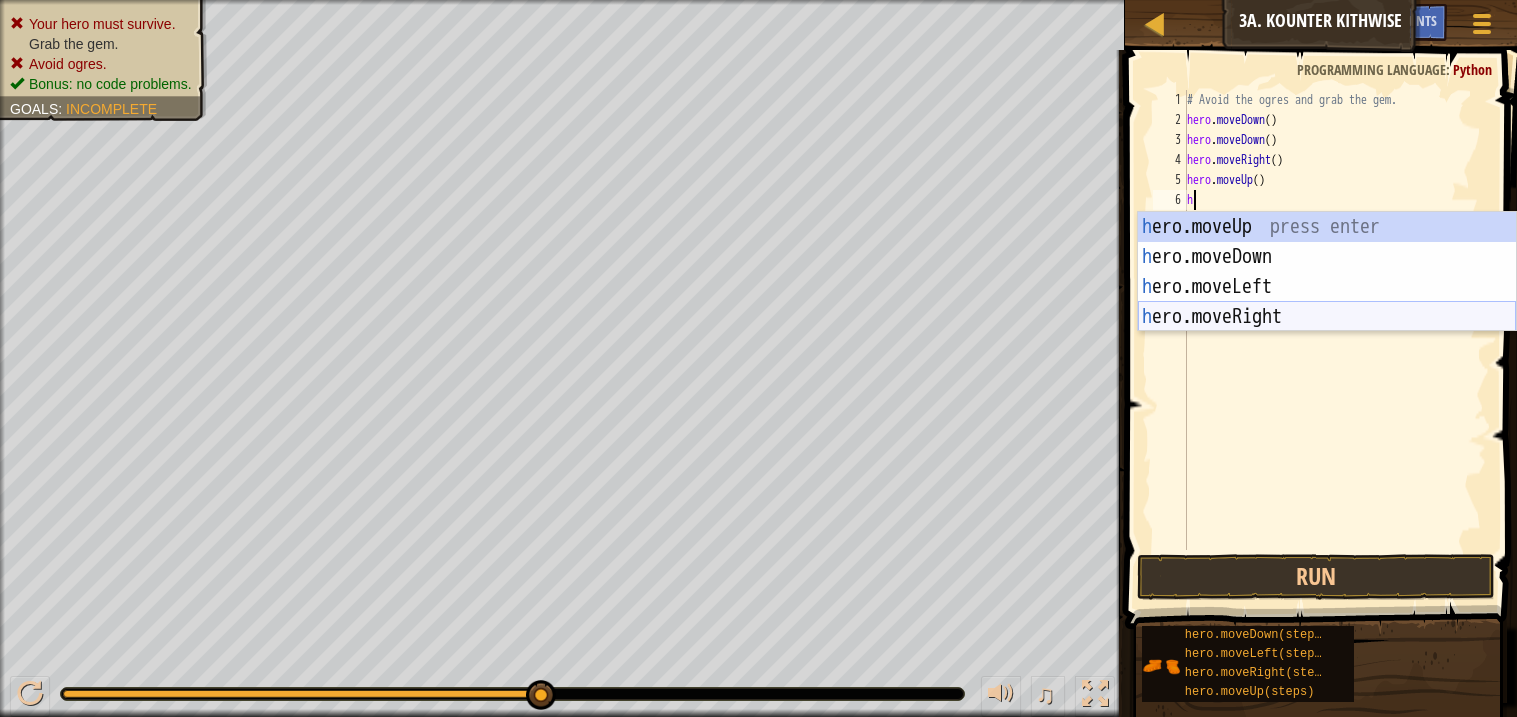 click on "h ero.moveUp press enter h ero.moveDown press enter h ero.moveLeft press enter h ero.moveRight press enter" at bounding box center [1327, 302] 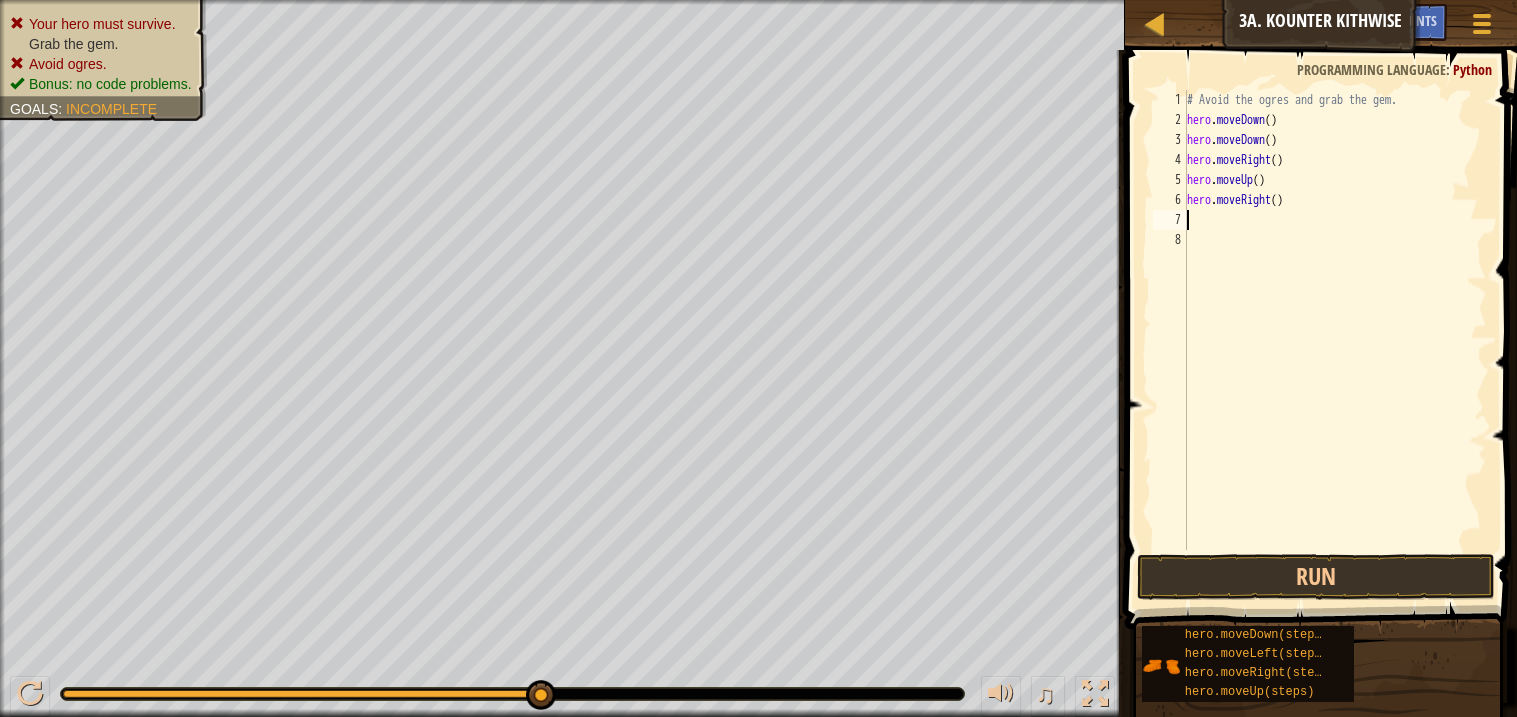 type 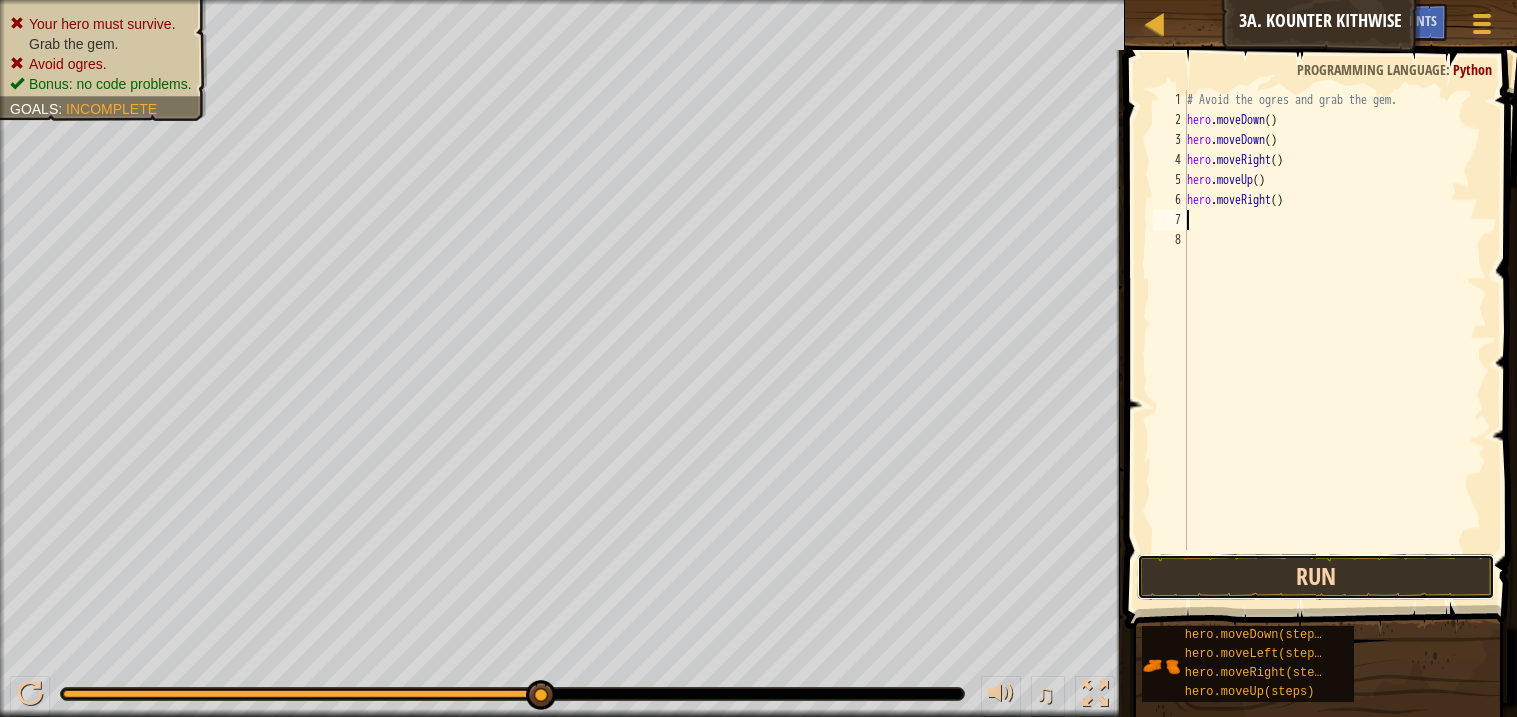 click on "Run" at bounding box center (1315, 577) 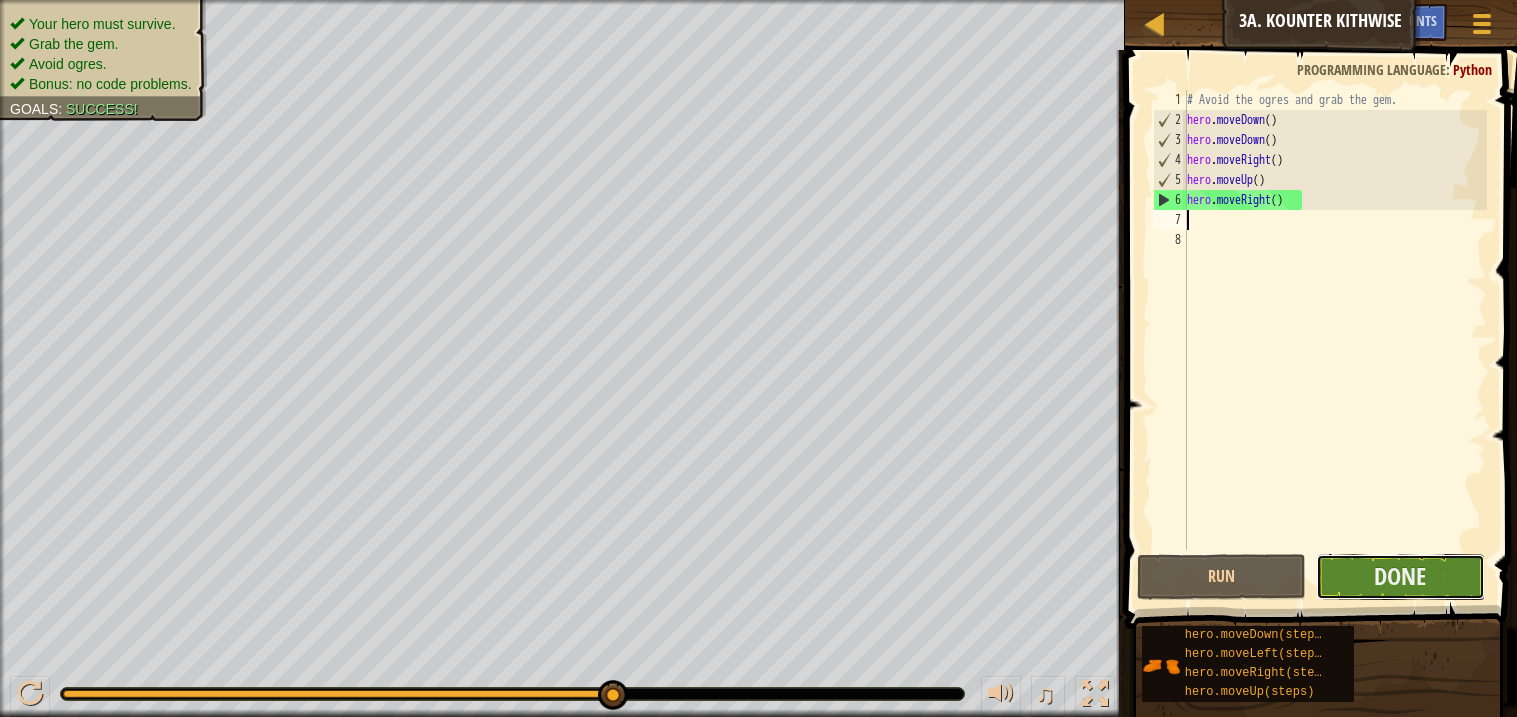 click on "Done" at bounding box center [1400, 577] 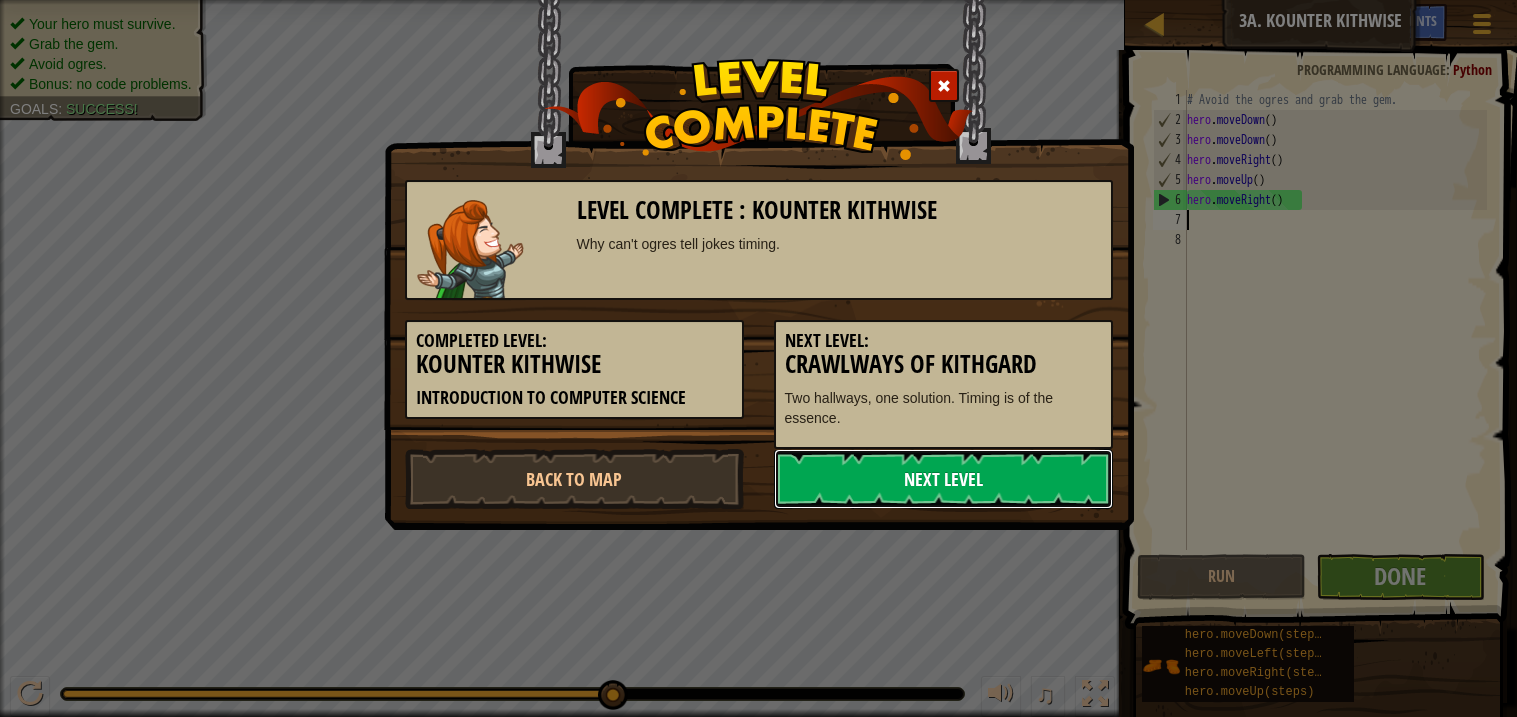 click on "Next Level" at bounding box center (943, 479) 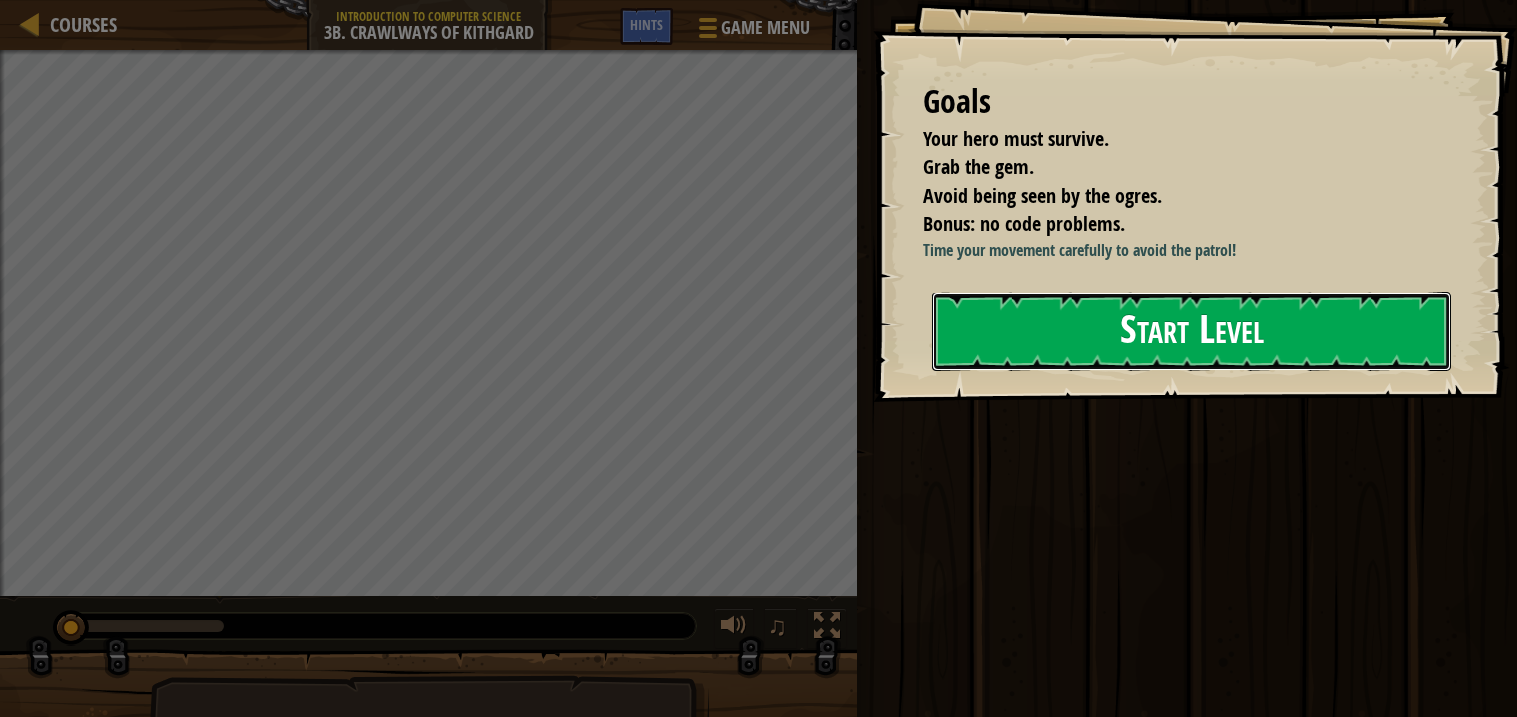 click on "Start Level" at bounding box center [1191, 331] 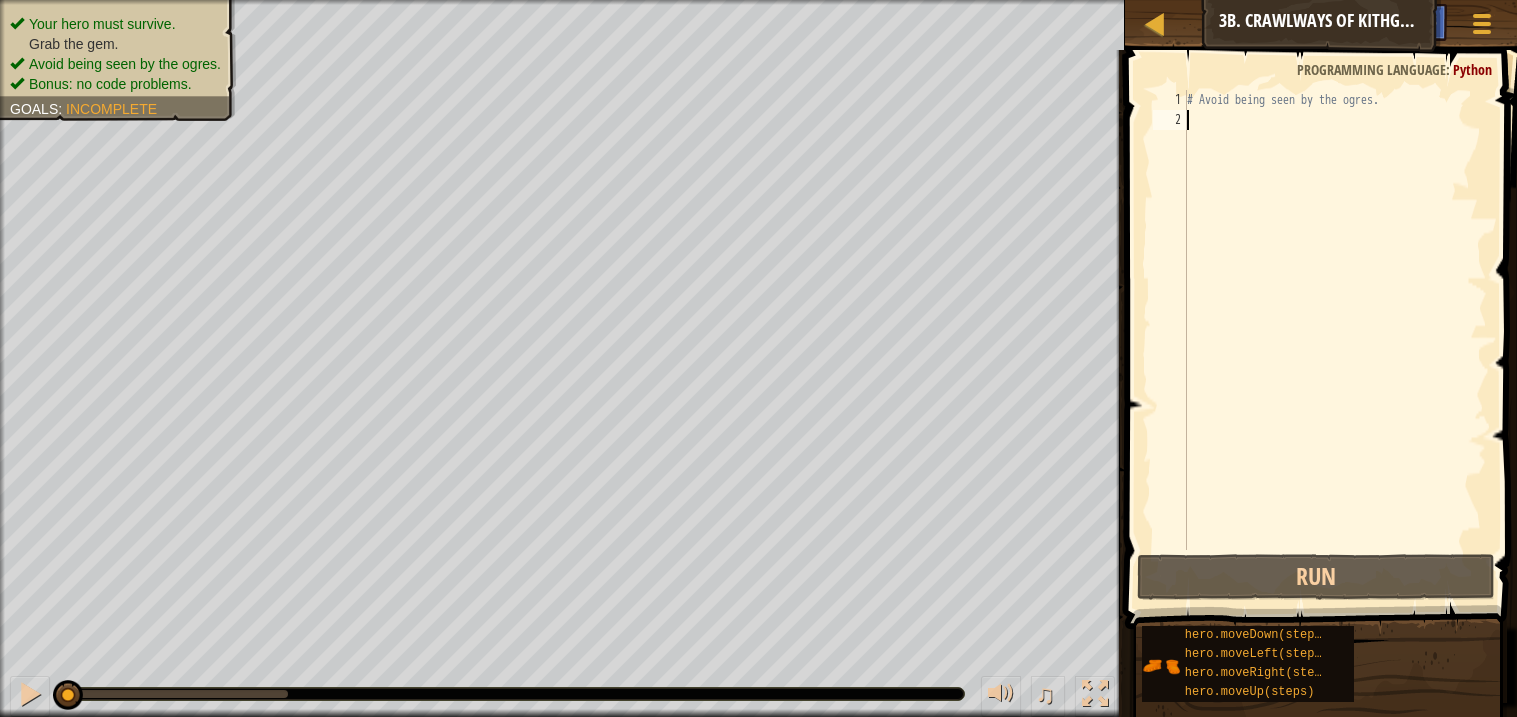 type on "h" 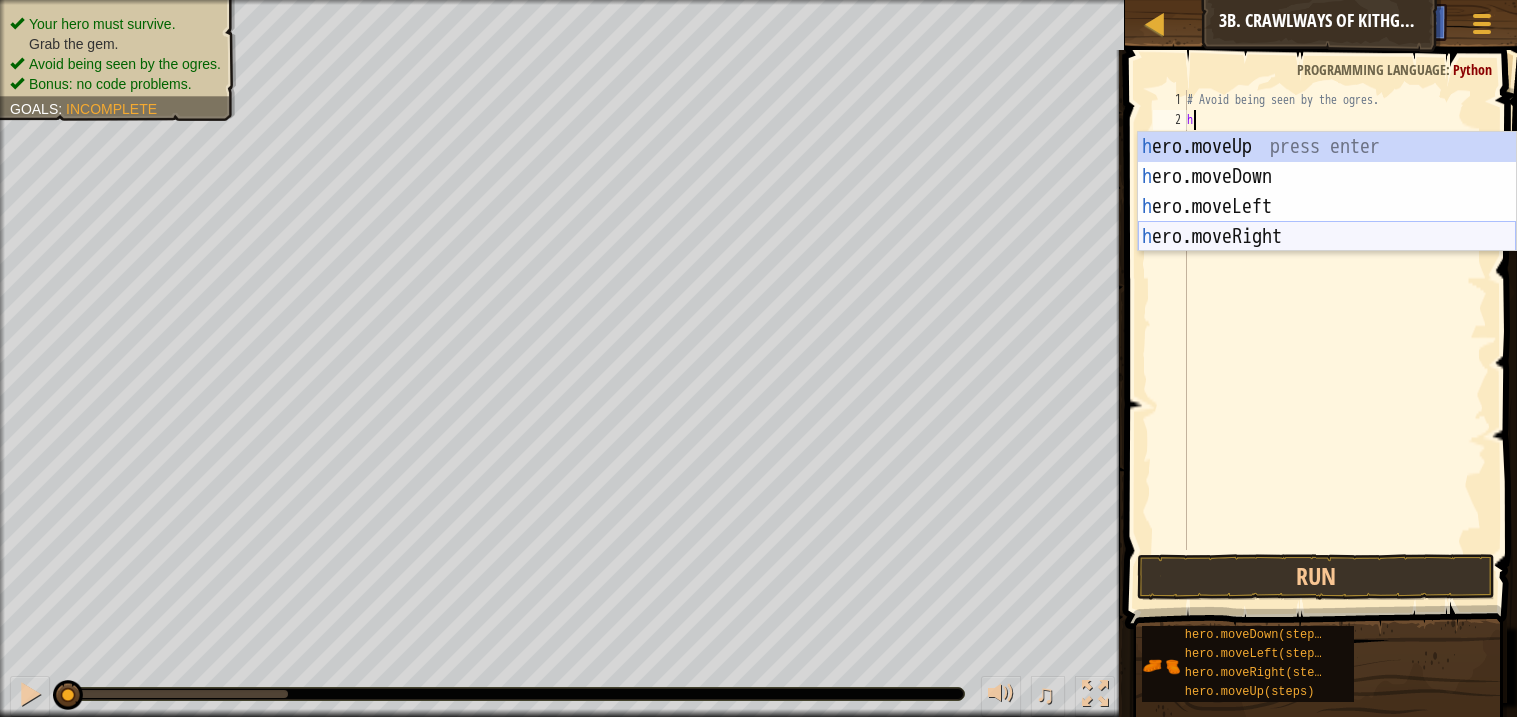 click on "h ero.moveUp press enter h ero.moveDown press enter h ero.moveLeft press enter h ero.moveRight press enter" at bounding box center [1327, 222] 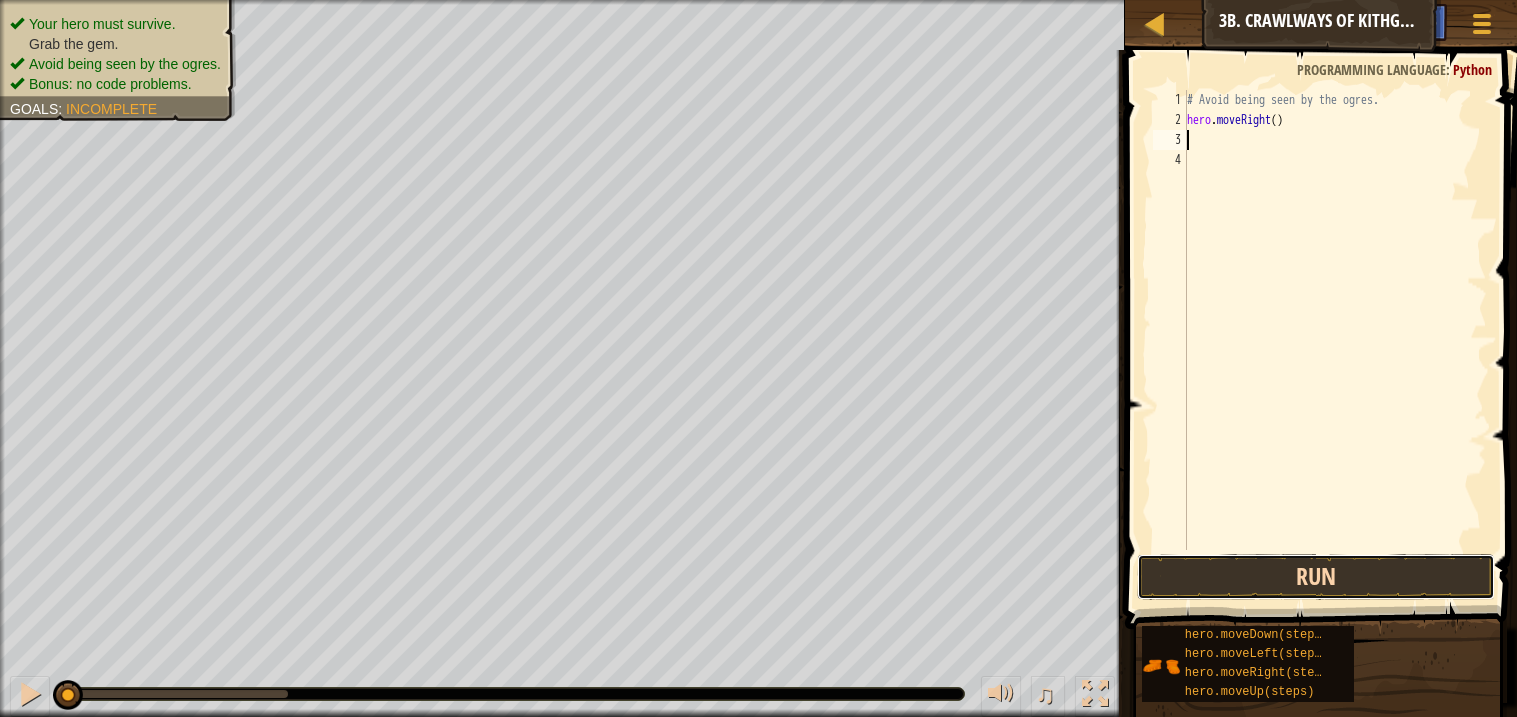 click on "Run" at bounding box center [1315, 577] 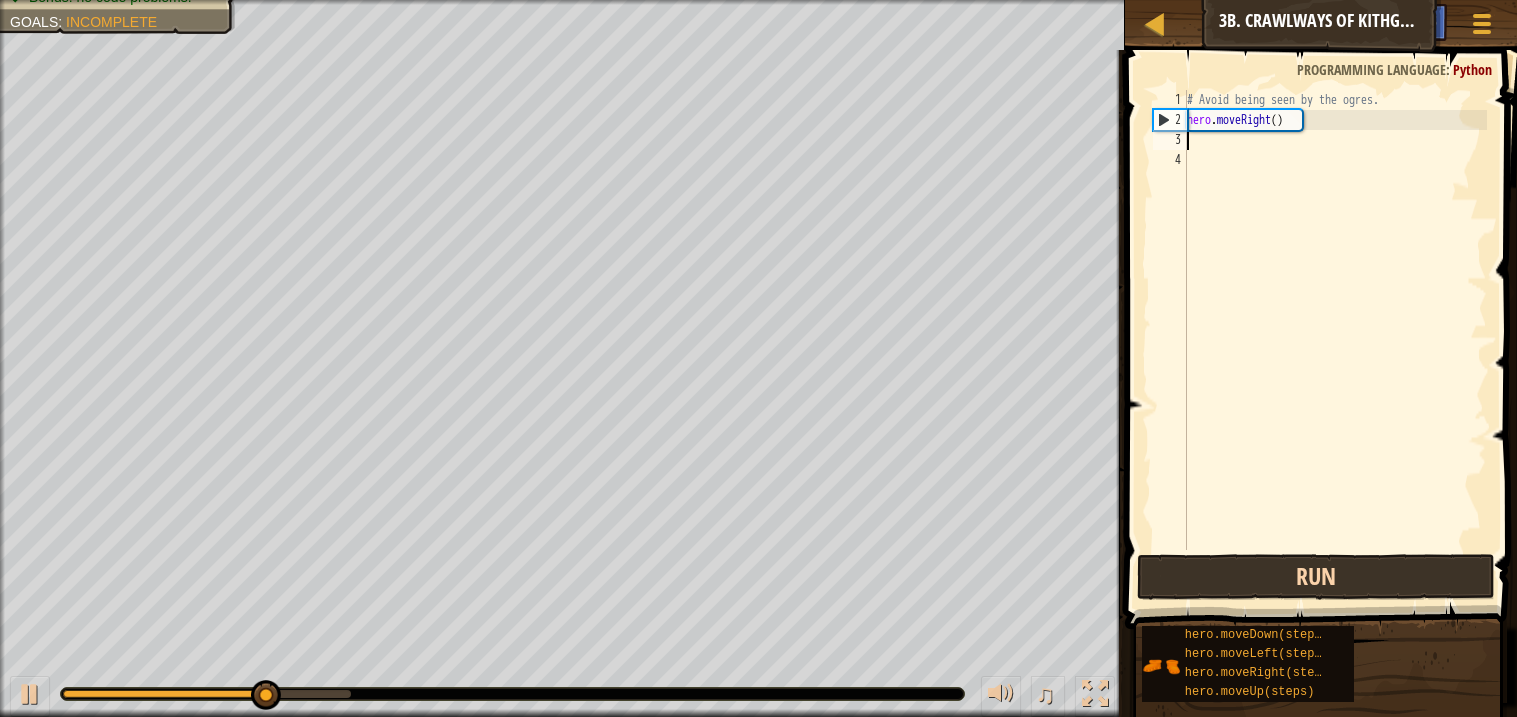 type on "h" 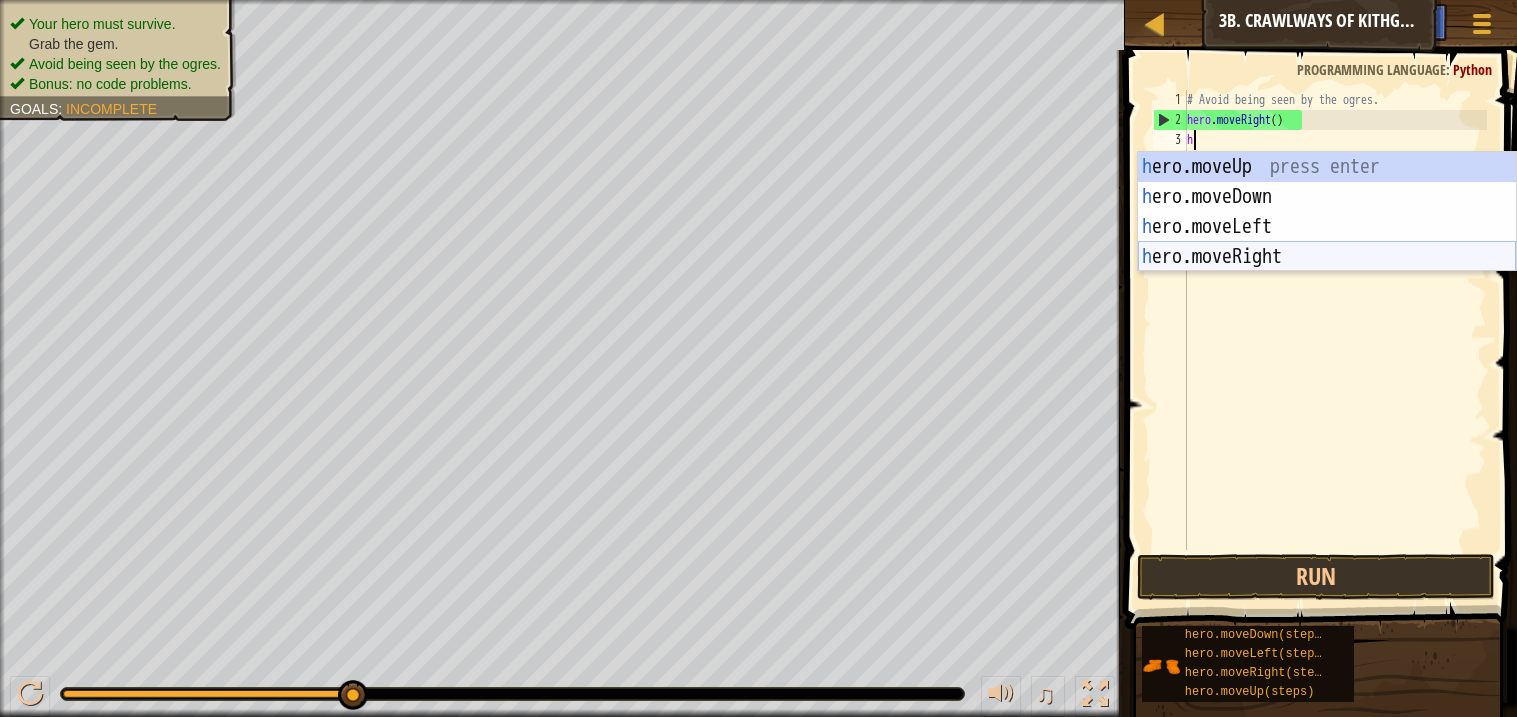 click on "h ero.moveUp press enter h ero.moveDown press enter h ero.moveLeft press enter h ero.moveRight press enter" at bounding box center [1327, 242] 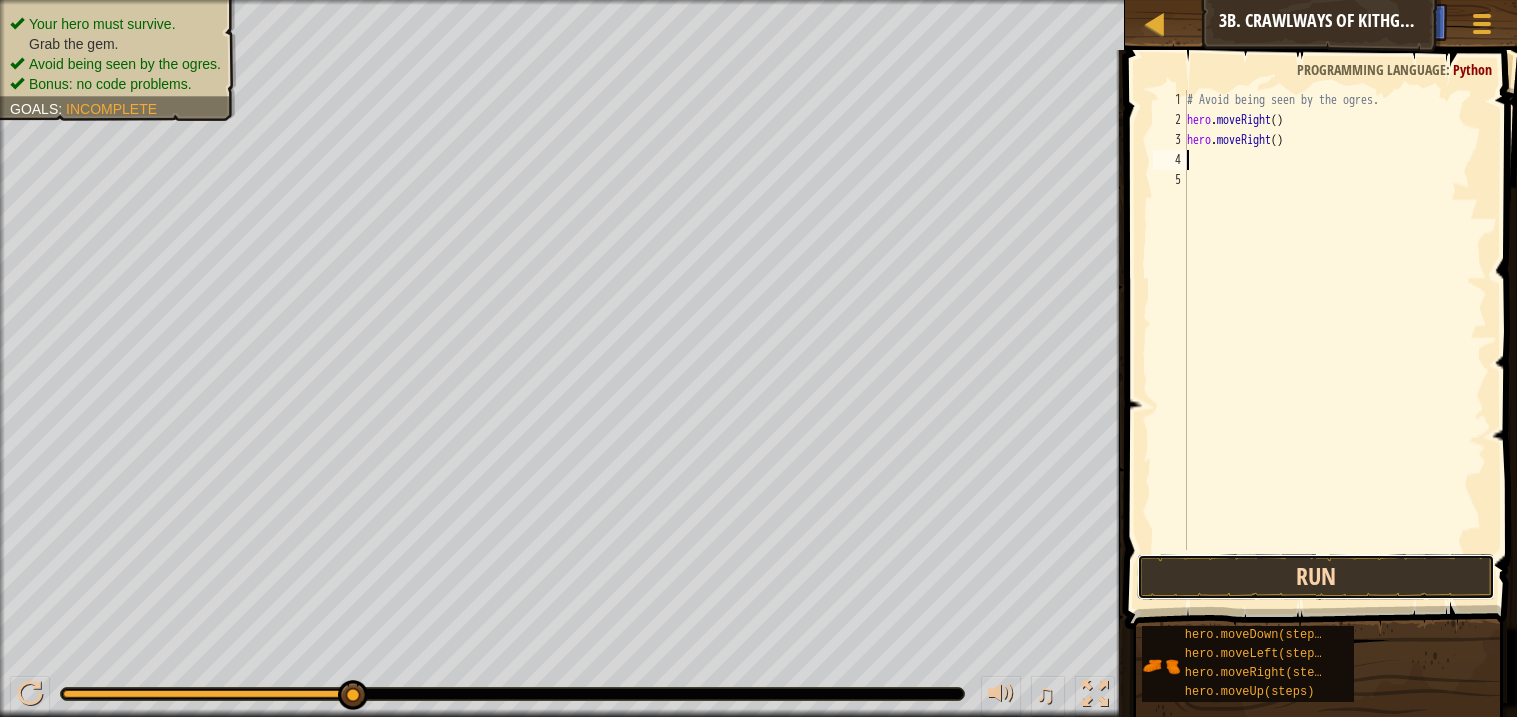 click on "Run" at bounding box center (1315, 577) 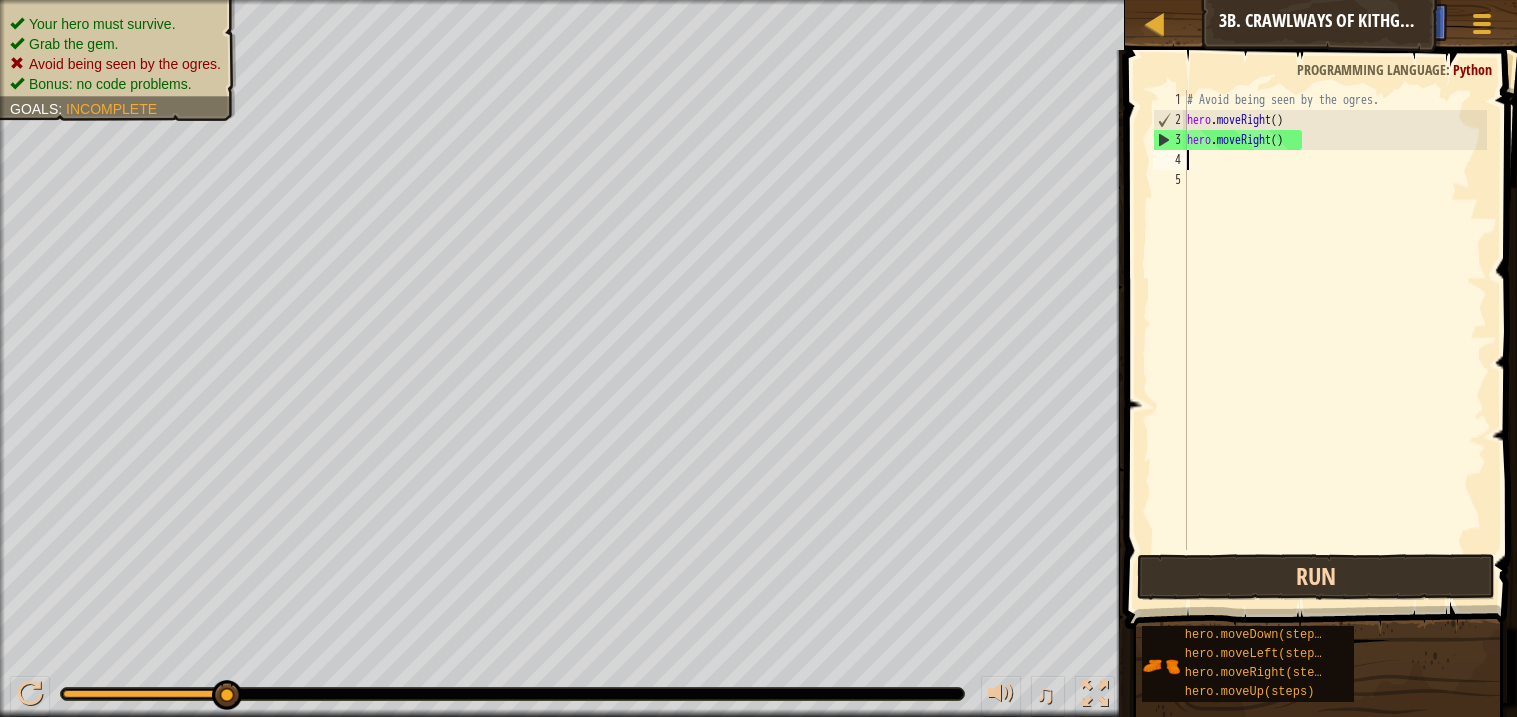 type on "h" 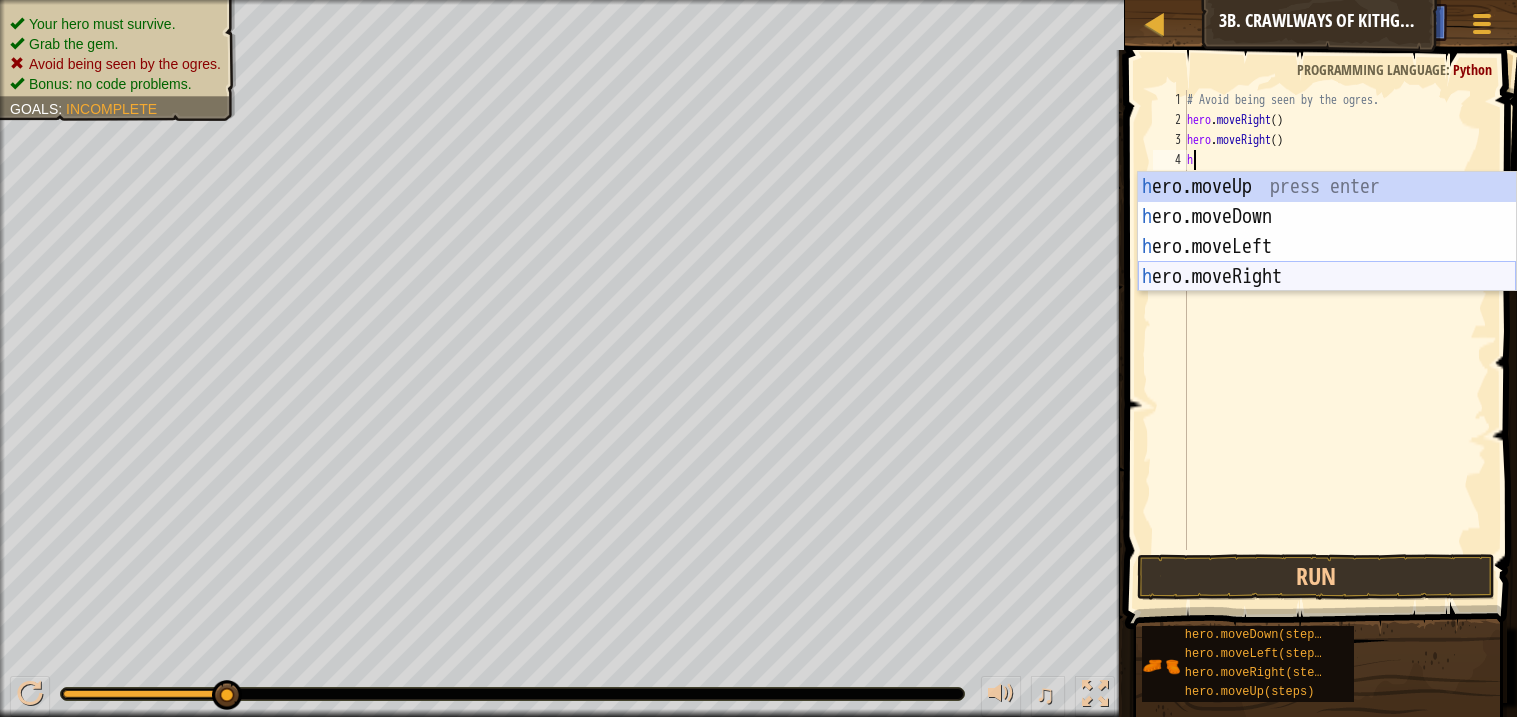 click on "h ero.moveUp press enter h ero.moveDown press enter h ero.moveLeft press enter h ero.moveRight press enter" at bounding box center (1327, 262) 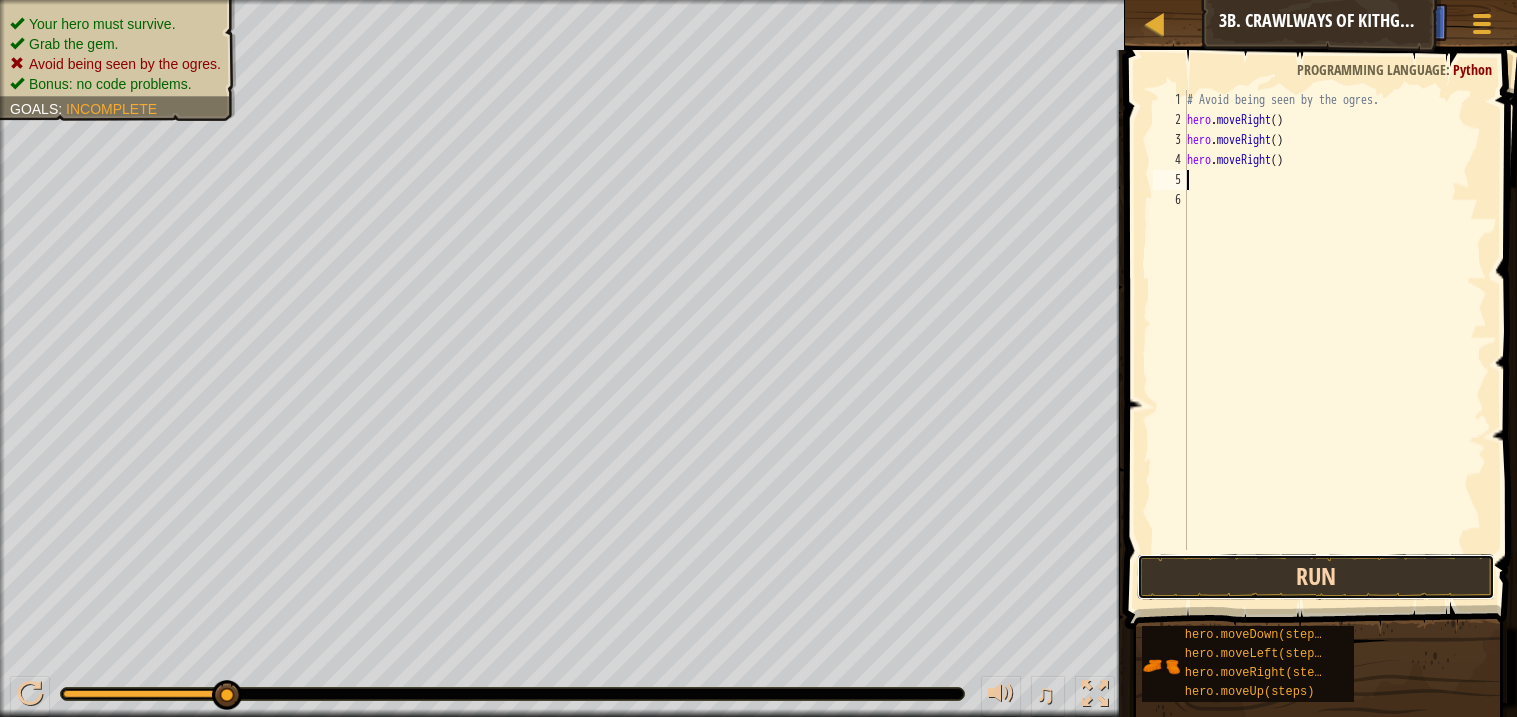 click on "Run" at bounding box center (1315, 577) 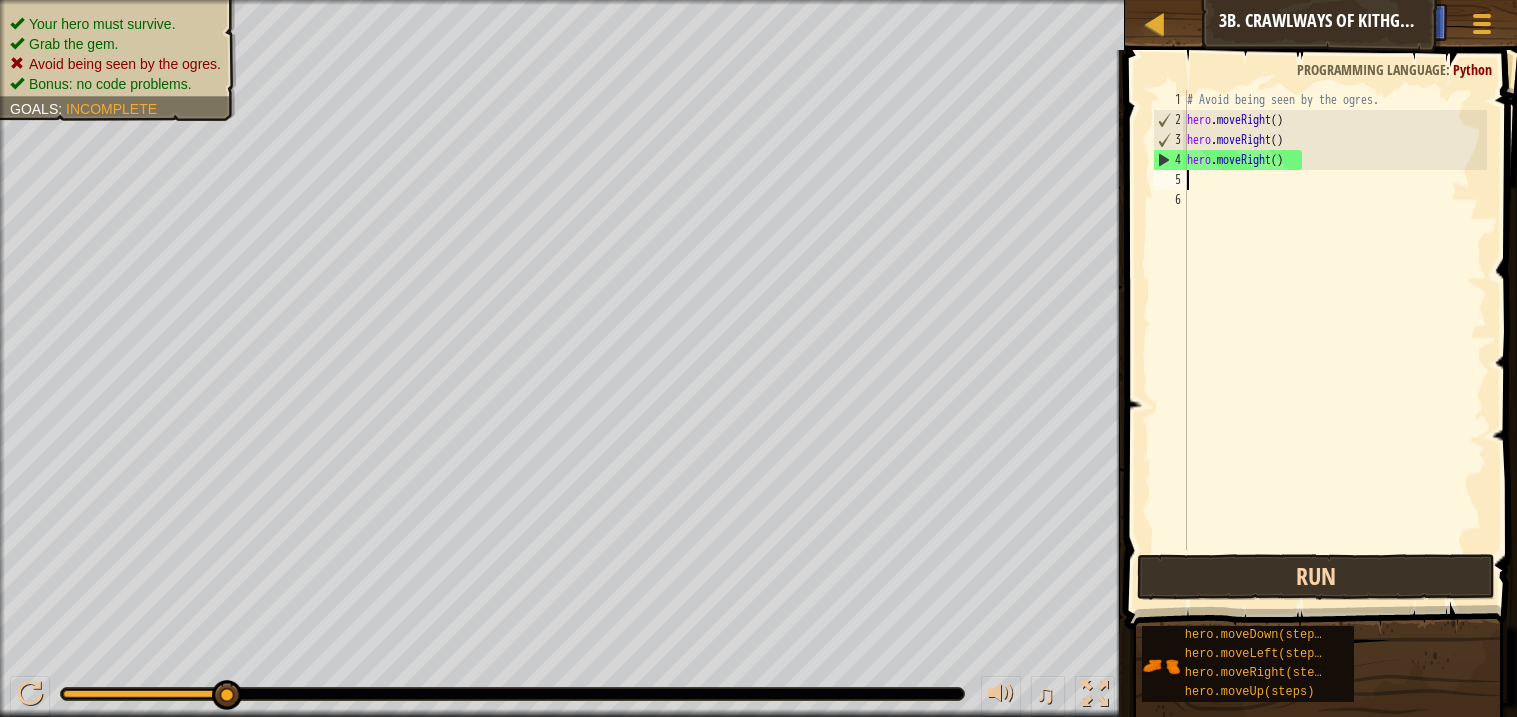 type on "h" 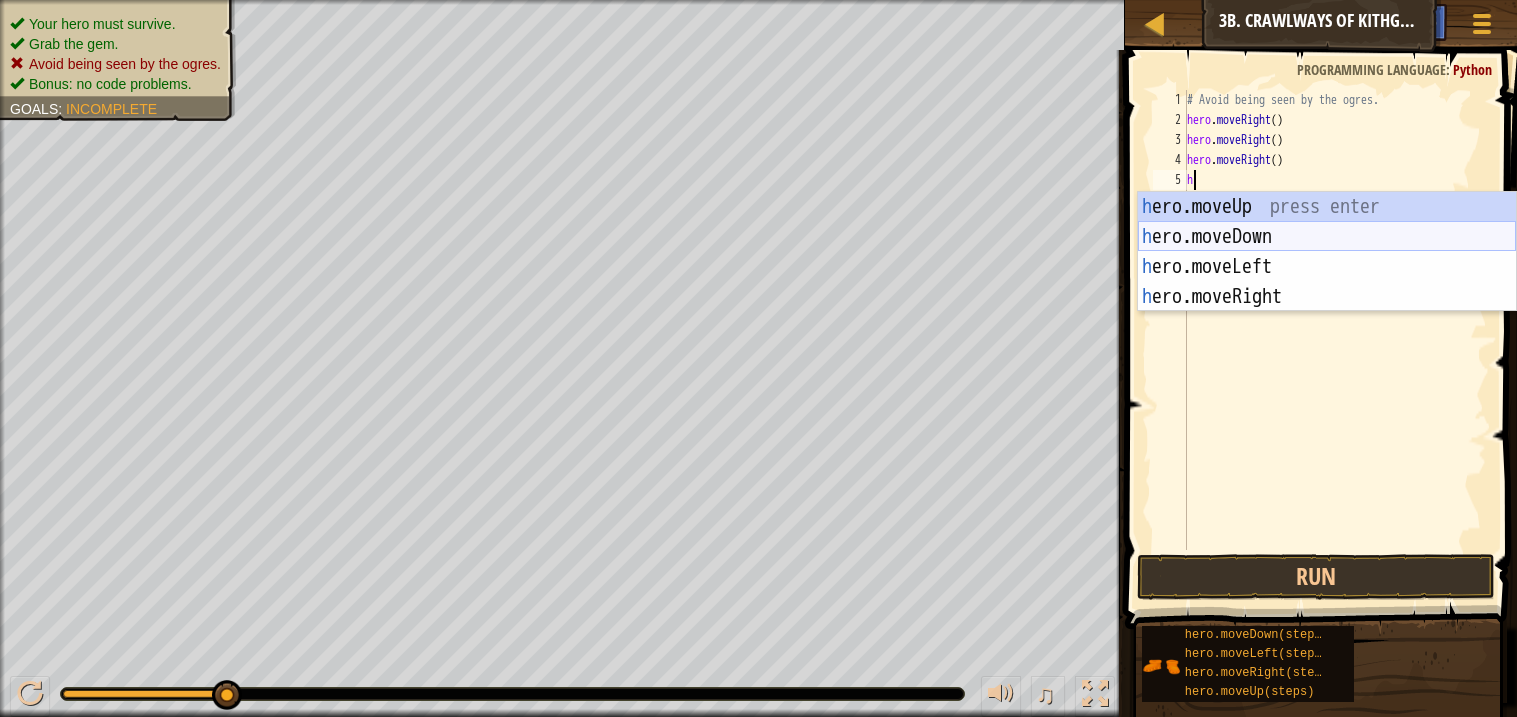 click on "h ero.moveUp press enter h ero.moveDown press enter h ero.moveLeft press enter h ero.moveRight press enter" at bounding box center (1327, 282) 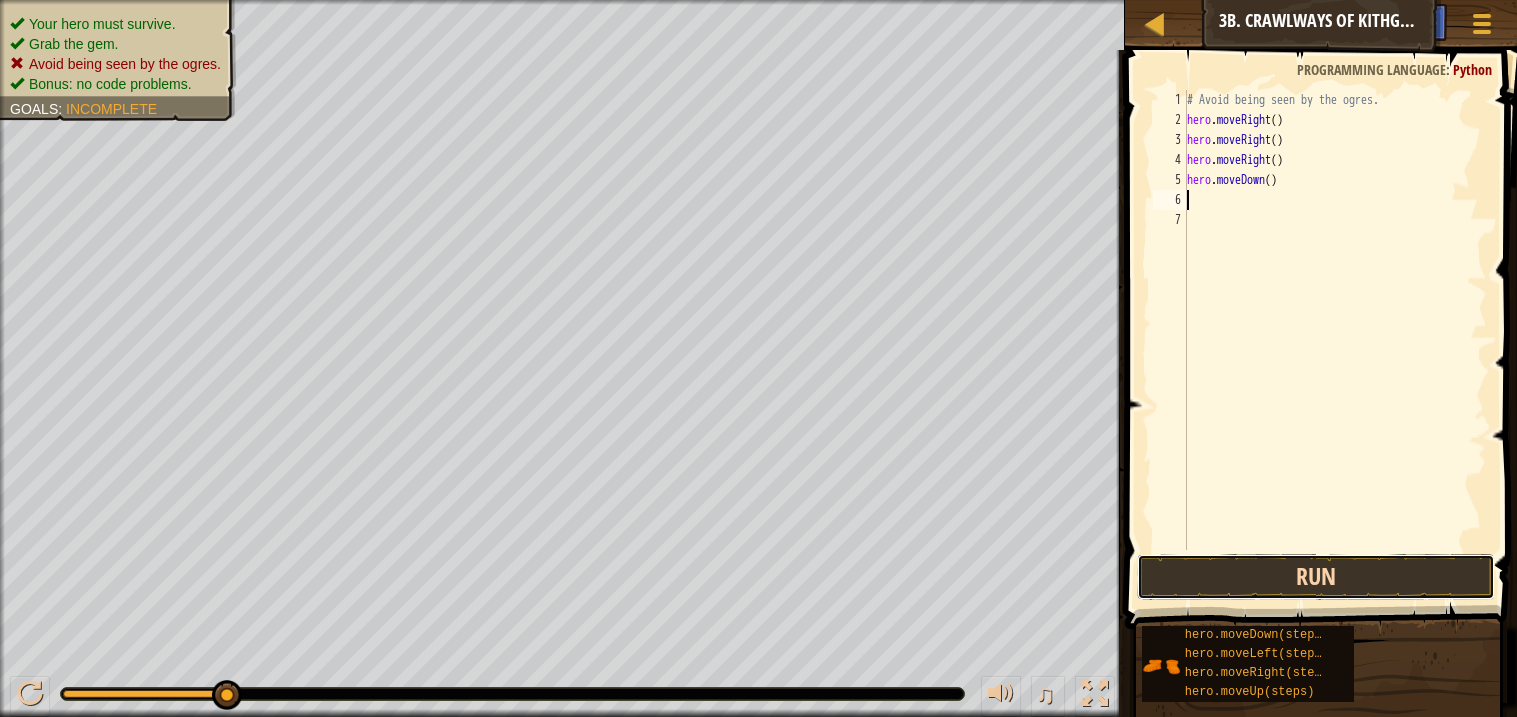 click on "Run" at bounding box center (1315, 577) 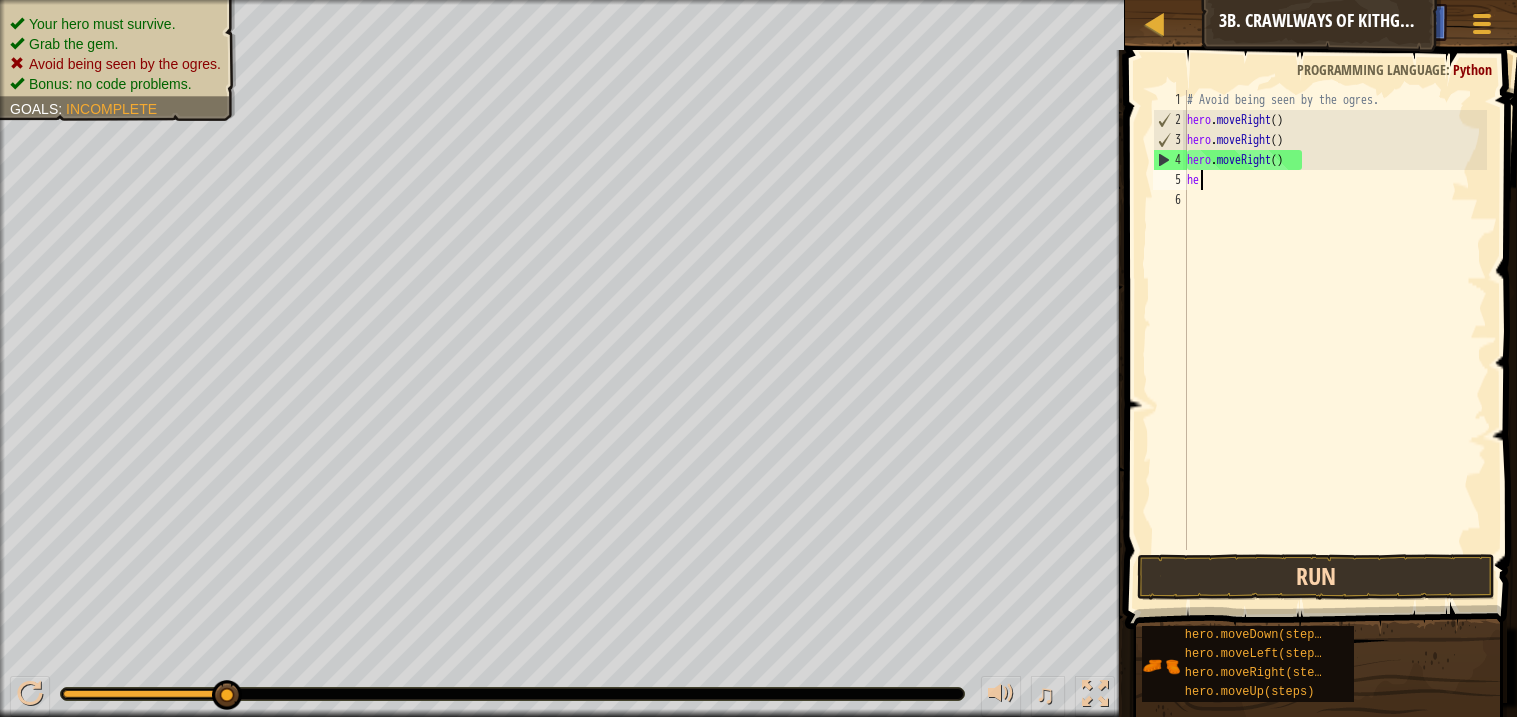 type on "h" 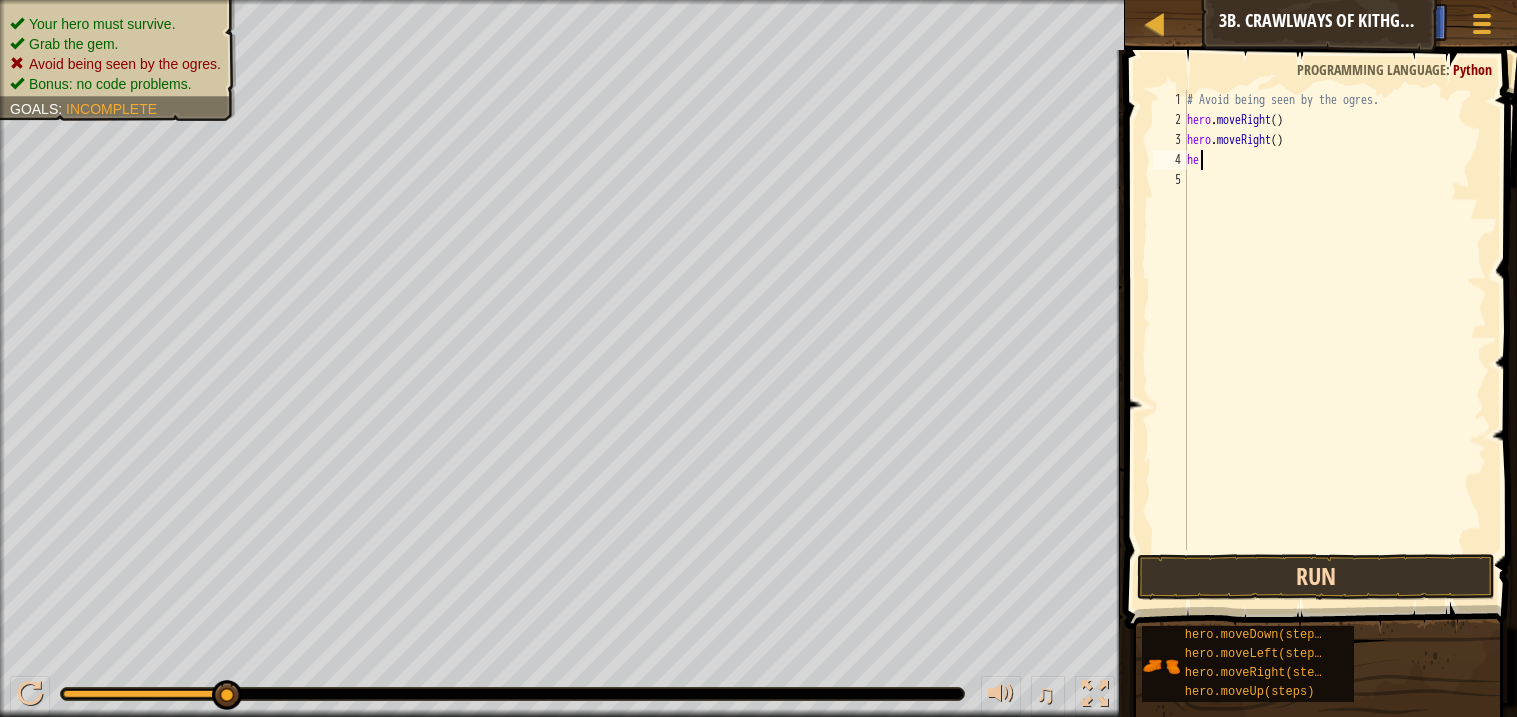 type on "h" 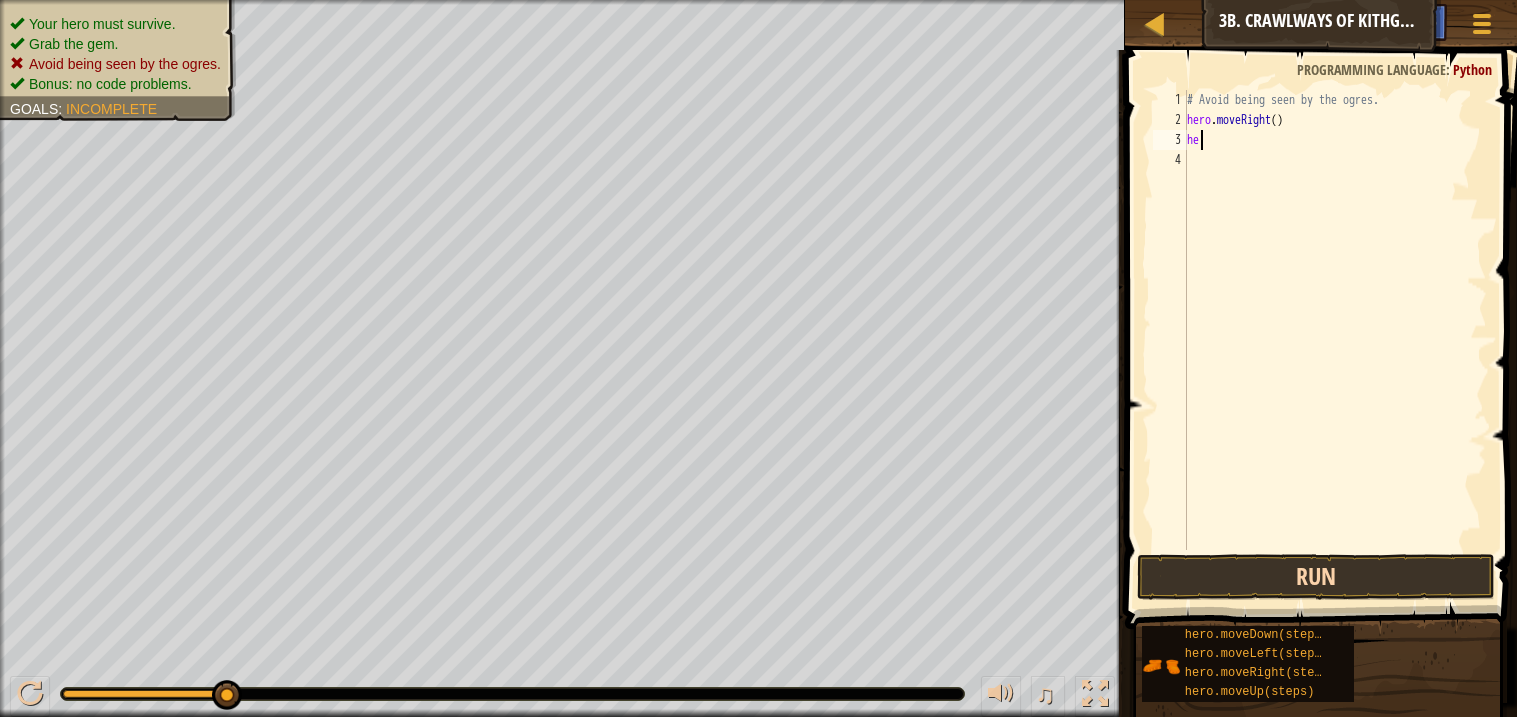 type on "h" 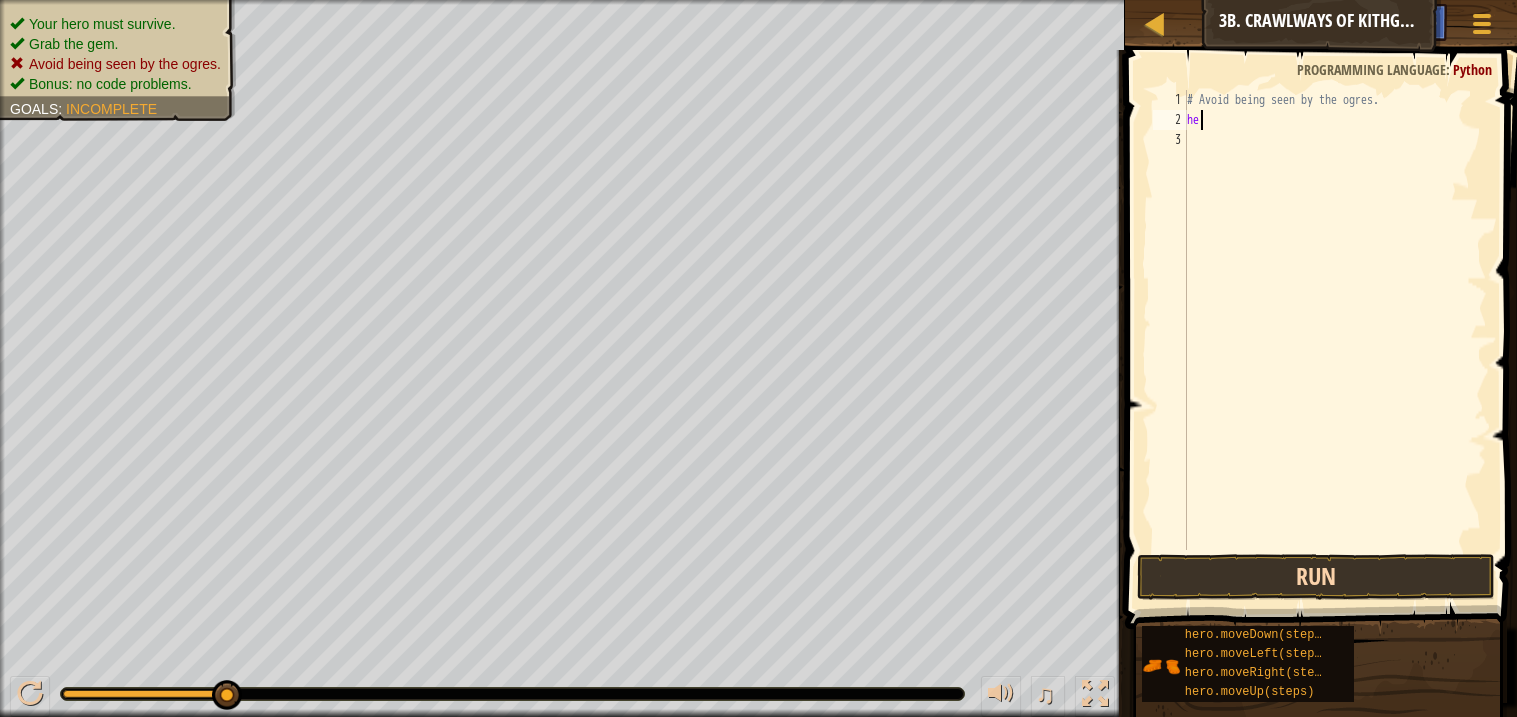 type on "h" 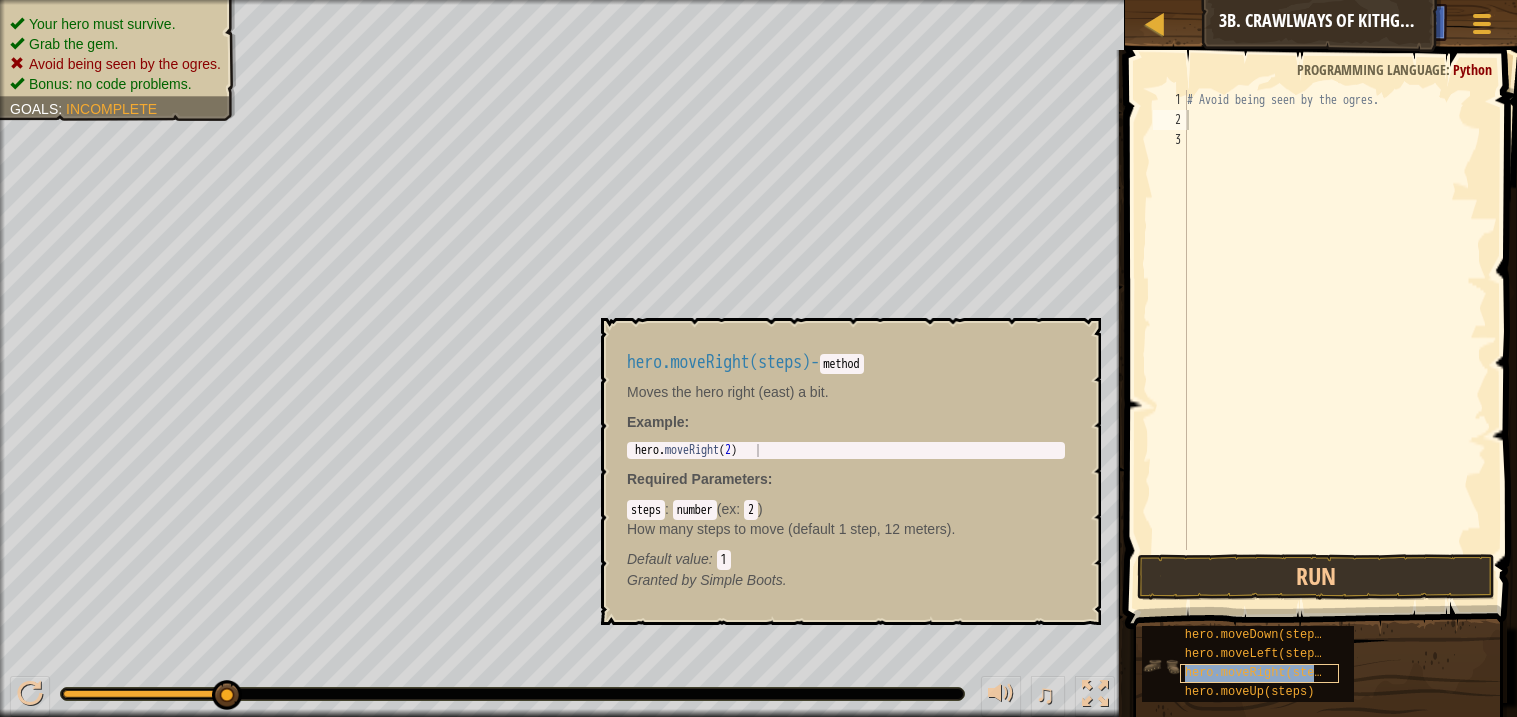copy on "hero.moveRight(steps)" 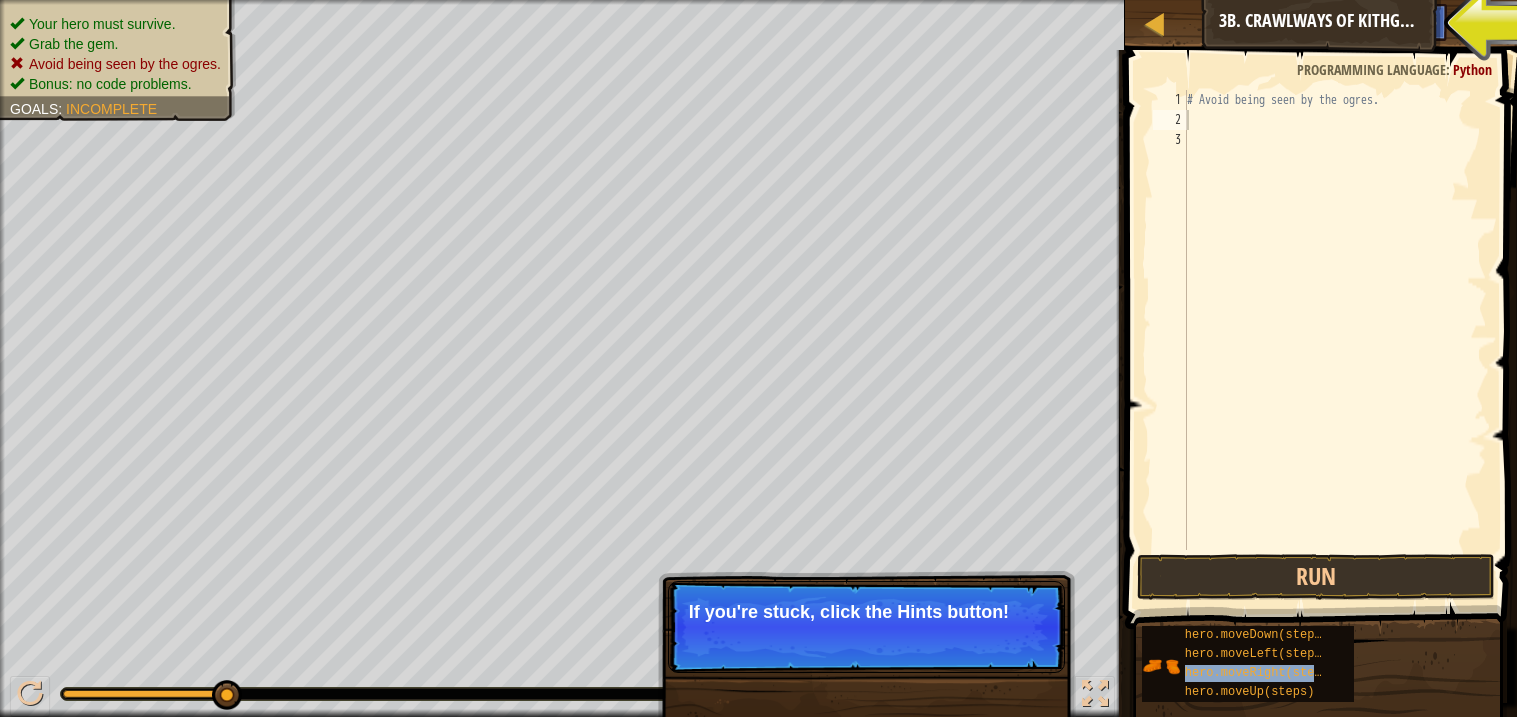 click on "# Avoid being seen by the ogres." at bounding box center [1335, 340] 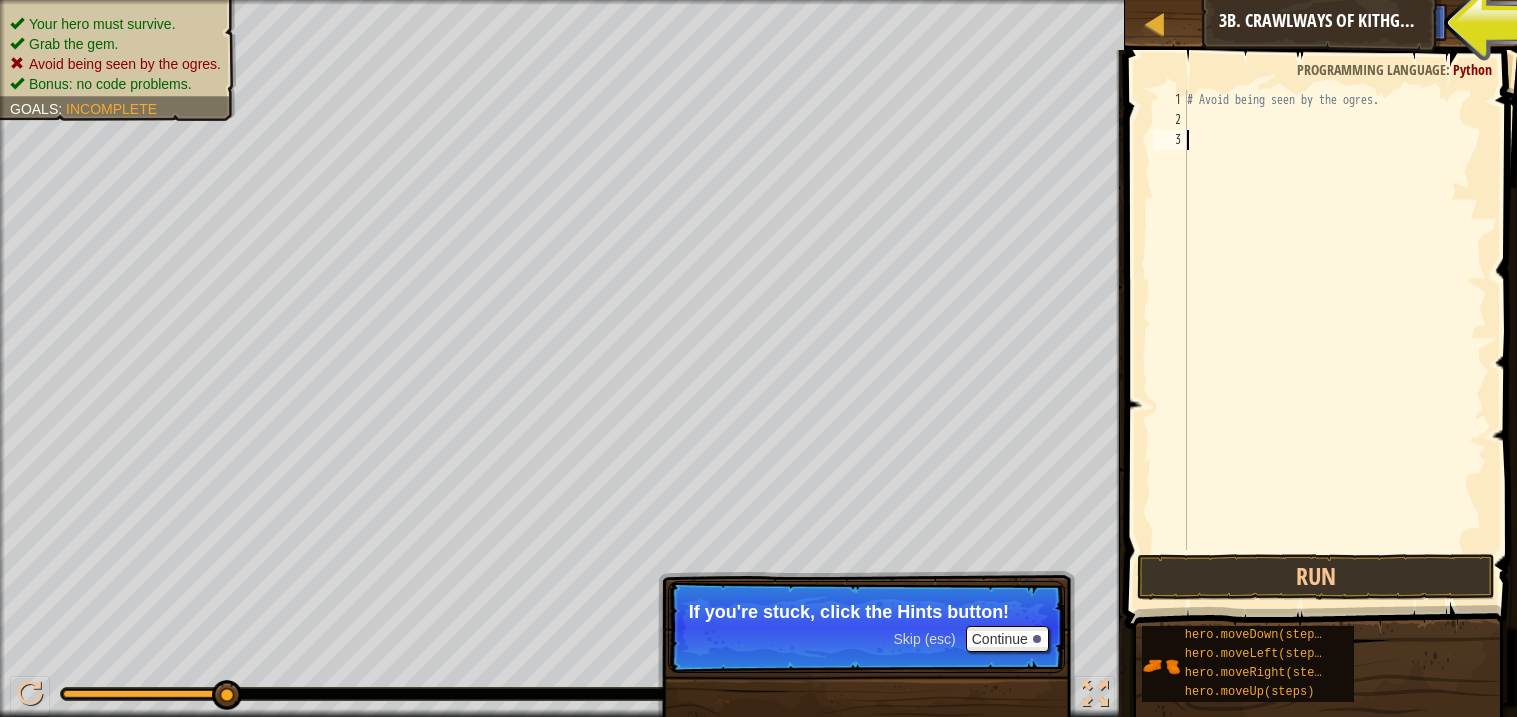 click on "# Avoid being seen by the ogres." at bounding box center [1335, 340] 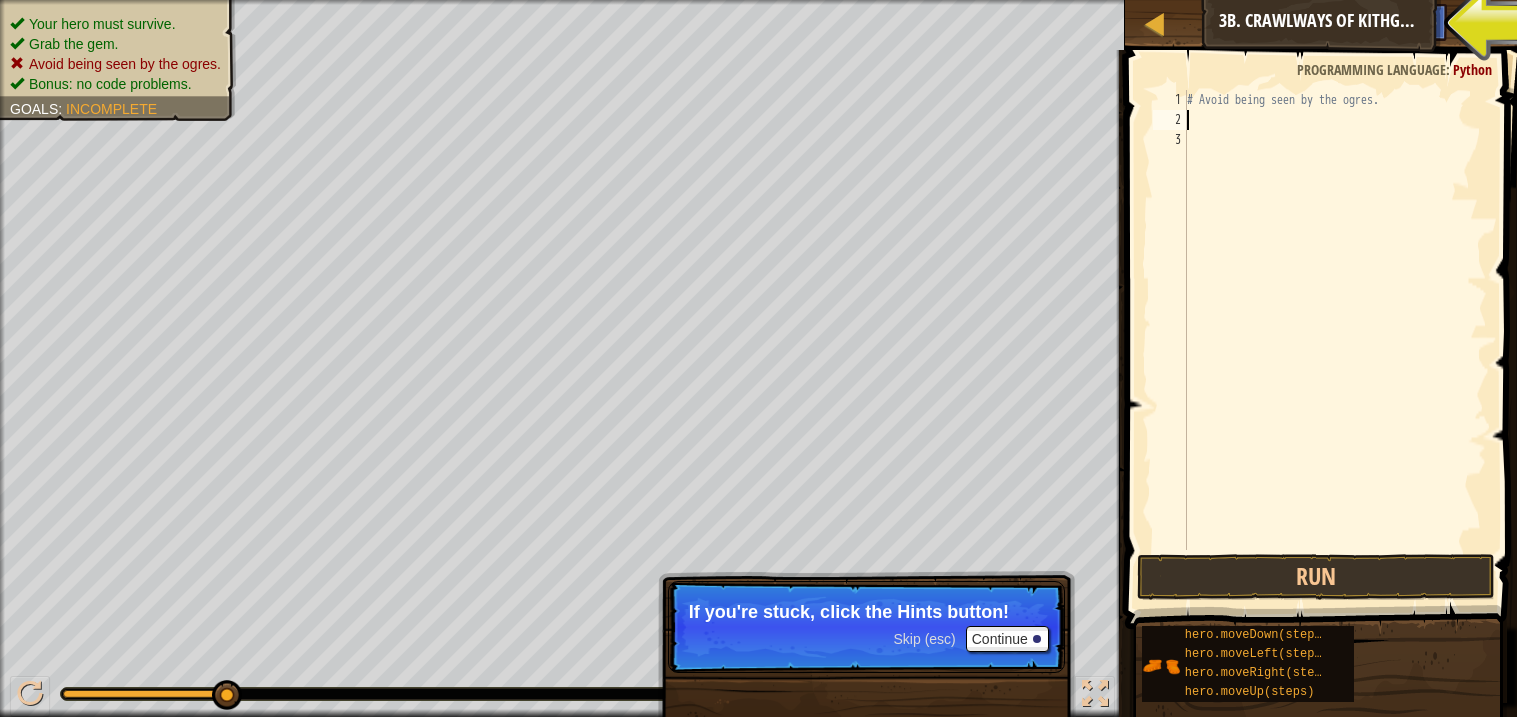 paste on "hero.moveRight(steps)" 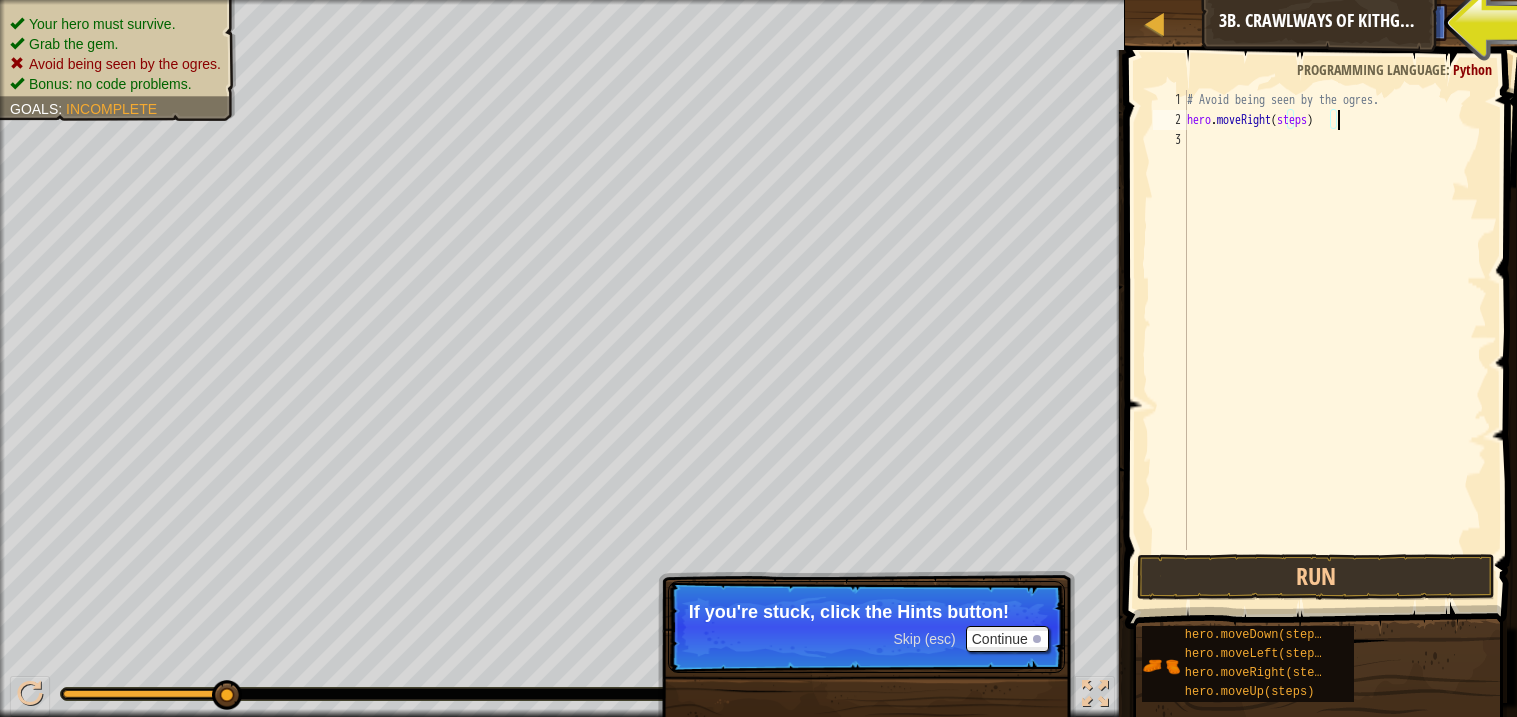 click on "# Avoid being seen by the ogres. hero . moveRight ( steps )" at bounding box center (1335, 340) 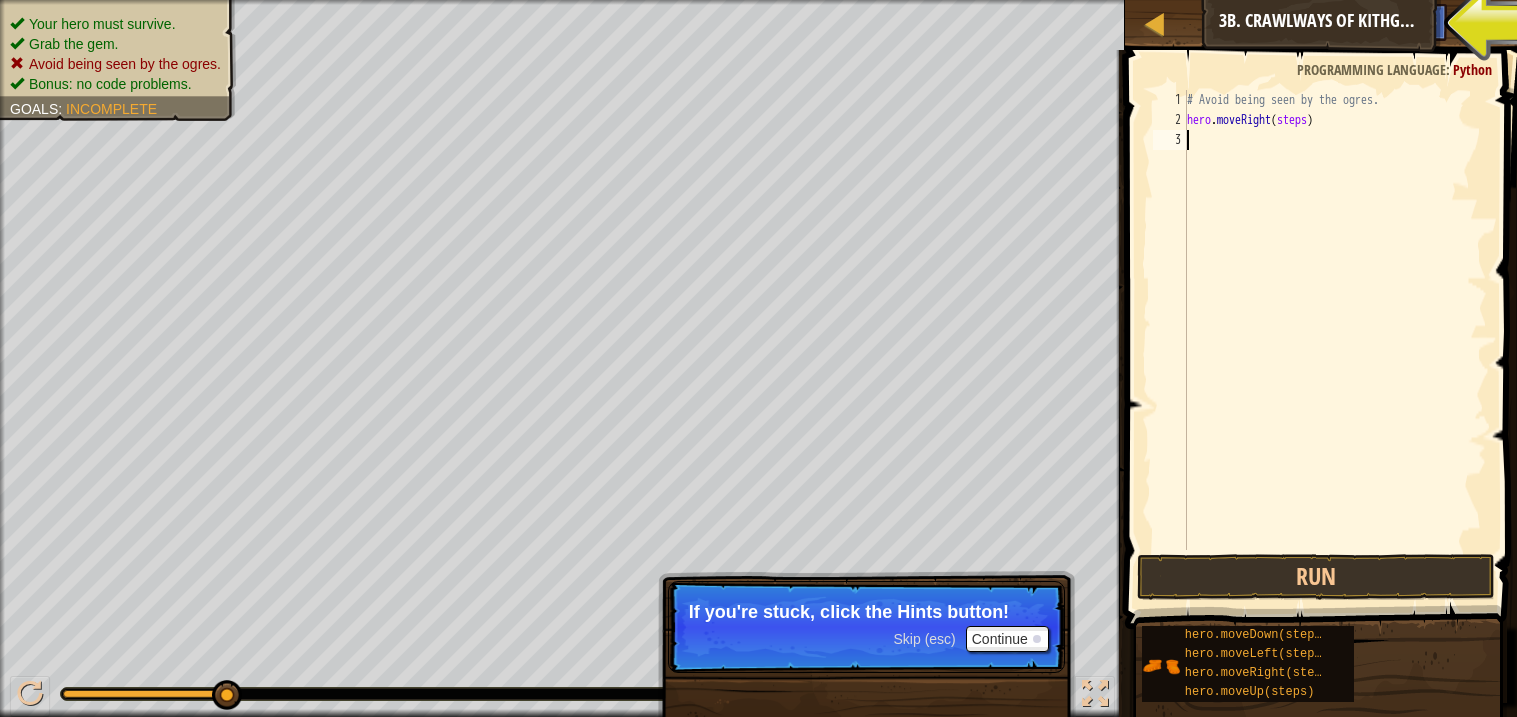 paste on "hero.moveRight(steps)" 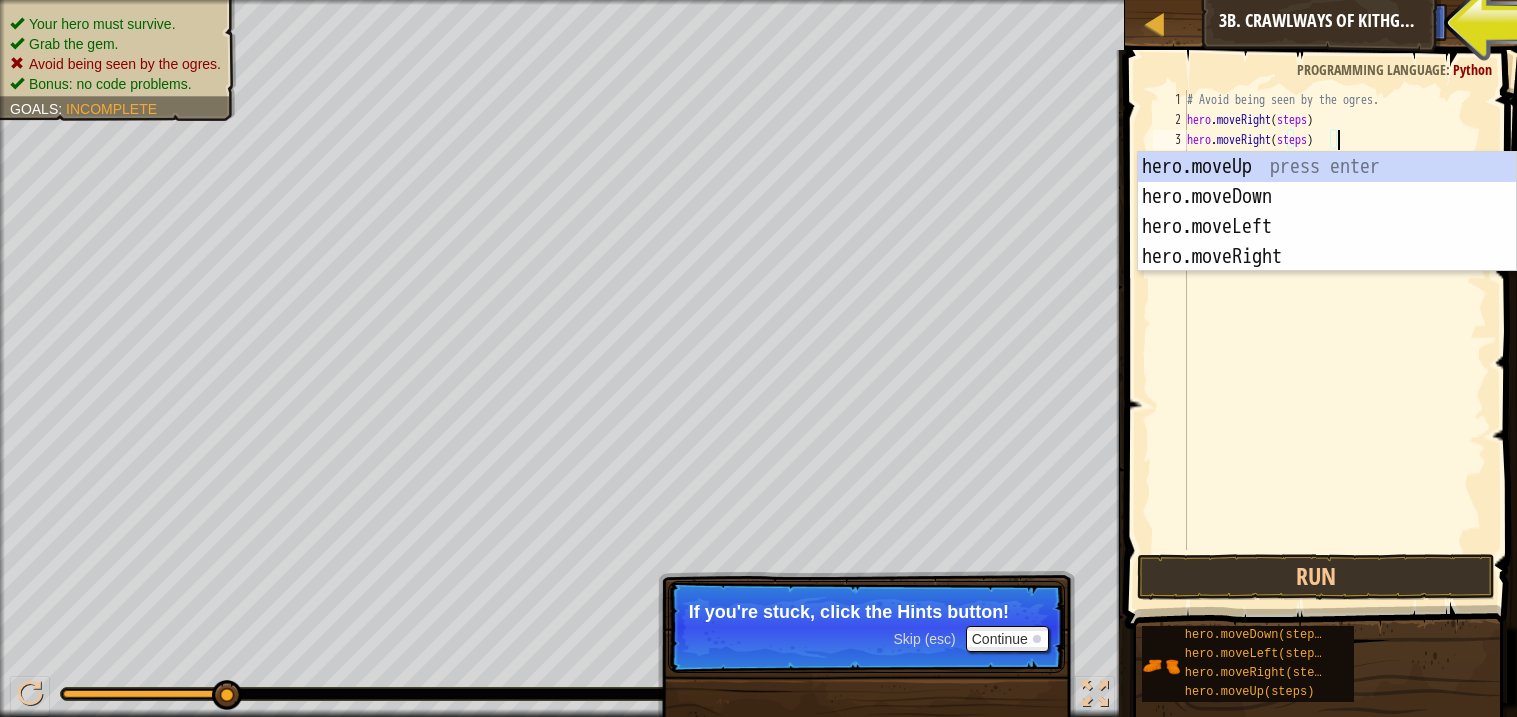click on "# Avoid being seen by the ogres. hero . moveRight ( steps ) hero . moveRight ( steps )" at bounding box center (1335, 340) 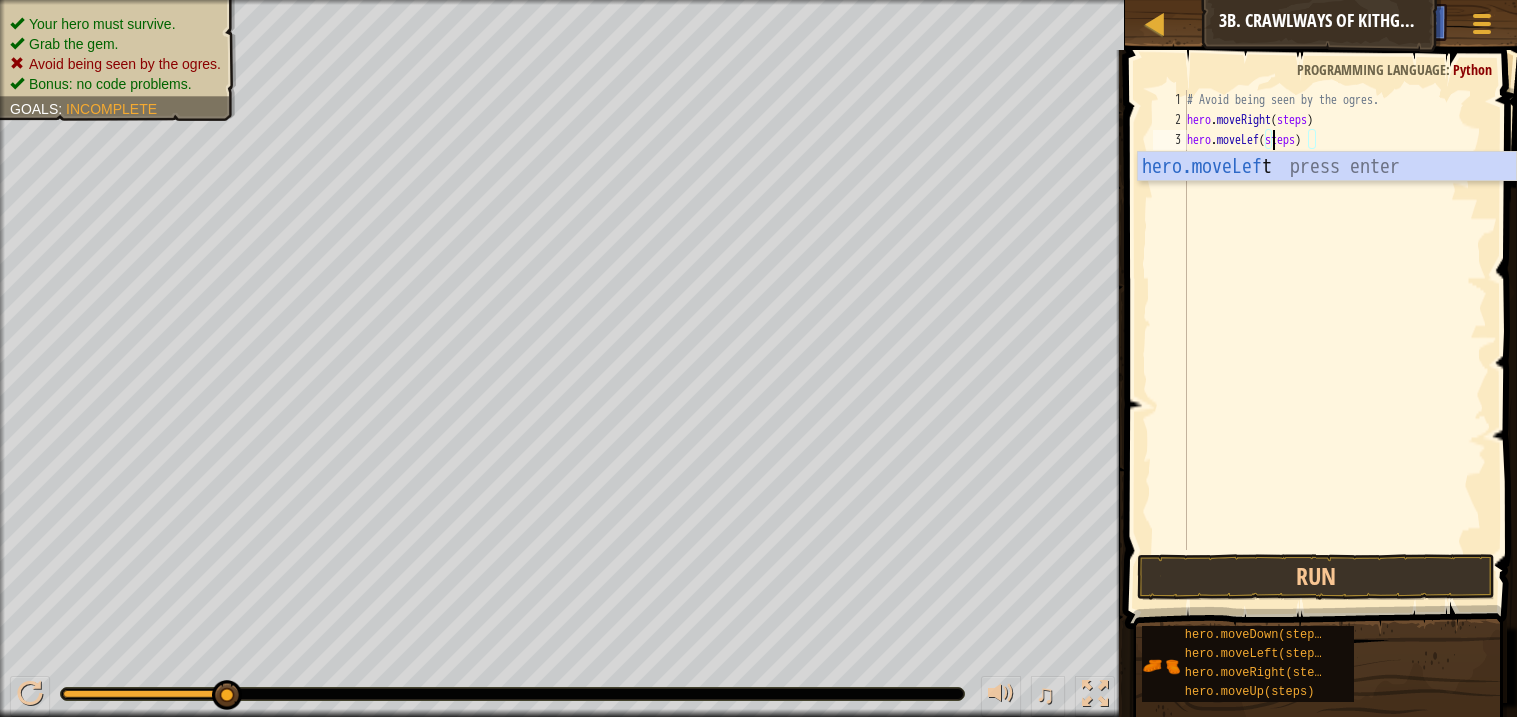 scroll, scrollTop: 8, scrollLeft: 7, axis: both 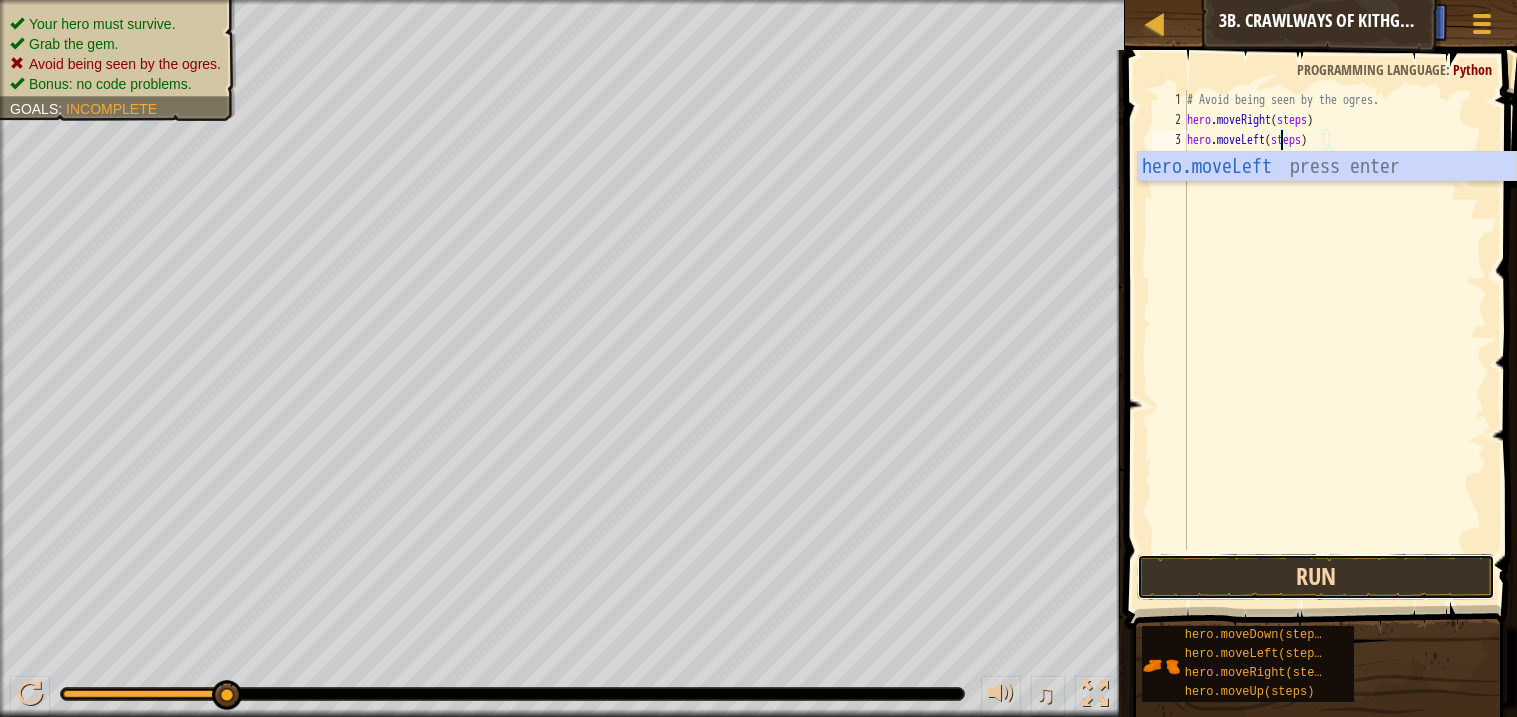 click on "Run" at bounding box center (1315, 577) 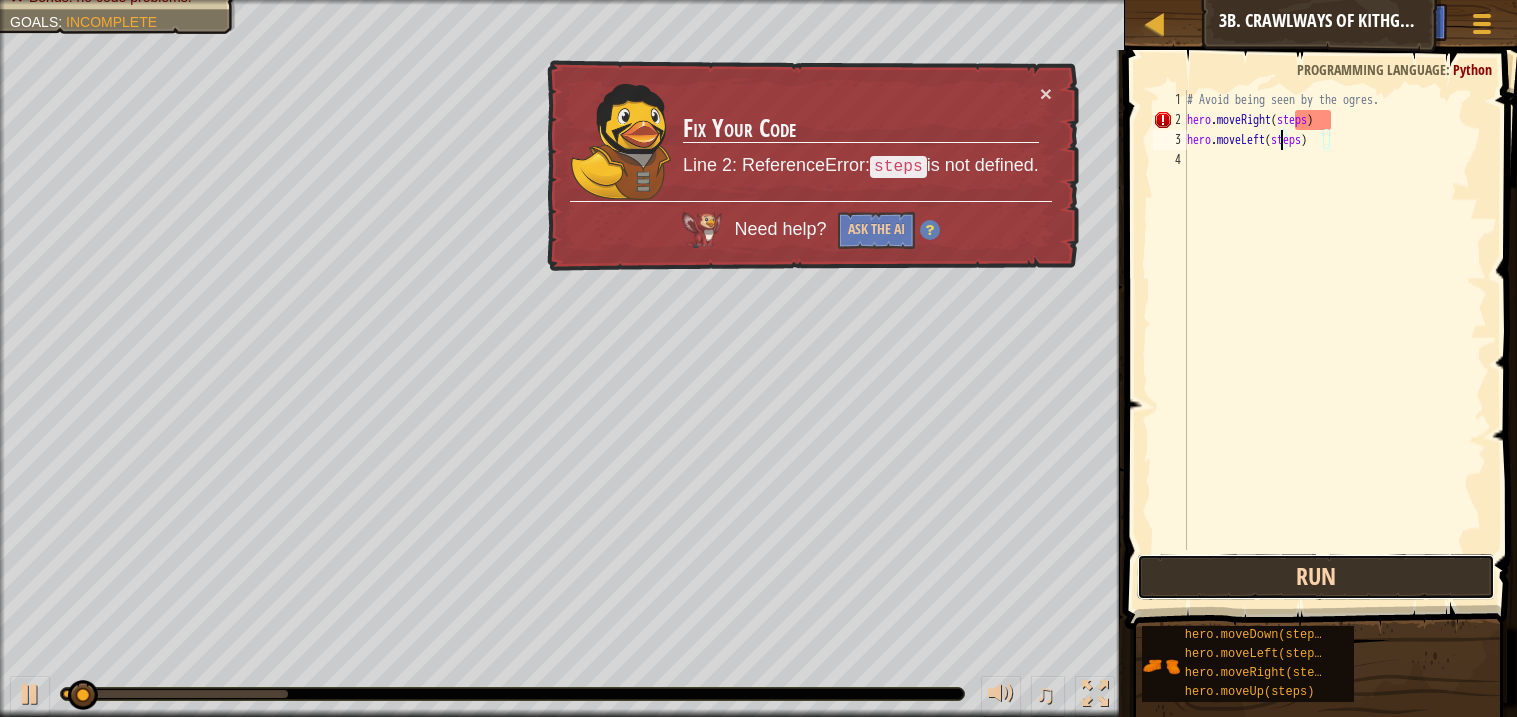 click on "Run" at bounding box center (1315, 577) 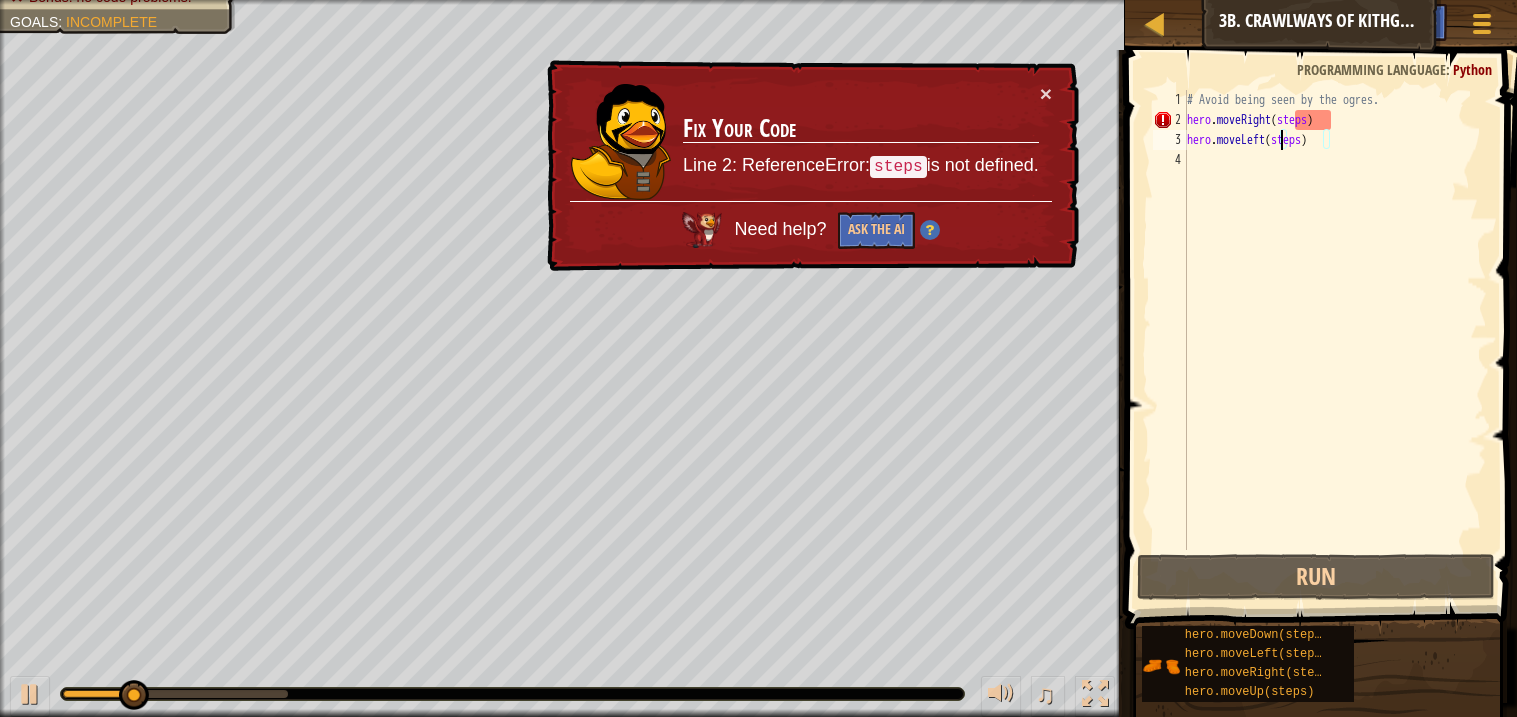 click on "# Avoid being seen by the ogres. hero . moveRight ( steps ) hero . moveLeft ( steps )" at bounding box center [1335, 340] 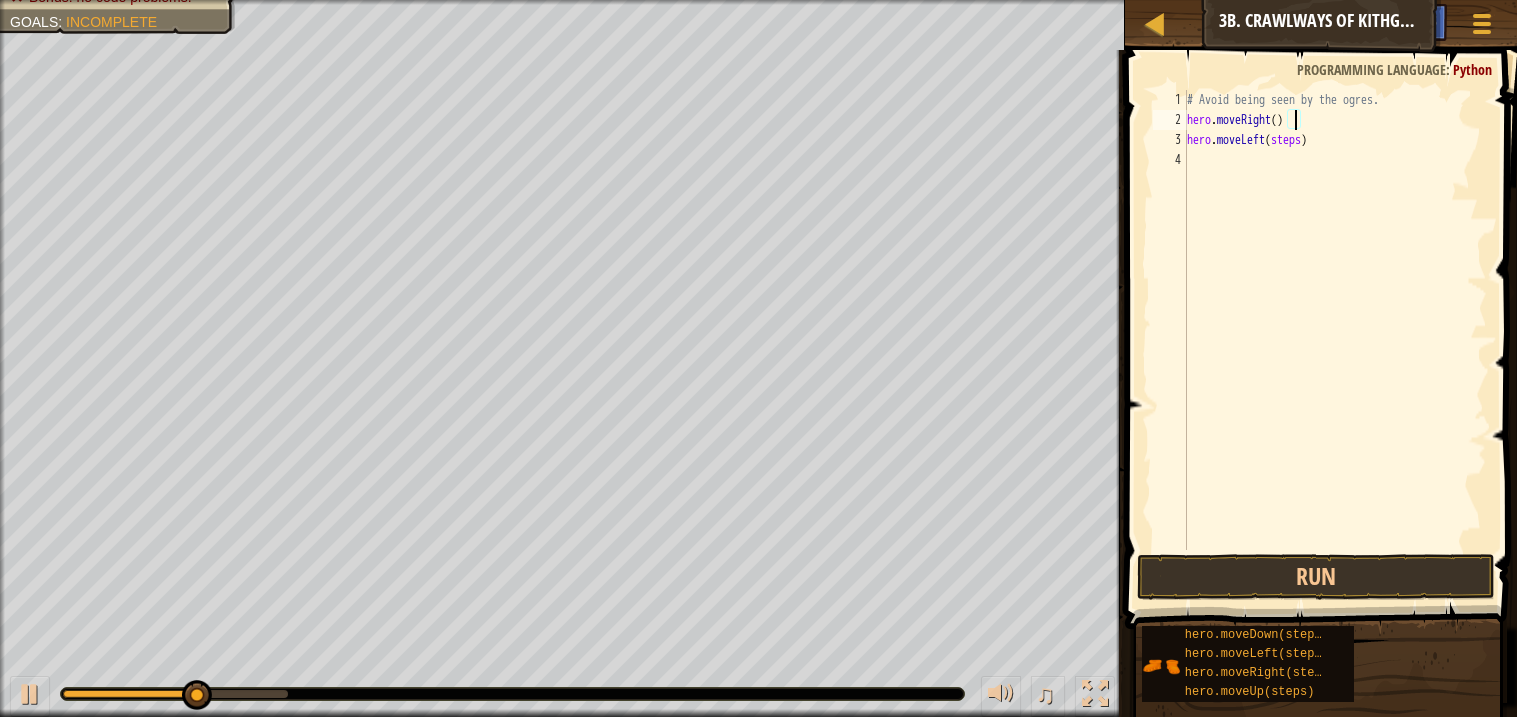 scroll, scrollTop: 8, scrollLeft: 8, axis: both 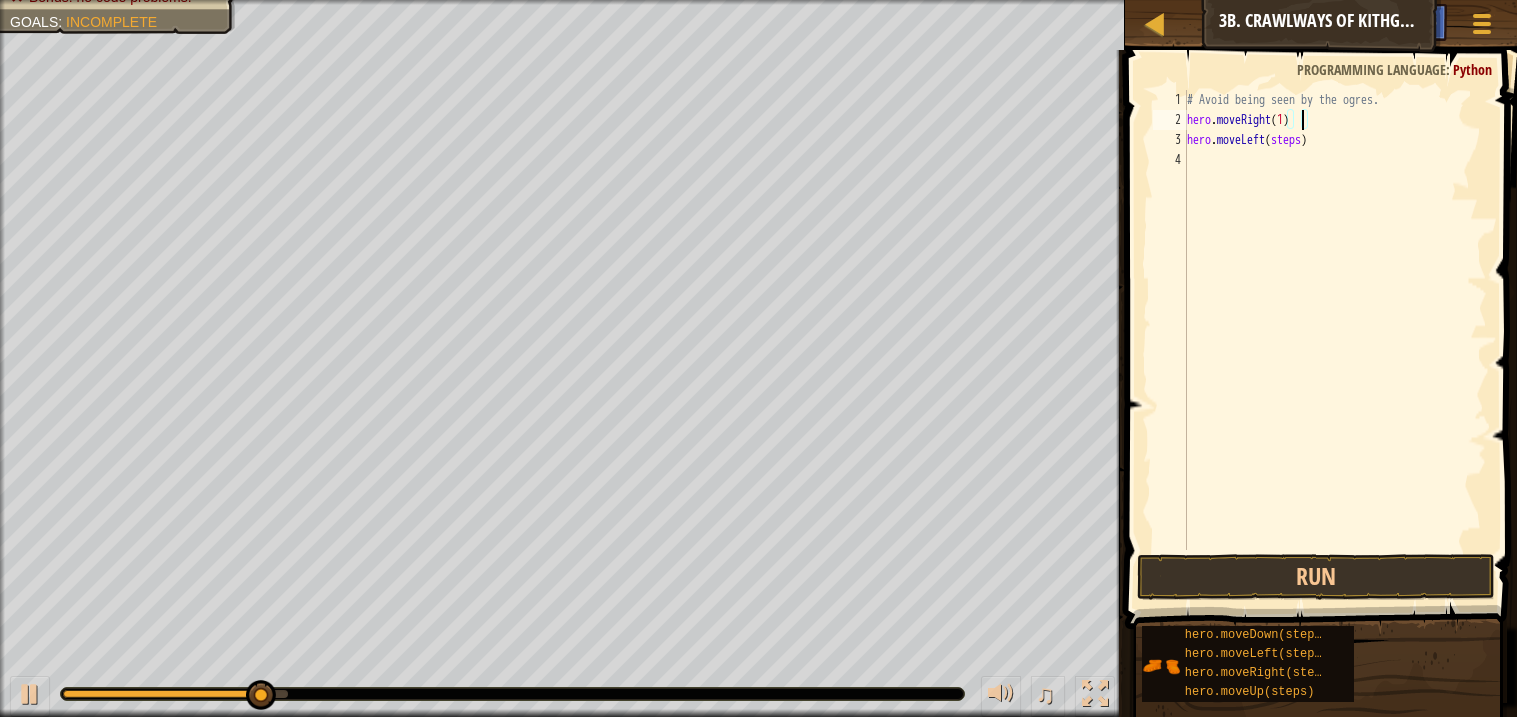click on "# Avoid being seen by the ogres. hero . moveRight ( 1 ) hero . moveLeft ( steps )" at bounding box center (1335, 340) 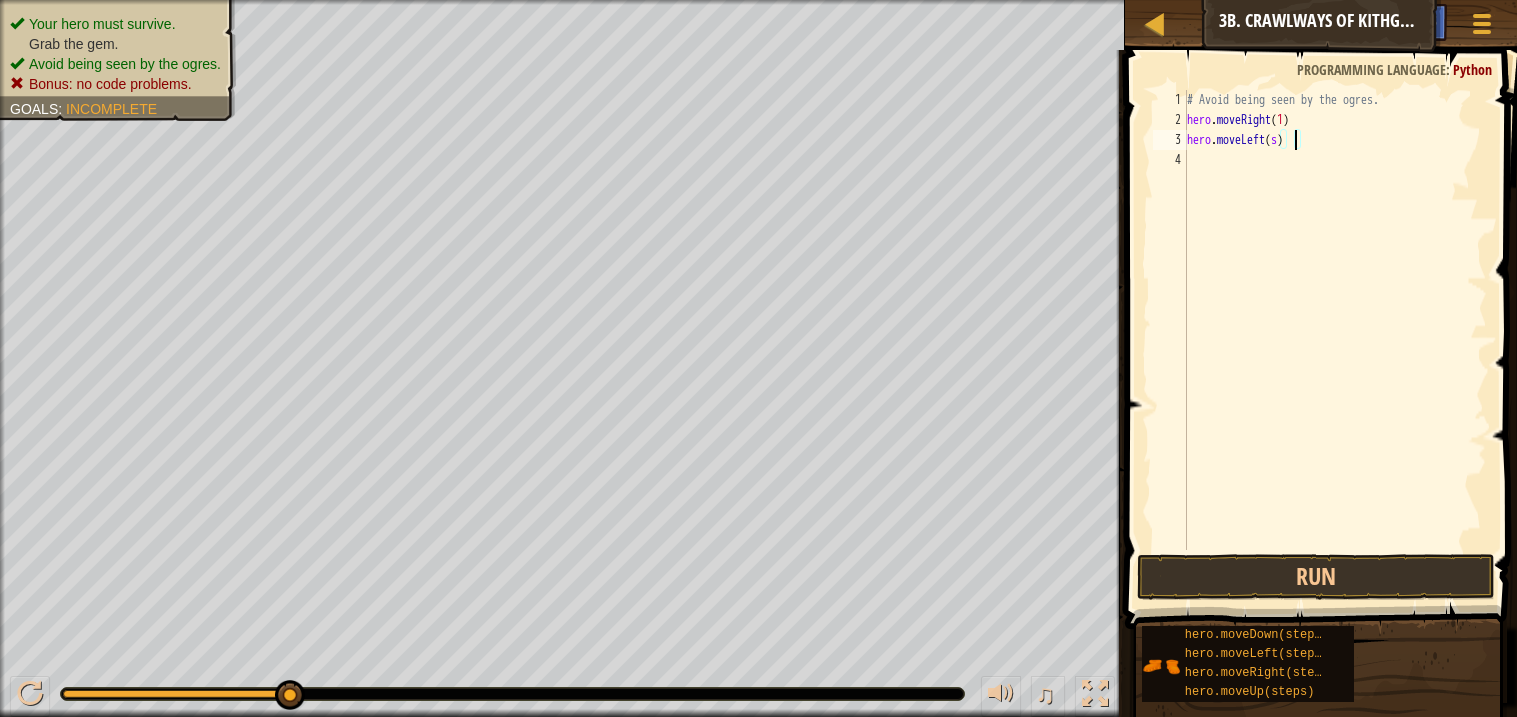 scroll, scrollTop: 8, scrollLeft: 7, axis: both 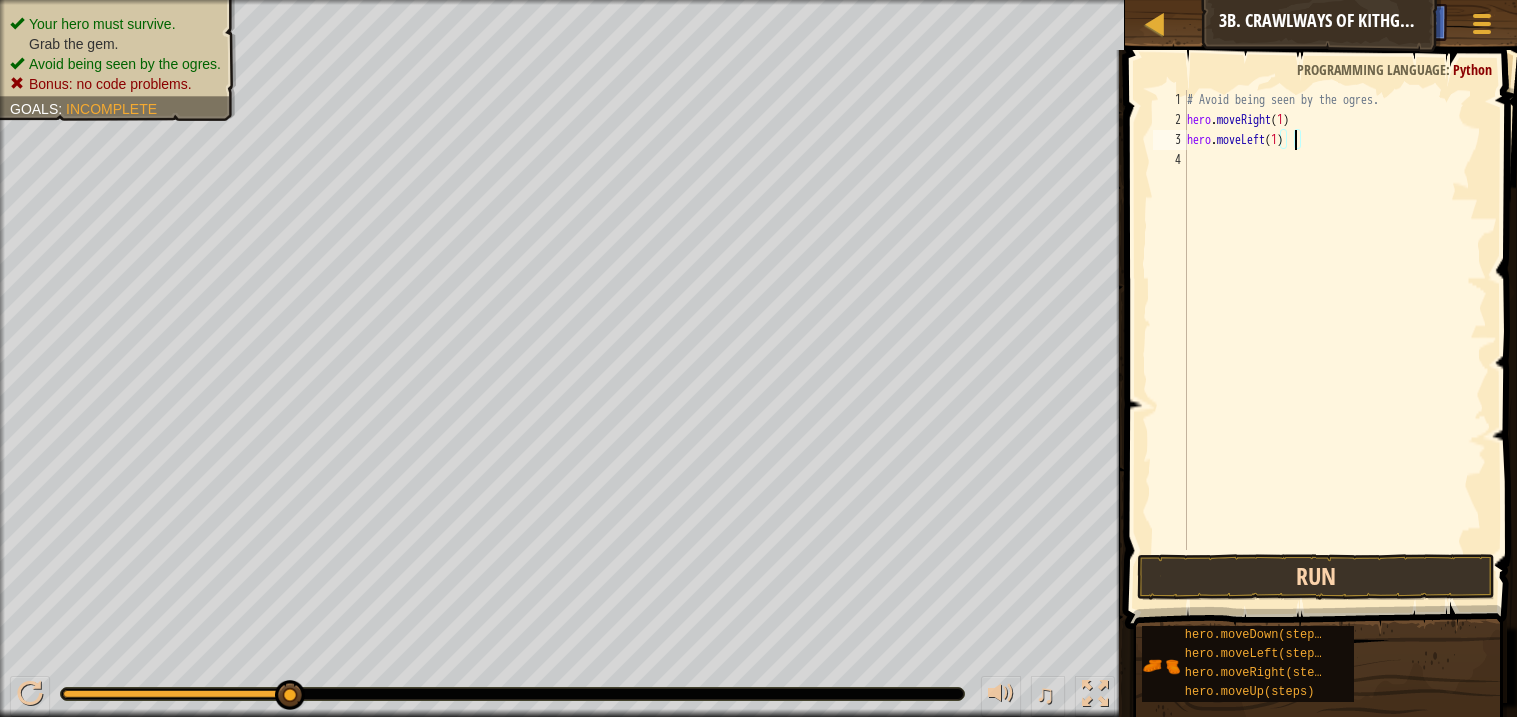 type on "hero.moveLeft(1)" 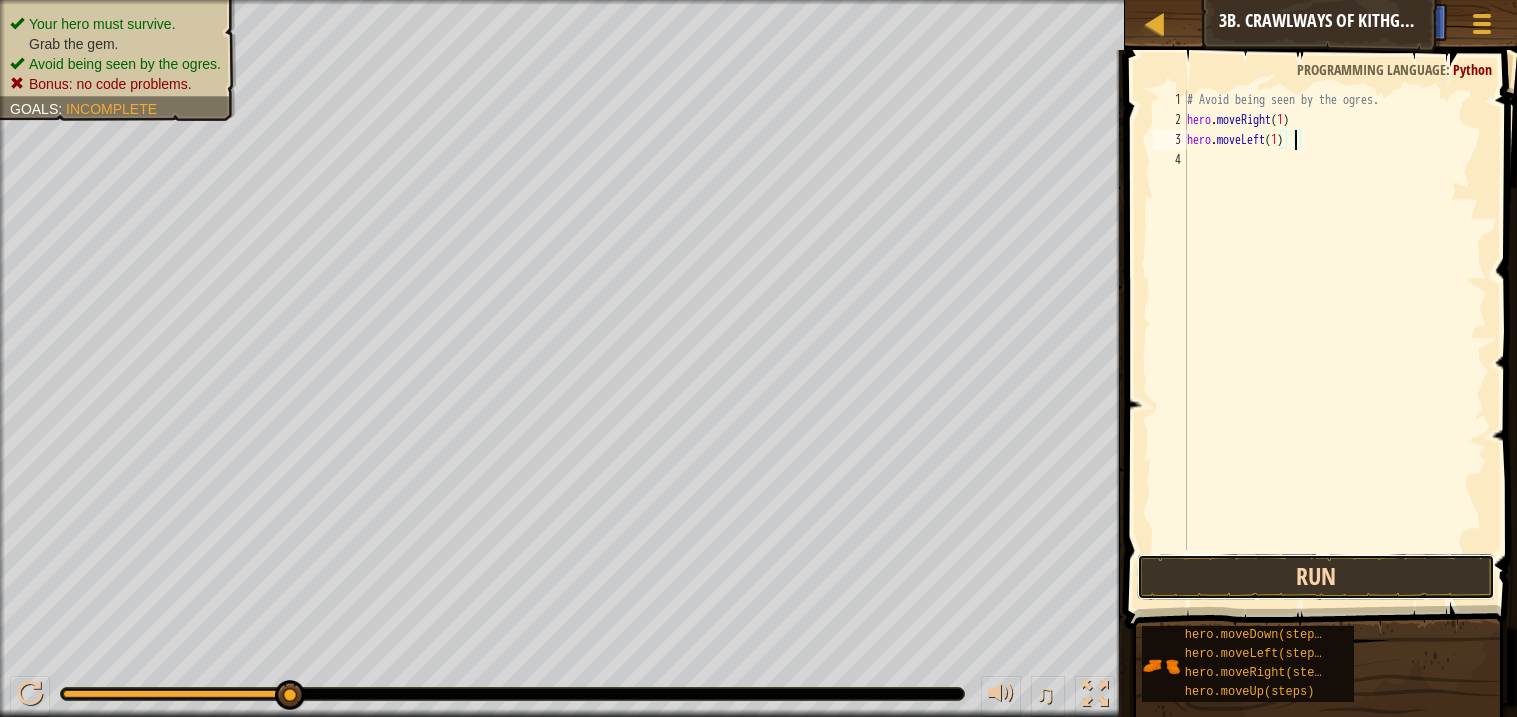 click on "Run" at bounding box center [1315, 577] 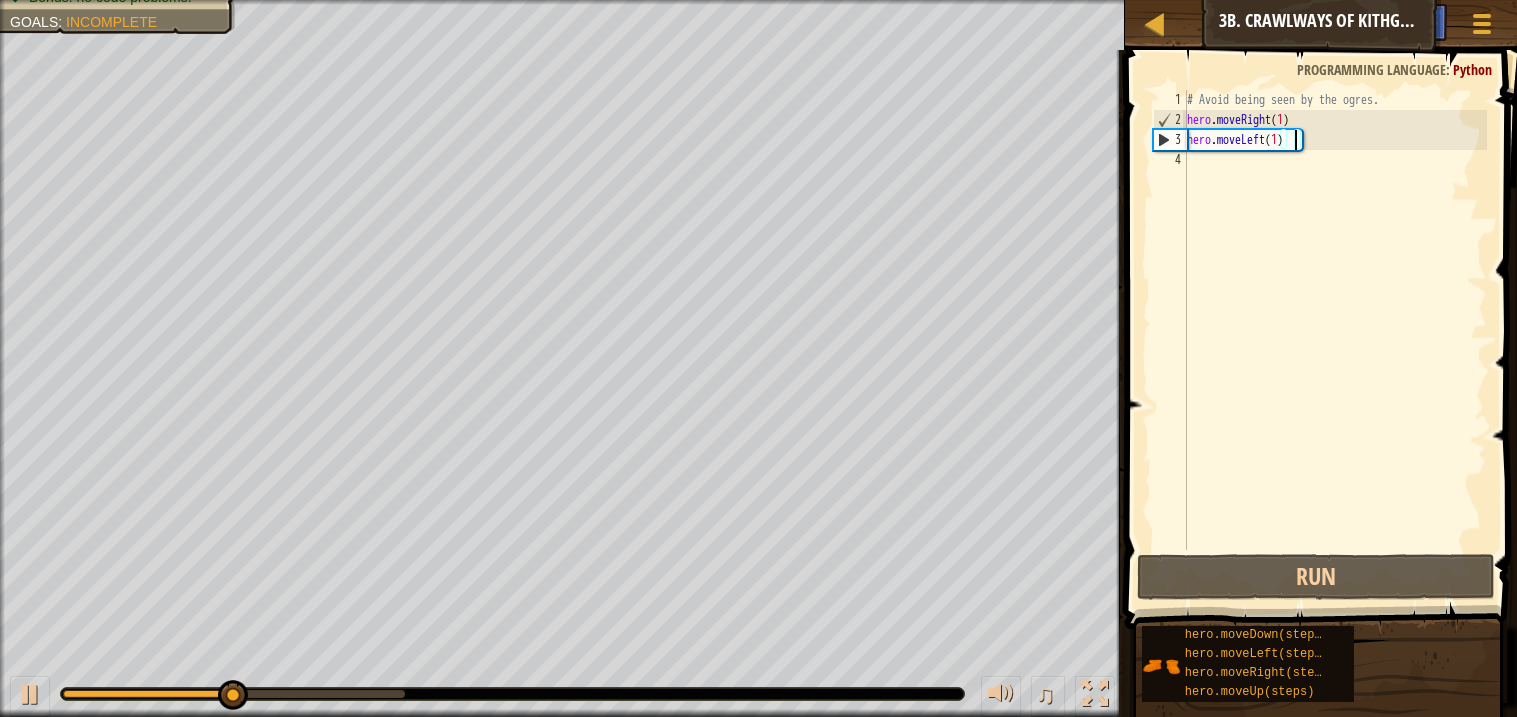 click on "# Avoid being seen by the ogres. hero . moveRight ( 1 ) hero . moveLeft ( 1 )" at bounding box center (1335, 340) 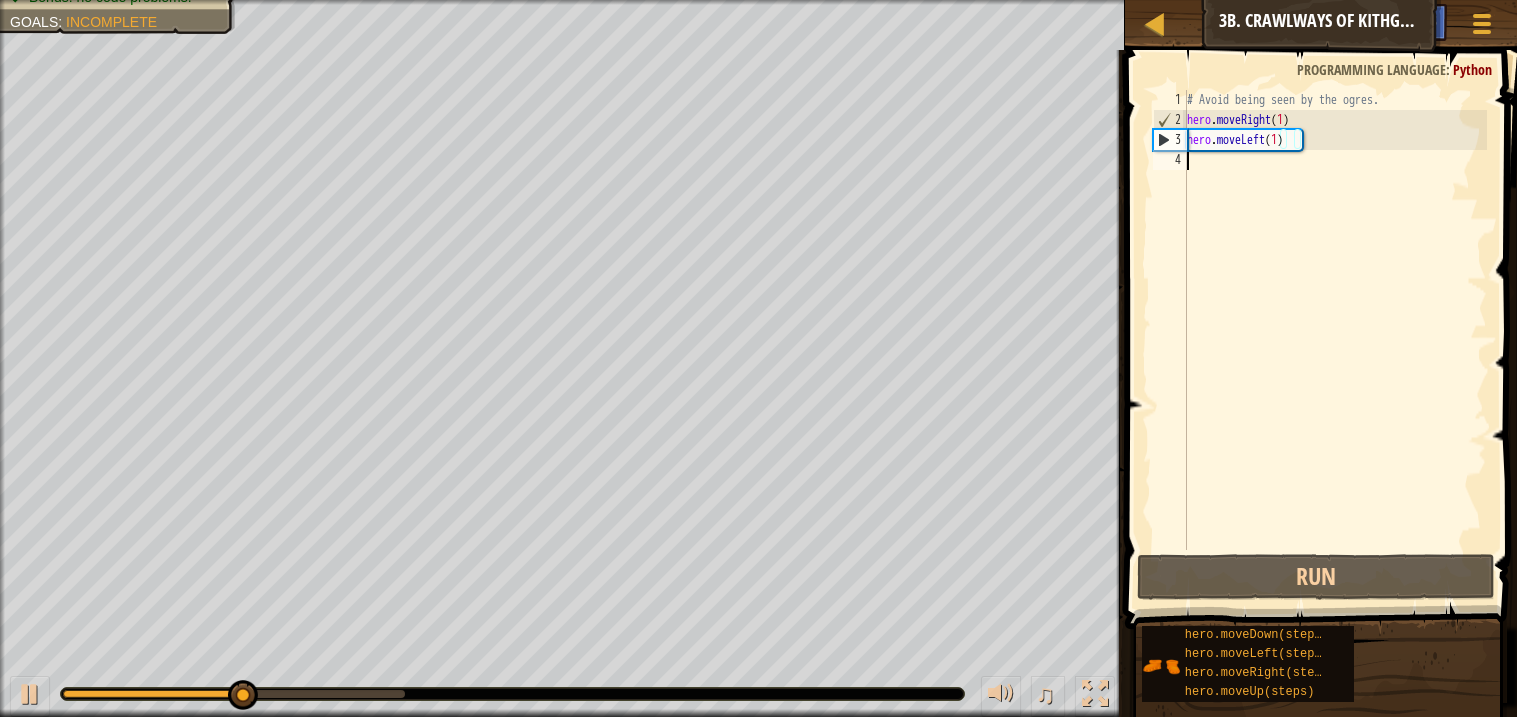 scroll, scrollTop: 8, scrollLeft: 0, axis: vertical 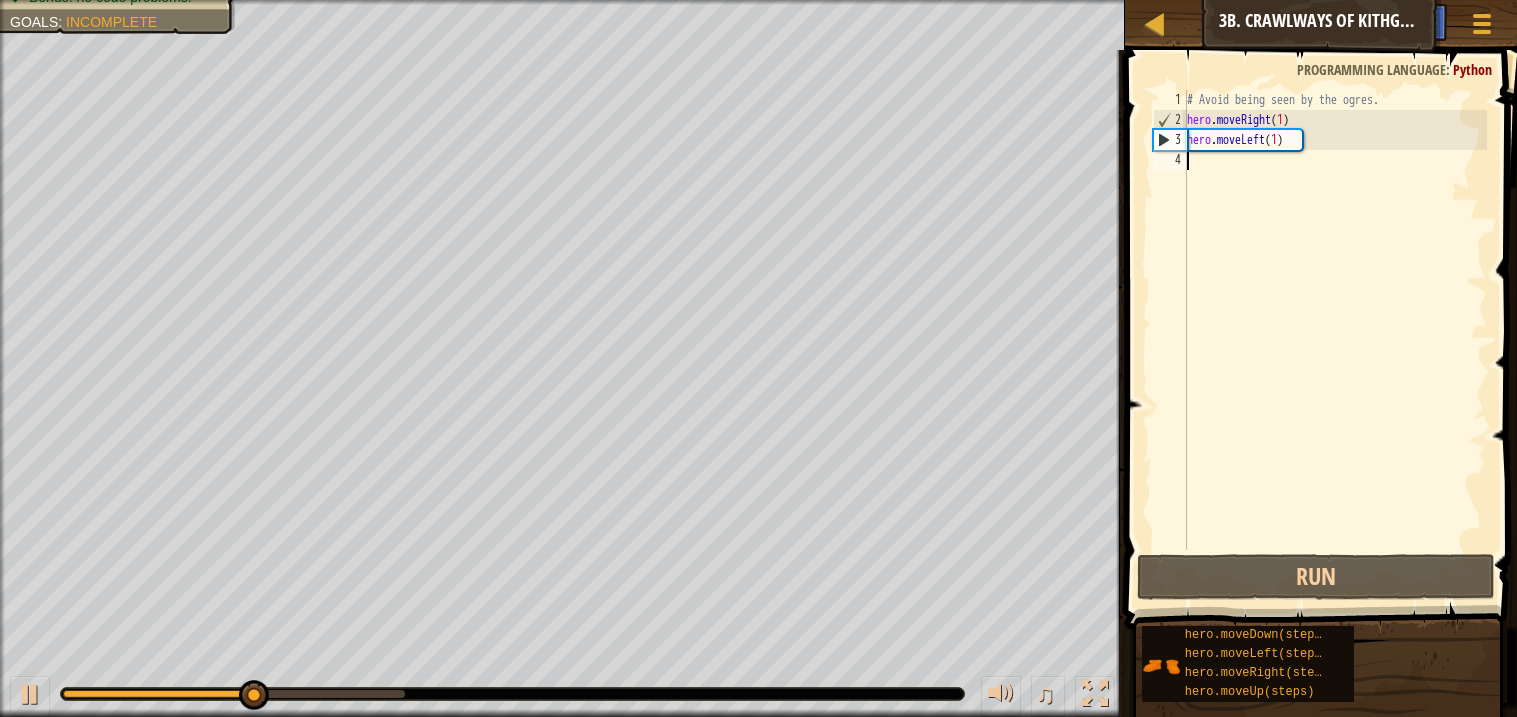 click on "# Avoid being seen by the ogres. hero . moveRight ( 1 ) hero . moveLeft ( 1 )" at bounding box center (1335, 340) 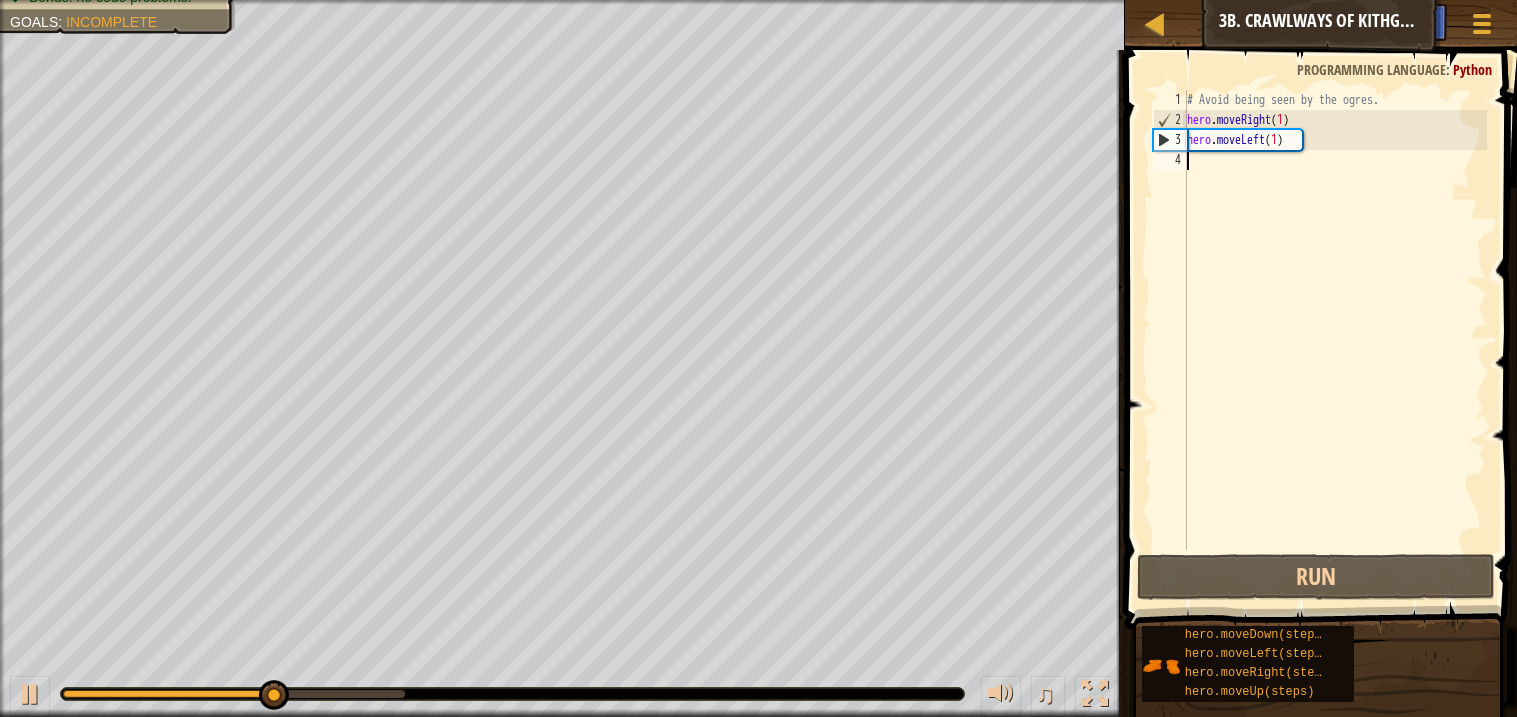 paste on "hero.moveRight(steps)" 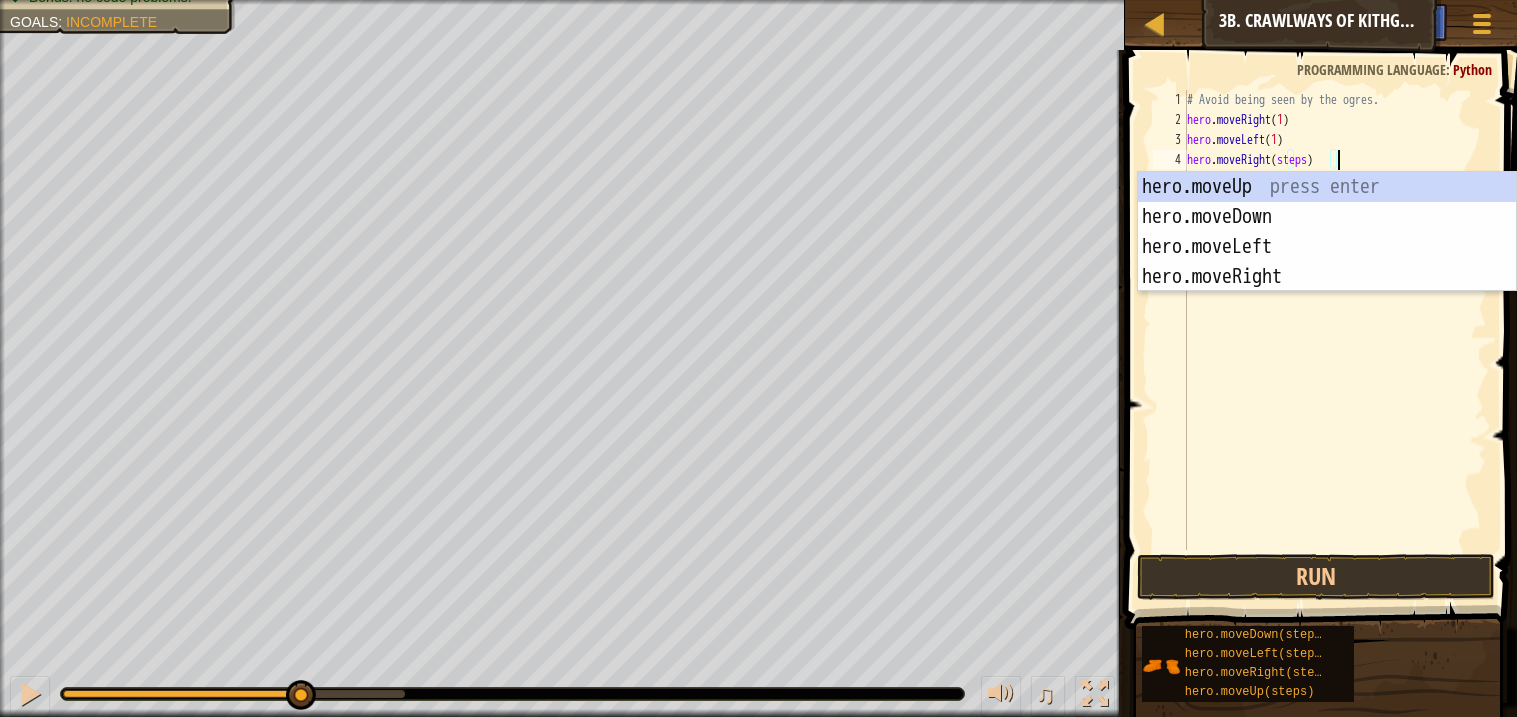 click on "# Avoid being seen by the ogres. hero . moveRight ( [STEPS] ) hero . moveLeft ( [STEPS] ) hero . moveRight ( steps )" at bounding box center [1335, 340] 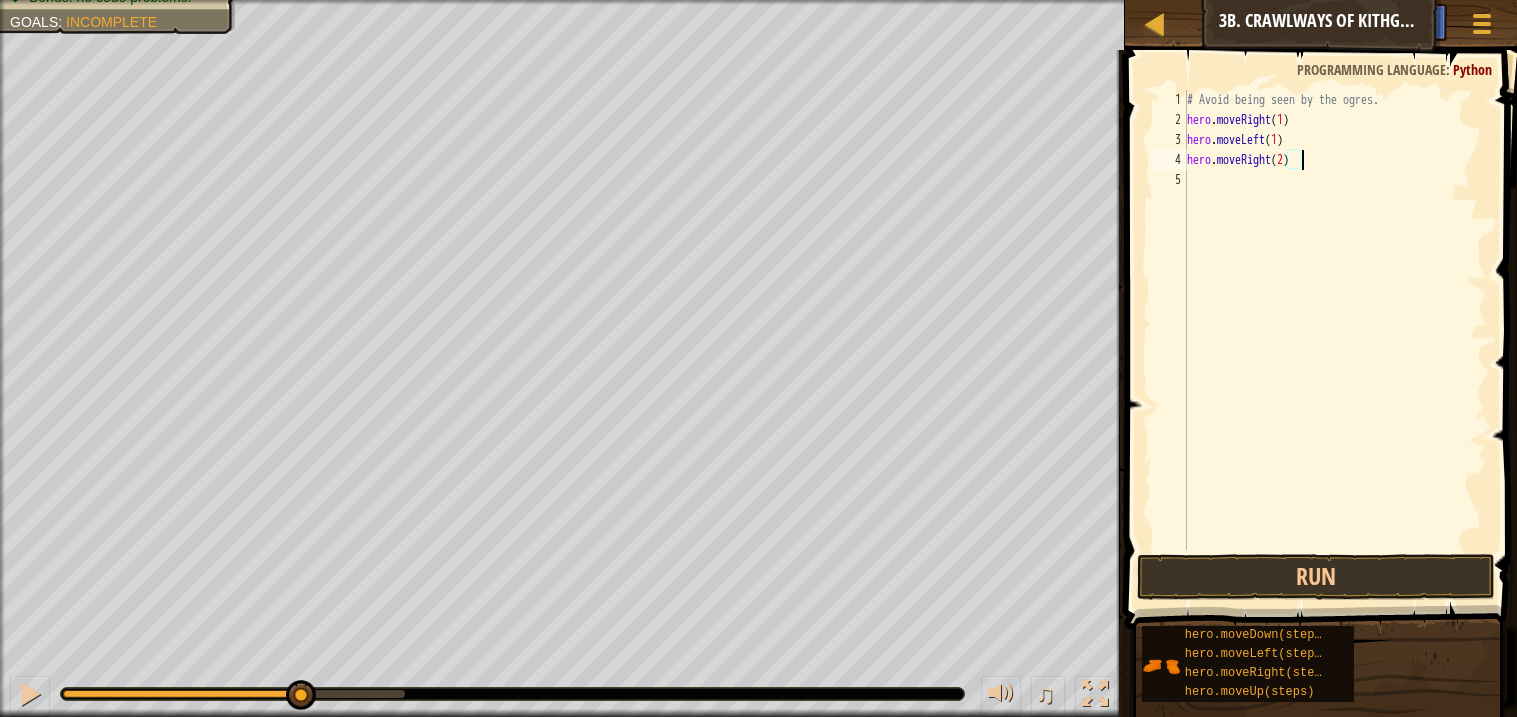 scroll, scrollTop: 8, scrollLeft: 8, axis: both 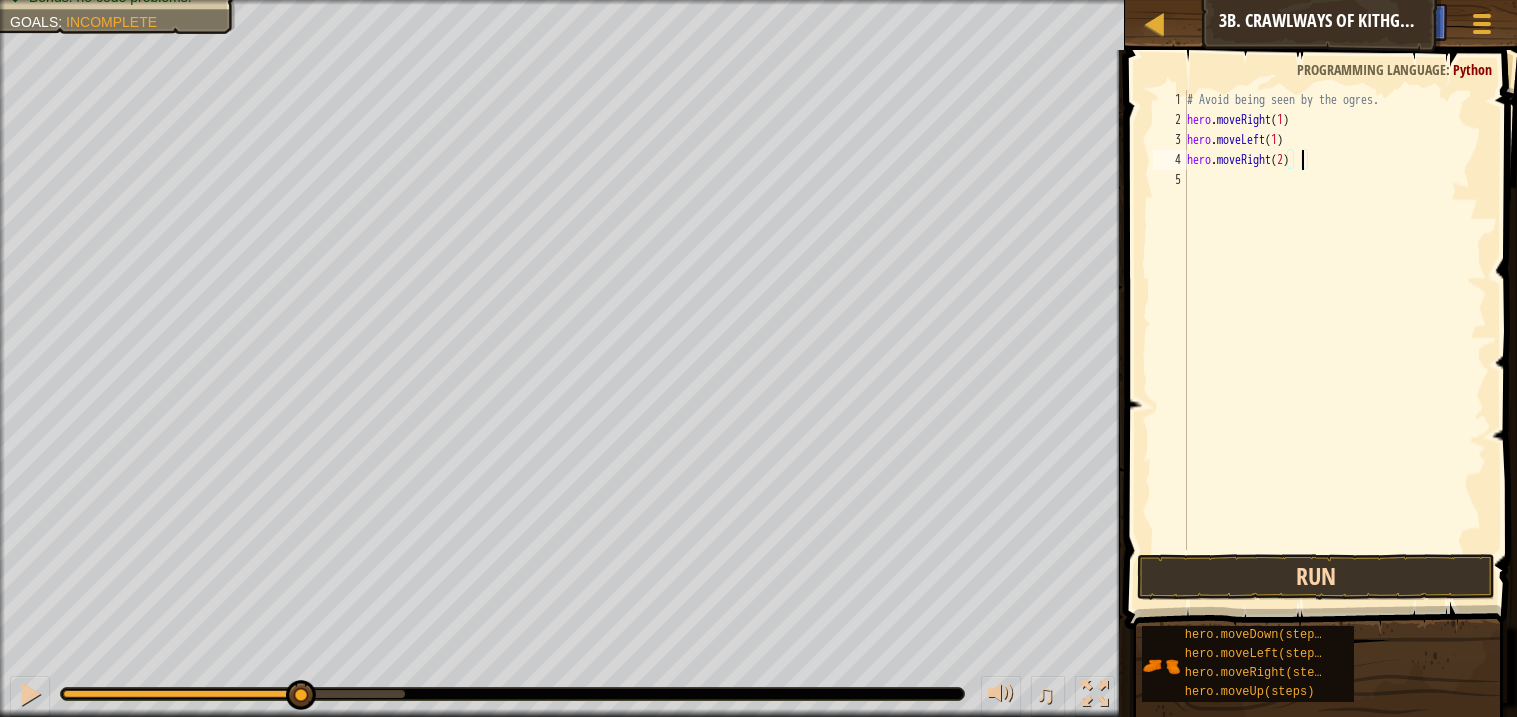 type on "hero.moveRight(2)" 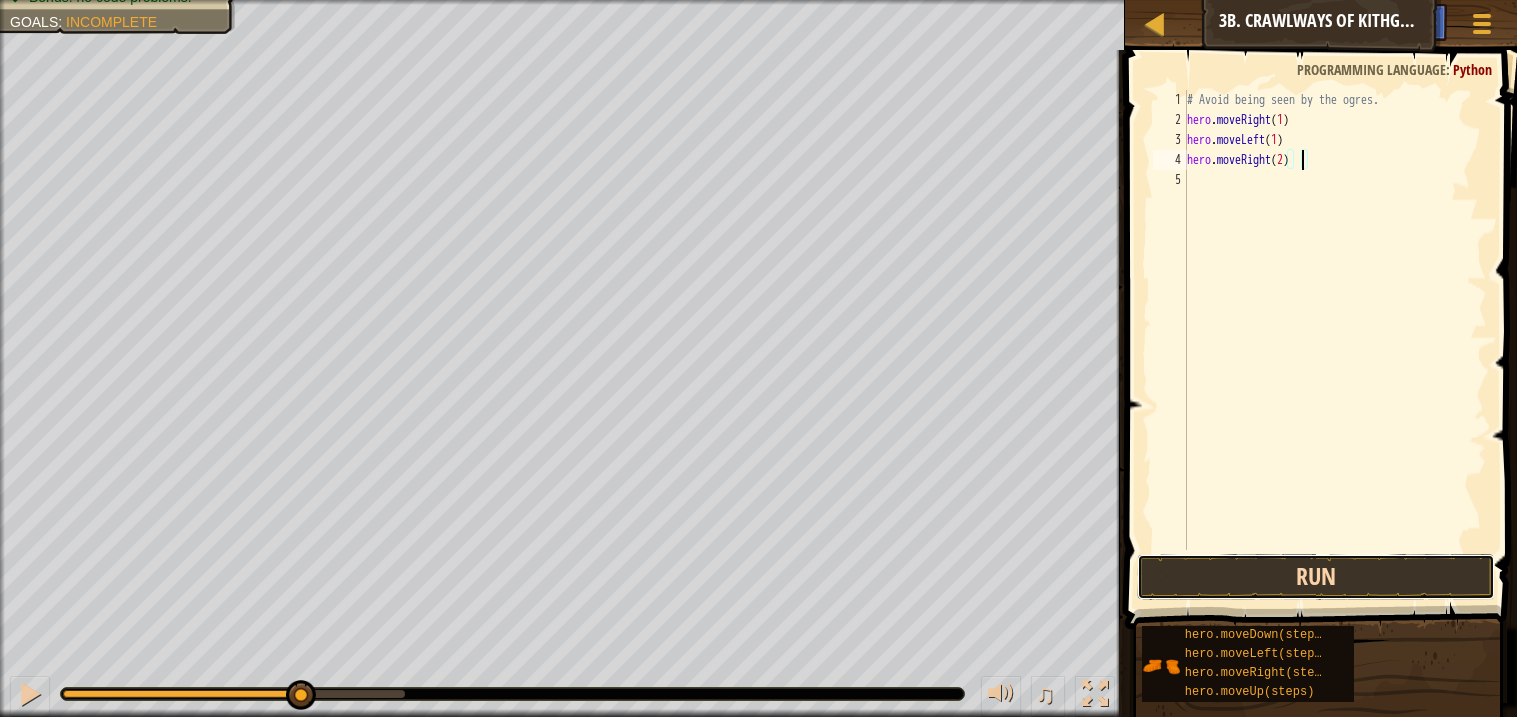 click on "Run" at bounding box center [1315, 577] 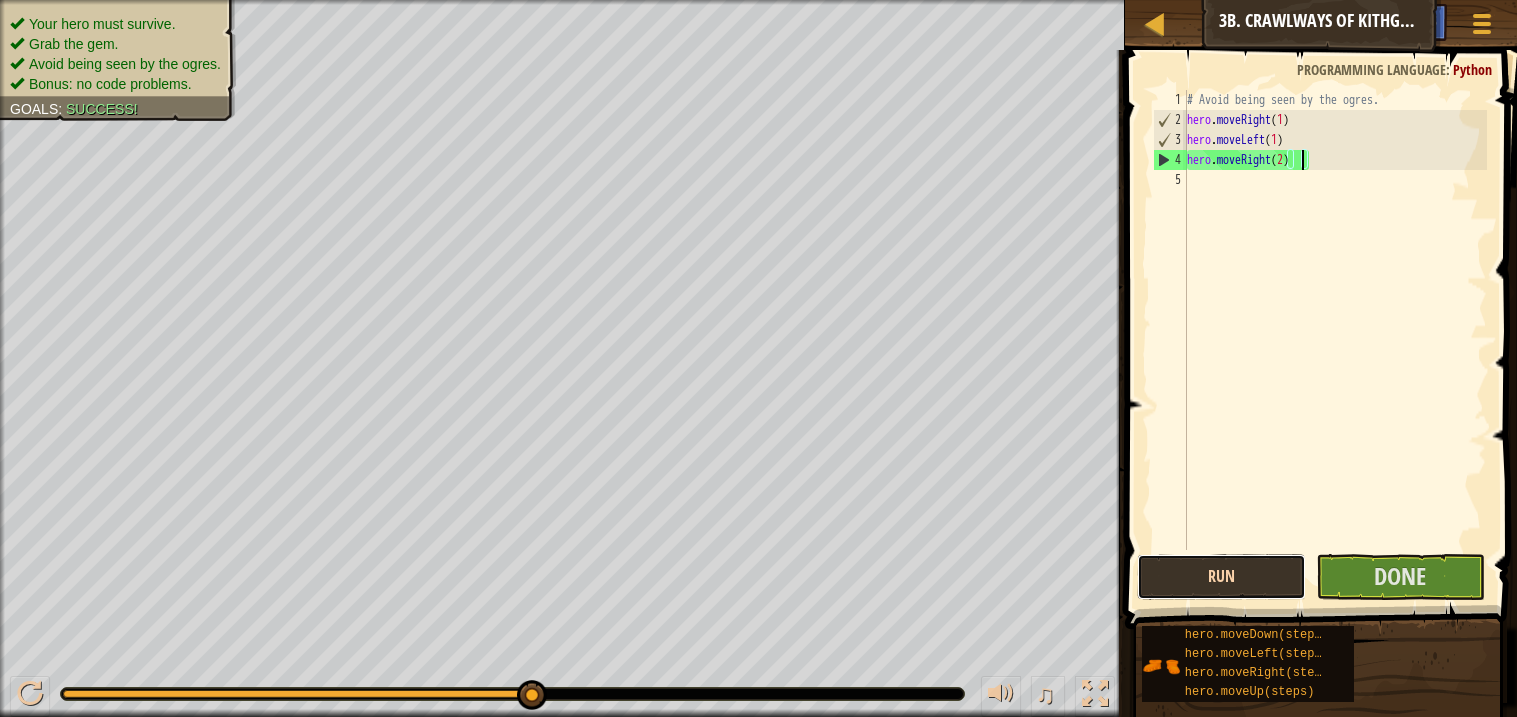 click on "Run" at bounding box center [1221, 577] 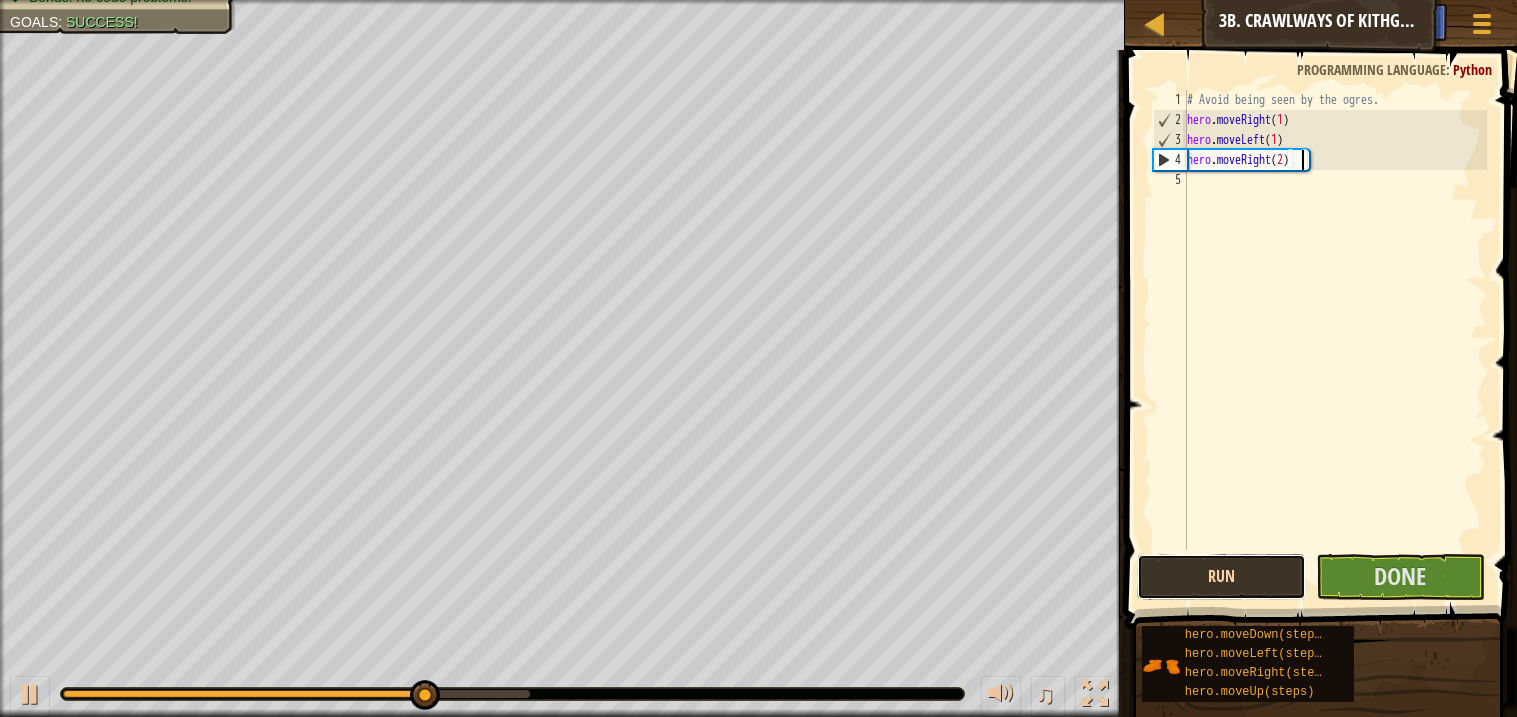 click on "Run" at bounding box center [1221, 577] 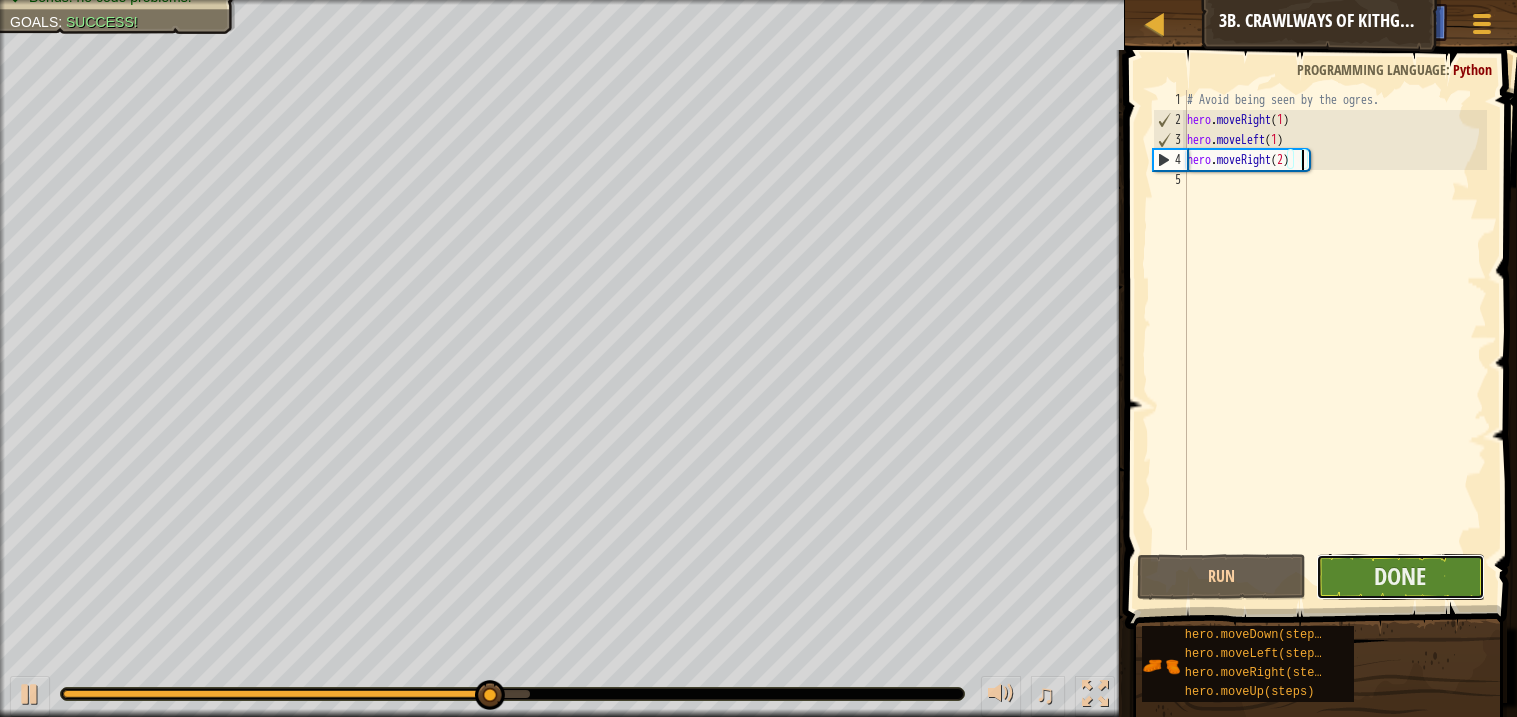 click on "Done" at bounding box center (1400, 577) 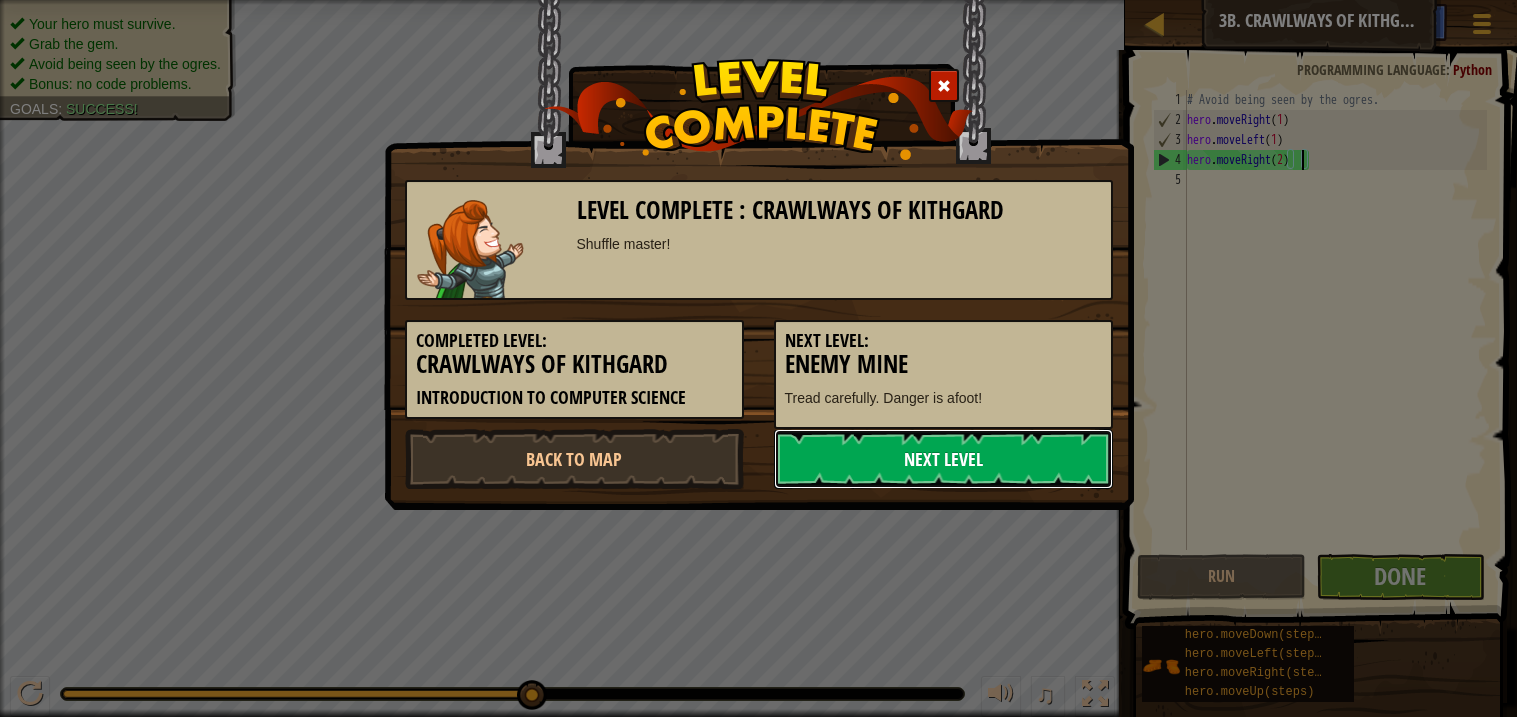 click on "Next Level" at bounding box center [943, 459] 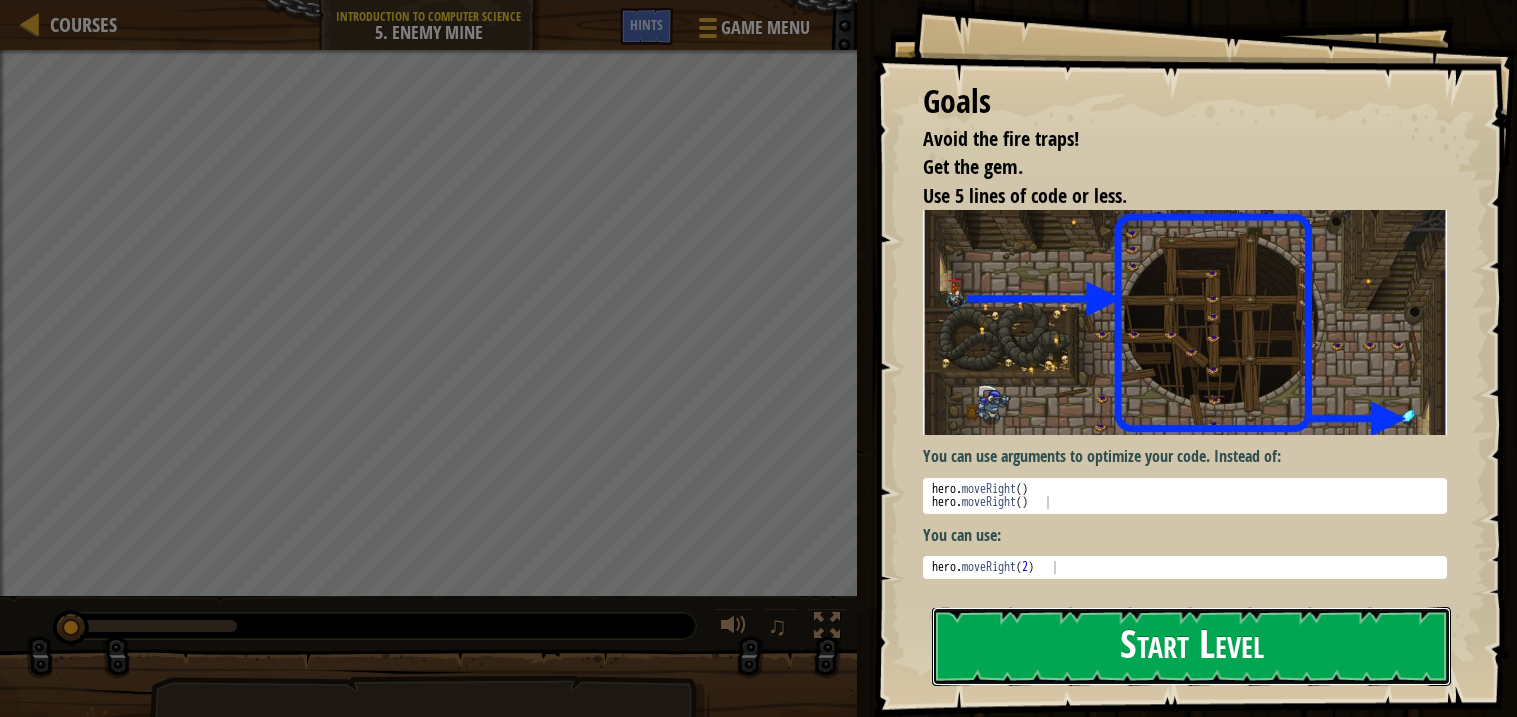 click on "Start Level" at bounding box center [1191, 646] 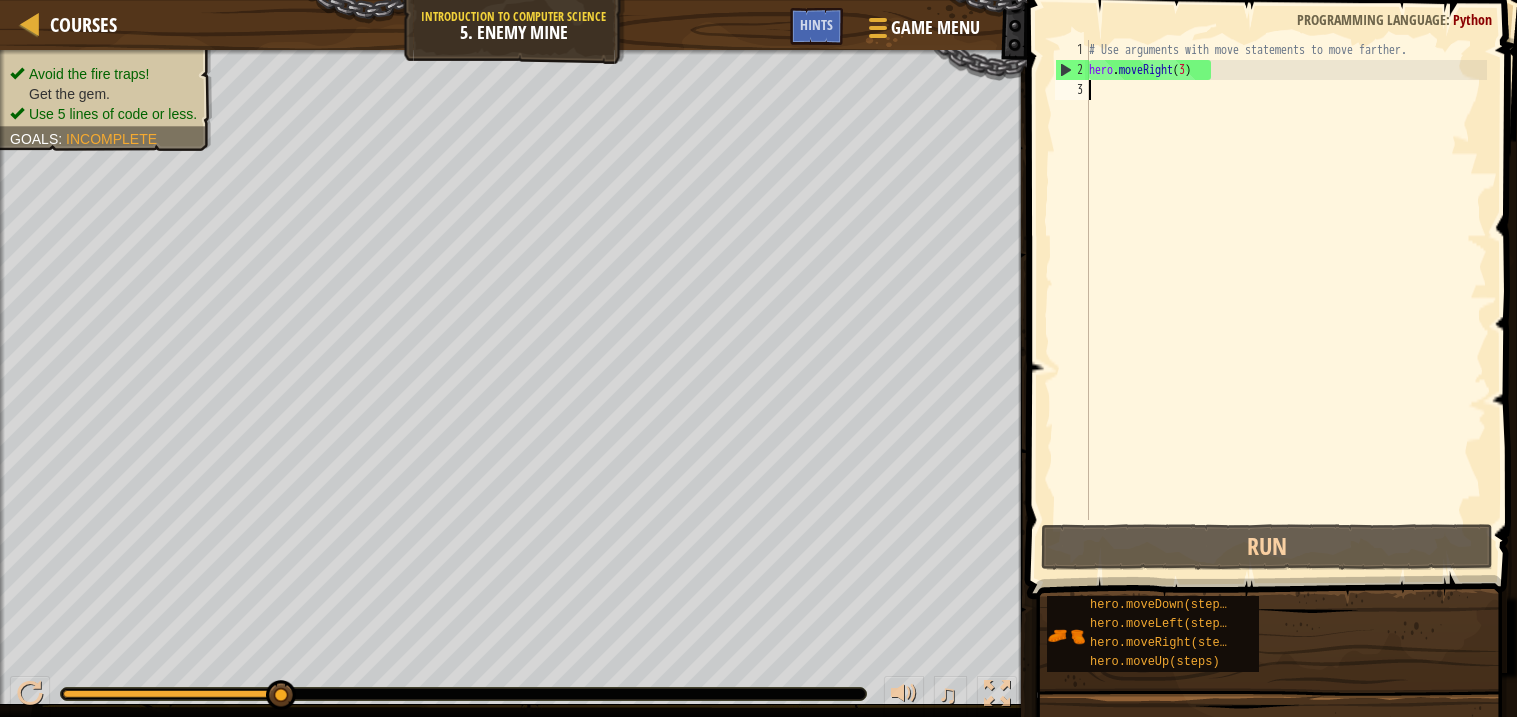 scroll, scrollTop: 8, scrollLeft: 0, axis: vertical 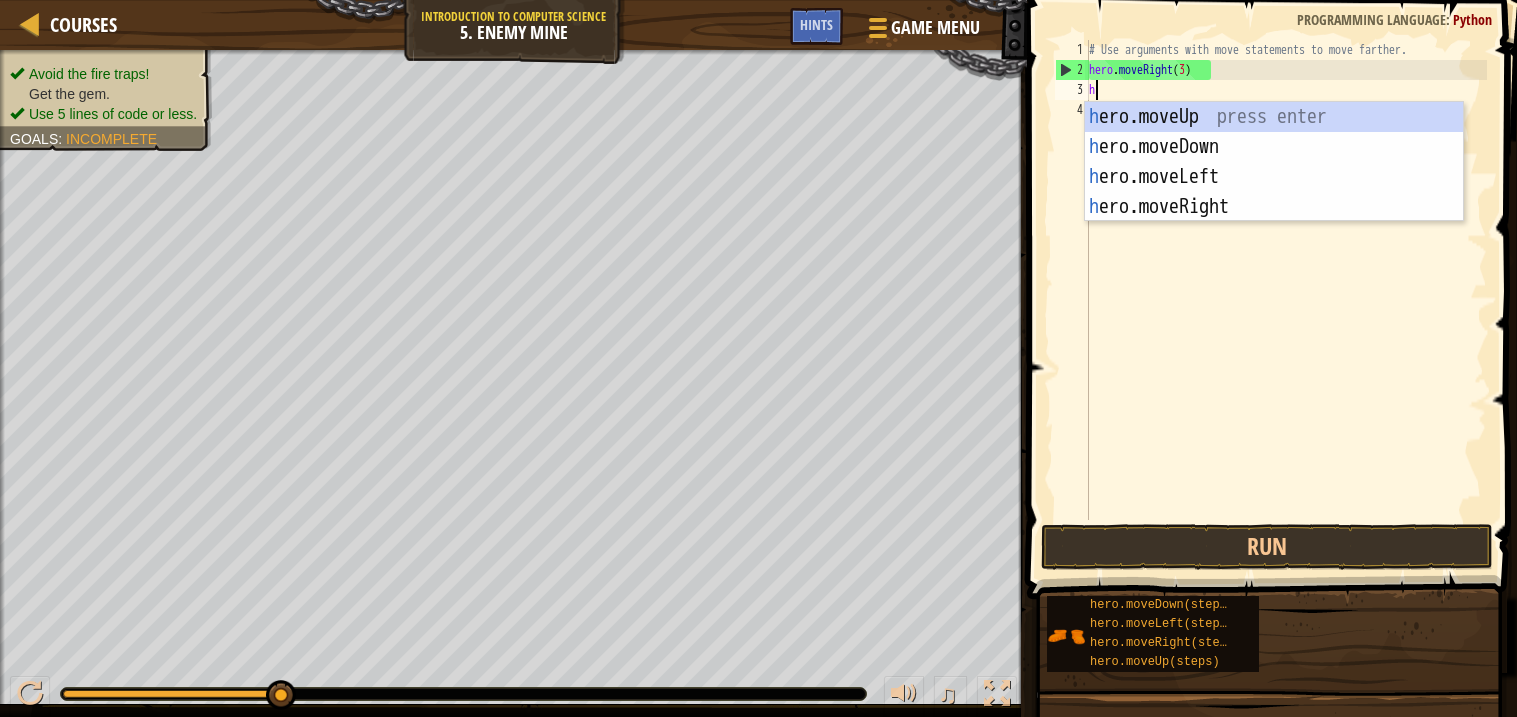 type on "he" 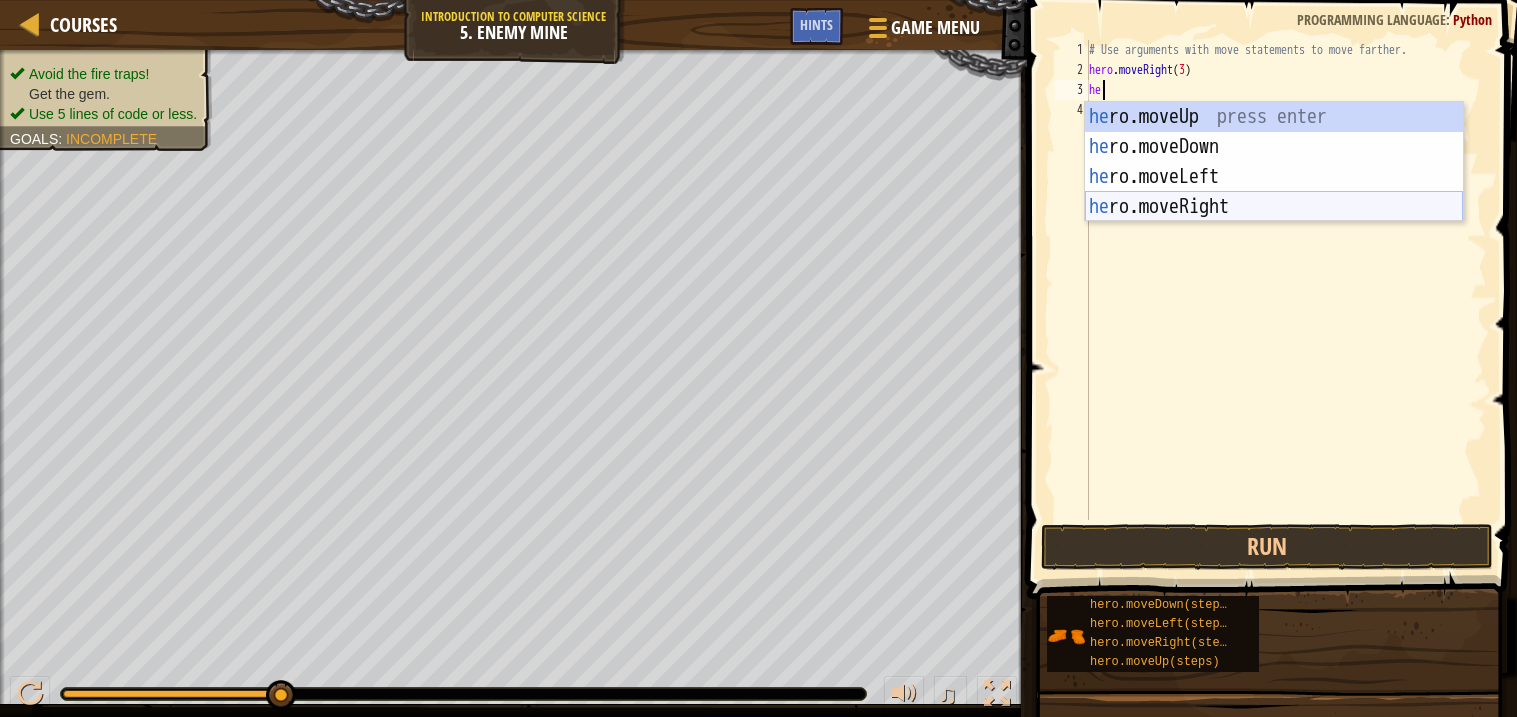 click on "he ro.moveUp press enter he ro.moveDown press enter he ro.moveLeft press enter he ro.moveRight press enter" at bounding box center [1274, 192] 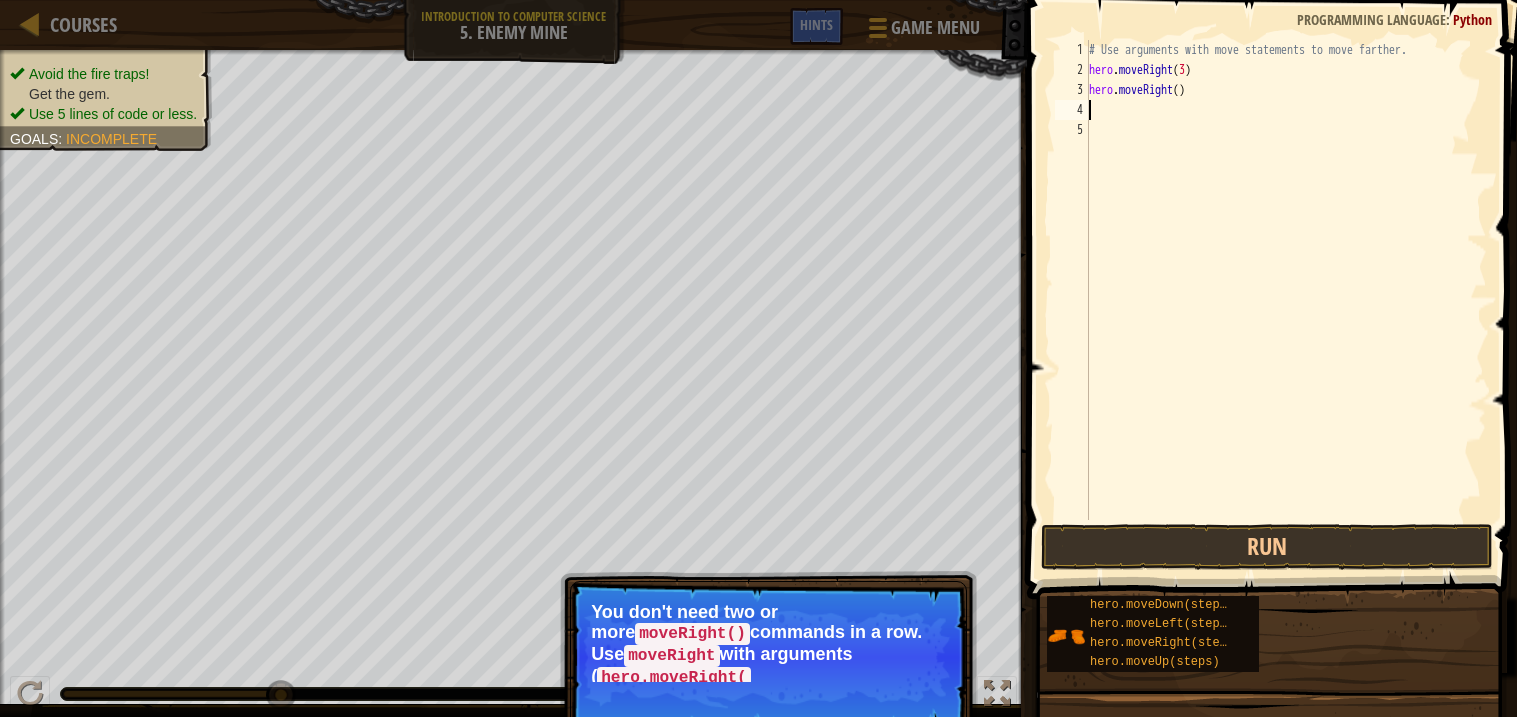 click on "# Use arguments with move statements to move farther. hero . moveRight ( 3 ) hero . moveRight ( )" at bounding box center [1286, 300] 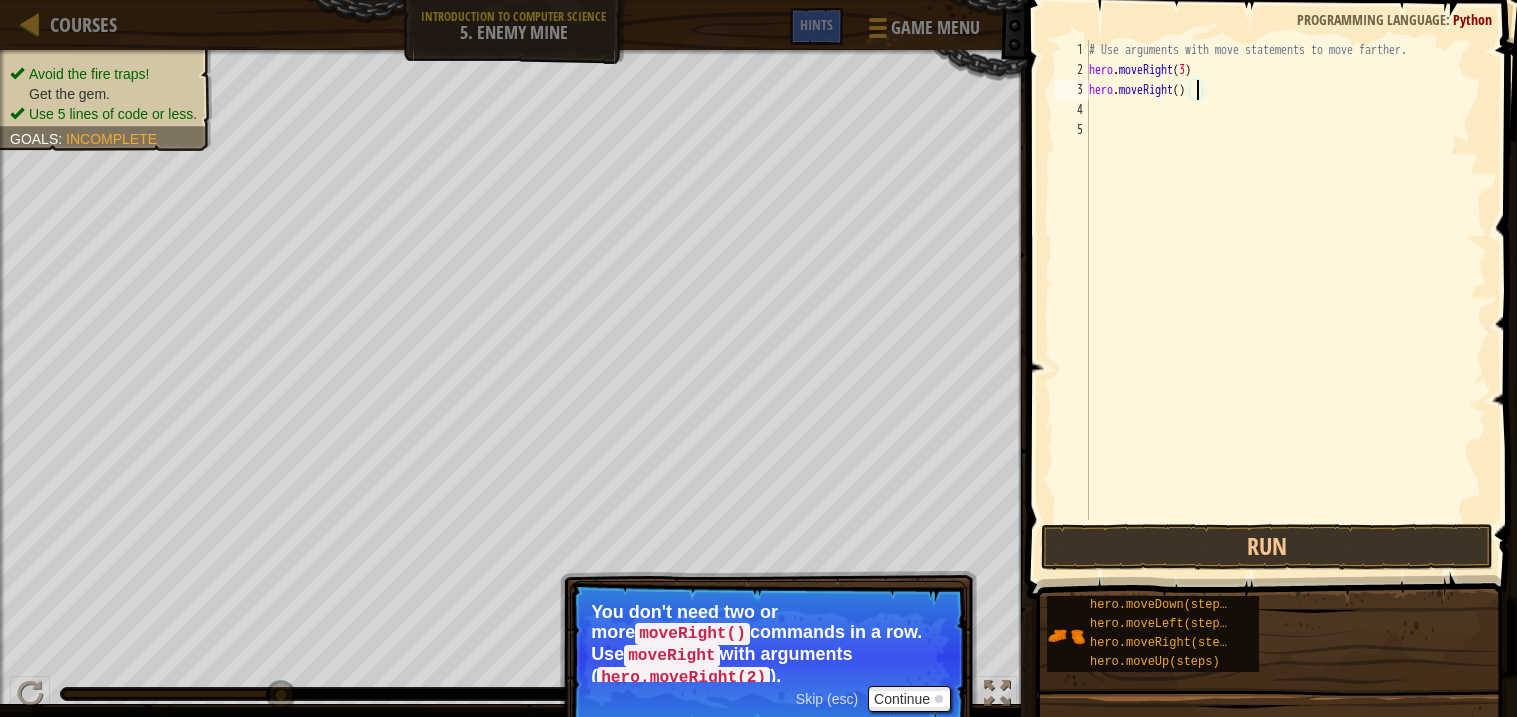 scroll, scrollTop: 8, scrollLeft: 8, axis: both 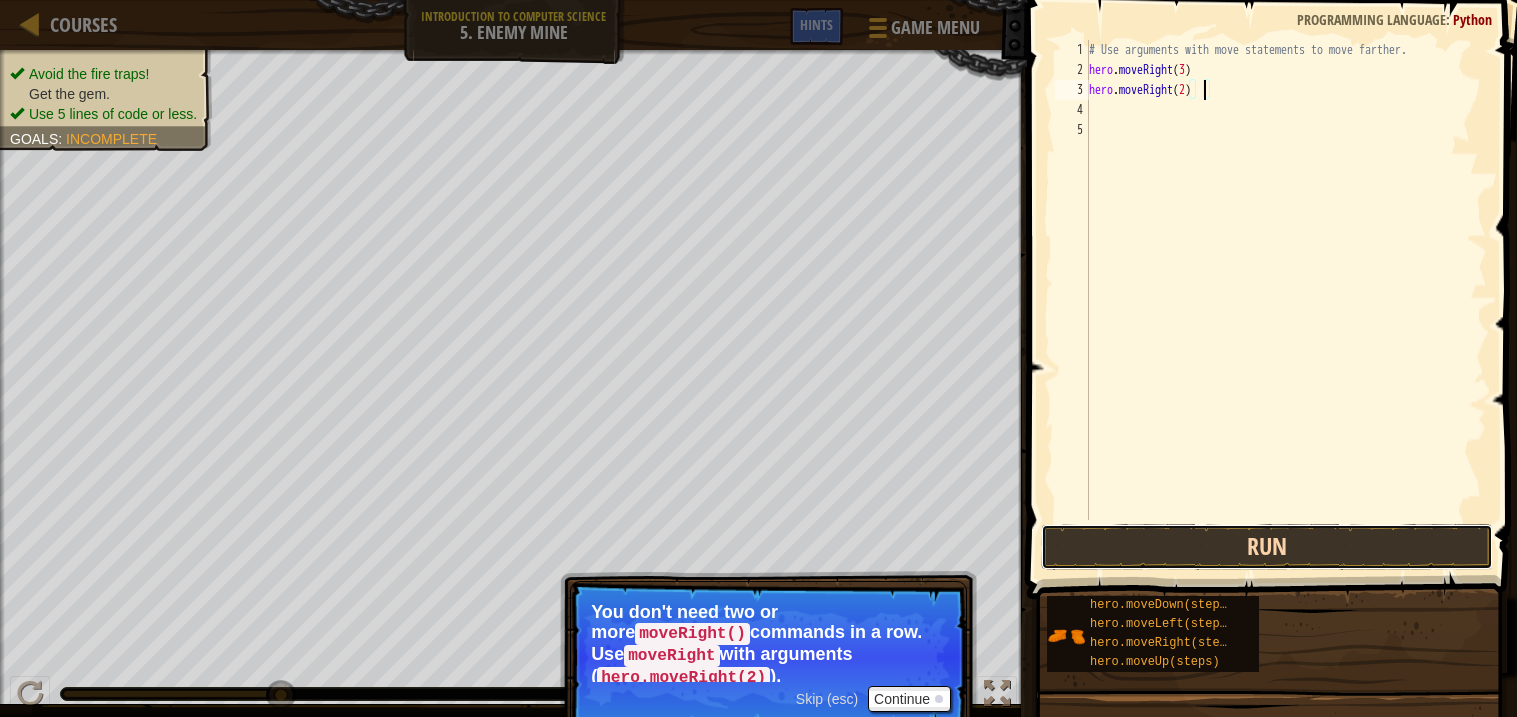 click on "Run" at bounding box center (1267, 547) 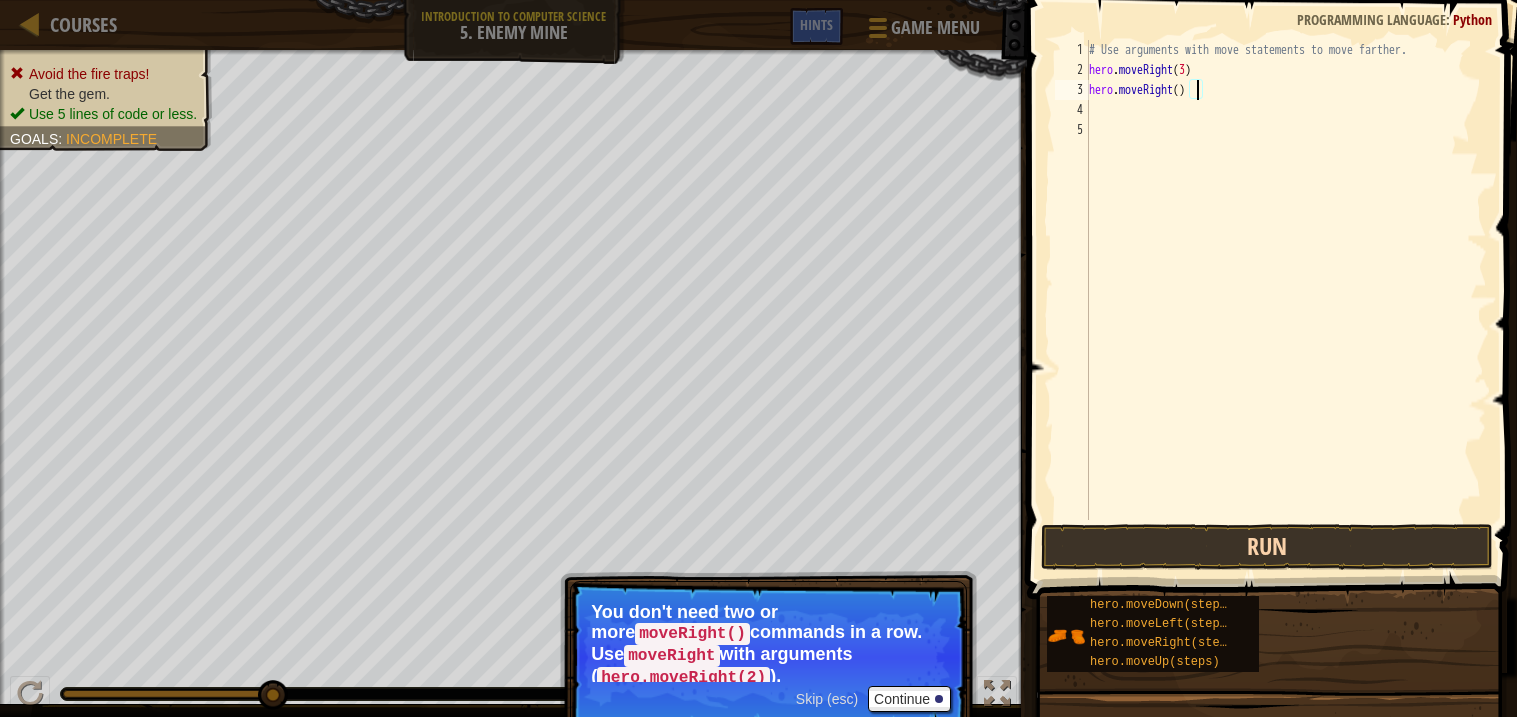 scroll, scrollTop: 8, scrollLeft: 8, axis: both 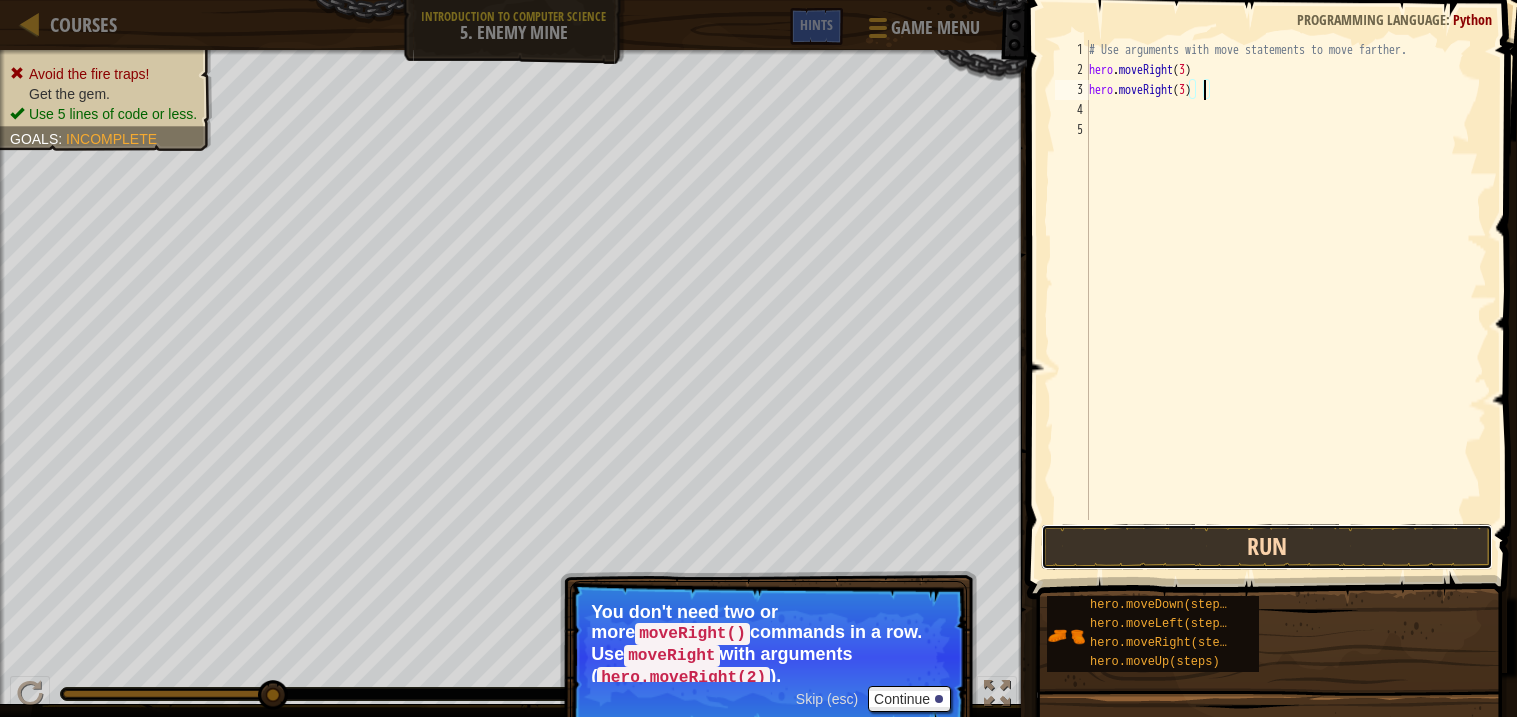 click on "Run" at bounding box center (1267, 547) 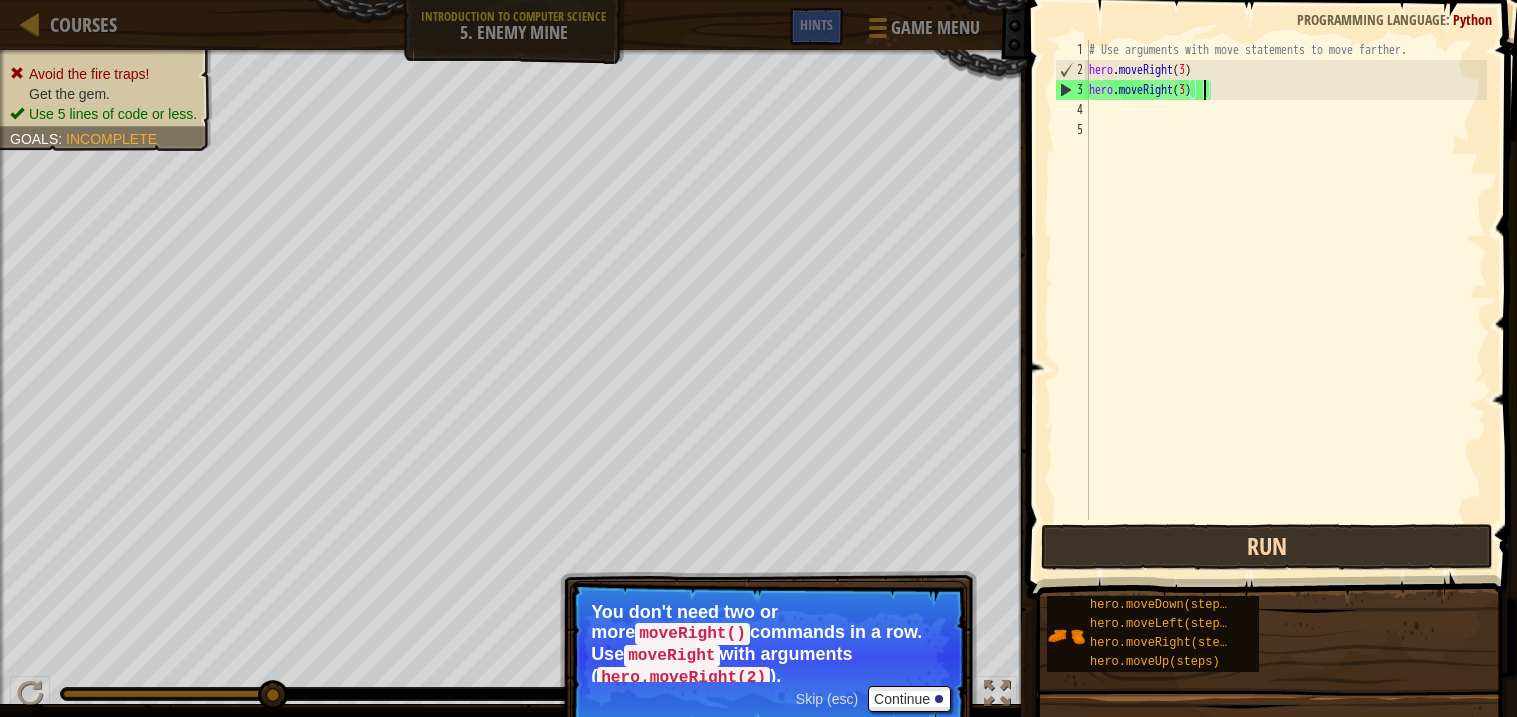 scroll, scrollTop: 8, scrollLeft: 7, axis: both 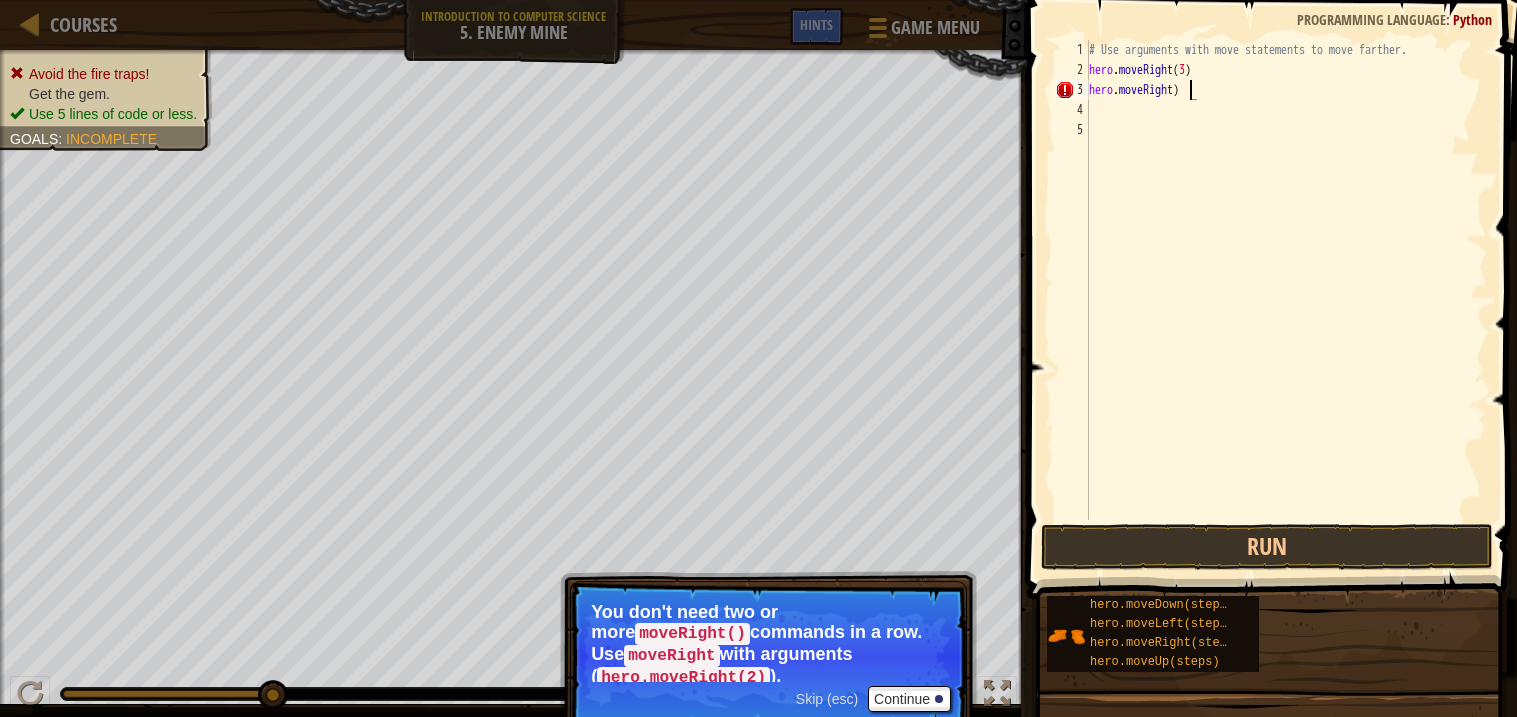 click on "# Use arguments with move statements to move farther. hero . moveRight ( 3 ) hero . moveRight )" at bounding box center [1286, 300] 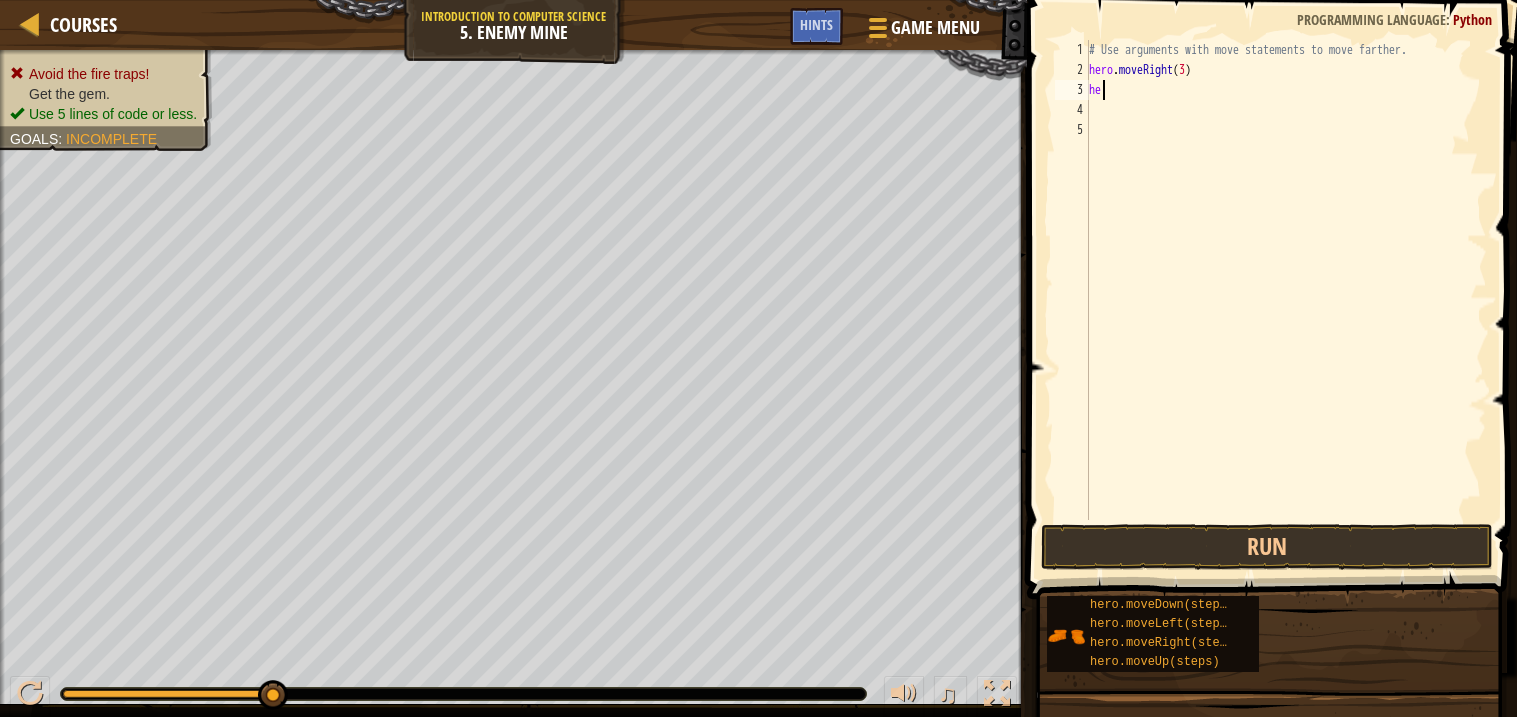 scroll, scrollTop: 8, scrollLeft: 0, axis: vertical 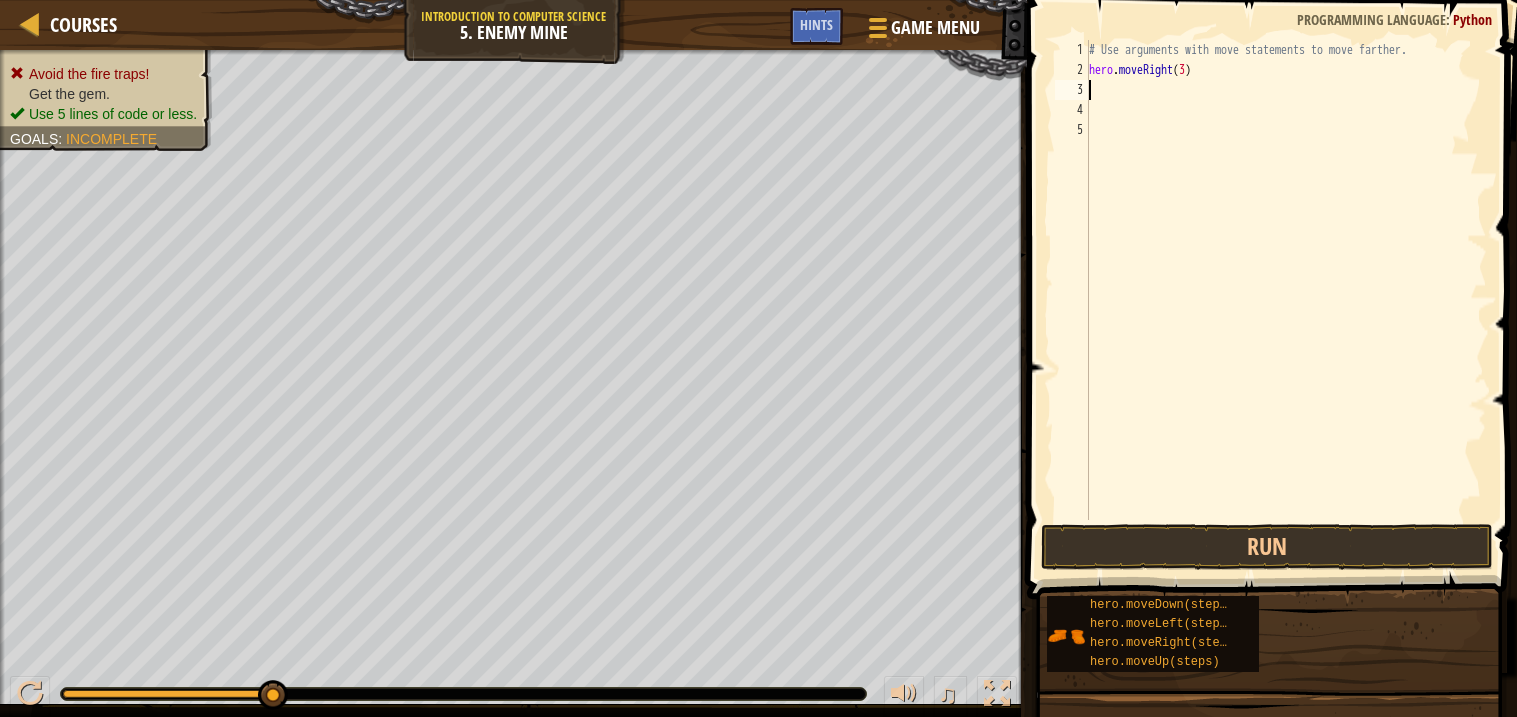 type on "h" 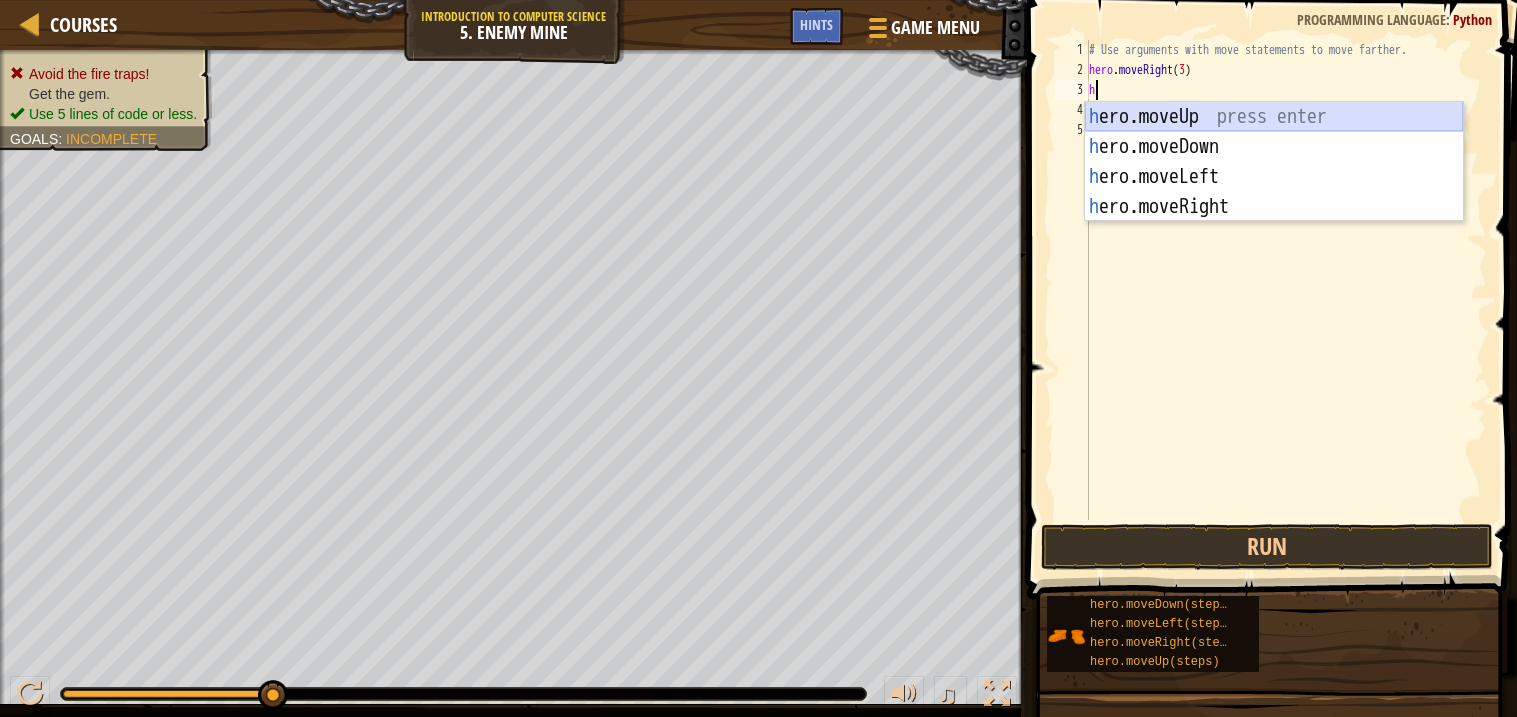 click on "h ero.moveUp press enter h ero.moveDown press enter h ero.moveLeft press enter h ero.moveRight press enter" at bounding box center (1274, 192) 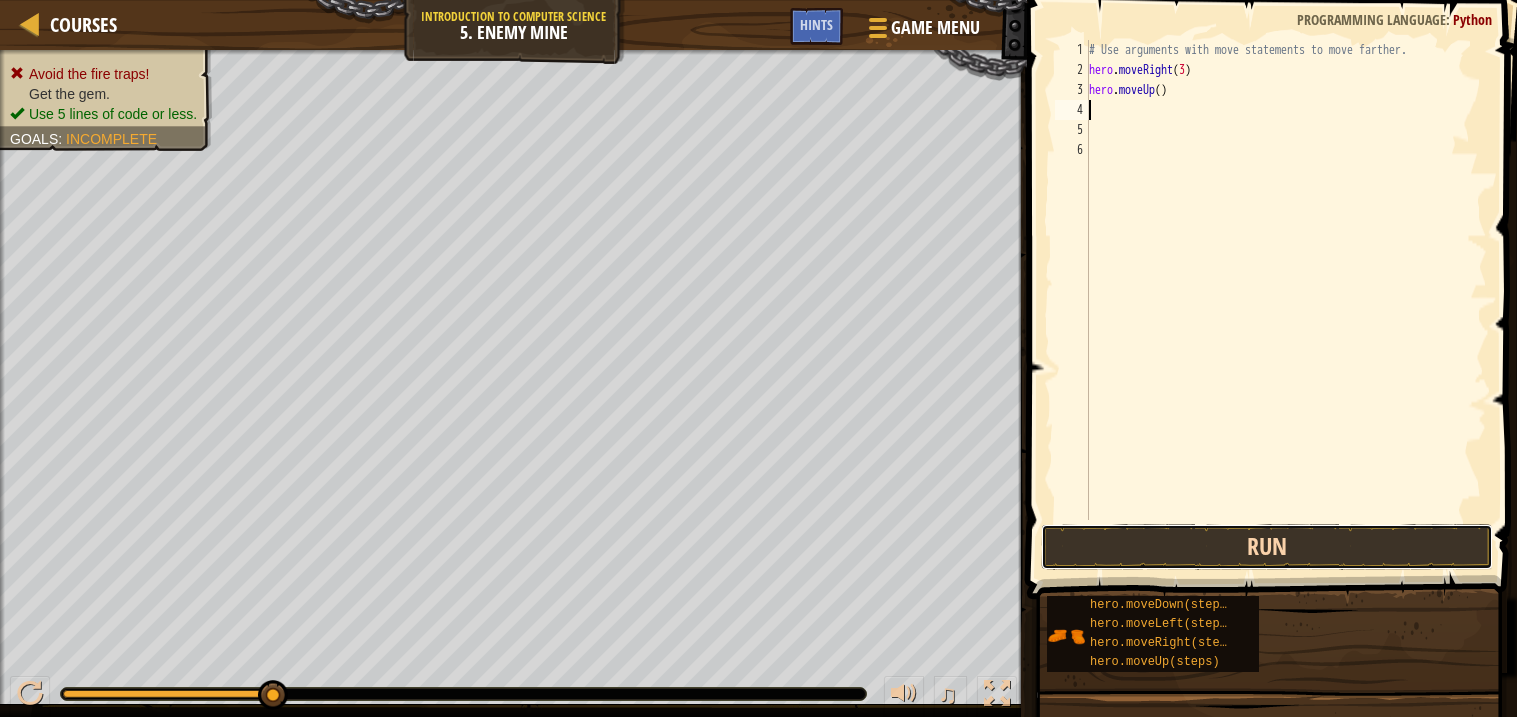 click on "Run" at bounding box center (1267, 547) 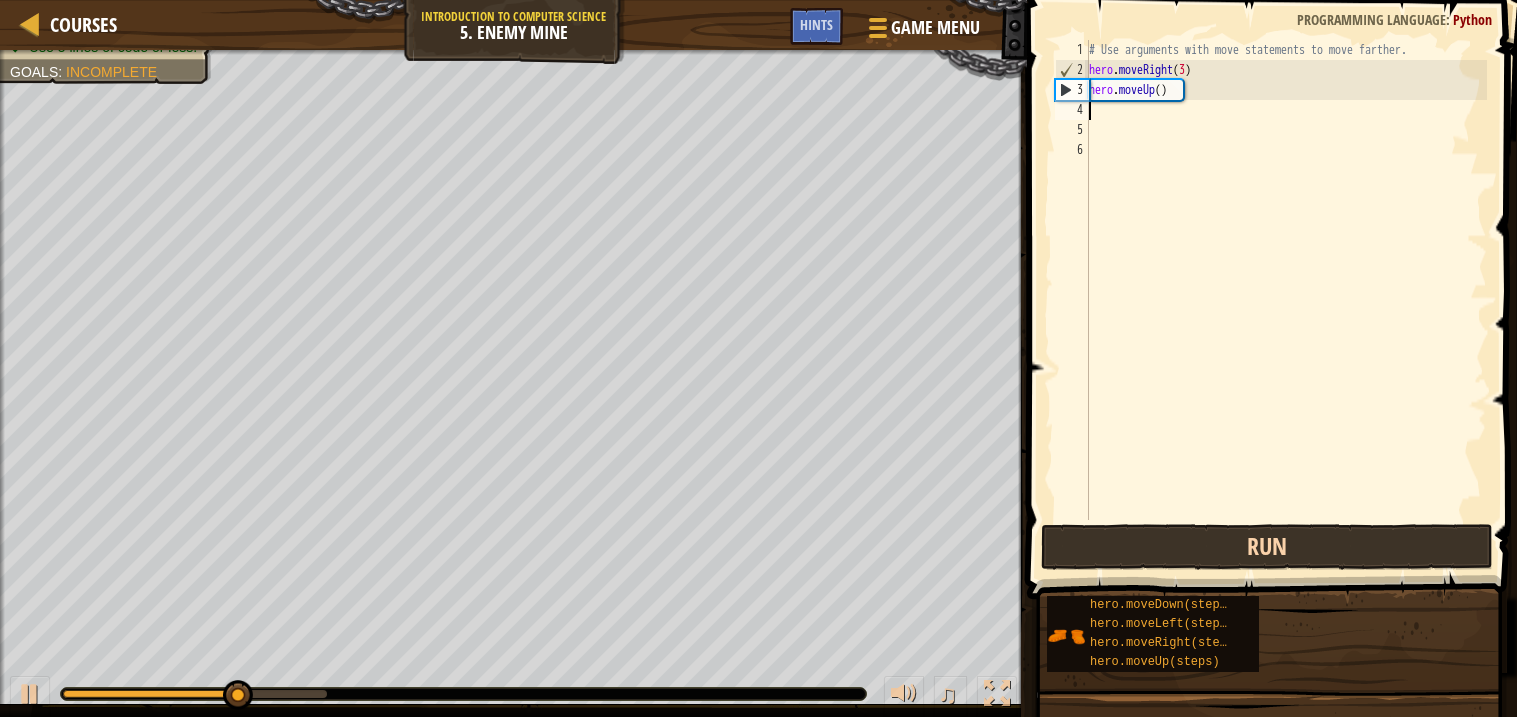 type on "h" 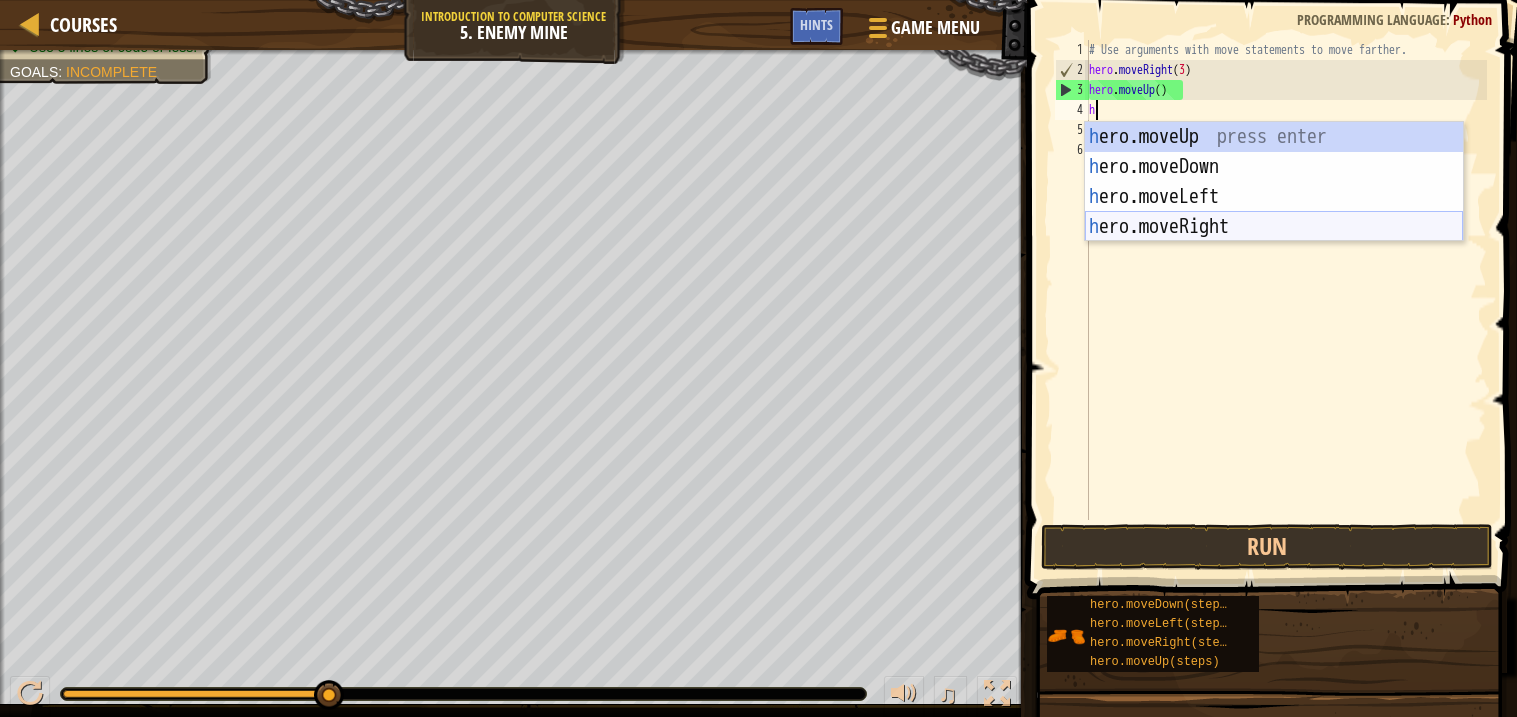 click on "h ero.moveUp press enter h ero.moveDown press enter h ero.moveLeft press enter h ero.moveRight press enter" at bounding box center (1274, 212) 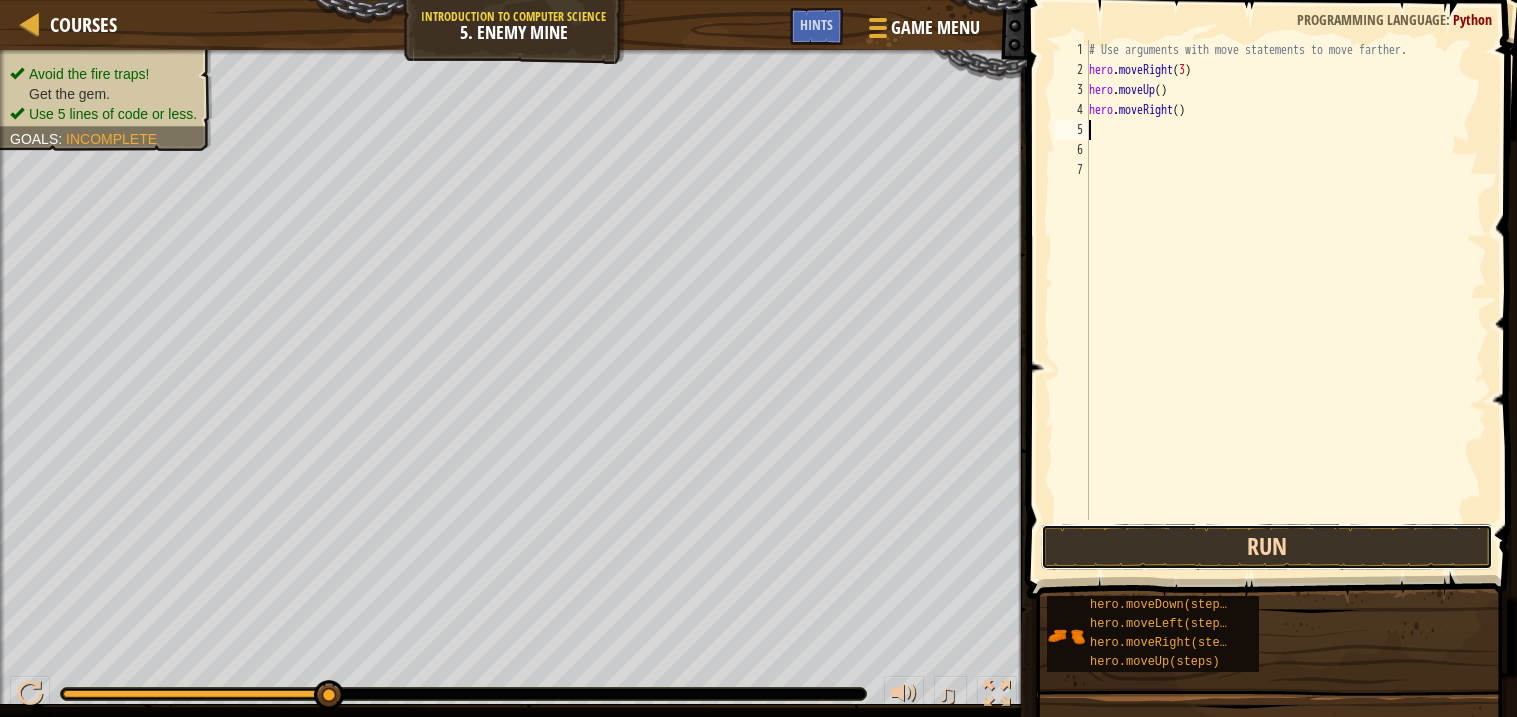 click on "Run" at bounding box center [1267, 547] 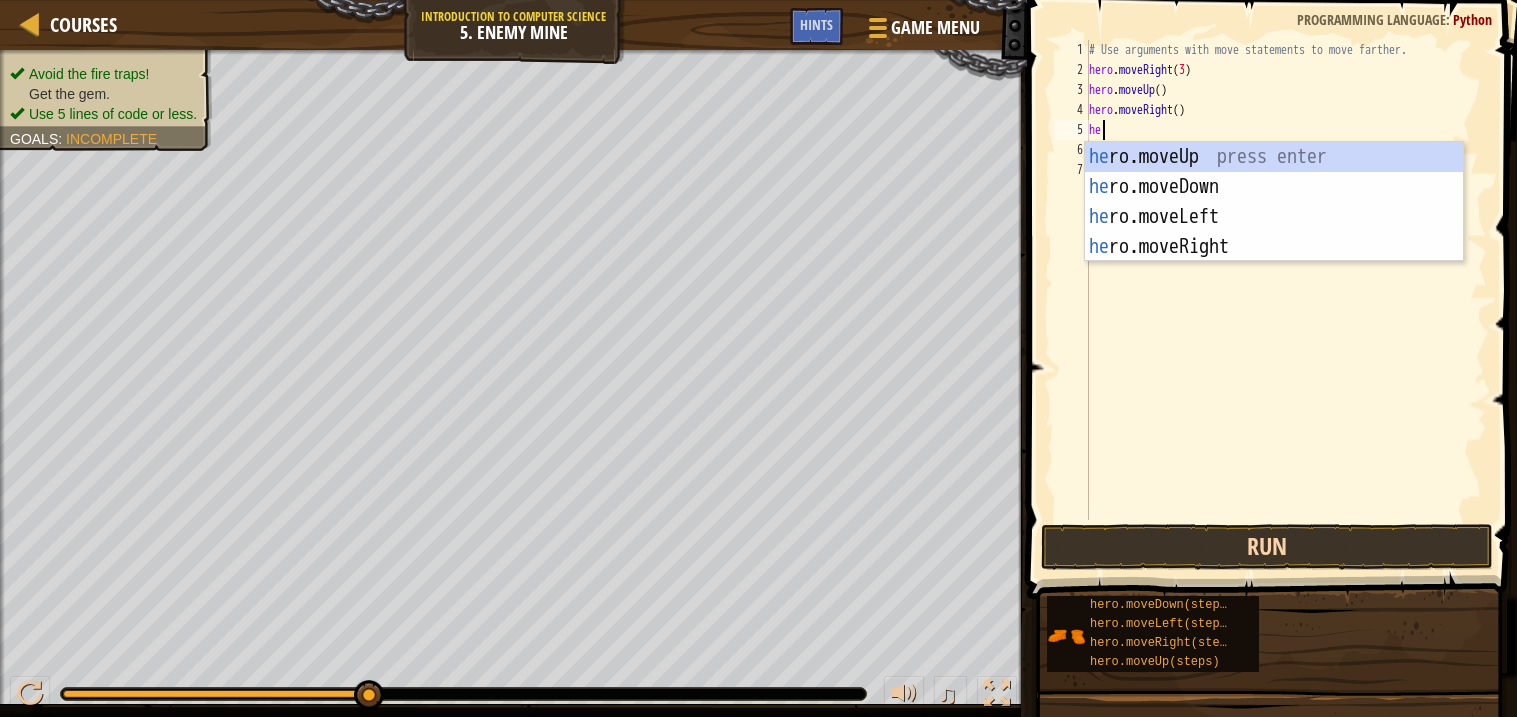 type on "her" 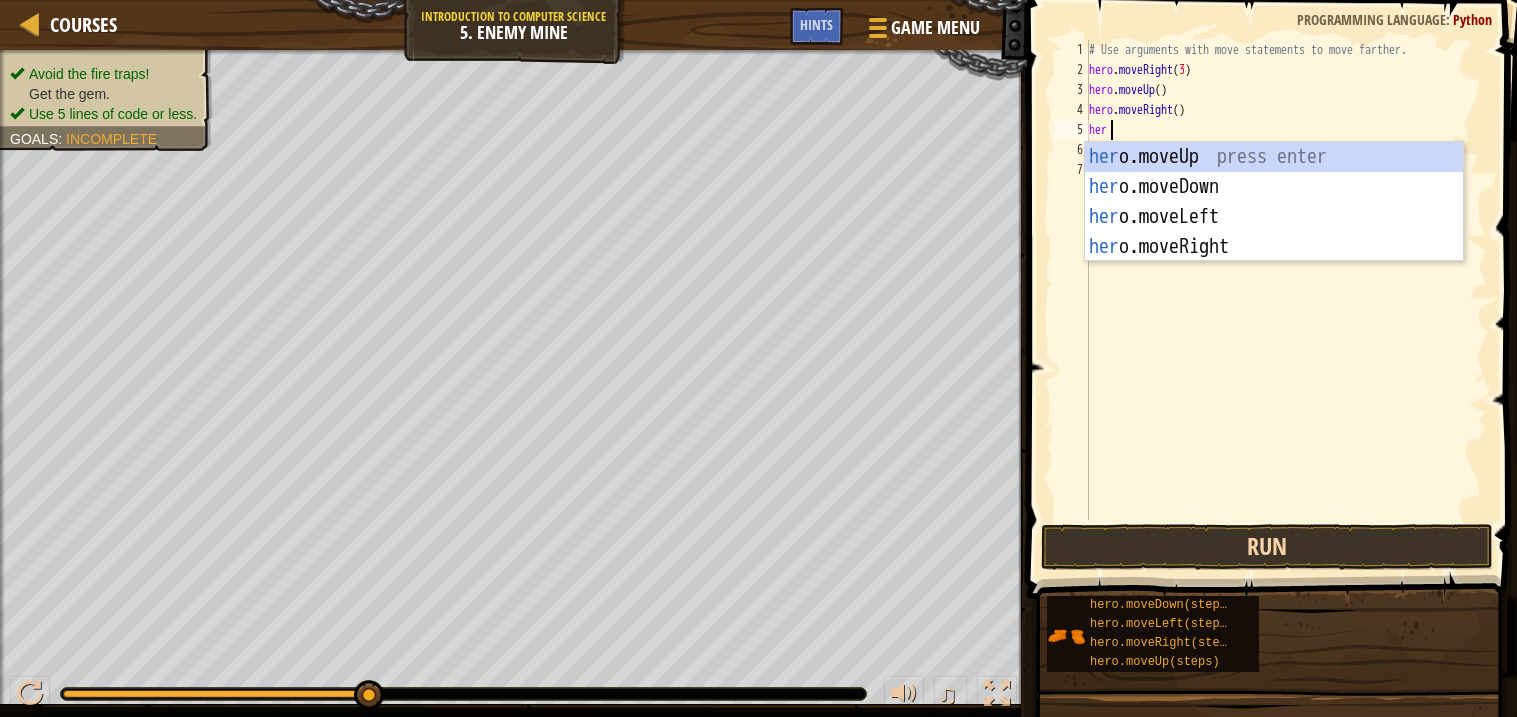 scroll, scrollTop: 8, scrollLeft: 1, axis: both 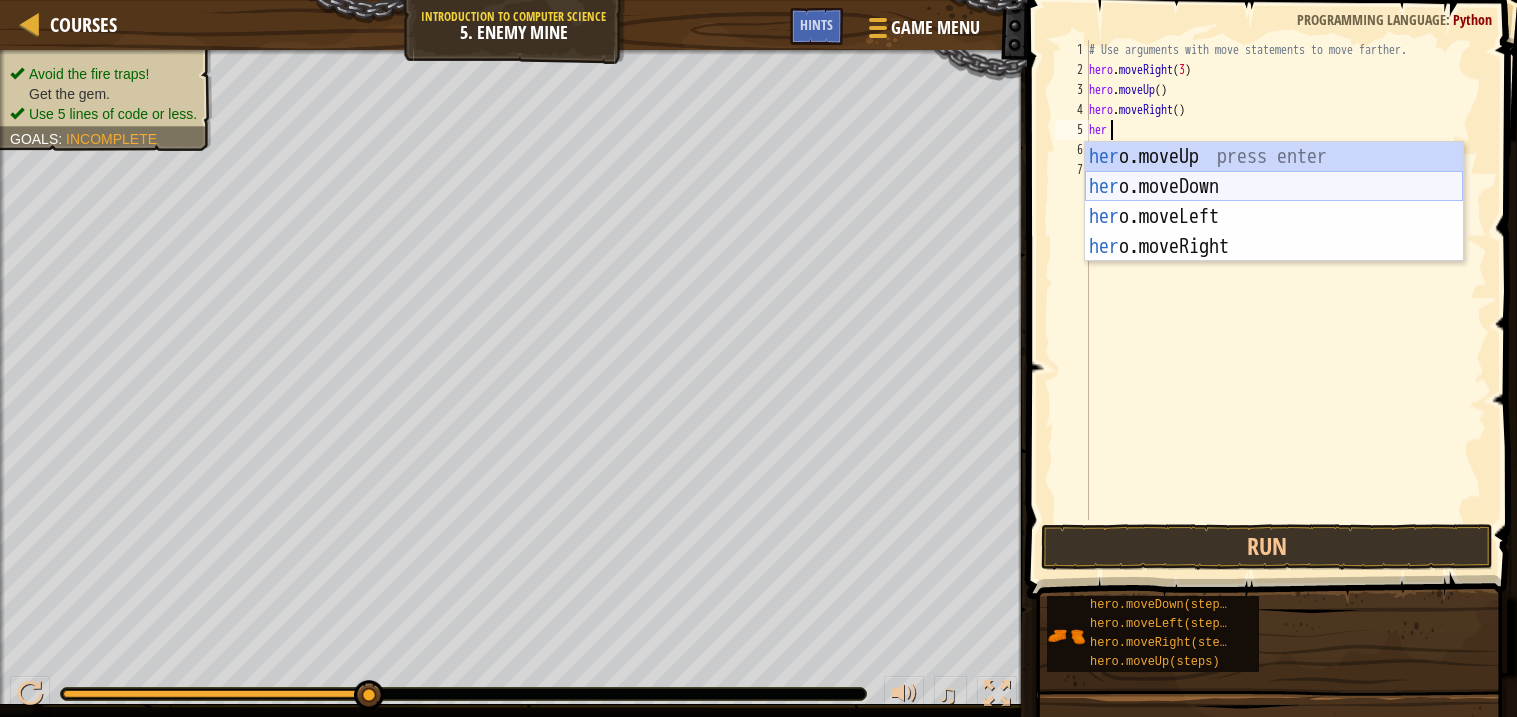 click on "her o.moveUp press enter her o.moveDown press enter her o.moveLeft press enter her o.moveRight press enter" at bounding box center (1274, 232) 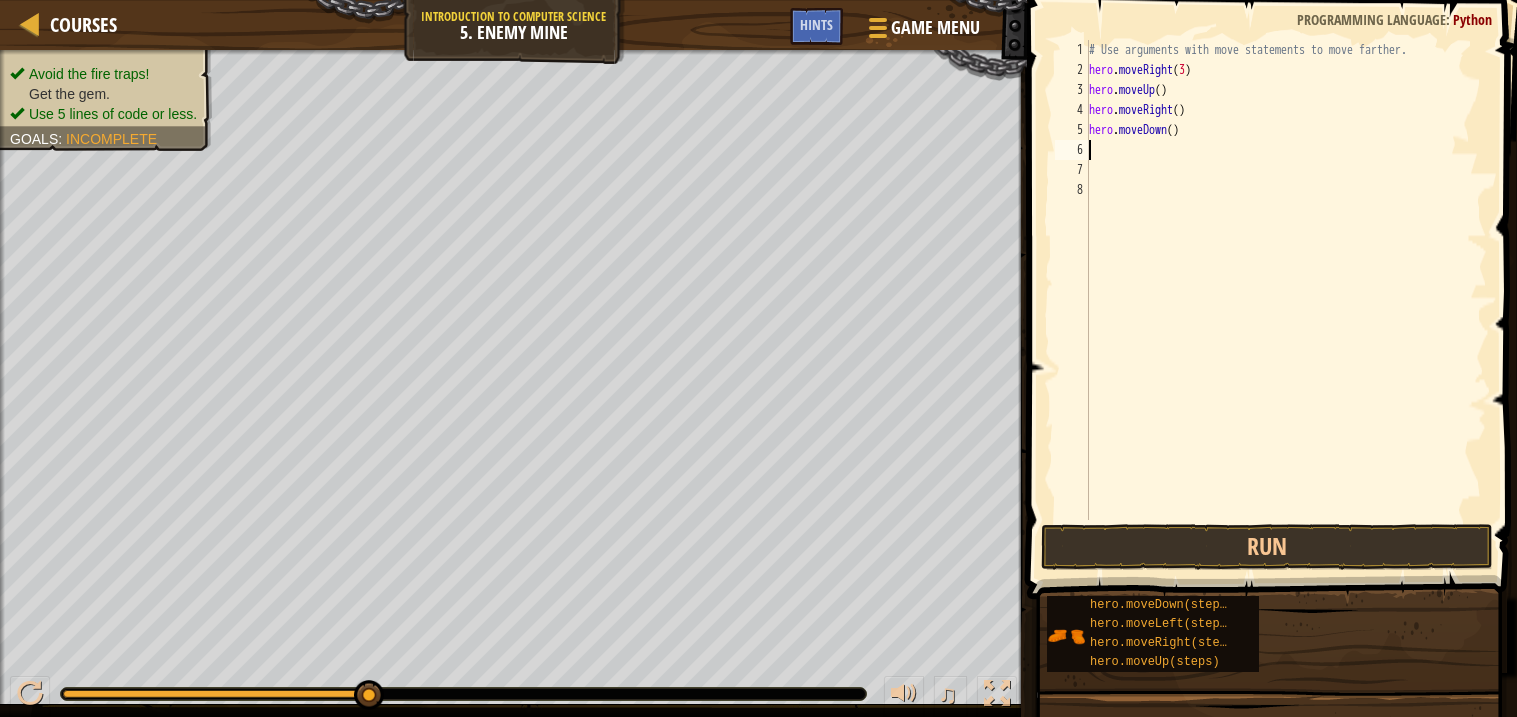 scroll, scrollTop: 8, scrollLeft: 0, axis: vertical 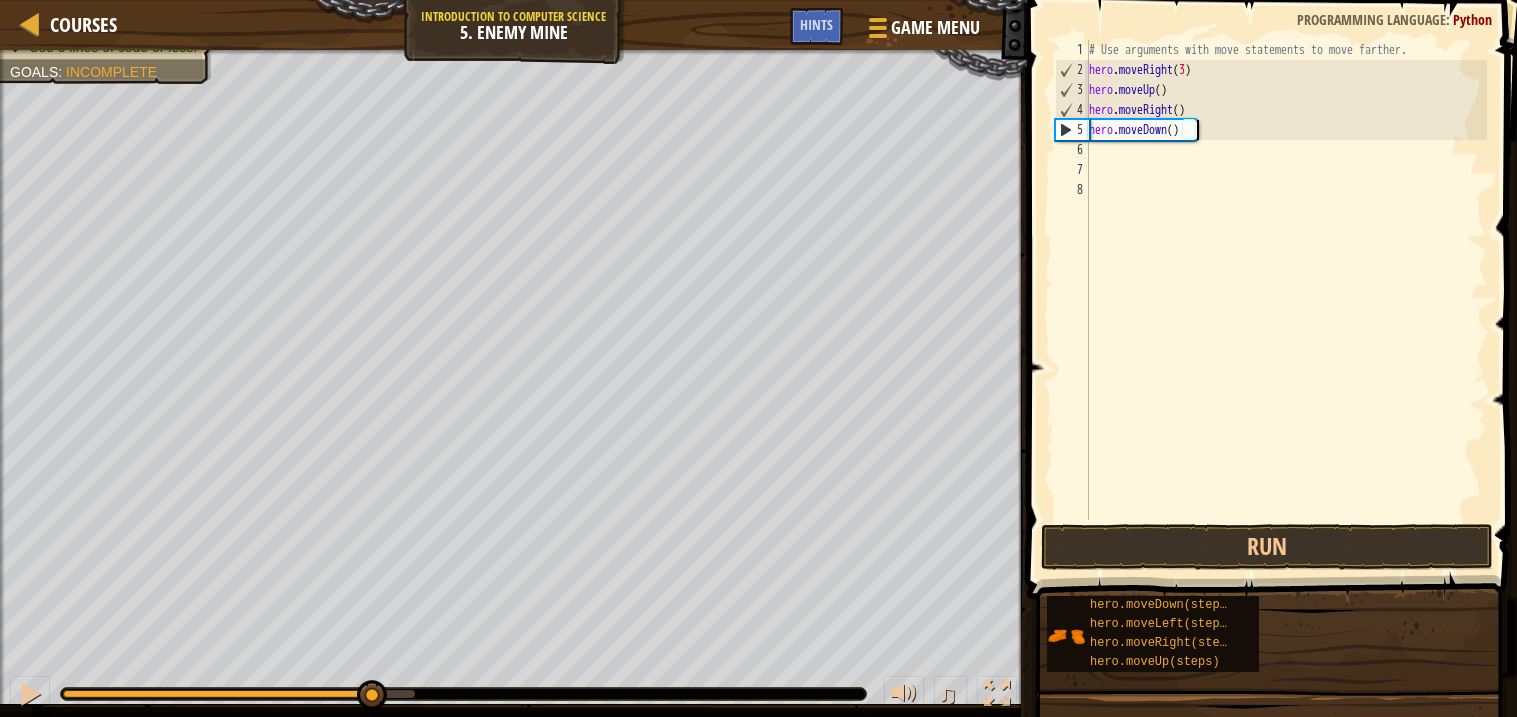 click on "# Use arguments with move statements to move farther. hero . moveRight ( 3 ) hero . moveUp ( ) hero . moveRight ( ) hero . moveDown ( )" at bounding box center [1286, 300] 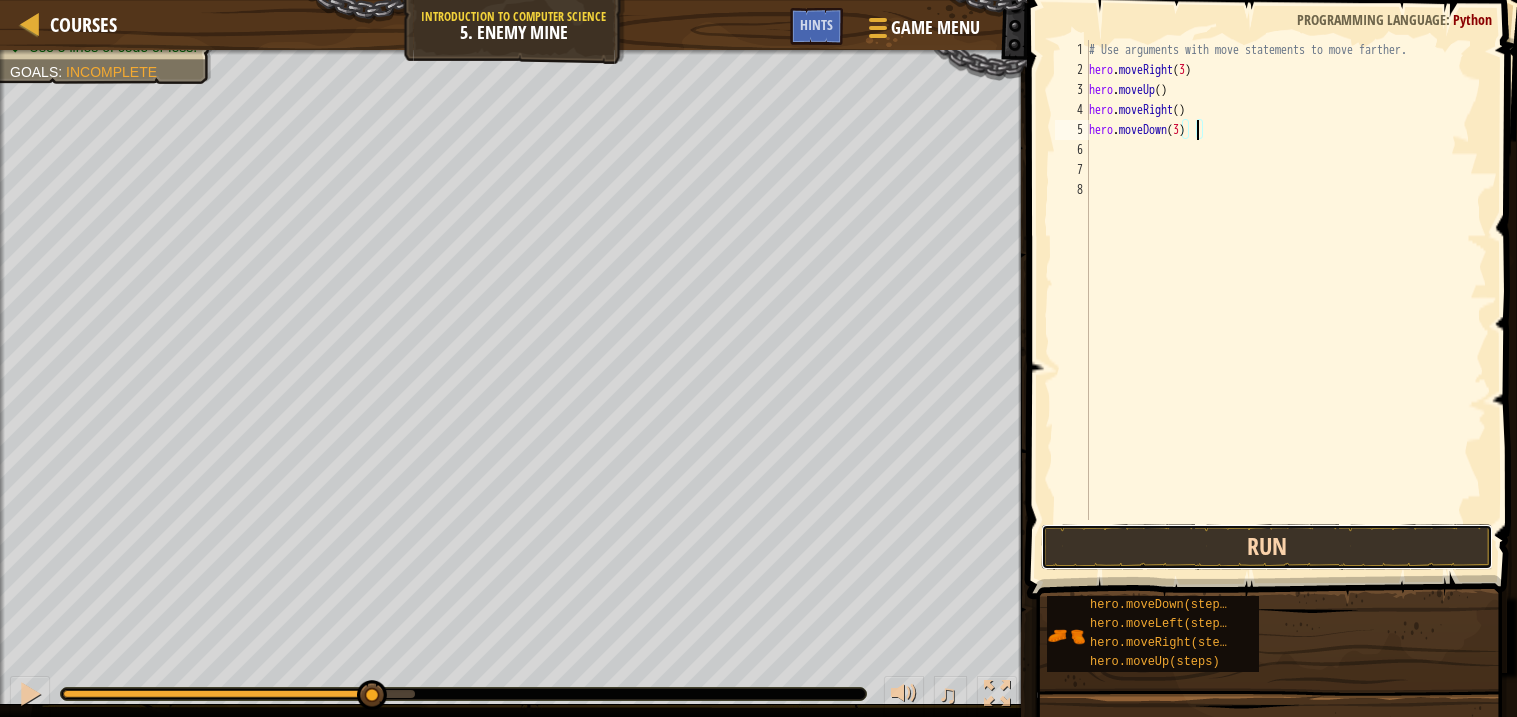 click on "Run" at bounding box center (1267, 547) 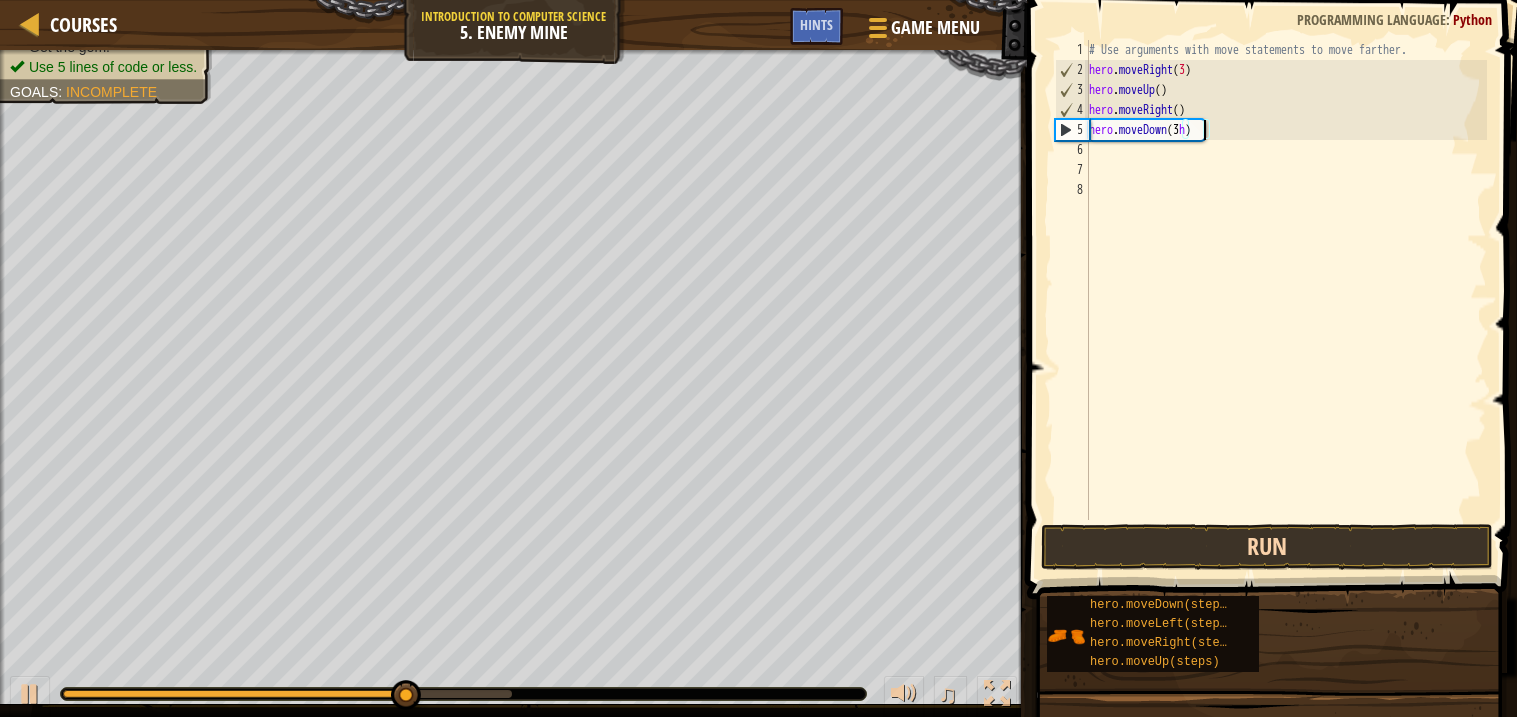scroll, scrollTop: 8, scrollLeft: 8, axis: both 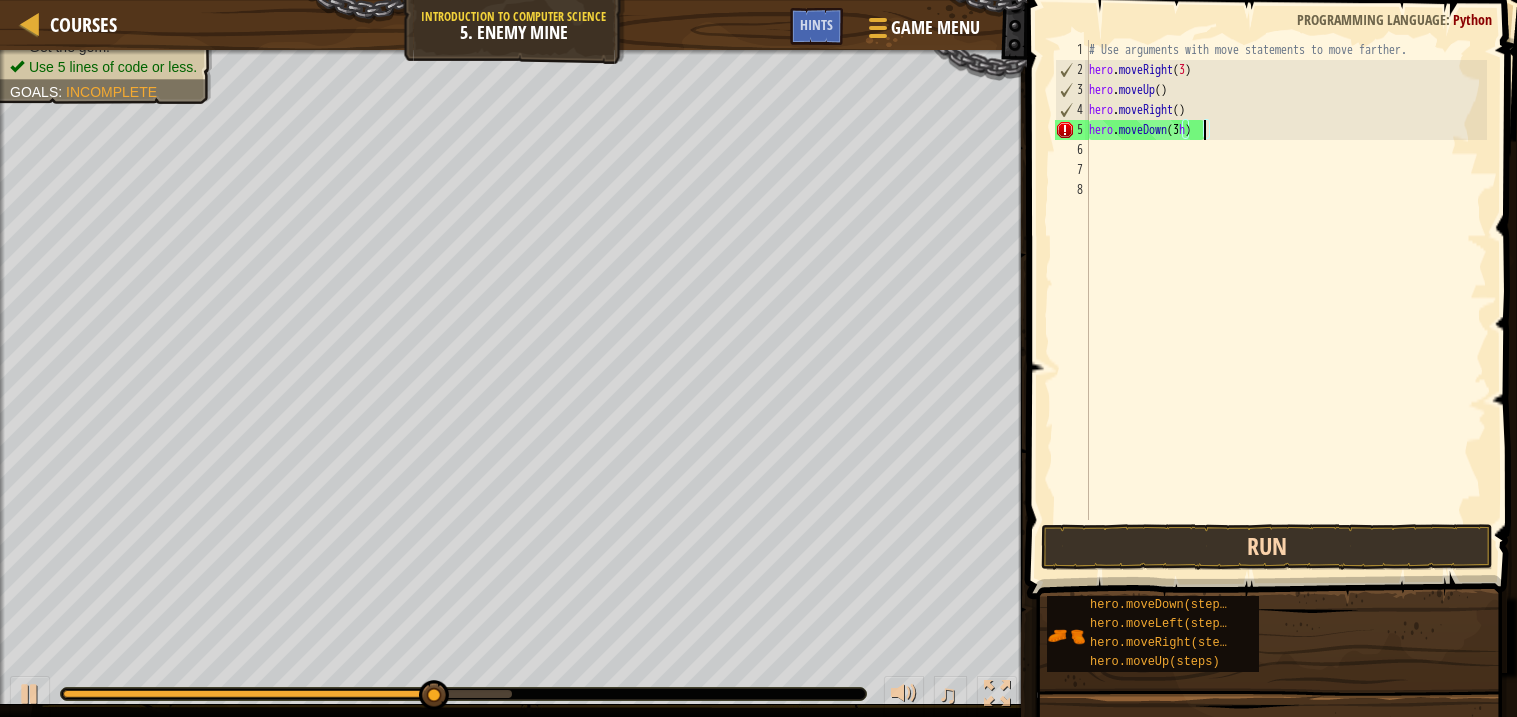 type on "hero.moveDown(3)" 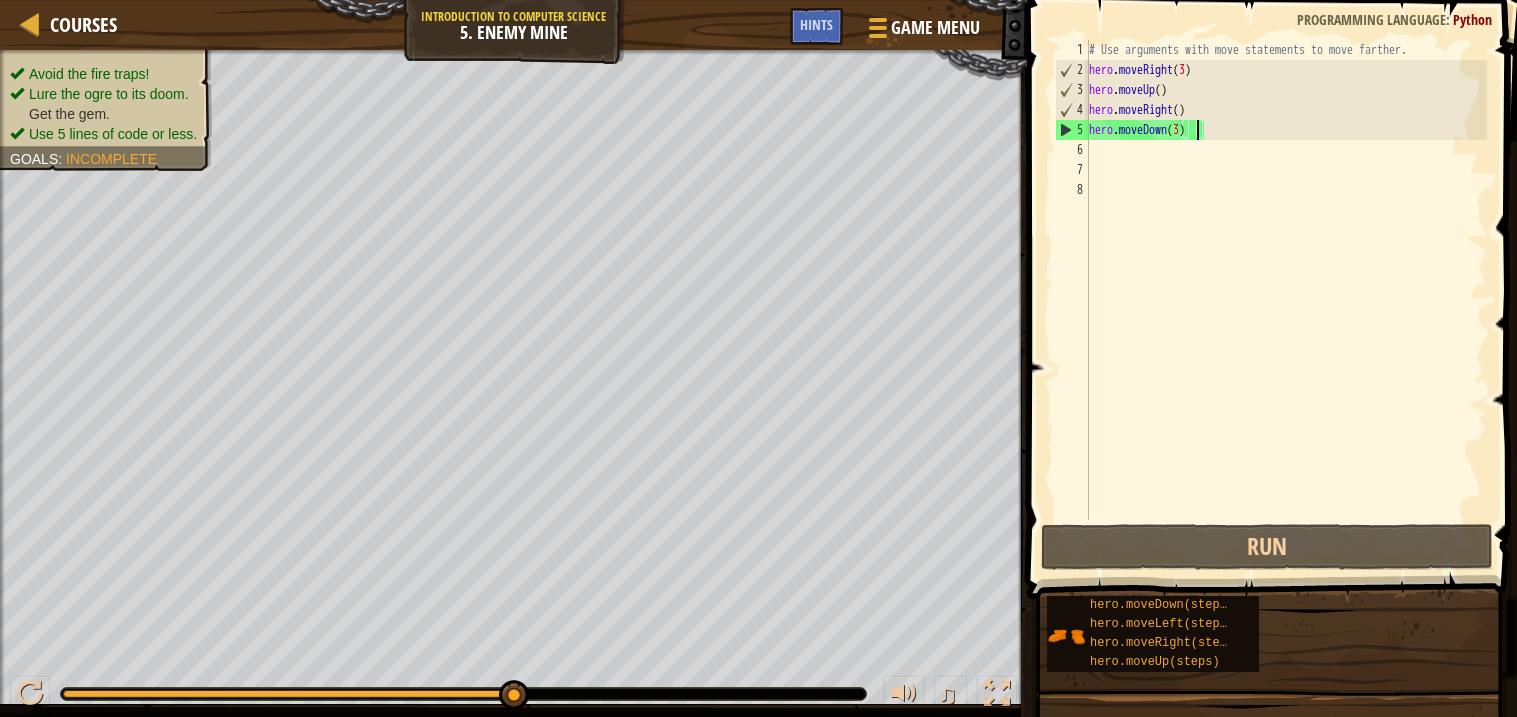 click on "# Use arguments with move statements to move farther. hero . moveRight ( 3 ) hero . moveUp ( ) hero . moveRight ( ) hero . moveDown ( 3 )" at bounding box center [1286, 300] 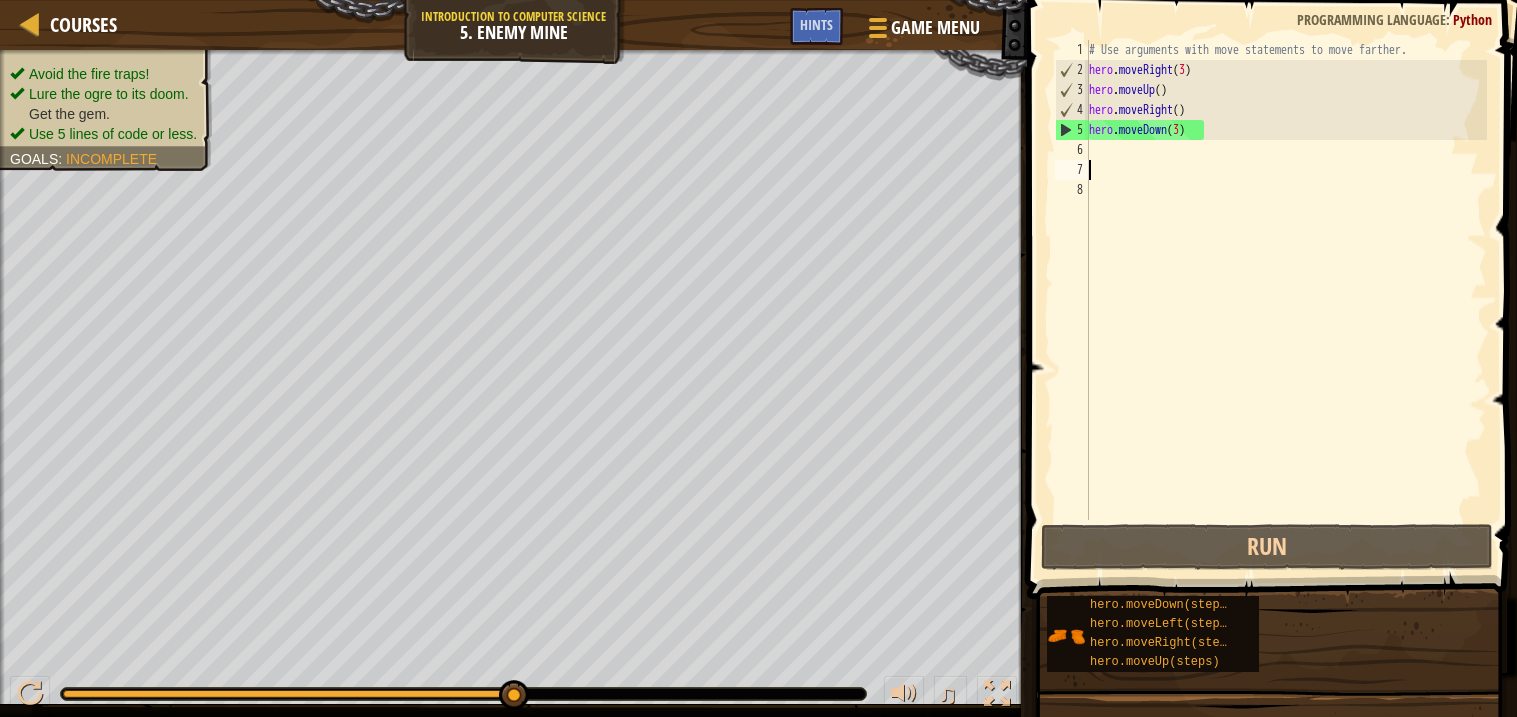 click on "# Use arguments with move statements to move farther. hero . moveRight ( 3 ) hero . moveUp ( ) hero . moveRight ( ) hero . moveDown ( 3 )" at bounding box center (1286, 300) 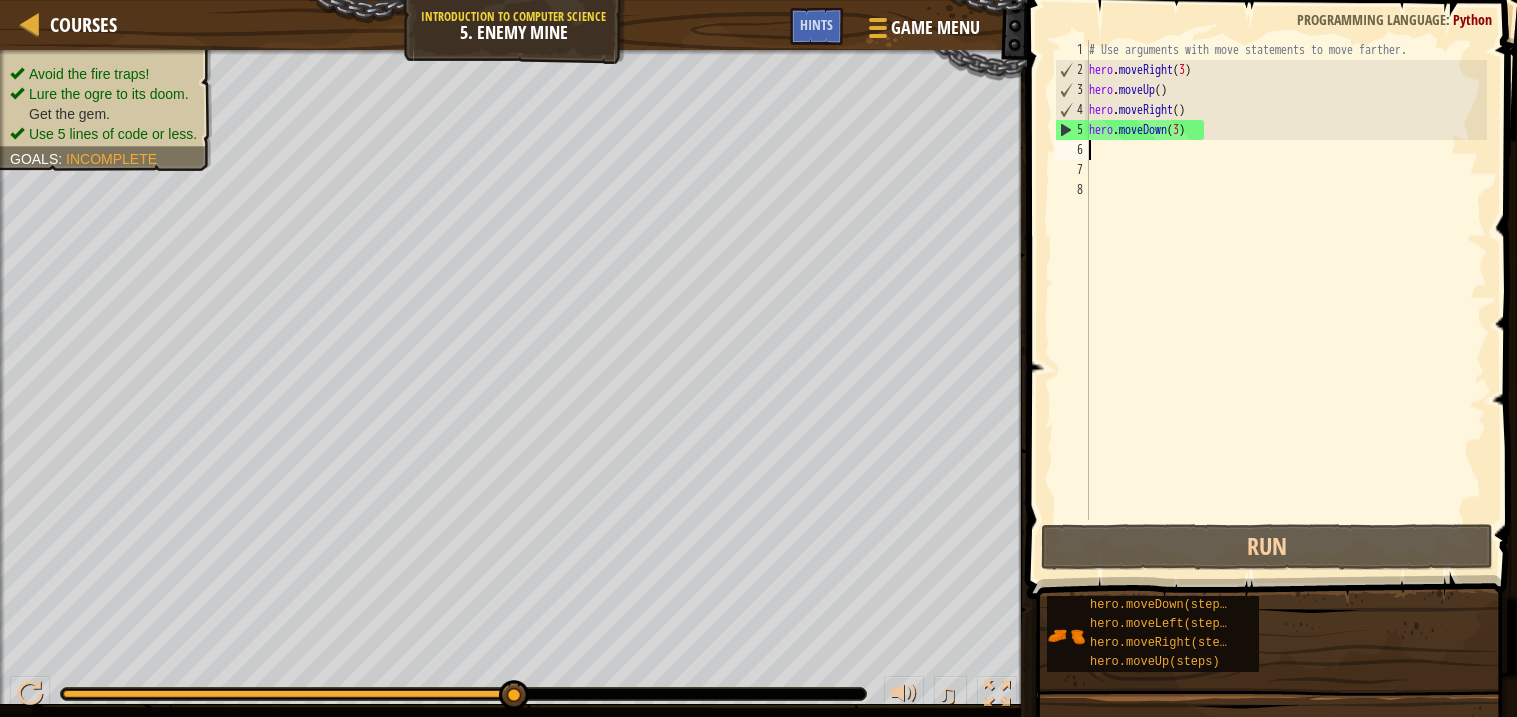 type on "h" 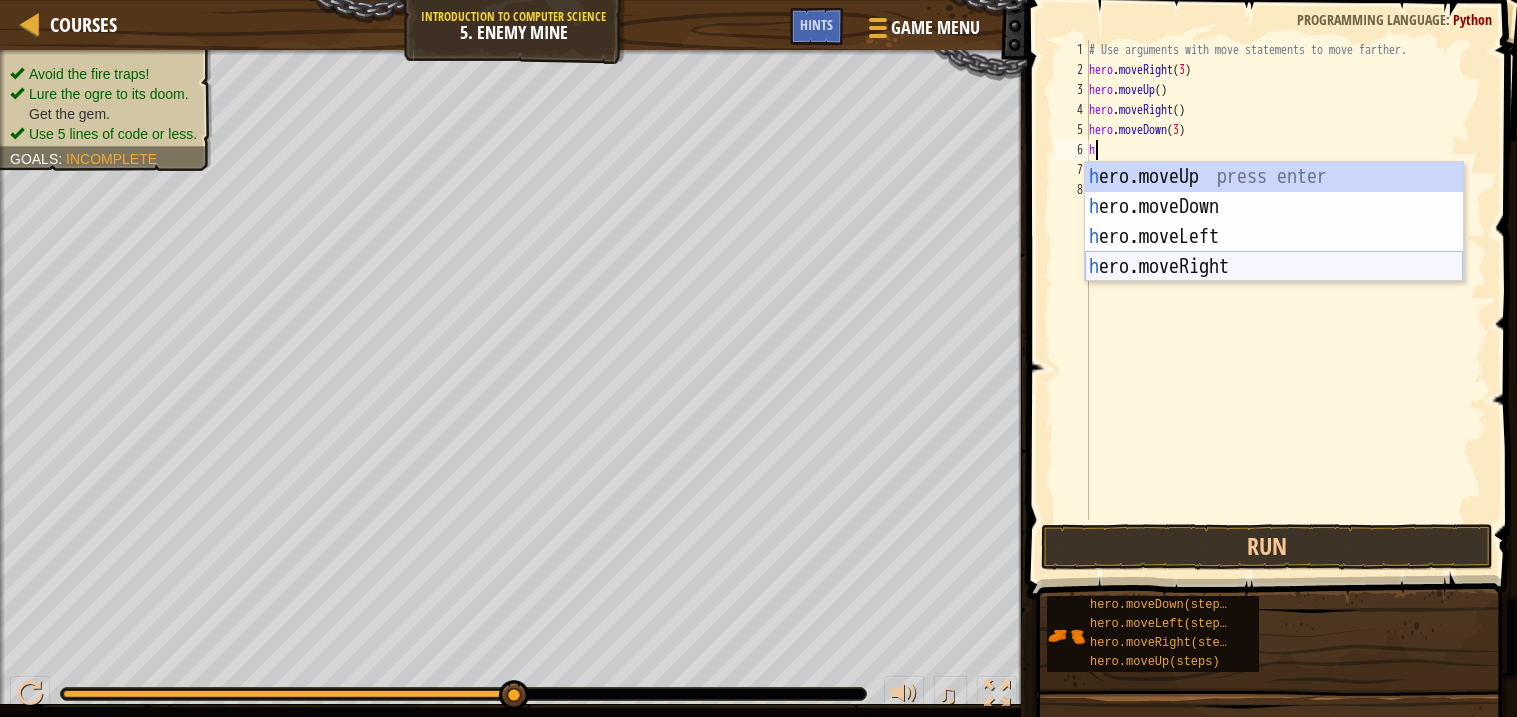 click on "h ero.moveUp press enter h ero.moveDown press enter h ero.moveLeft press enter h ero.moveRight press enter" at bounding box center [1274, 252] 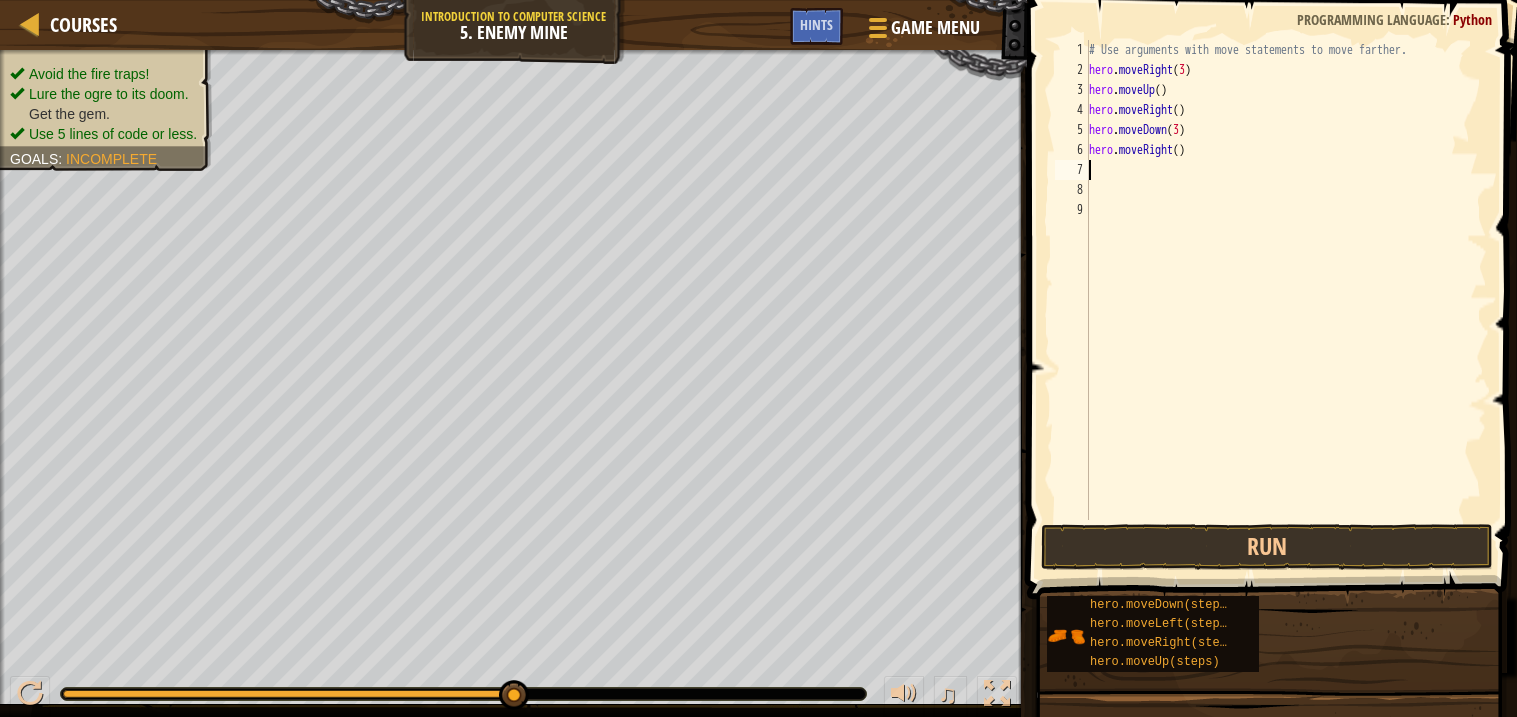 click on "# Use arguments with move statements to move farther. hero . moveRight ( 3 ) hero . moveUp ( ) hero . moveRight ( ) hero . moveDown ( 3 ) hero . moveRight ( )" at bounding box center (1286, 300) 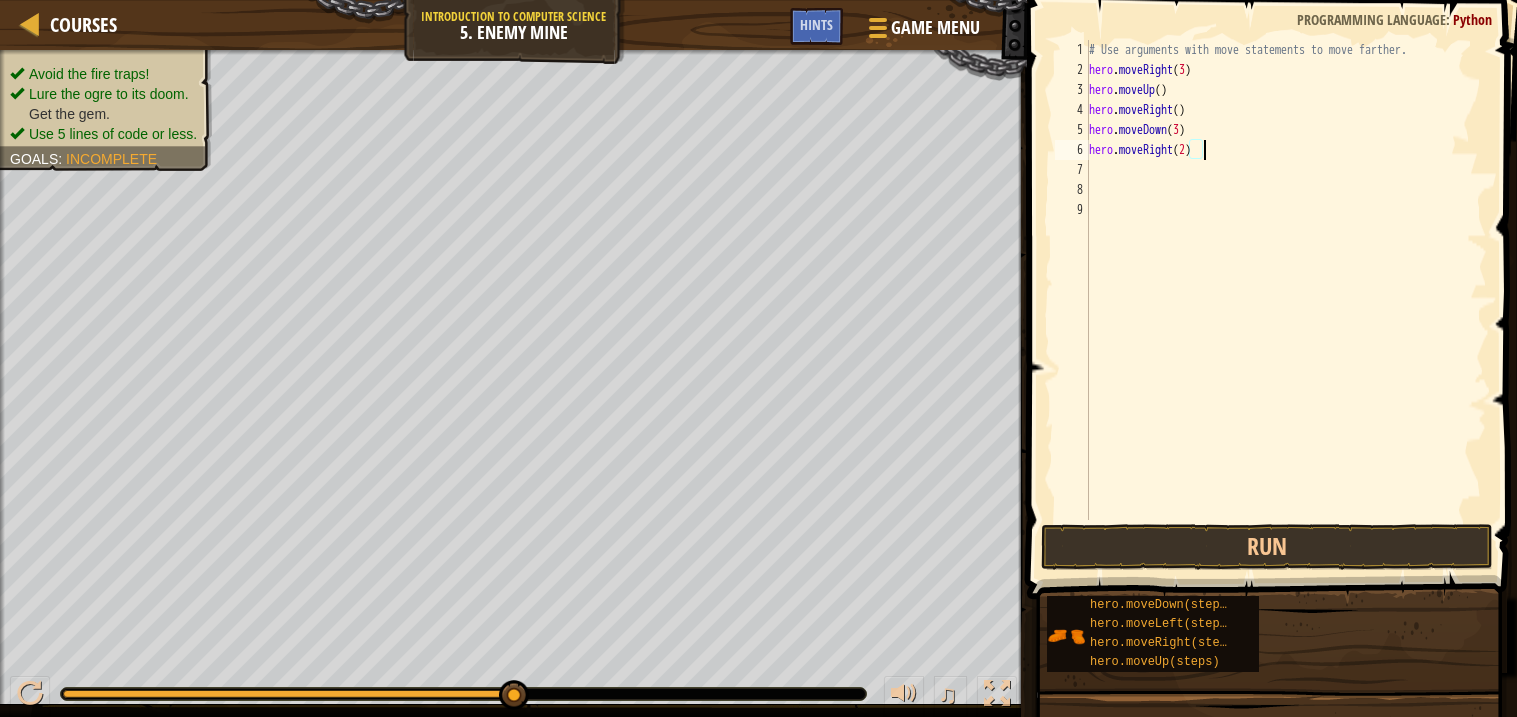 scroll, scrollTop: 8, scrollLeft: 8, axis: both 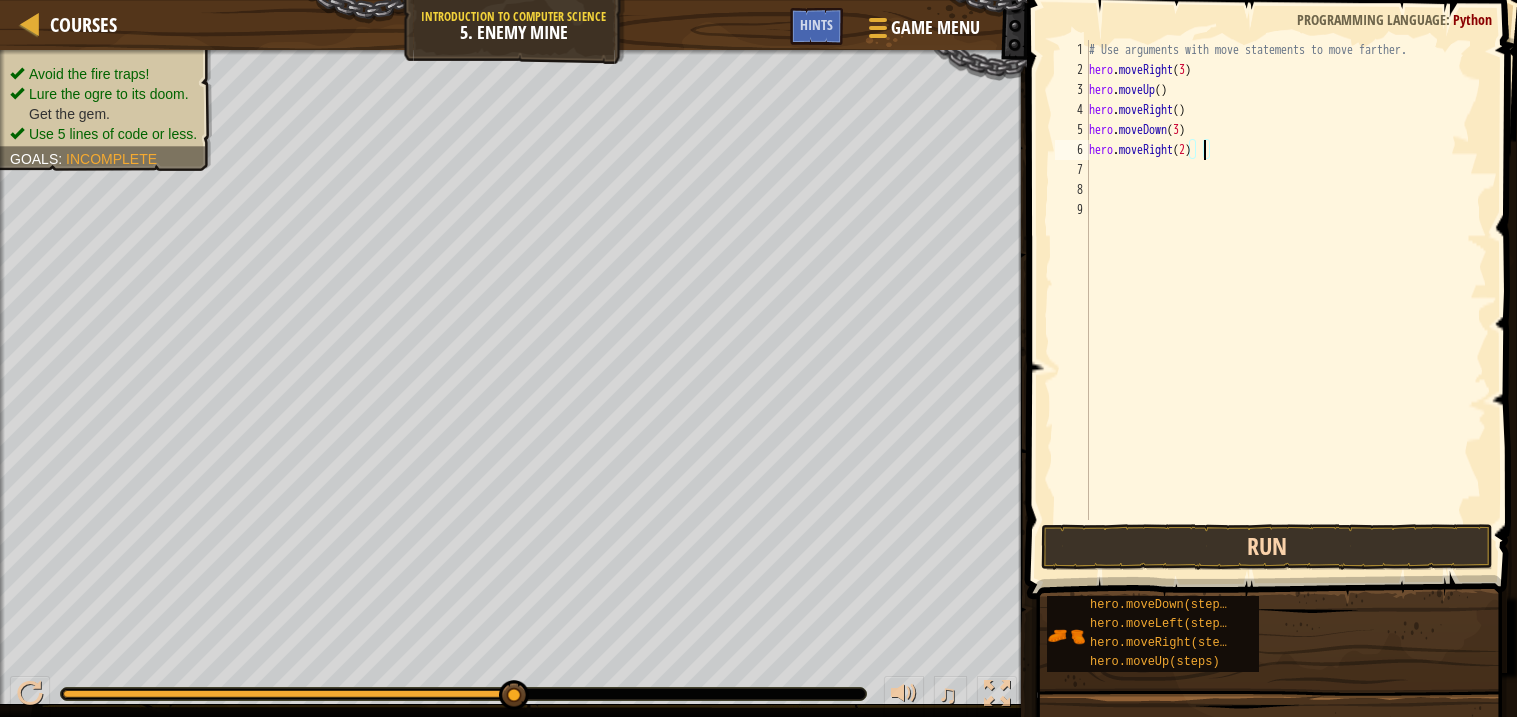 type on "hero.moveRight(2)" 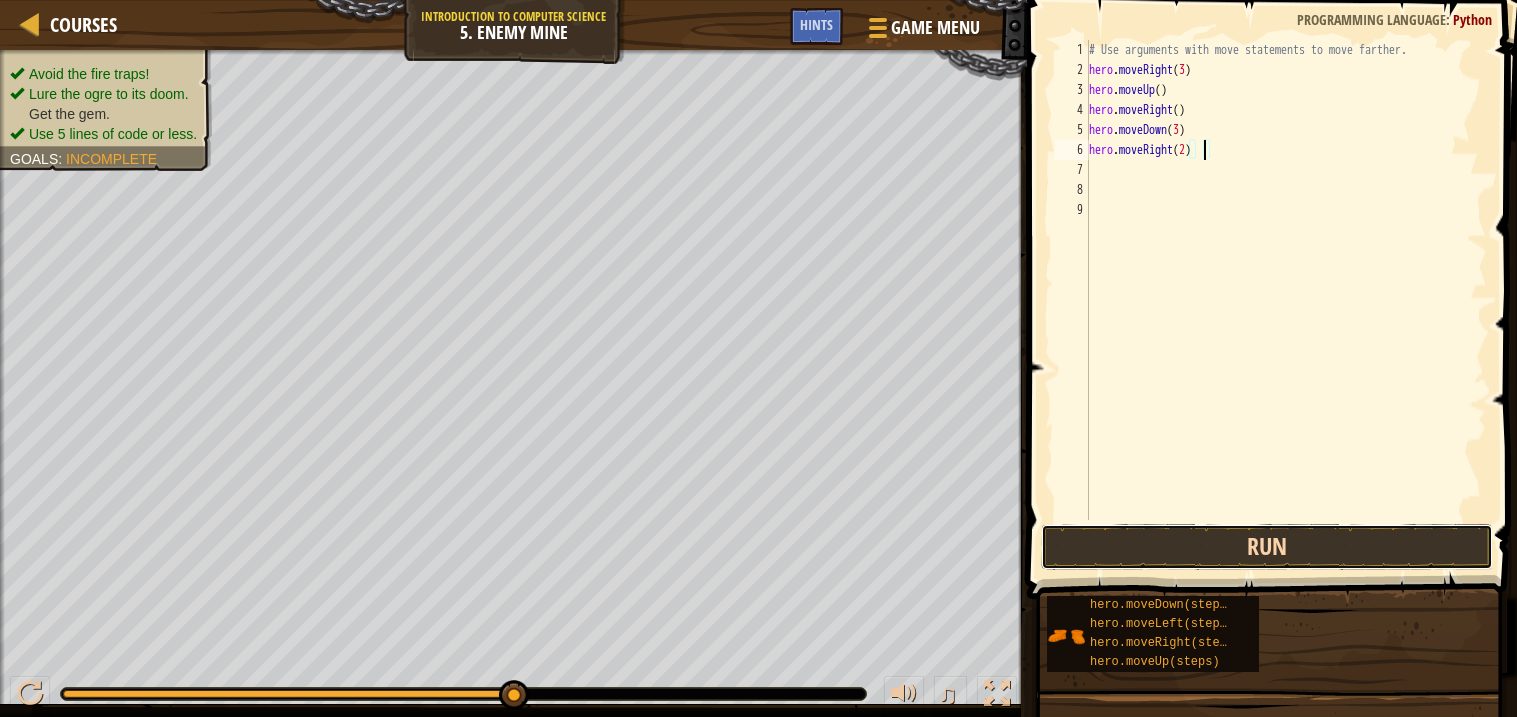 click on "Run" at bounding box center [1267, 547] 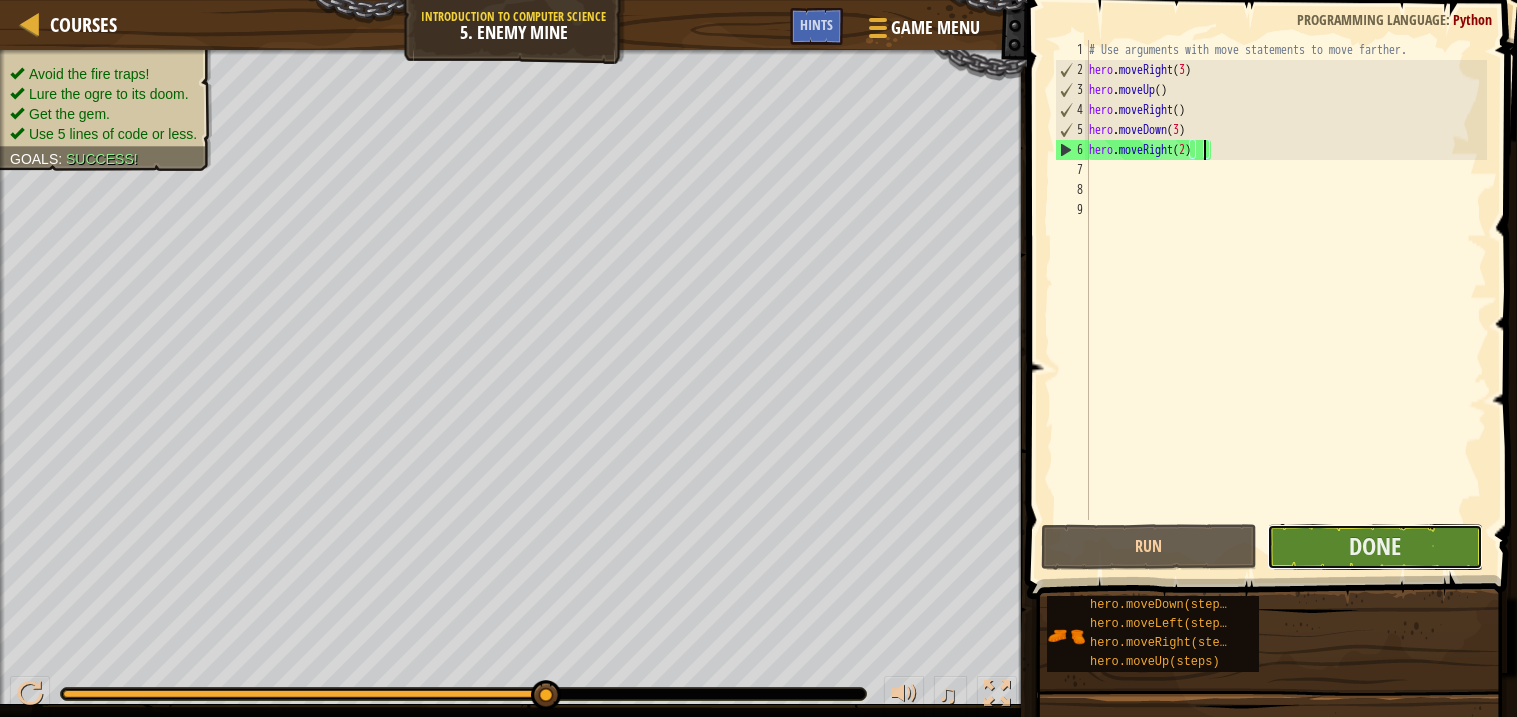 click on "Done" at bounding box center (1375, 547) 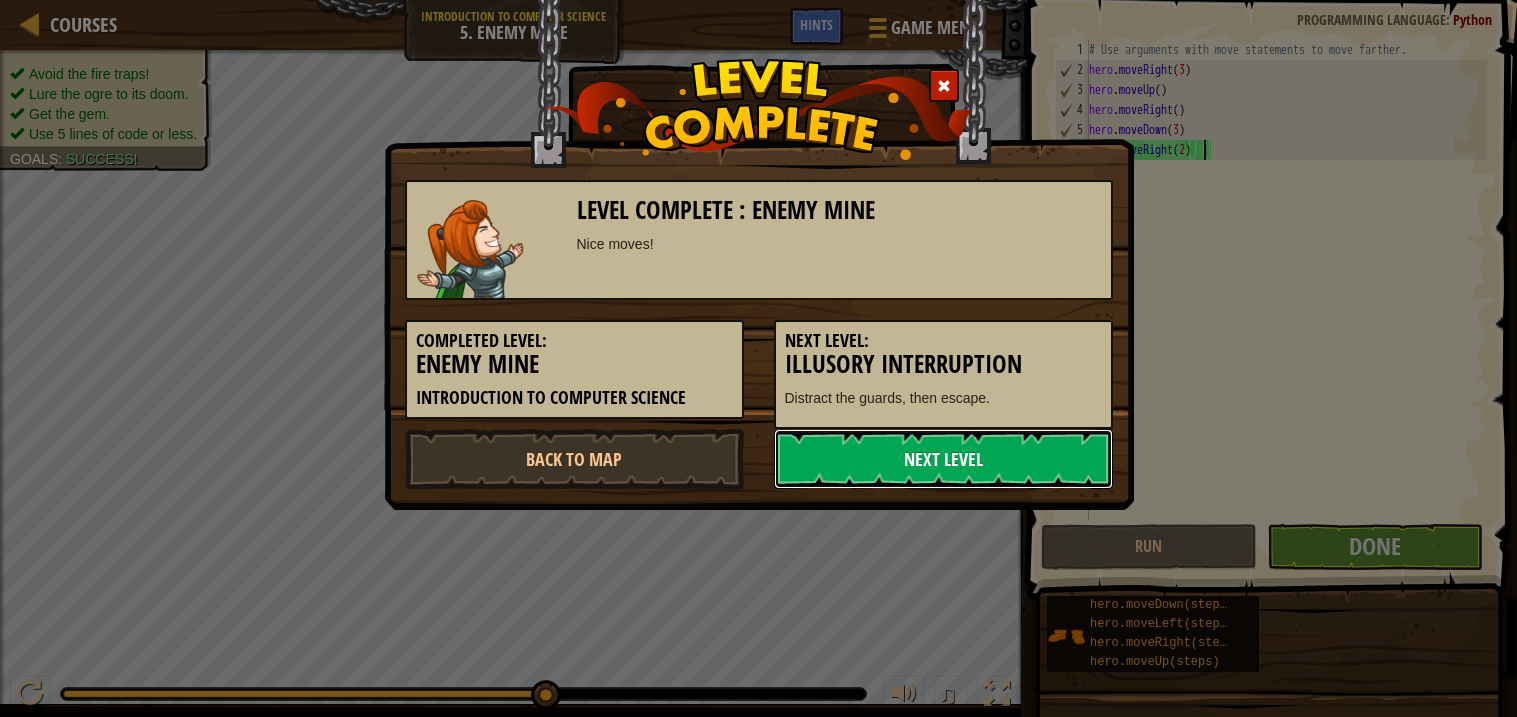 click on "Next Level" at bounding box center [943, 459] 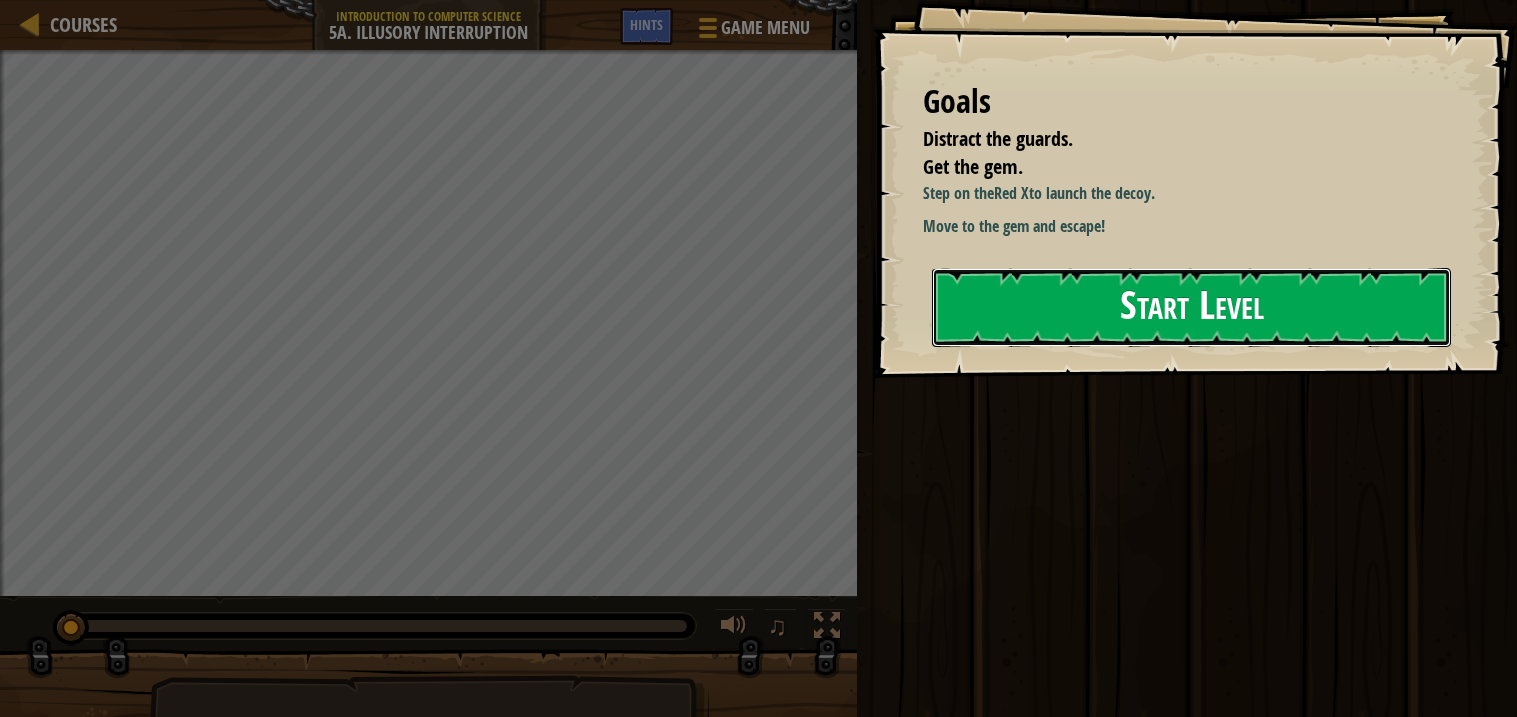 click on "Start Level" at bounding box center (1191, 307) 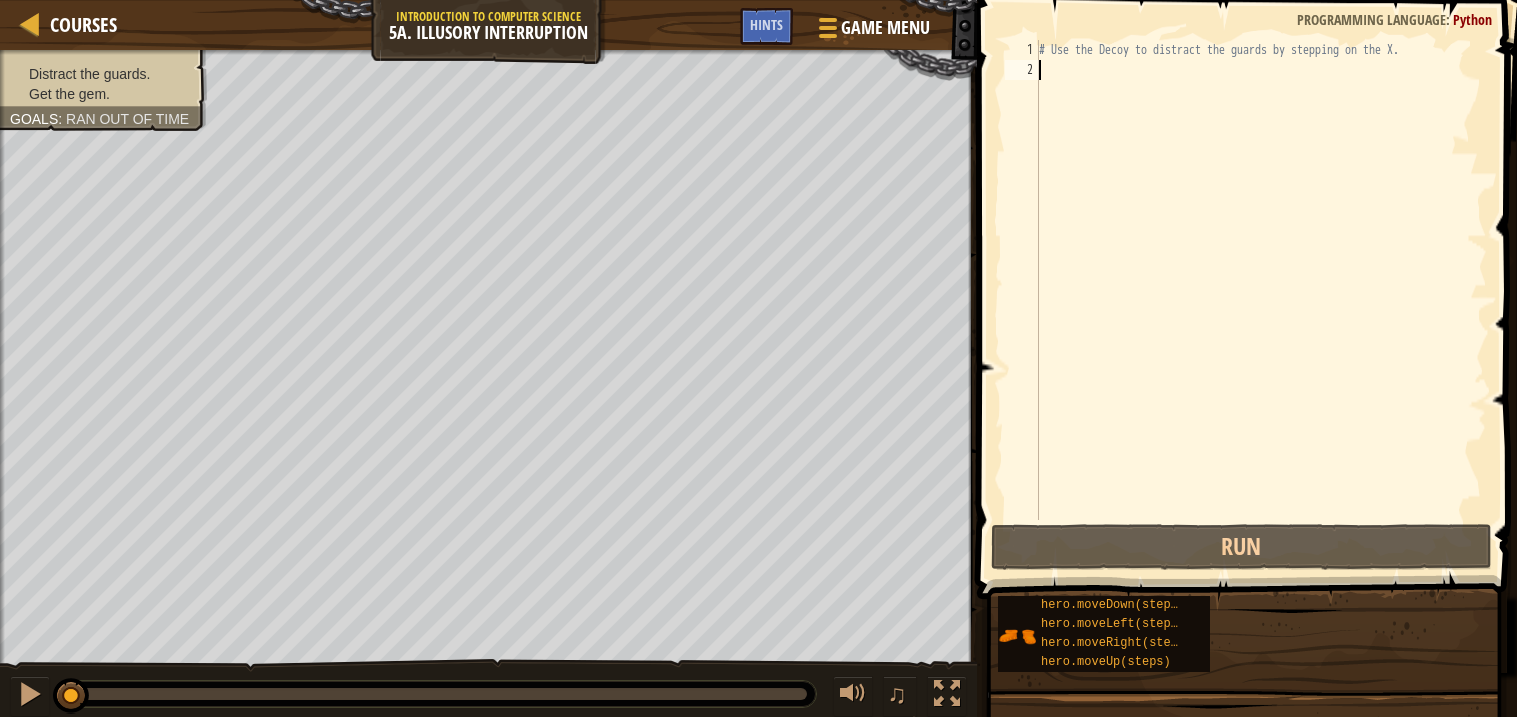 click on "# Use the Decoy to distract the guards by stepping on the X." at bounding box center [1261, 300] 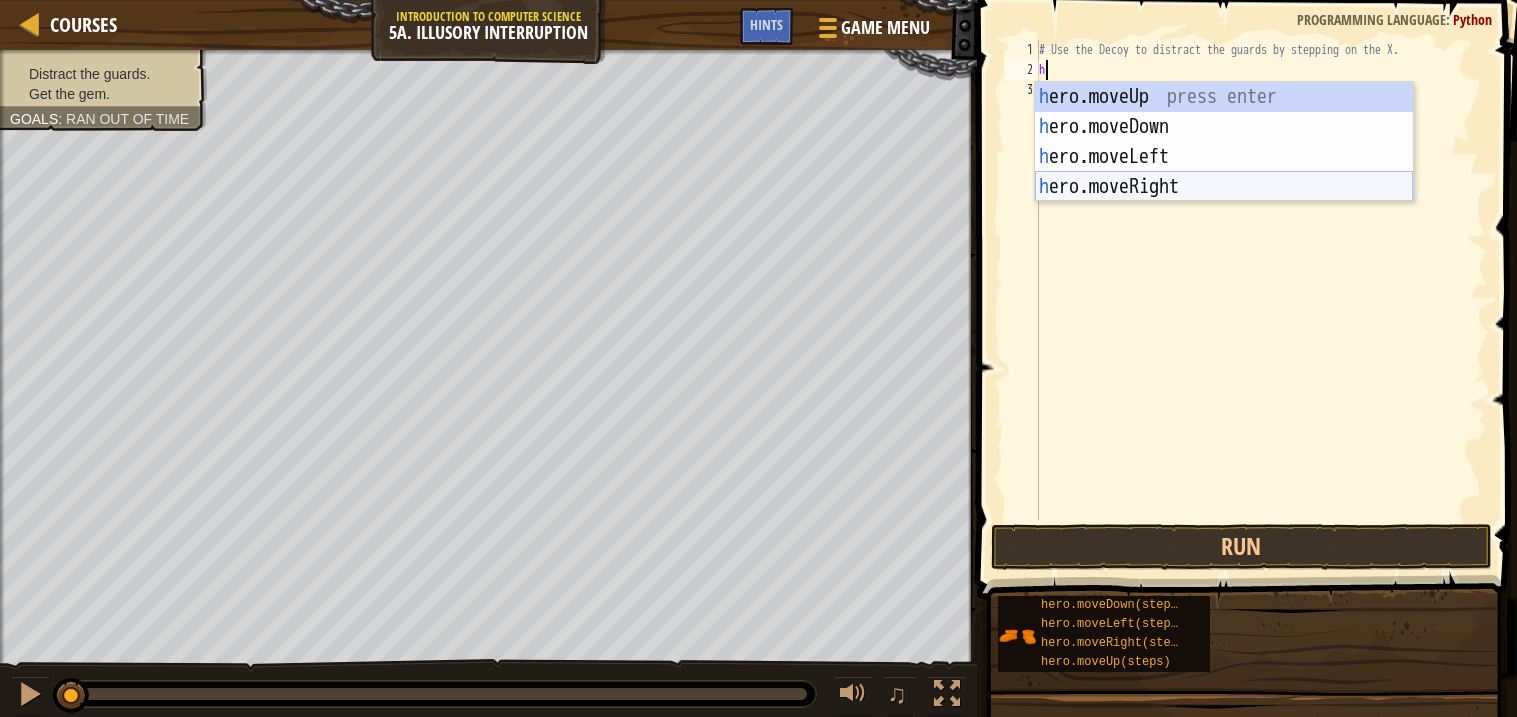 click on "h ero.moveUp press enter h ero.moveDown press enter h ero.moveLeft press enter h ero.moveRight press enter" at bounding box center (1224, 172) 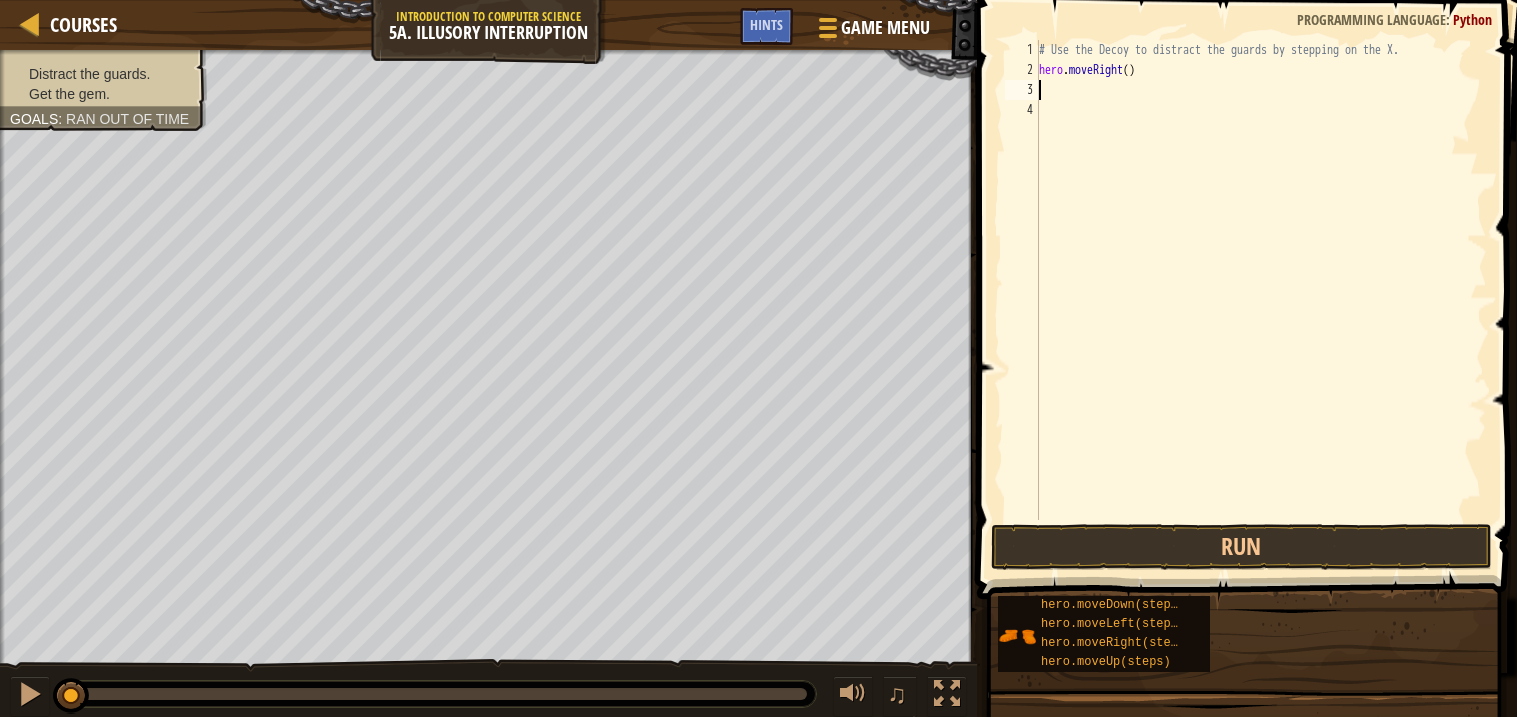 type on "h" 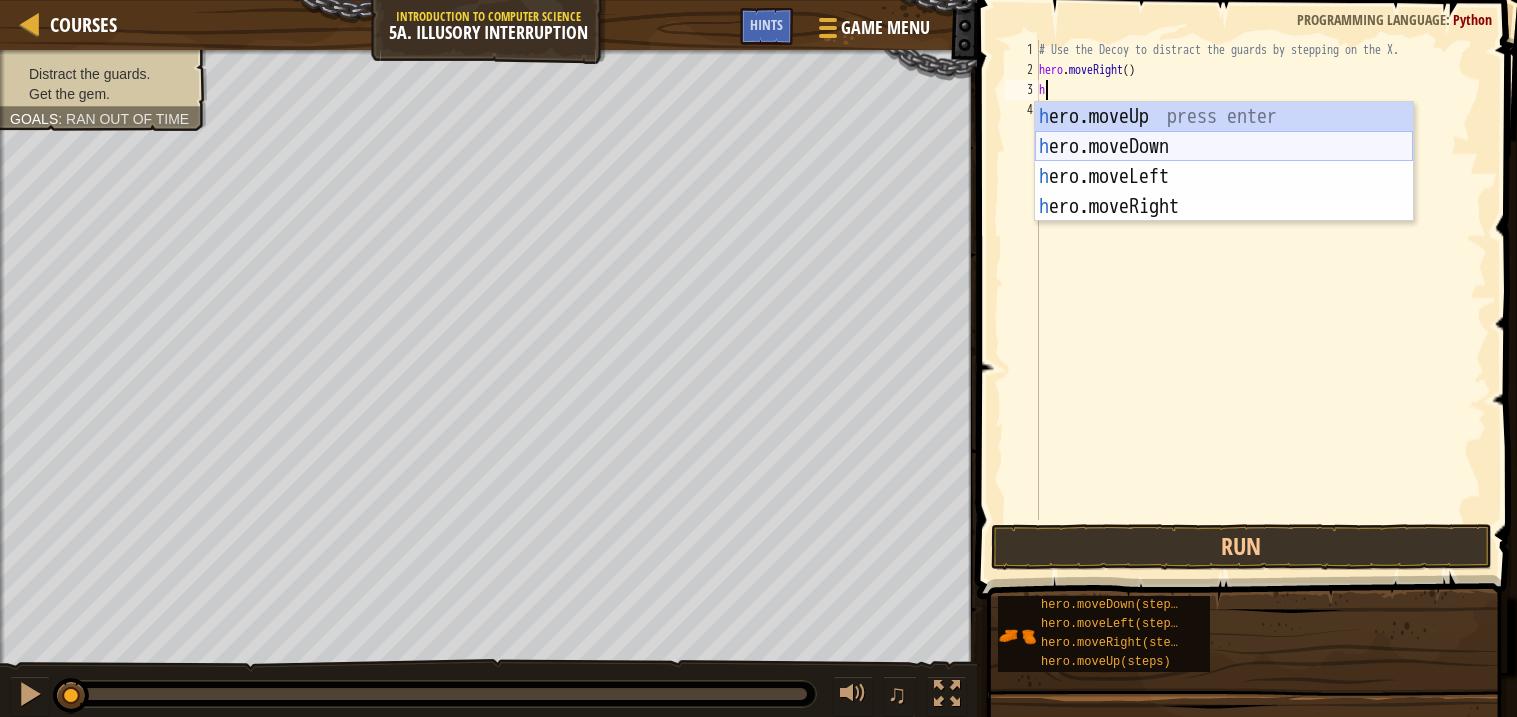 click on "h ero.moveUp press enter h ero.moveDown press enter h ero.moveLeft press enter h ero.moveRight press enter" at bounding box center (1224, 192) 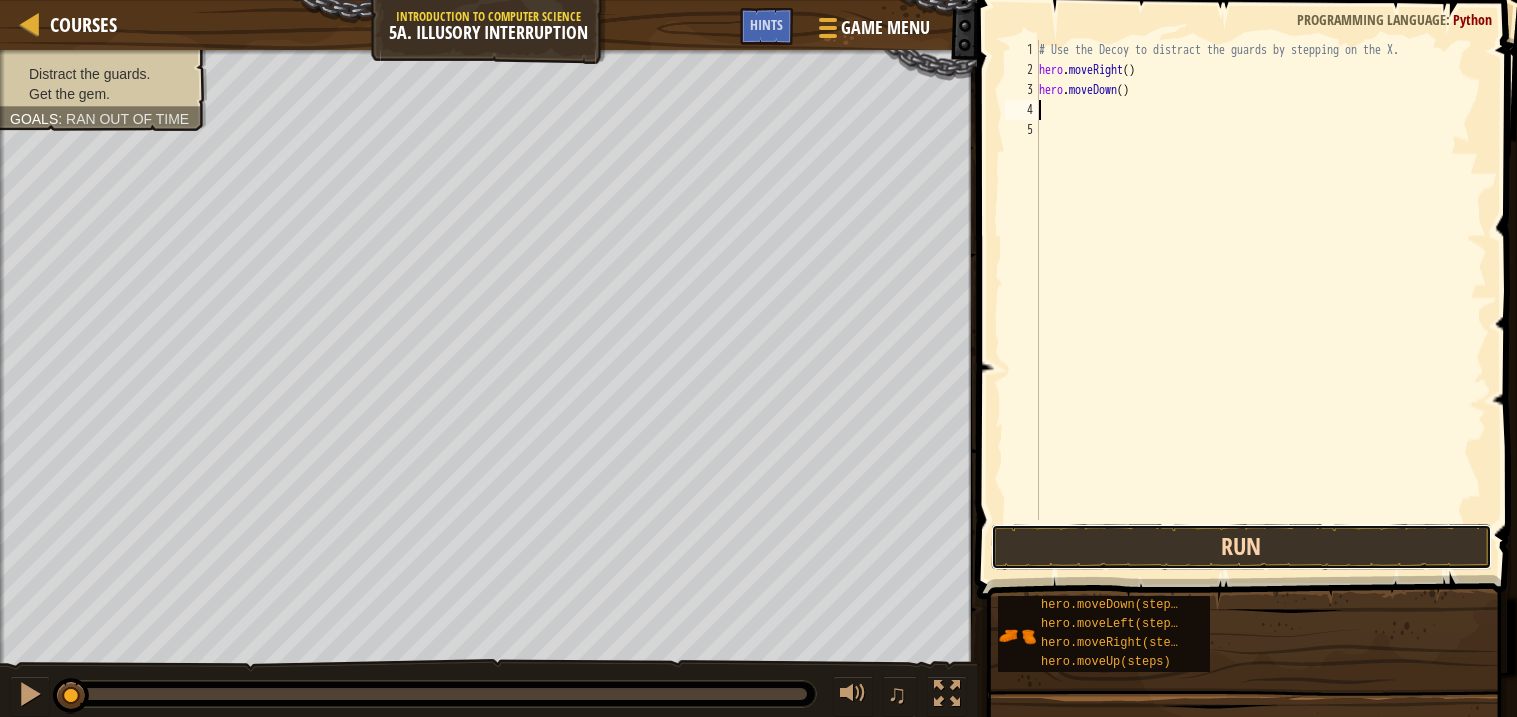 click on "Run" at bounding box center (1241, 547) 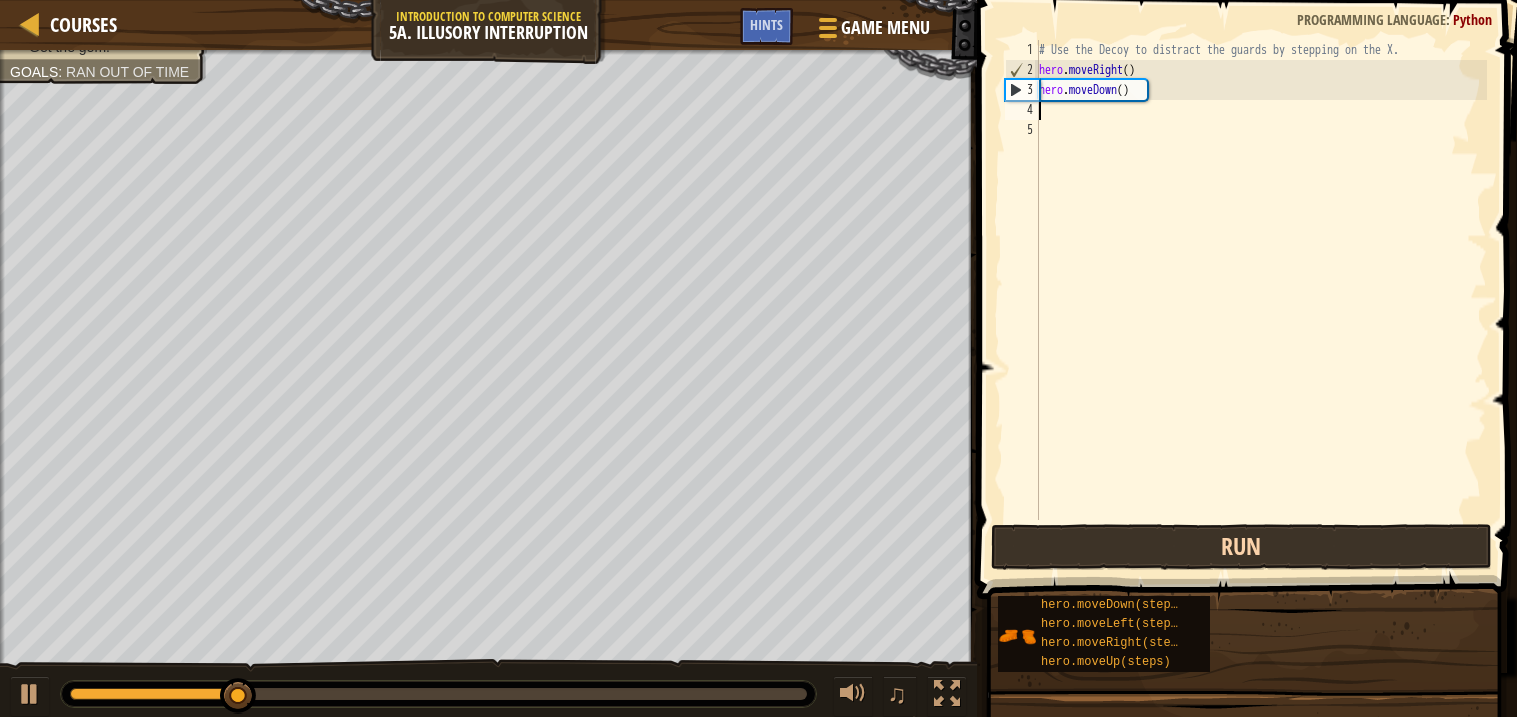 type on "h" 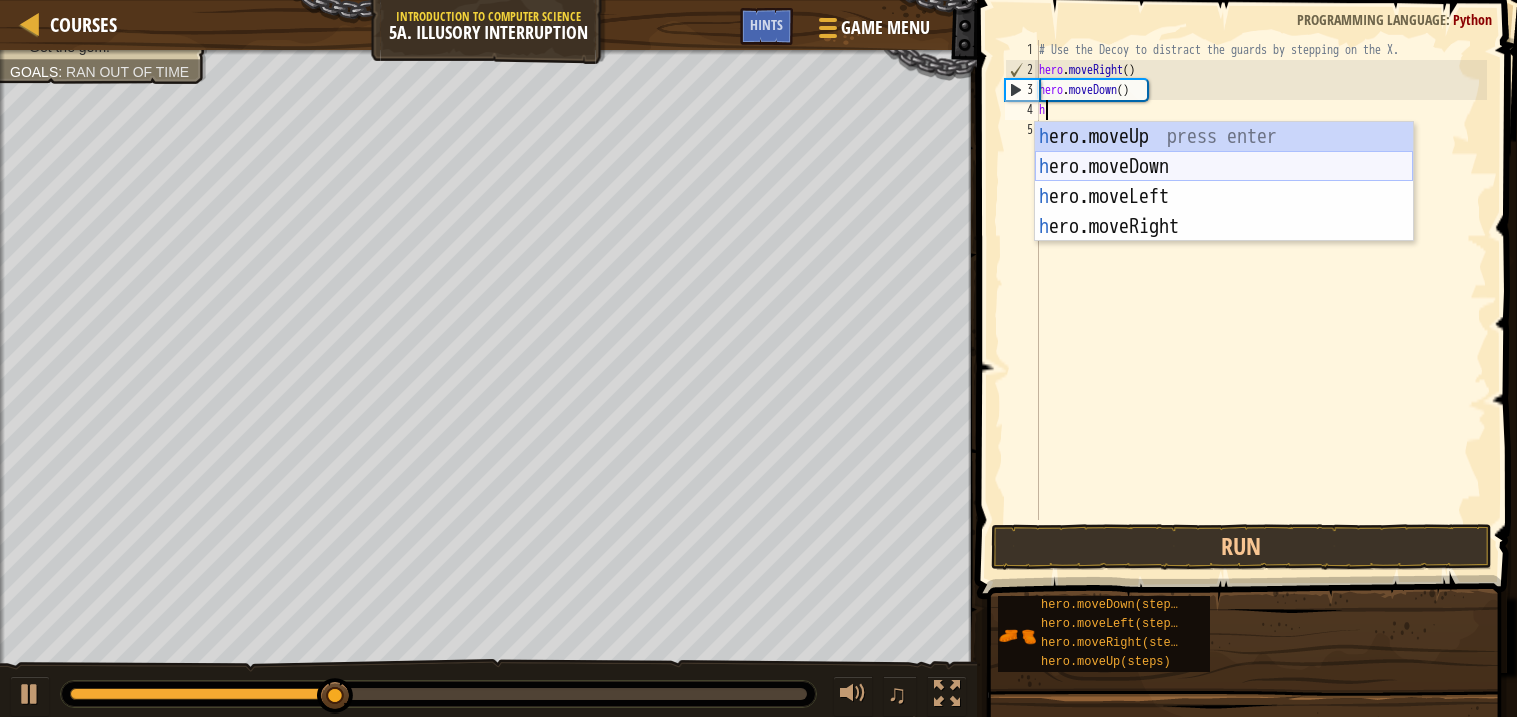 click on "h ero.moveUp press enter h ero.moveDown press enter h ero.moveLeft press enter h ero.moveRight press enter" at bounding box center (1224, 212) 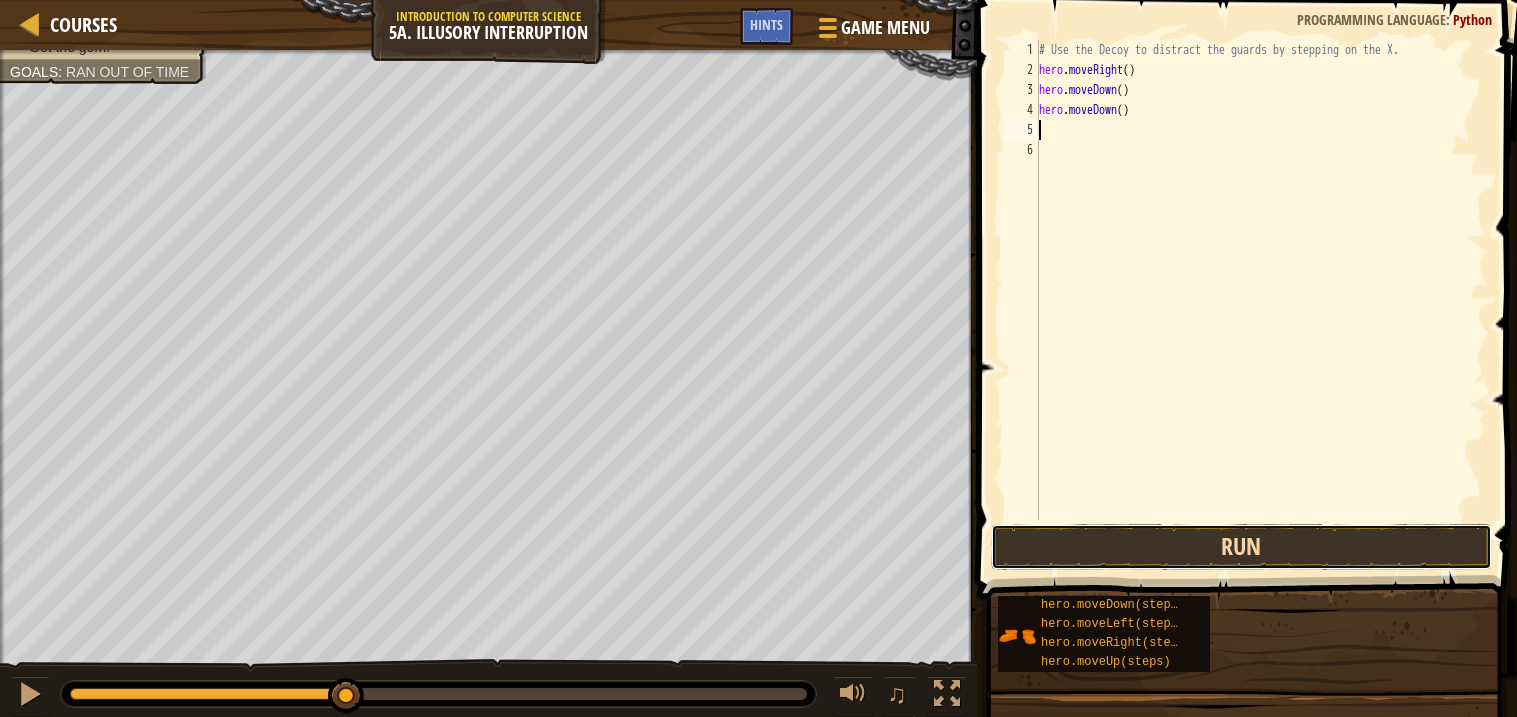 click on "Run" at bounding box center [1241, 547] 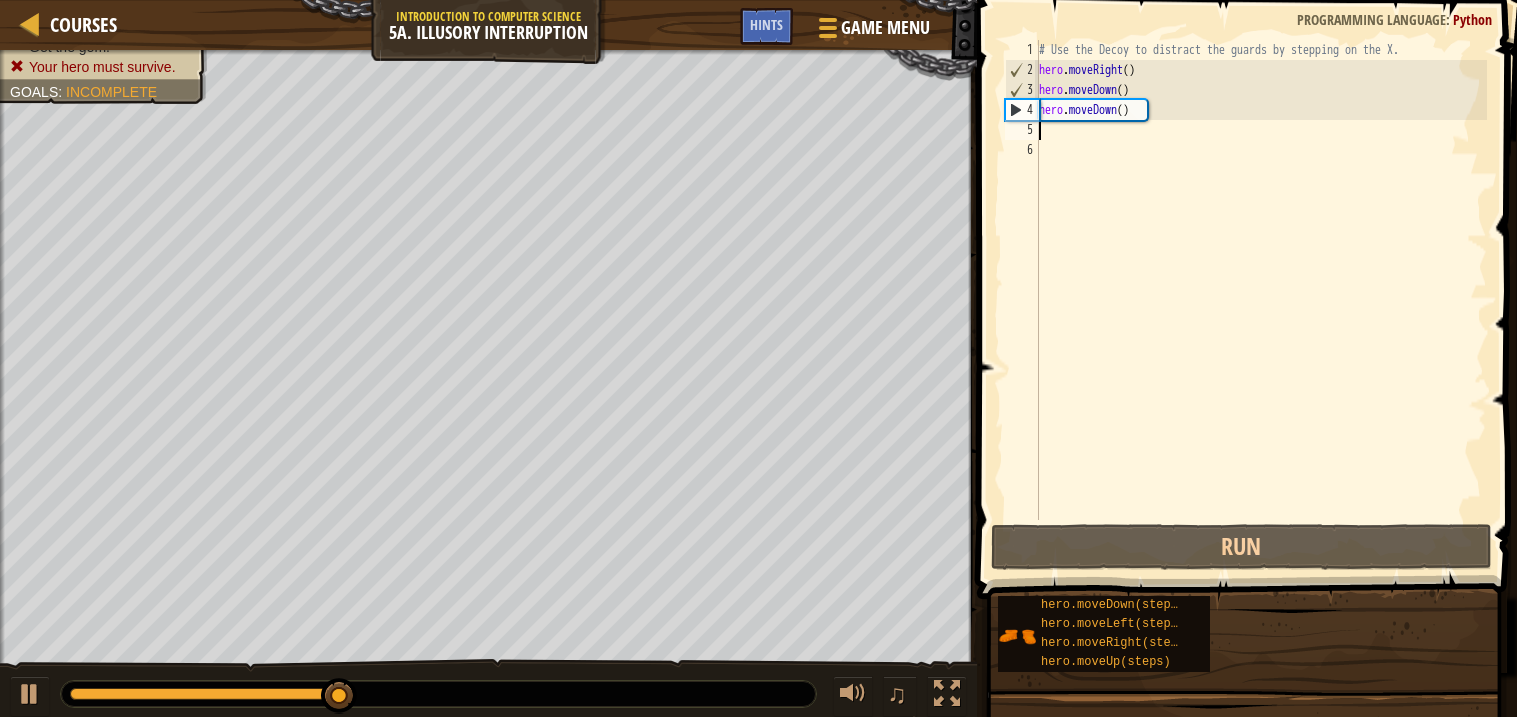 type on "h" 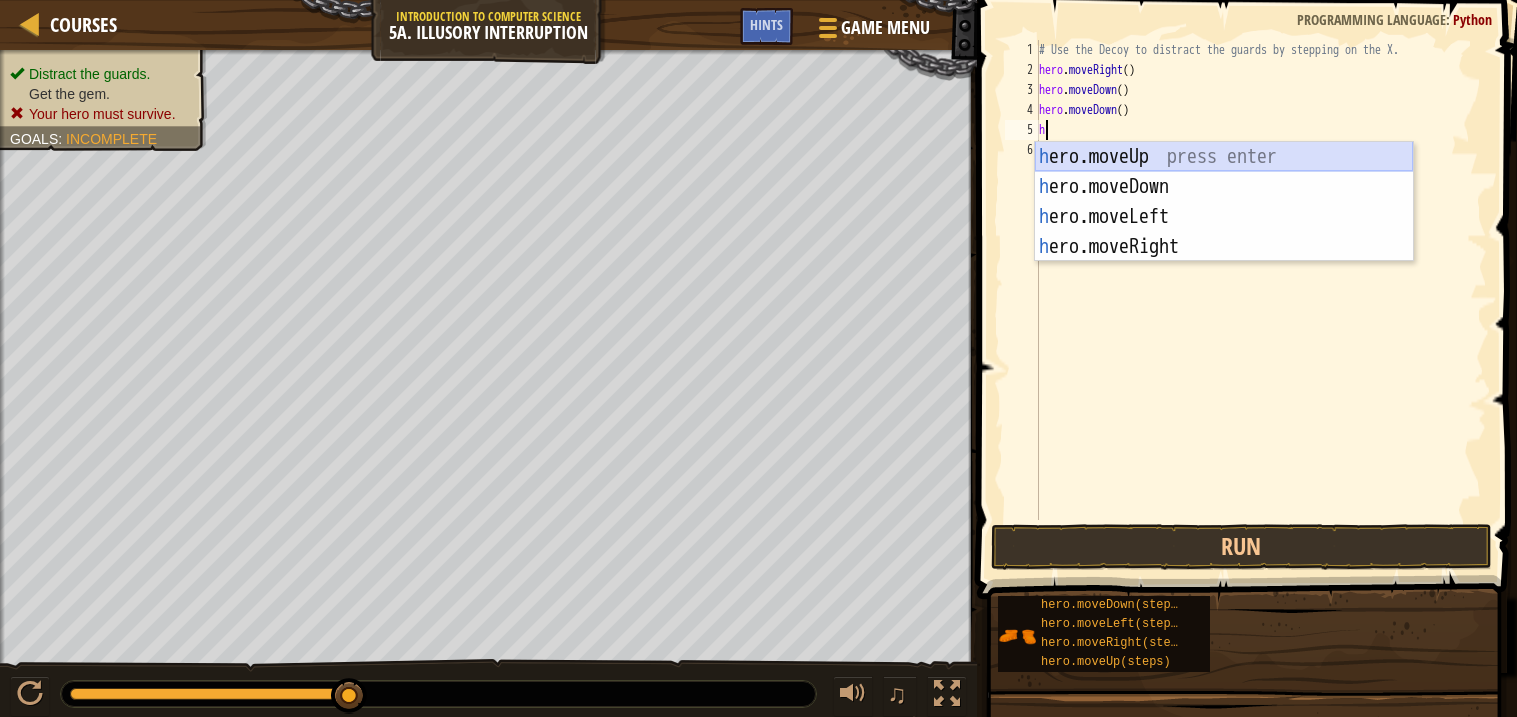 click on "h ero.moveUp press enter h ero.moveDown press enter h ero.moveLeft press enter h ero.moveRight press enter" at bounding box center [1224, 232] 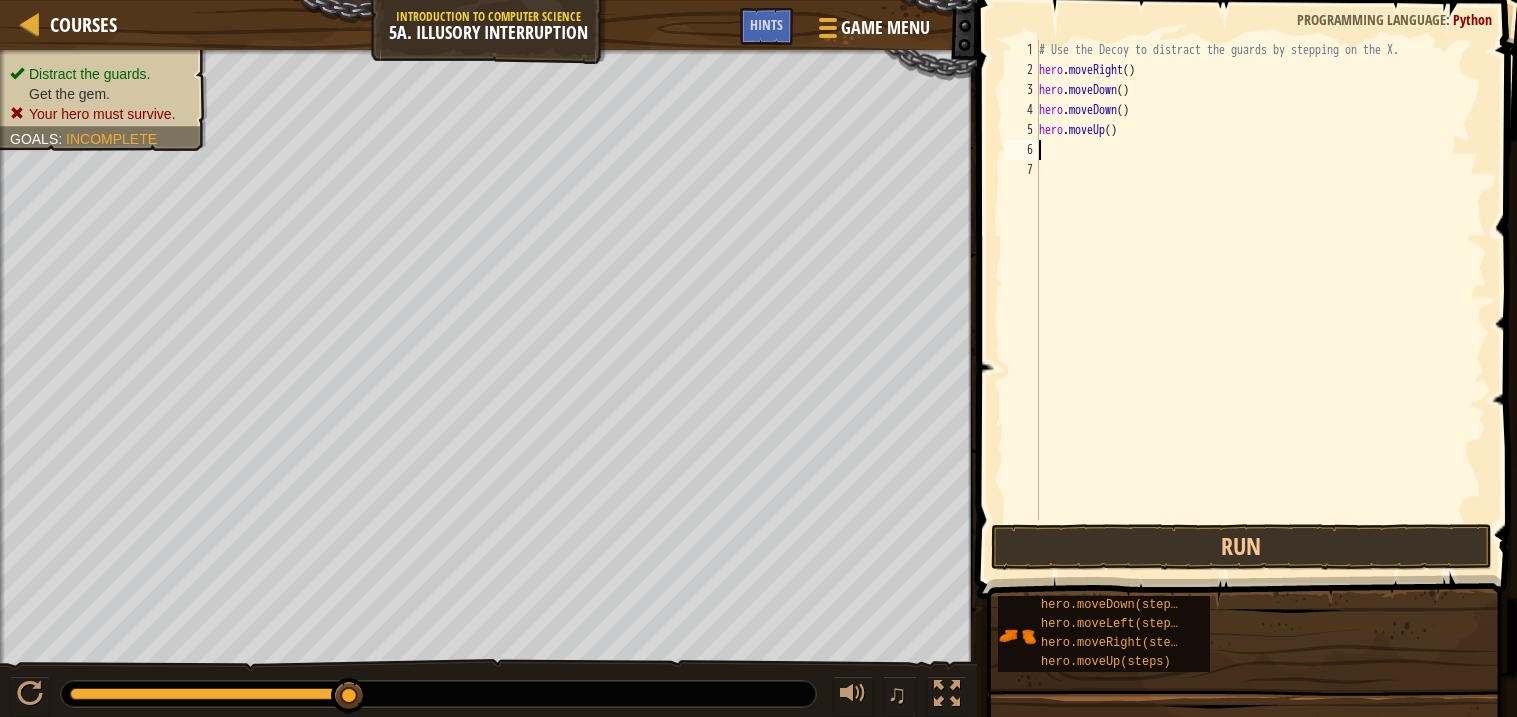 click on "# Use the Decoy to distract the guards by stepping on the X. hero . moveRight ( ) hero . moveDown ( ) hero . moveDown ( ) hero . moveUp ( )" at bounding box center [1261, 300] 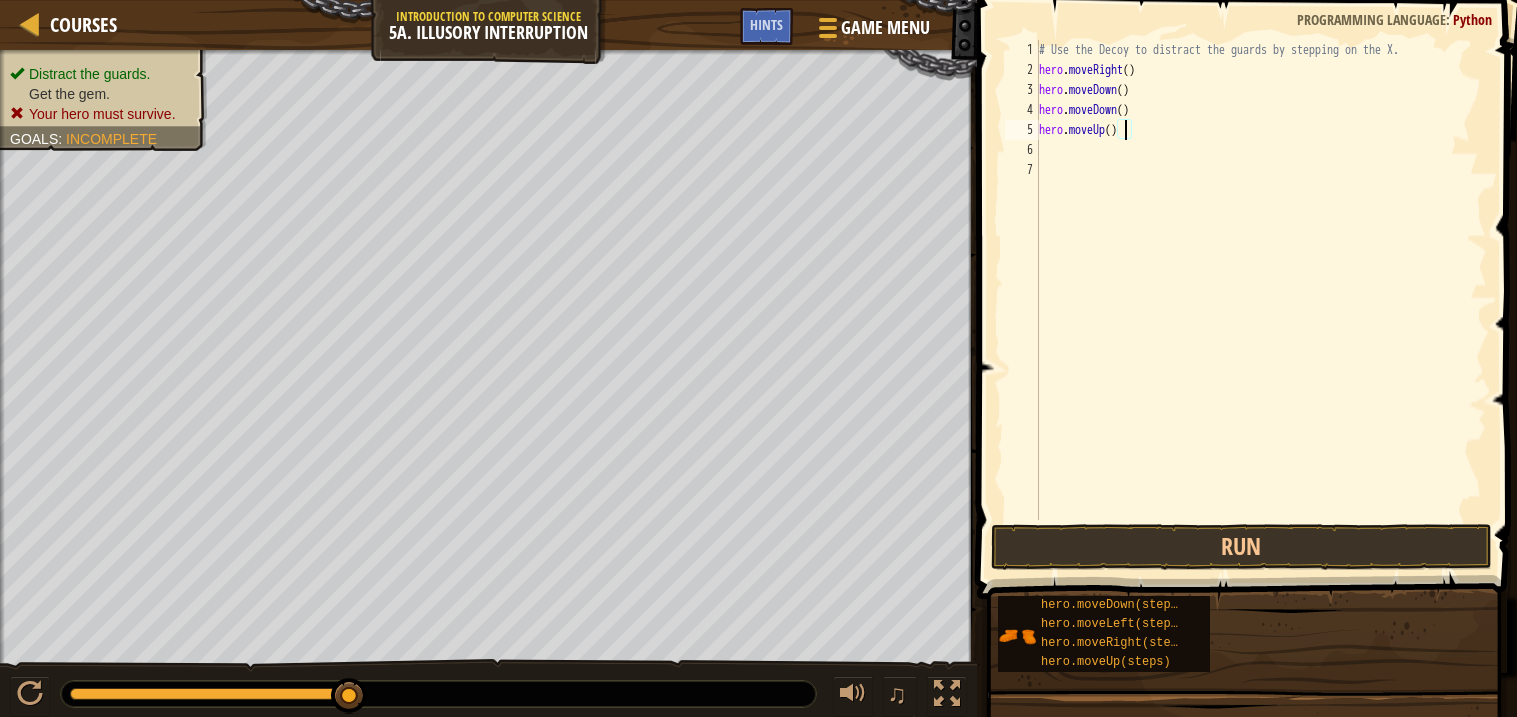 scroll, scrollTop: 8, scrollLeft: 6, axis: both 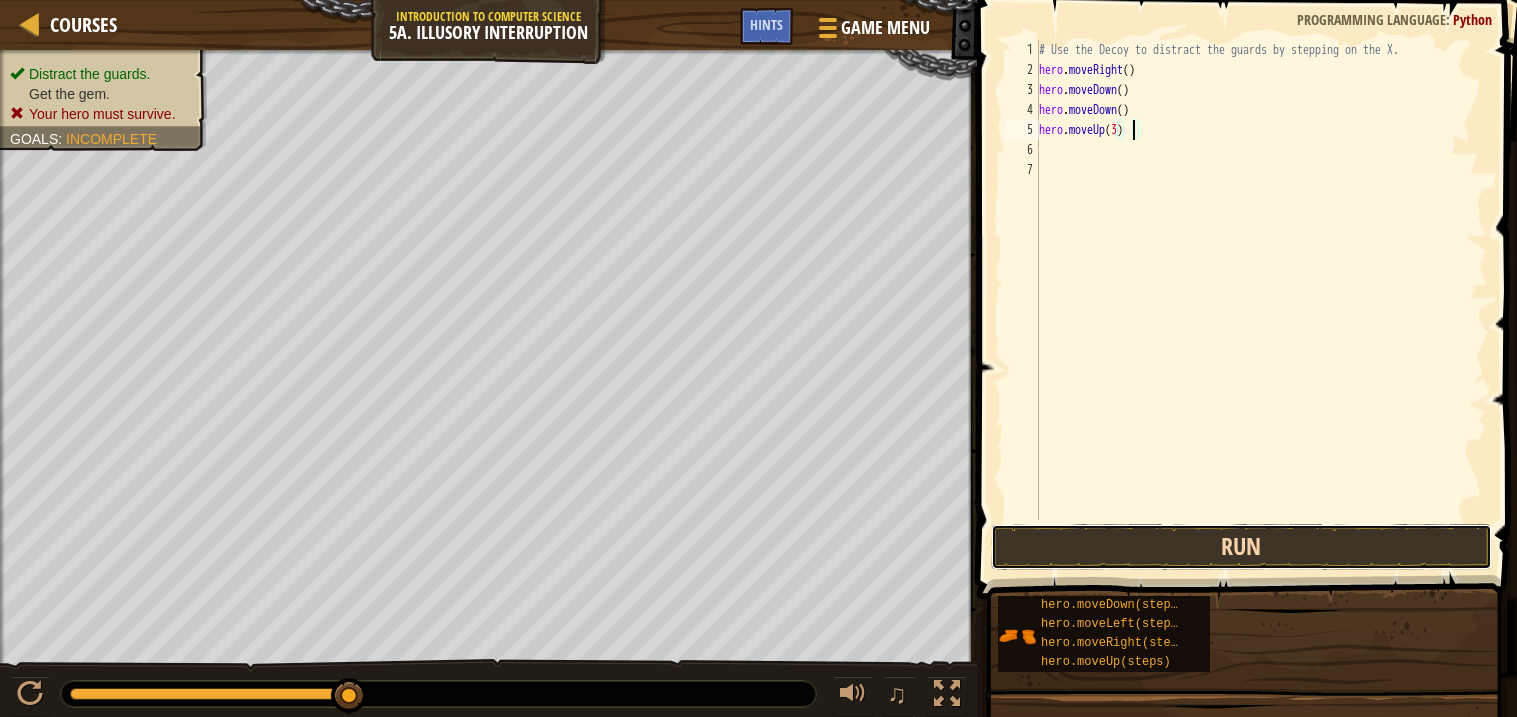 click on "Run" at bounding box center (1241, 547) 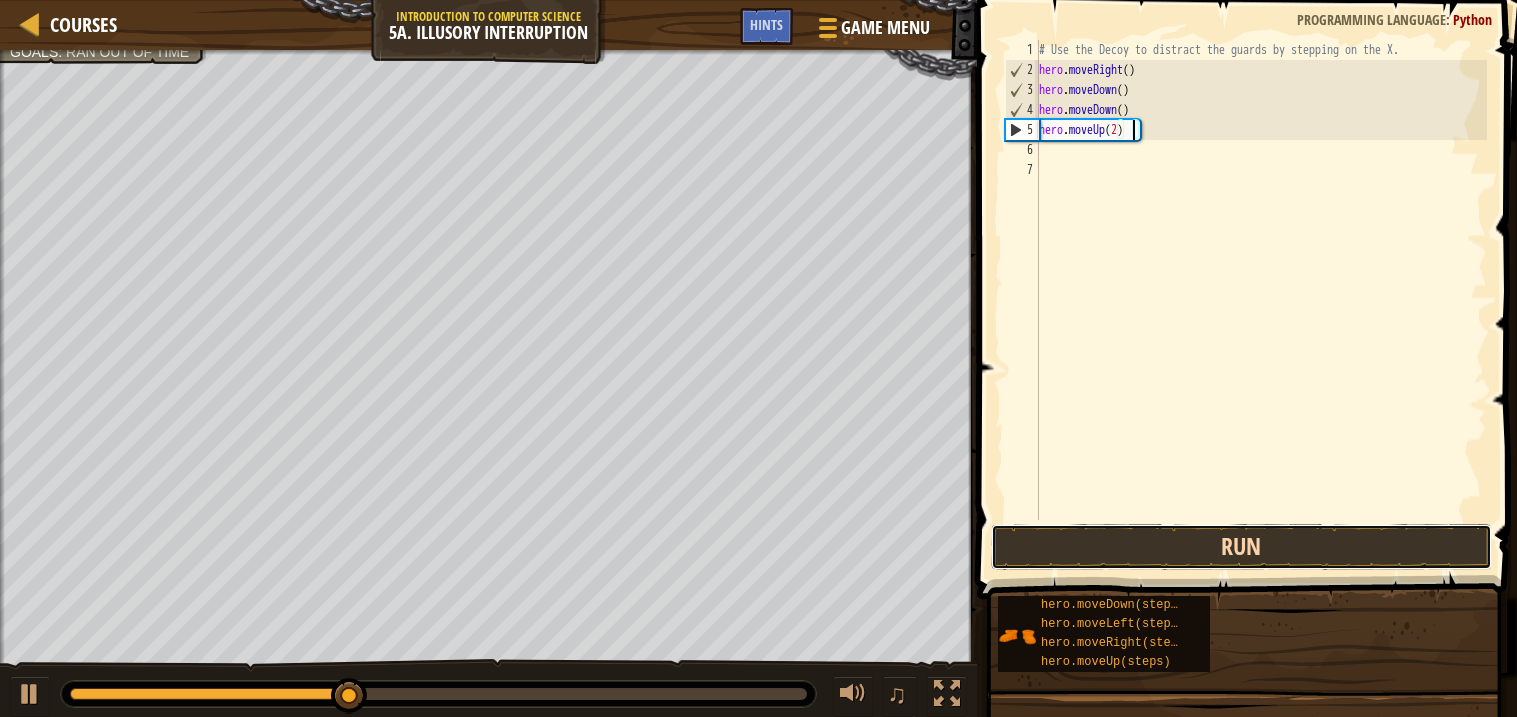 click on "Run" at bounding box center [1241, 547] 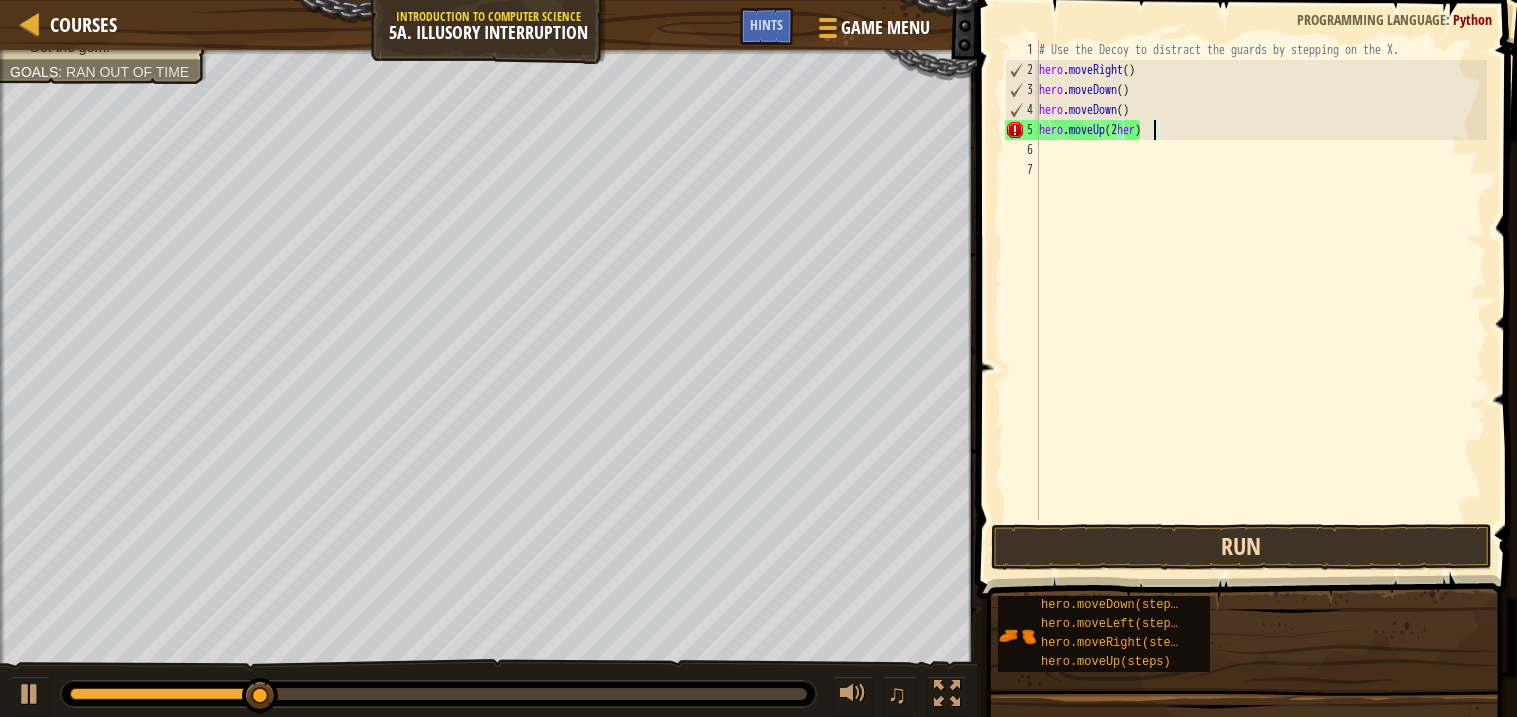 scroll, scrollTop: 8, scrollLeft: 7, axis: both 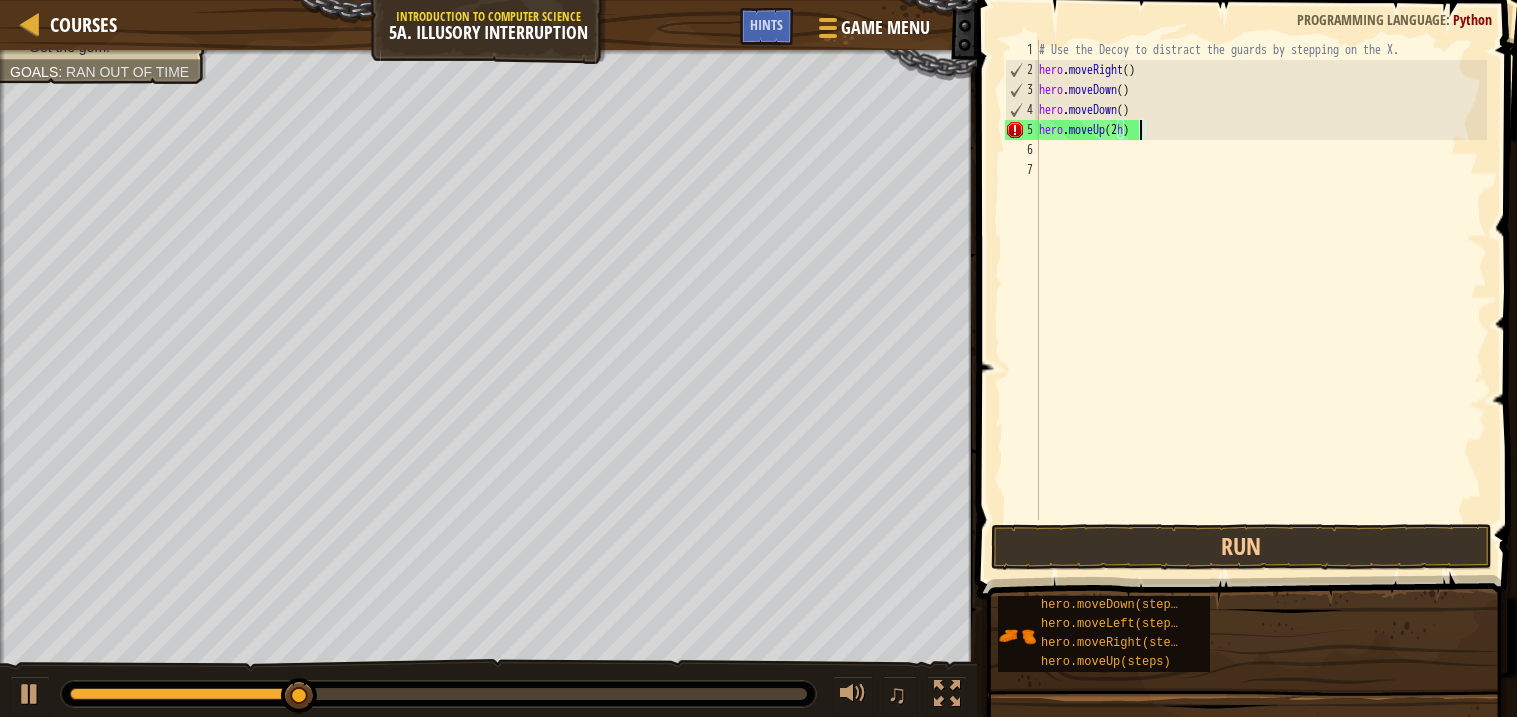 type on "hero.moveUp(2)" 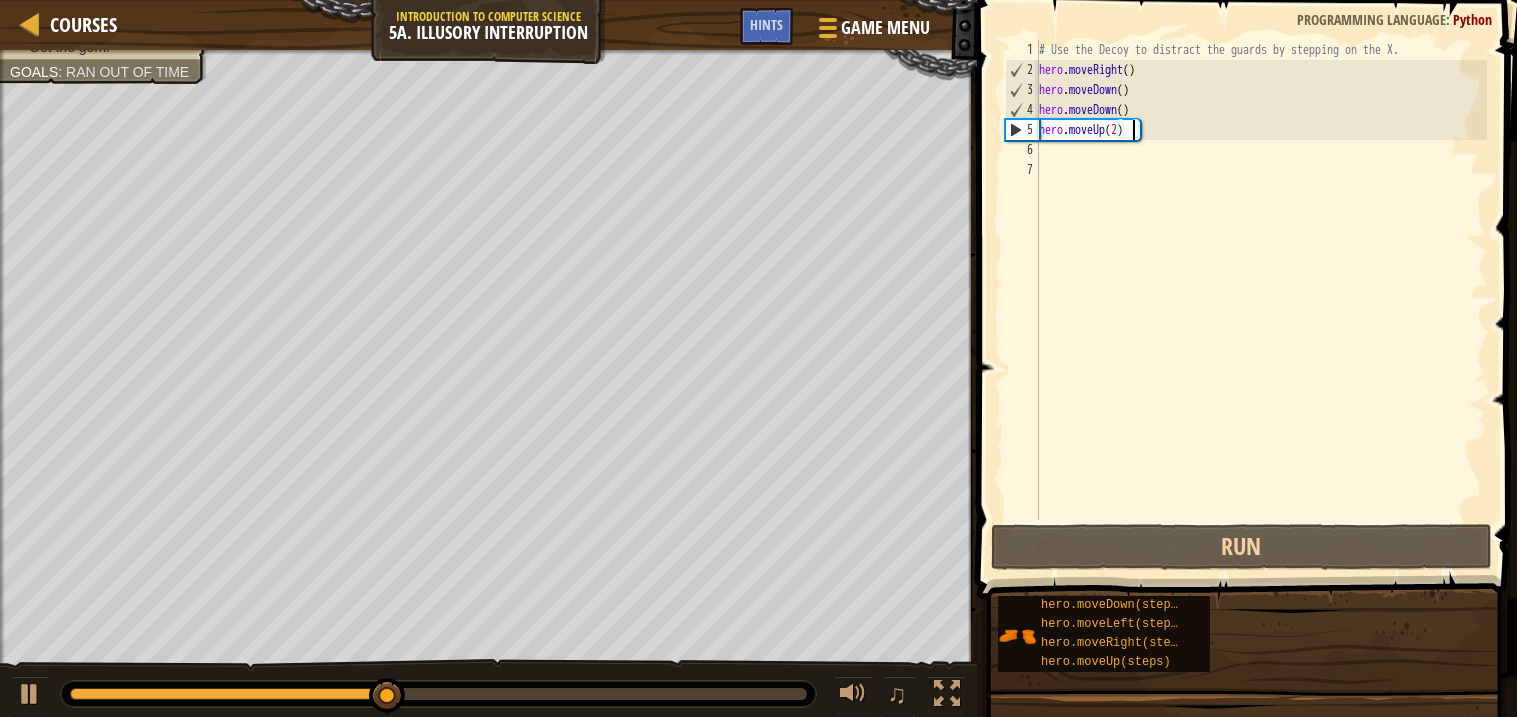 click on "# Use the Decoy to distract the guards by stepping on the X. hero . moveRight ( ) hero . moveDown ( ) hero . moveDown ( ) hero . moveUp ( 2 )" at bounding box center [1261, 300] 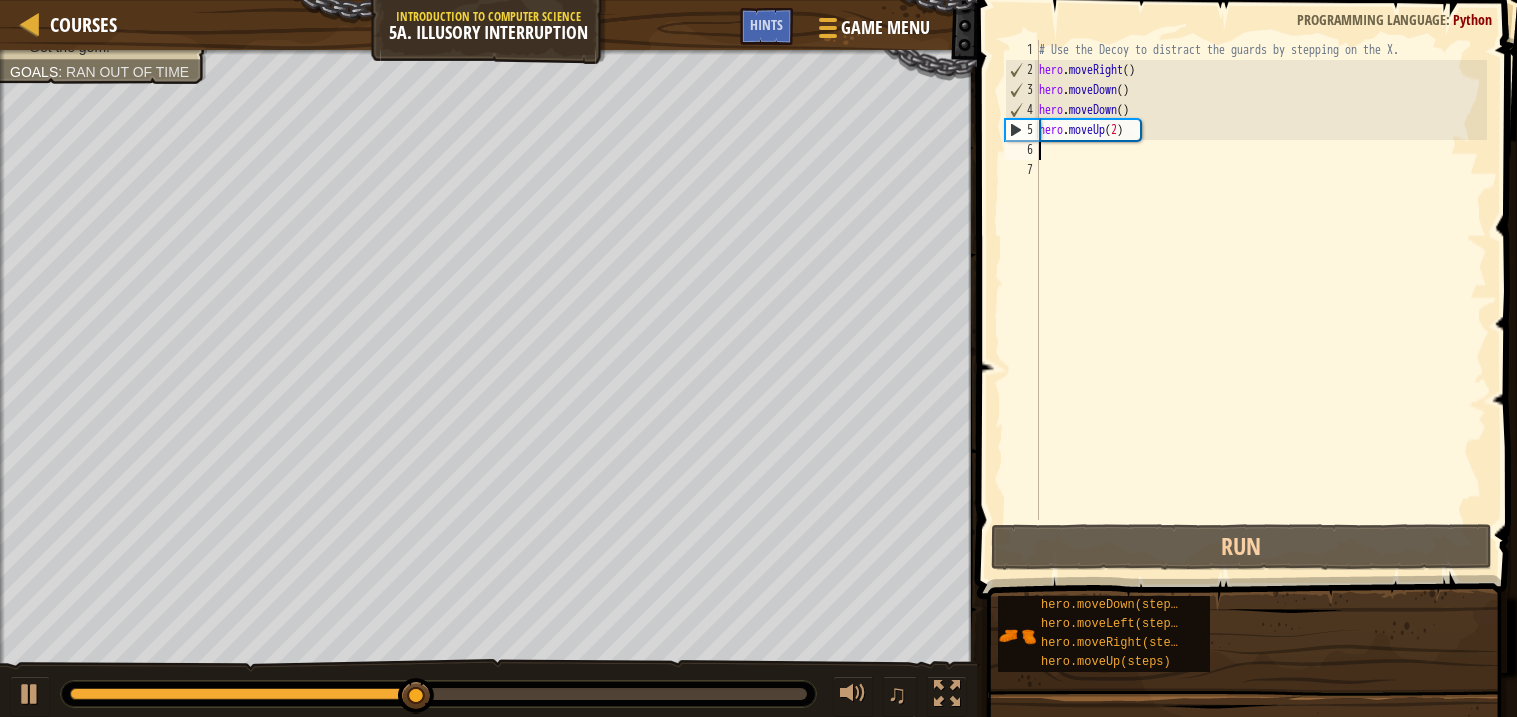 type on "h" 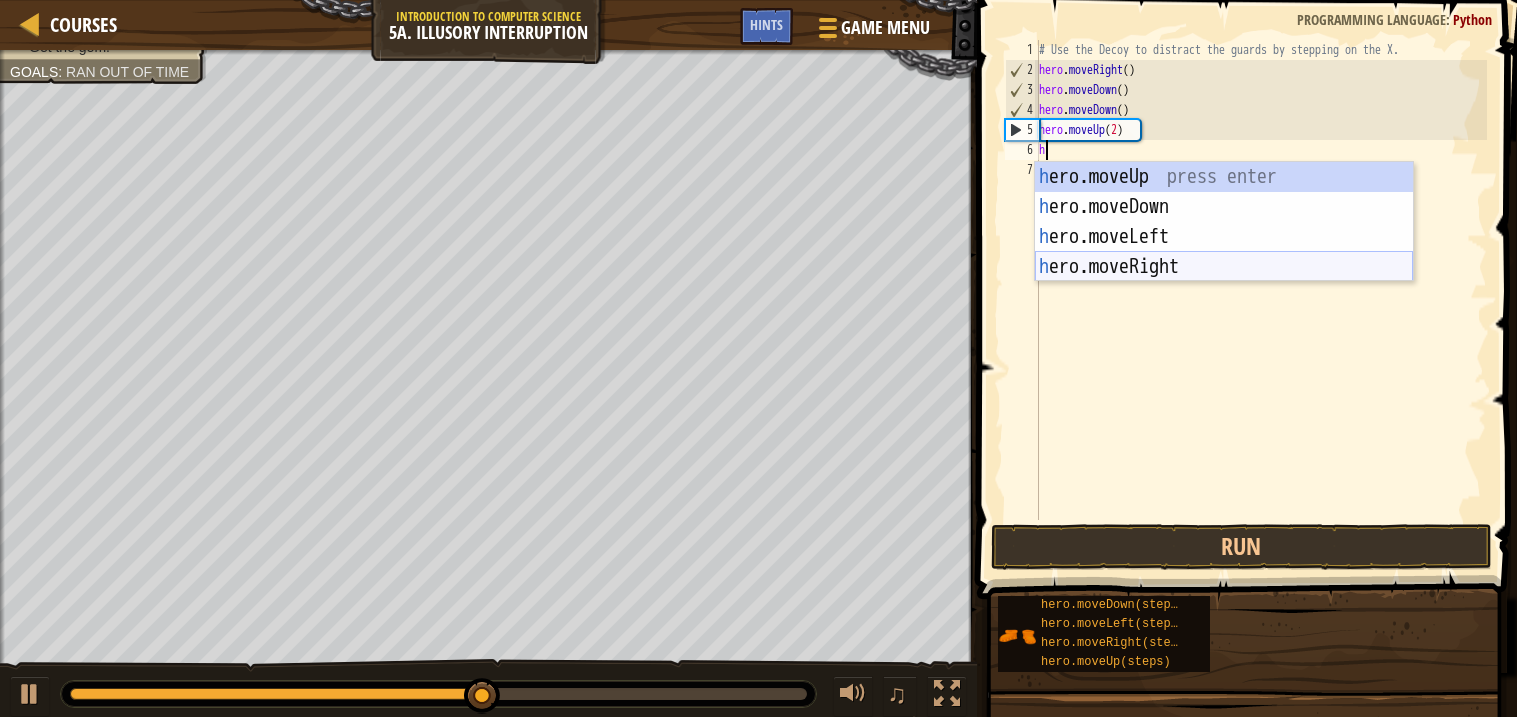 click on "h ero.moveUp press enter h ero.moveDown press enter h ero.moveLeft press enter h ero.moveRight press enter" at bounding box center [1224, 252] 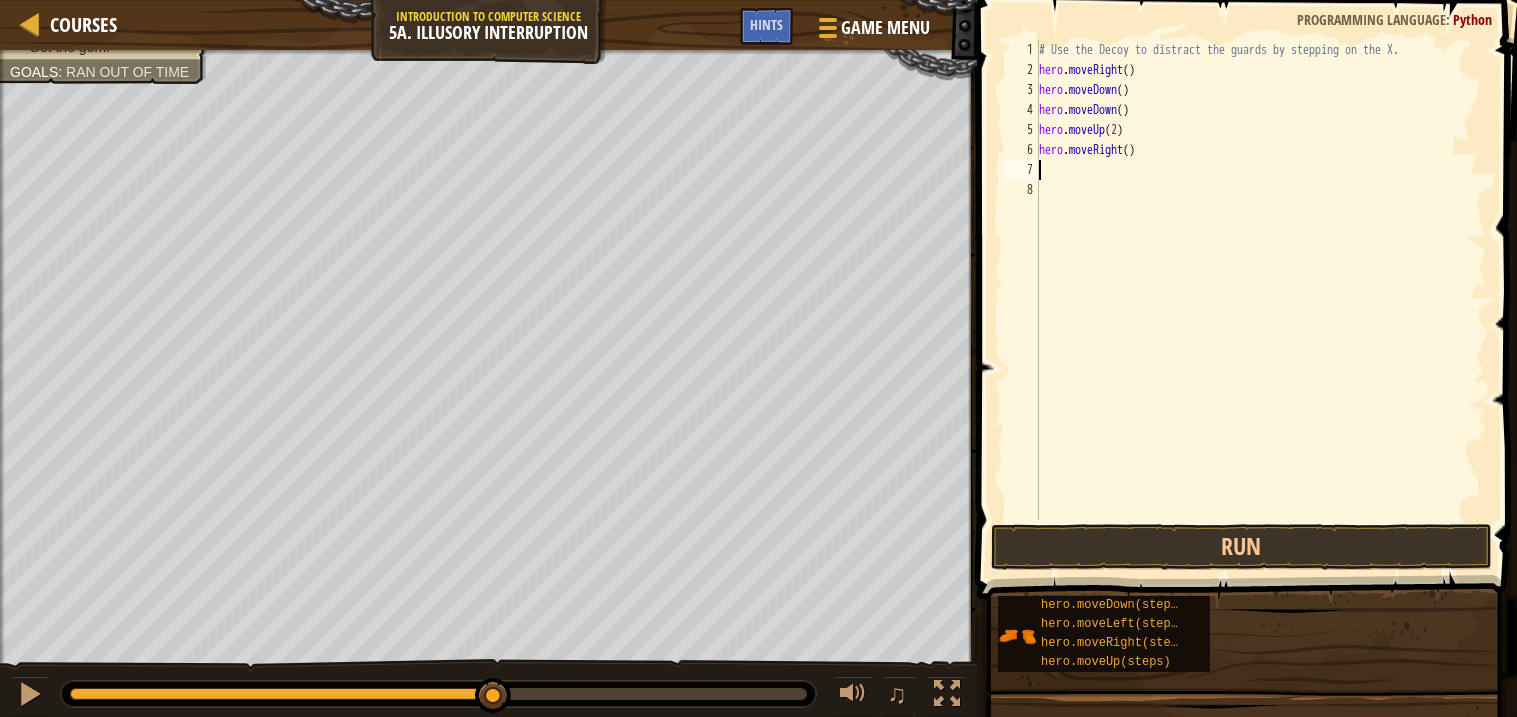 click on "# Use the Decoy to distract the guards by stepping on the X. hero . moveRight ( ) hero . moveDown ( ) hero . moveDown ( ) hero . moveUp ( [STEPS] ) hero . moveRight ( )" at bounding box center (1261, 300) 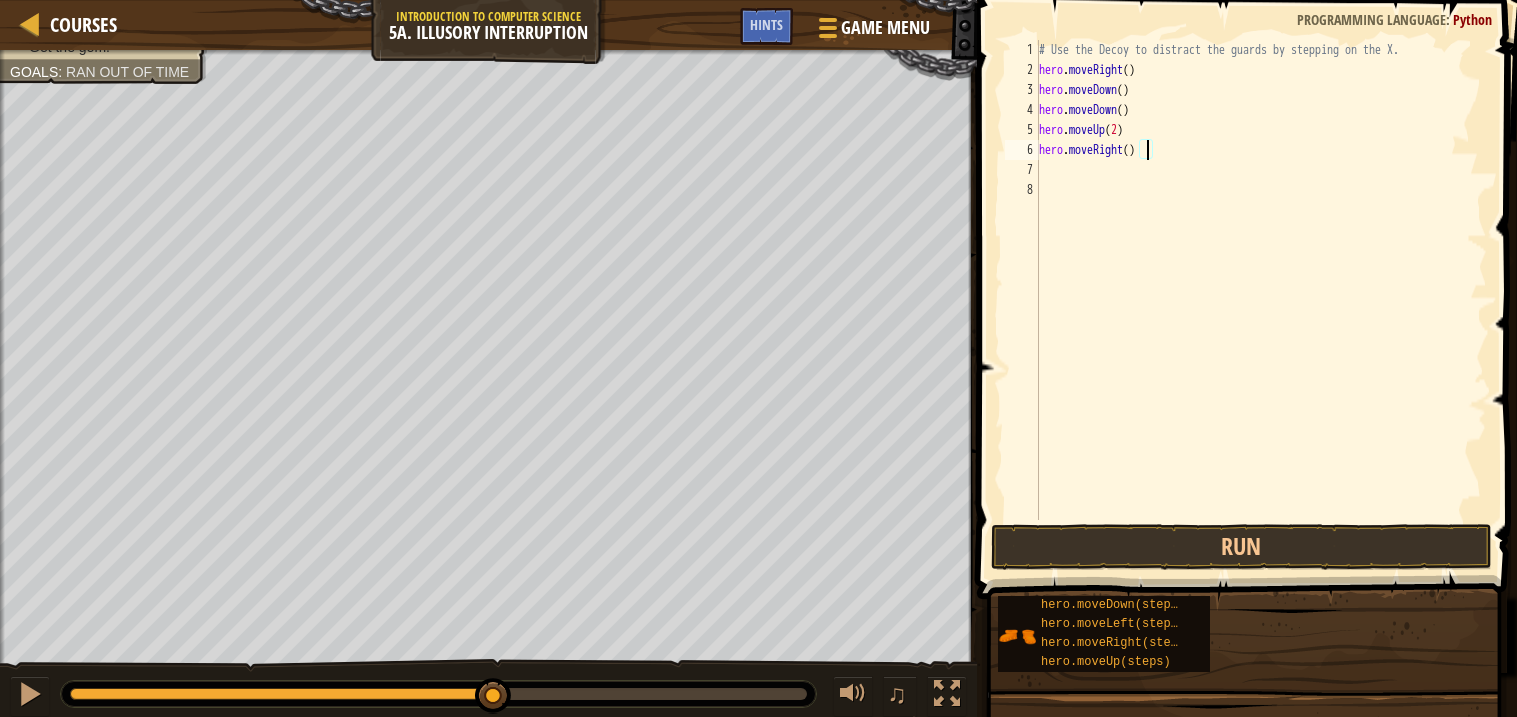 scroll, scrollTop: 8, scrollLeft: 8, axis: both 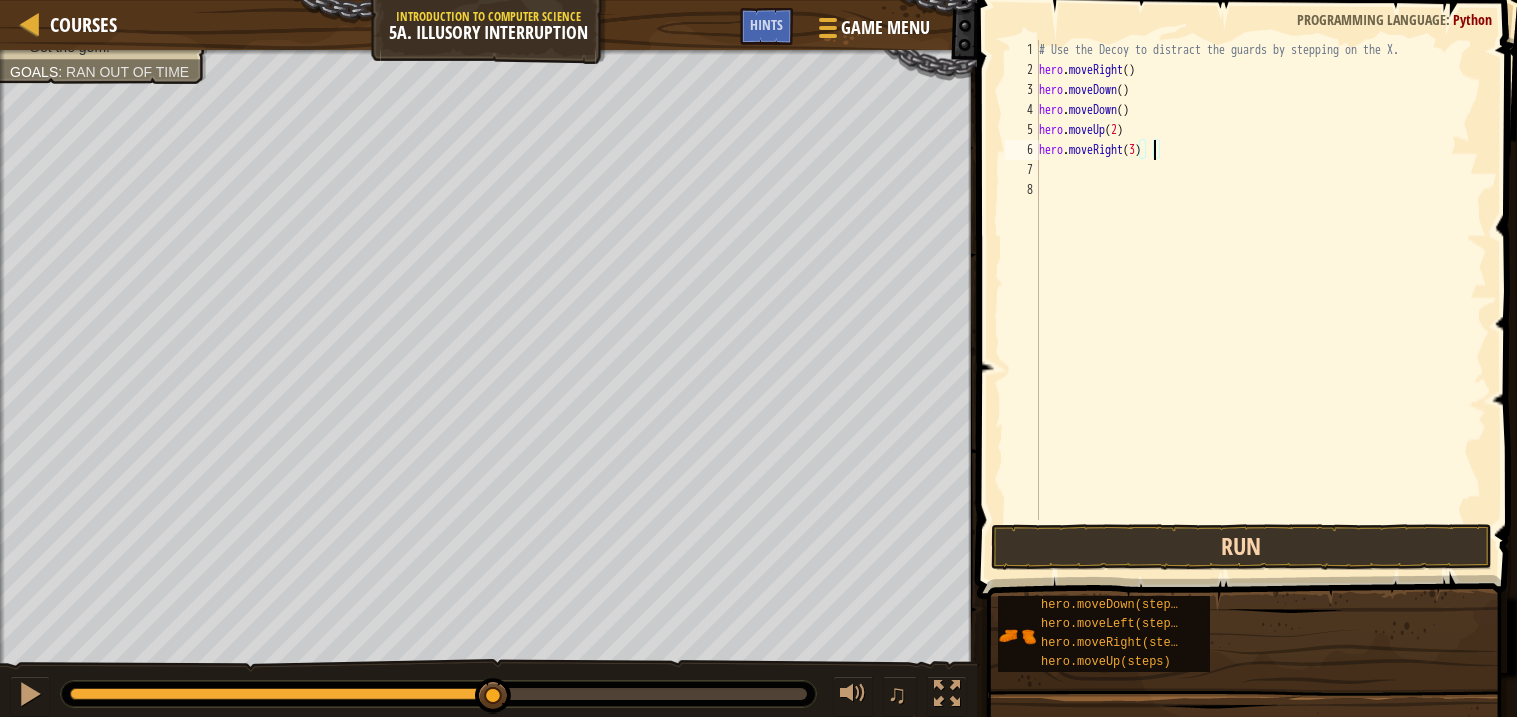 type on "hero.moveRight(3)" 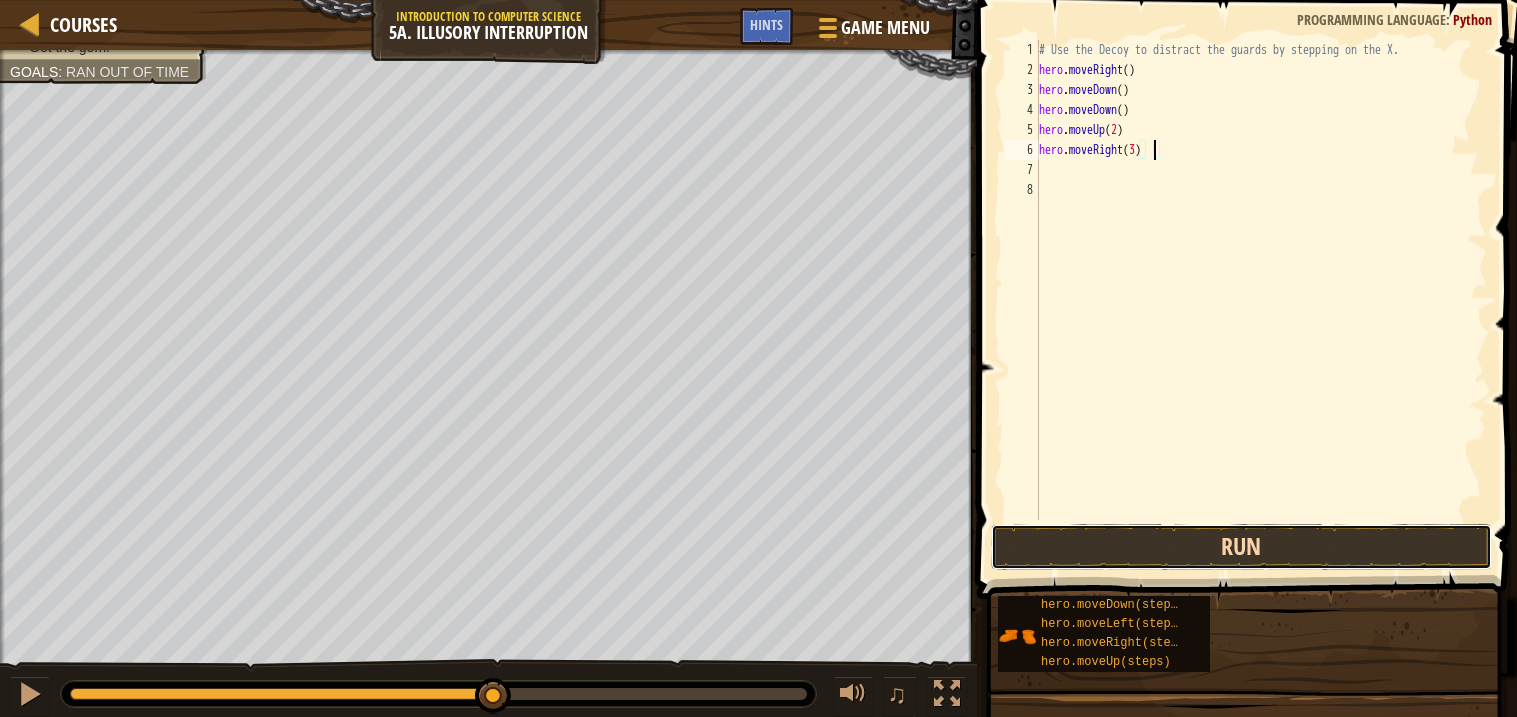 click on "Run" at bounding box center [1241, 547] 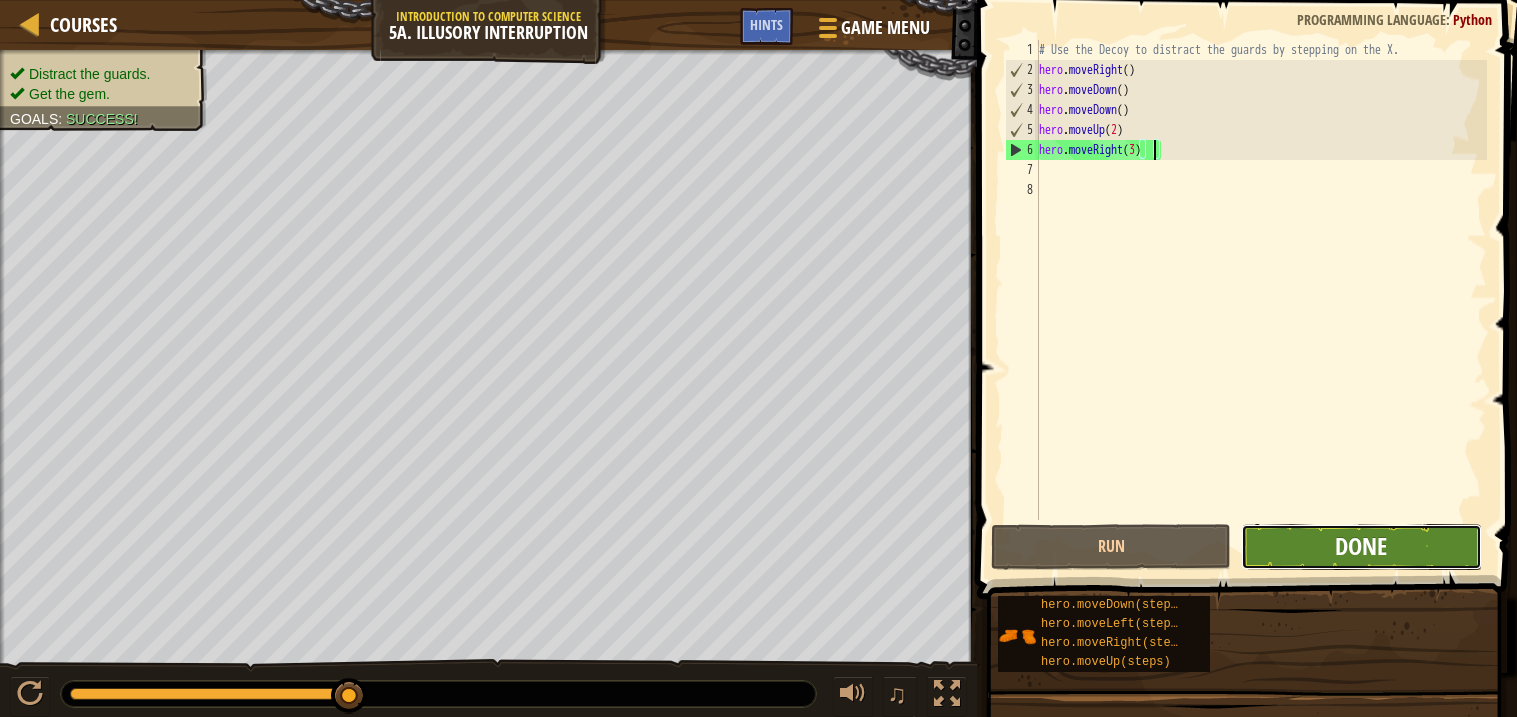 click on "Done" at bounding box center [1361, 546] 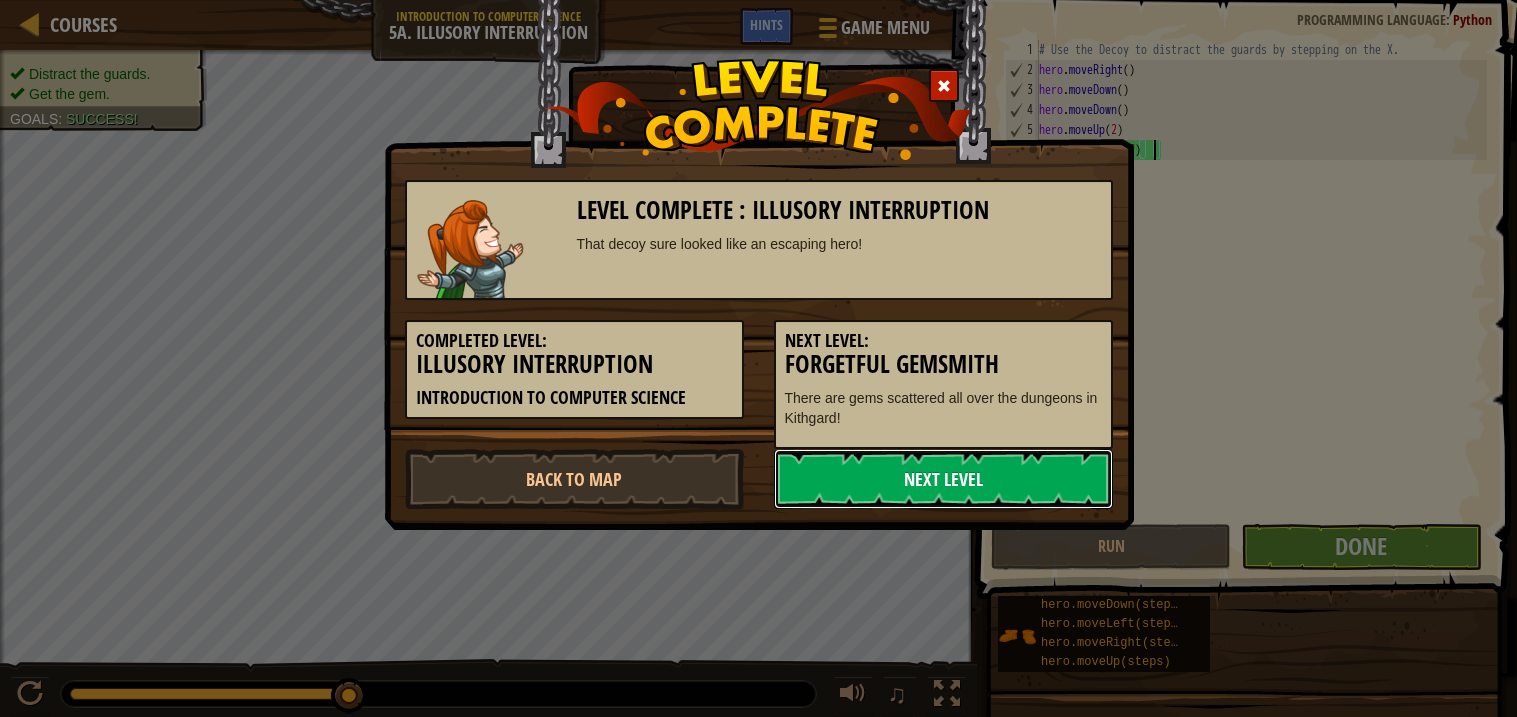 click on "Next Level" at bounding box center (943, 479) 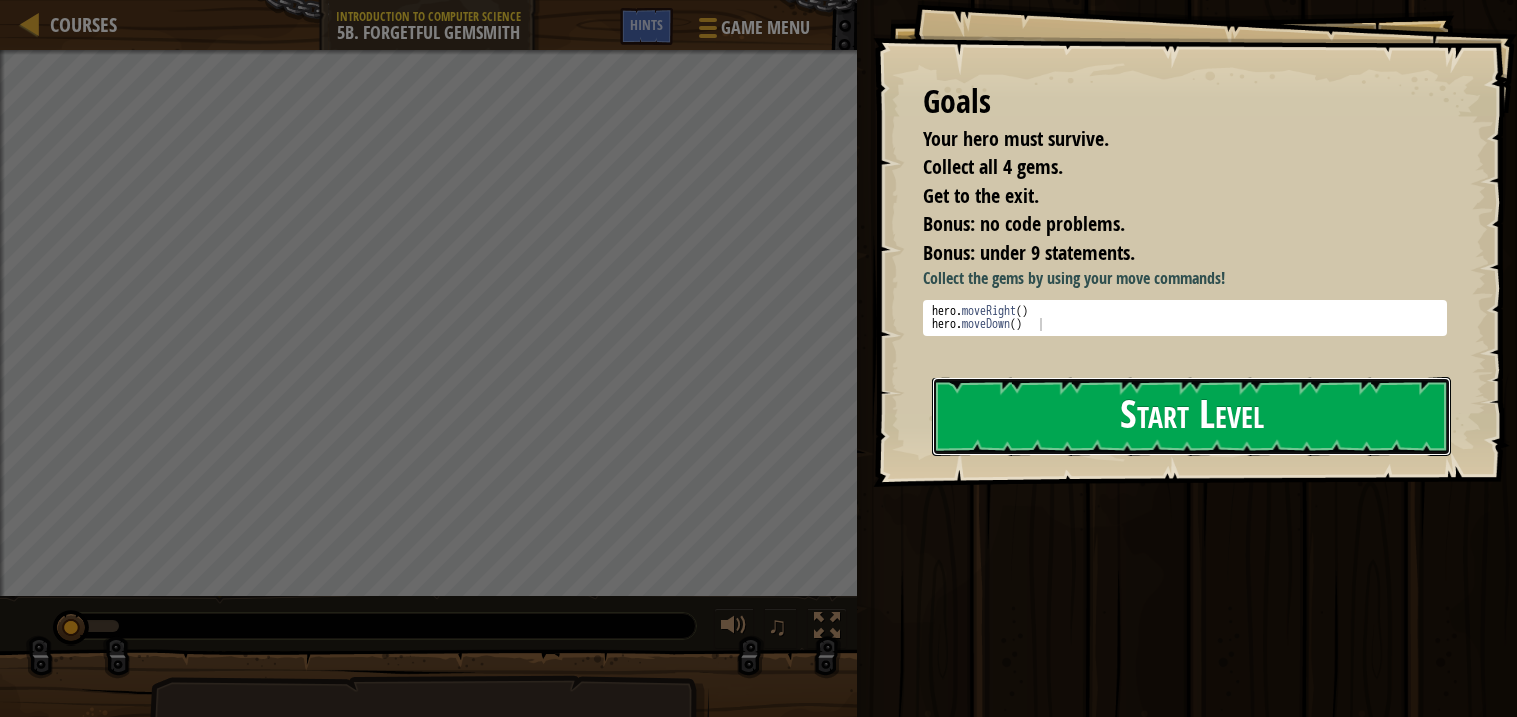 click on "Start Level" at bounding box center (1191, 416) 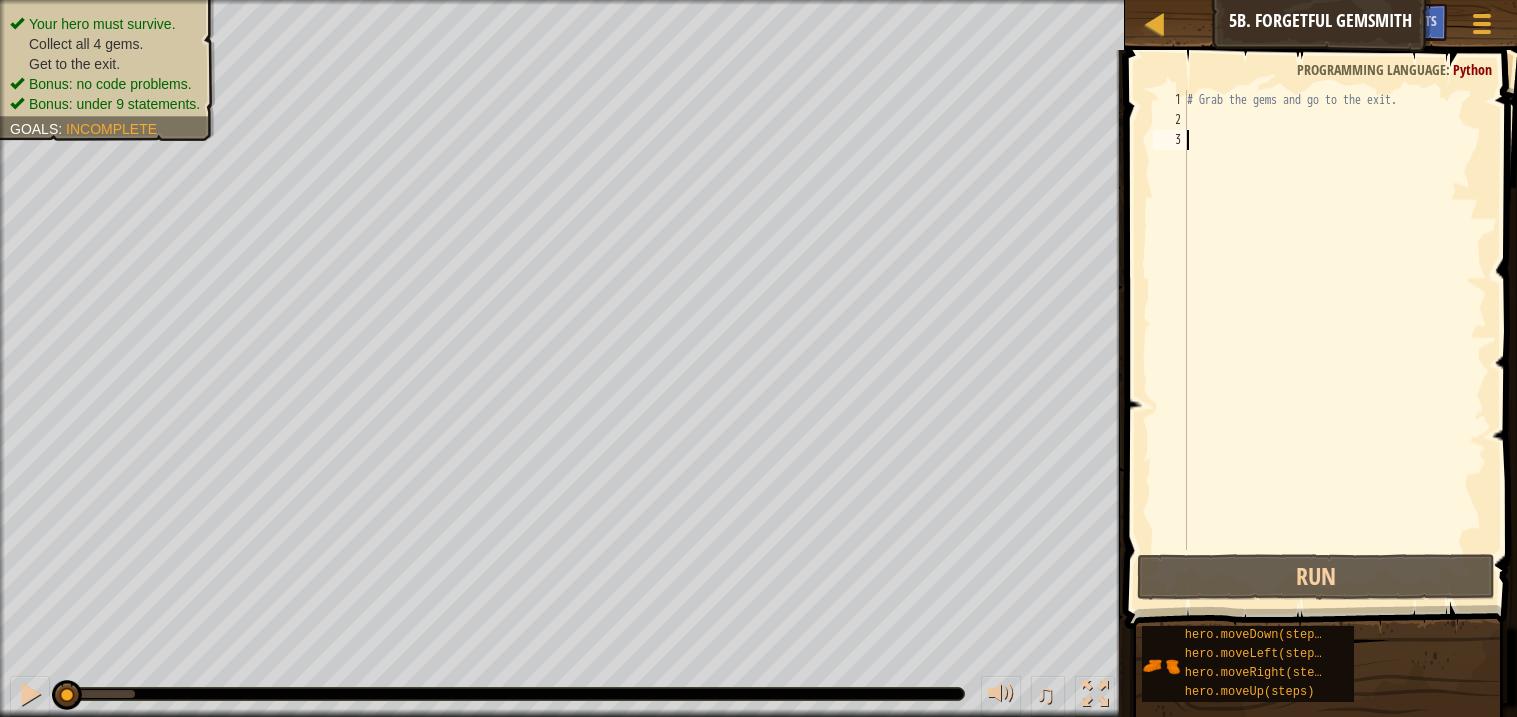 type on "h" 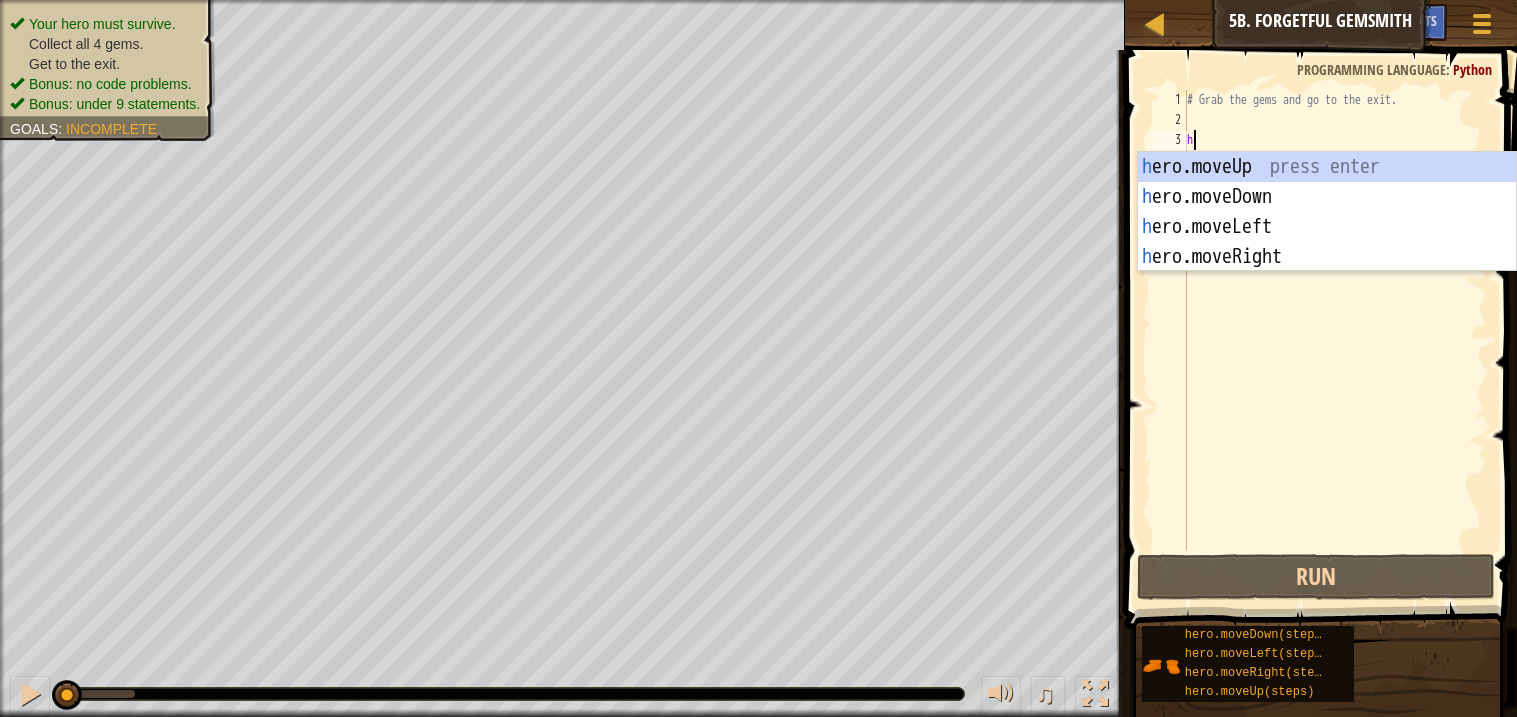 scroll, scrollTop: 8, scrollLeft: 0, axis: vertical 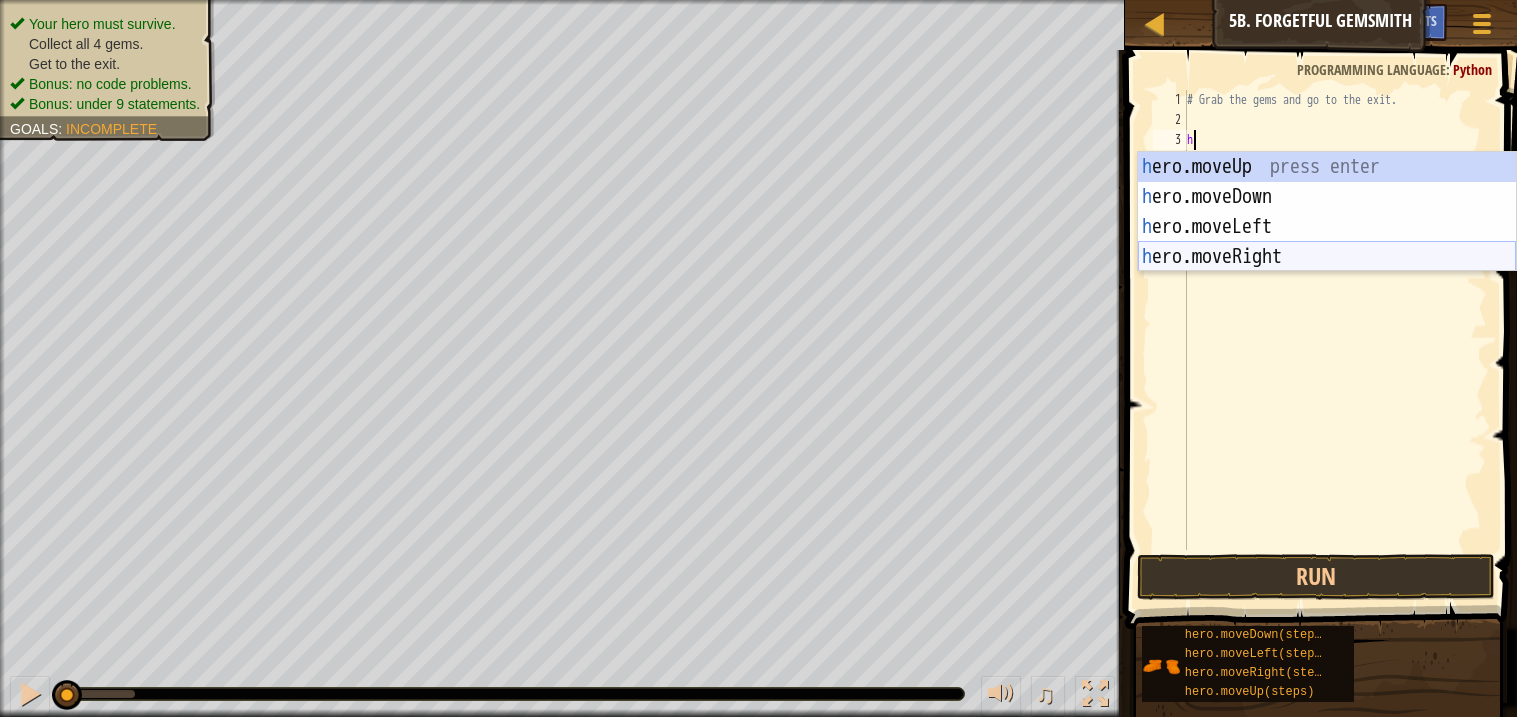 click on "h ero.moveUp press enter h ero.moveDown press enter h ero.moveLeft press enter h ero.moveRight press enter" at bounding box center [1327, 242] 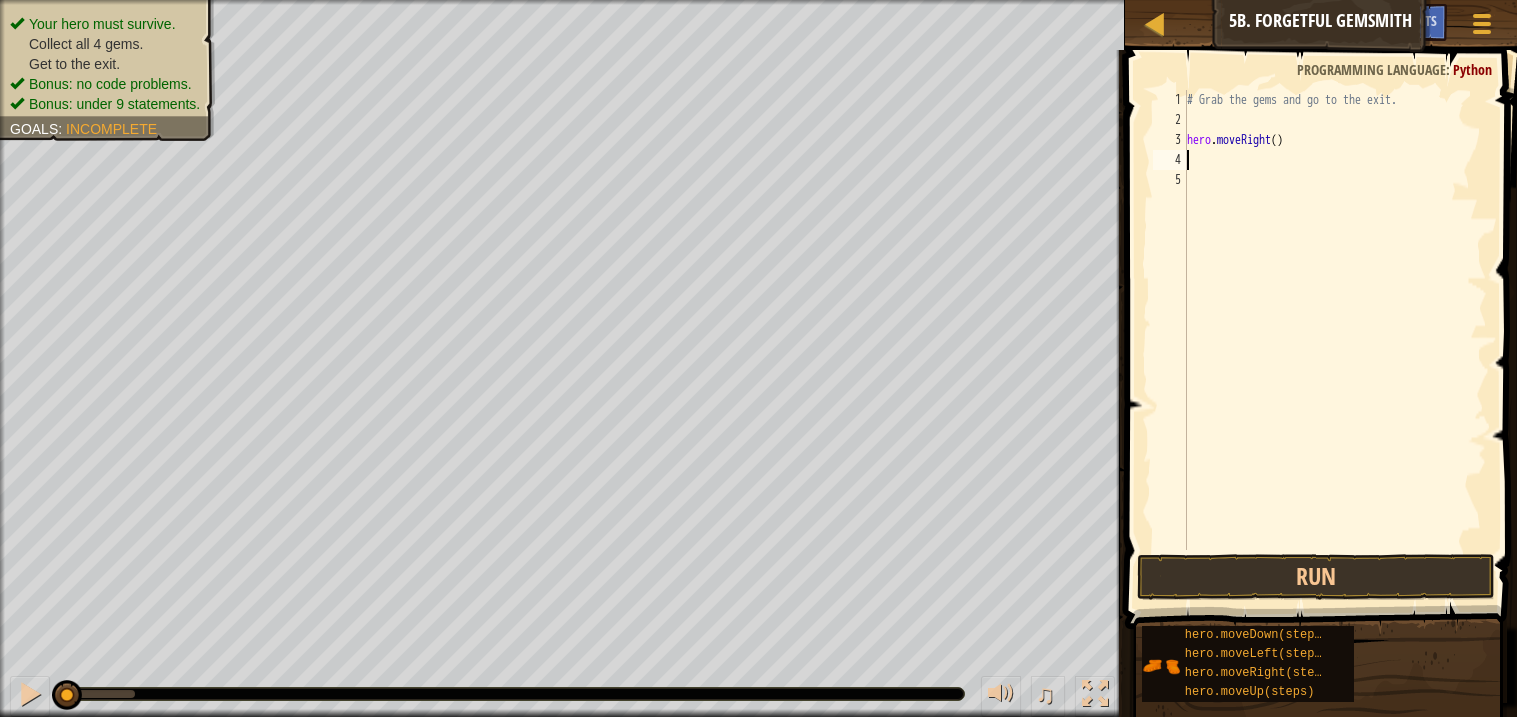 type on "h" 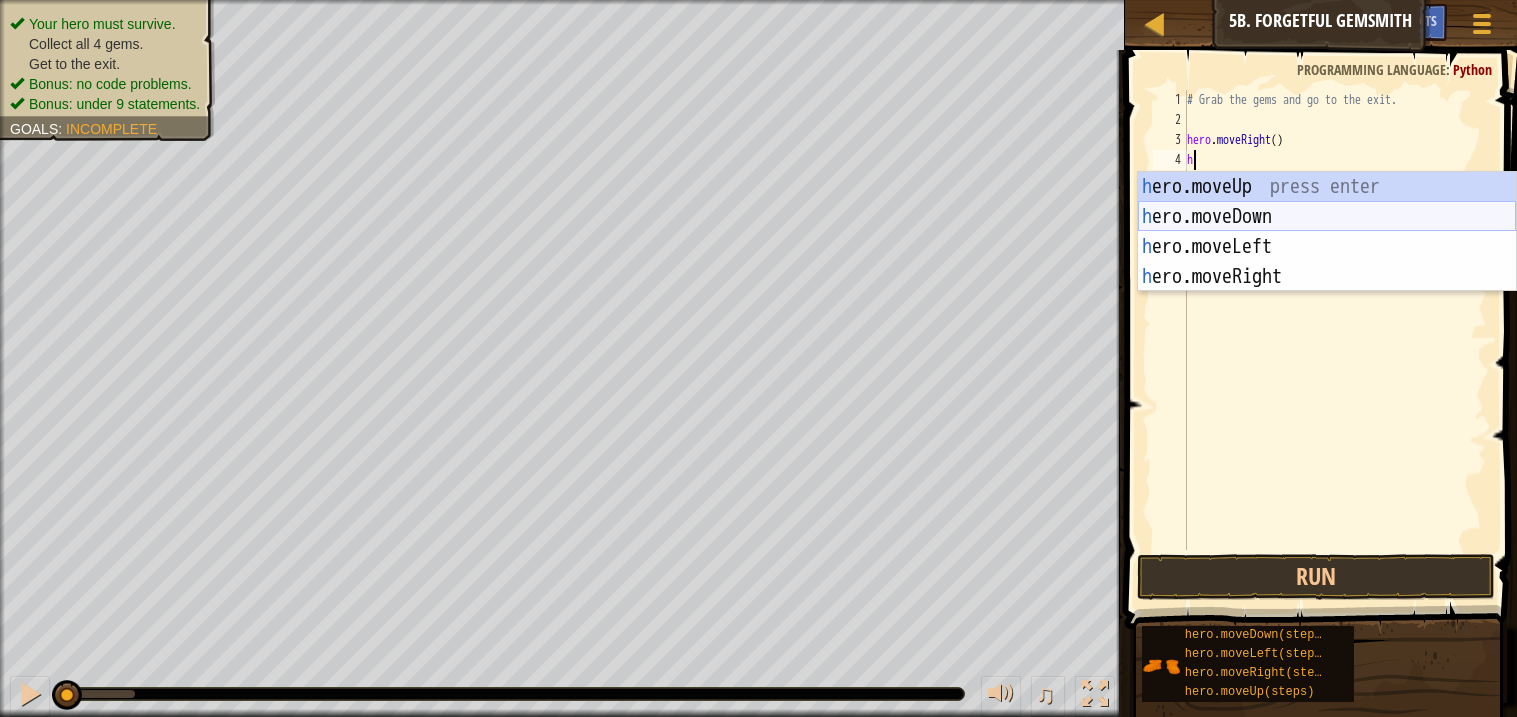 click on "h ero.moveUp press enter h ero.moveDown press enter h ero.moveLeft press enter h ero.moveRight press enter" at bounding box center (1327, 262) 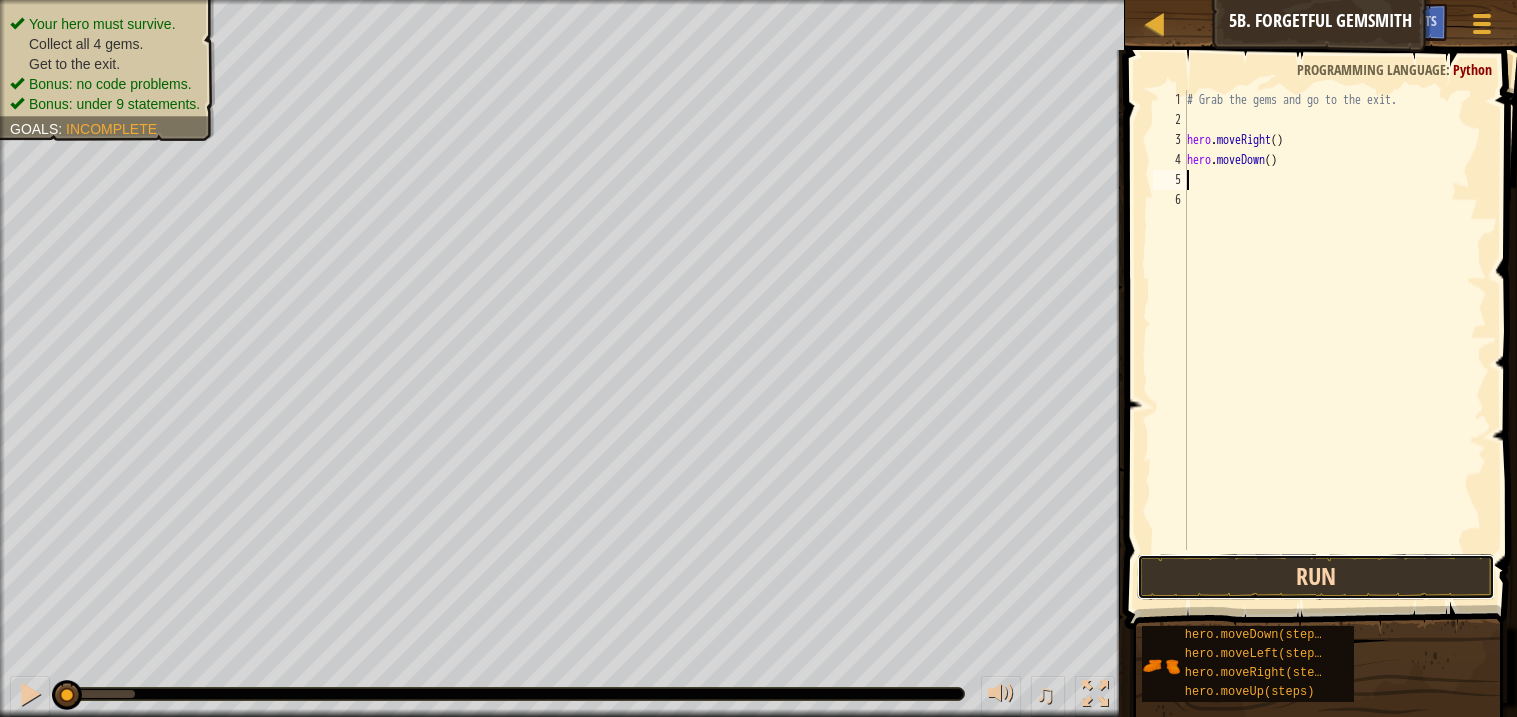 click on "Run" at bounding box center (1315, 577) 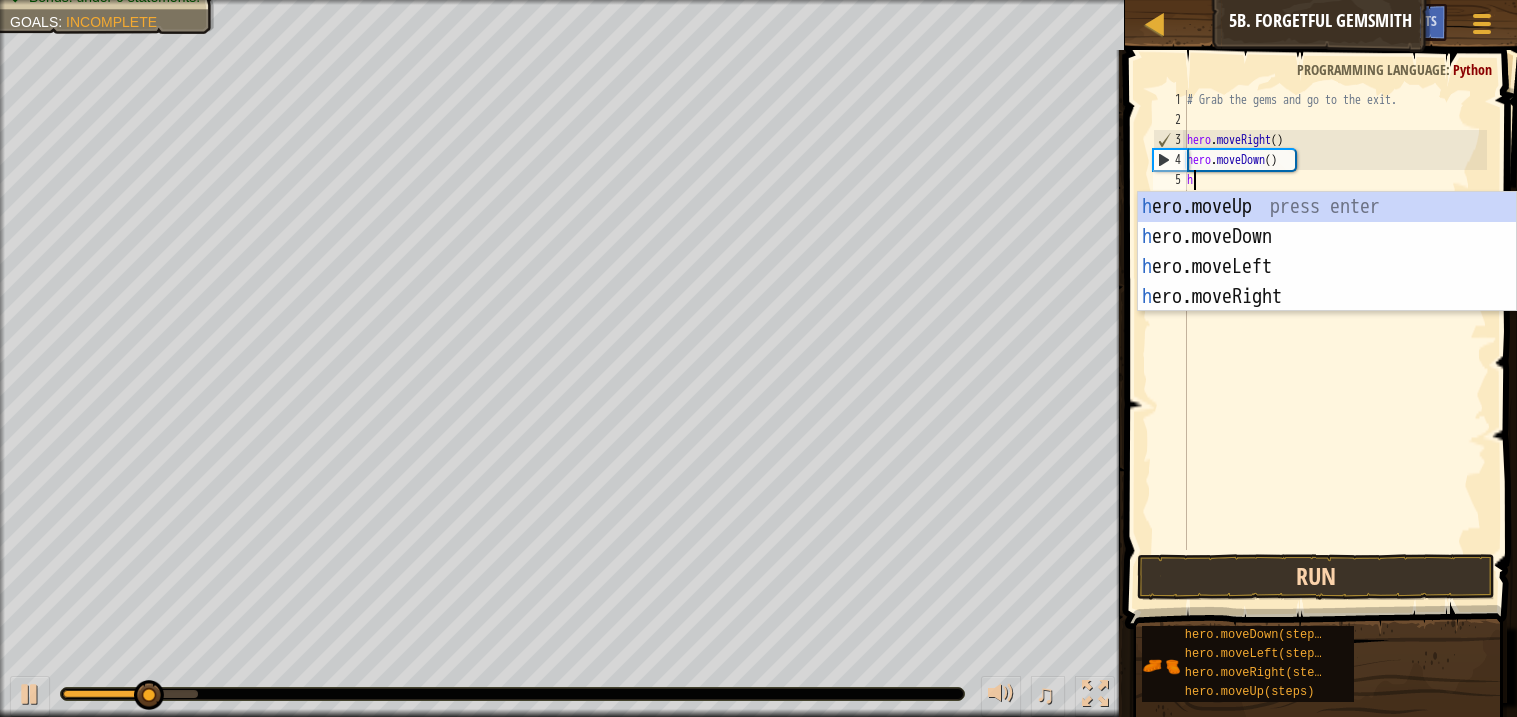 type on "he" 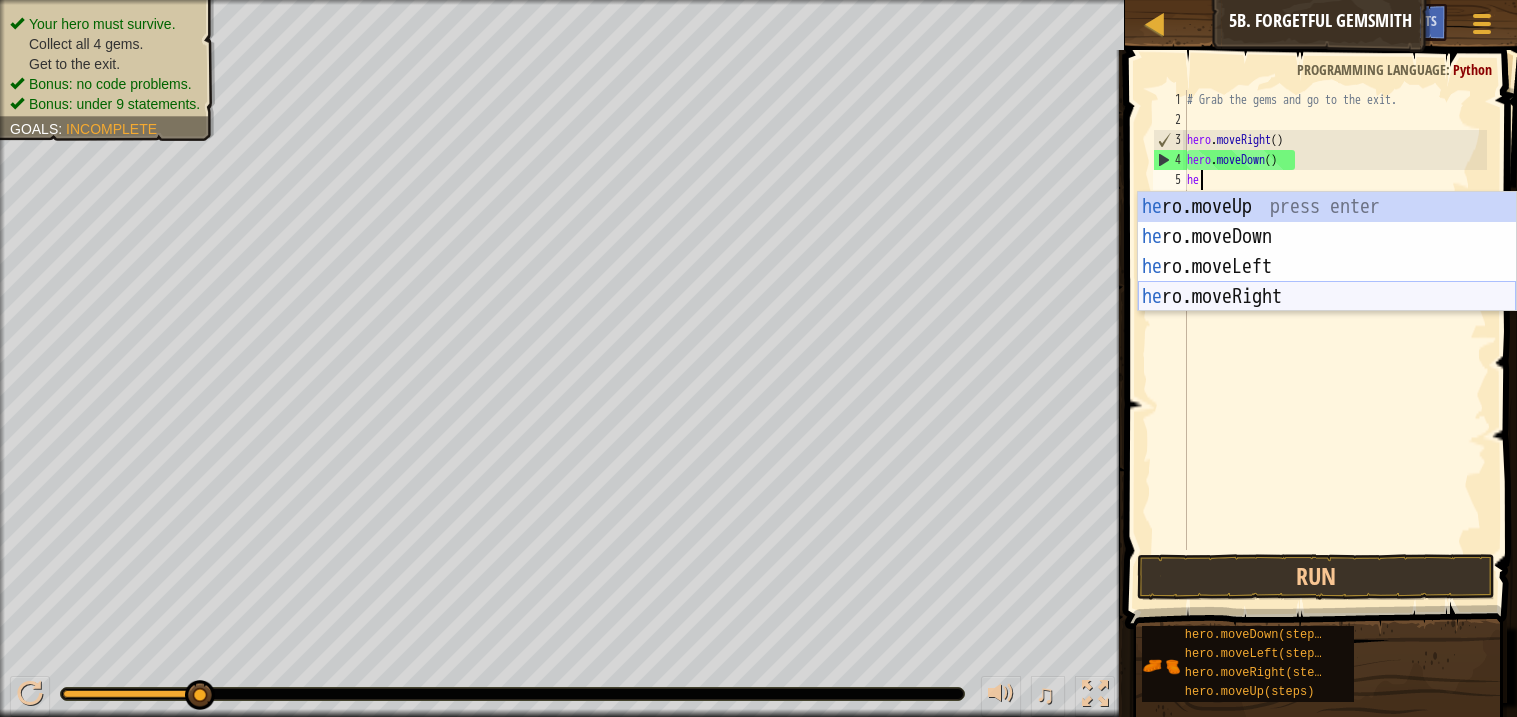 click on "he ro.moveUp press enter he ro.moveDown press enter he ro.moveLeft press enter he ro.moveRight press enter" at bounding box center [1327, 282] 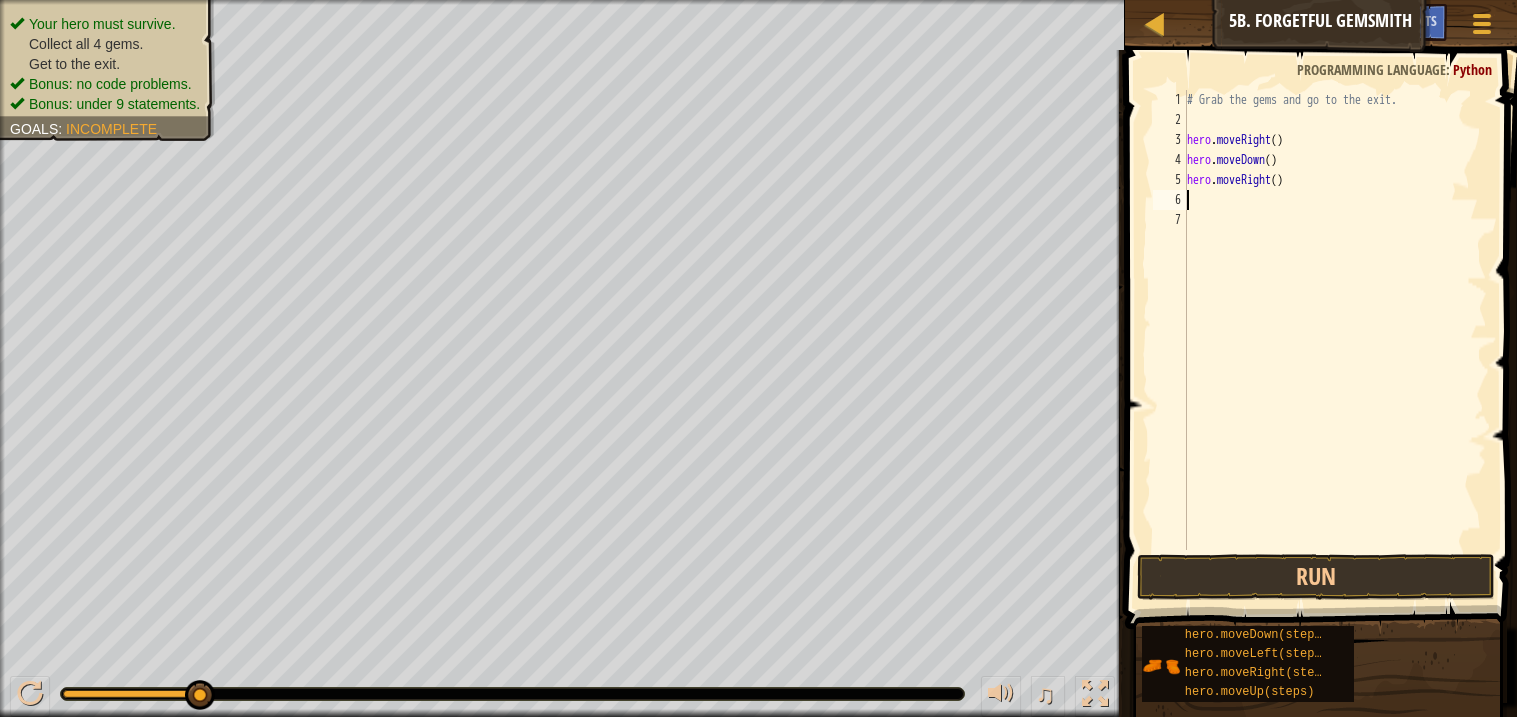 click on "# Grab the gems and go to the exit. hero . moveRight ( ) hero . moveDown ( ) hero . moveRight ( )" at bounding box center [1335, 340] 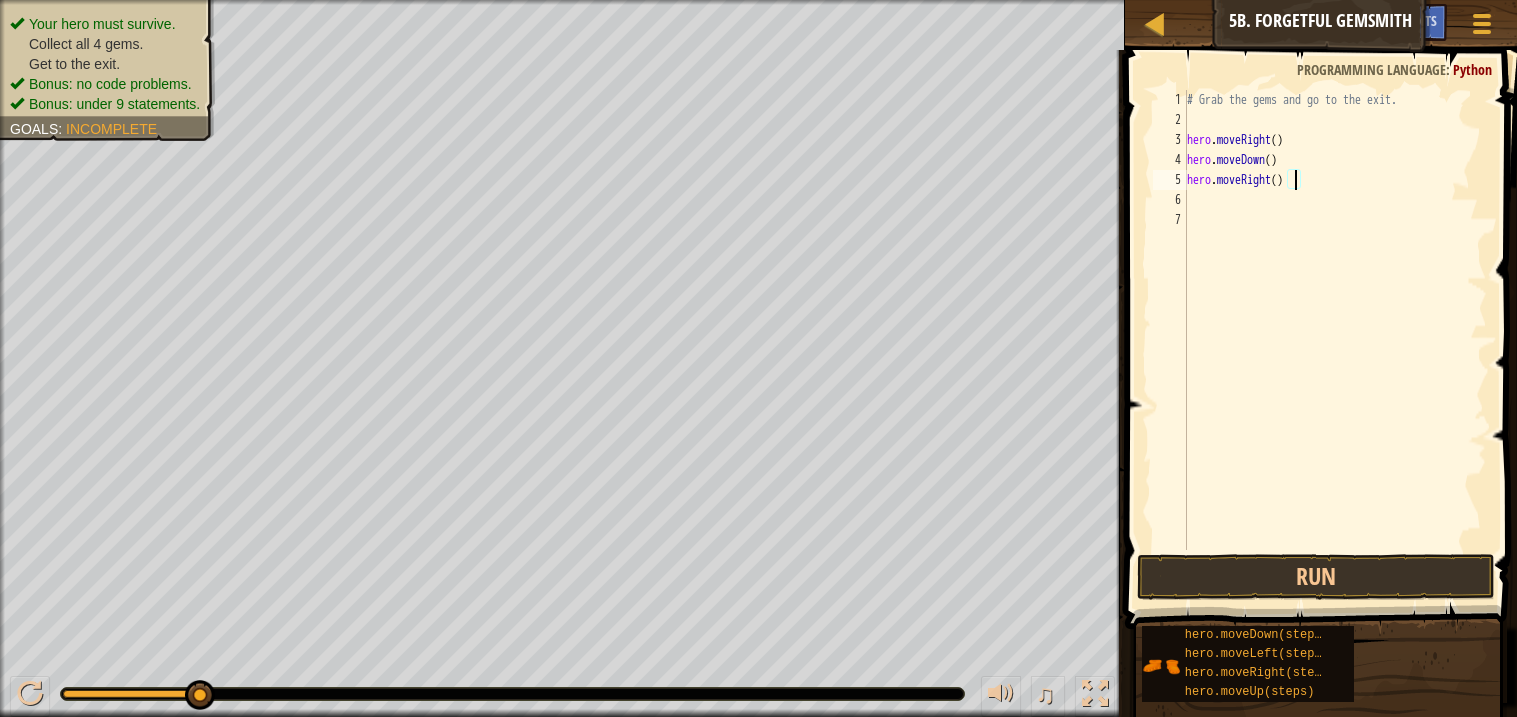 scroll, scrollTop: 8, scrollLeft: 8, axis: both 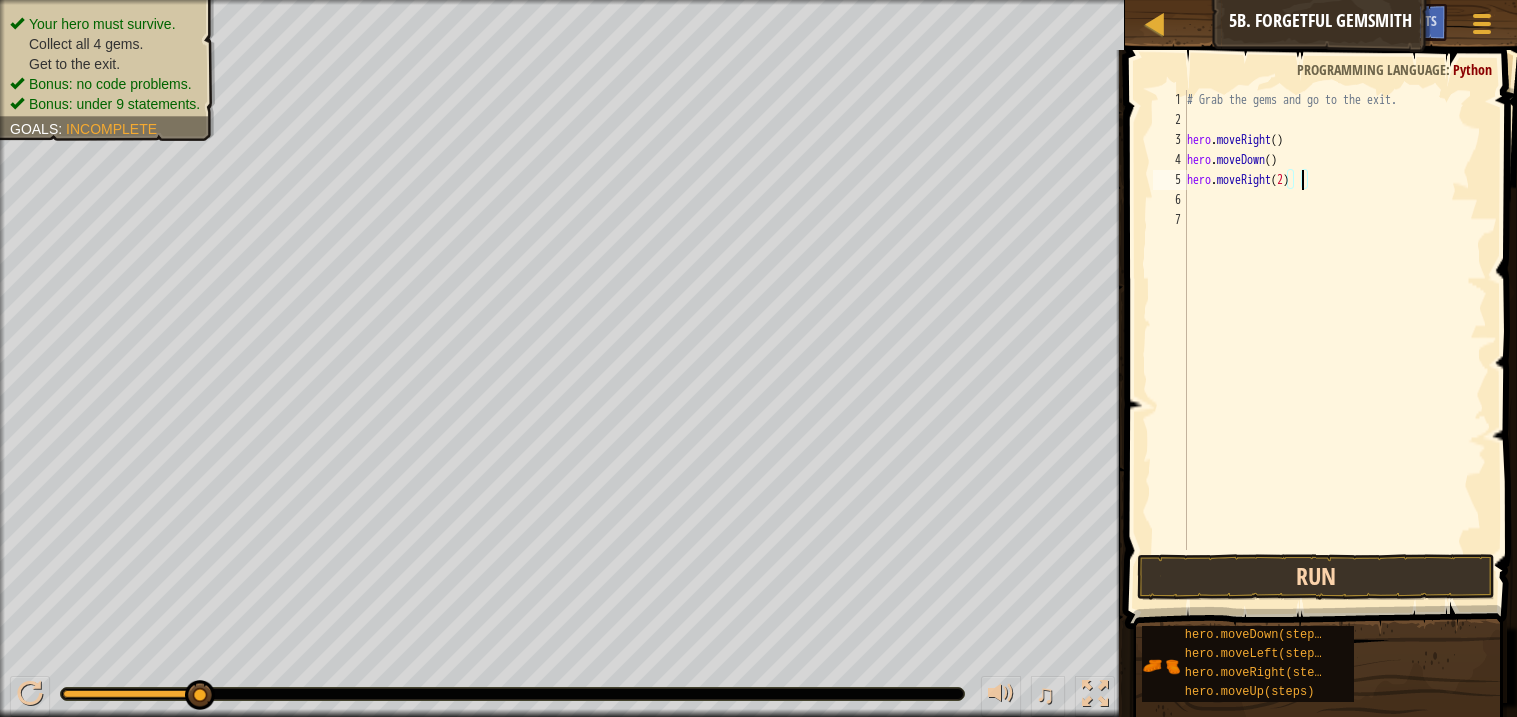 type on "hero.moveRight(2)" 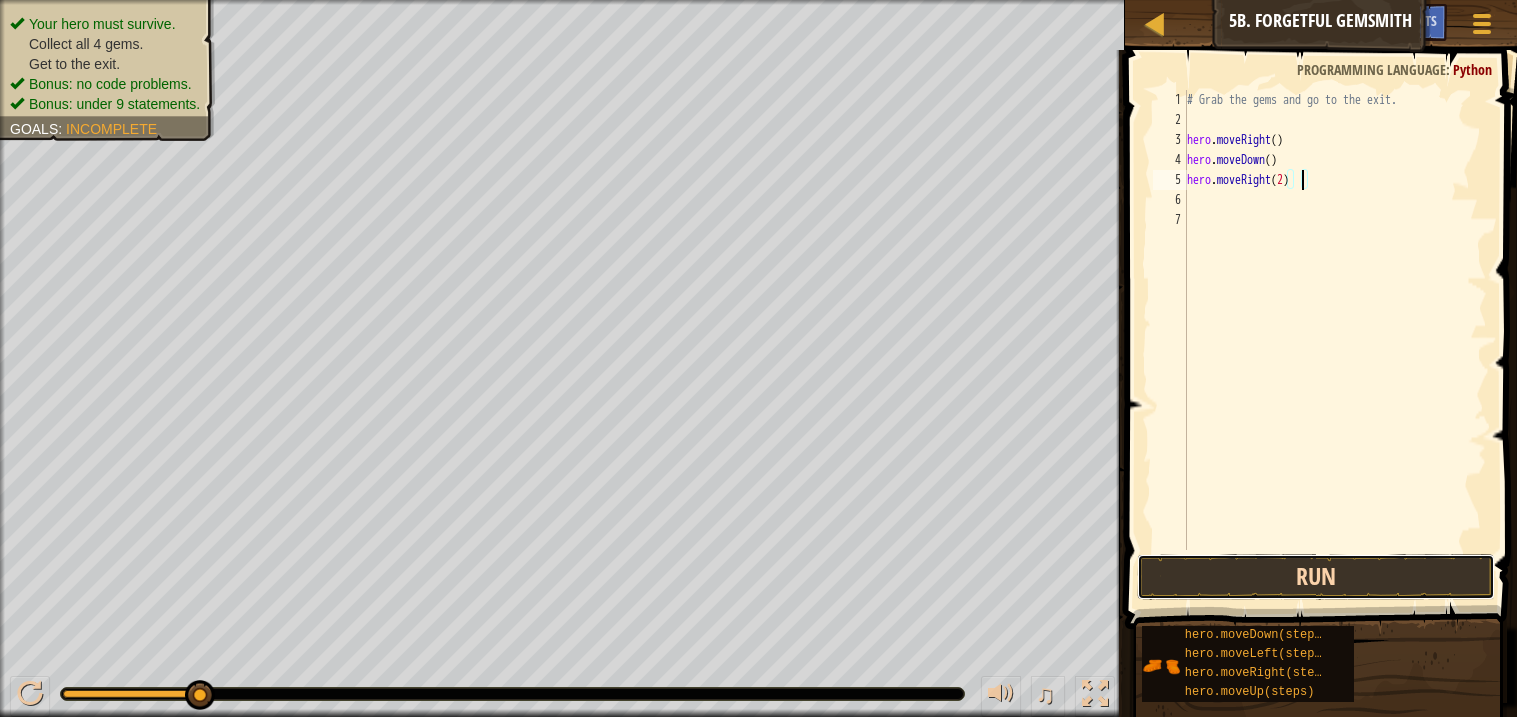 click on "Run" at bounding box center (1315, 577) 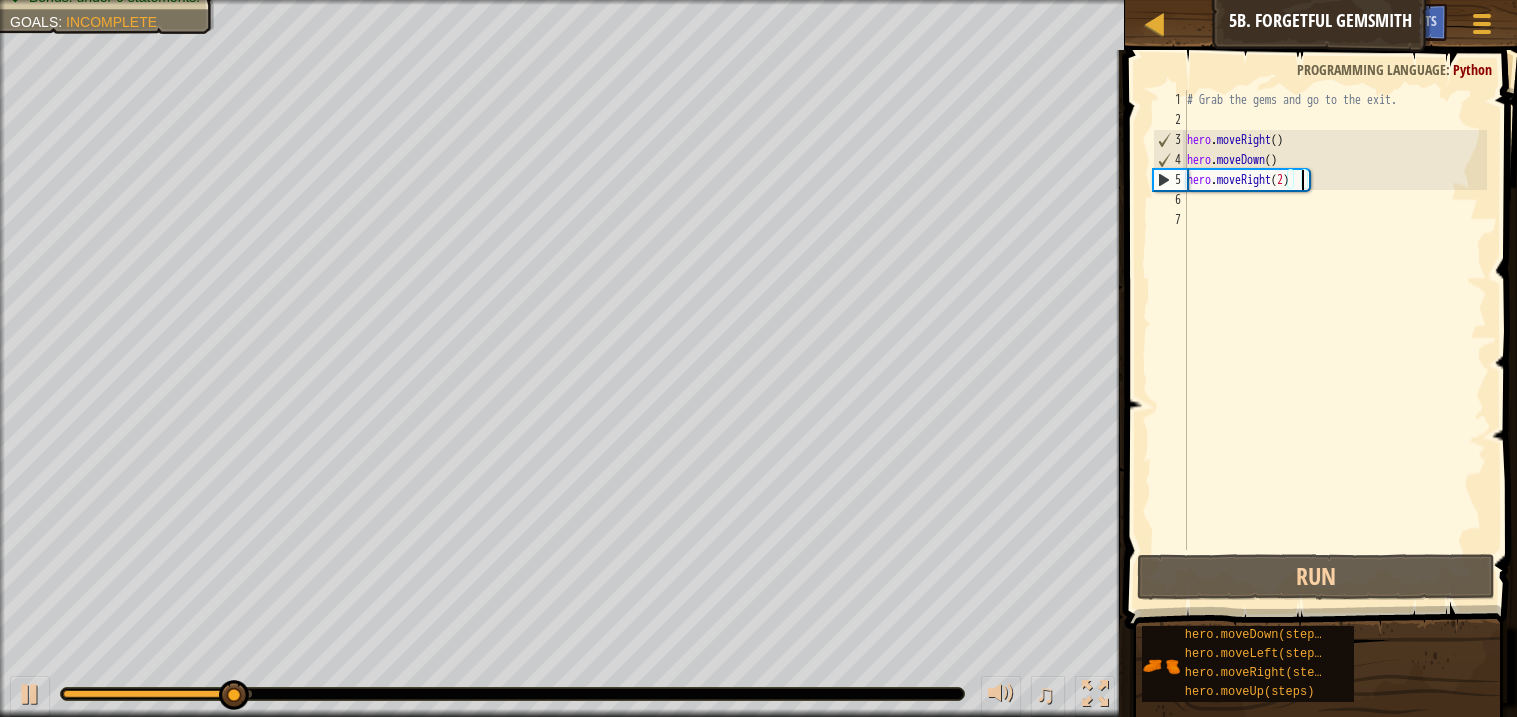 click on "# Grab the gems and go to the exit. hero . moveRight ( ) hero . moveDown ( ) hero . moveRight ( 2 )" at bounding box center [1335, 340] 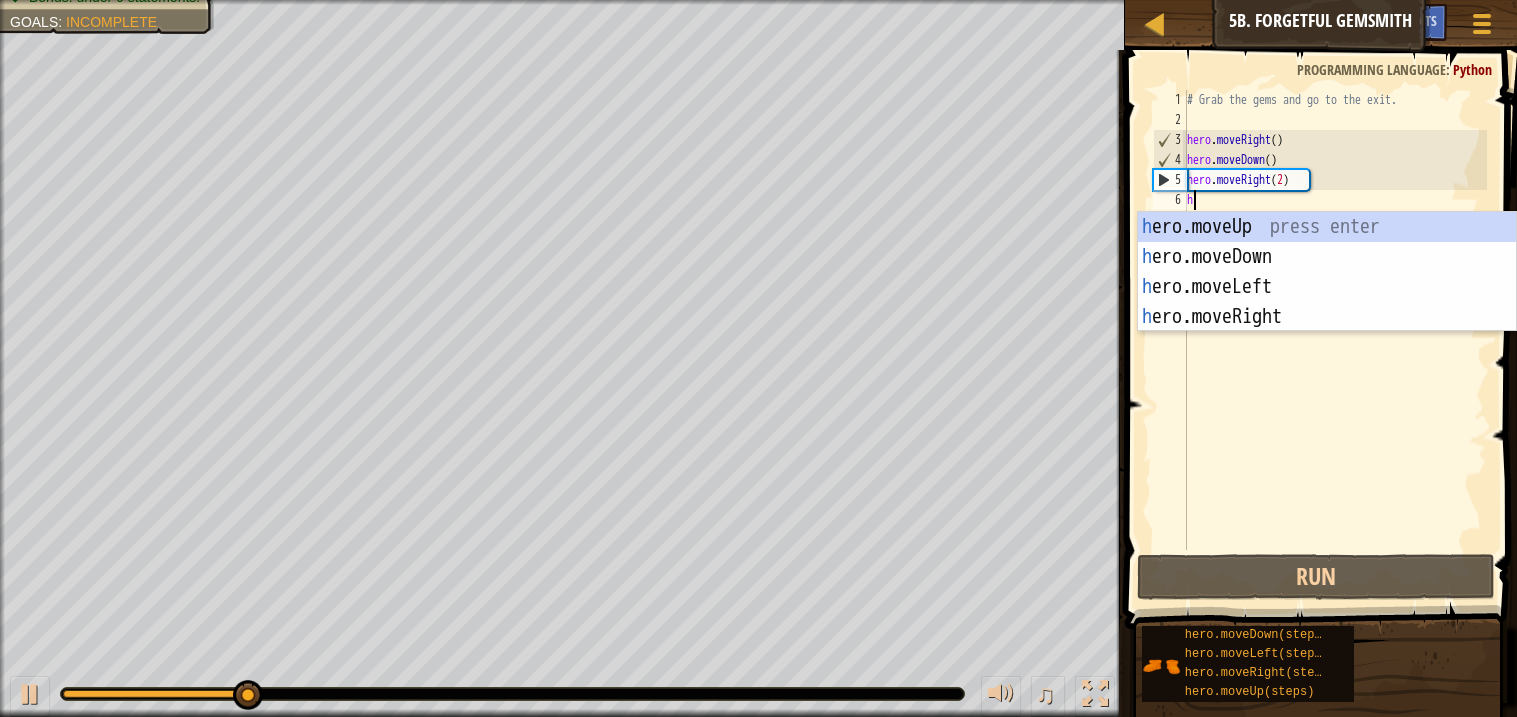 type on "h" 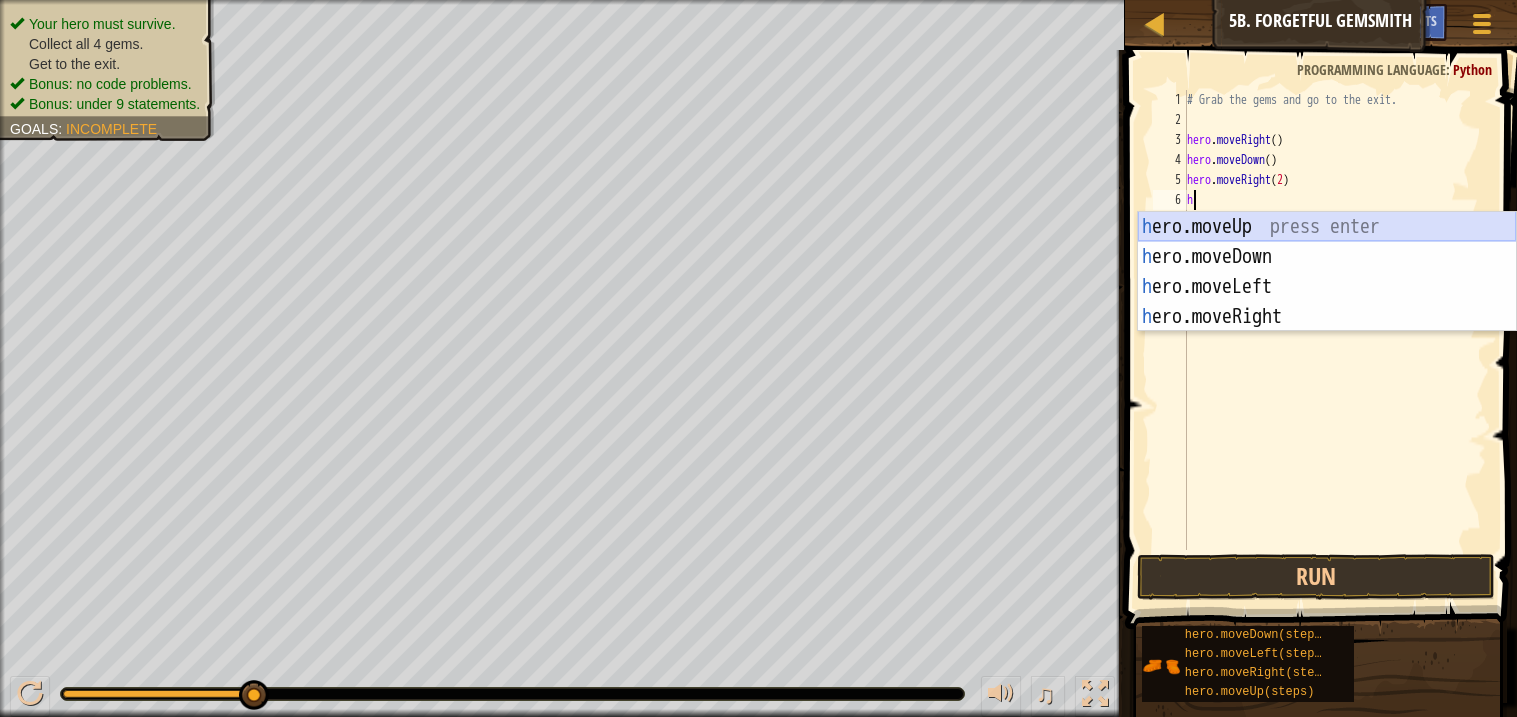 click on "h ero.moveUp press enter h ero.moveDown press enter h ero.moveLeft press enter h ero.moveRight press enter" at bounding box center (1327, 302) 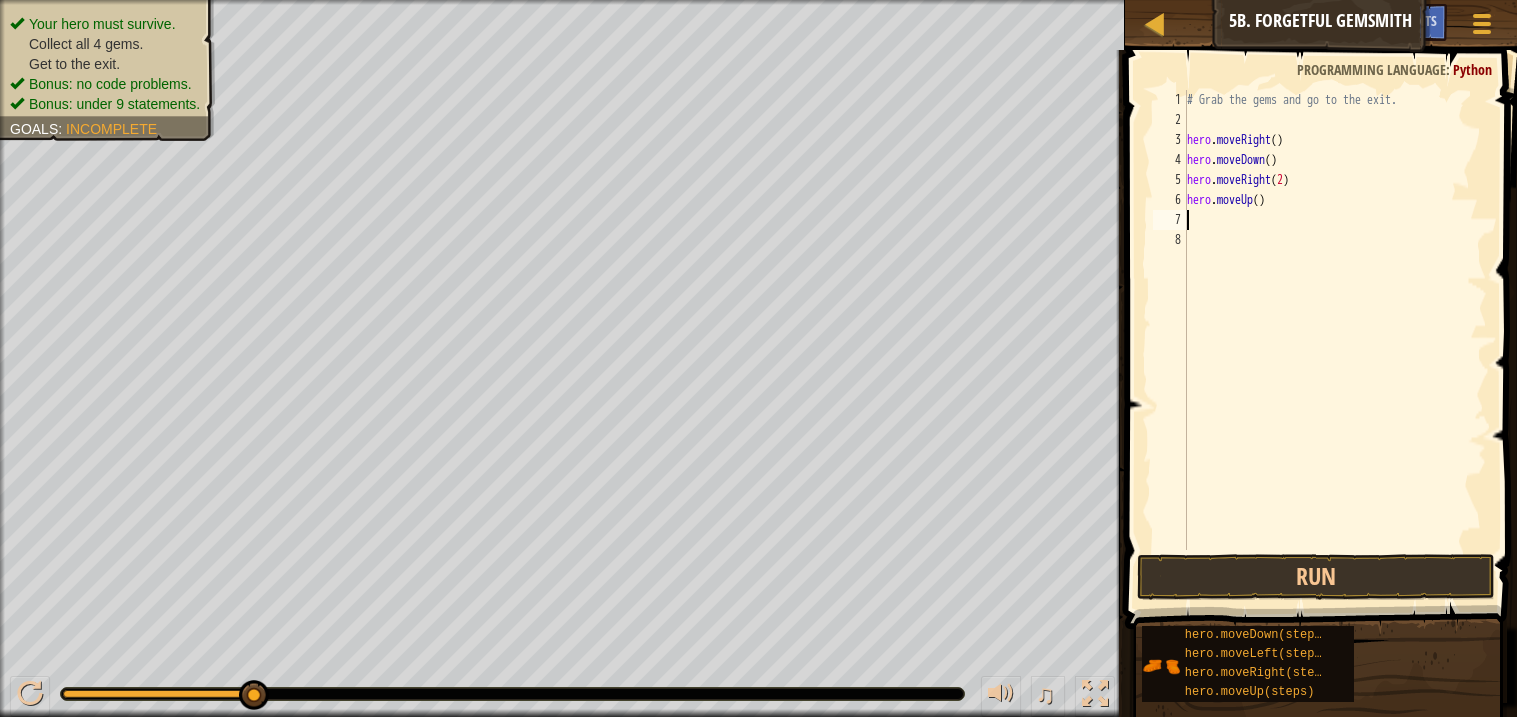 type on "h" 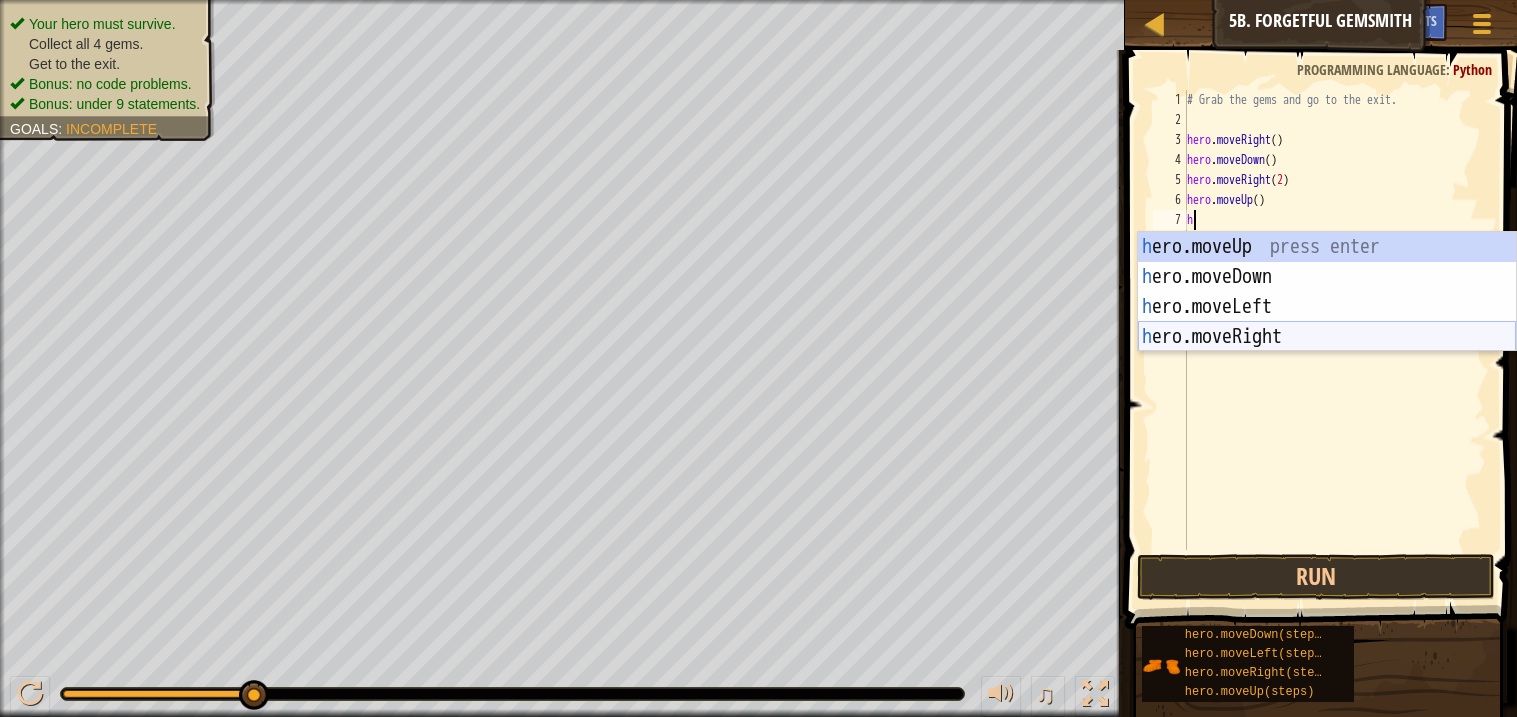 click on "h ero.moveUp press enter h ero.moveDown press enter h ero.moveLeft press enter h ero.moveRight press enter" at bounding box center (1327, 322) 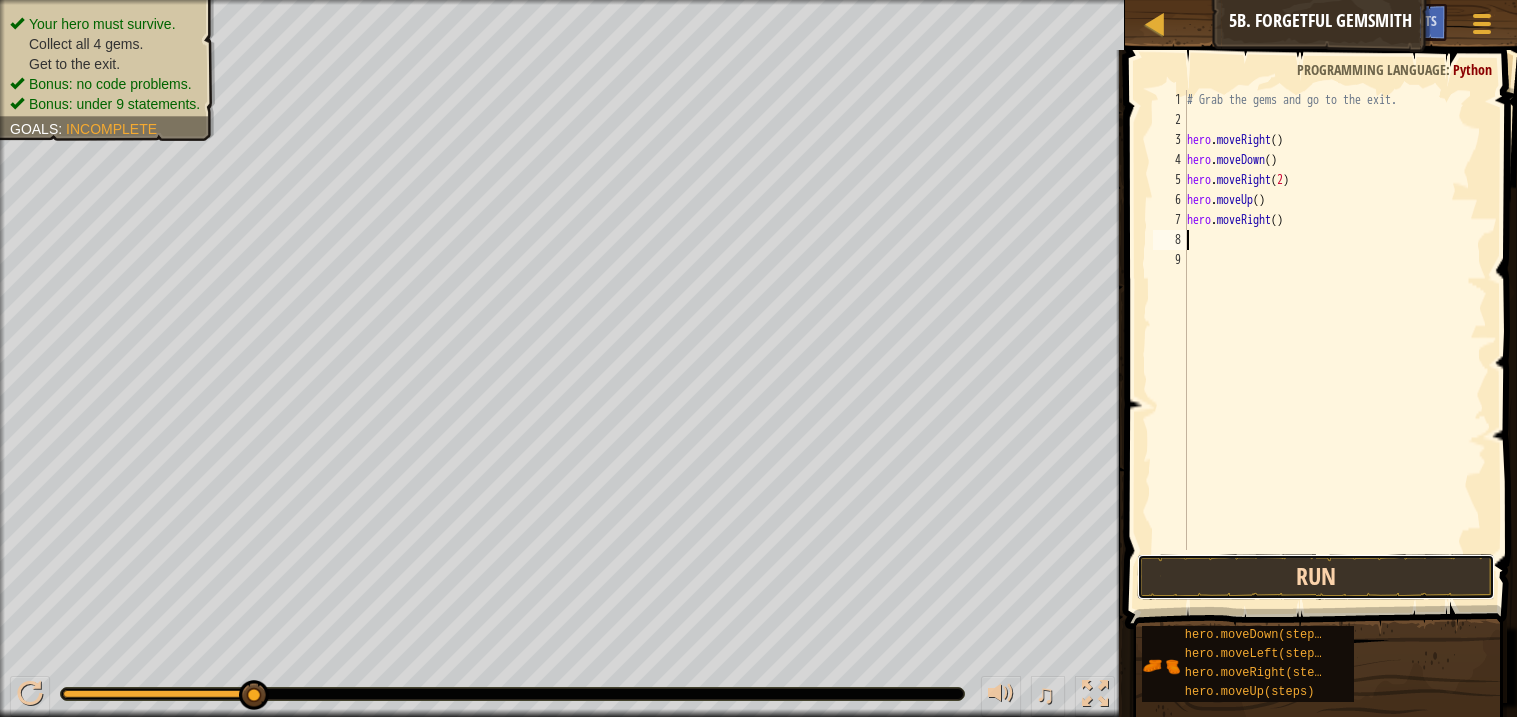 click on "Run" at bounding box center (1315, 577) 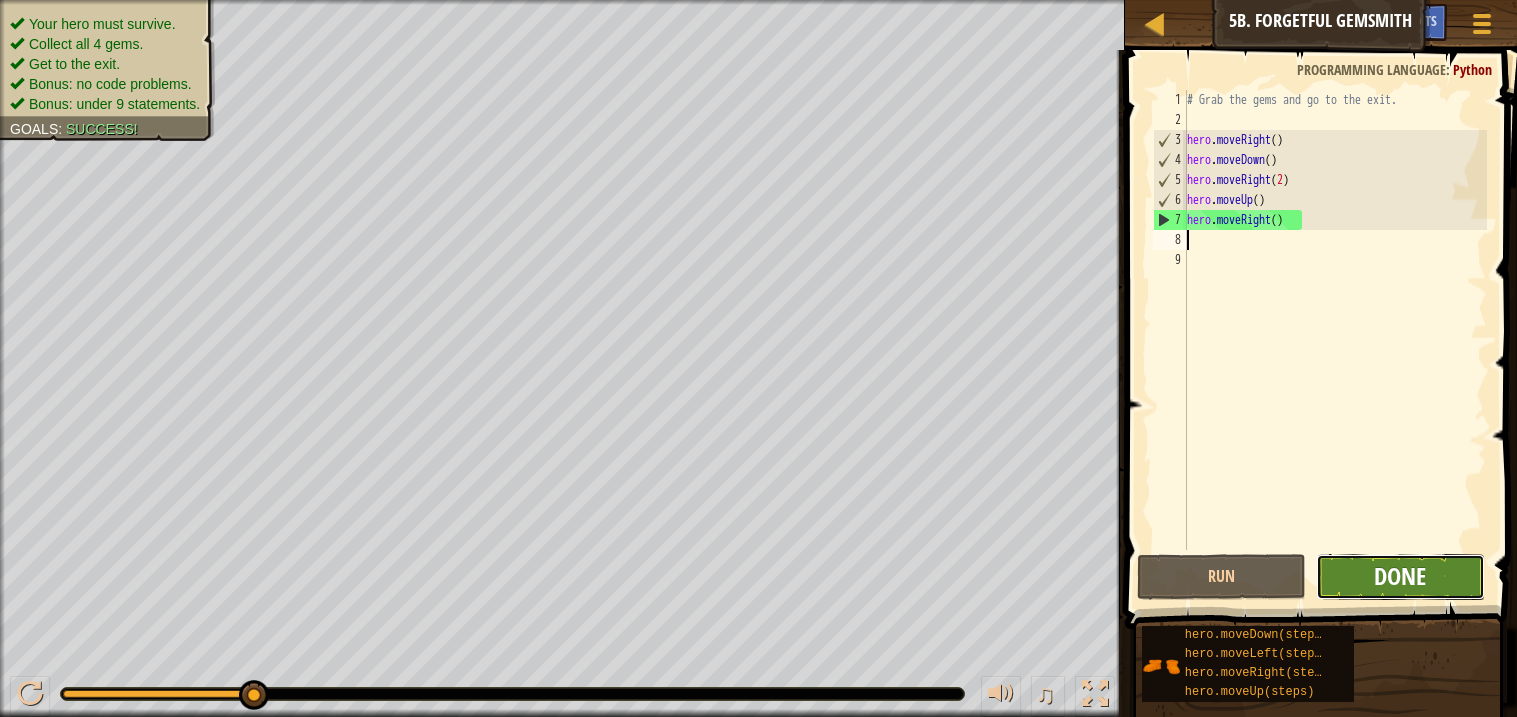 click on "Done" at bounding box center [1400, 576] 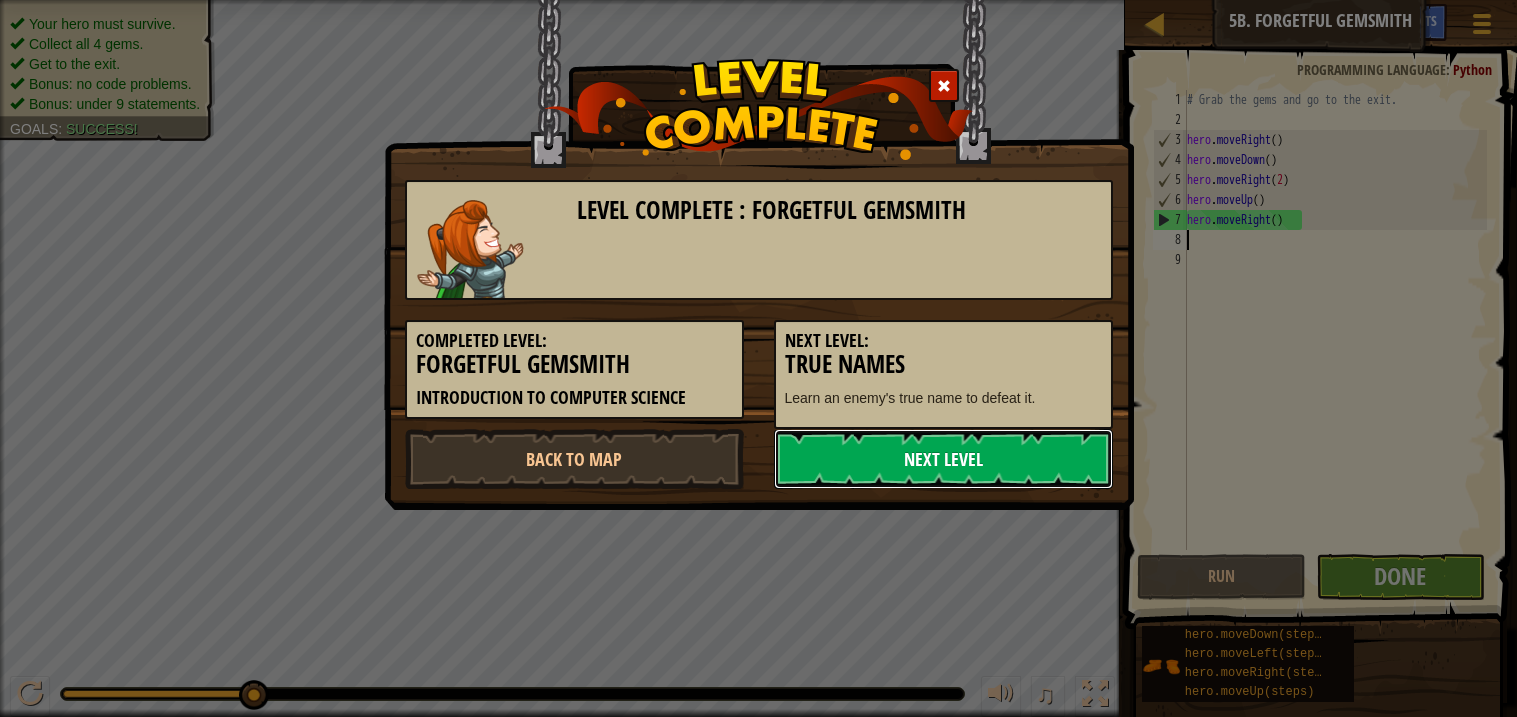 click on "Next Level" at bounding box center [943, 459] 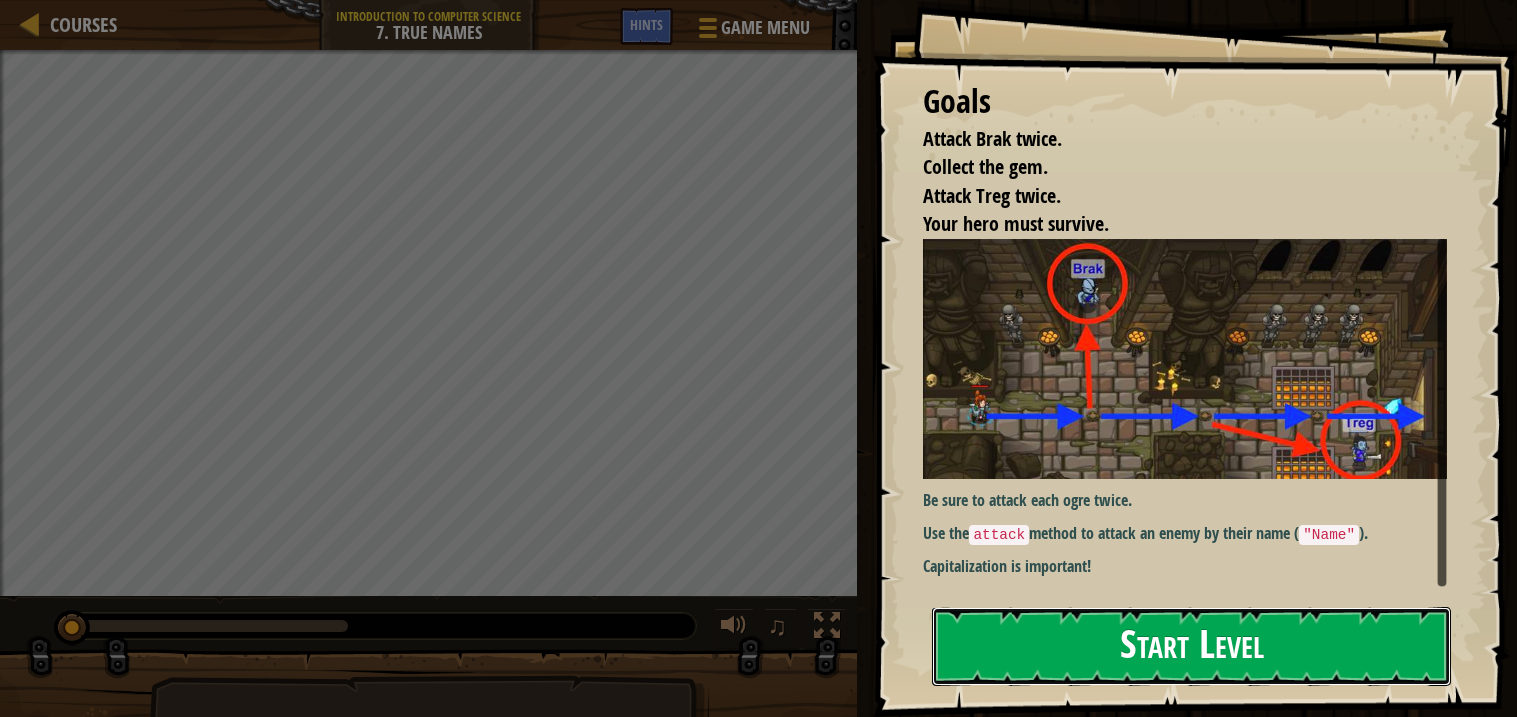 click on "Start Level" at bounding box center (1191, 646) 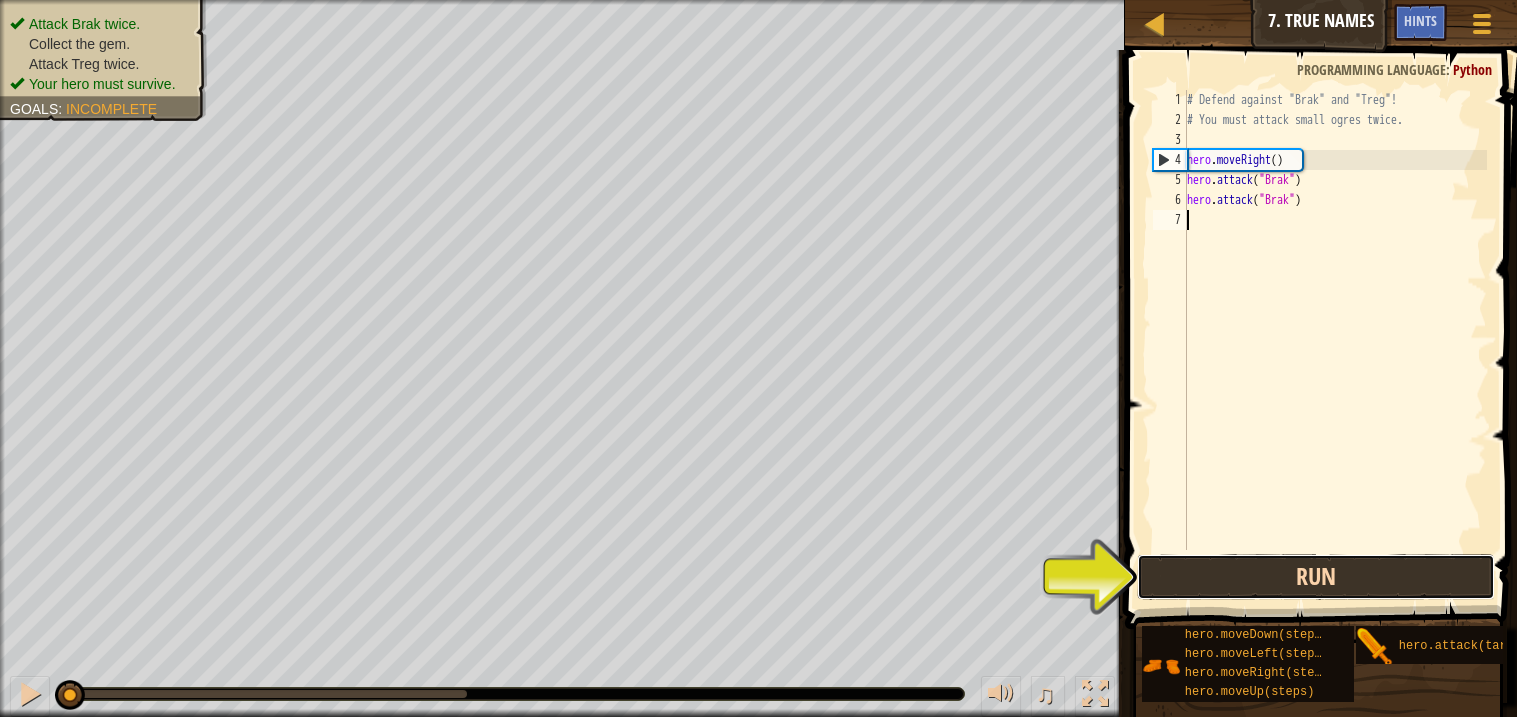 click on "Run" at bounding box center (1315, 577) 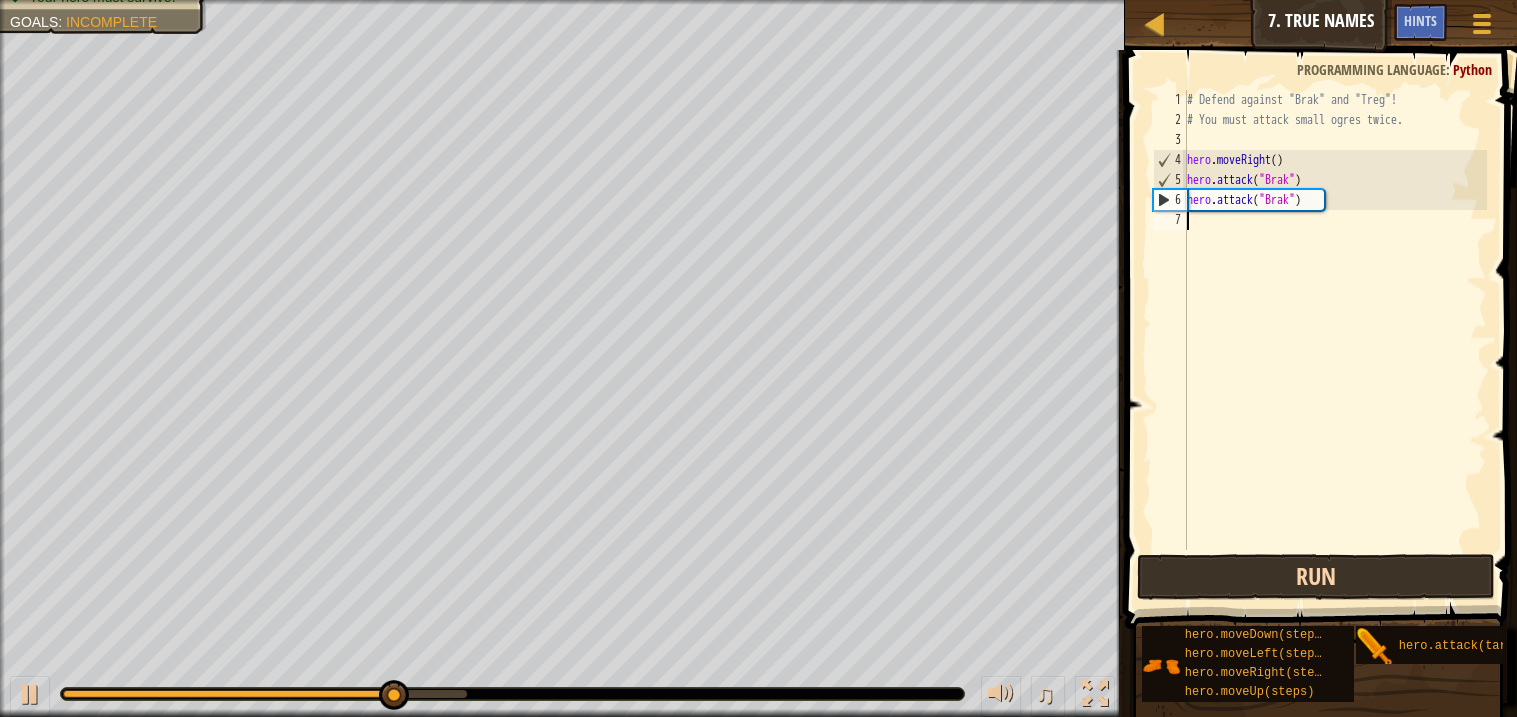 type on "h" 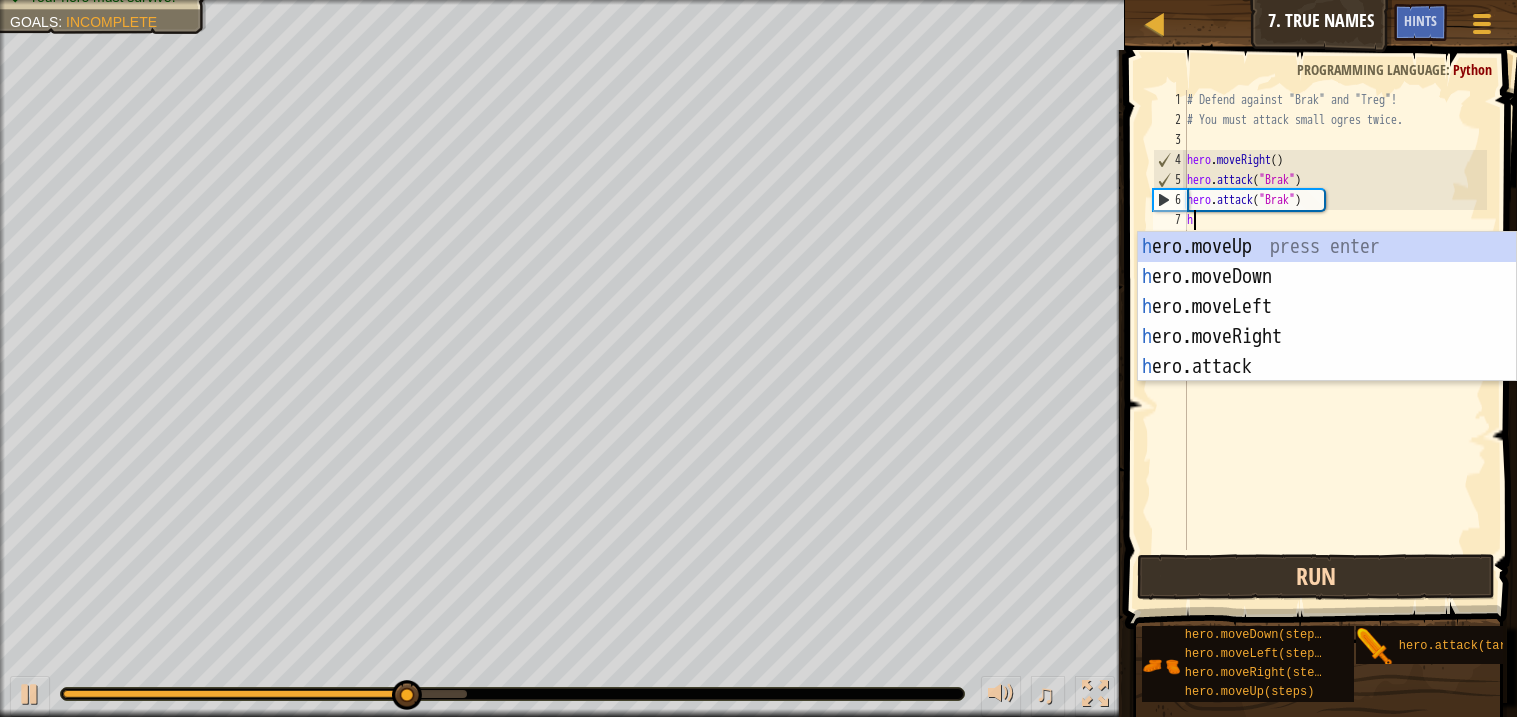 scroll, scrollTop: 8, scrollLeft: 0, axis: vertical 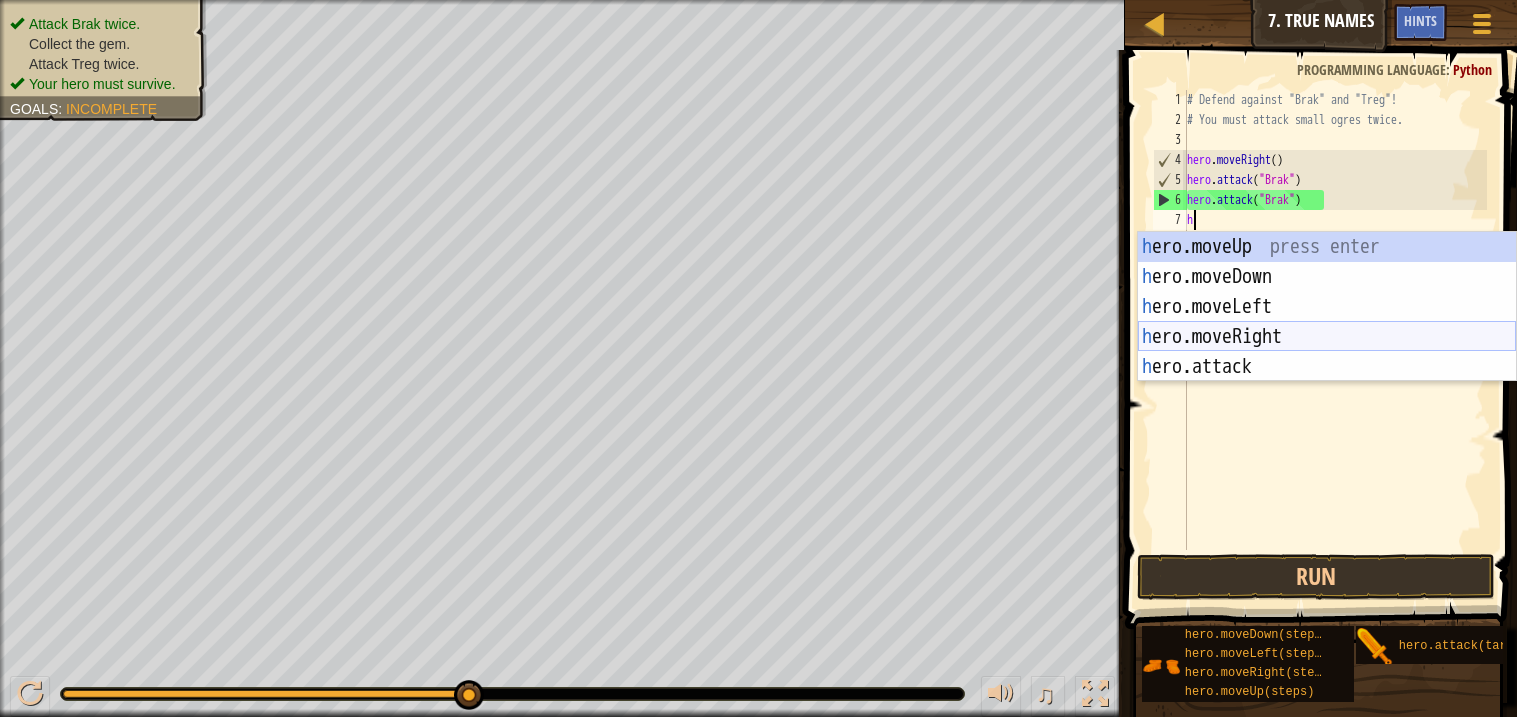click on "h ero.moveUp press enter h ero.moveDown press enter h ero.moveLeft press enter h ero.moveRight press enter h ero.attack press enter" at bounding box center [1327, 337] 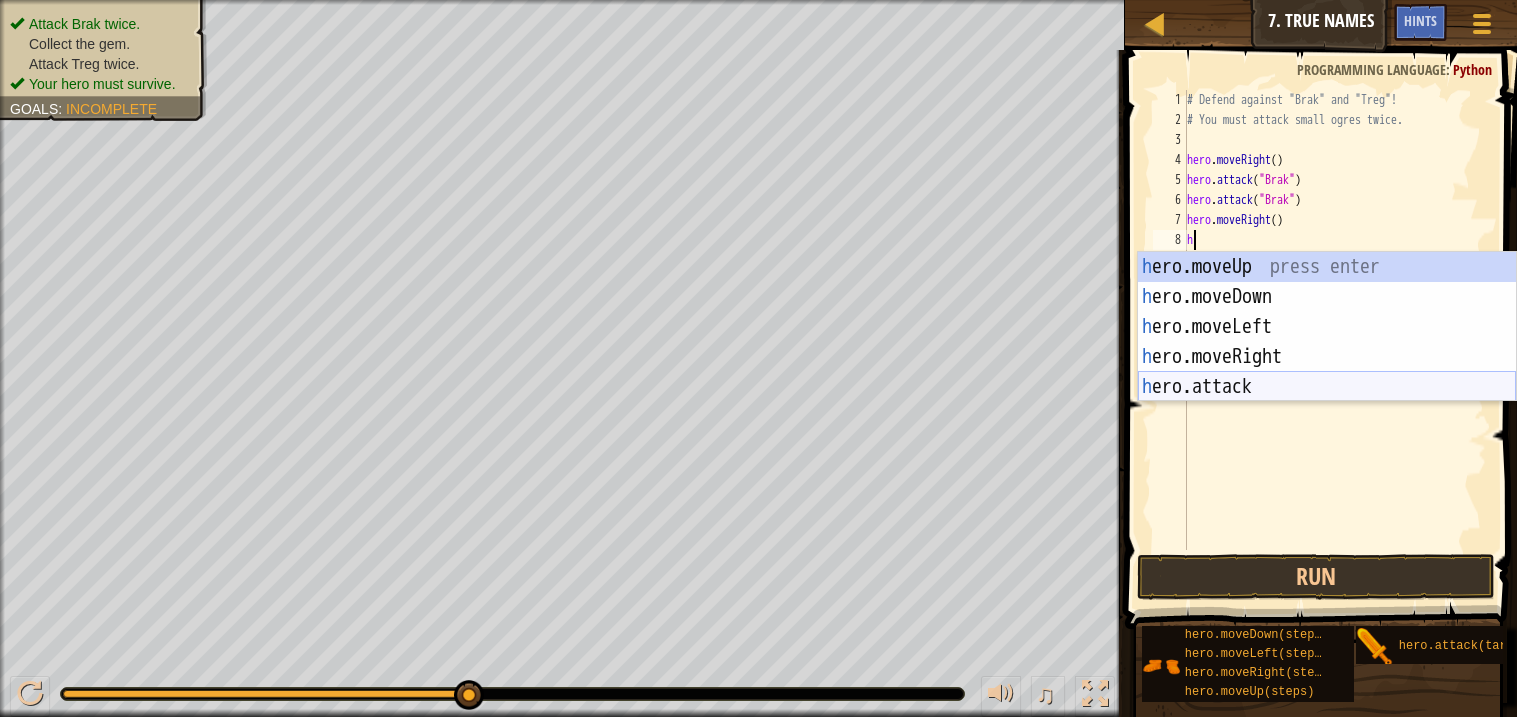 click on "h ero.moveUp press enter h ero.moveDown press enter h ero.moveLeft press enter h ero.moveRight press enter h ero.attack press enter" at bounding box center (1327, 357) 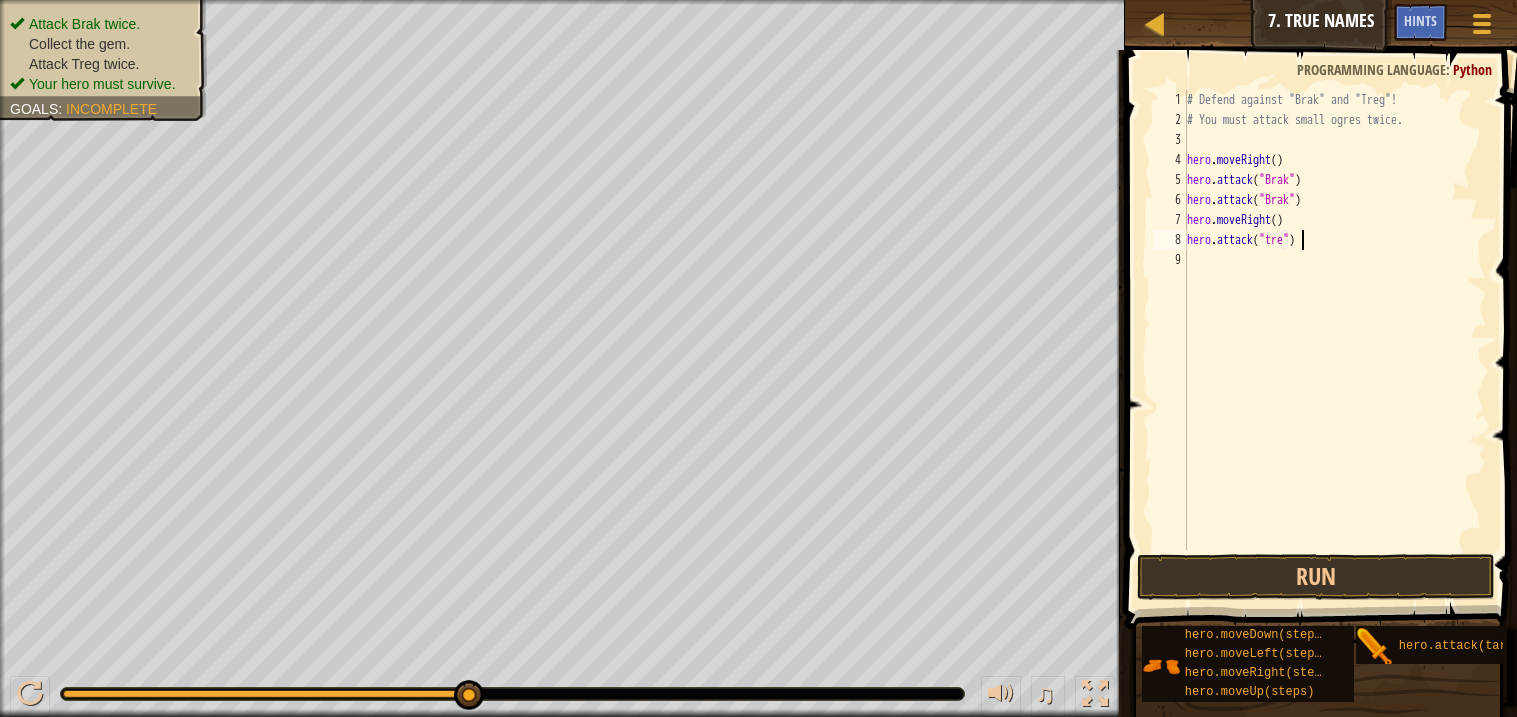 scroll, scrollTop: 8, scrollLeft: 9, axis: both 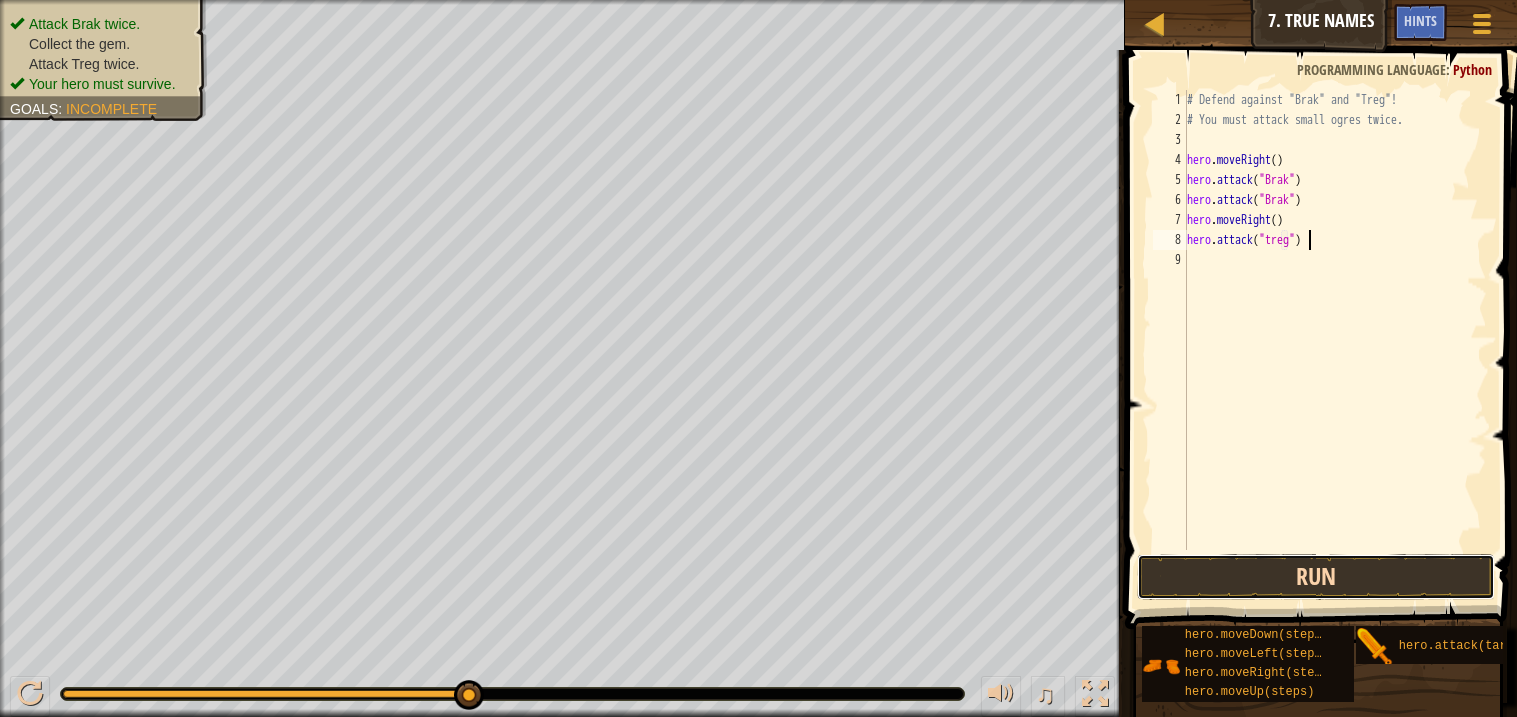 click on "Run" at bounding box center [1315, 577] 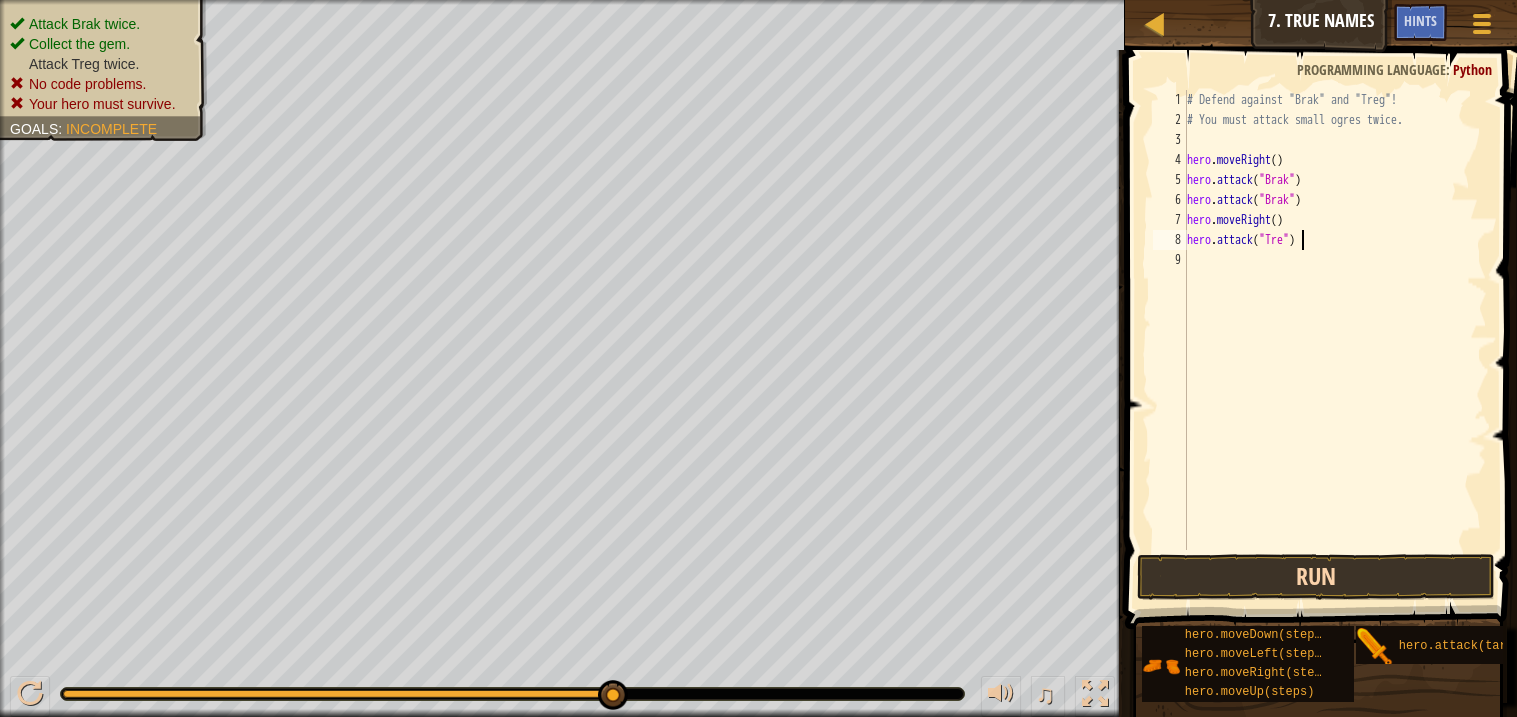 scroll, scrollTop: 8, scrollLeft: 9, axis: both 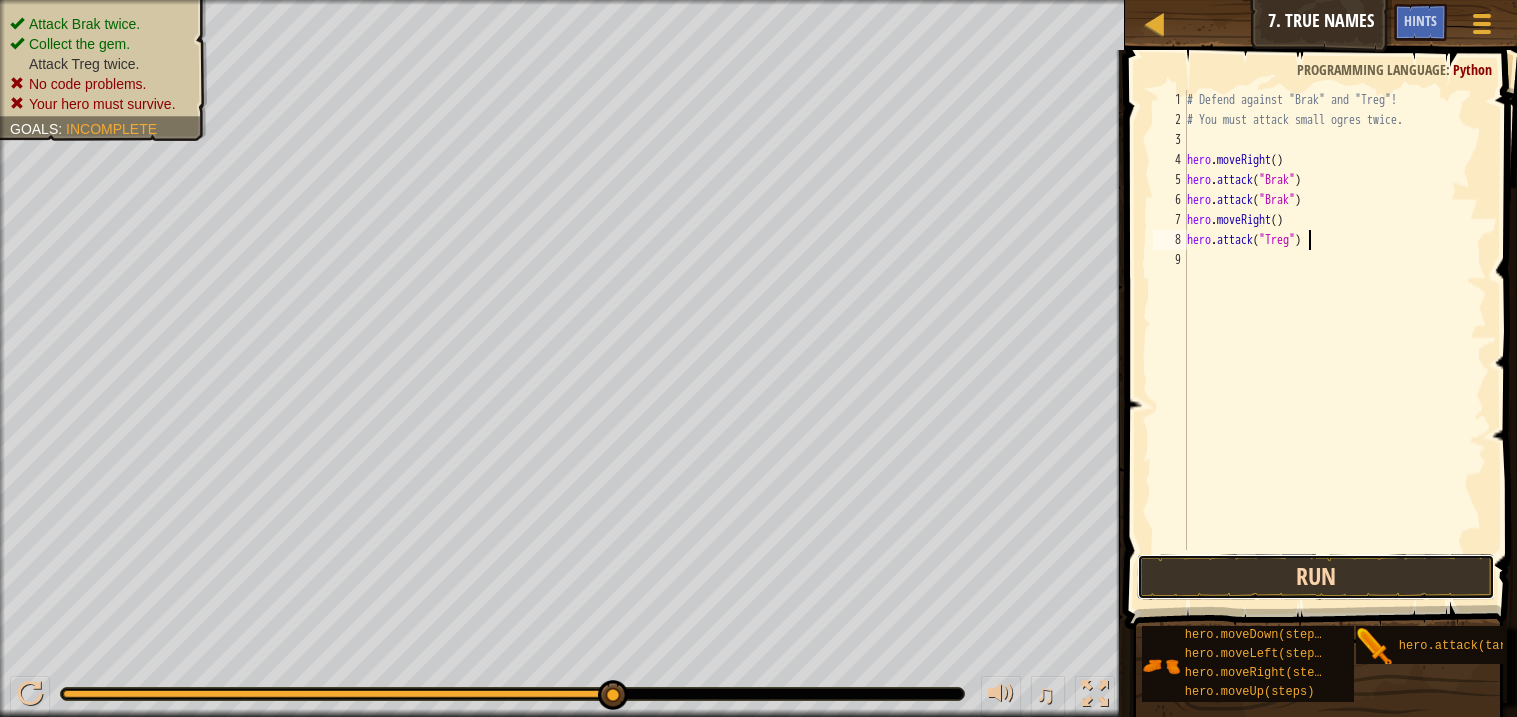 click on "Run" at bounding box center (1315, 577) 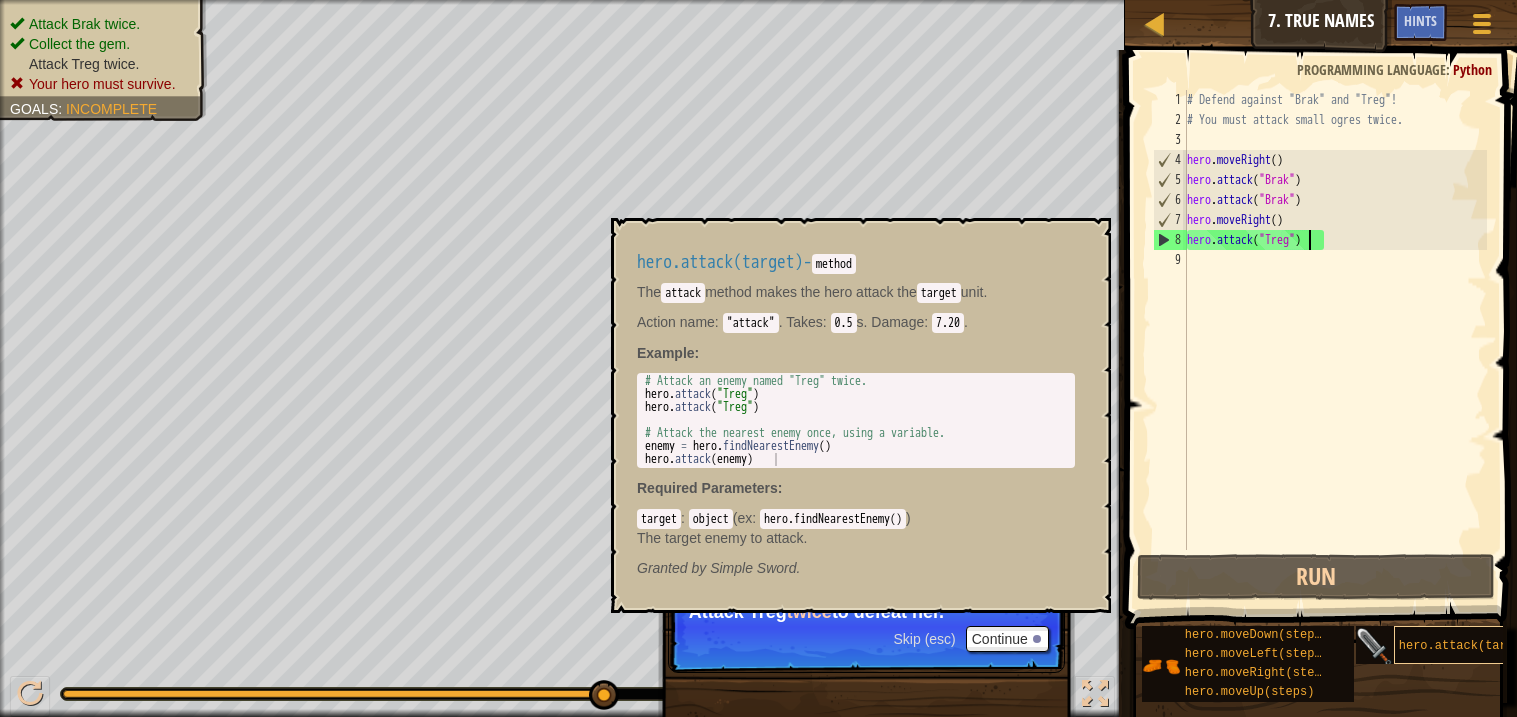 click on "hero.attack(target)" at bounding box center (1473, 645) 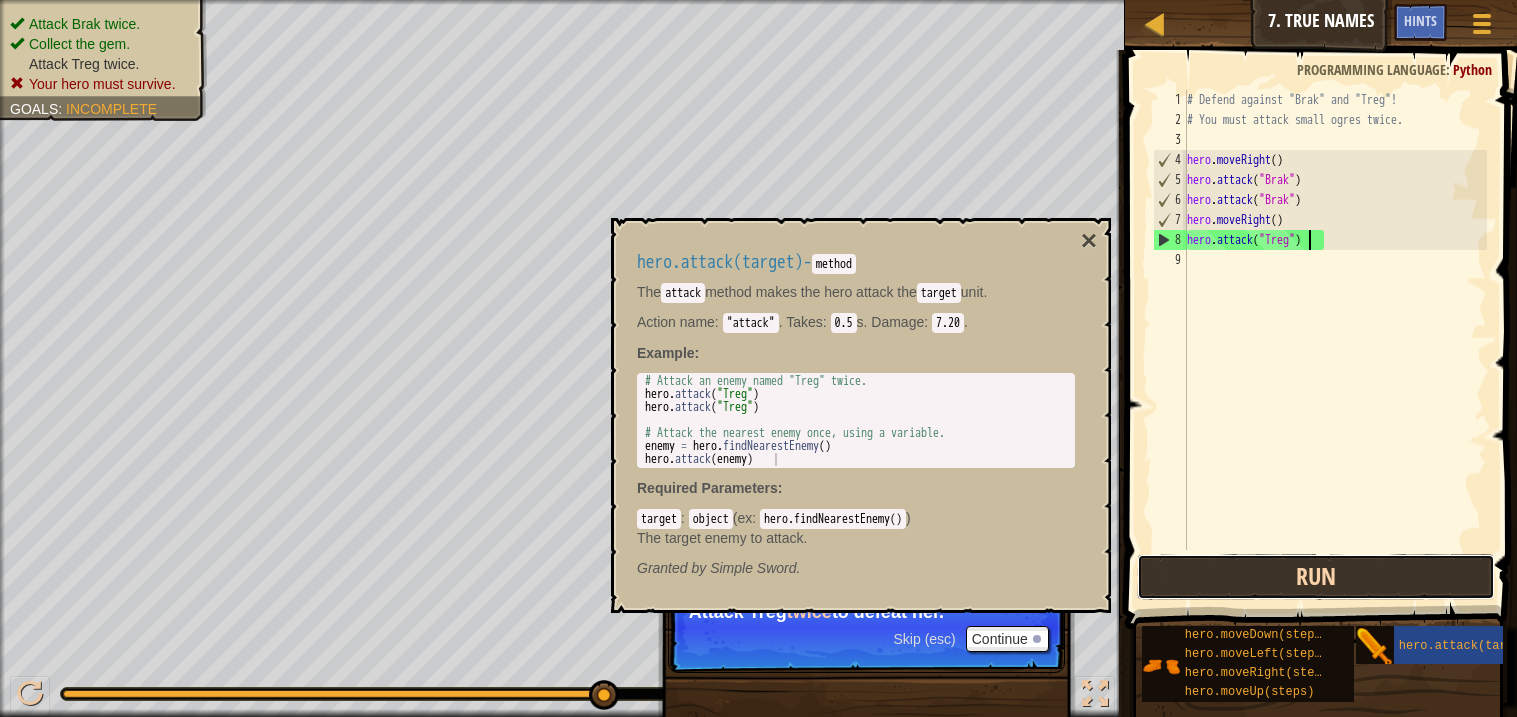 click on "Run" at bounding box center (1315, 577) 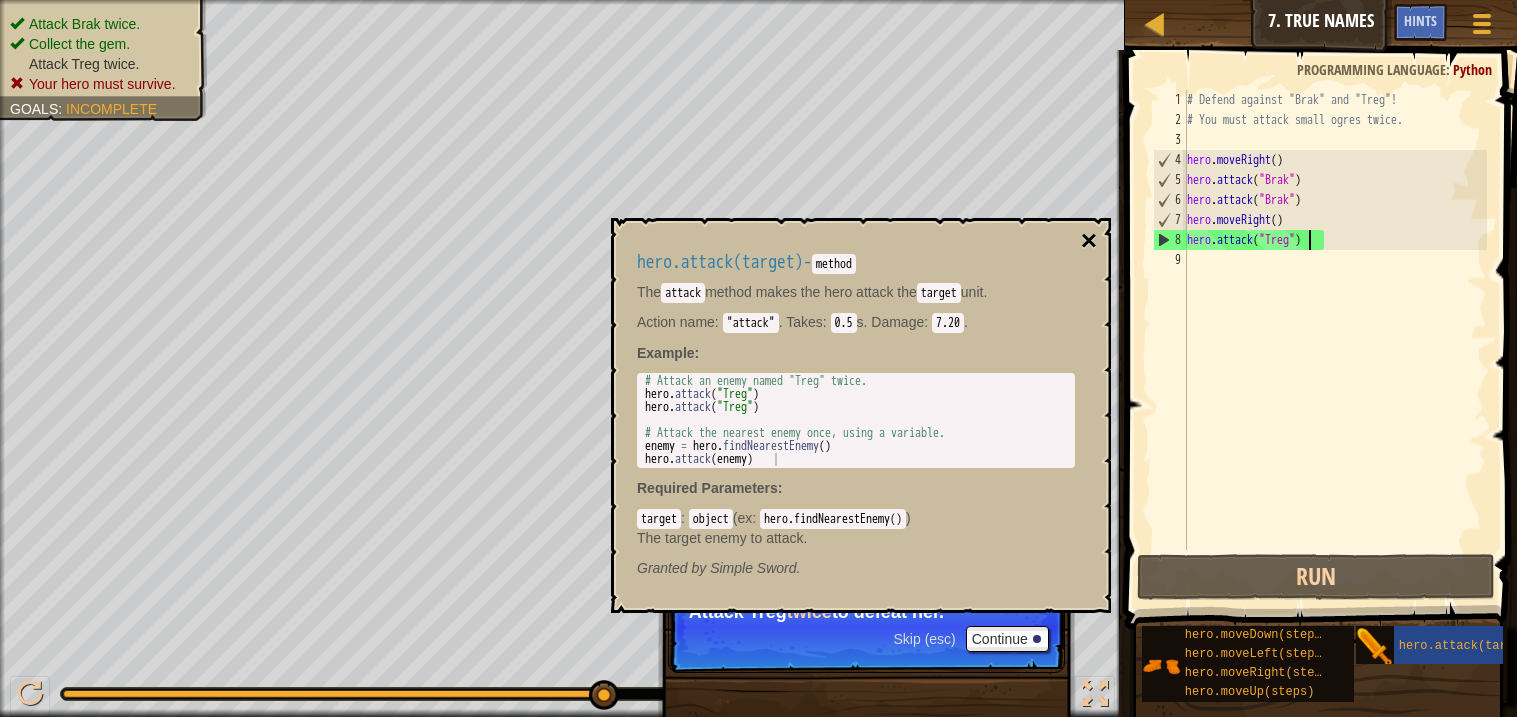 click on "×" at bounding box center [1089, 241] 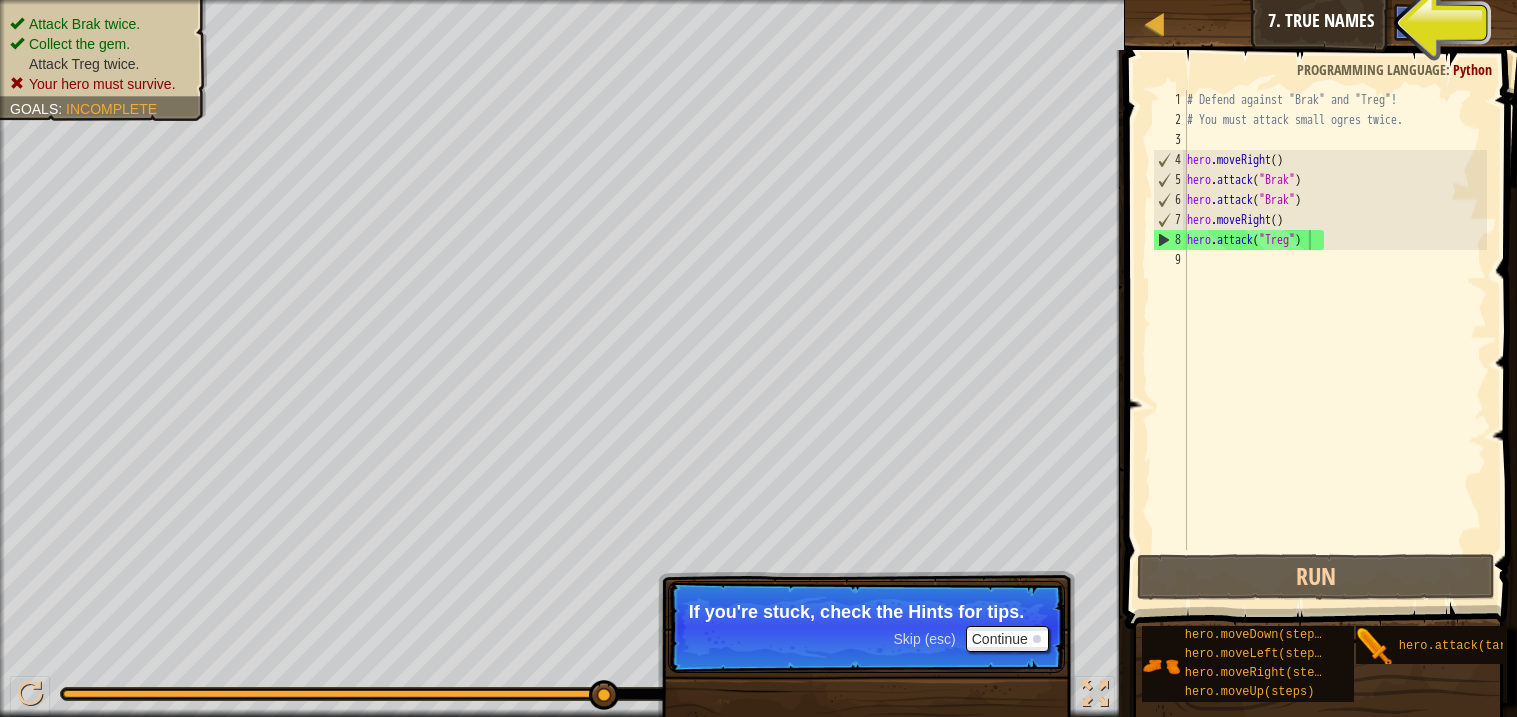 click on "Courses Introduction to Computer Science 7. True Names Game Menu Done Hints" at bounding box center [1321, 25] 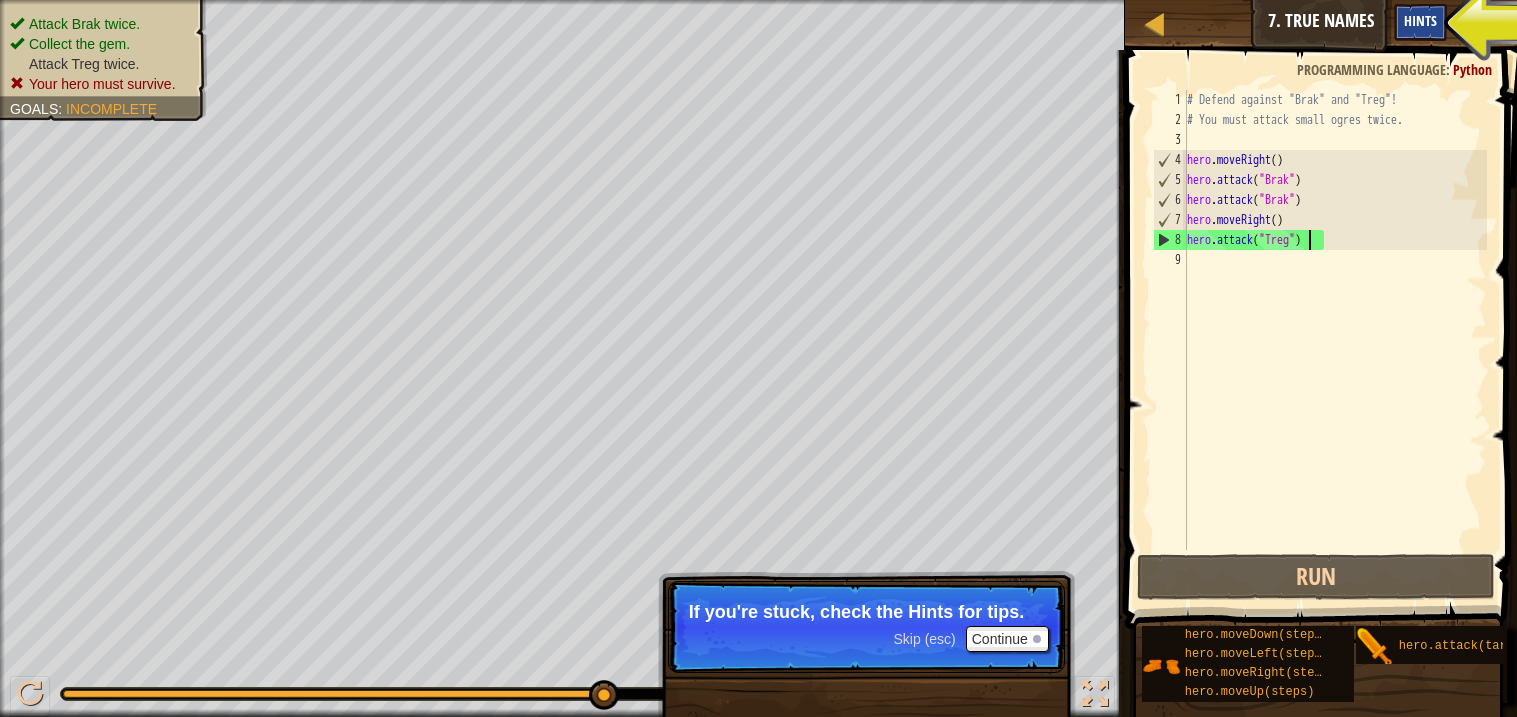 click on "Hints" at bounding box center (1420, 20) 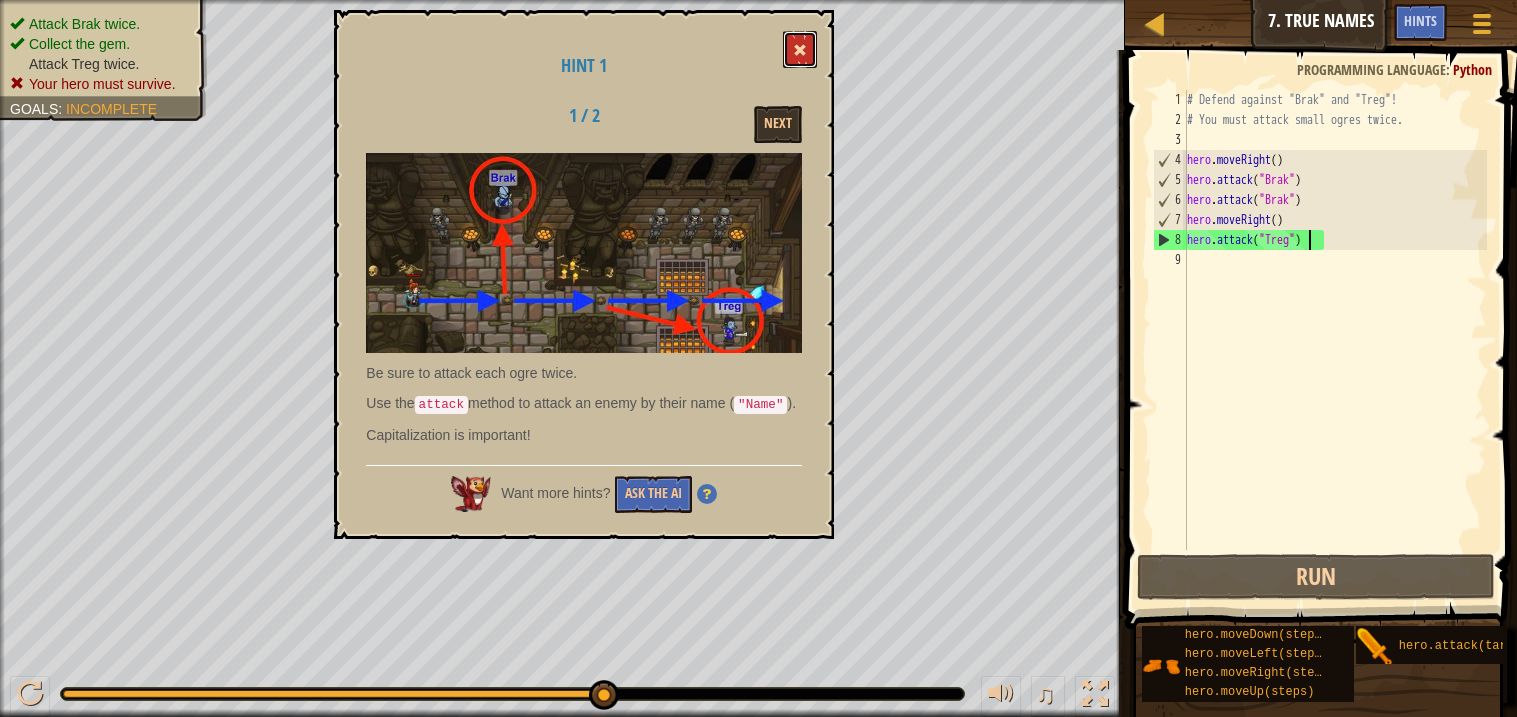 click at bounding box center (800, 50) 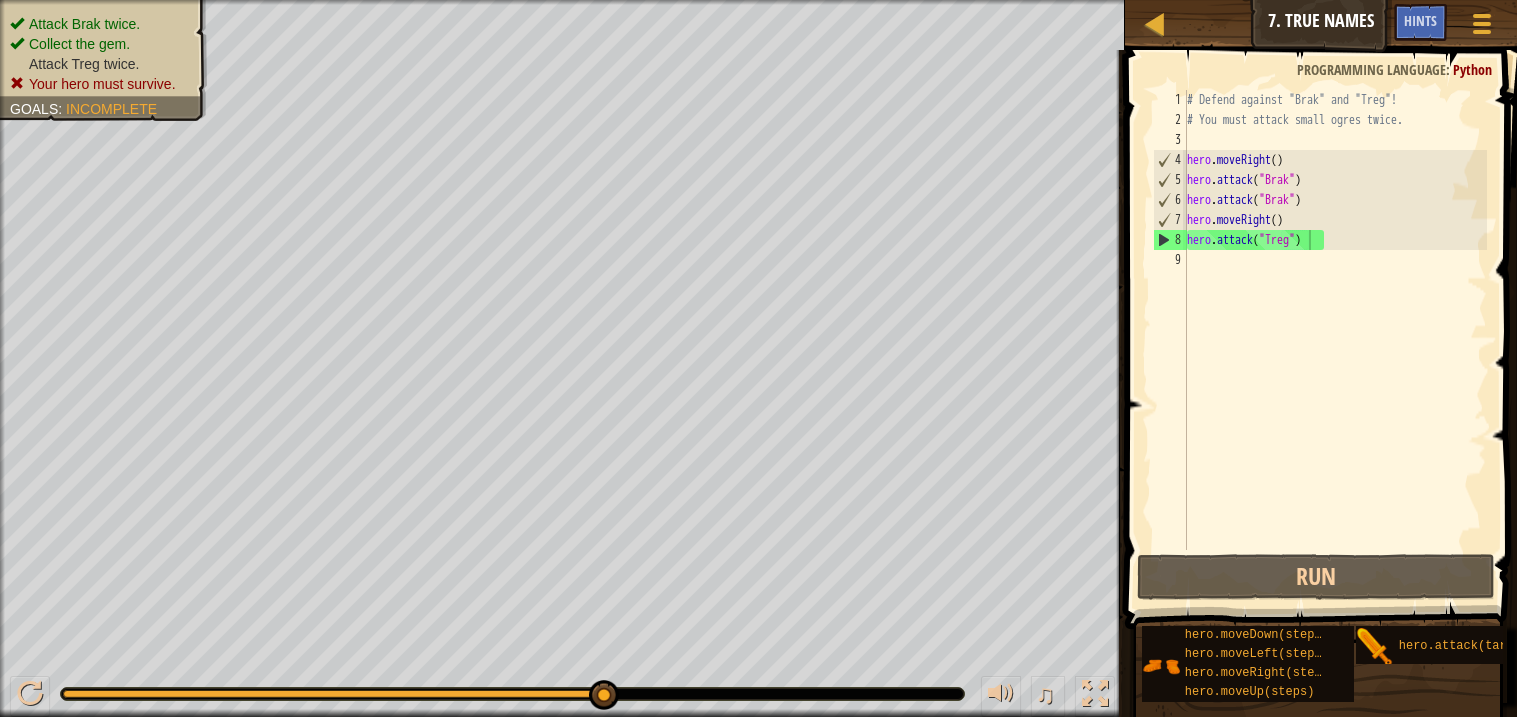 click on "# Defend against "Brak" and "Treg"! # You must attack small ogres twice. hero . moveRight ( ) hero . attack ( "Brak" ) hero . attack ( "Brak" ) hero . moveRight ( ) hero . attack ( "Treg" )" at bounding box center [1335, 340] 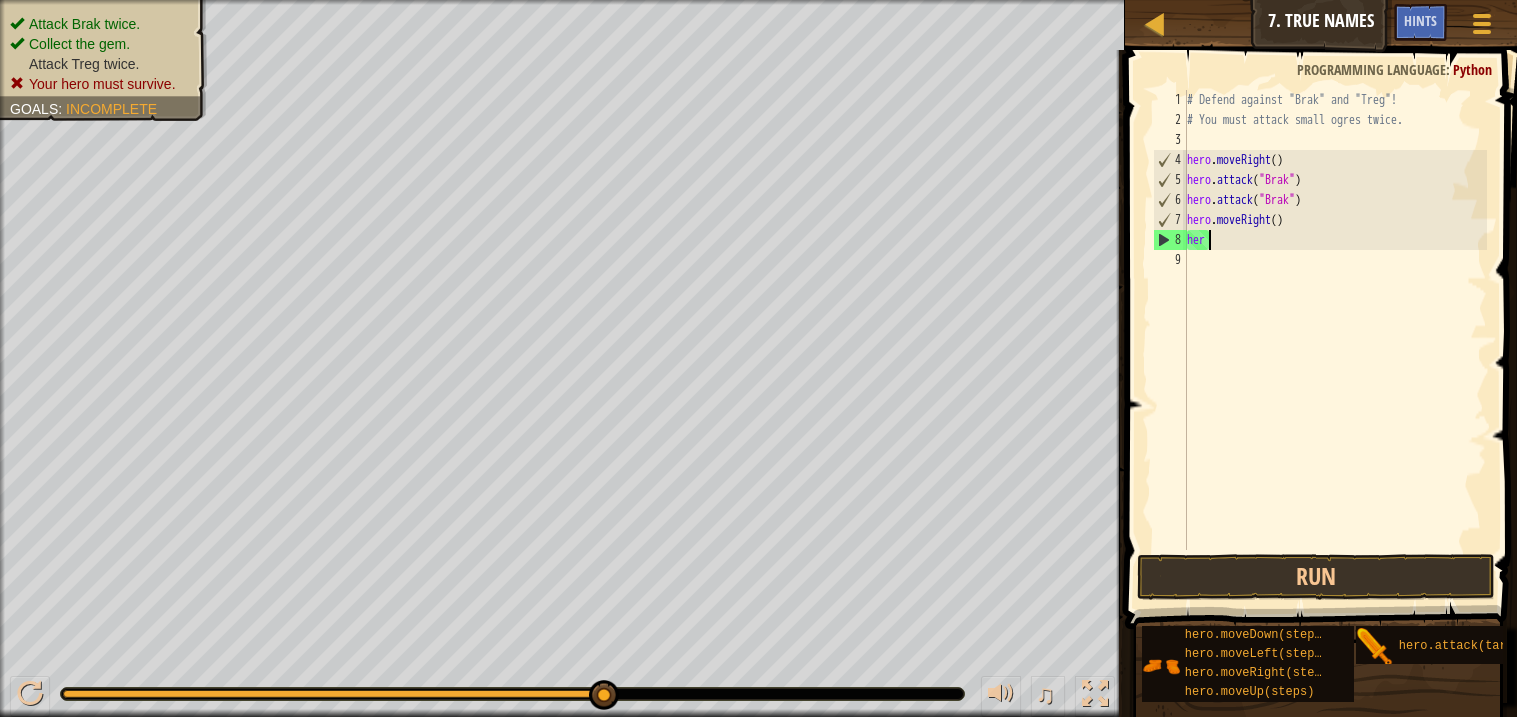 scroll, scrollTop: 8, scrollLeft: 0, axis: vertical 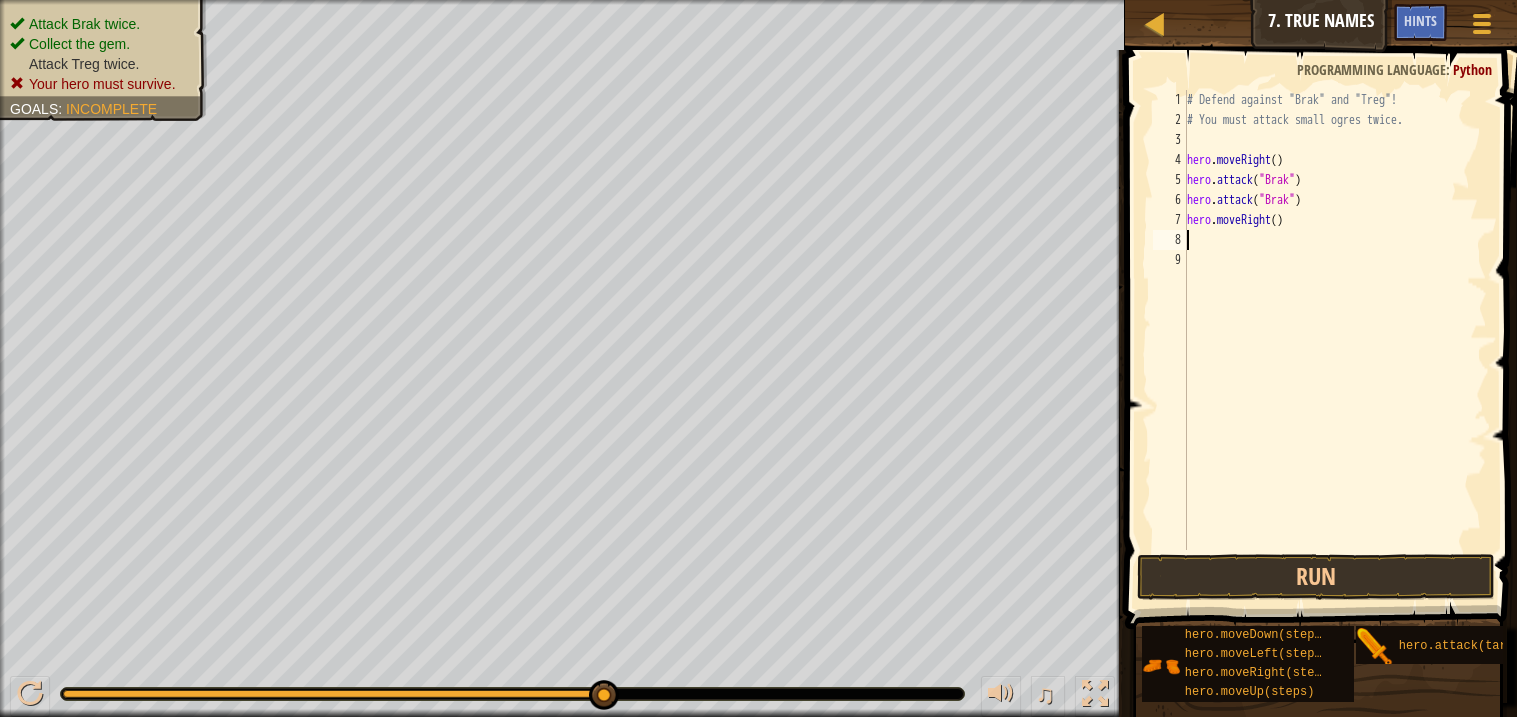 type on "h" 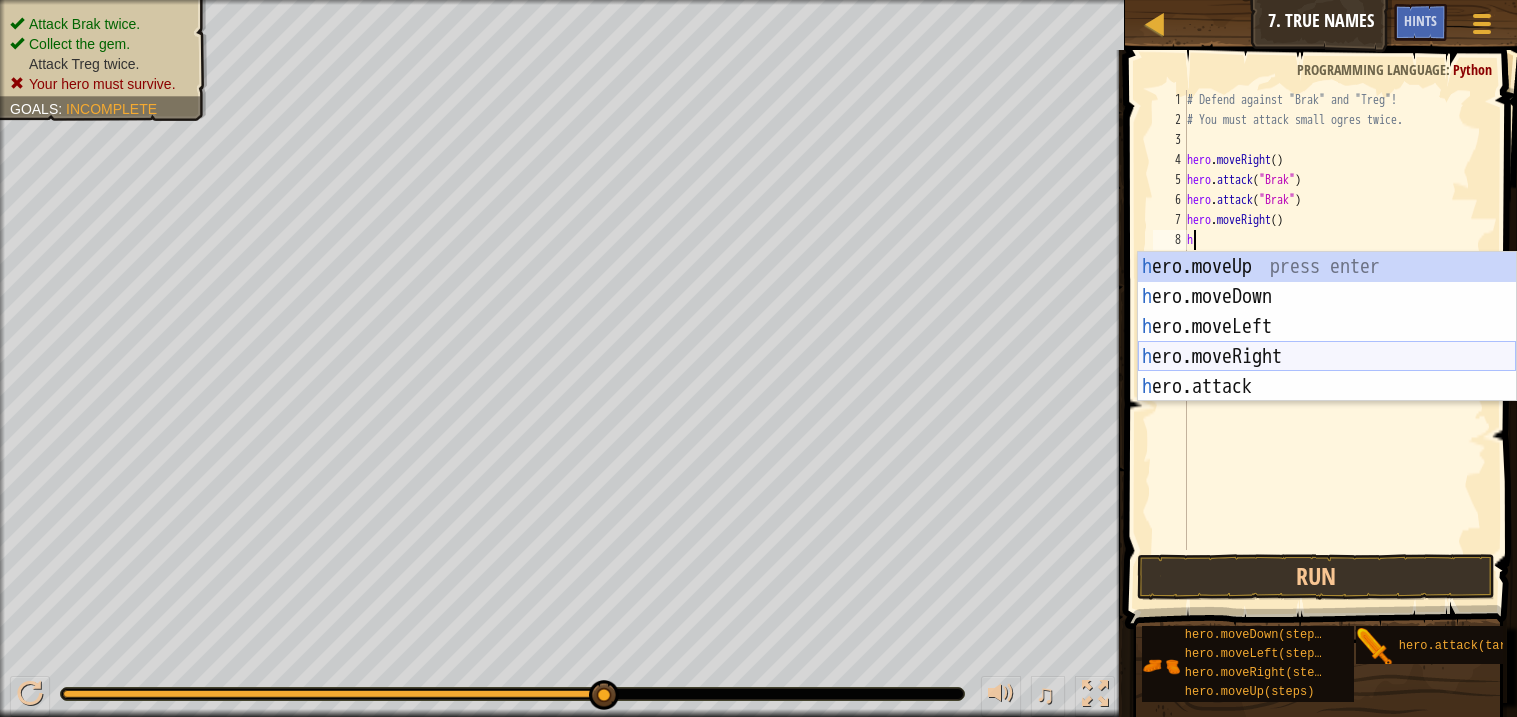 click on "h ero.moveUp press enter h ero.moveDown press enter h ero.moveLeft press enter h ero.moveRight press enter h ero.attack press enter" at bounding box center (1327, 357) 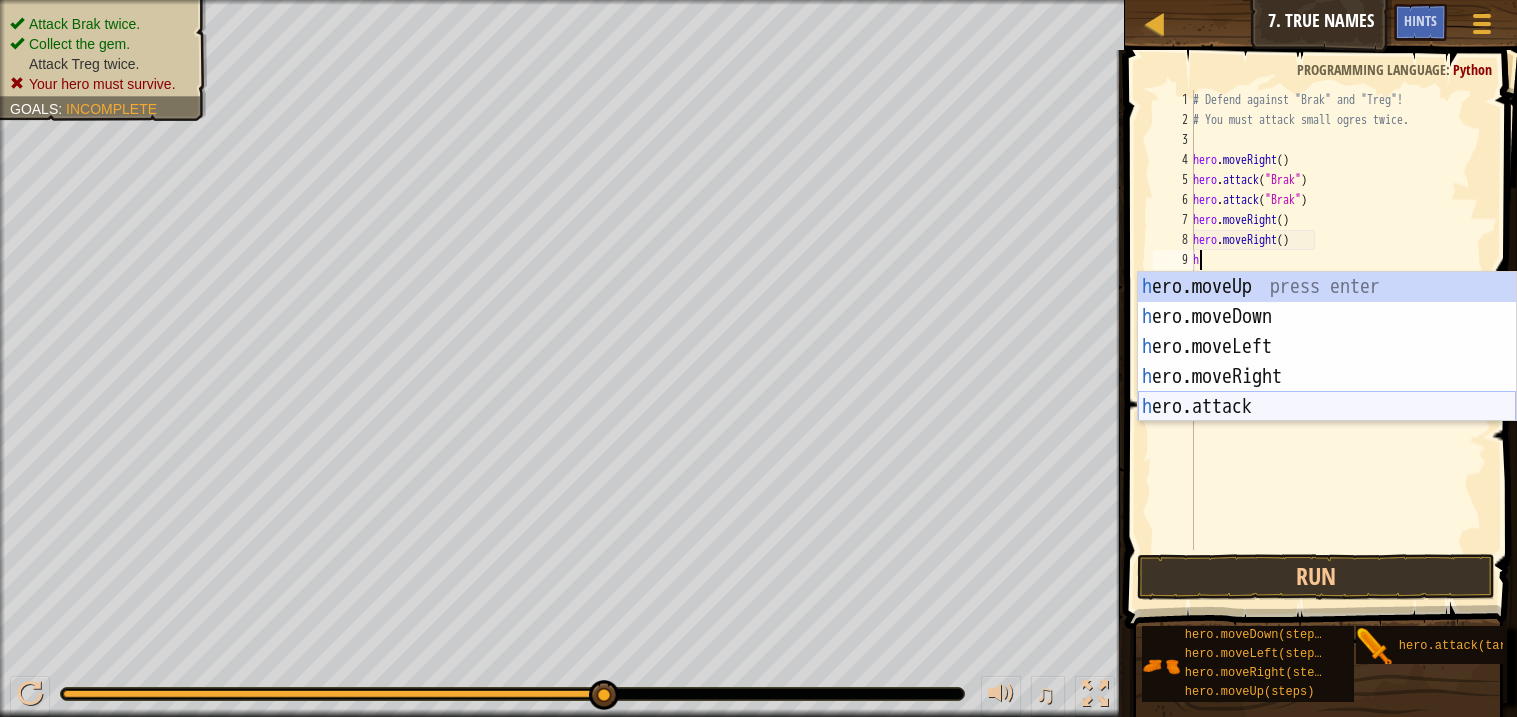 click on "h ero.moveUp press enter h ero.moveDown press enter h ero.moveLeft press enter h ero.moveRight press enter h ero.attack press enter" at bounding box center (1327, 377) 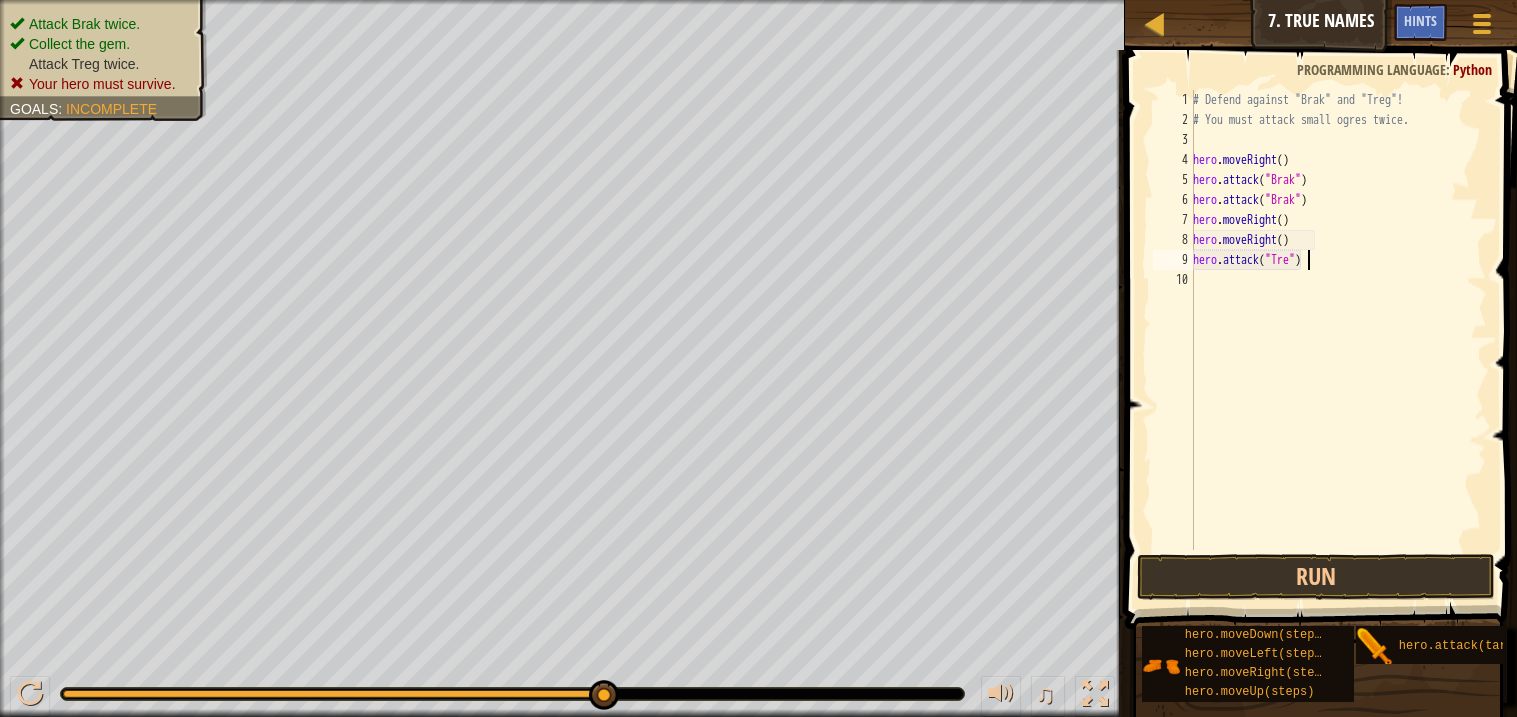 scroll, scrollTop: 8, scrollLeft: 9, axis: both 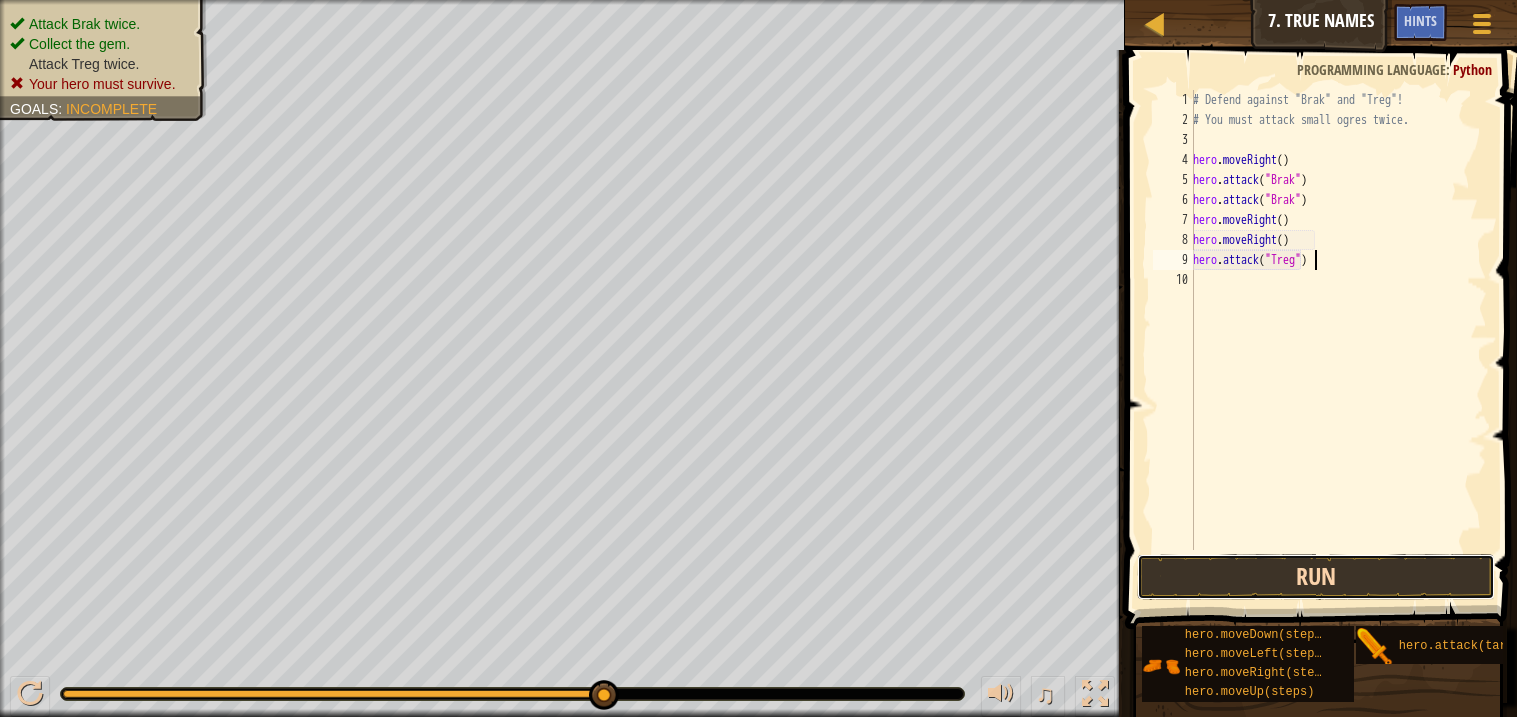 click on "Run" at bounding box center [1315, 577] 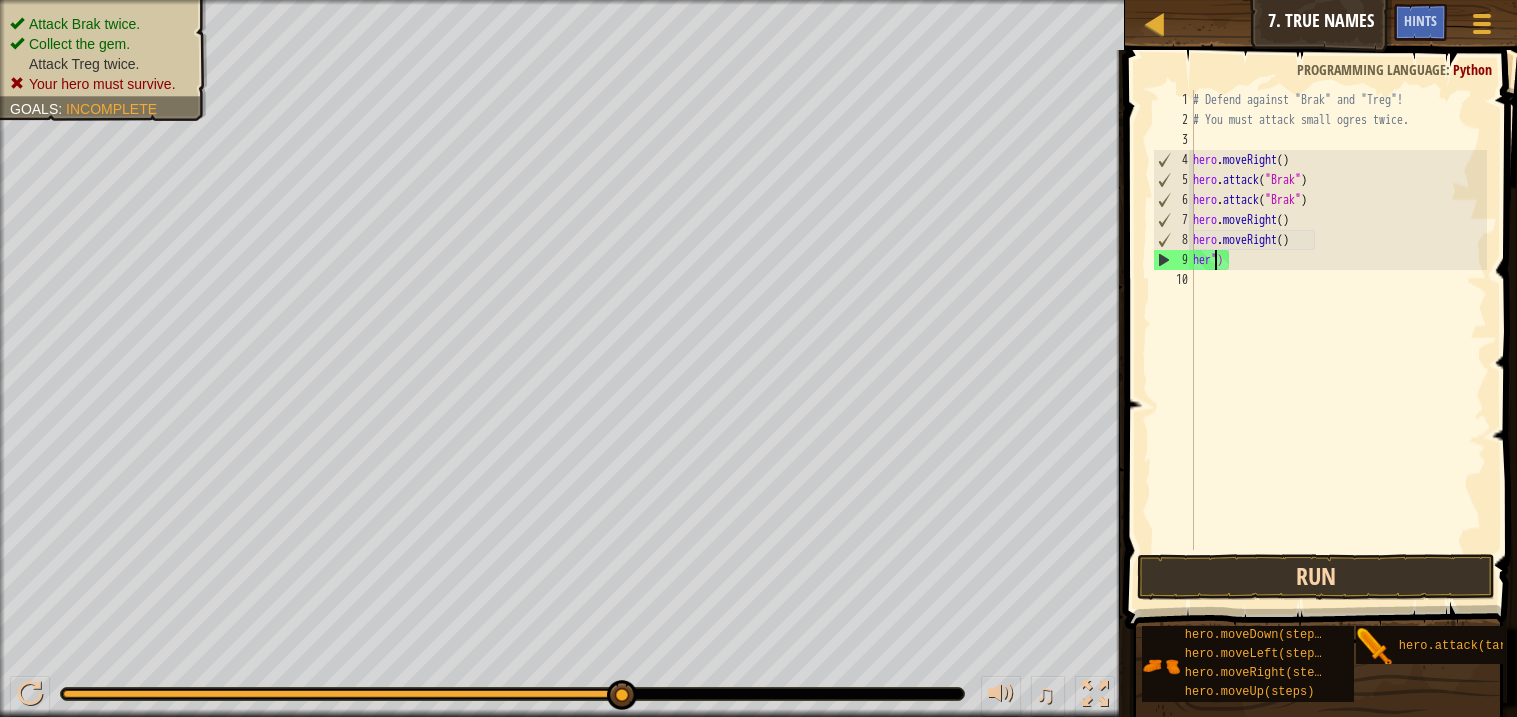 scroll, scrollTop: 8, scrollLeft: 1, axis: both 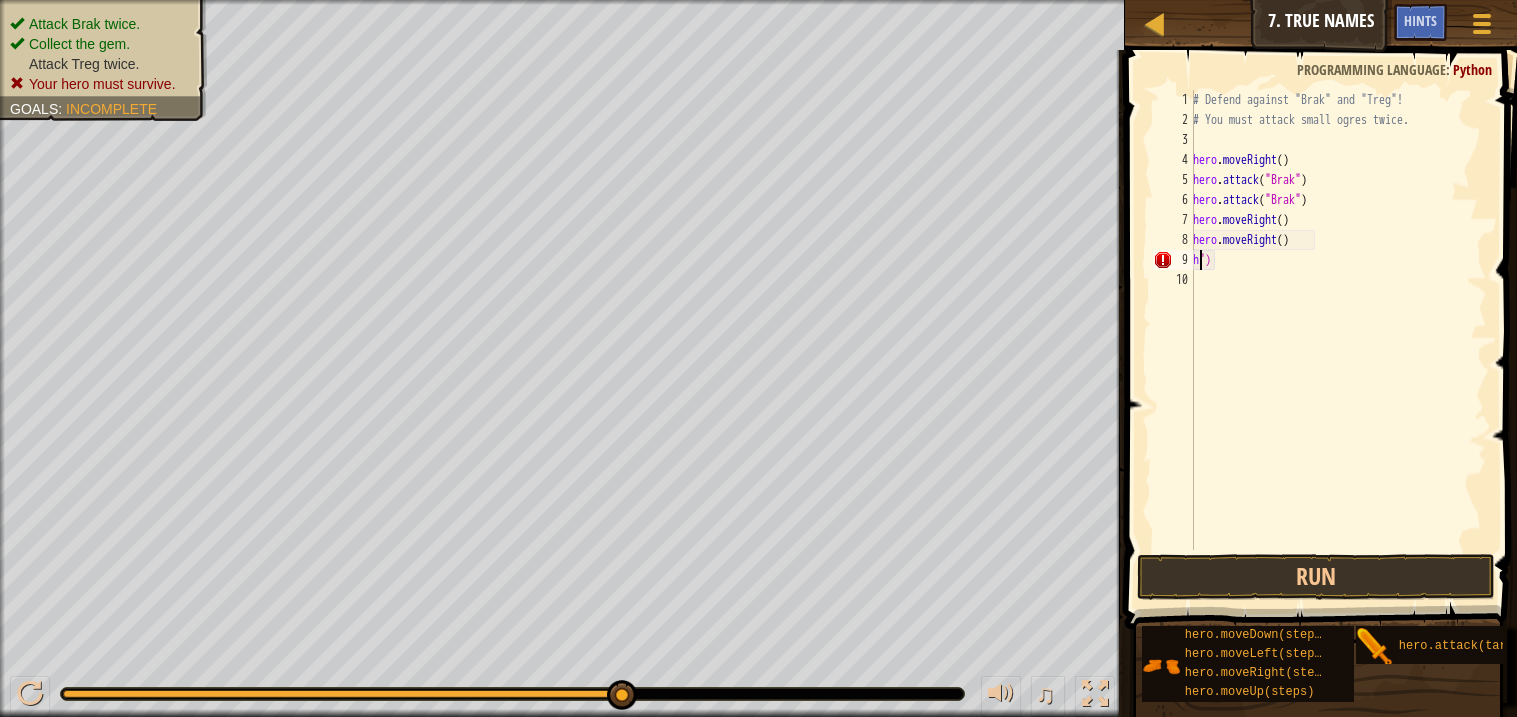 click on "# Defend against "Brak" and "Treg"! # You must attack small ogres twice. hero . moveRight ( ) hero . attack ( "Brak" ) hero . attack ( "Brak" ) hero . moveRight ( ) hero . moveRight ( ) h" at bounding box center [1338, 340] 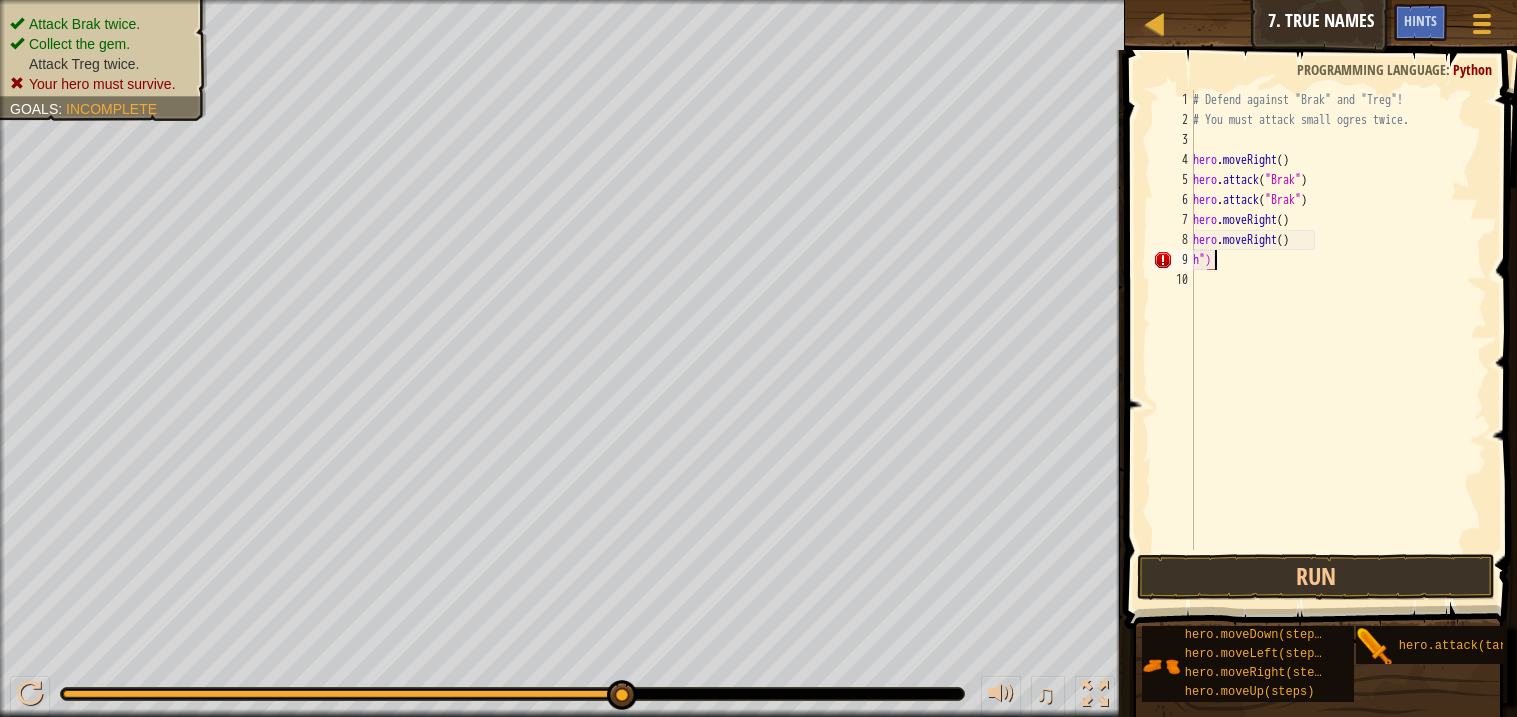 scroll, scrollTop: 8, scrollLeft: 0, axis: vertical 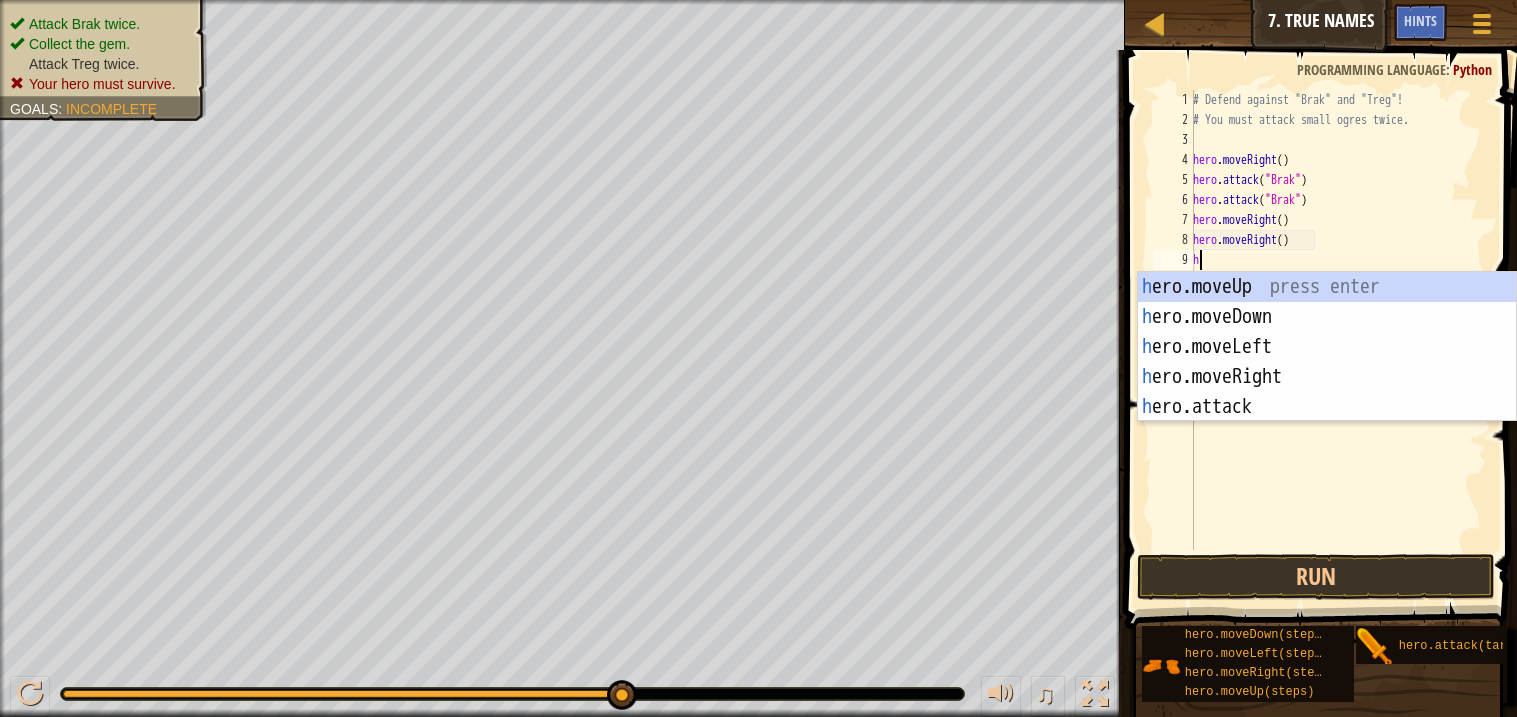 type on "he" 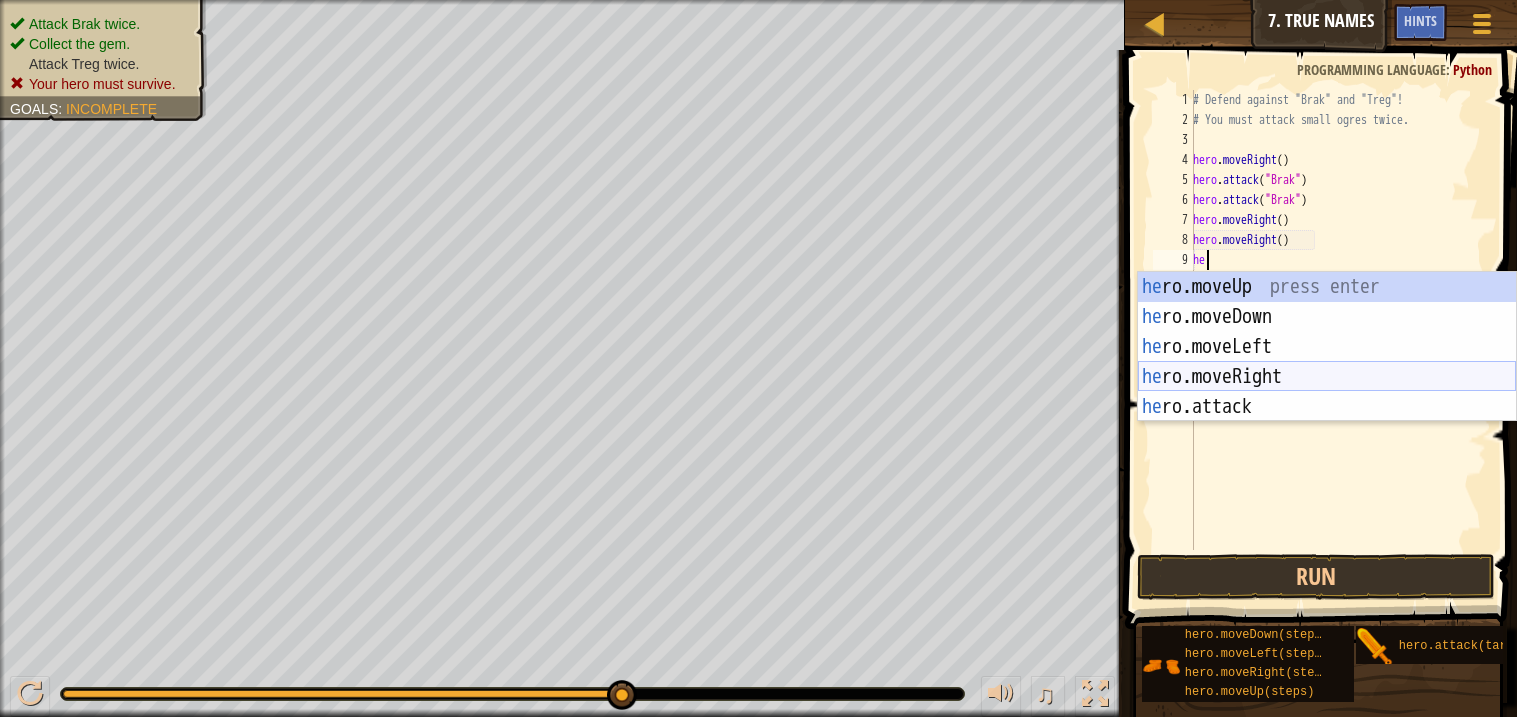 click on "he ro.moveUp press enter he ro.moveDown press enter he ro.moveLeft press enter he ro.moveRight press enter he ro.attack press enter" at bounding box center [1327, 377] 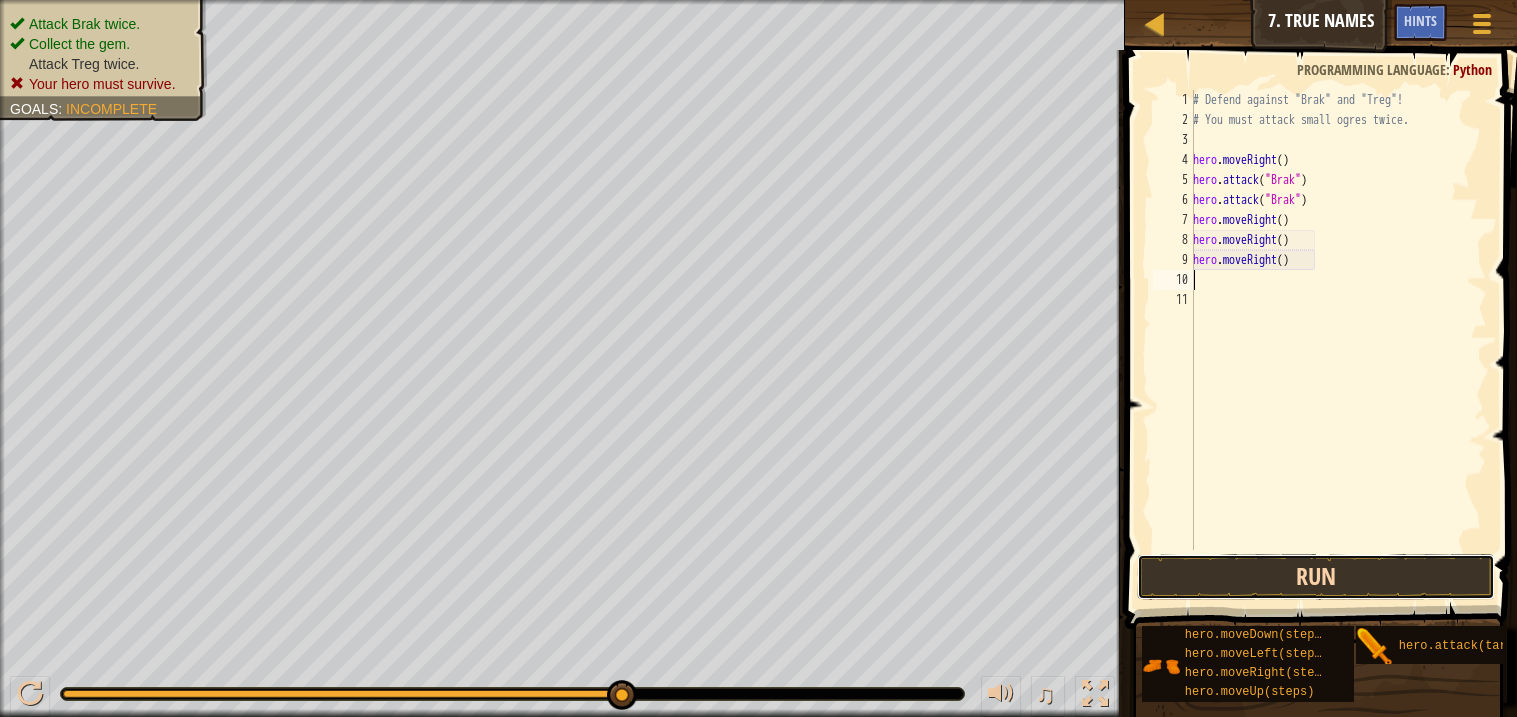click on "Run" at bounding box center [1315, 577] 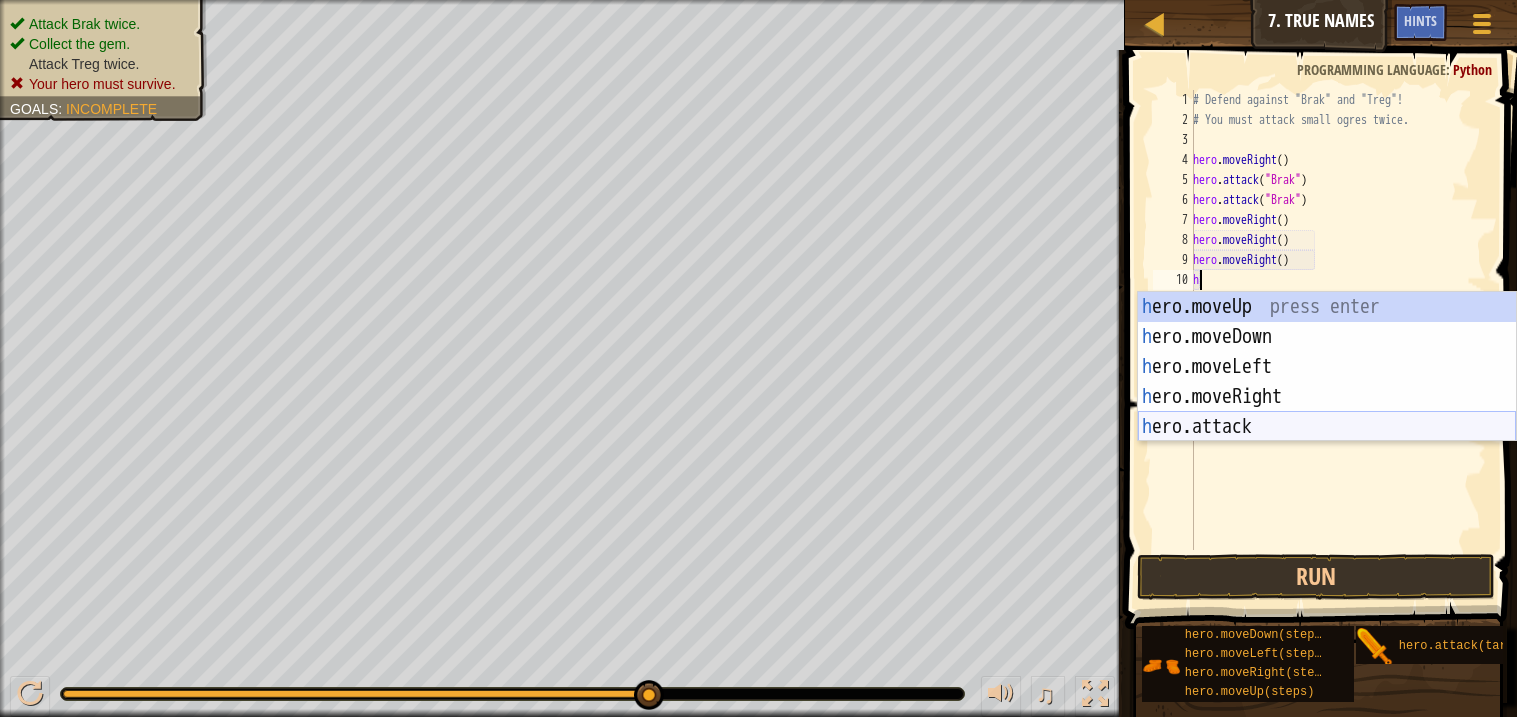 click on "h ero.moveUp press enter h ero.moveDown press enter h ero.moveLeft press enter h ero.moveRight press enter h ero.attack press enter" at bounding box center [1327, 397] 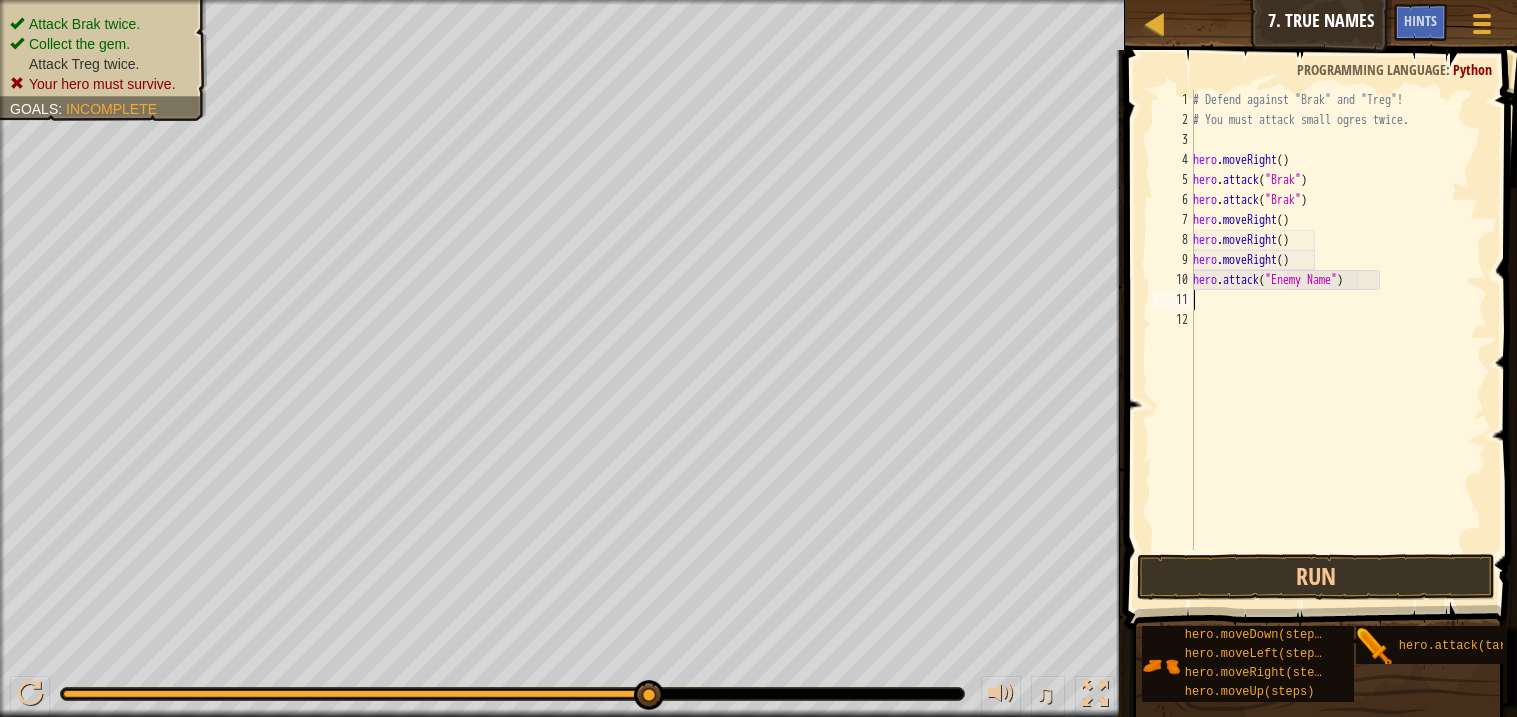 click on "# Defend against "Brak" and "Treg"! # You must attack small ogres twice. hero . moveRight ( ) hero . attack ( "Brak" ) hero . attack ( "Brak" ) hero . moveRight ( ) hero . moveRight ( ) hero . moveRight ( ) hero . attack ( "[ENEMY] Name" )" at bounding box center [1338, 340] 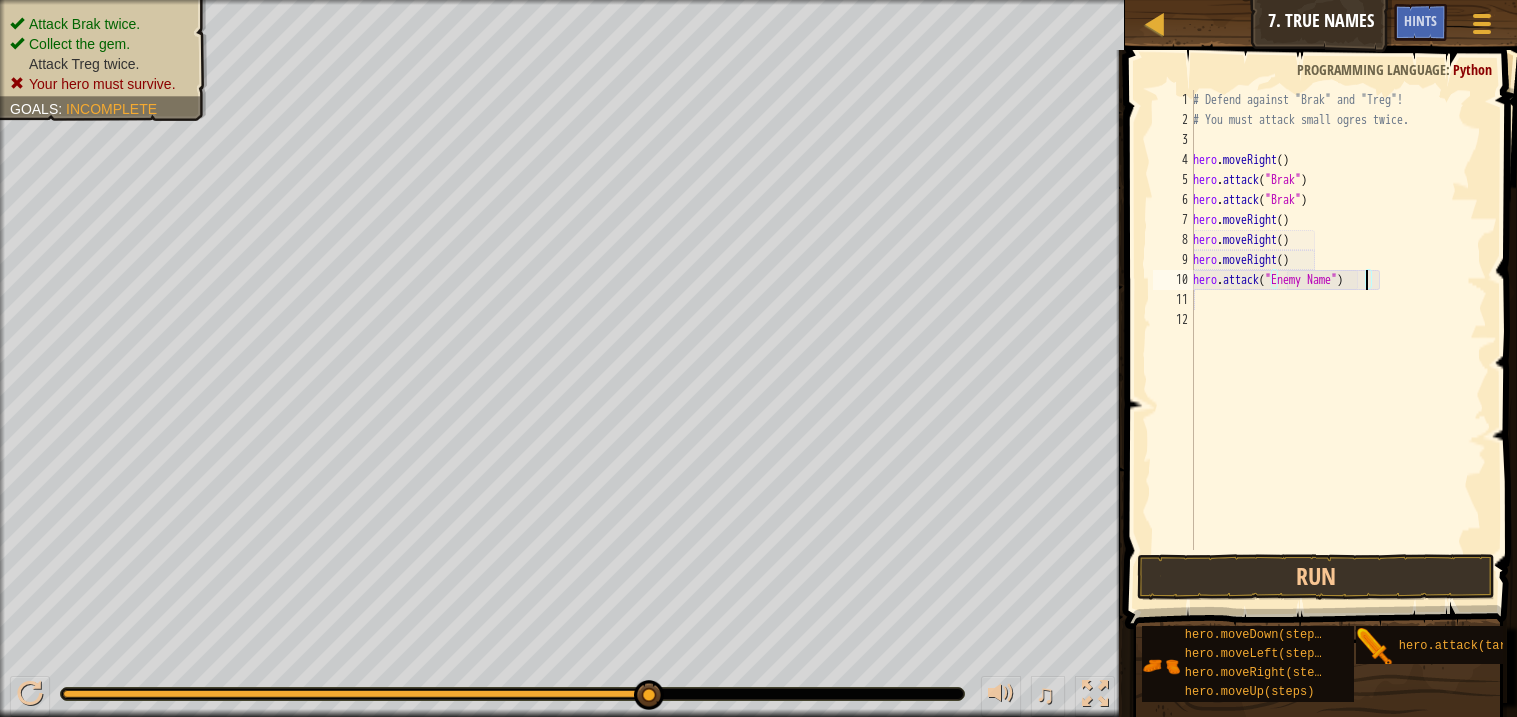 click on "# Defend against "Brak" and "Treg"! # You must attack small ogres twice. hero . moveRight ( ) hero . attack ( "Brak" ) hero . attack ( "Brak" ) hero . moveRight ( ) hero . moveRight ( ) hero . moveRight ( ) hero . attack ( "[ENEMY] Name" )" at bounding box center (1338, 340) 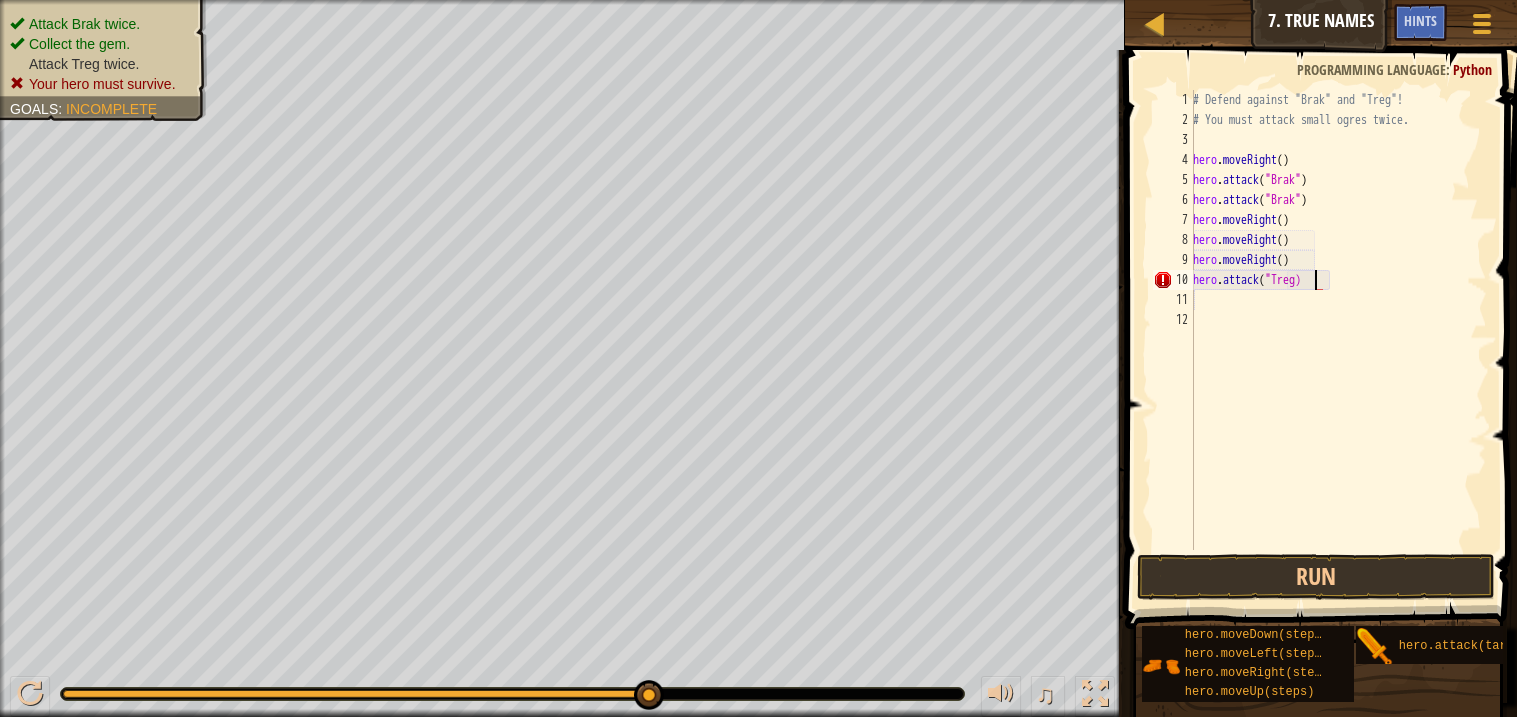 scroll, scrollTop: 8, scrollLeft: 9, axis: both 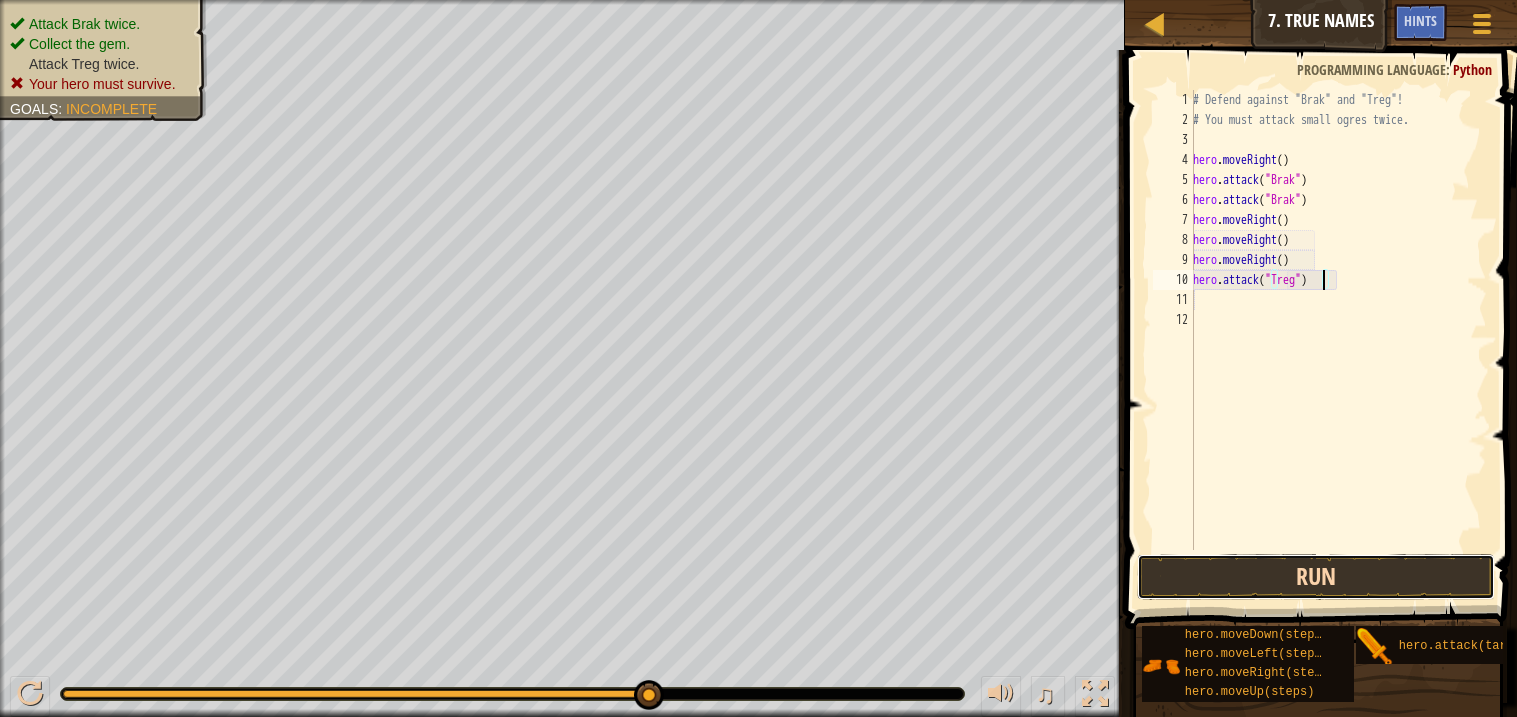 click on "Run" at bounding box center [1315, 577] 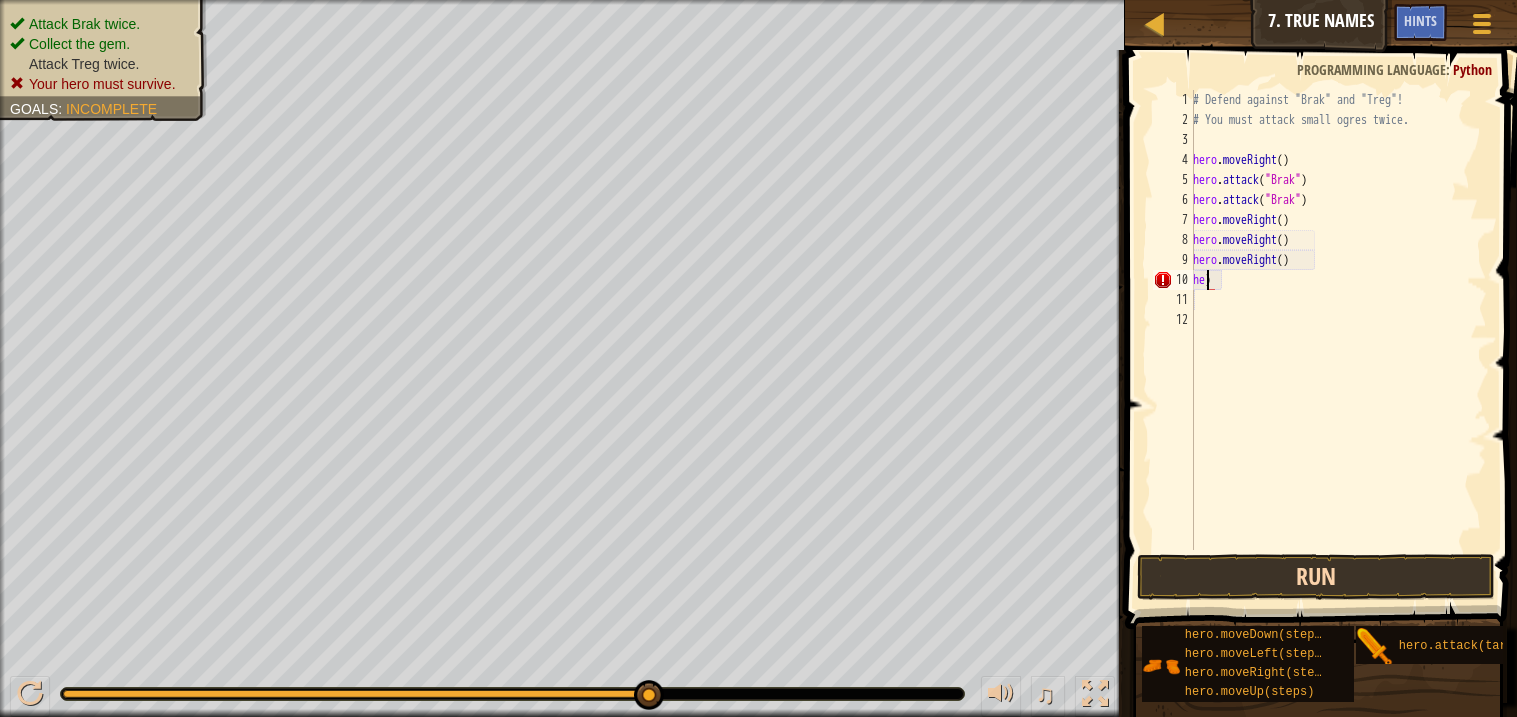 scroll, scrollTop: 8, scrollLeft: 0, axis: vertical 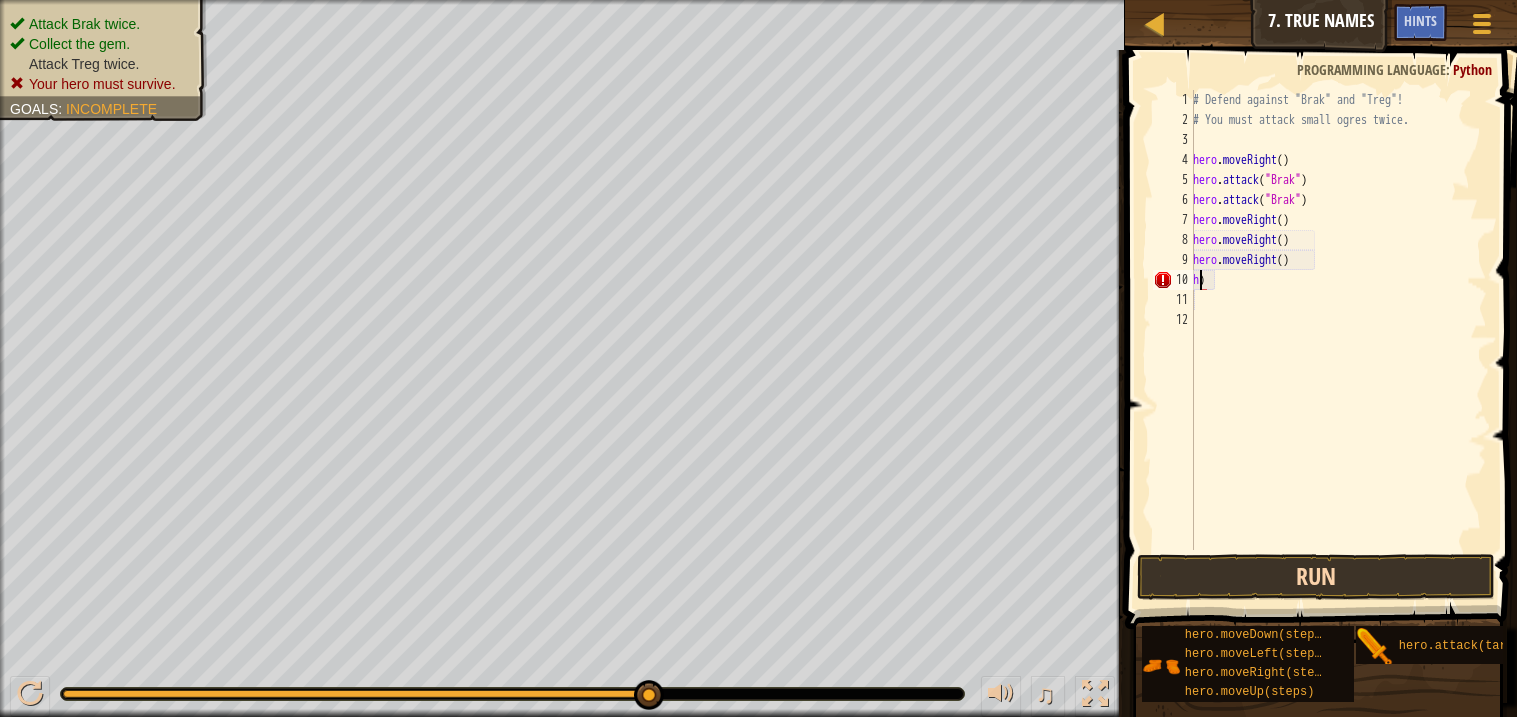 type on ")" 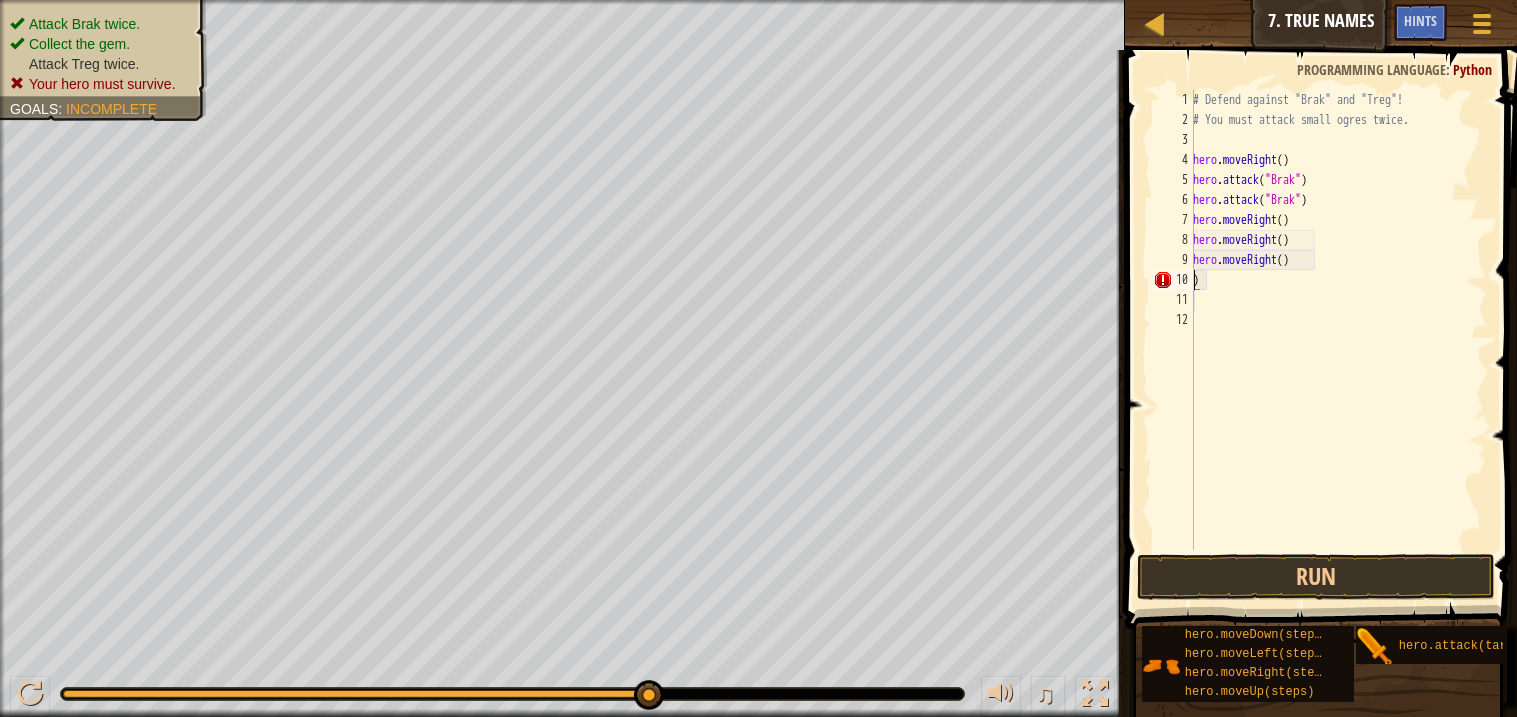 click on "# Defend against "Brak" and "Treg"! # You must attack small ogres twice. hero . moveRight ( ) hero . attack ( "Brak" ) hero . attack ( "Brak" ) hero . moveRight ( ) hero . moveRight ( ) hero . moveRight ( ) )" at bounding box center (1338, 340) 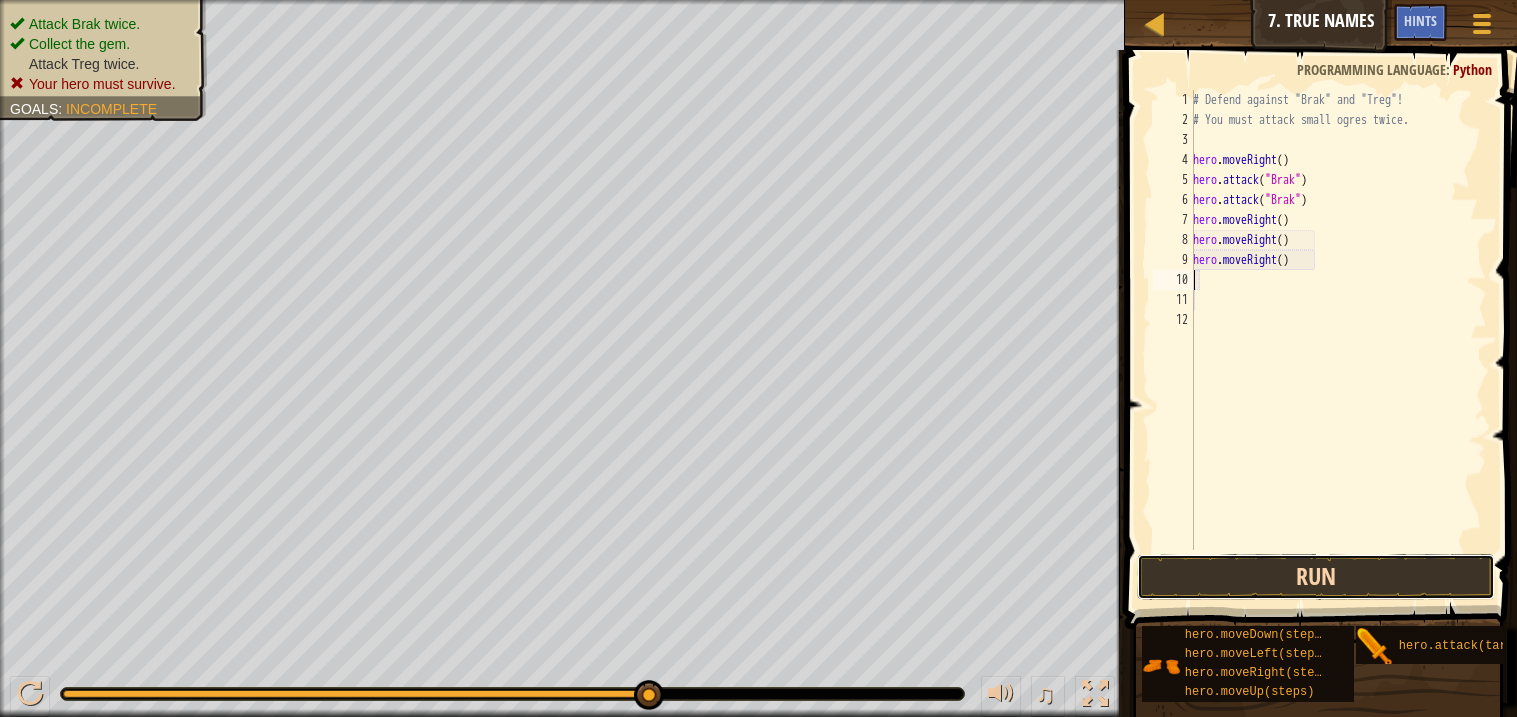 click on "Run" at bounding box center [1315, 577] 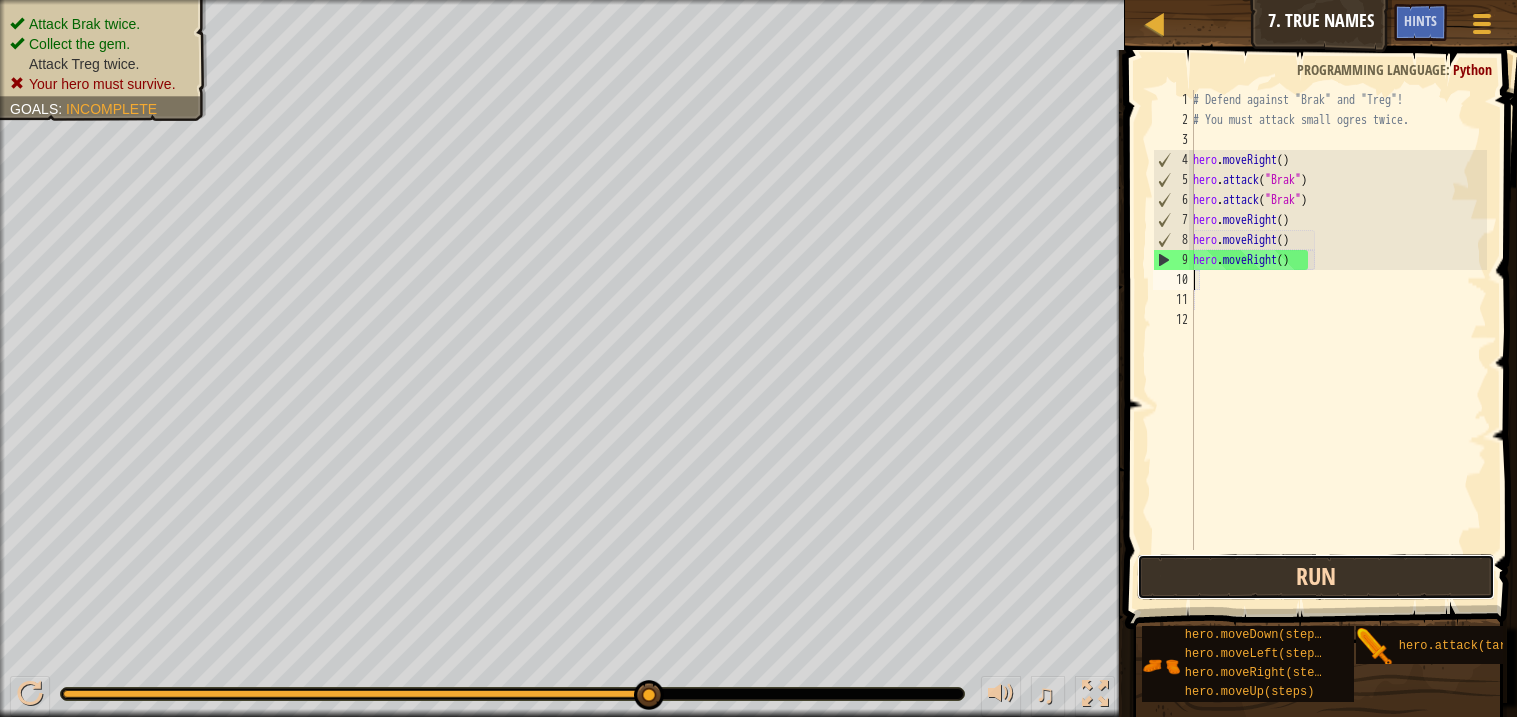 click on "Run" at bounding box center (1315, 577) 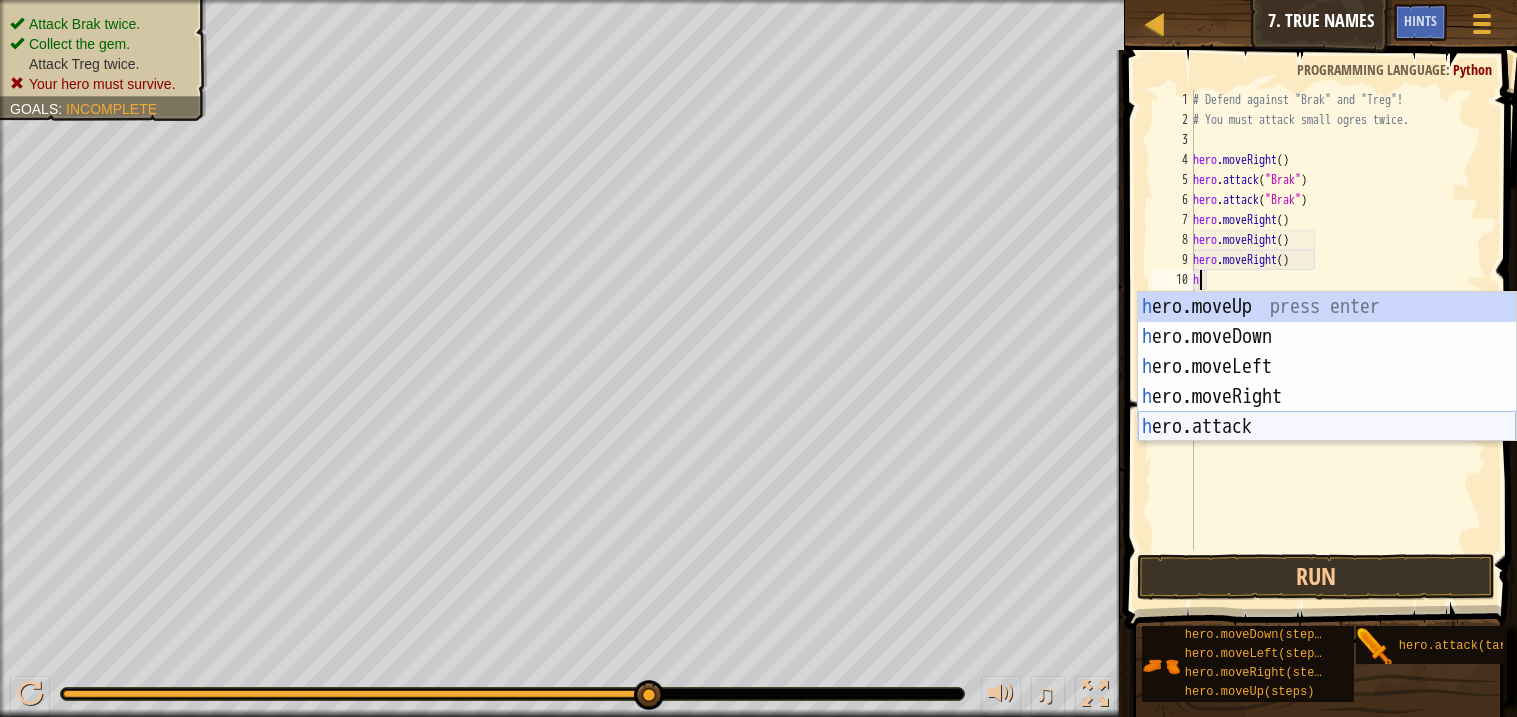 click on "h ero.moveUp press enter h ero.moveDown press enter h ero.moveLeft press enter h ero.moveRight press enter h ero.attack press enter" at bounding box center (1327, 397) 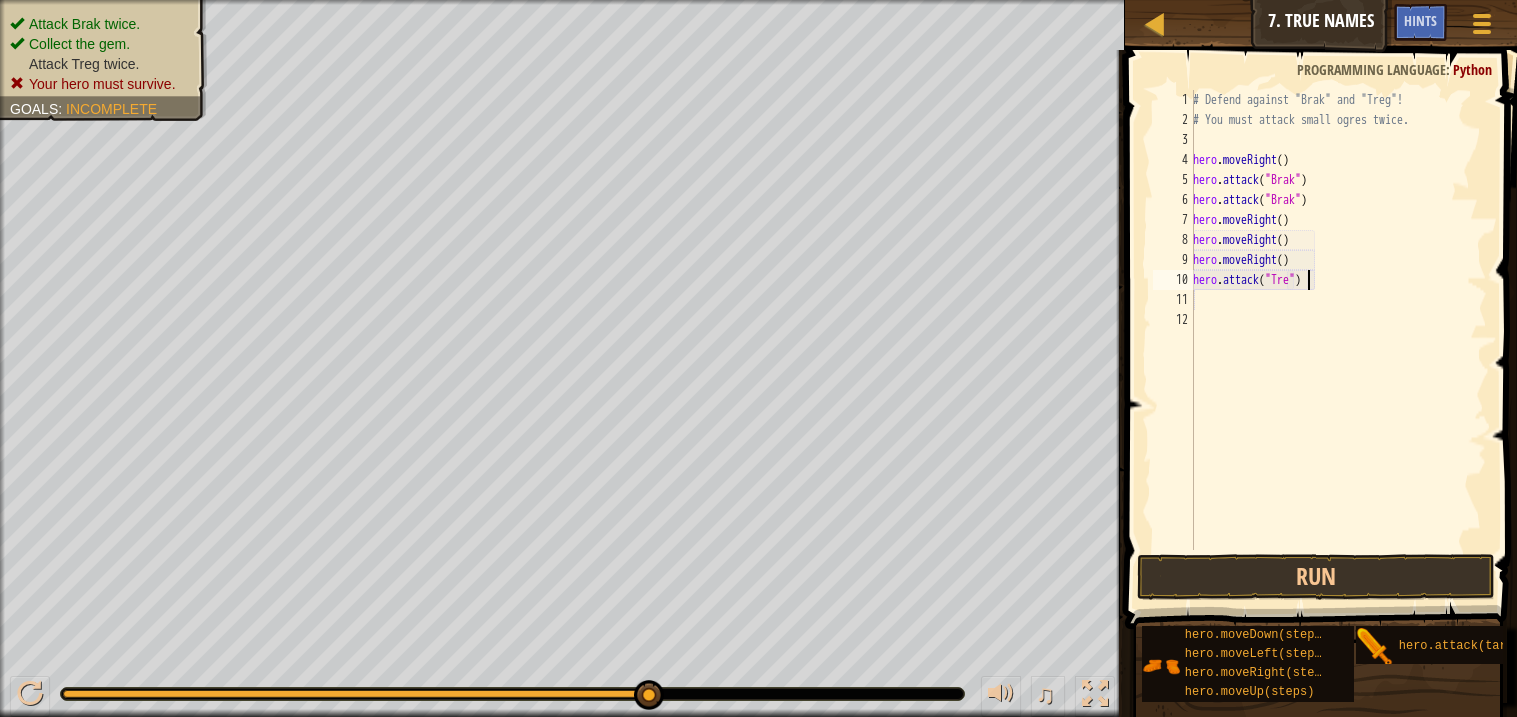 scroll, scrollTop: 8, scrollLeft: 9, axis: both 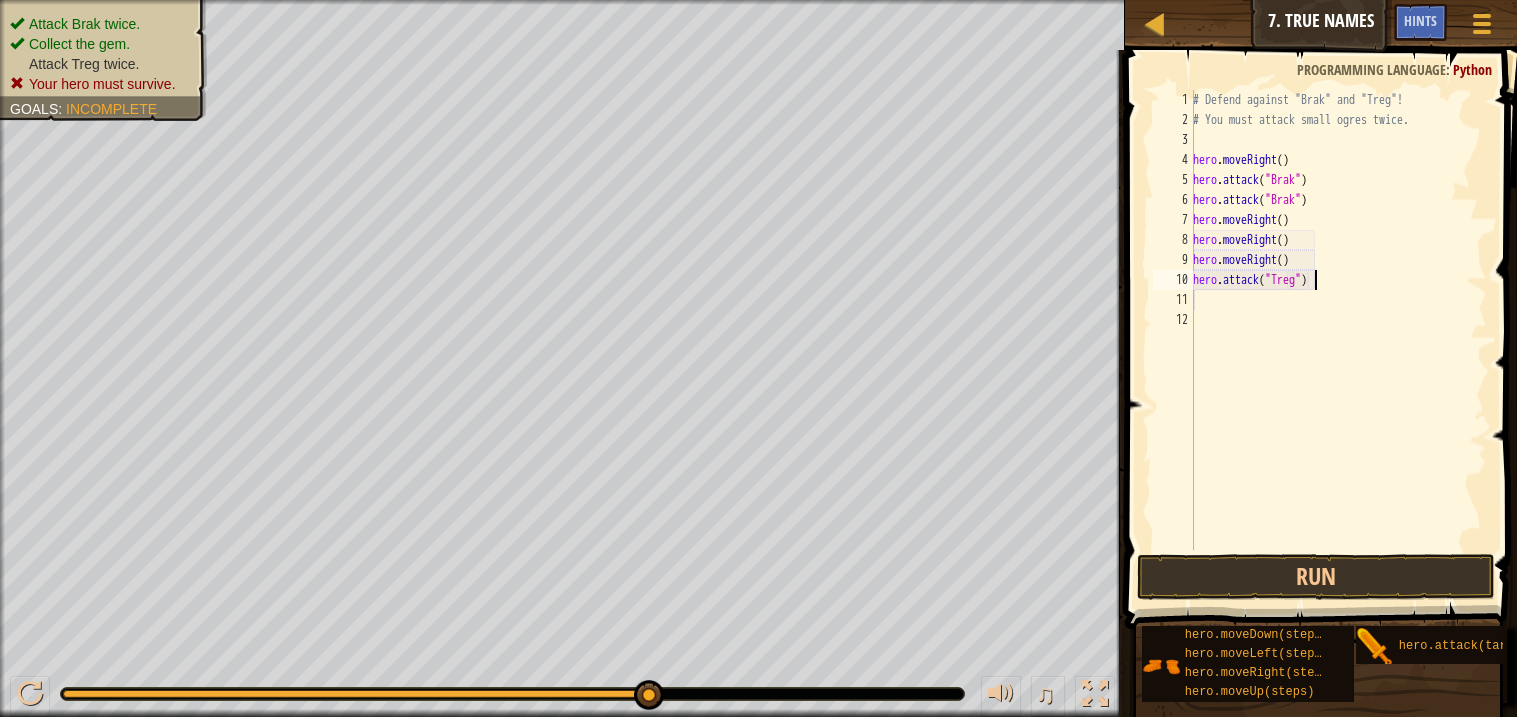 click on "# Defend against "Brak" and "Treg"! # You must attack small ogres twice. hero . moveRight ( ) hero . attack ( "Brak" ) hero . attack ( "Brak" ) hero . moveRight ( ) hero . moveRight ( ) hero . moveRight ( ) hero . attack ( "Treg" )" at bounding box center (1338, 340) 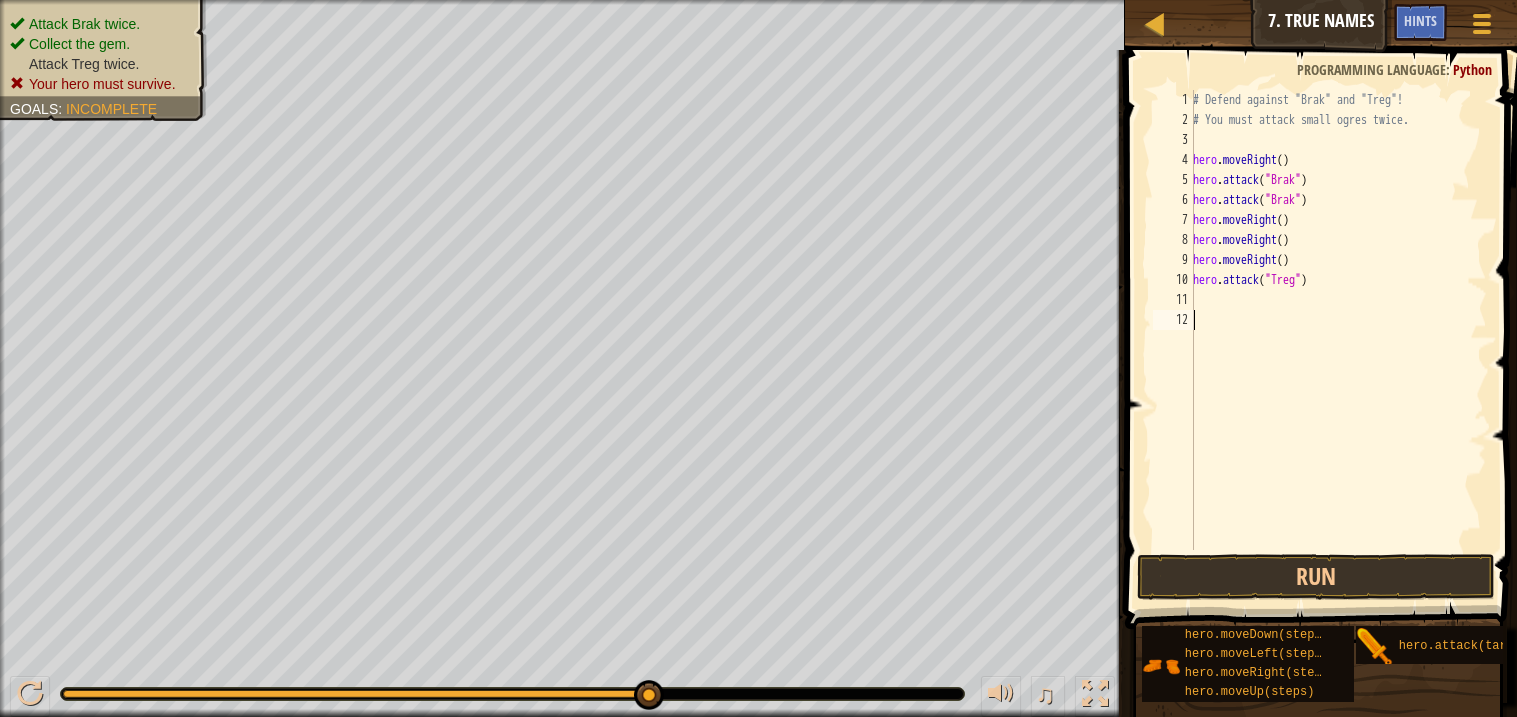 scroll, scrollTop: 8, scrollLeft: 0, axis: vertical 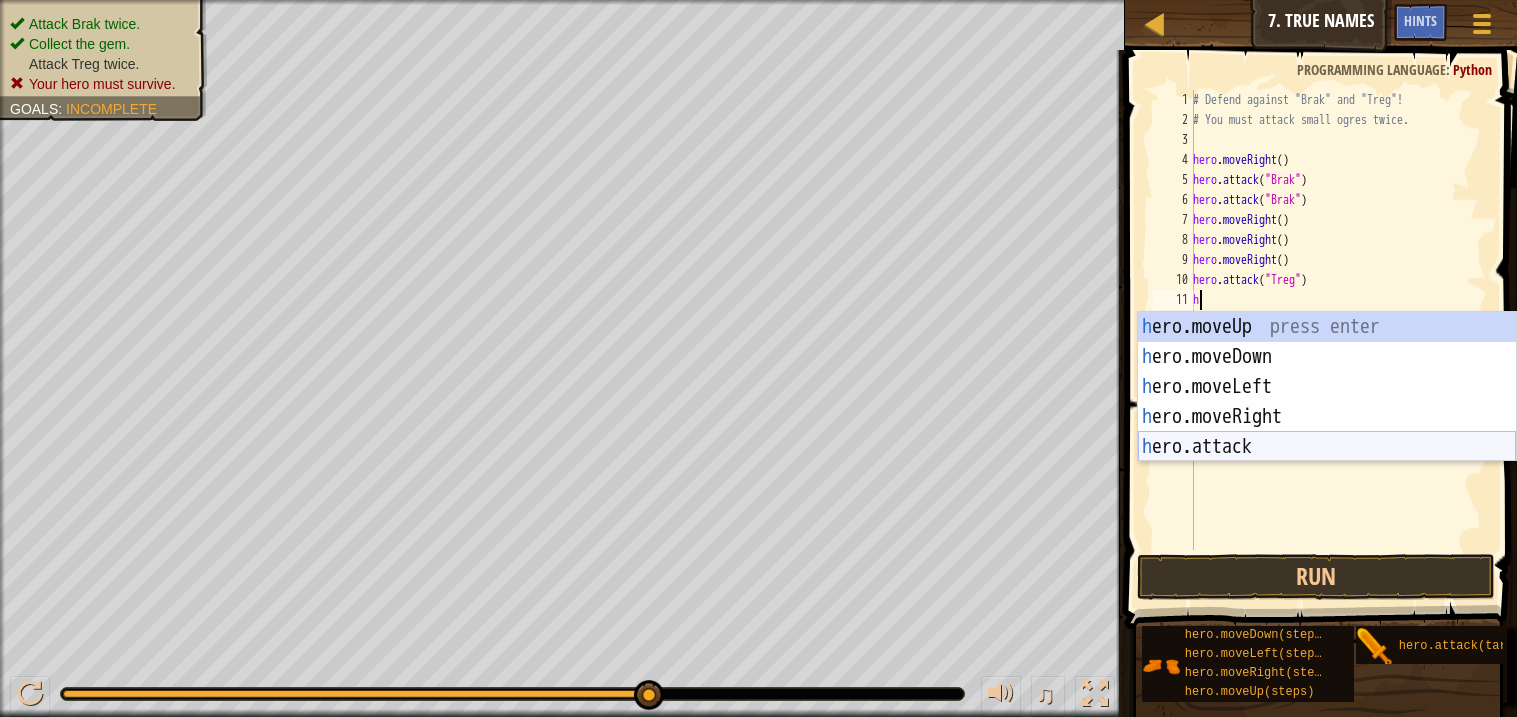 click on "h ero.moveUp press enter h ero.moveDown press enter h ero.moveLeft press enter h ero.moveRight press enter h ero.attack press enter" at bounding box center [1327, 417] 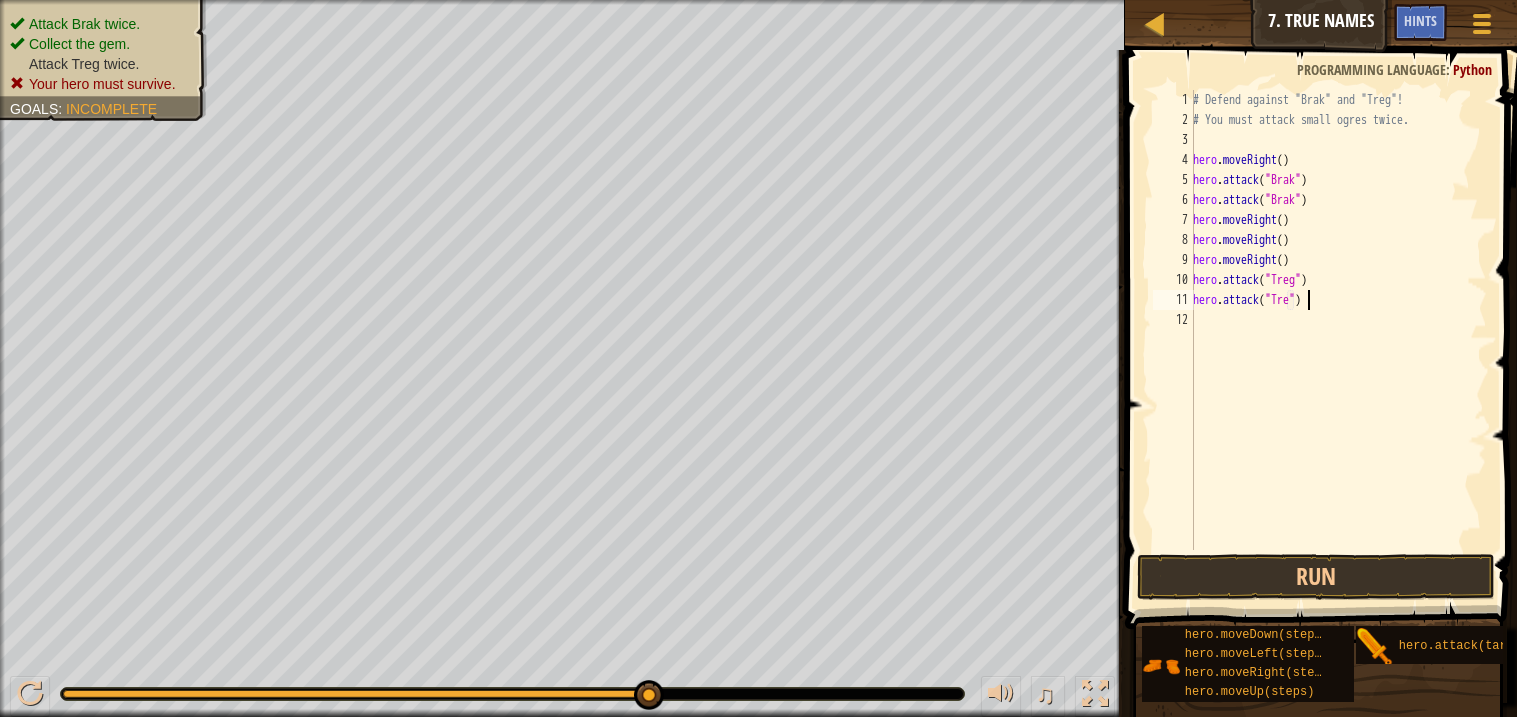 scroll, scrollTop: 8, scrollLeft: 9, axis: both 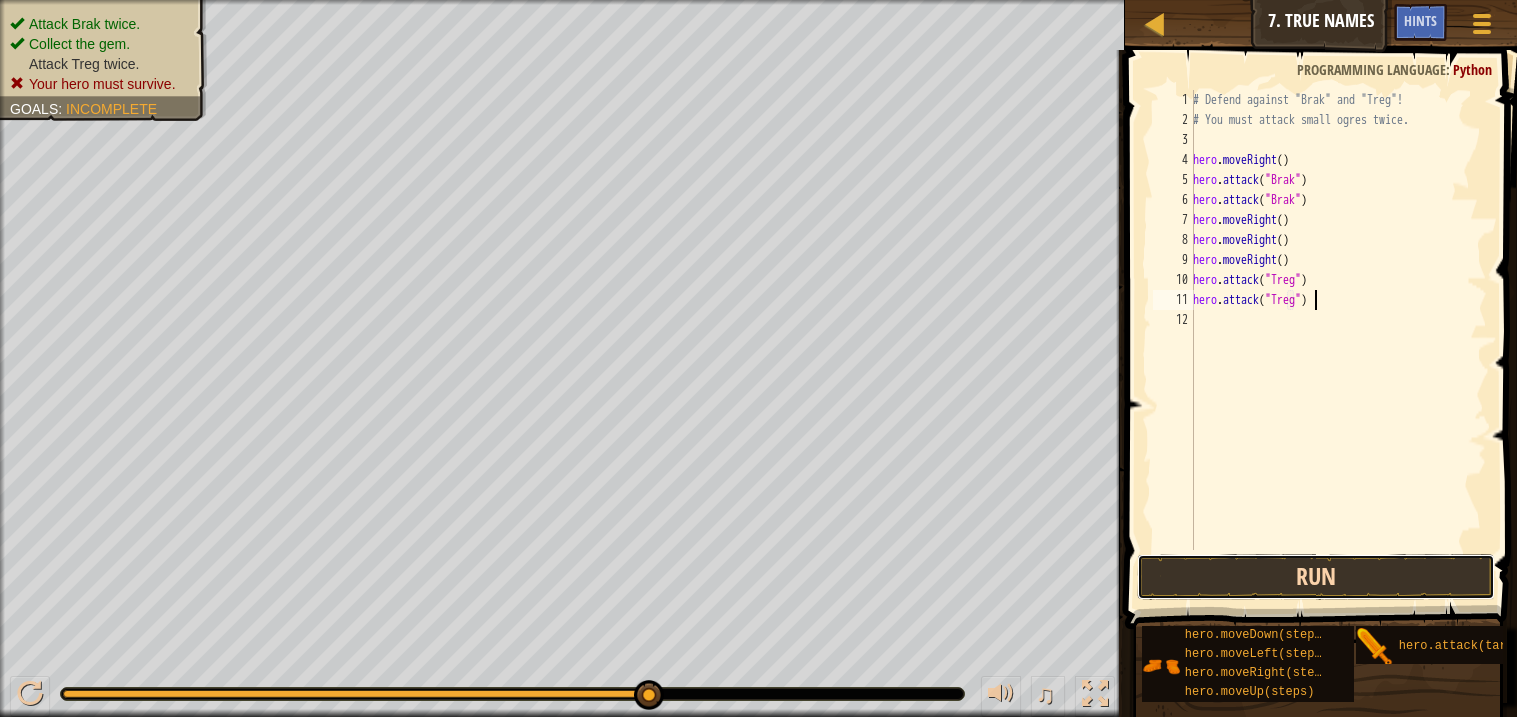 click on "Run" at bounding box center (1315, 577) 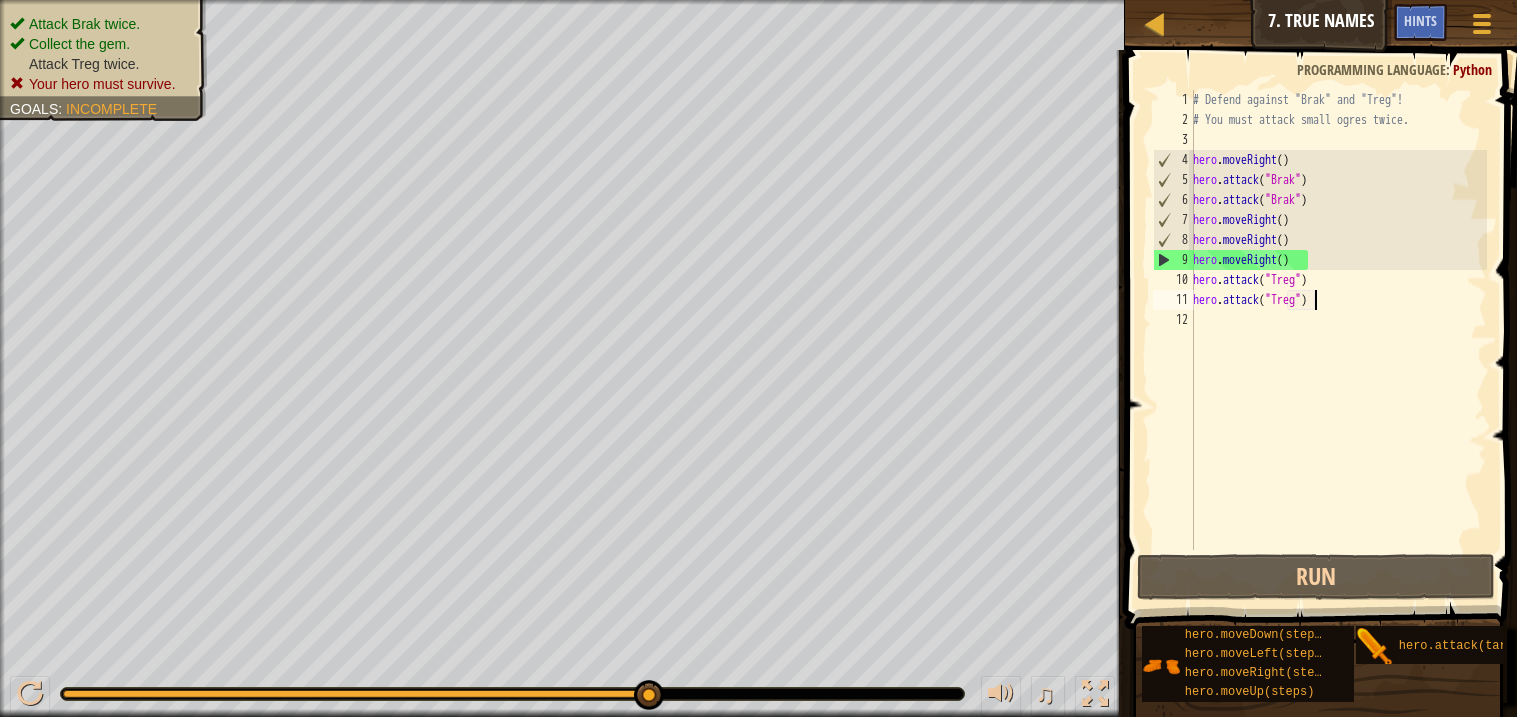 click on "# Defend against "Brak" and "Treg"! # You must attack small ogres twice. hero . moveRight ( ) hero . attack ( "Brak" ) hero . attack ( "Brak" ) hero . moveRight ( ) hero . moveRight ( ) hero . moveRight ( ) hero . attack ( "Treg" ) hero . attack ( "Treg" )" at bounding box center [1338, 340] 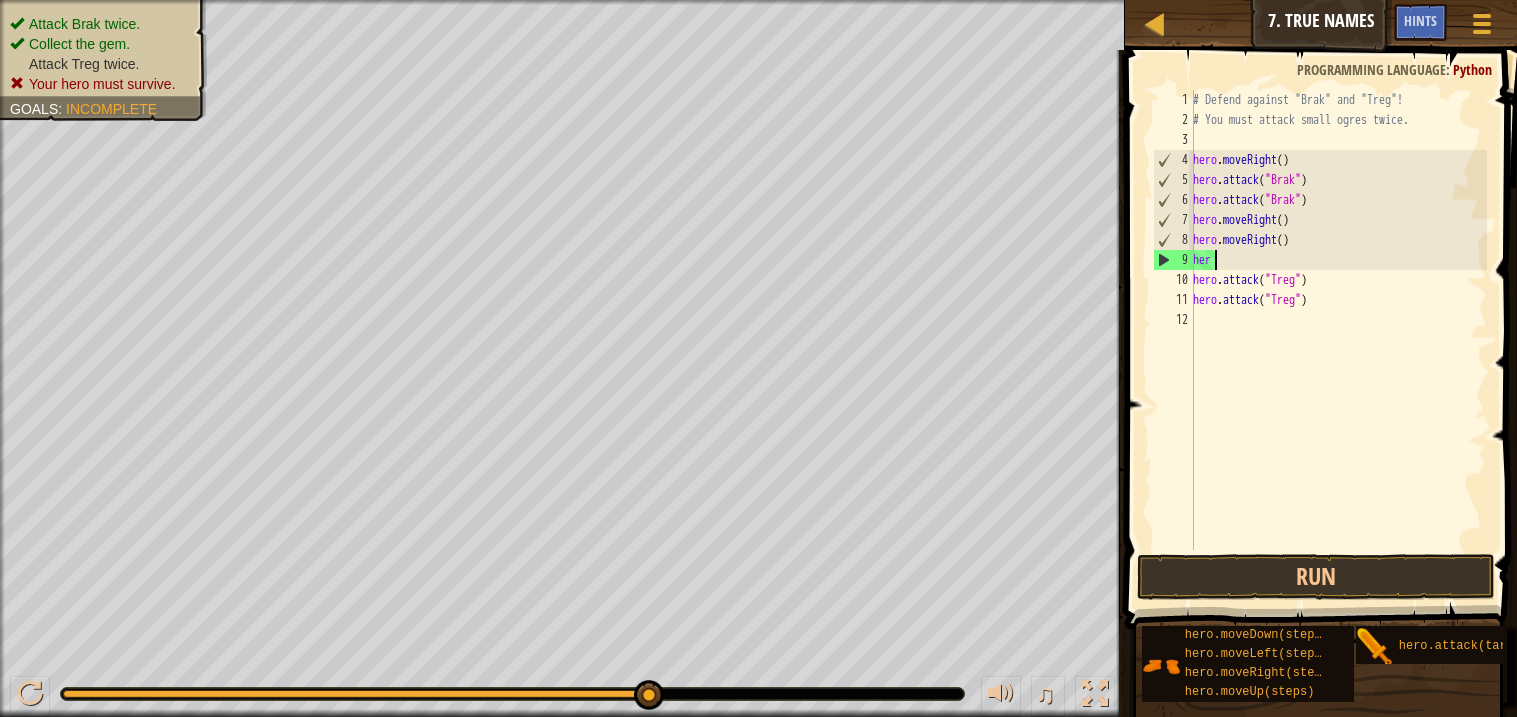 scroll, scrollTop: 8, scrollLeft: 0, axis: vertical 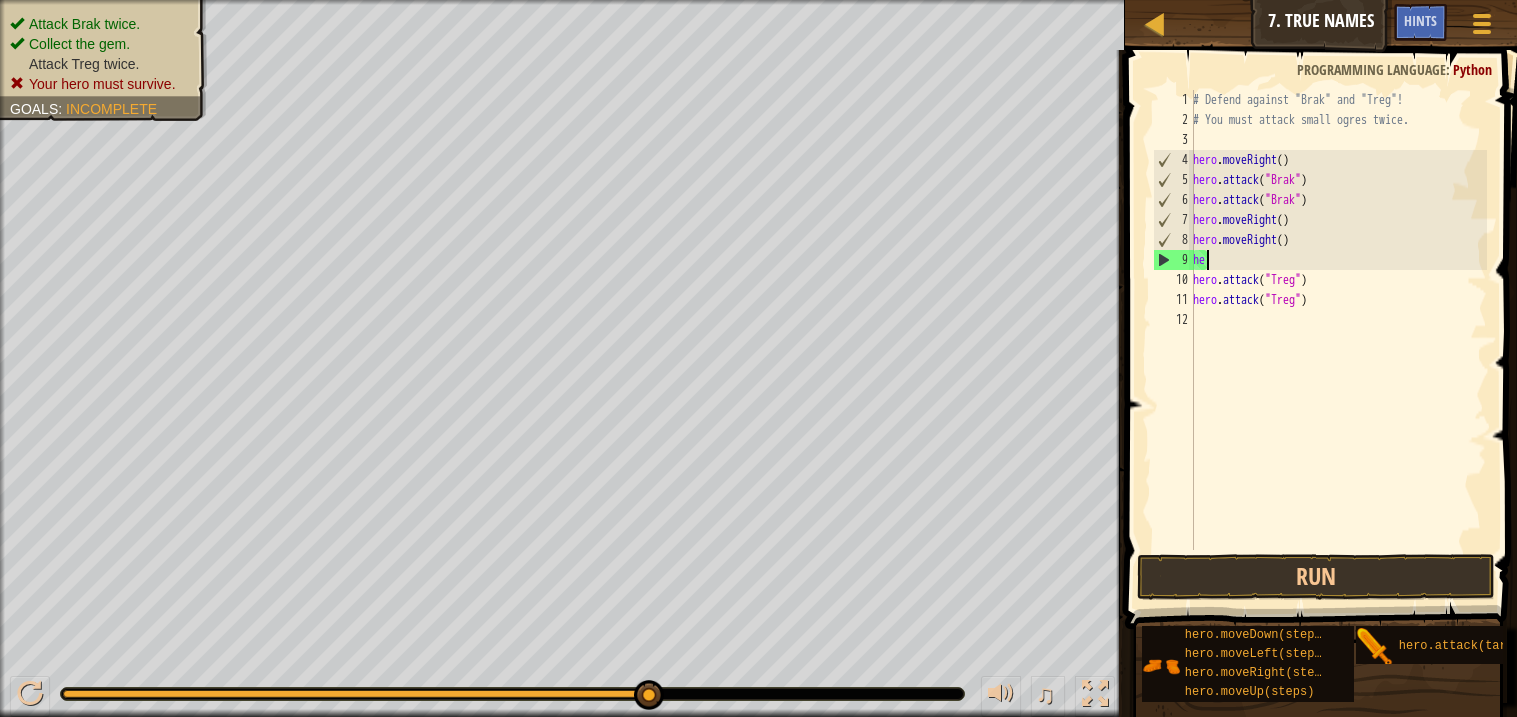 type on "h" 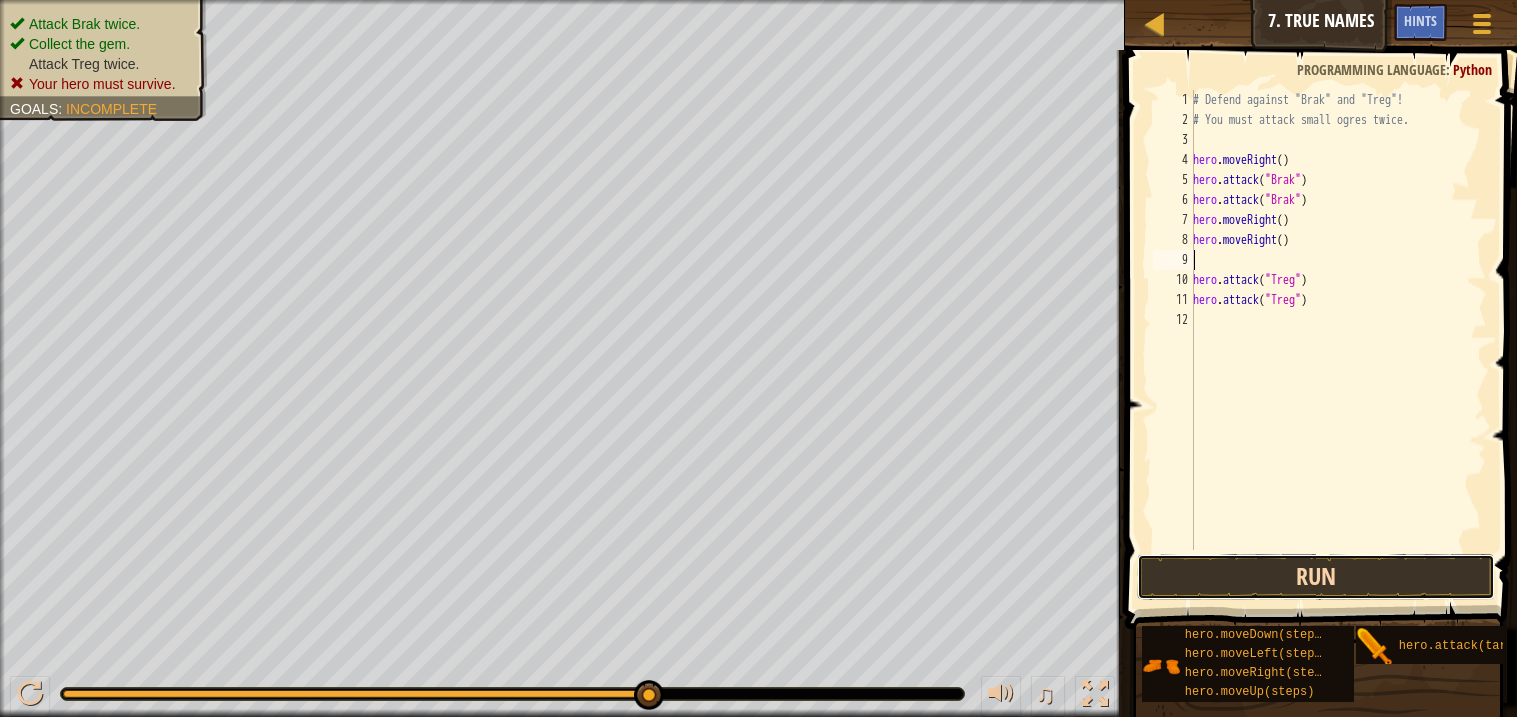 click on "Run" at bounding box center (1315, 577) 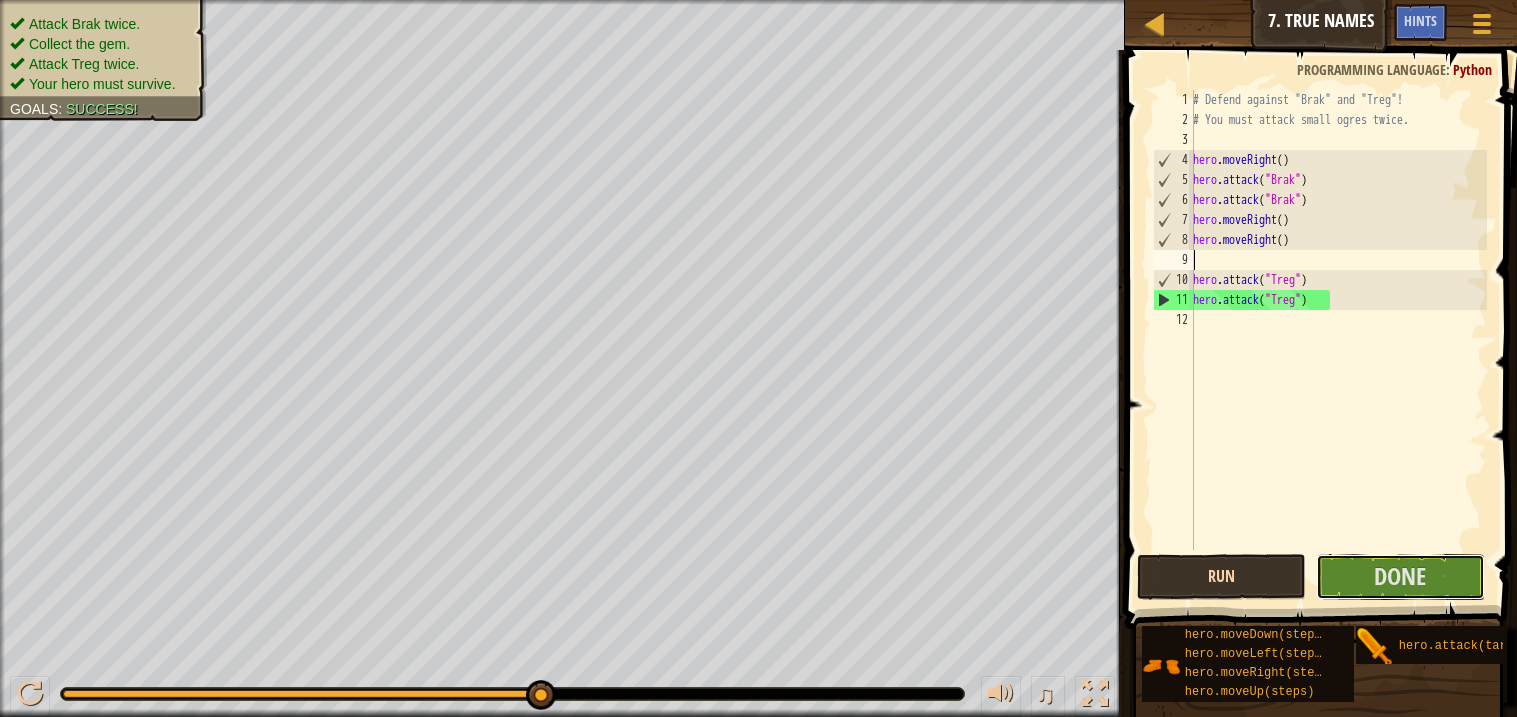 click on "Done" at bounding box center [1400, 577] 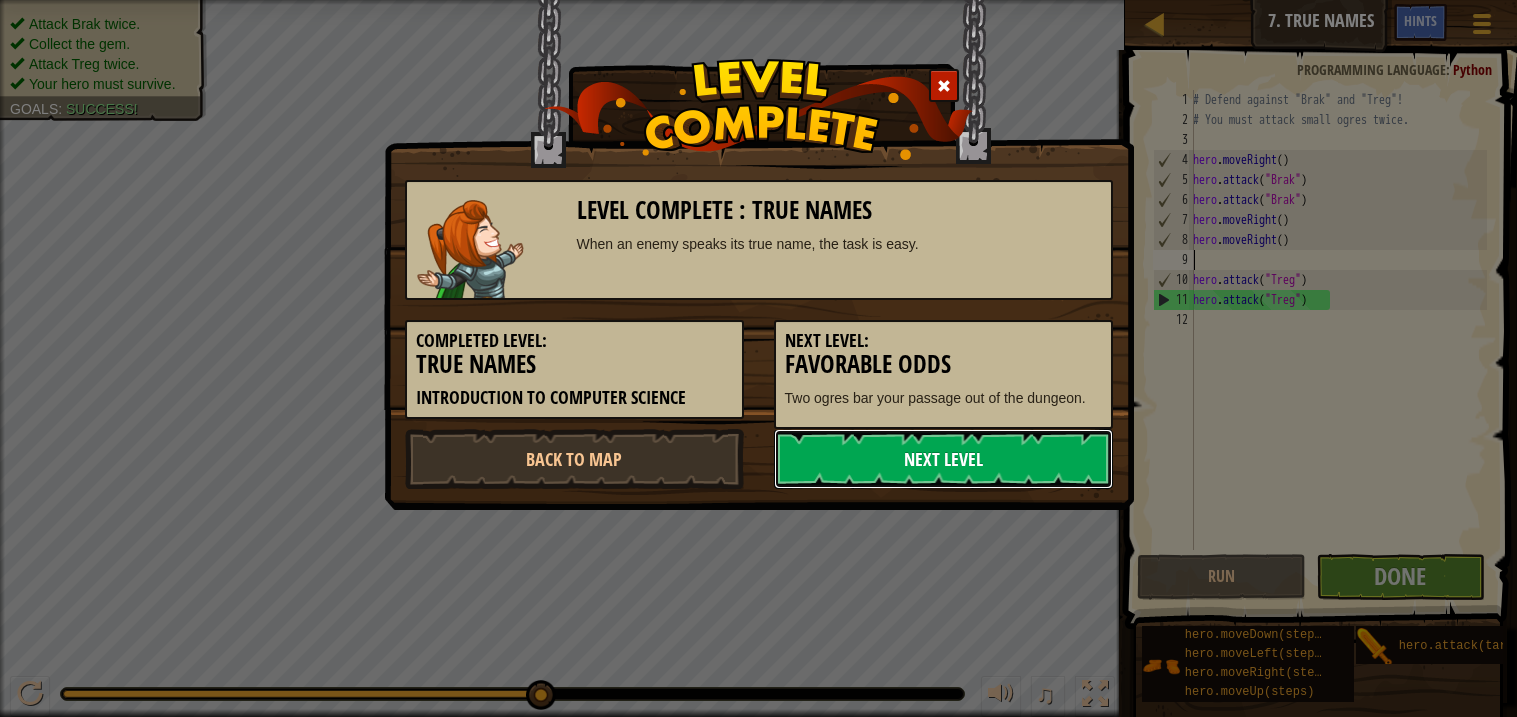 click on "Next Level" at bounding box center [943, 459] 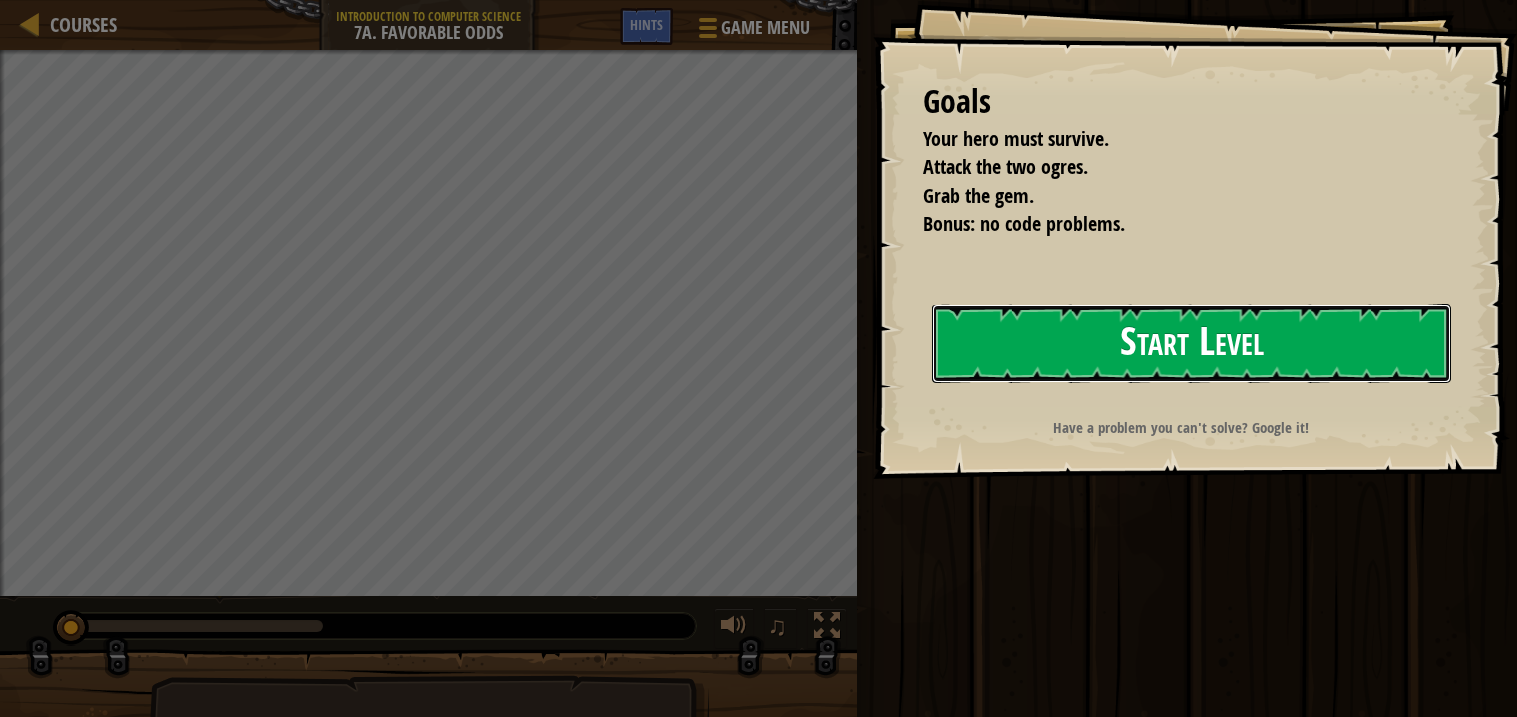 click on "Start Level" at bounding box center [1191, 343] 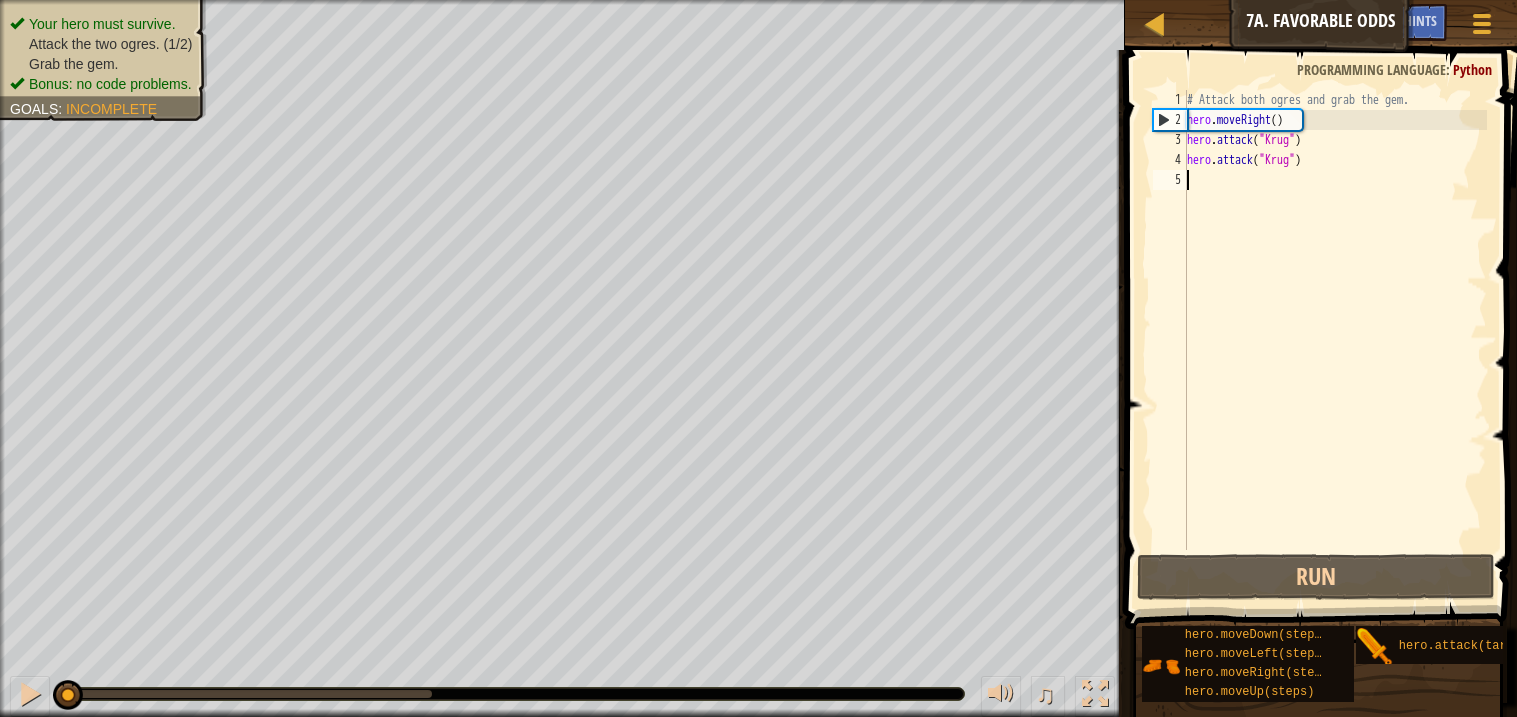 type on "h" 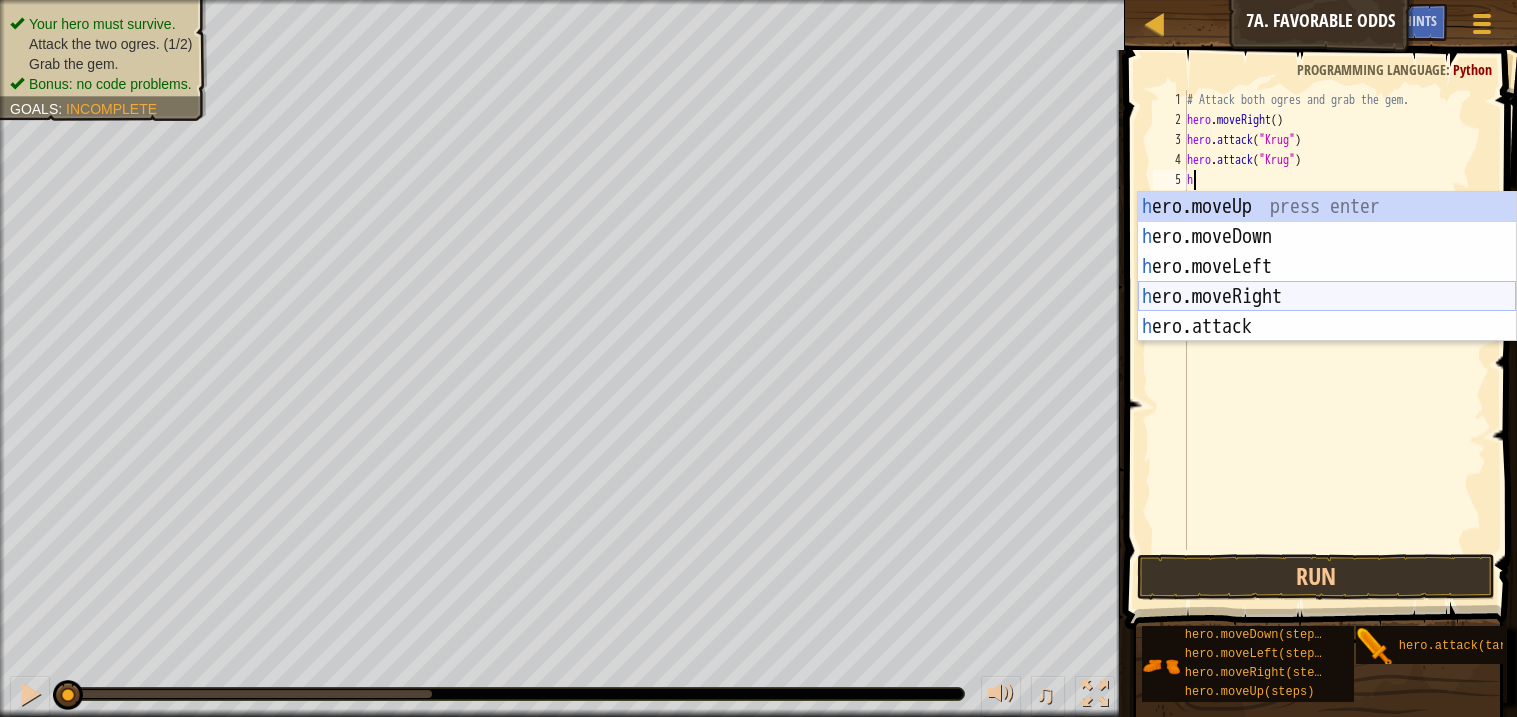 click on "h ero.moveUp press enter h ero.moveDown press enter h ero.moveLeft press enter h ero.moveRight press enter h ero.attack press enter" at bounding box center [1327, 297] 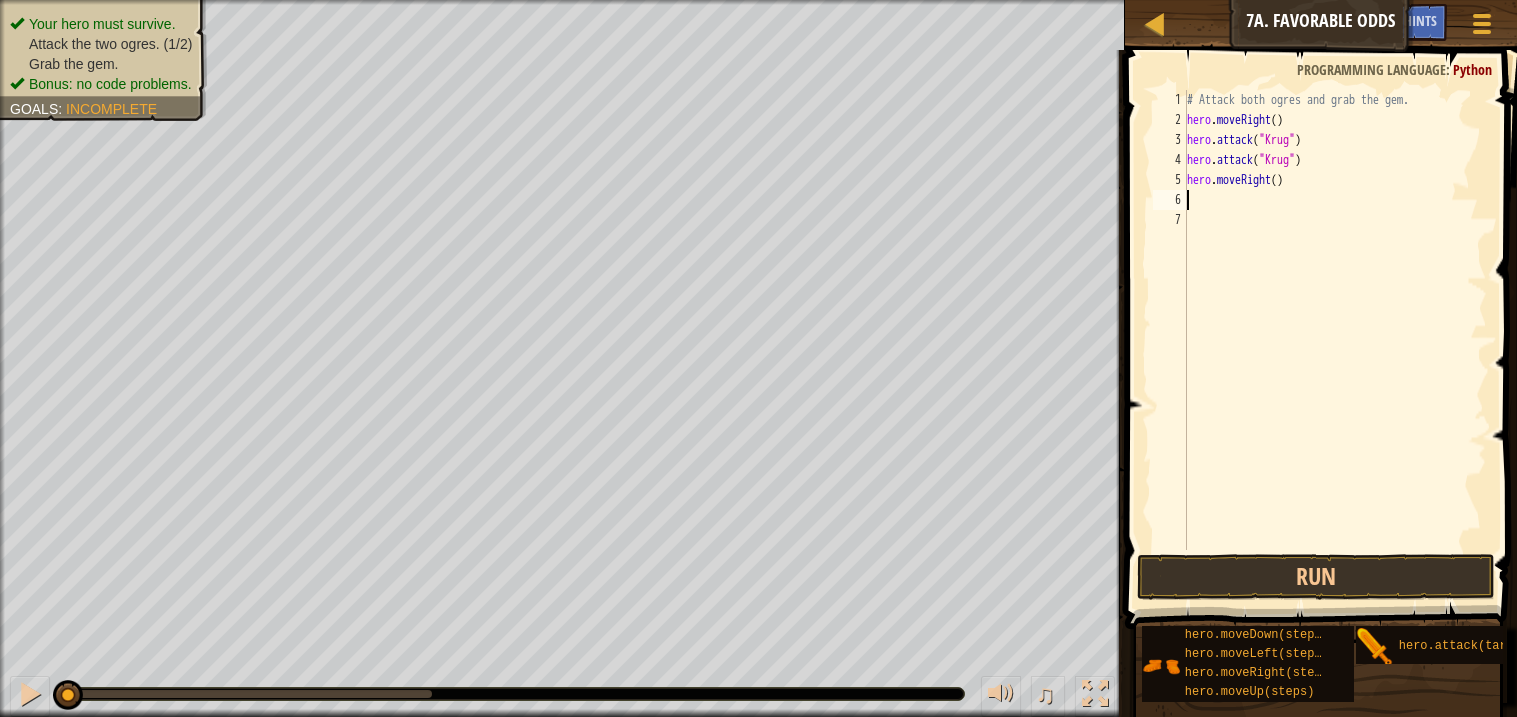 type on "h" 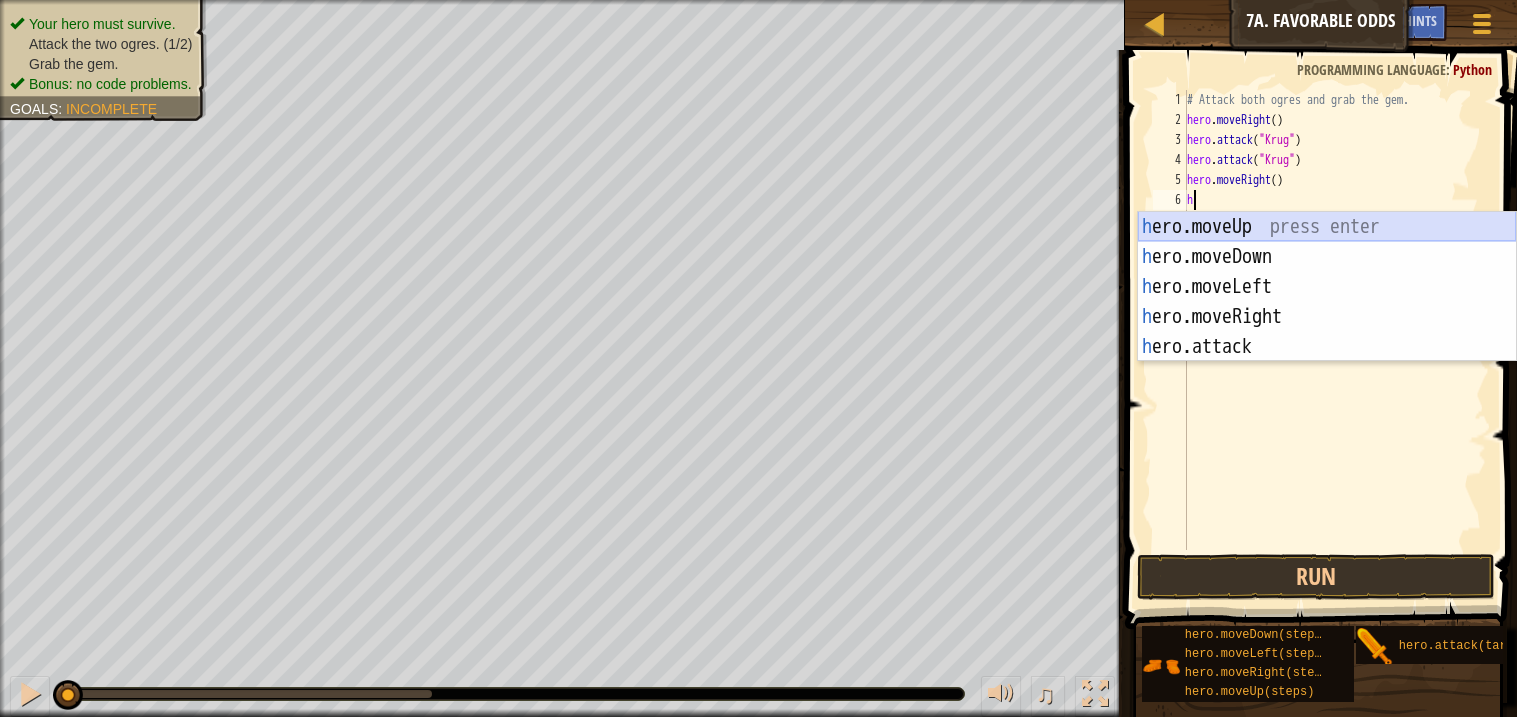 click on "h ero.moveUp press enter h ero.moveDown press enter h ero.moveLeft press enter h ero.moveRight press enter h ero.attack press enter" at bounding box center (1327, 317) 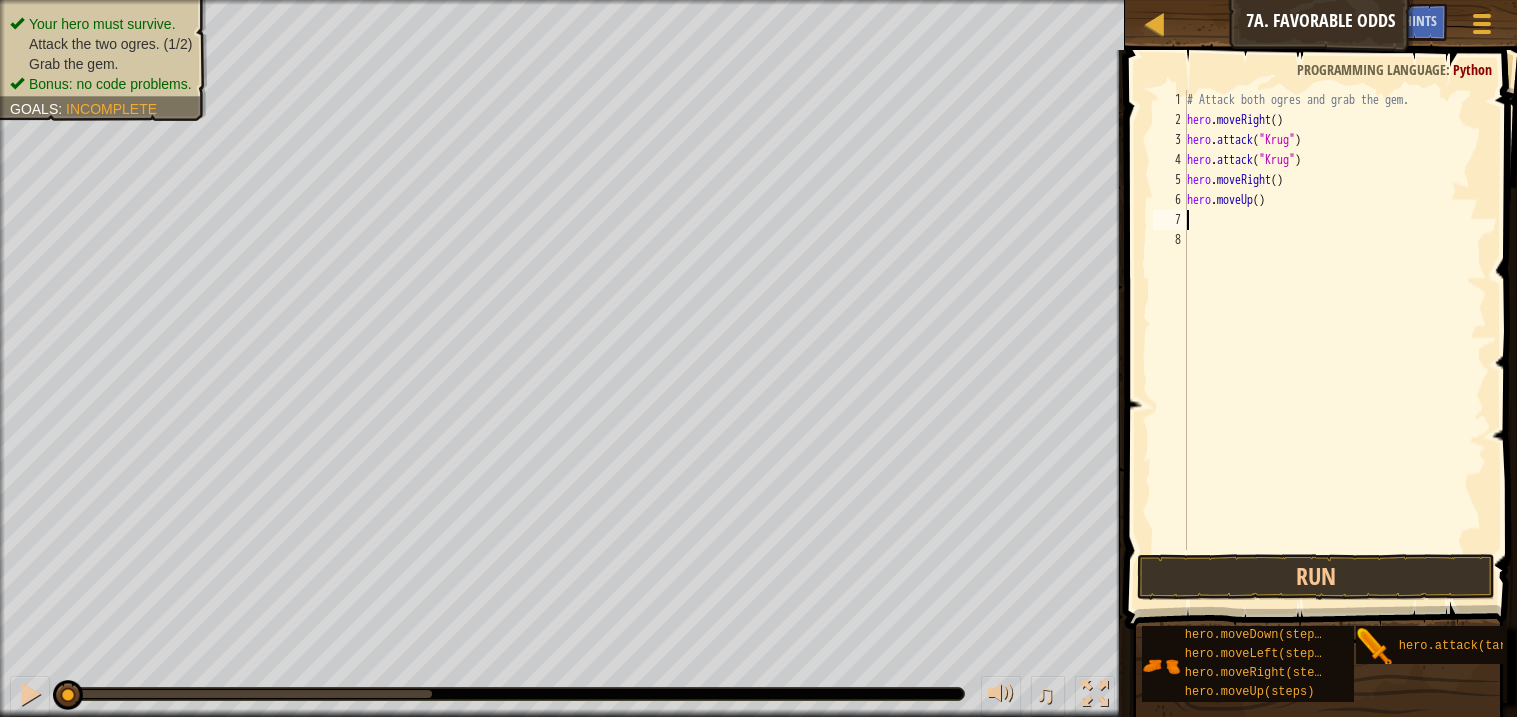 type on "h" 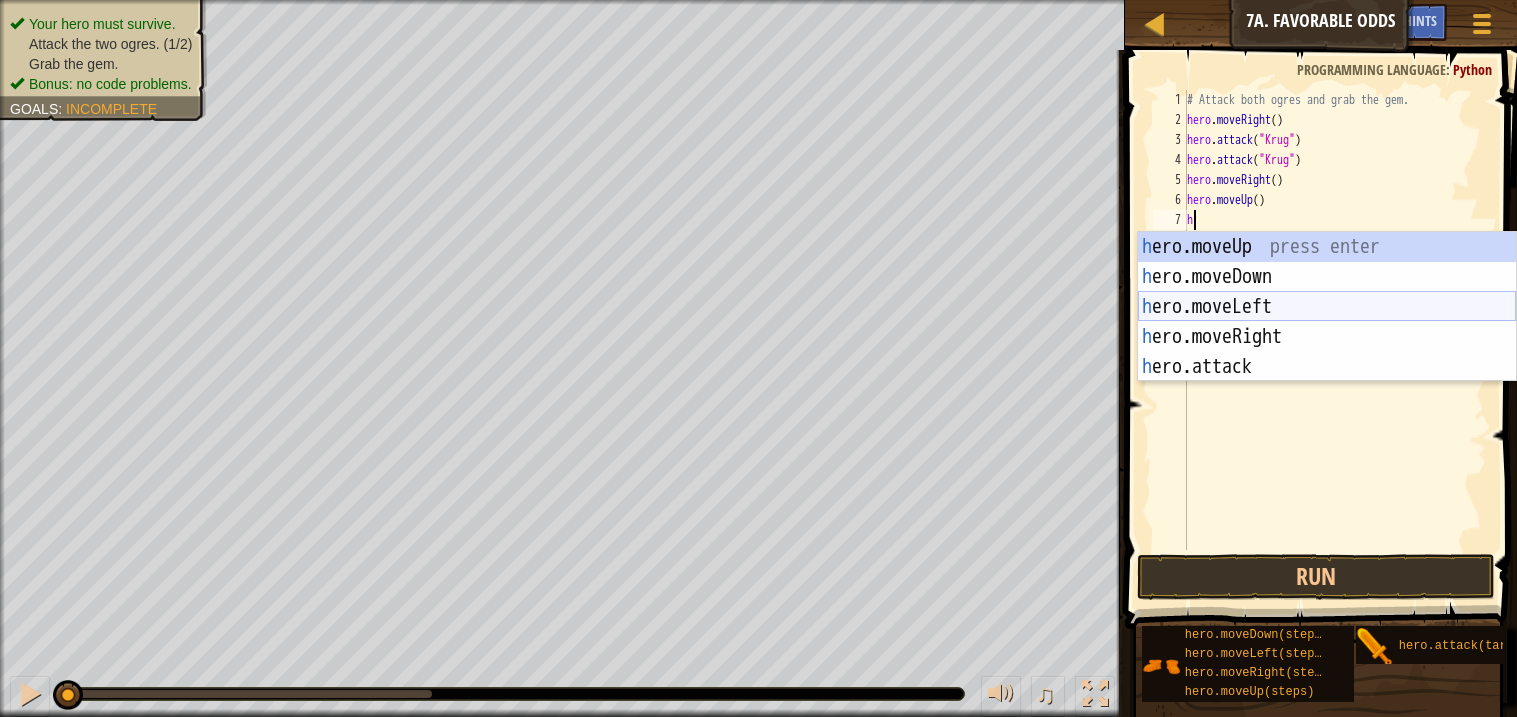 click on "h ero.moveUp press enter h ero.moveDown press enter h ero.moveLeft press enter h ero.moveRight press enter h ero.attack press enter" at bounding box center (1327, 337) 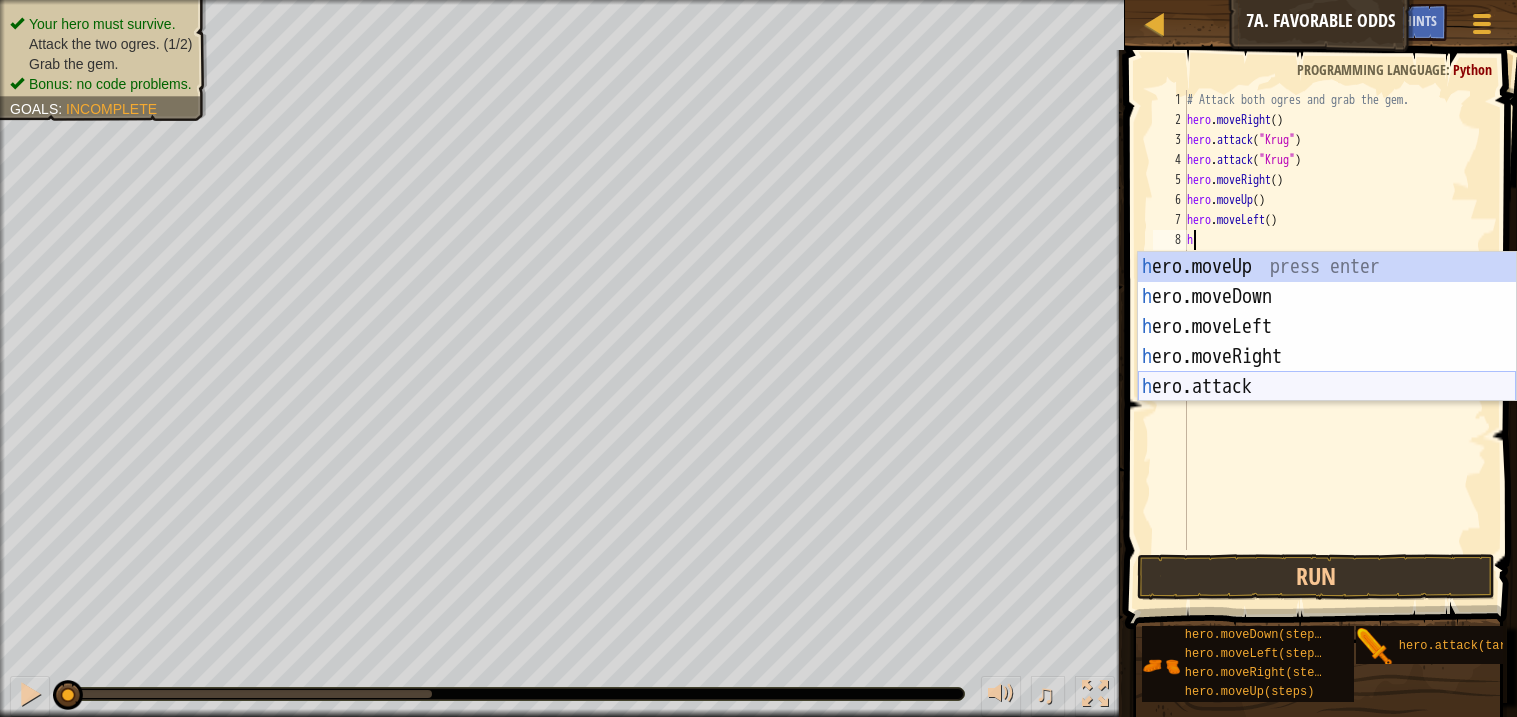 click on "h ero.moveUp press enter h ero.moveDown press enter h ero.moveLeft press enter h ero.moveRight press enter h ero.attack press enter" at bounding box center (1327, 357) 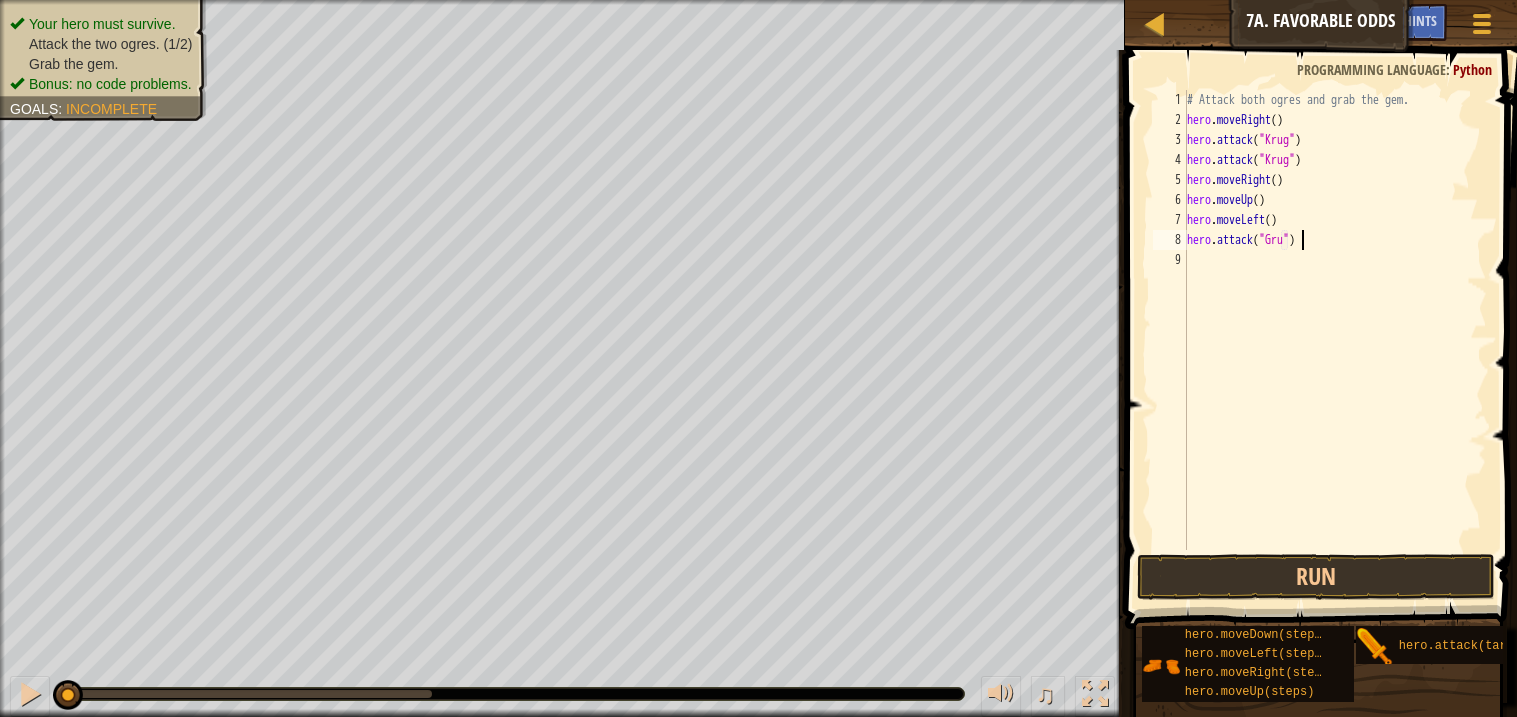 scroll, scrollTop: 8, scrollLeft: 9, axis: both 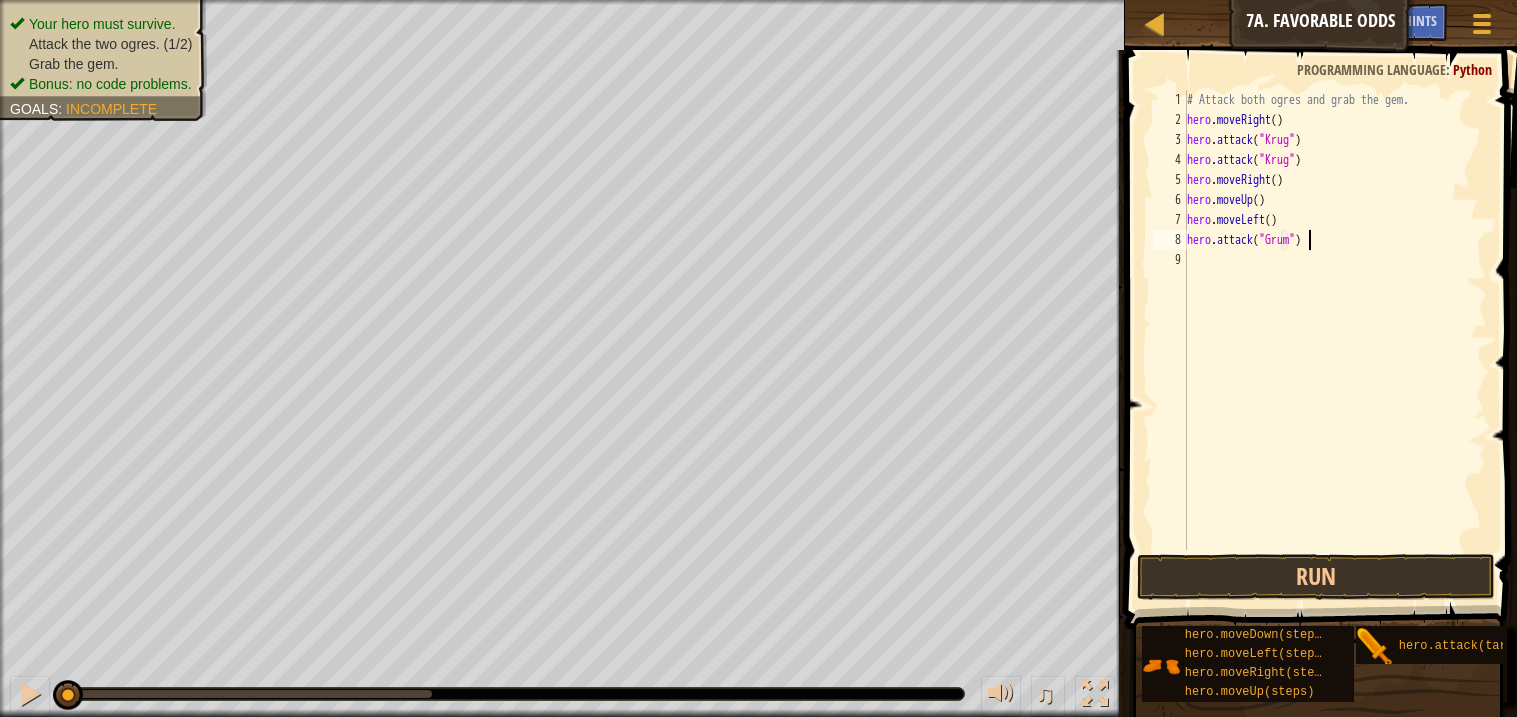 type on "hero.attack("Grump")" 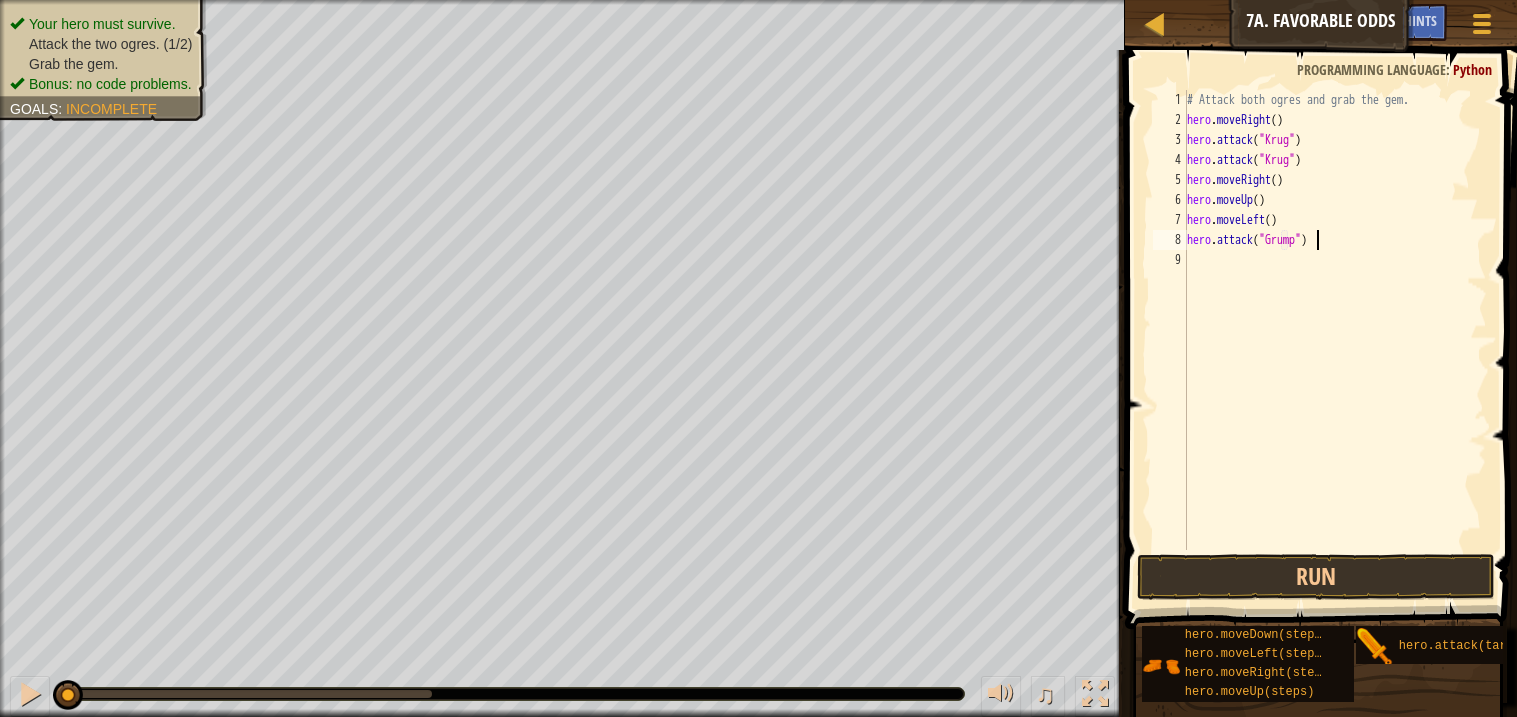 click on "# Attack both ogres and grab the gem. hero . moveRight ( ) hero . attack ( "Krug" ) hero . attack ( "Krug" ) hero . moveRight ( ) hero . moveUp ( ) hero . moveLeft ( ) hero . attack ( "Grump" )" at bounding box center [1335, 340] 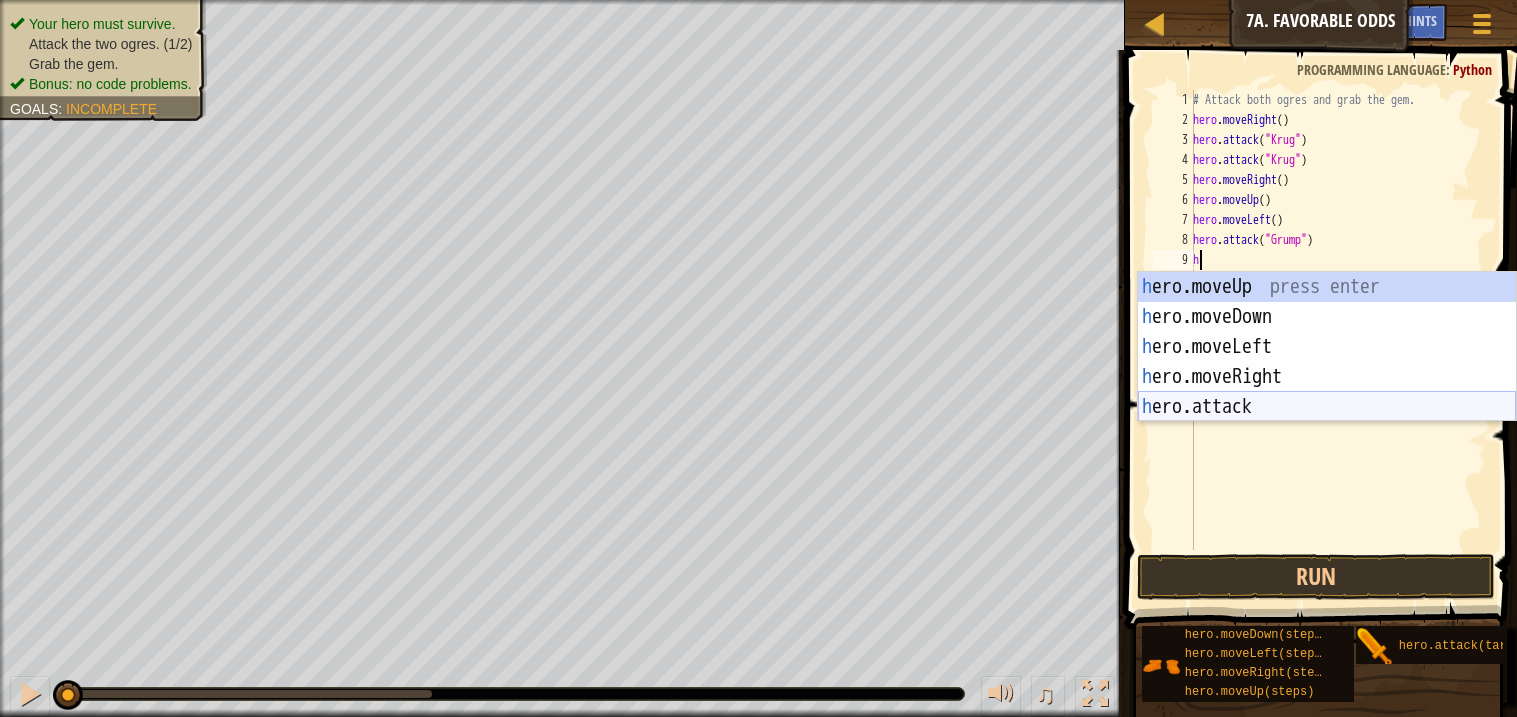 click on "h ero.moveUp press enter h ero.moveDown press enter h ero.moveLeft press enter h ero.moveRight press enter h ero.attack press enter" at bounding box center (1327, 377) 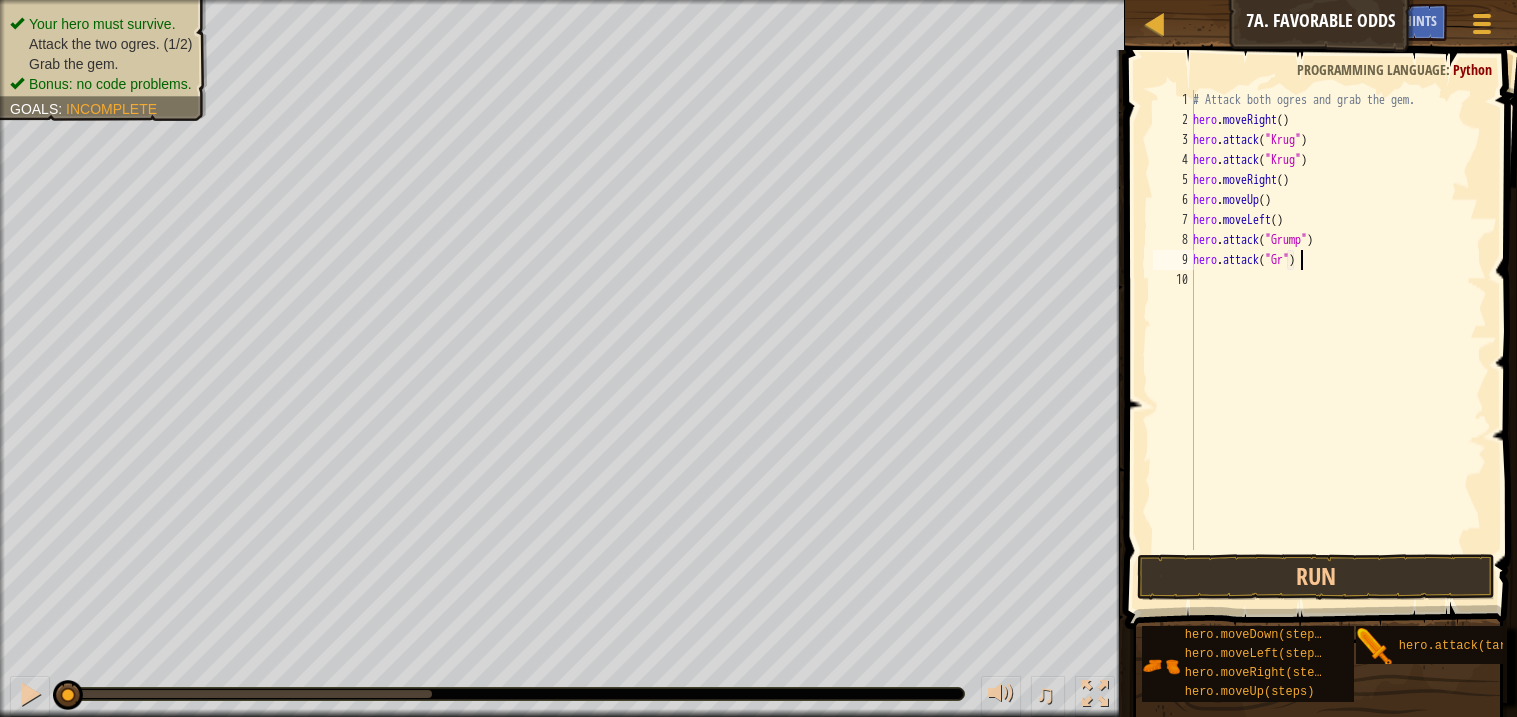 scroll, scrollTop: 8, scrollLeft: 9, axis: both 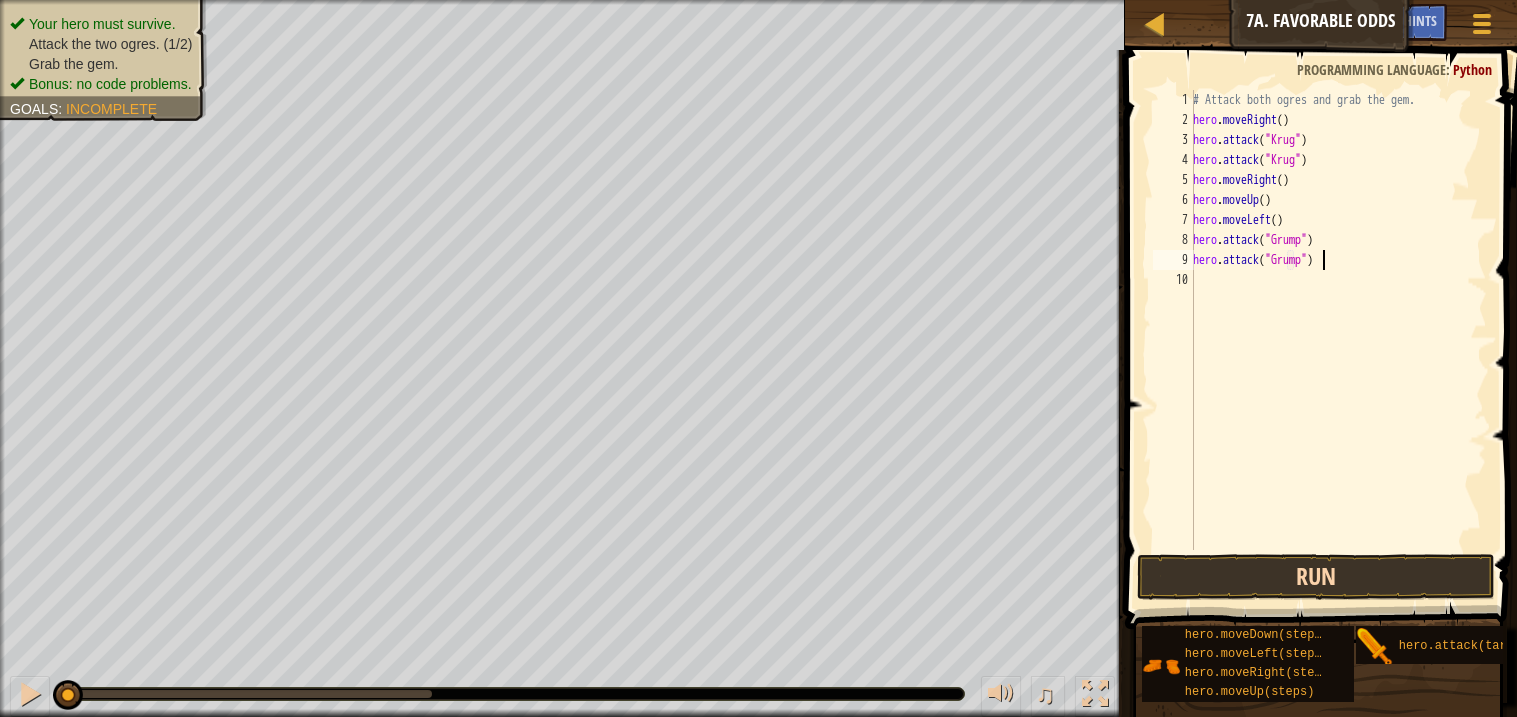 type on "hero.attack("Grump")" 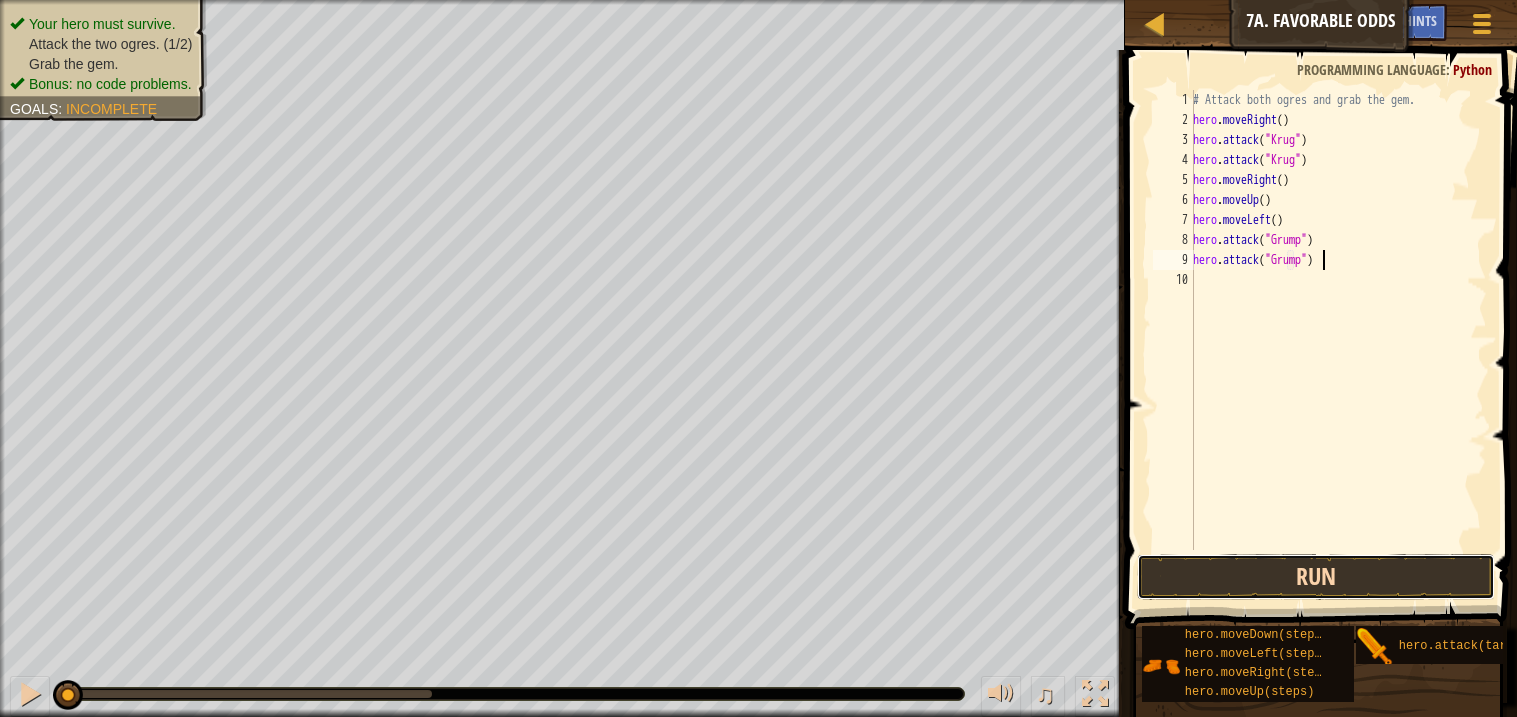 click on "Run" at bounding box center [1315, 577] 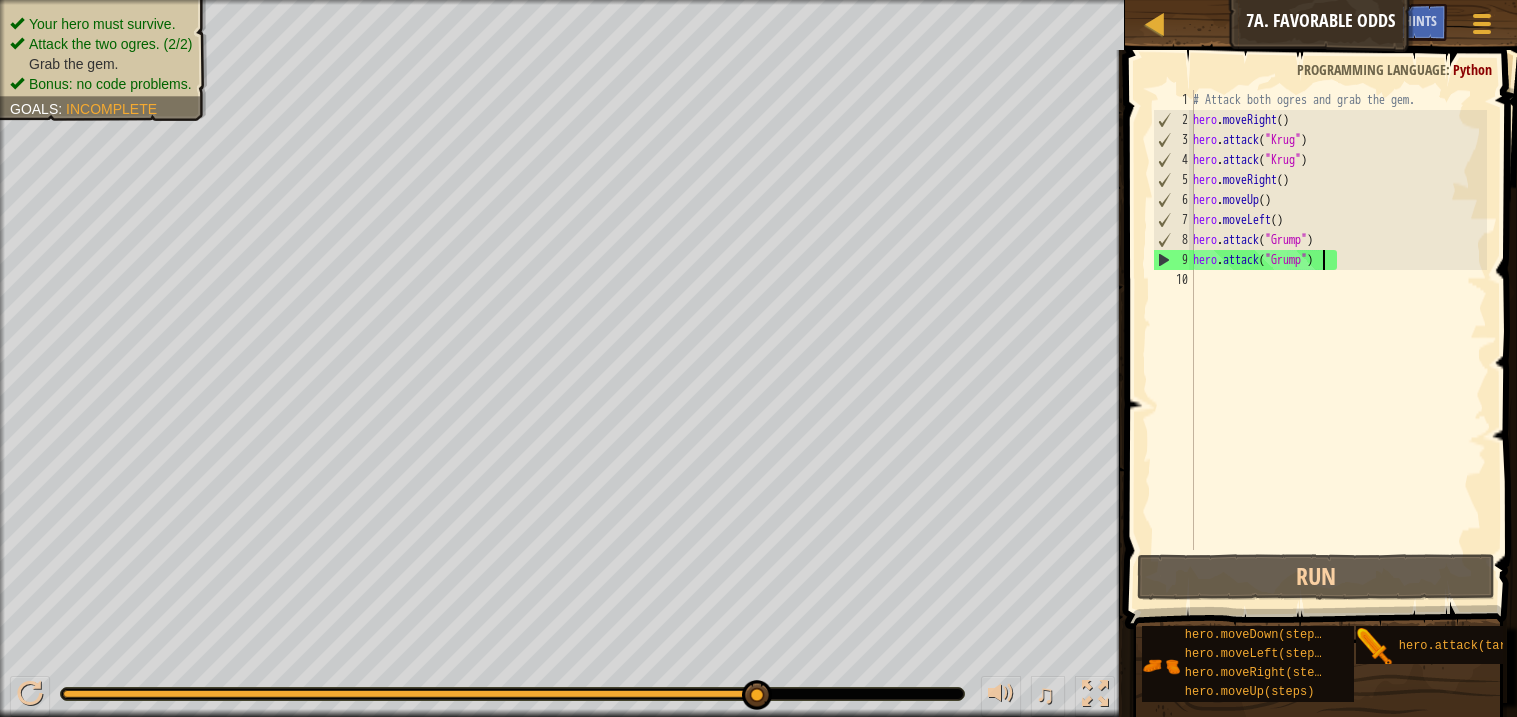 click on "# Attack both ogres and grab the gem. hero . moveRight ( ) hero . attack ( "[ENEMY]" ) hero . attack ( "[ENEMY]" ) hero . moveRight ( ) hero . moveUp ( ) hero . moveLeft ( ) hero . attack ( "[ENEMY]" ) hero . attack ( "[ENEMY]" )" at bounding box center (1338, 340) 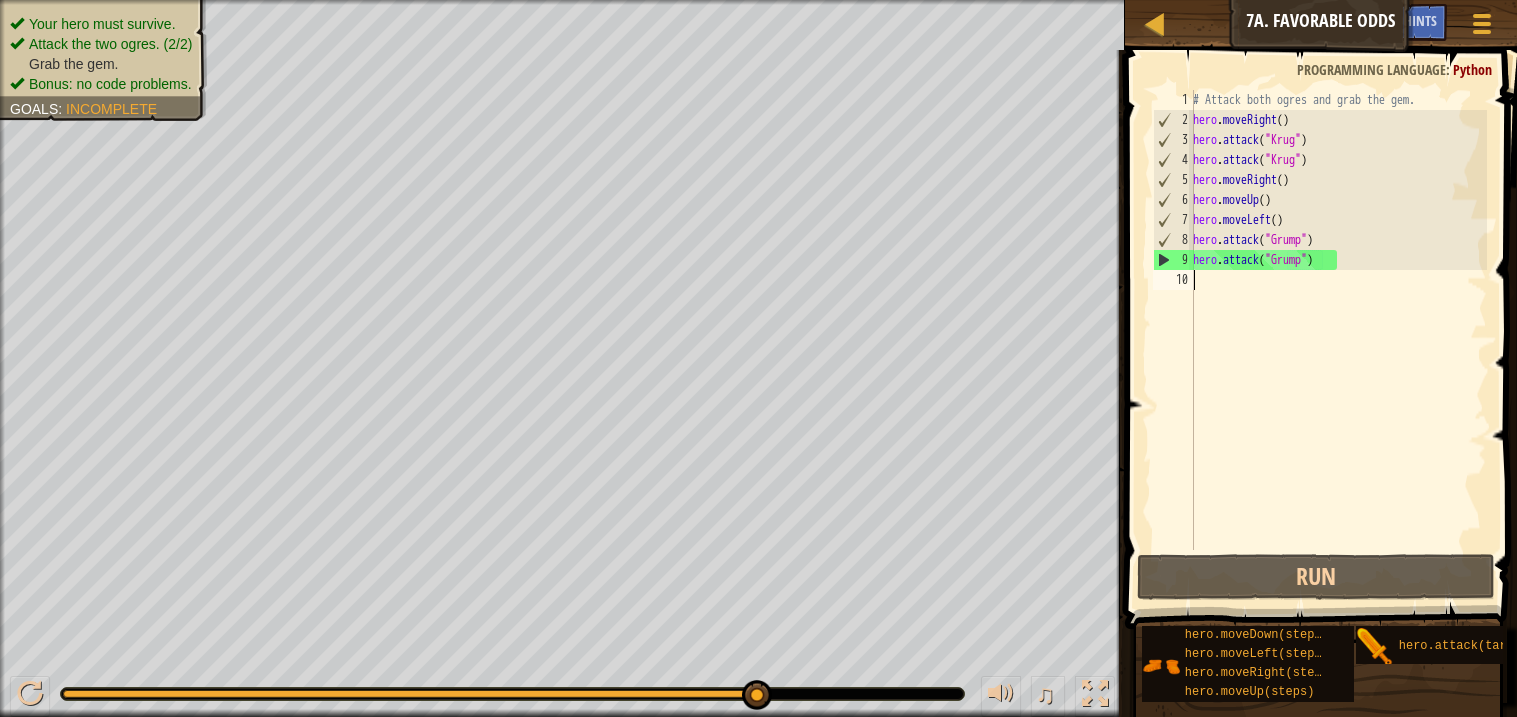 scroll, scrollTop: 8, scrollLeft: 0, axis: vertical 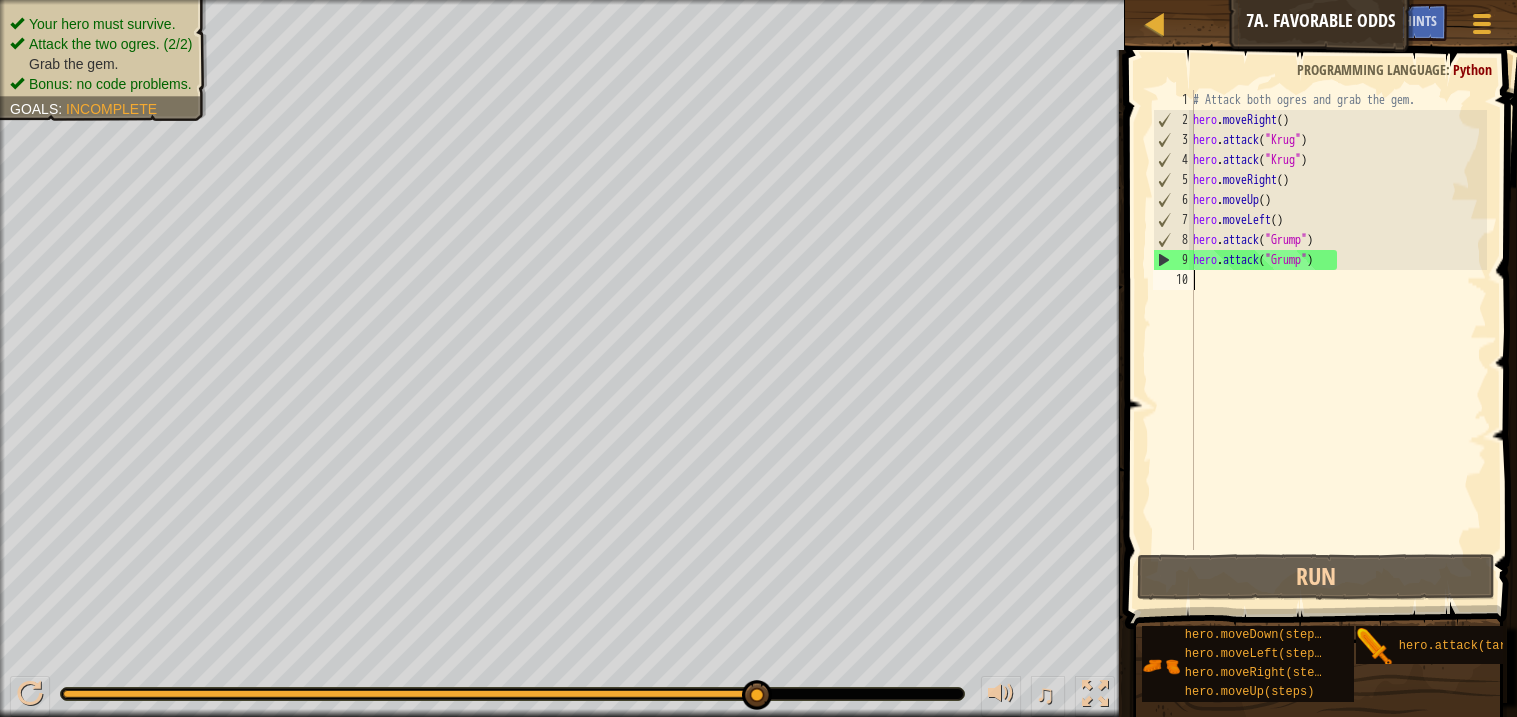 type on "h" 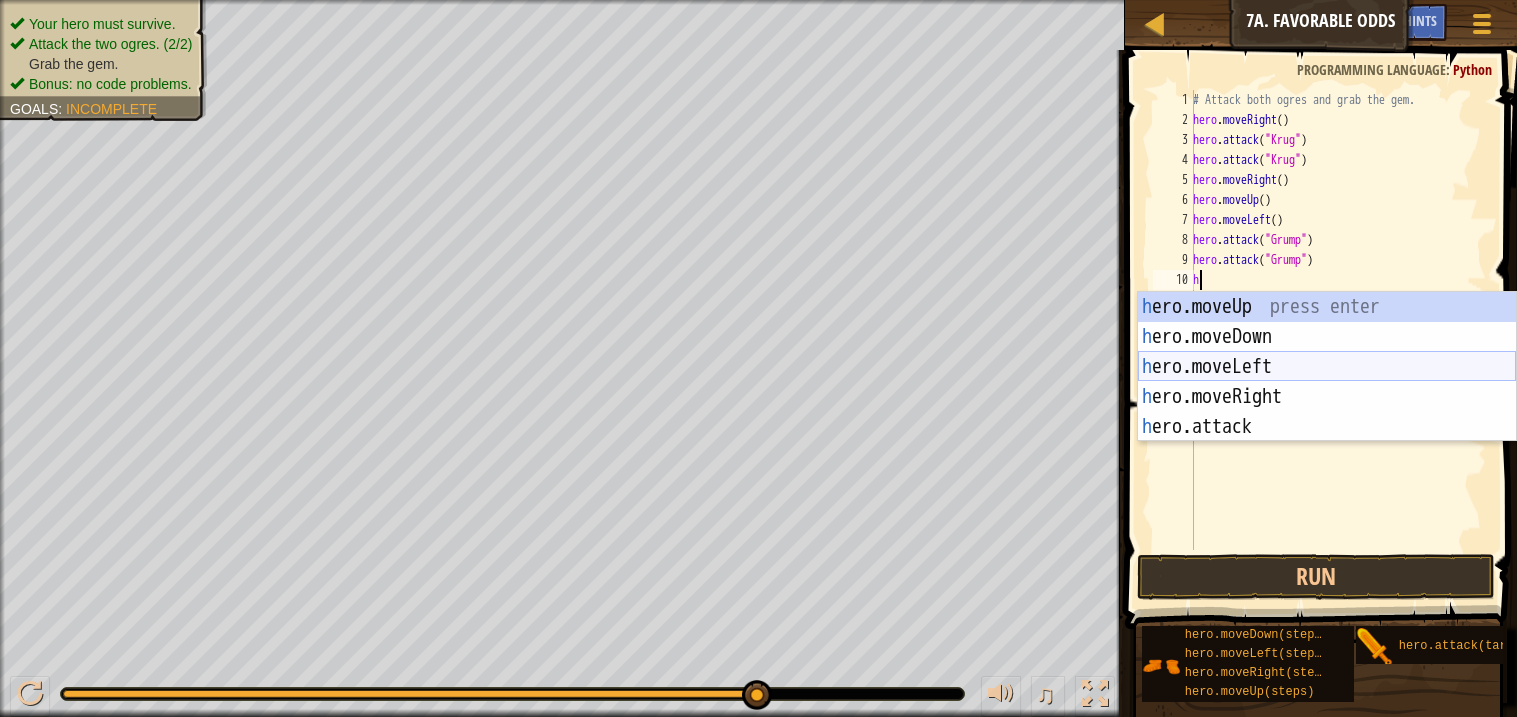 click on "h ero.moveUp press enter h ero.moveDown press enter h ero.moveLeft press enter h ero.moveRight press enter h ero.attack press enter" at bounding box center [1327, 397] 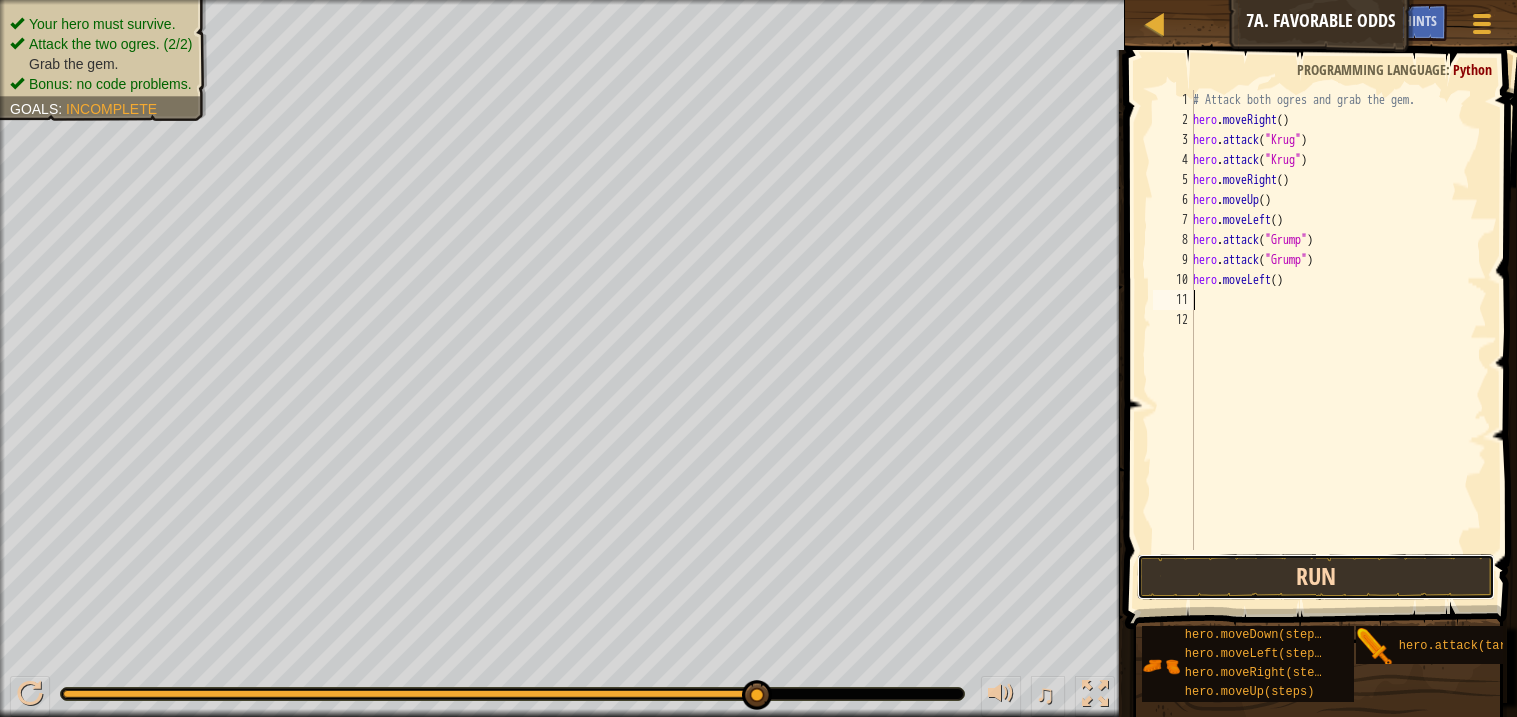 click on "Run" at bounding box center [1315, 577] 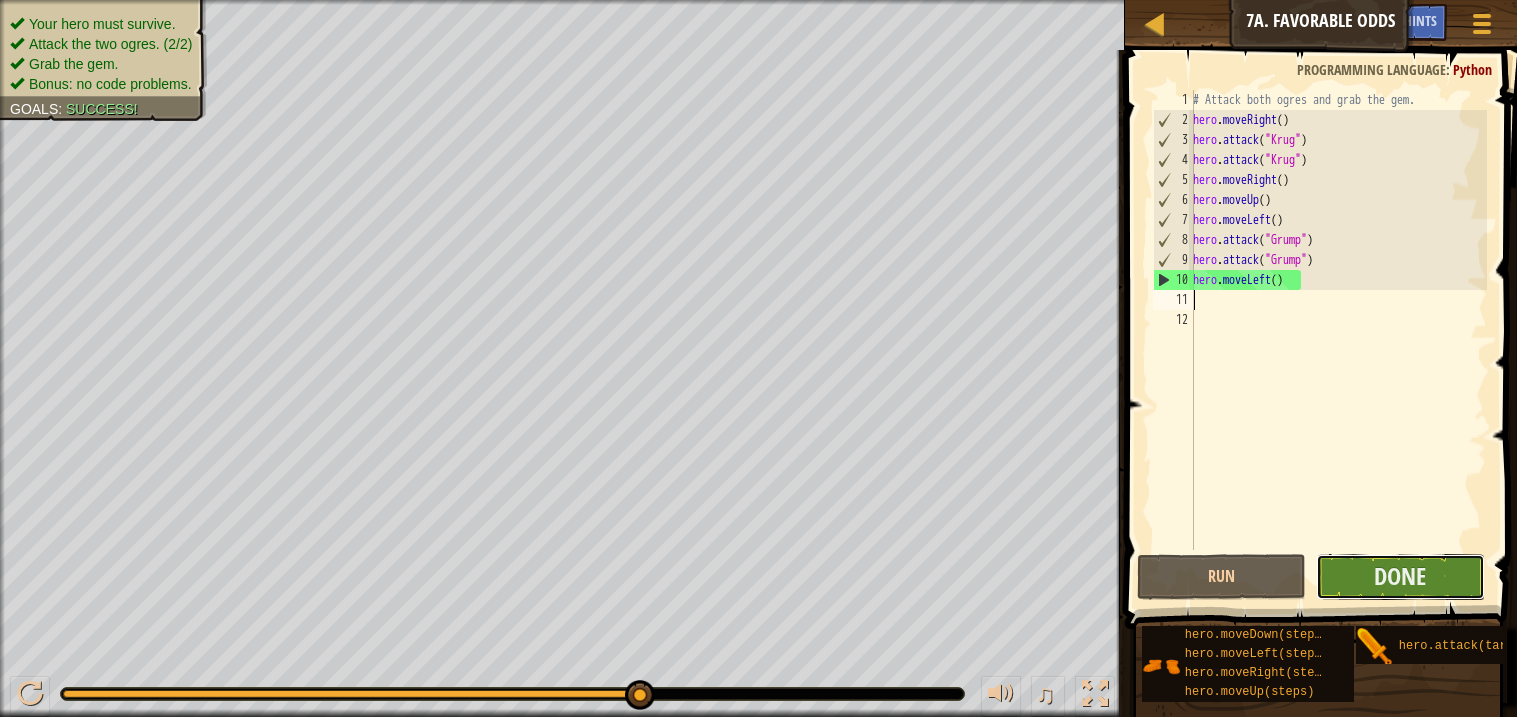 click on "Done" at bounding box center (1400, 577) 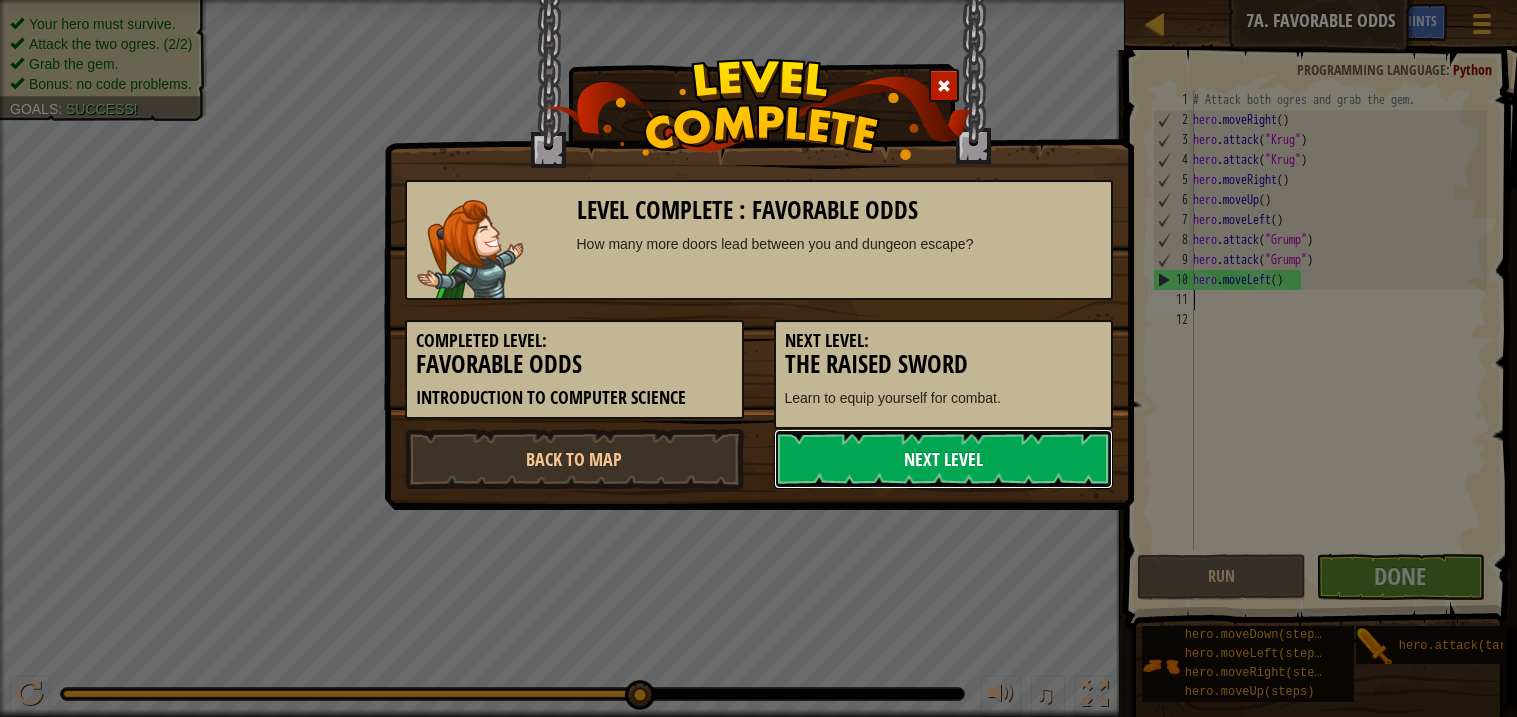 click on "Next Level" at bounding box center [943, 459] 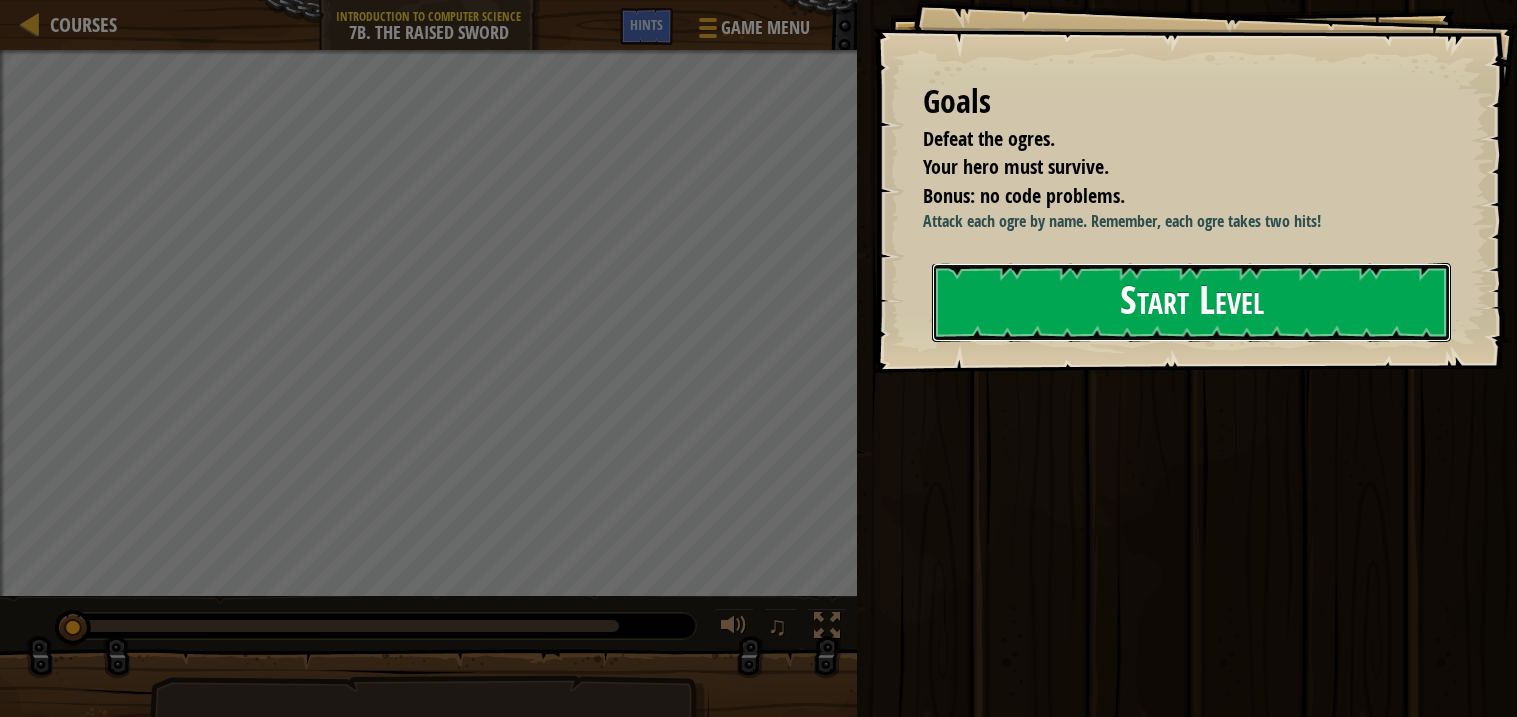 click on "Start Level" at bounding box center [1191, 302] 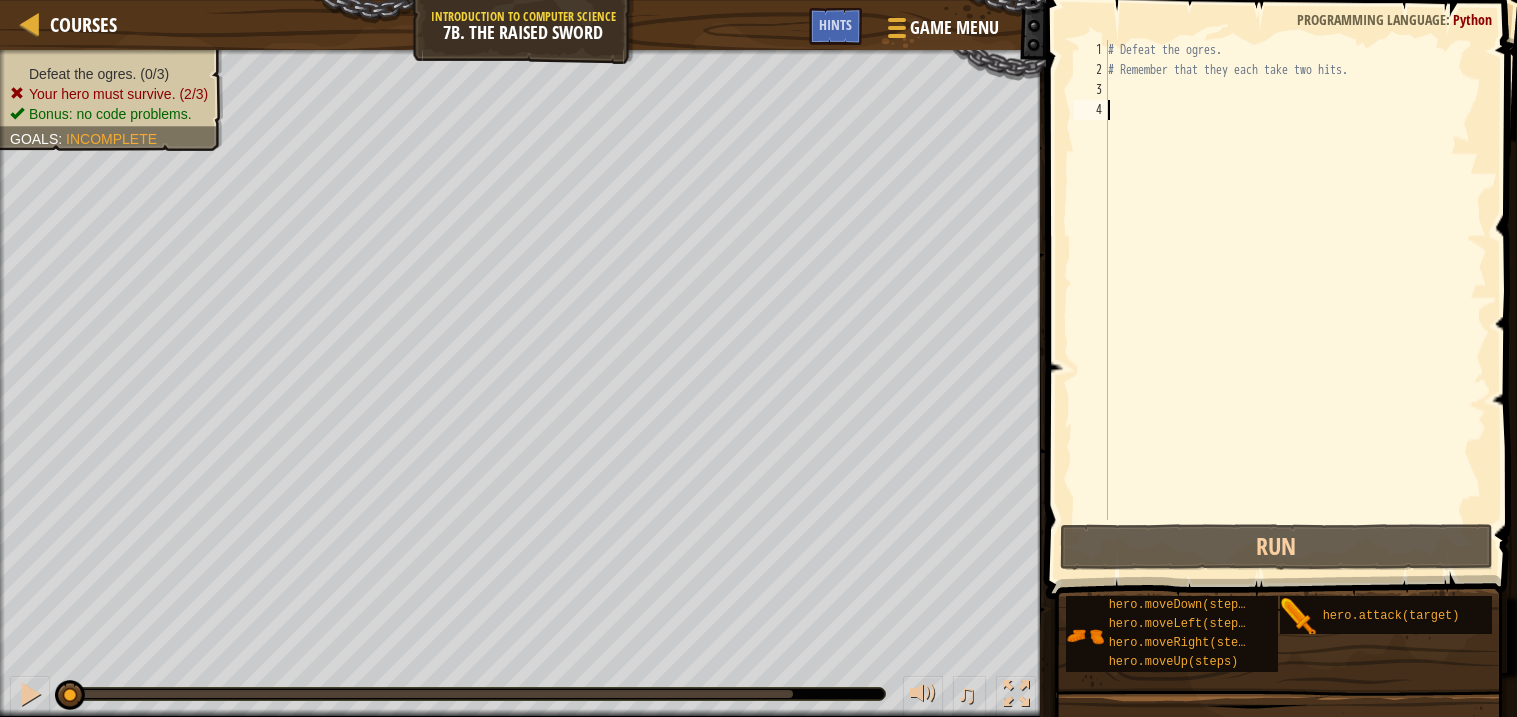 scroll, scrollTop: 8, scrollLeft: 0, axis: vertical 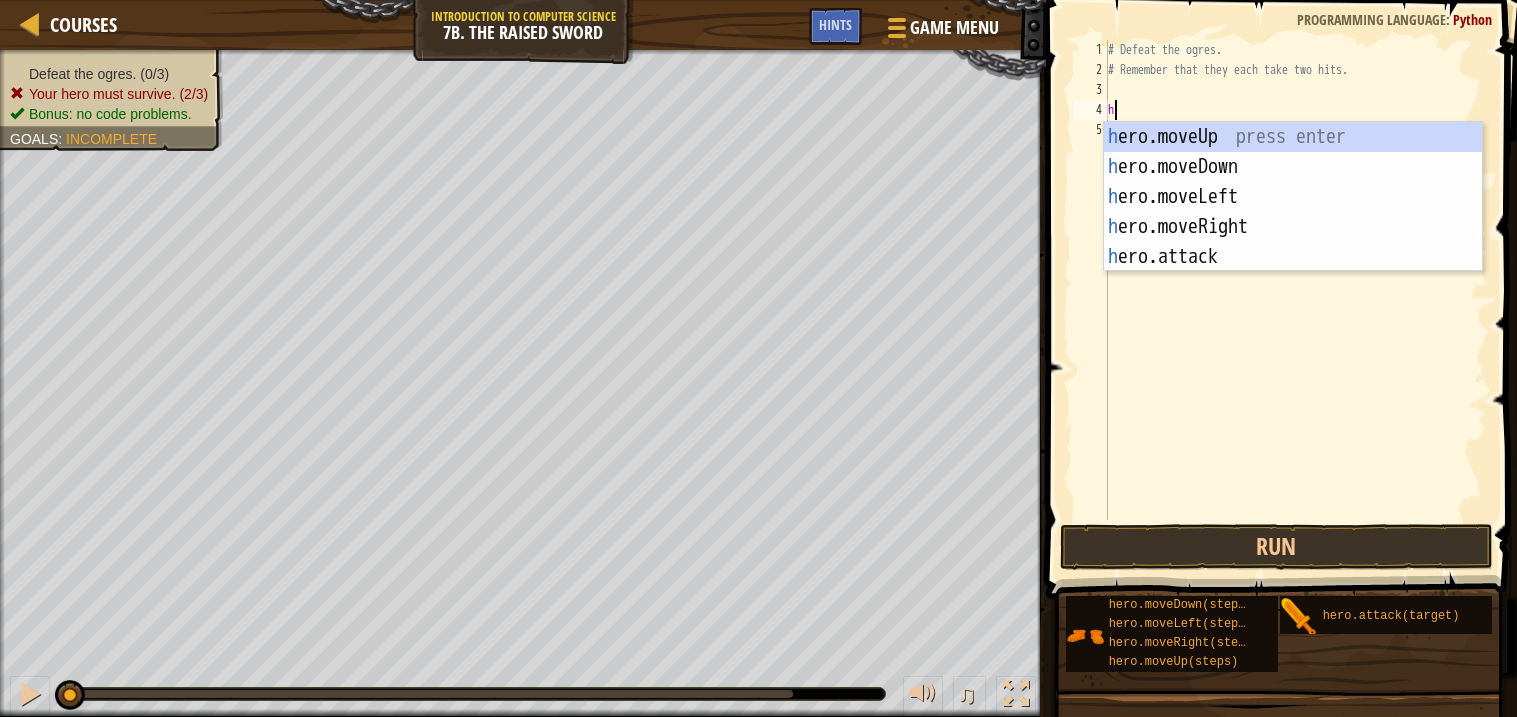 type on "he" 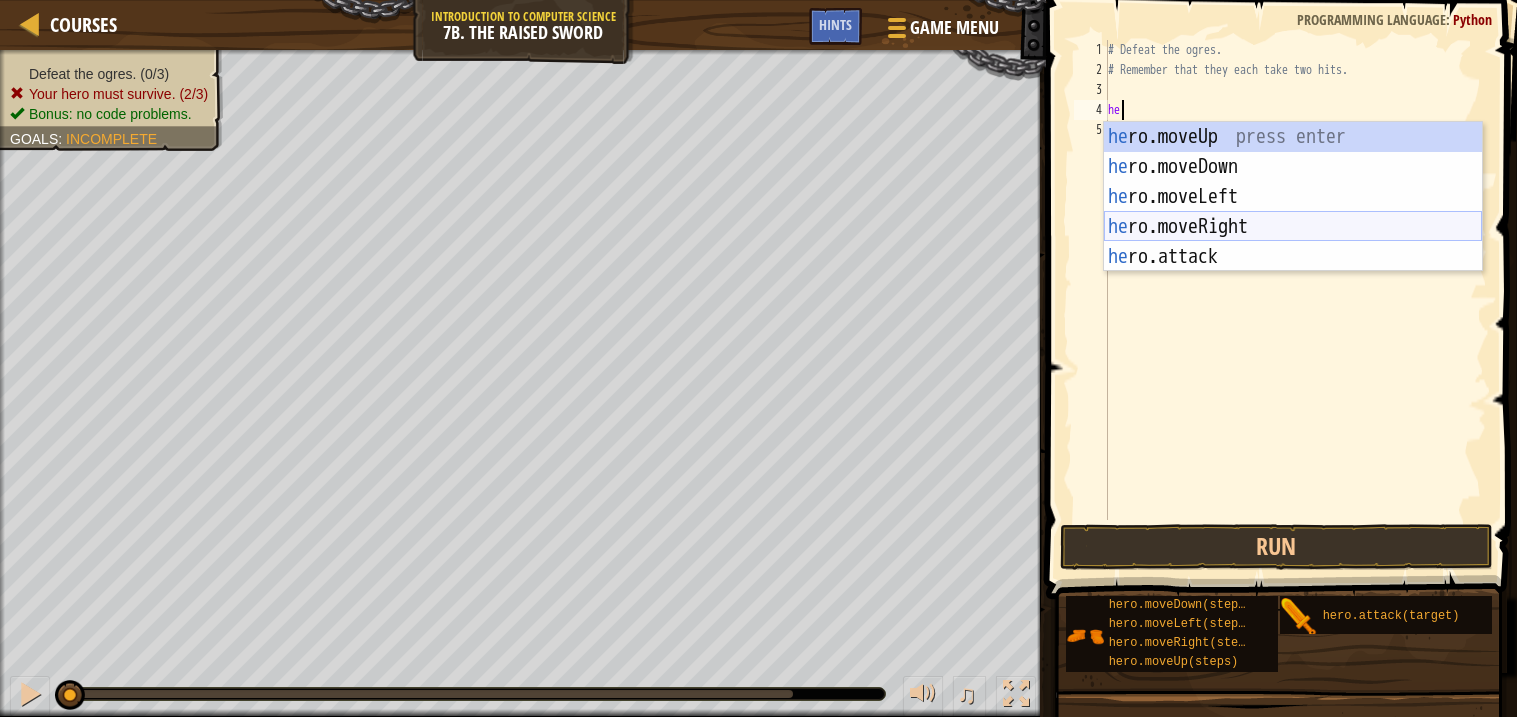 click on "he ro.moveUp press enter he ro.moveDown press enter he ro.moveLeft press enter he ro.moveRight press enter he ro.attack press enter" at bounding box center (1293, 227) 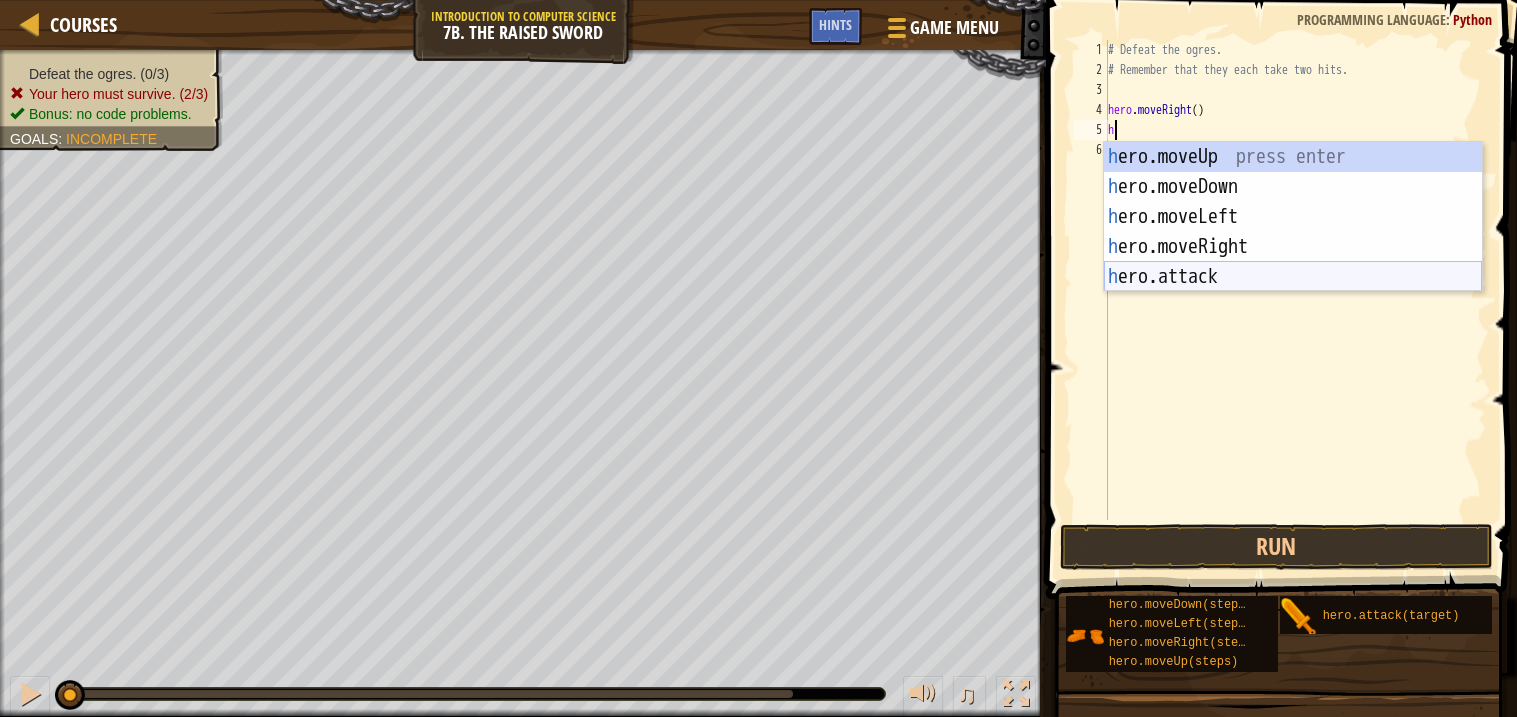 click on "h ero.moveUp press enter h ero.moveDown press enter h ero.moveLeft press enter h ero.moveRight press enter h ero.attack press enter" at bounding box center (1293, 247) 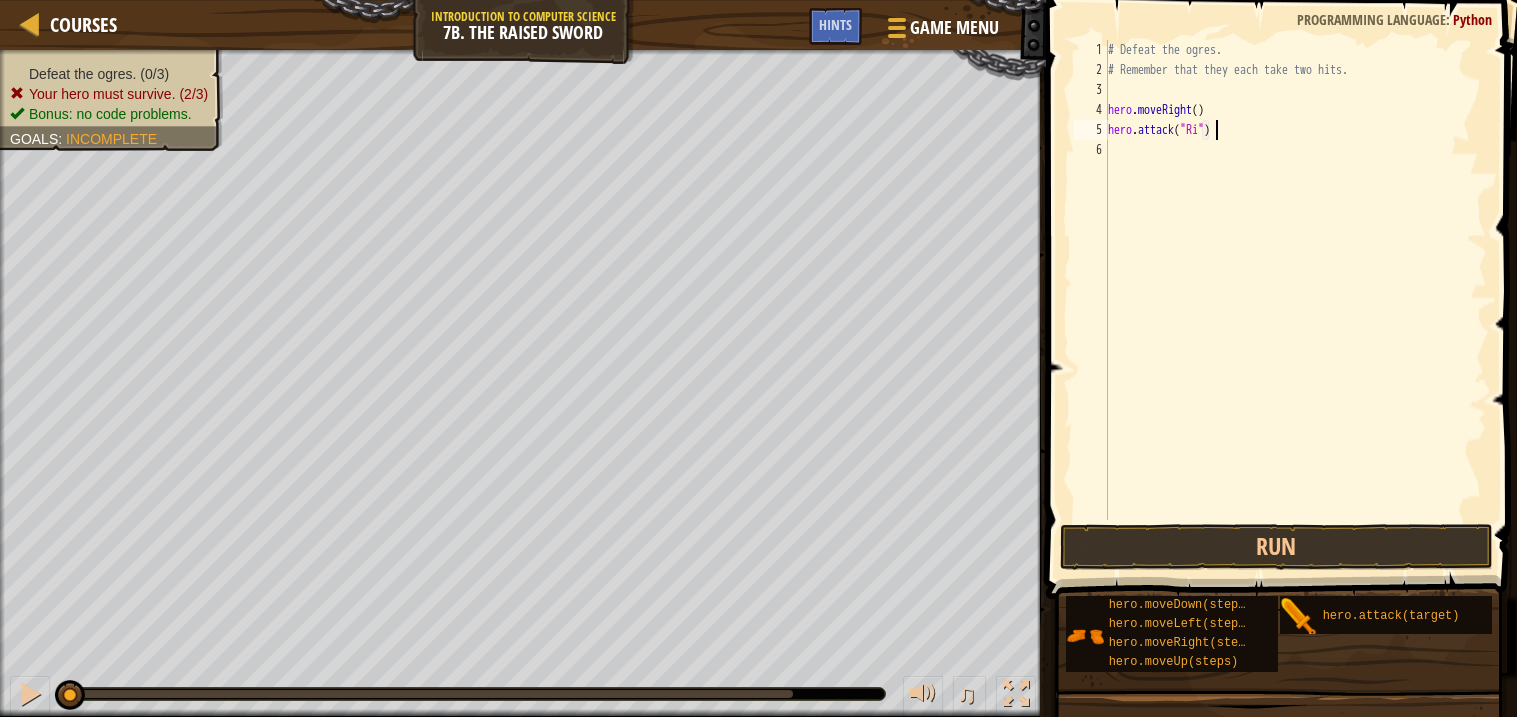 type on "hero.attack("Rig")" 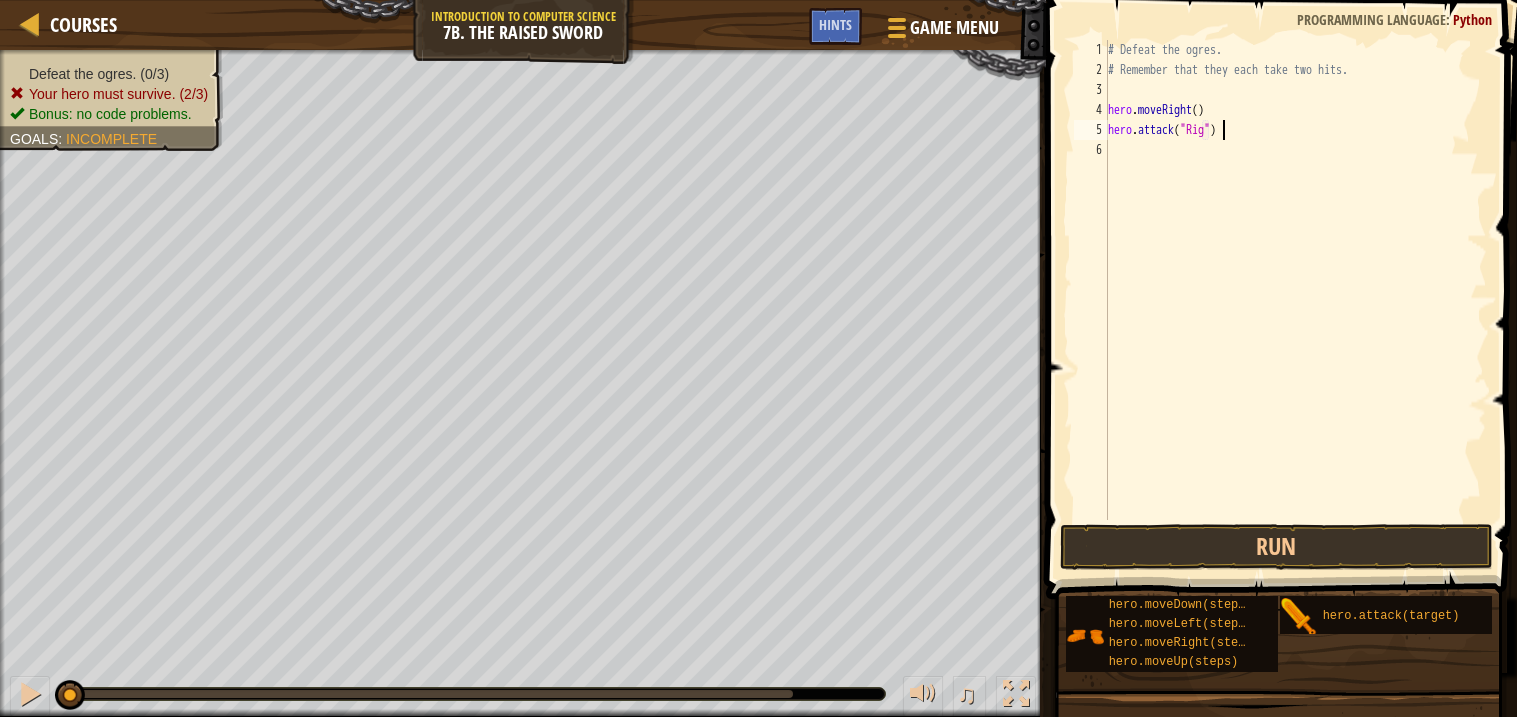 scroll, scrollTop: 8, scrollLeft: 9, axis: both 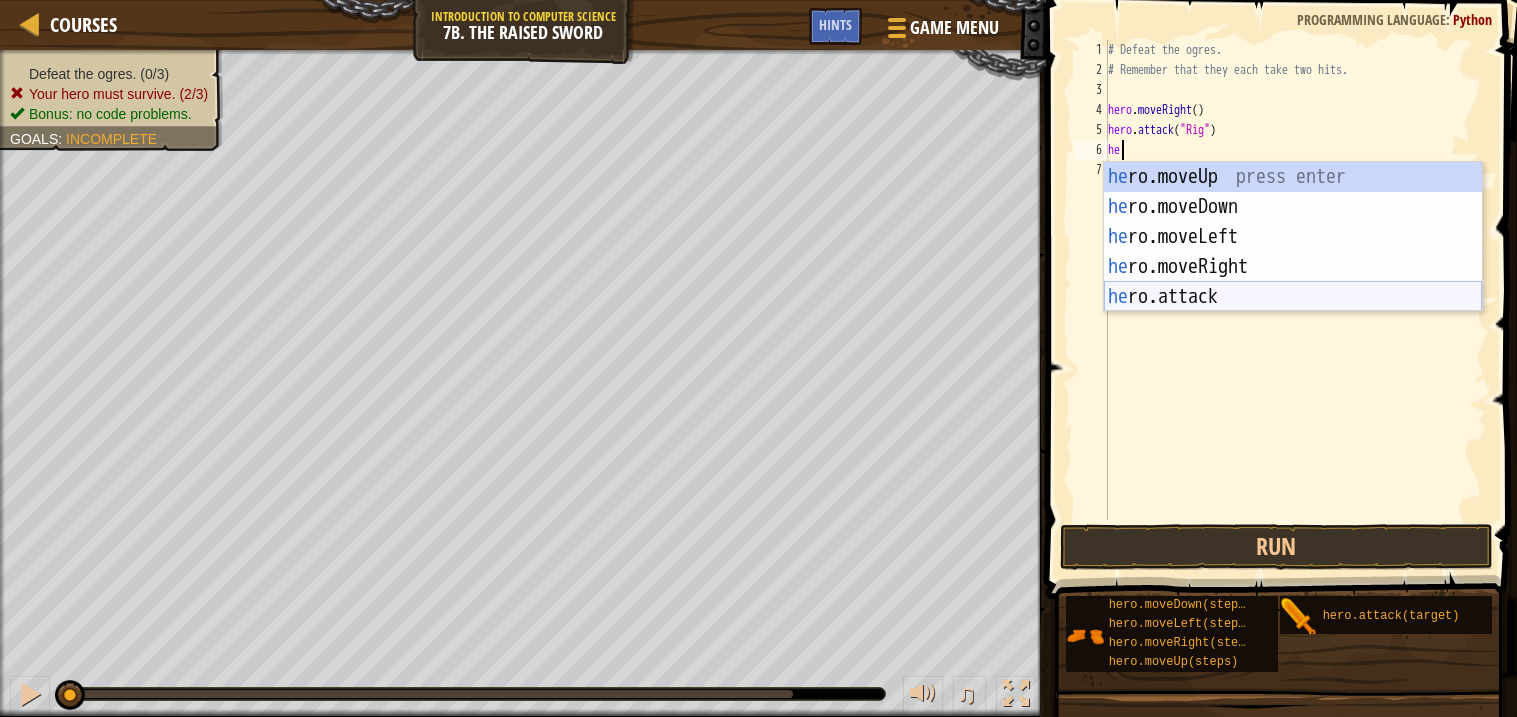 click on "he ro.moveUp press enter he ro.moveDown press enter he ro.moveLeft press enter he ro.moveRight press enter he ro.attack press enter" at bounding box center (1293, 267) 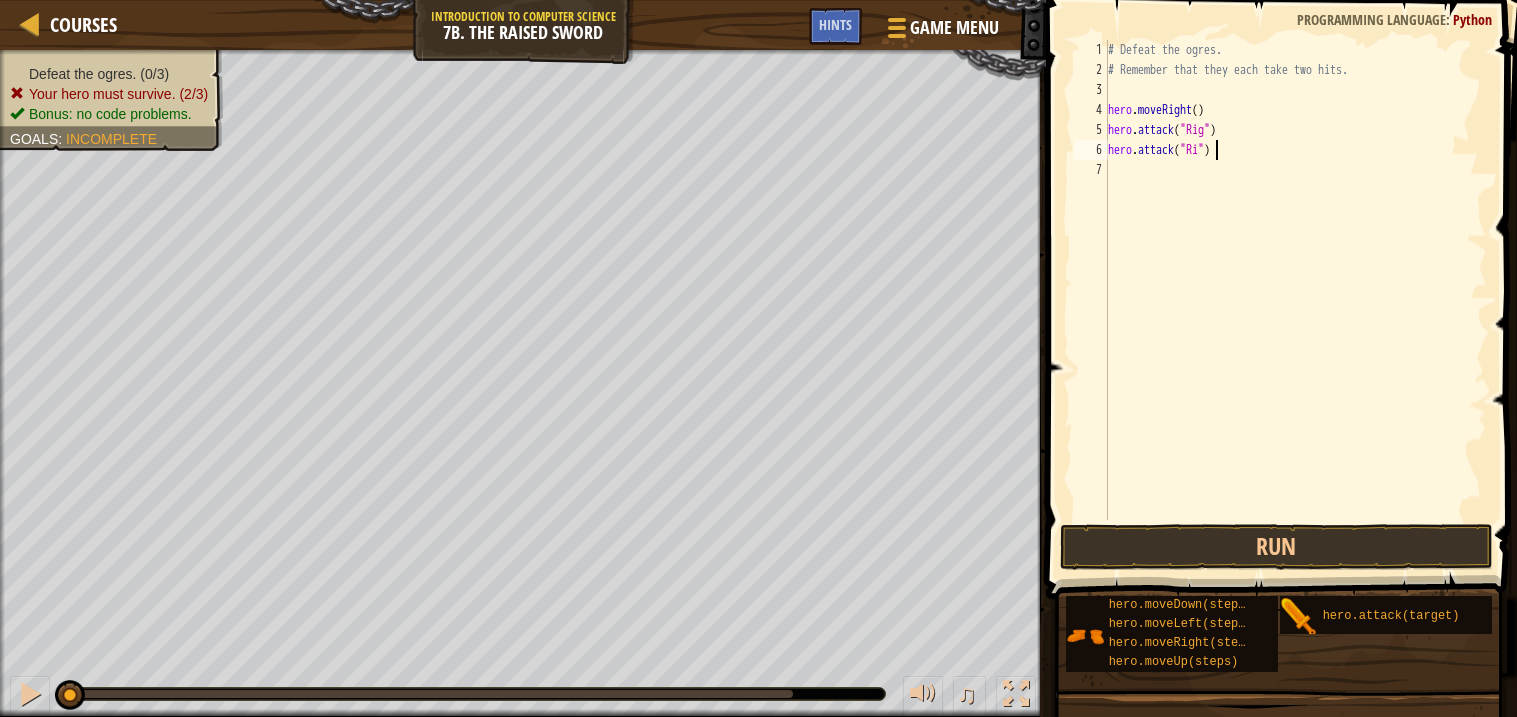 scroll, scrollTop: 8, scrollLeft: 9, axis: both 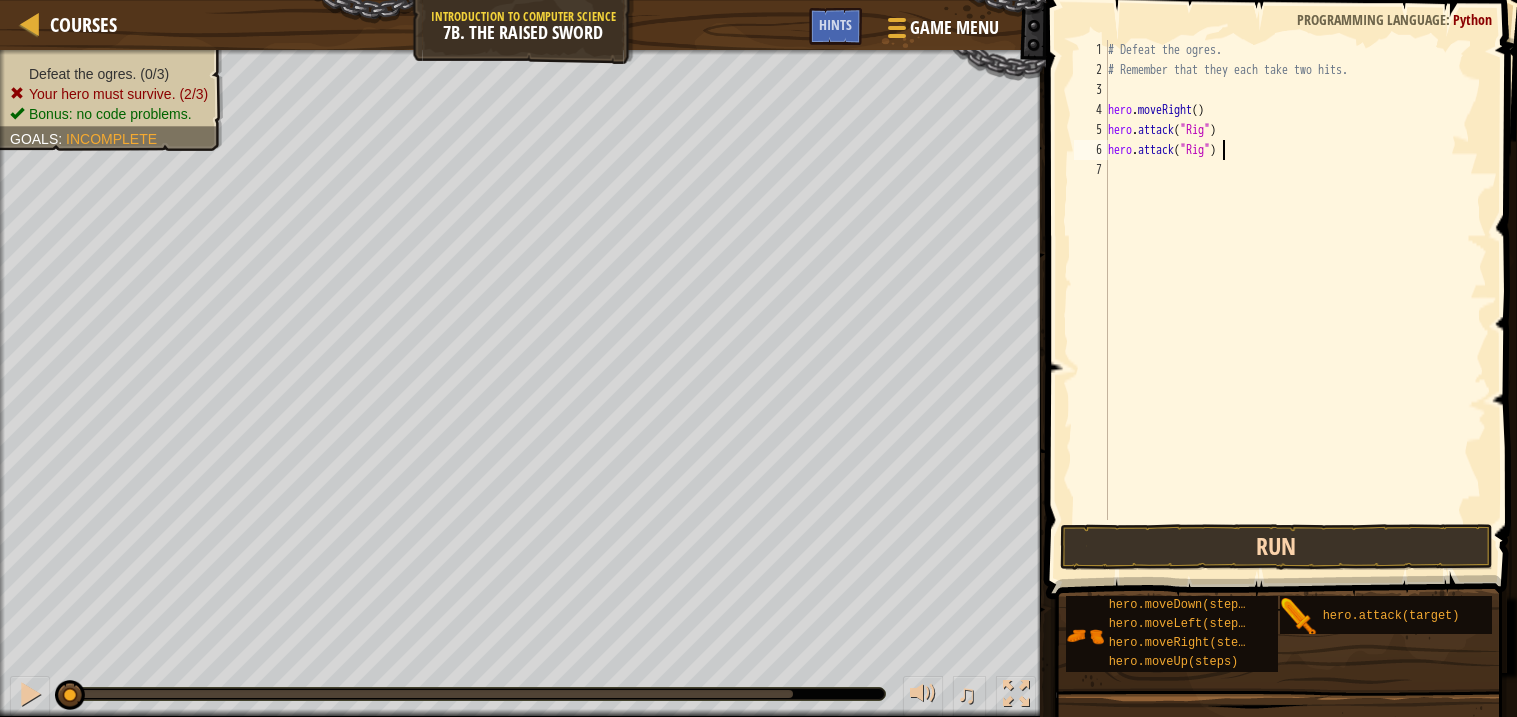 type on "hero.attack("Rig")" 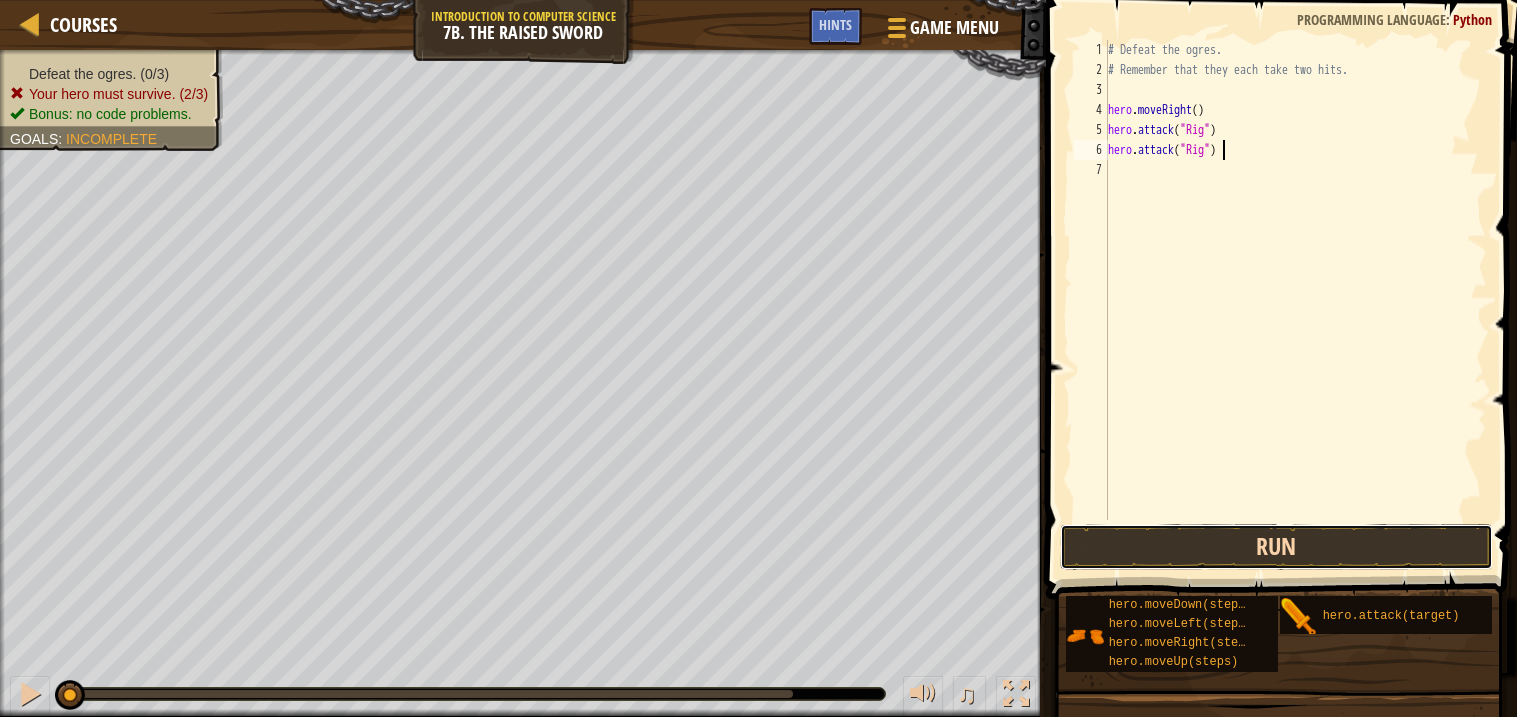 click on "Run" at bounding box center (1276, 547) 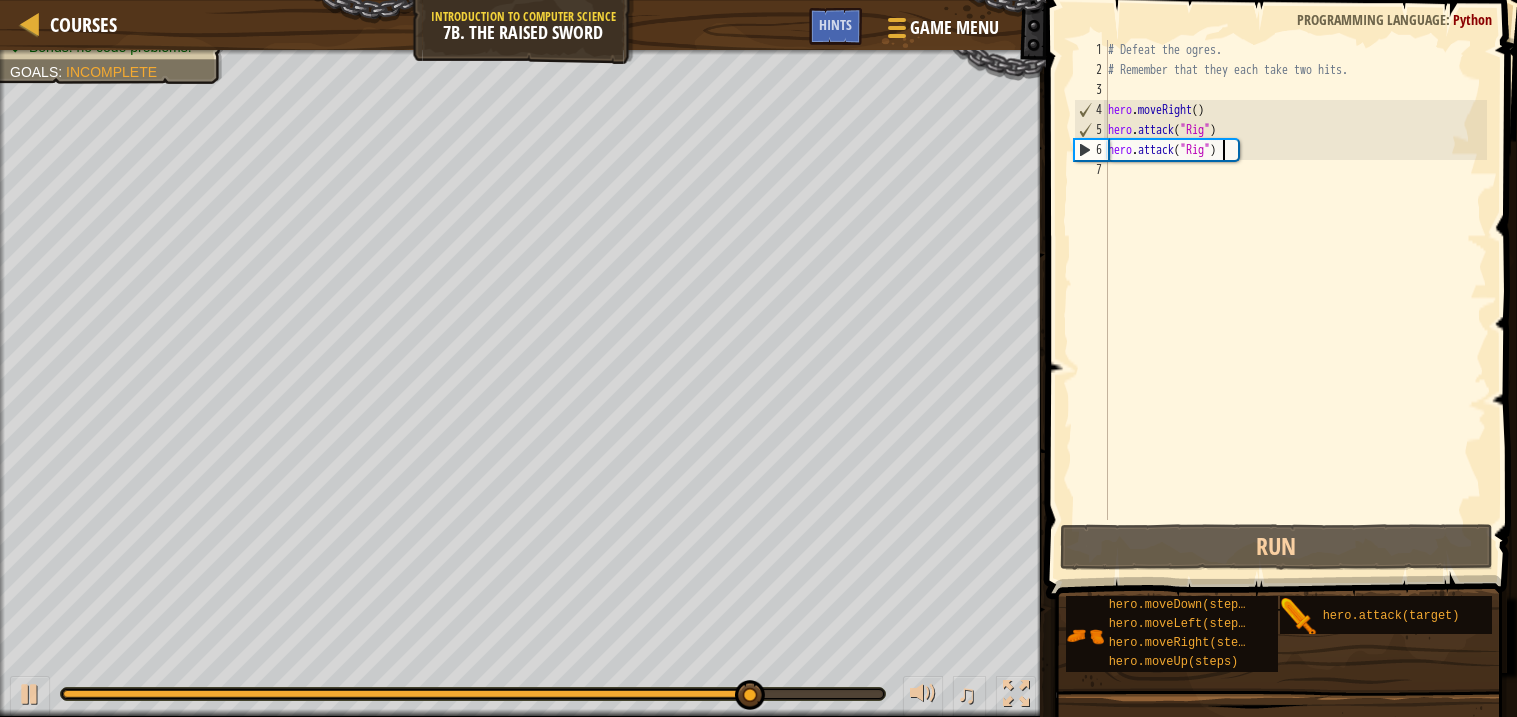 click on "# Defeat the ogres. # Remember that they each take two hits. hero . moveRight ( ) hero . attack ( "[ENEMY]" ) hero . attack ( "[ENEMY]" )" at bounding box center (1295, 300) 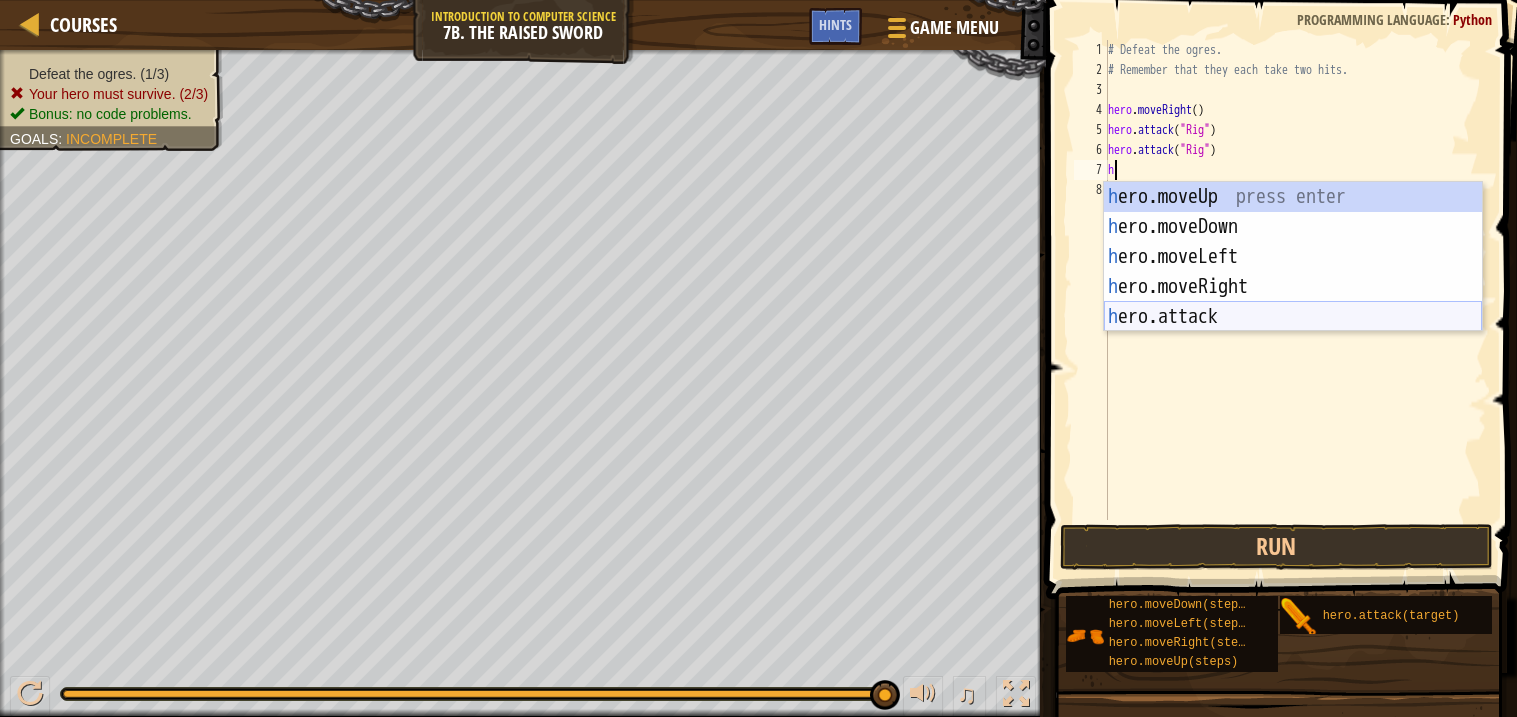 click on "h ero.moveUp press enter h ero.moveDown press enter h ero.moveLeft press enter h ero.moveRight press enter h ero.attack press enter" at bounding box center (1293, 287) 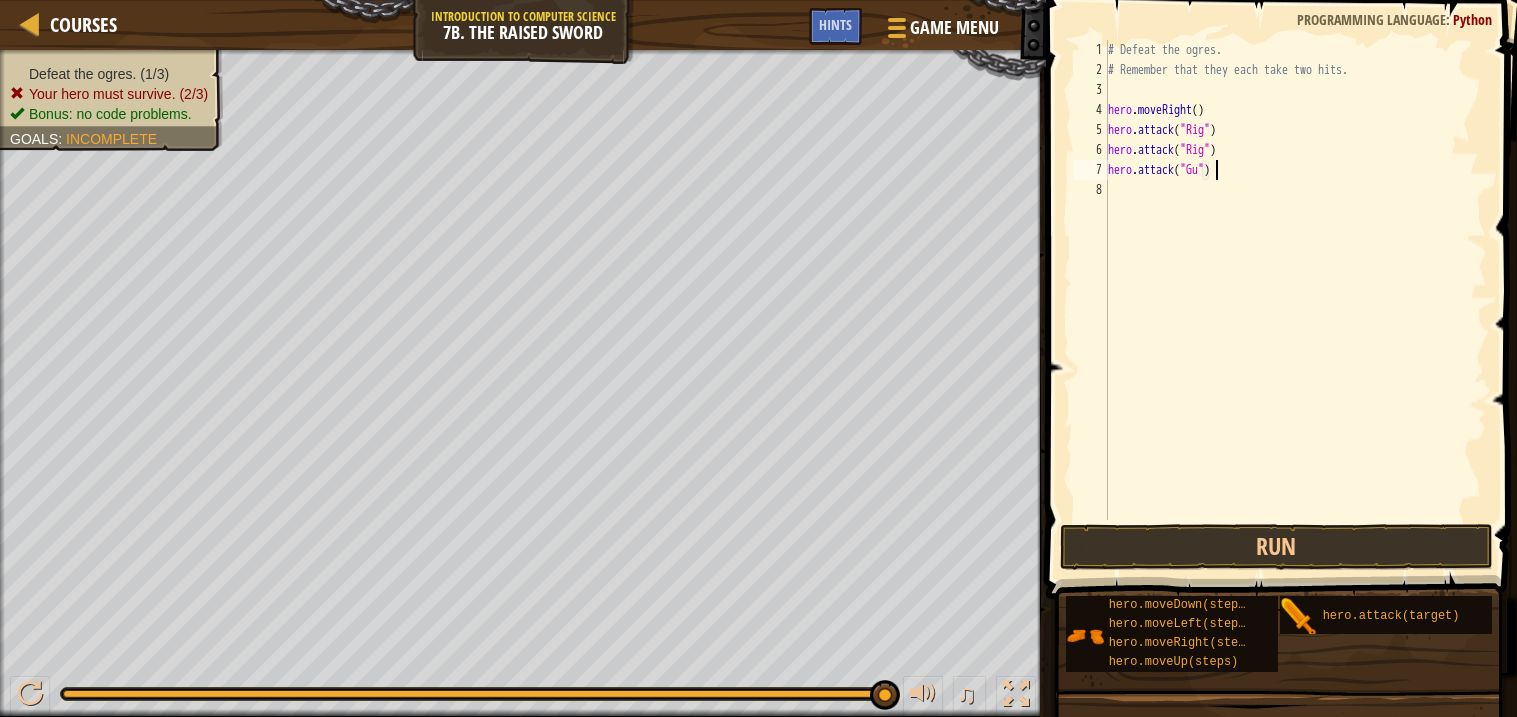 scroll, scrollTop: 8, scrollLeft: 9, axis: both 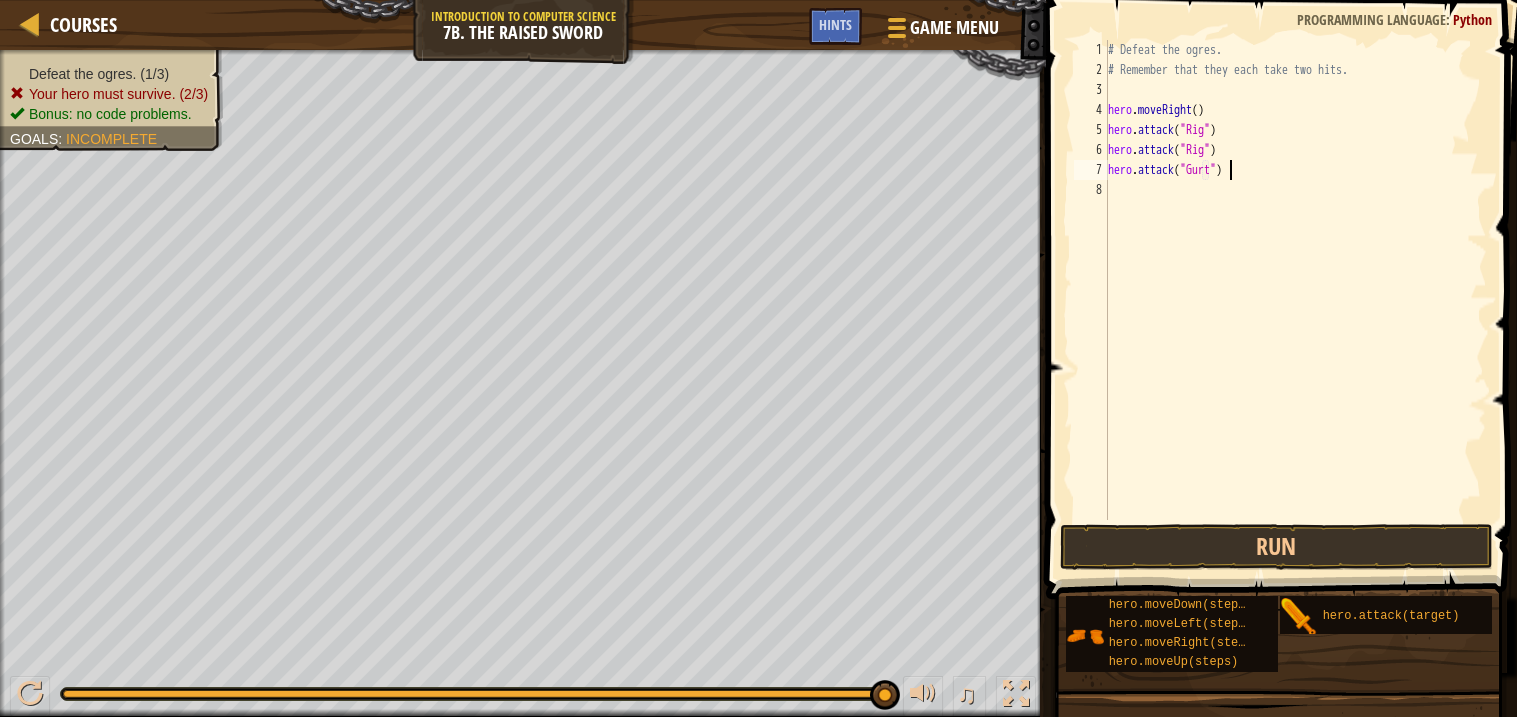 click on "# Defeat the ogres. # Remember that they each take two hits. hero . moveRight ( ) hero . attack ( "[ENEMY]" ) hero . attack ( "[ENEMY]" ) hero . attack ( "[ENEMY]" )" at bounding box center (1295, 300) 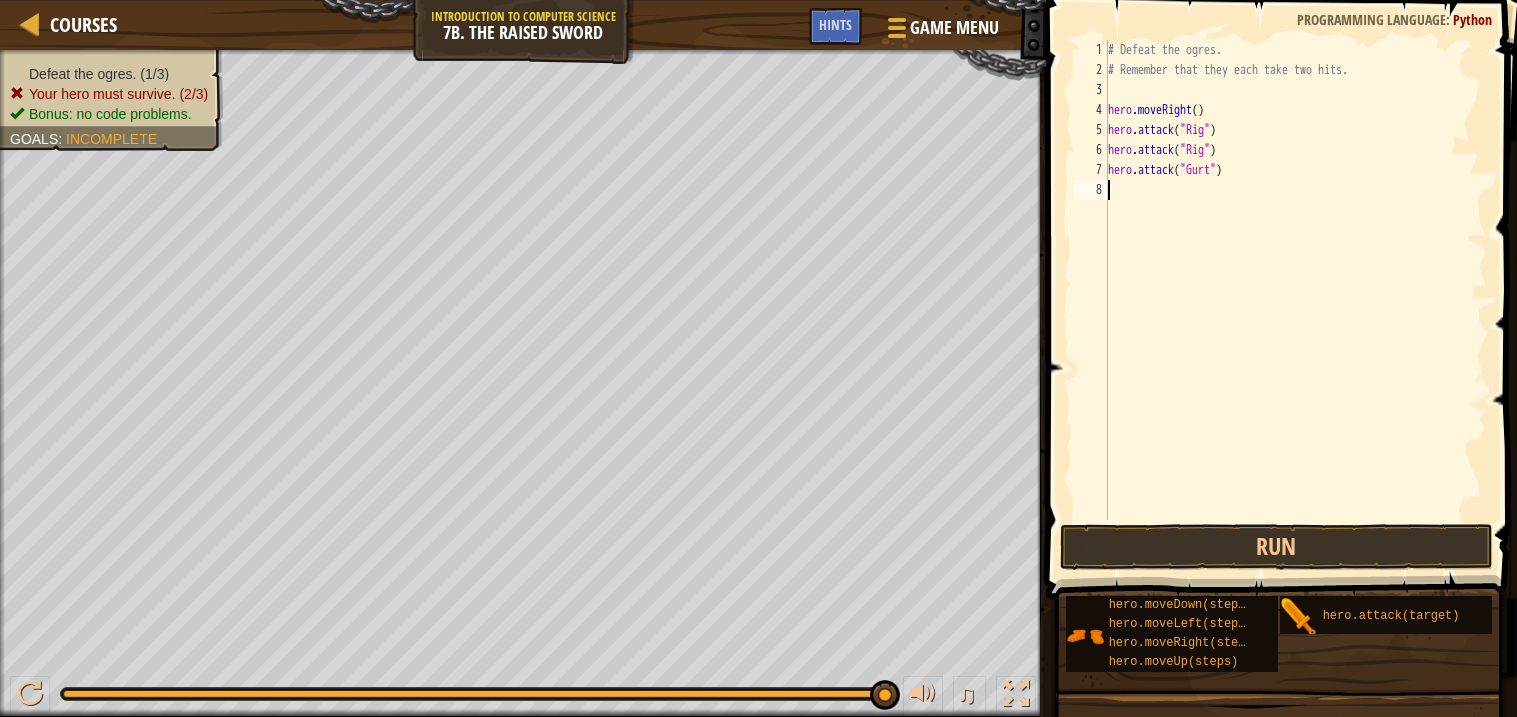 scroll, scrollTop: 8, scrollLeft: 0, axis: vertical 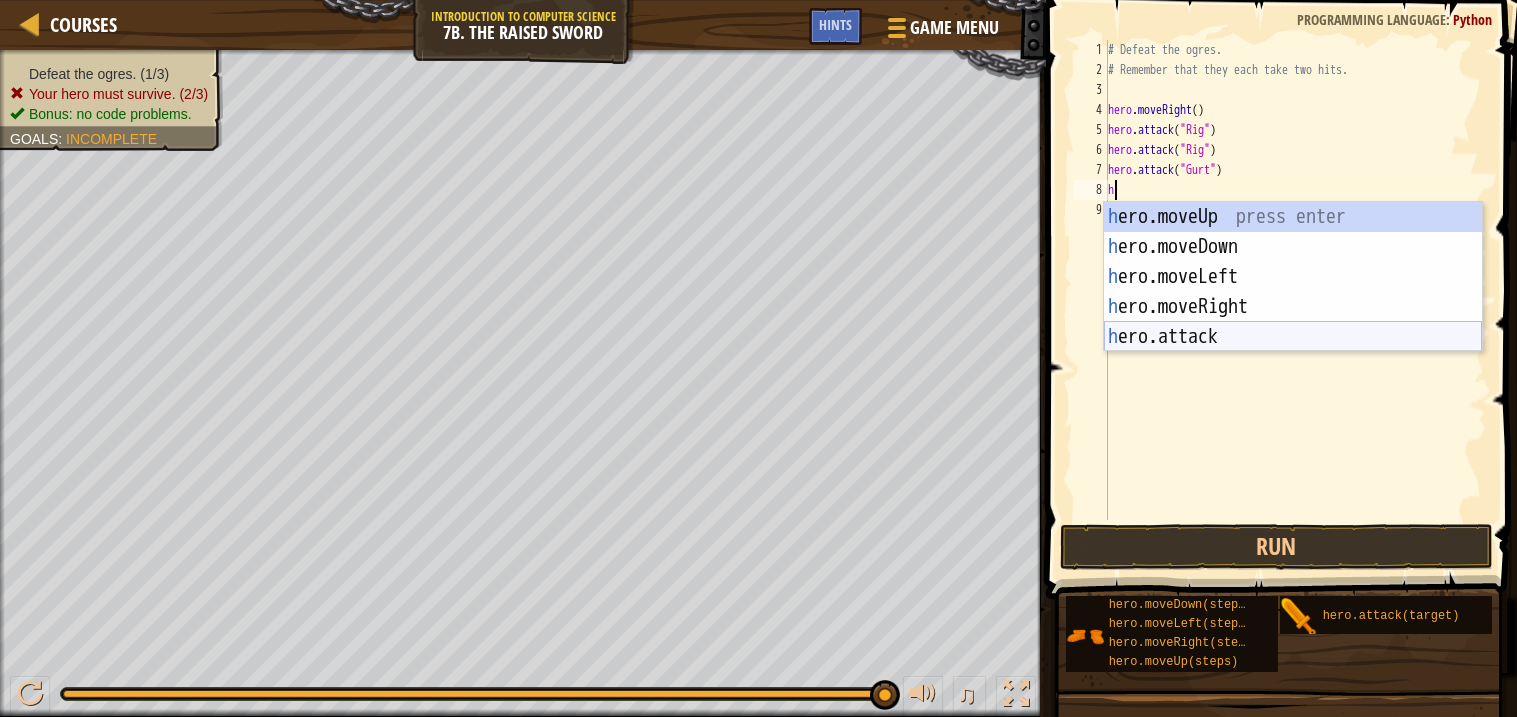 click on "h ero.moveUp press enter h ero.moveDown press enter h ero.moveLeft press enter h ero.moveRight press enter h ero.attack press enter" at bounding box center (1293, 307) 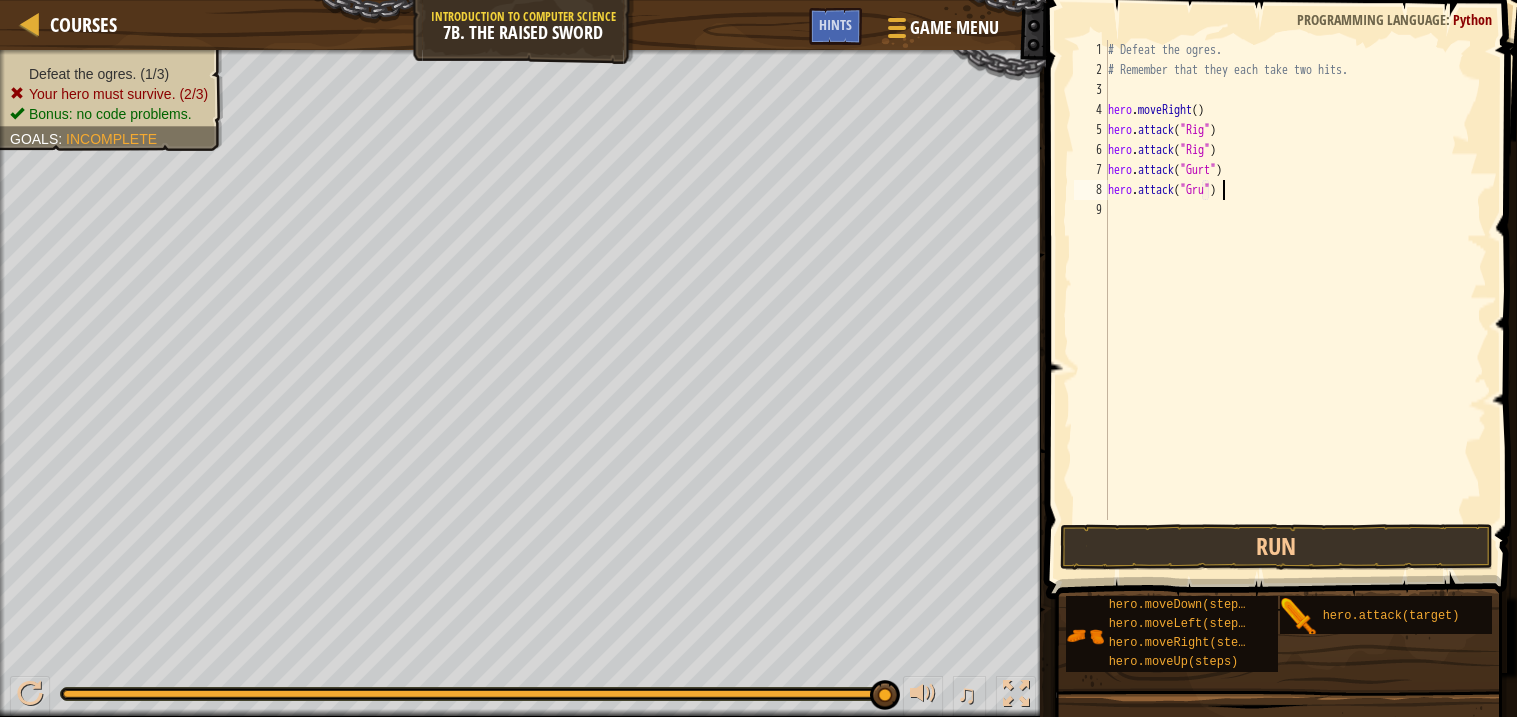 scroll, scrollTop: 8, scrollLeft: 9, axis: both 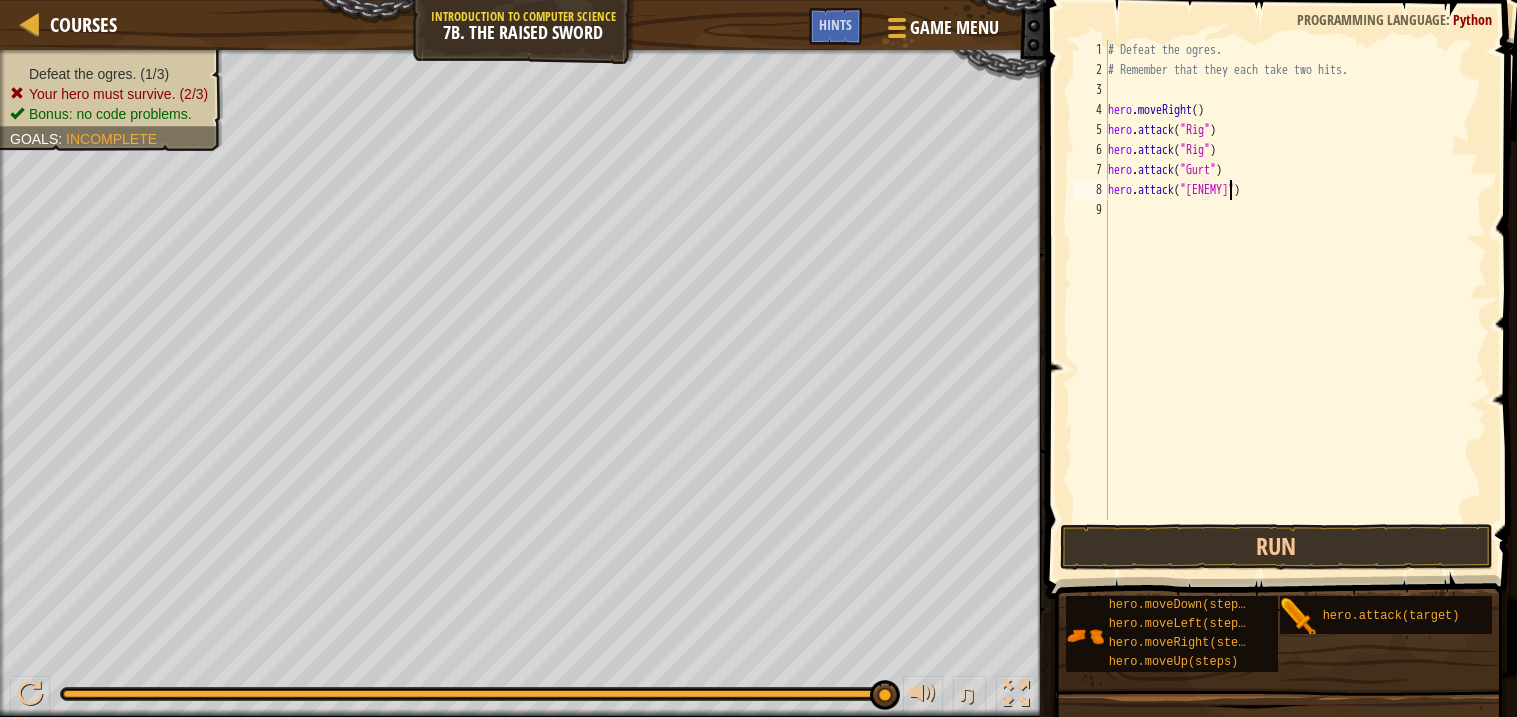 click on "# Defeat the ogres. # Remember that they each take two hits. hero . moveRight ( ) hero . attack ( "[ENEMY]" ) hero . attack ( "[ENEMY]" ) hero . attack ( "[ENEMY]" ) hero . attack ( "[ENEMY]" )" at bounding box center [1295, 300] 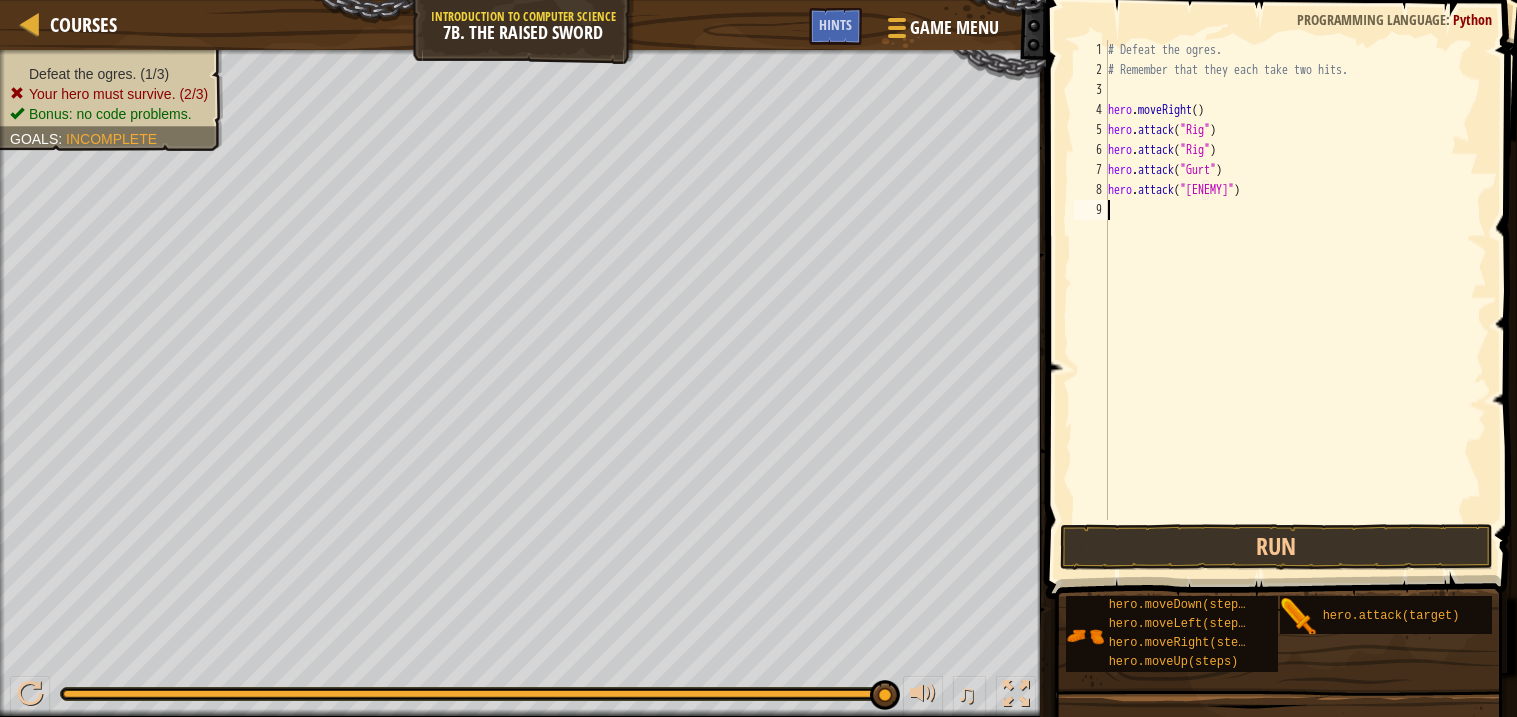 scroll, scrollTop: 8, scrollLeft: 0, axis: vertical 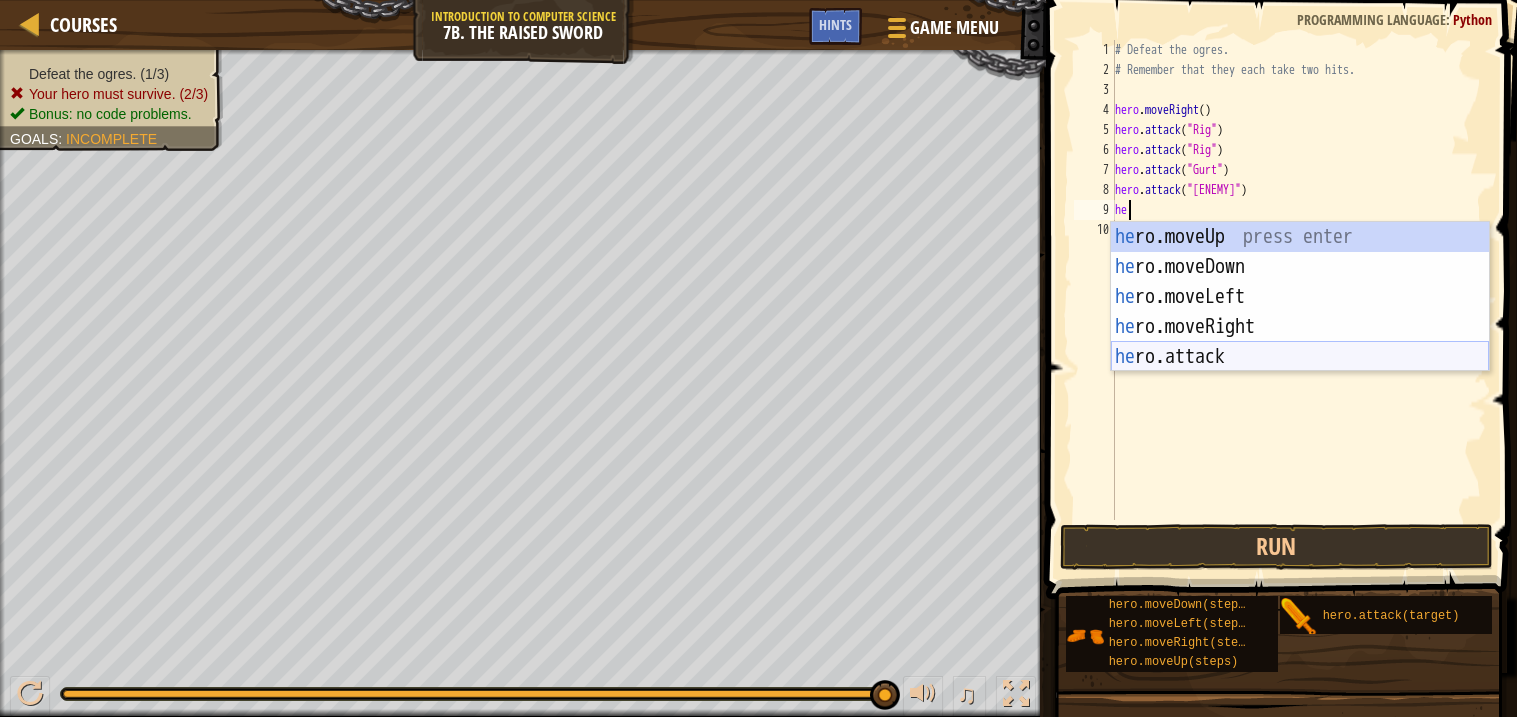 click on "he ro.moveUp press enter he ro.moveDown press enter he ro.moveLeft press enter he ro.moveRight press enter he ro.attack press enter" at bounding box center (1300, 327) 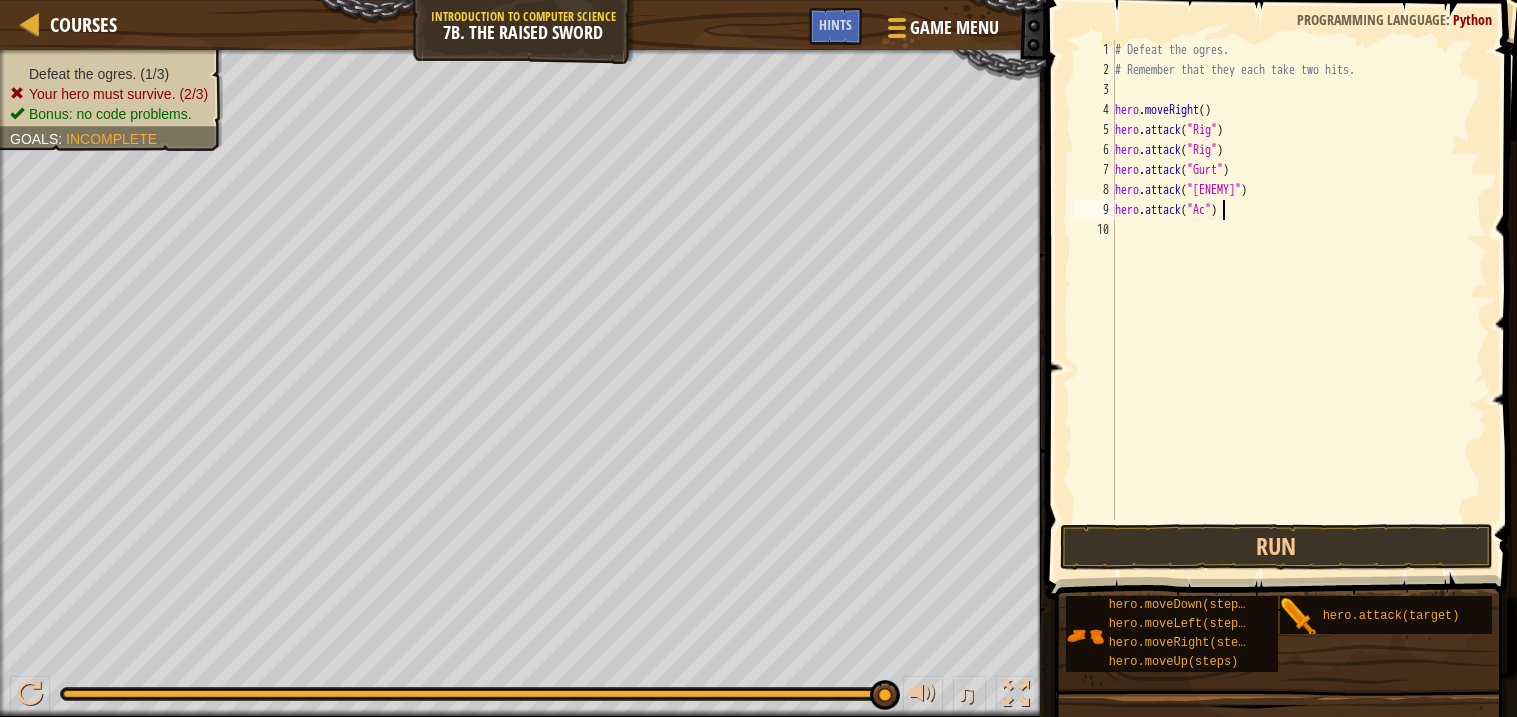 scroll, scrollTop: 8, scrollLeft: 8, axis: both 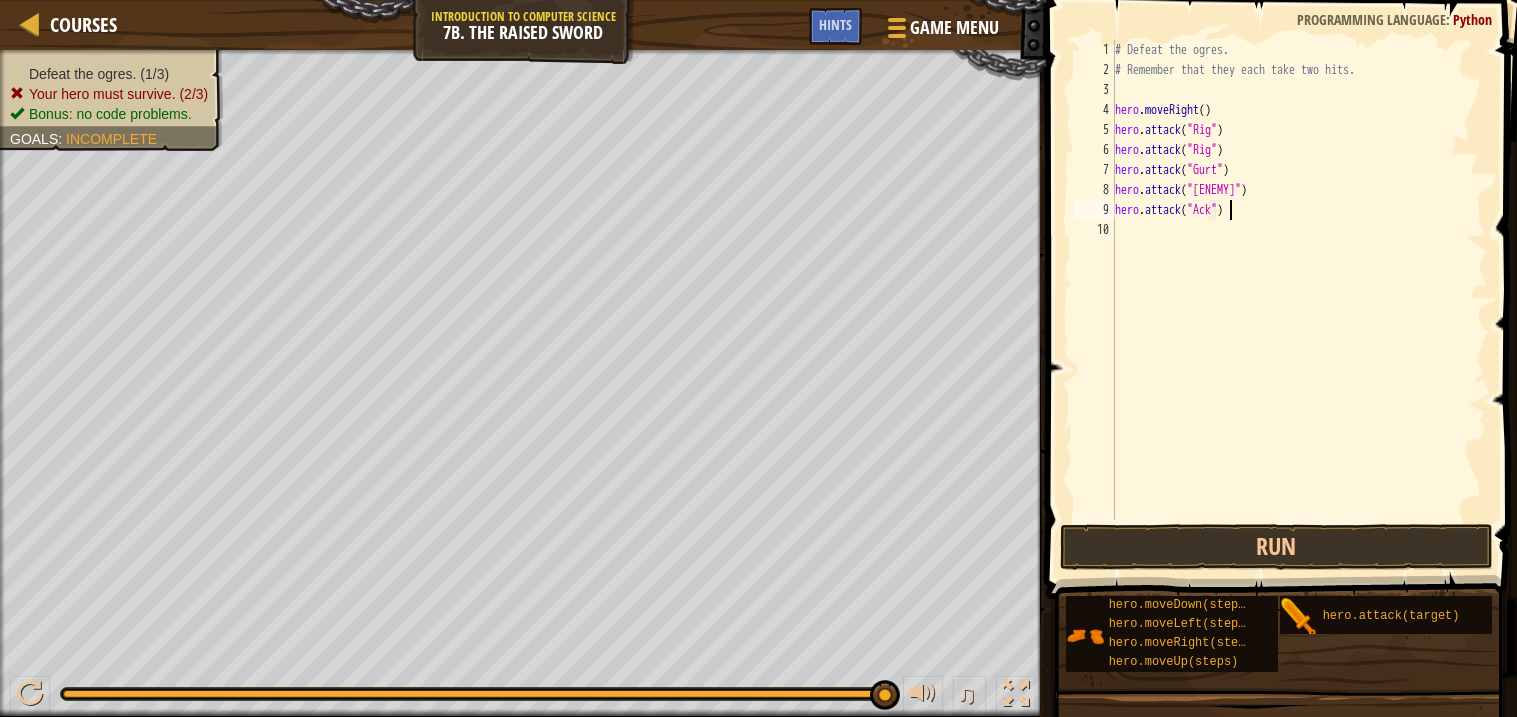 click on "# Defeat the ogres. # Remember that they each take two hits. hero . moveRight ( ) hero . attack ( "[ENEMY]" ) hero . attack ( "[ENEMY]" ) hero . attack ( "[ENEMY]" ) hero . attack ( "[ENEMY]" ) hero . attack ( "[ENEMY]" )" at bounding box center (1299, 300) 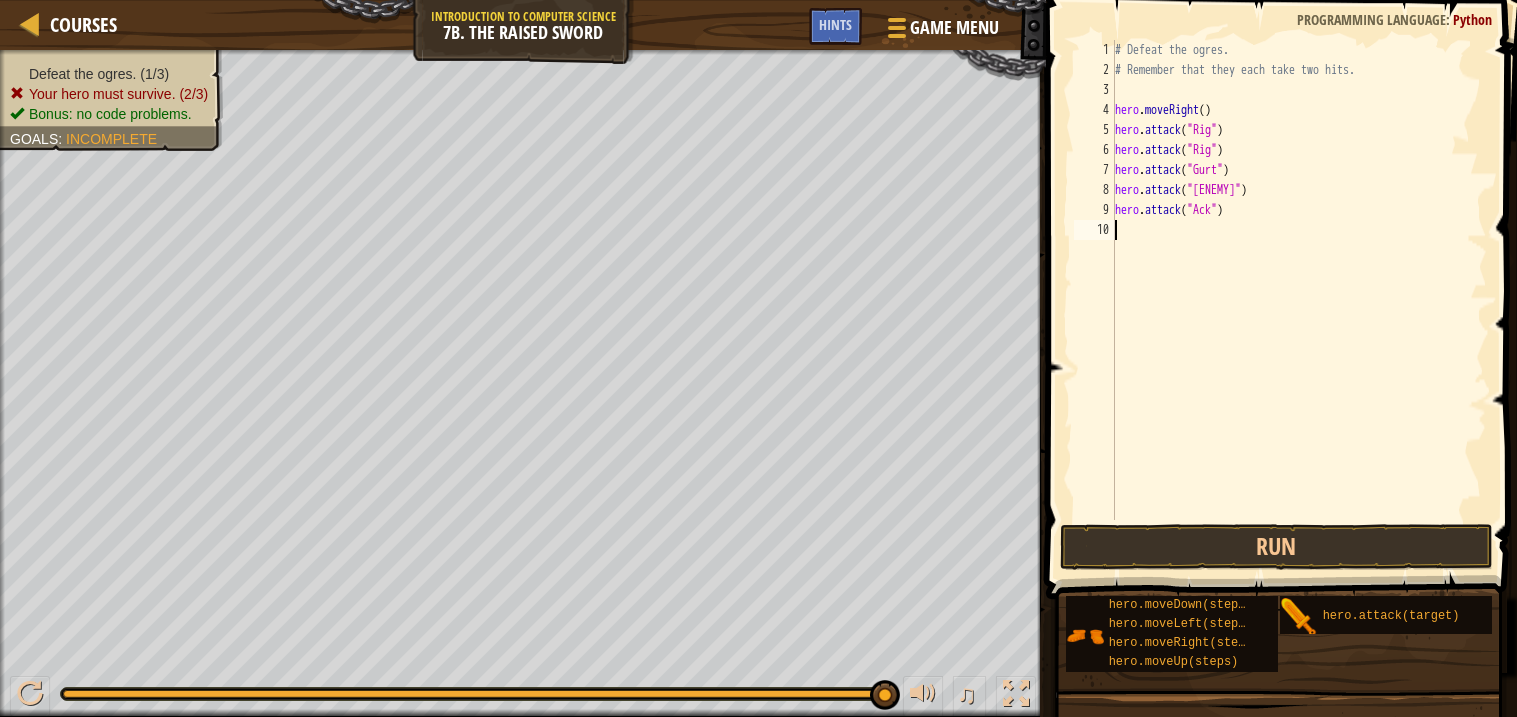 scroll, scrollTop: 8, scrollLeft: 0, axis: vertical 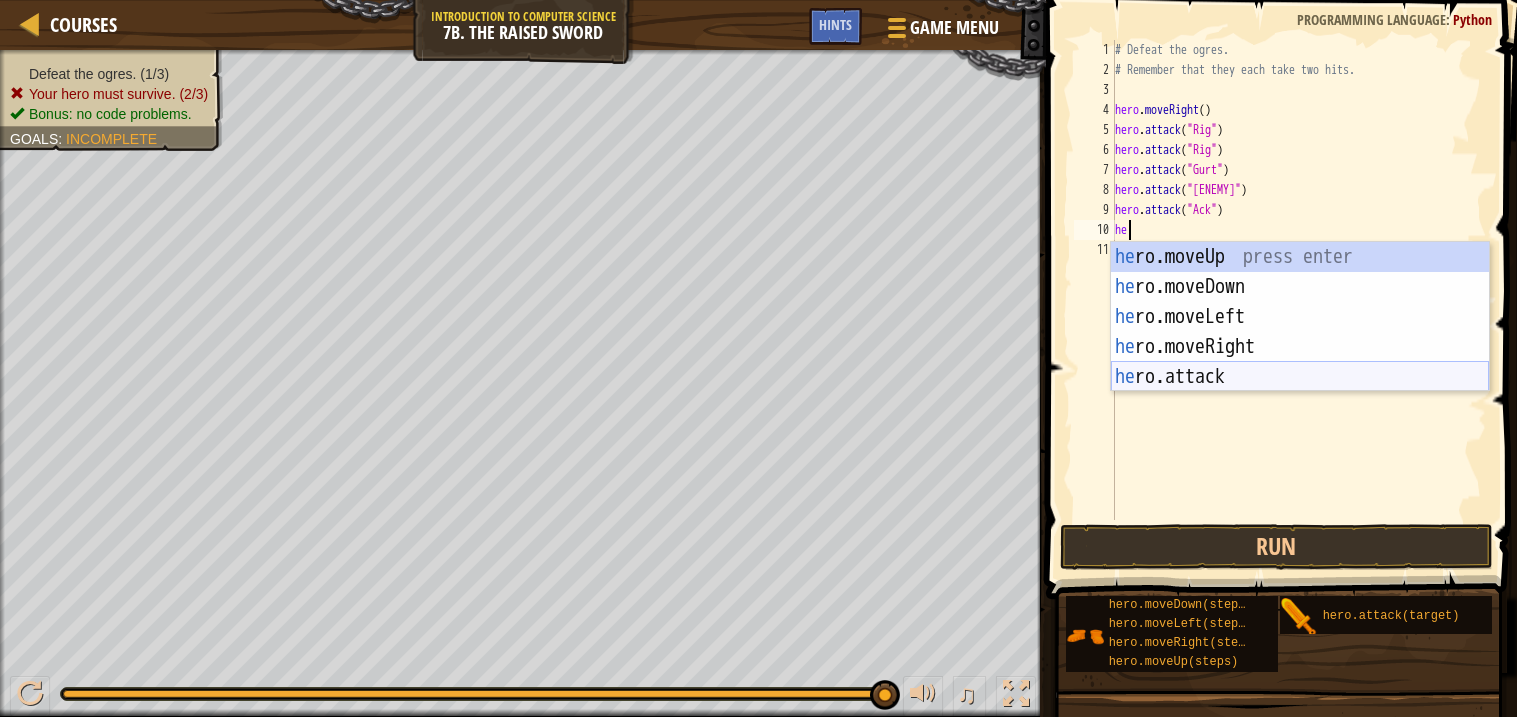 click on "he ro.moveUp press enter he ro.moveDown press enter he ro.moveLeft press enter he ro.moveRight press enter he ro.attack press enter" at bounding box center (1300, 347) 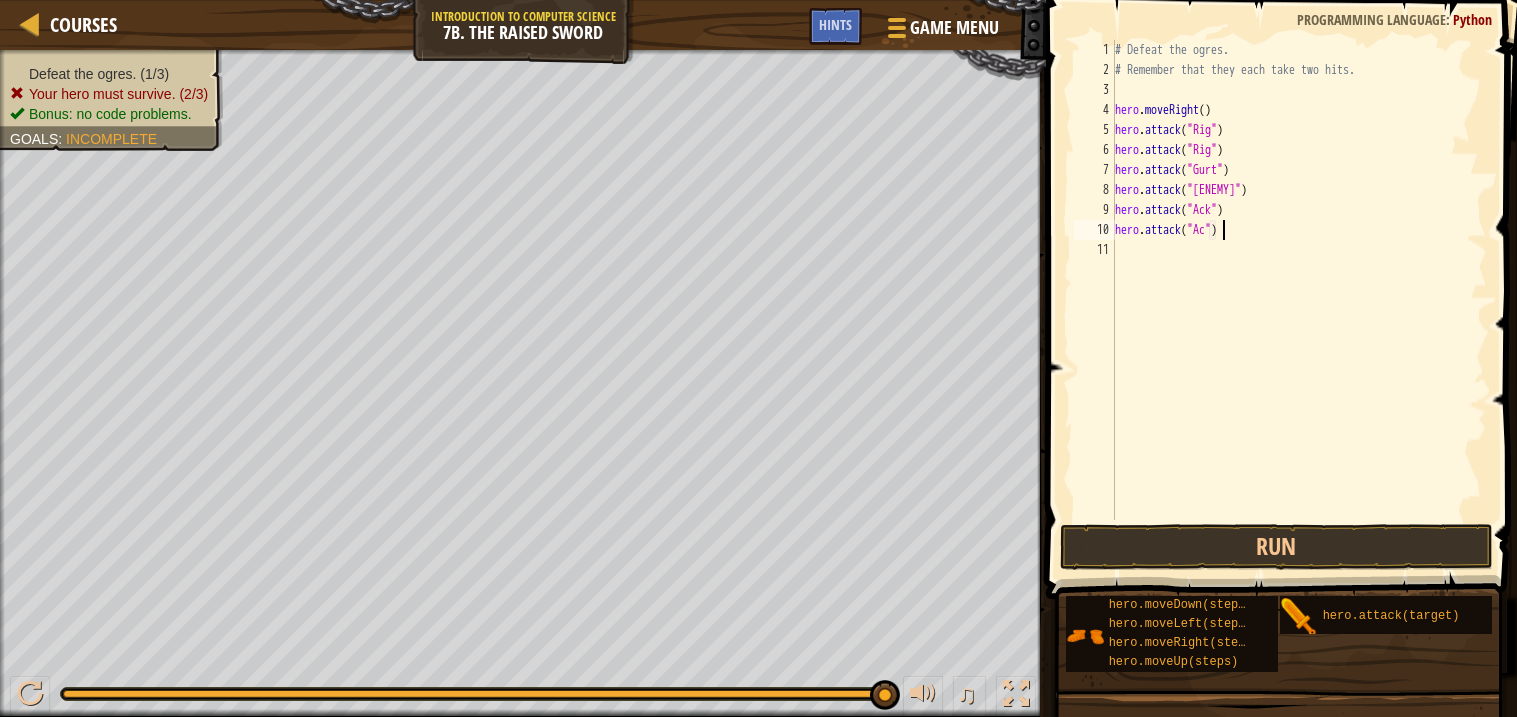 scroll, scrollTop: 8, scrollLeft: 8, axis: both 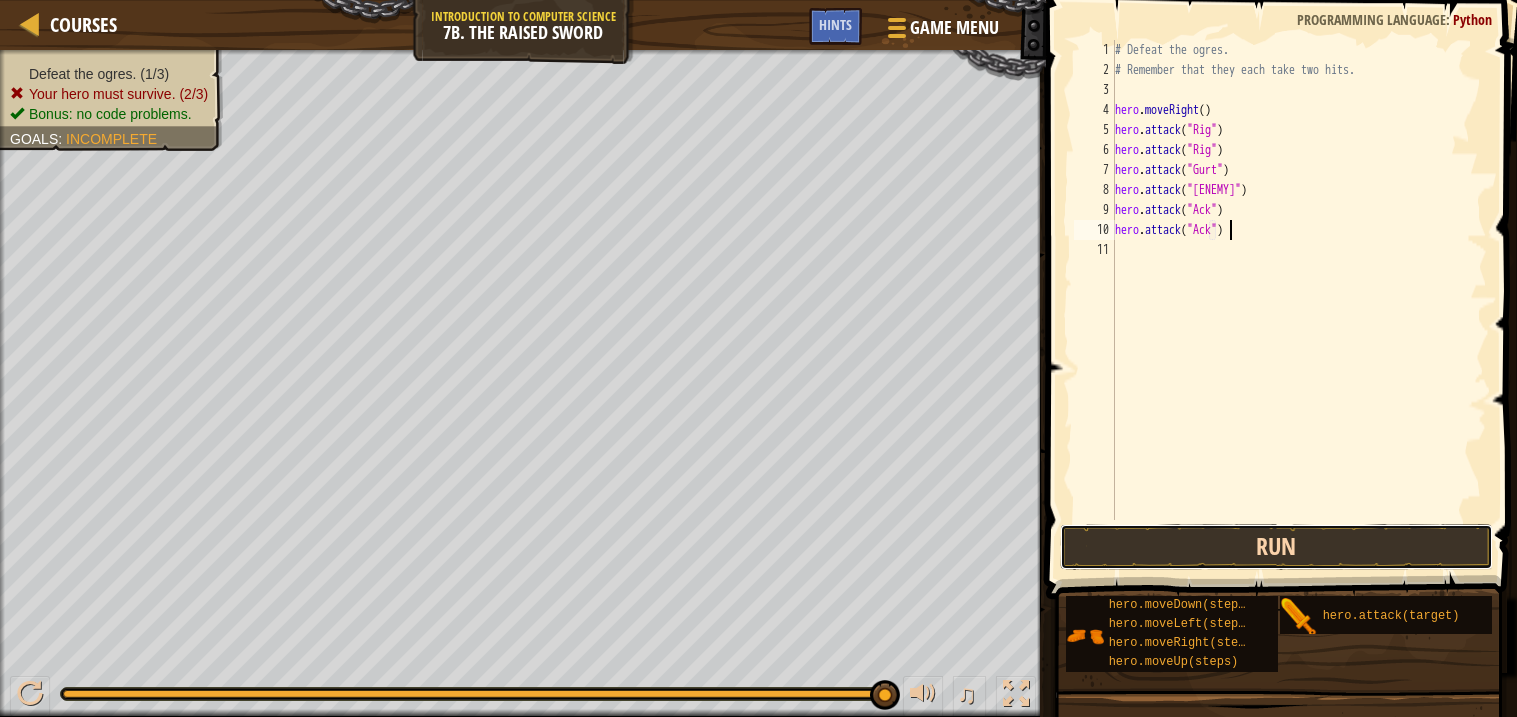 click on "Run" at bounding box center [1276, 547] 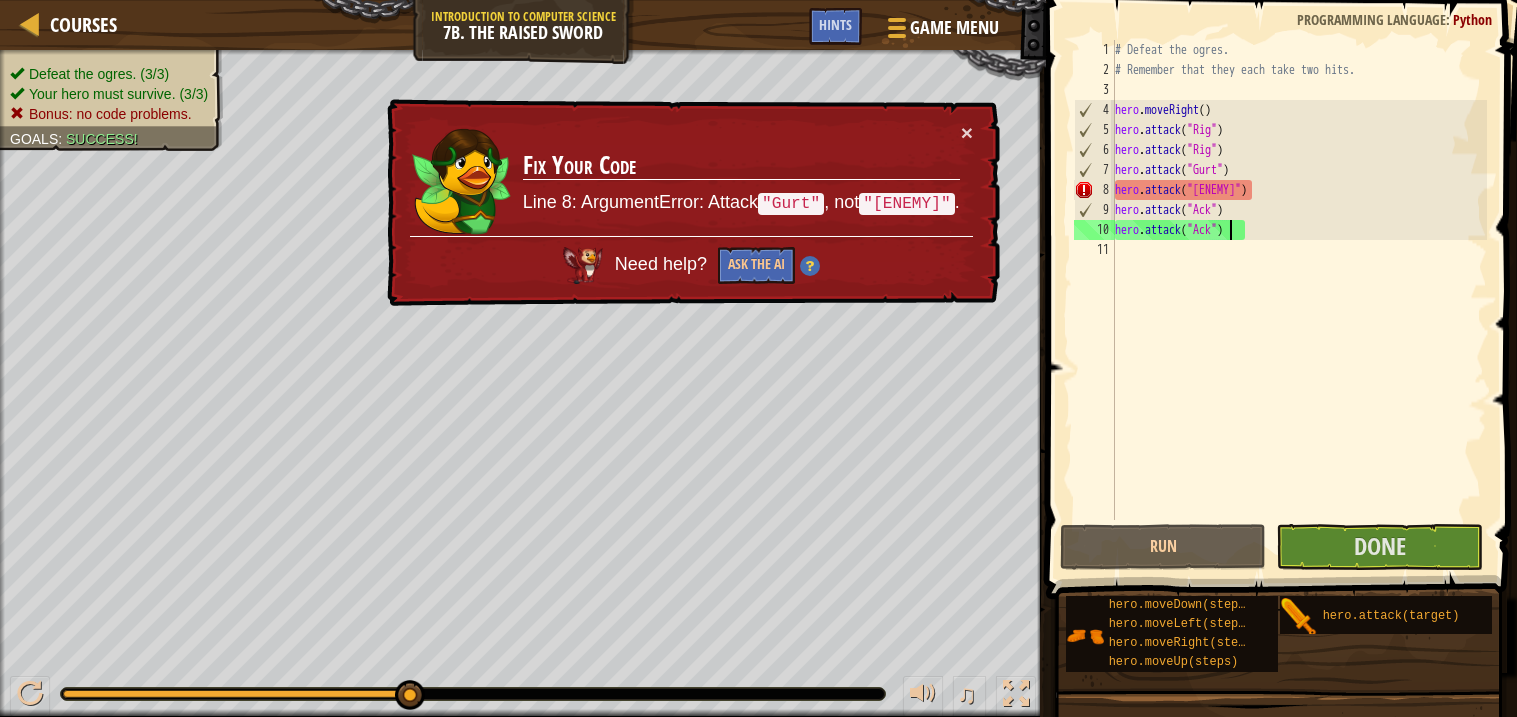 click on "# Defeat the ogres. # Remember that they each take two hits. hero . moveRight ( ) hero . attack ( "[ENEMY]" ) hero . attack ( "[ENEMY]" ) hero . attack ( "[ENEMY]" ) hero . attack ( "[ENEMY]" ) hero . attack ( "[ENEMY]" ) hero . attack ( "[ENEMY]" )" at bounding box center (1299, 300) 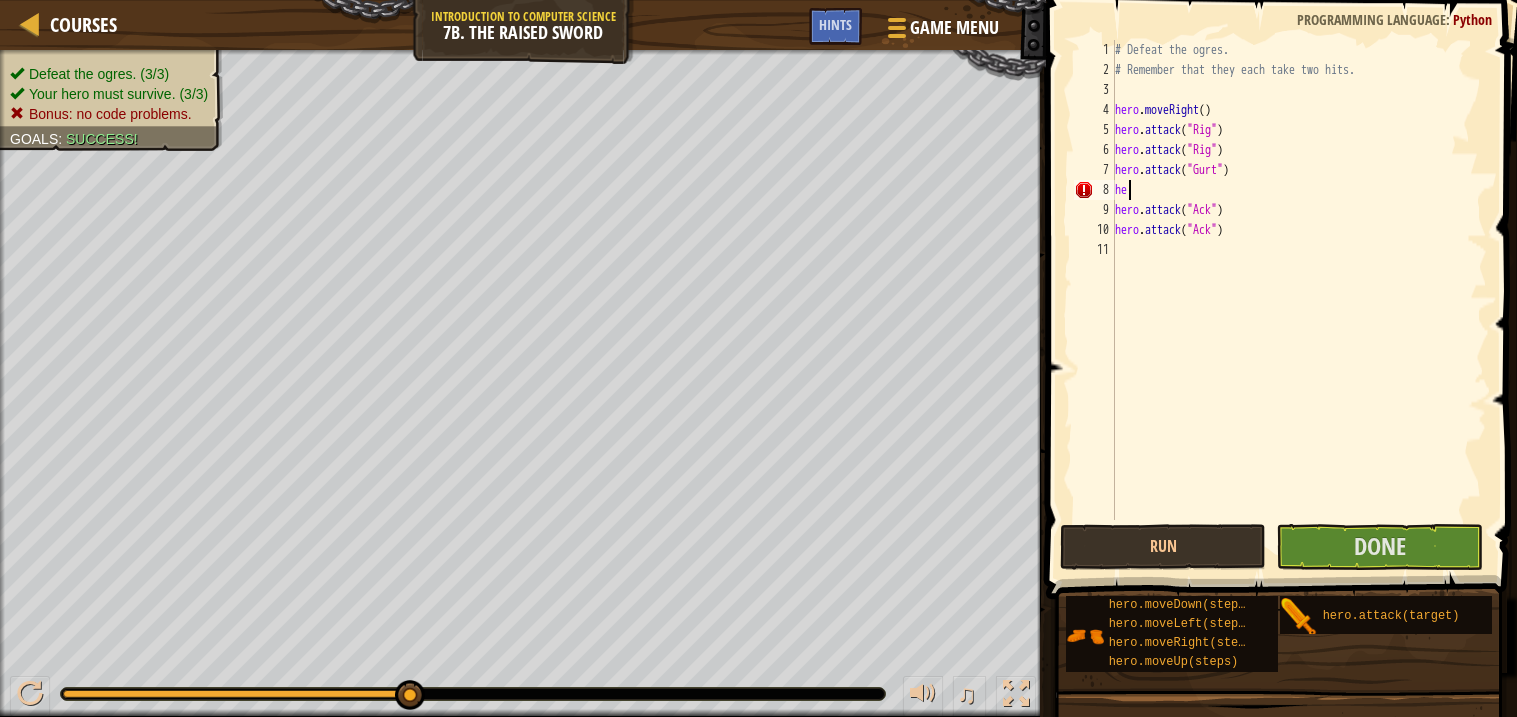 scroll, scrollTop: 8, scrollLeft: 0, axis: vertical 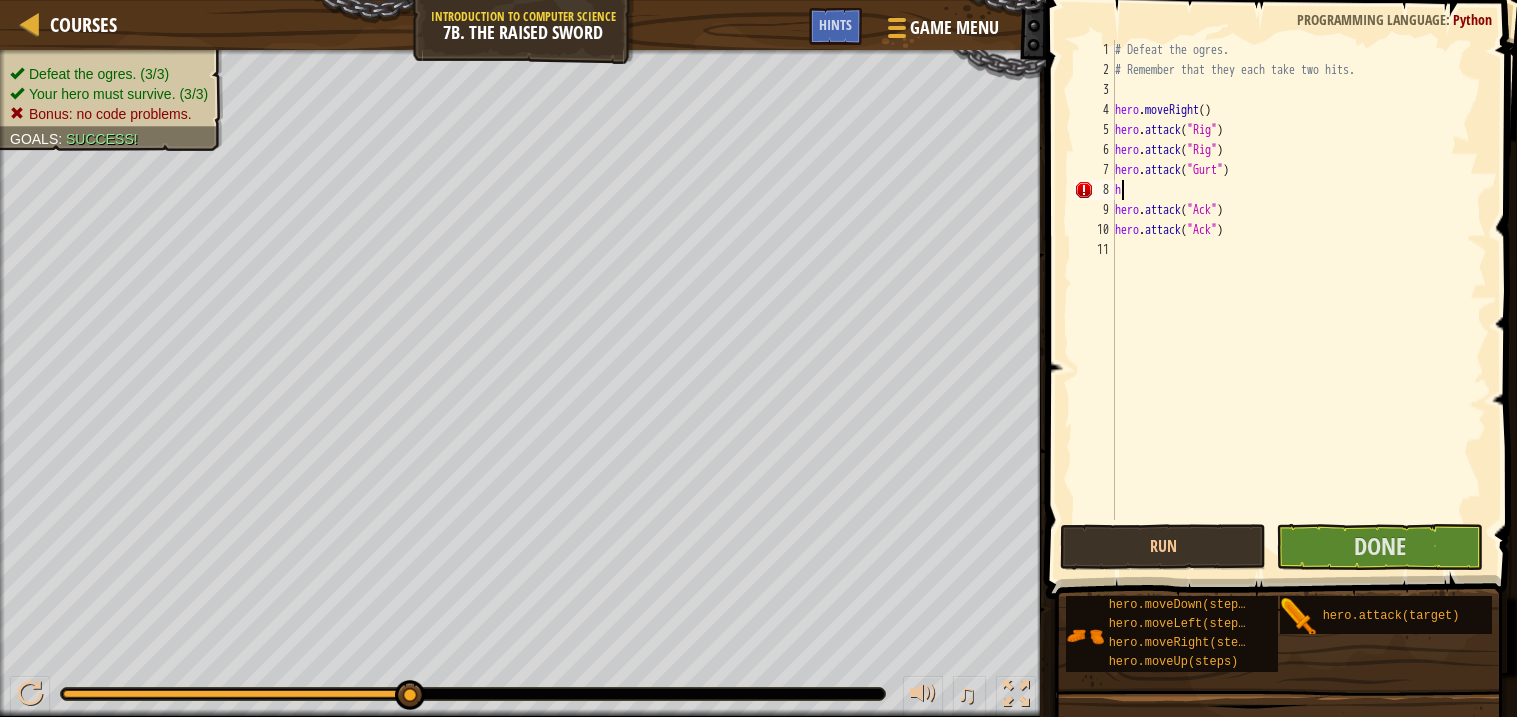 type 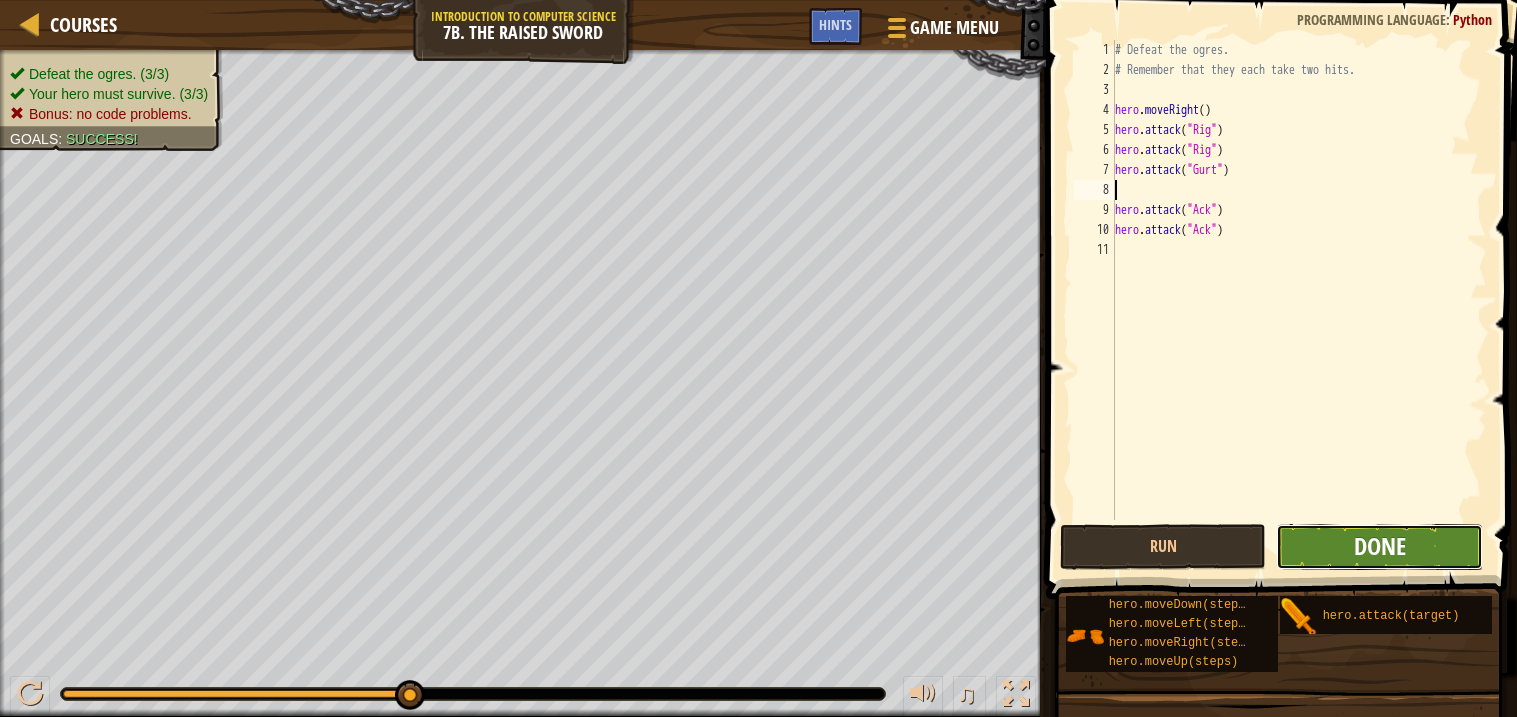 click on "Done" at bounding box center (1380, 546) 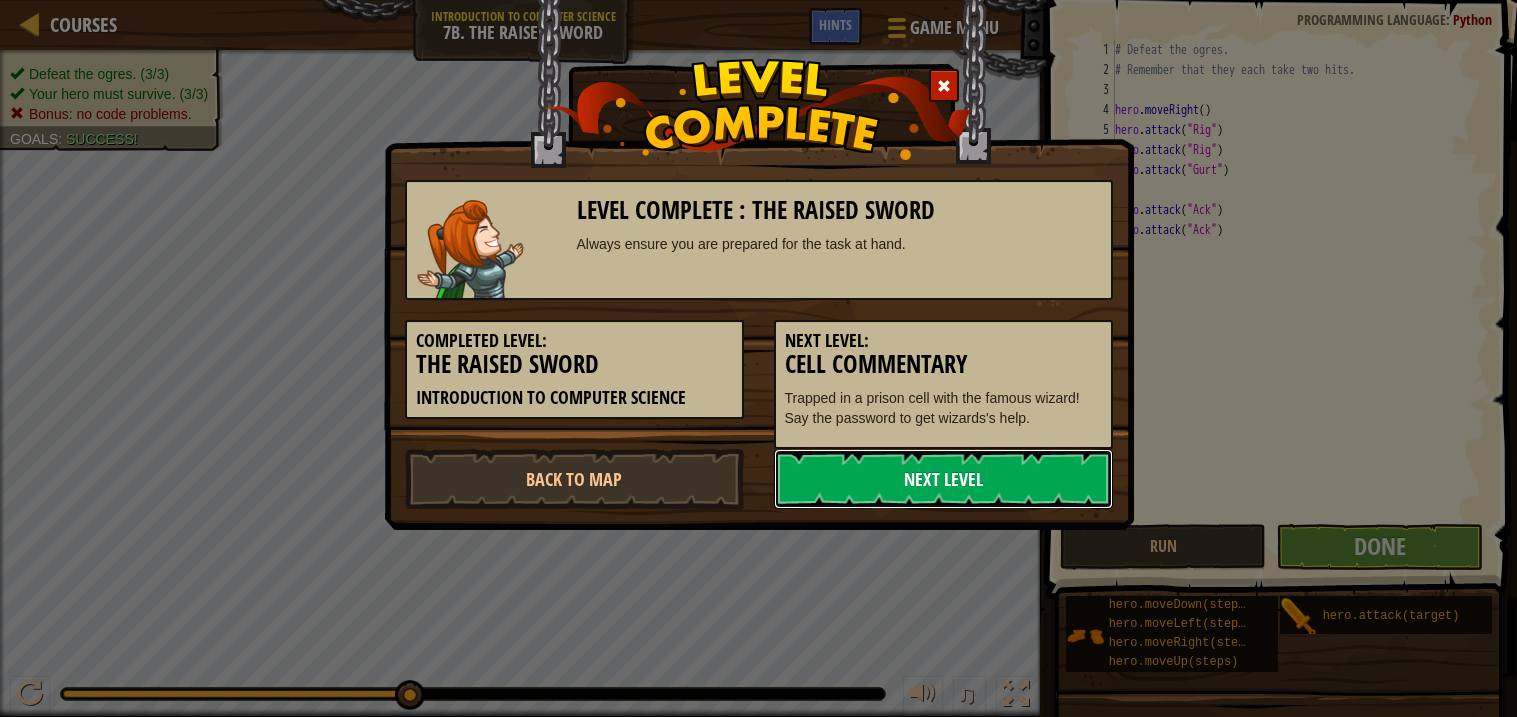 click on "Next Level" at bounding box center [943, 479] 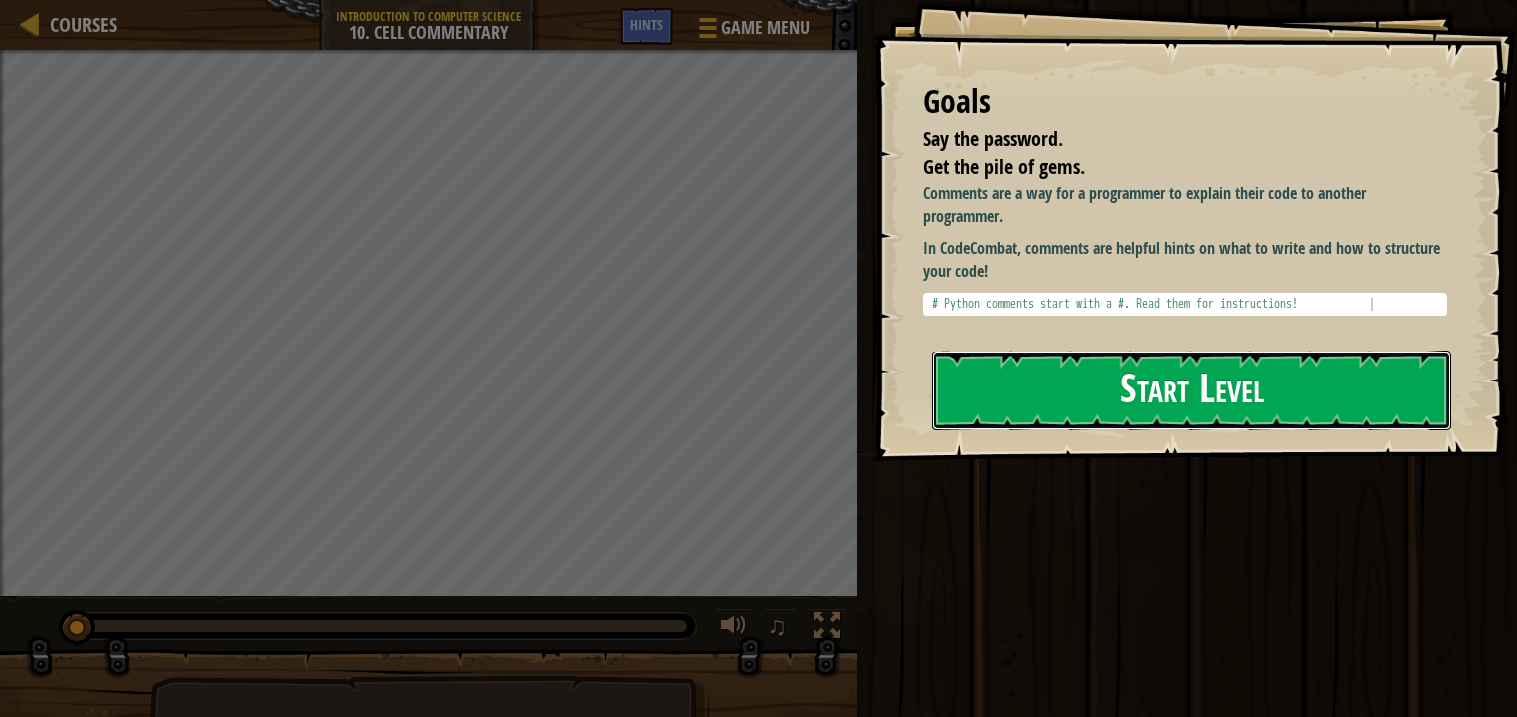 click on "Start Level" at bounding box center [1191, 390] 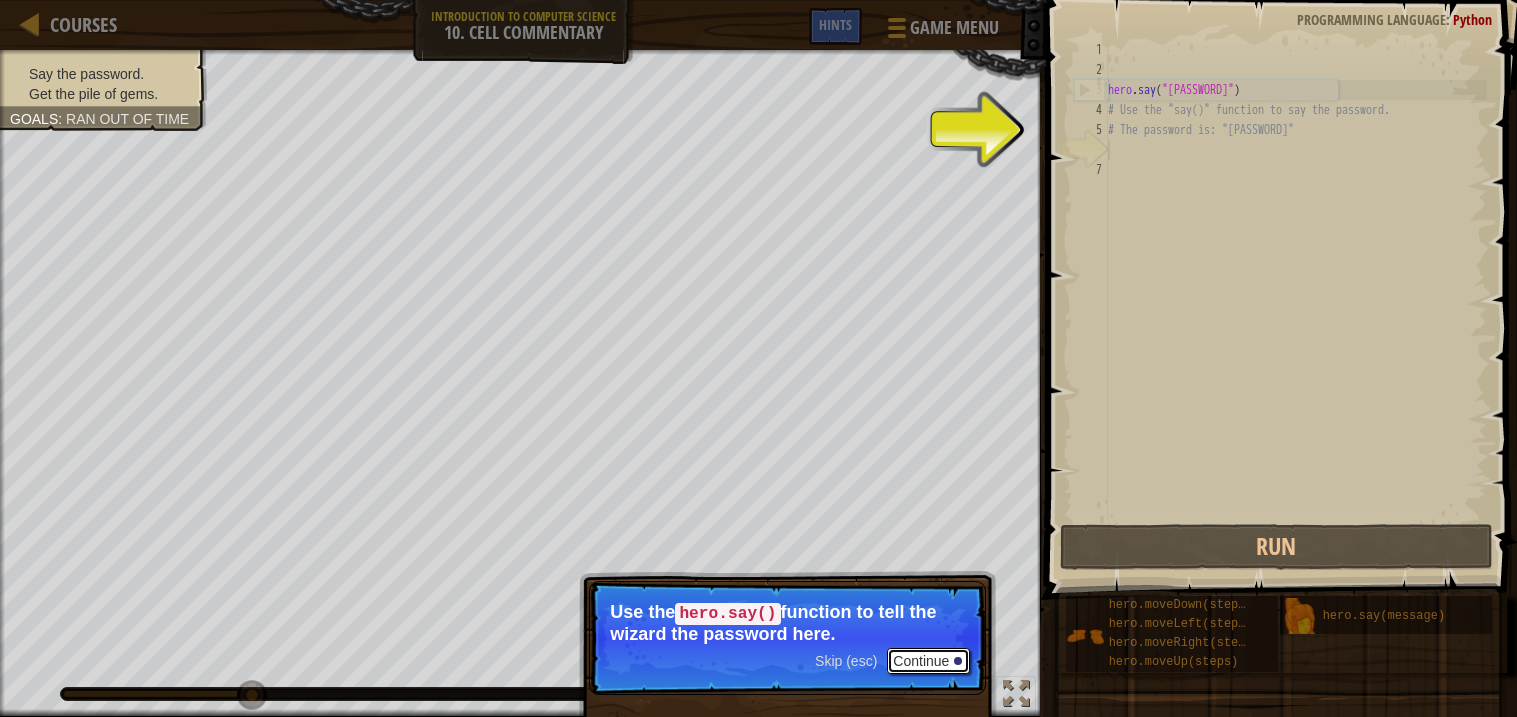 click on "Continue" at bounding box center [928, 661] 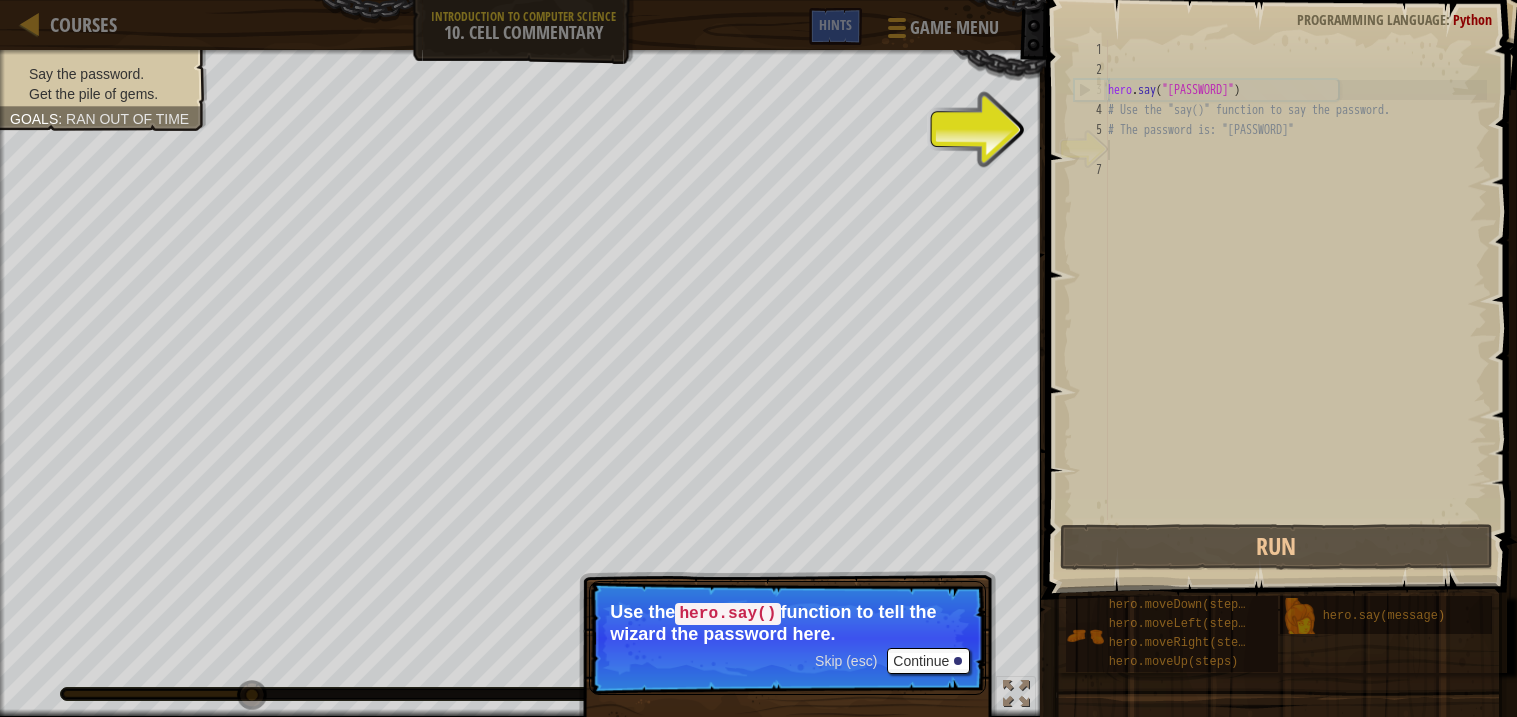 scroll, scrollTop: 9, scrollLeft: 0, axis: vertical 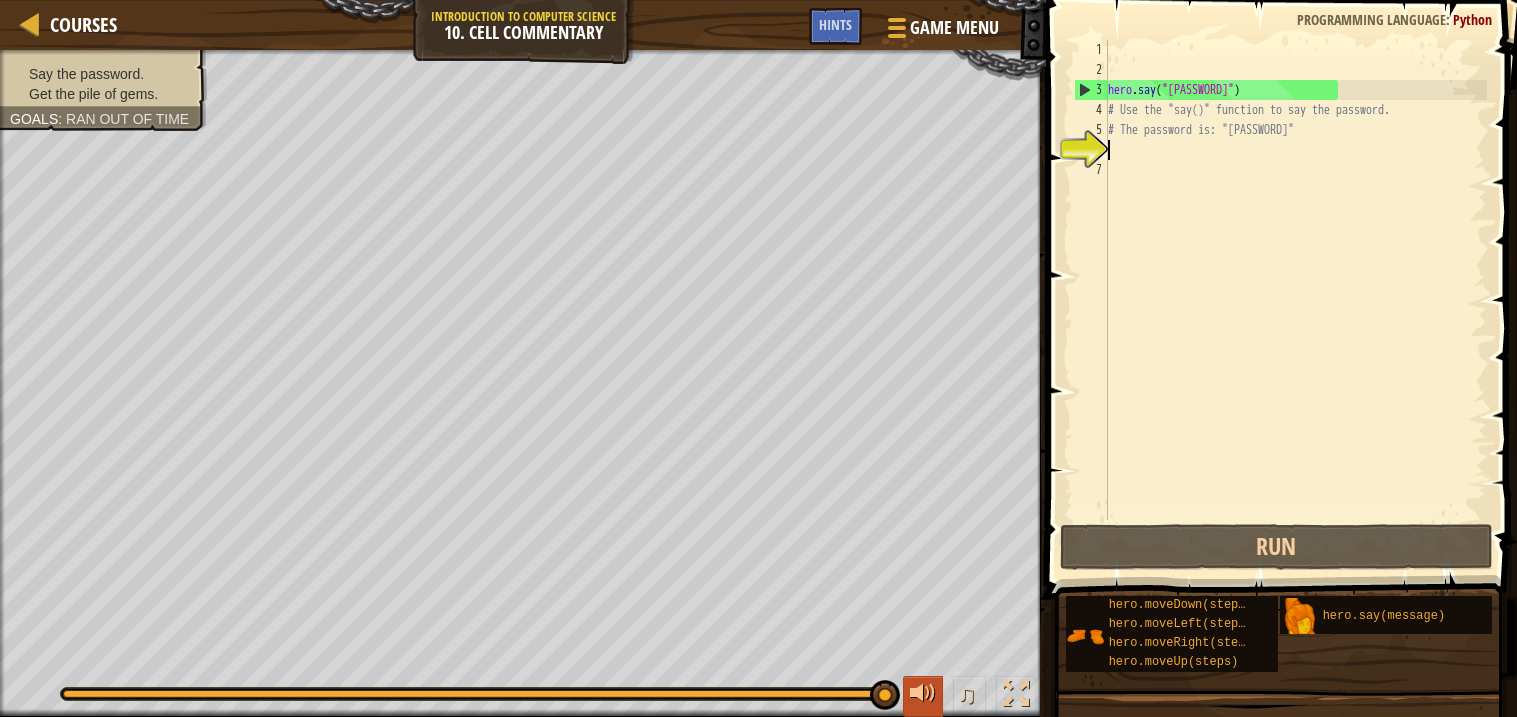 click at bounding box center [923, 694] 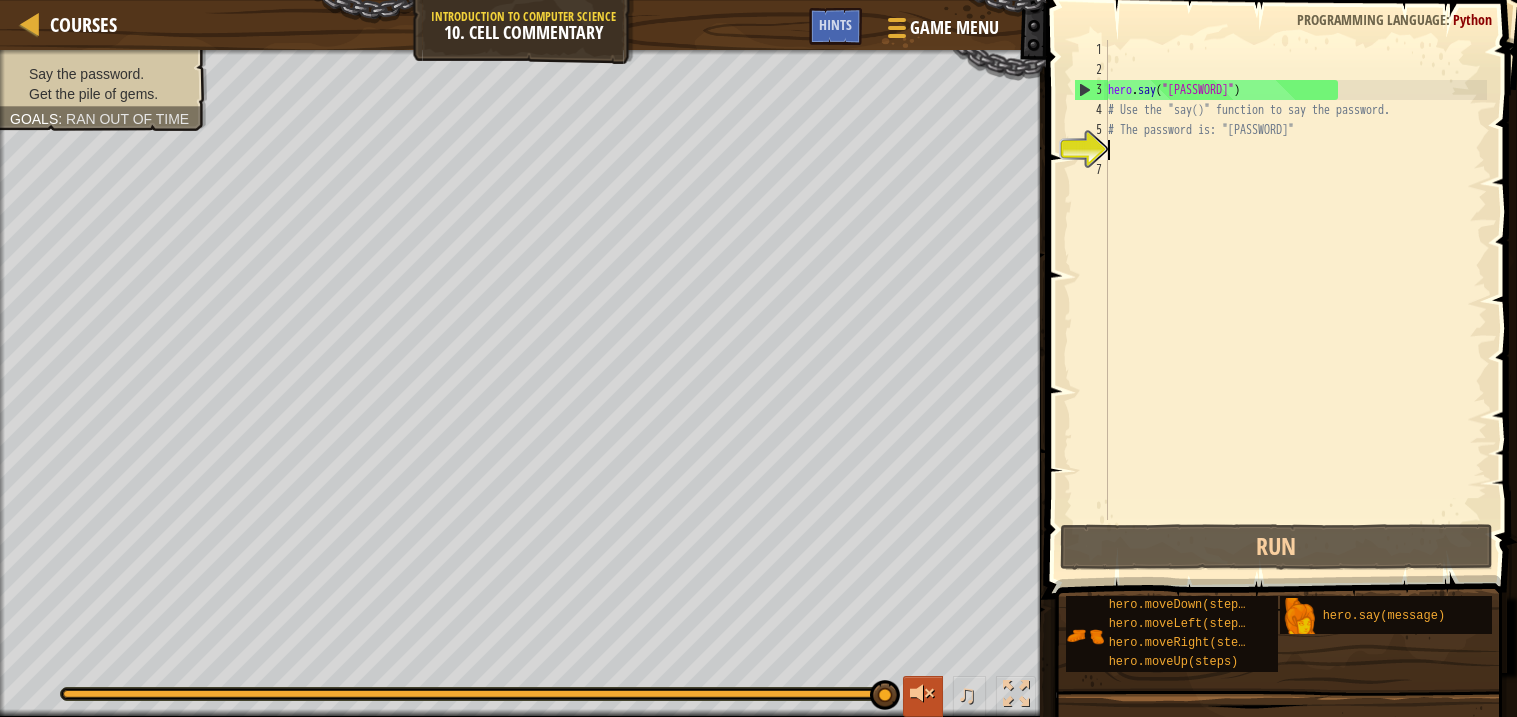 click at bounding box center (923, 694) 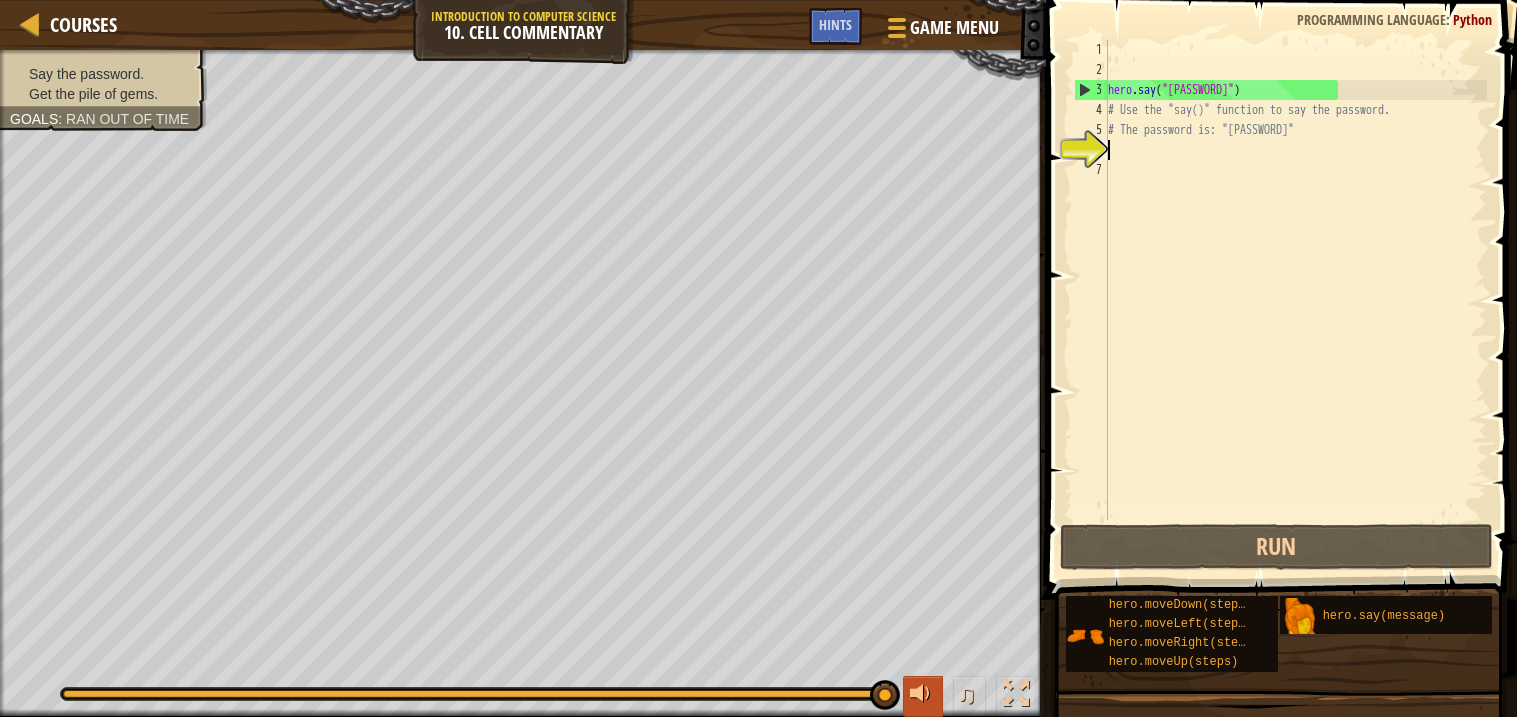 click at bounding box center [923, 696] 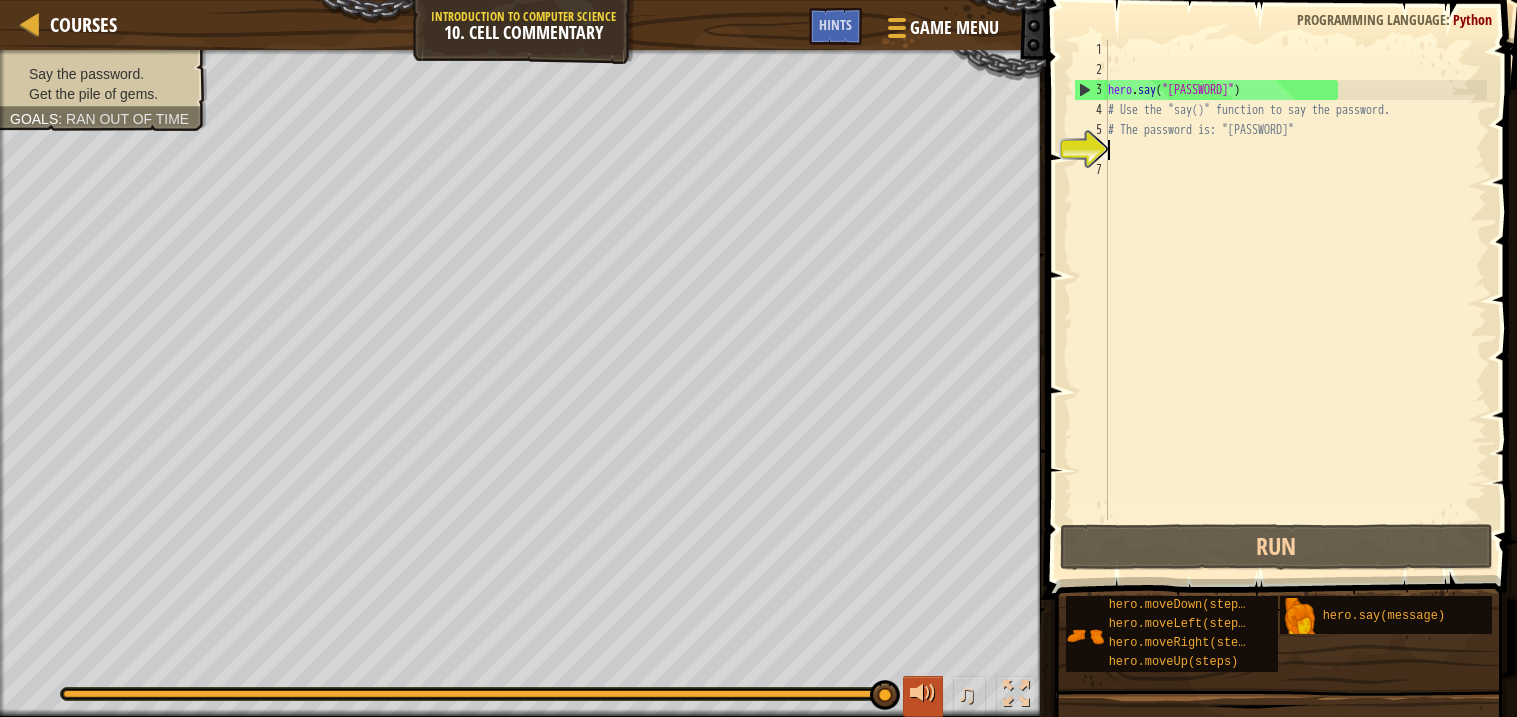 click at bounding box center [923, 696] 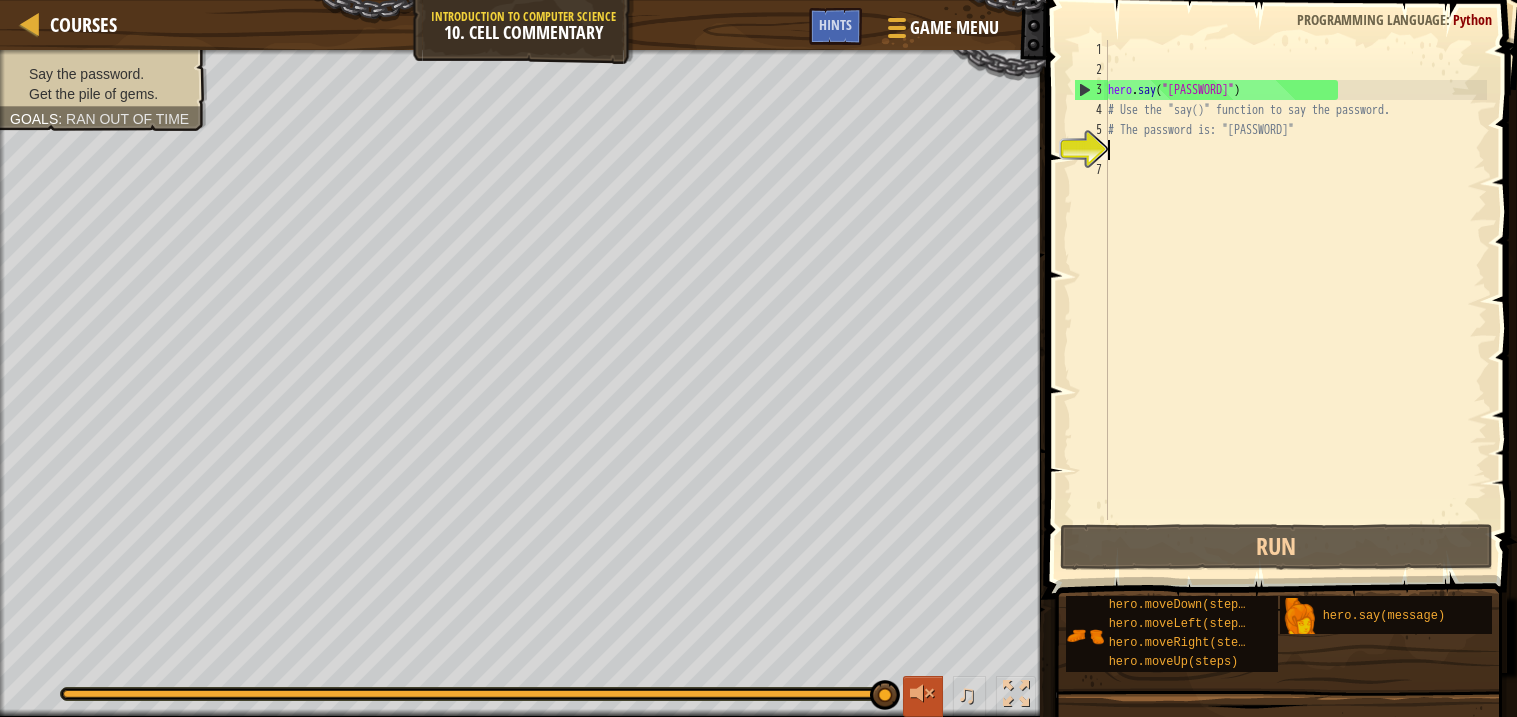 click at bounding box center [923, 696] 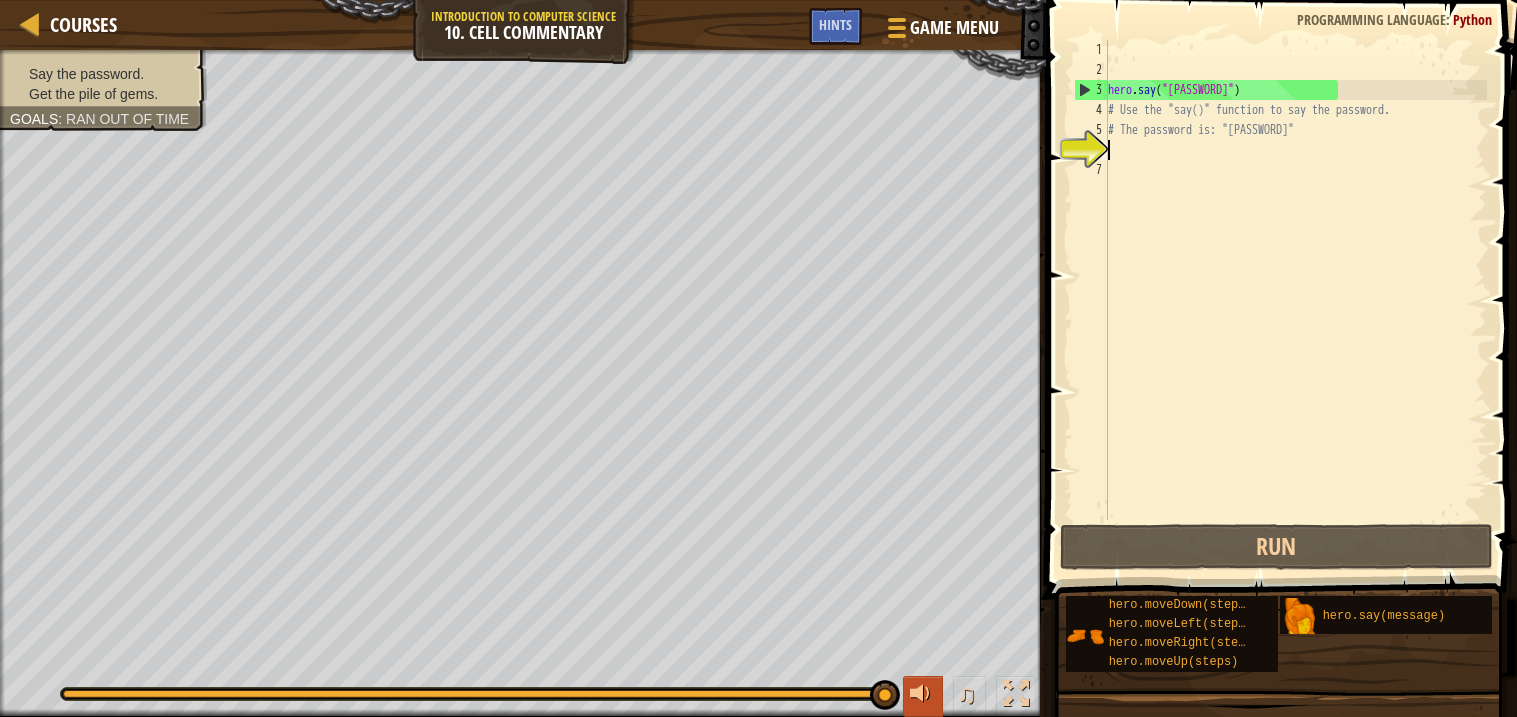 click at bounding box center (923, 696) 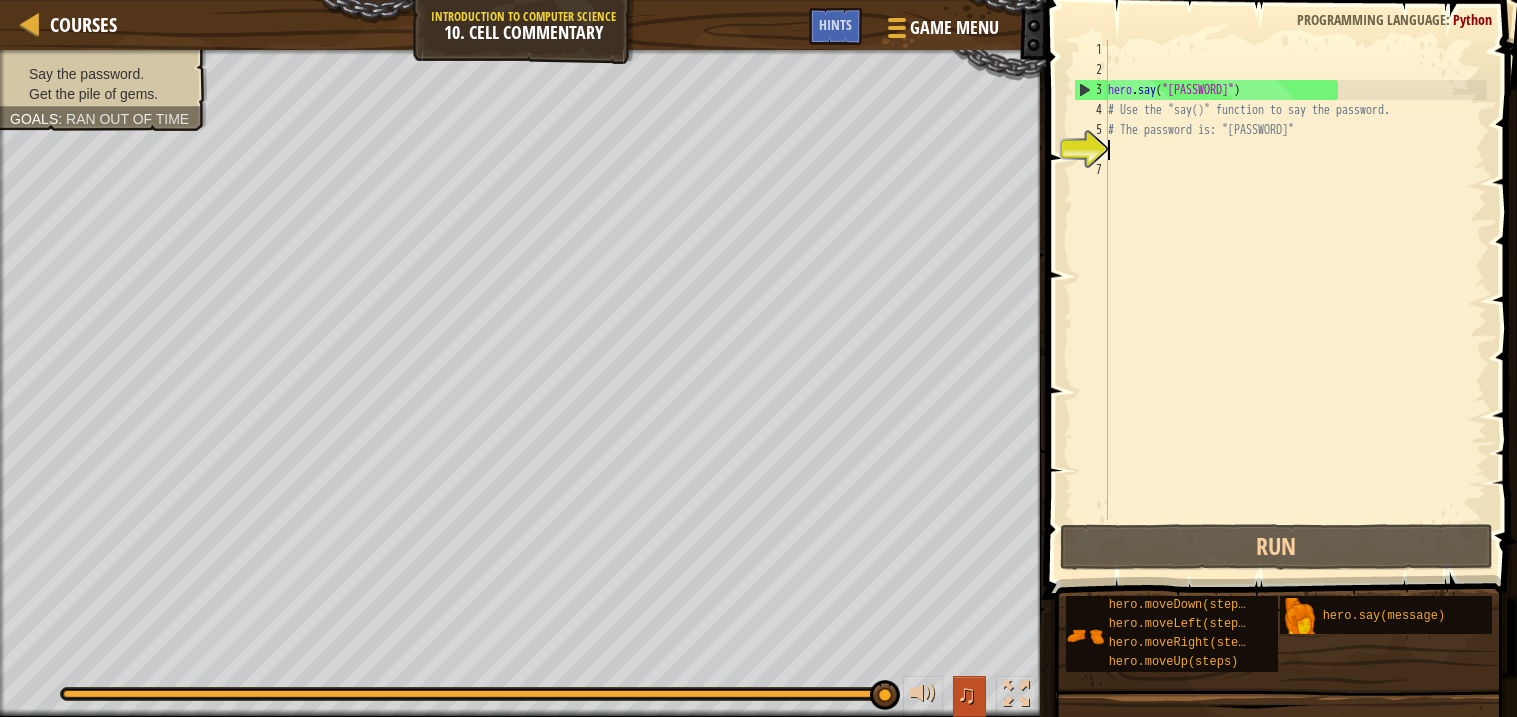 click on "♫" at bounding box center (970, 696) 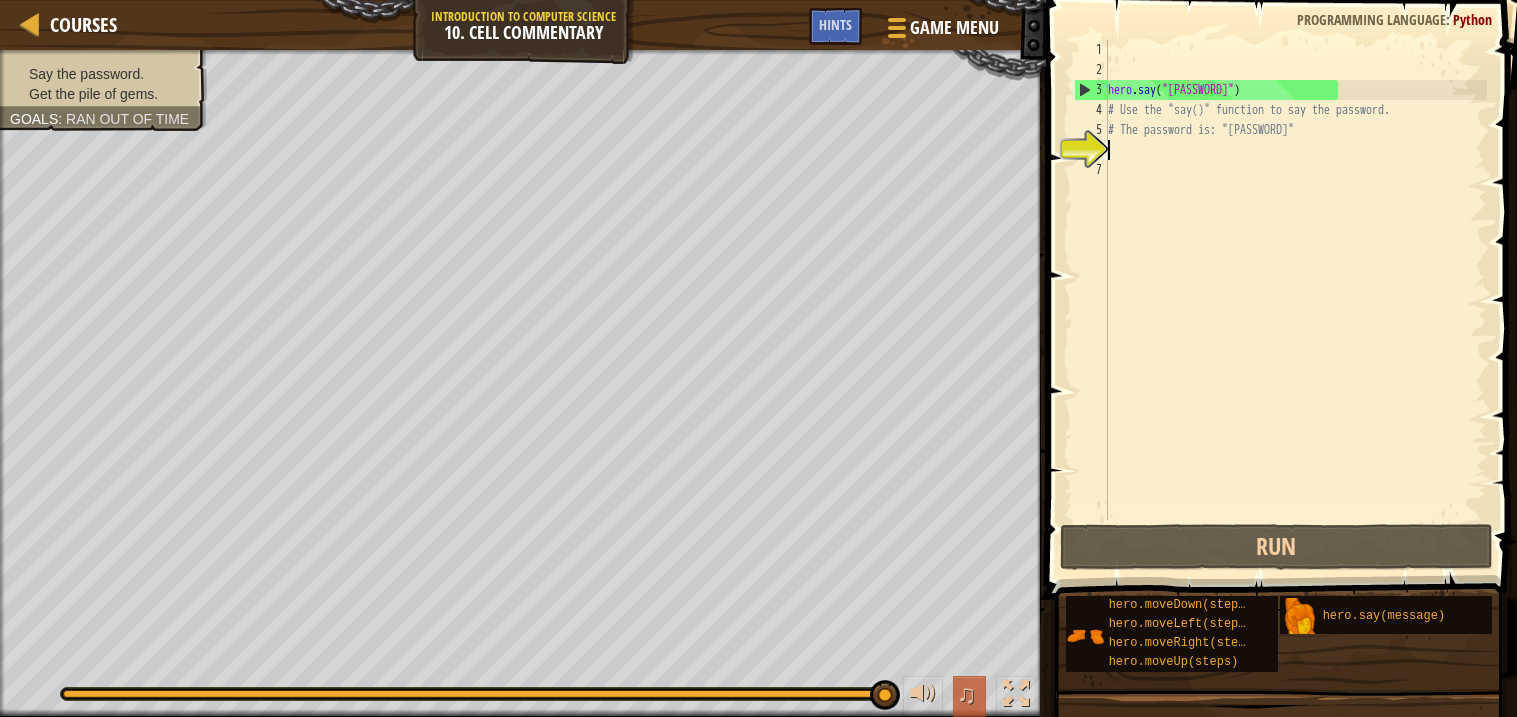 click on "♫" at bounding box center [967, 694] 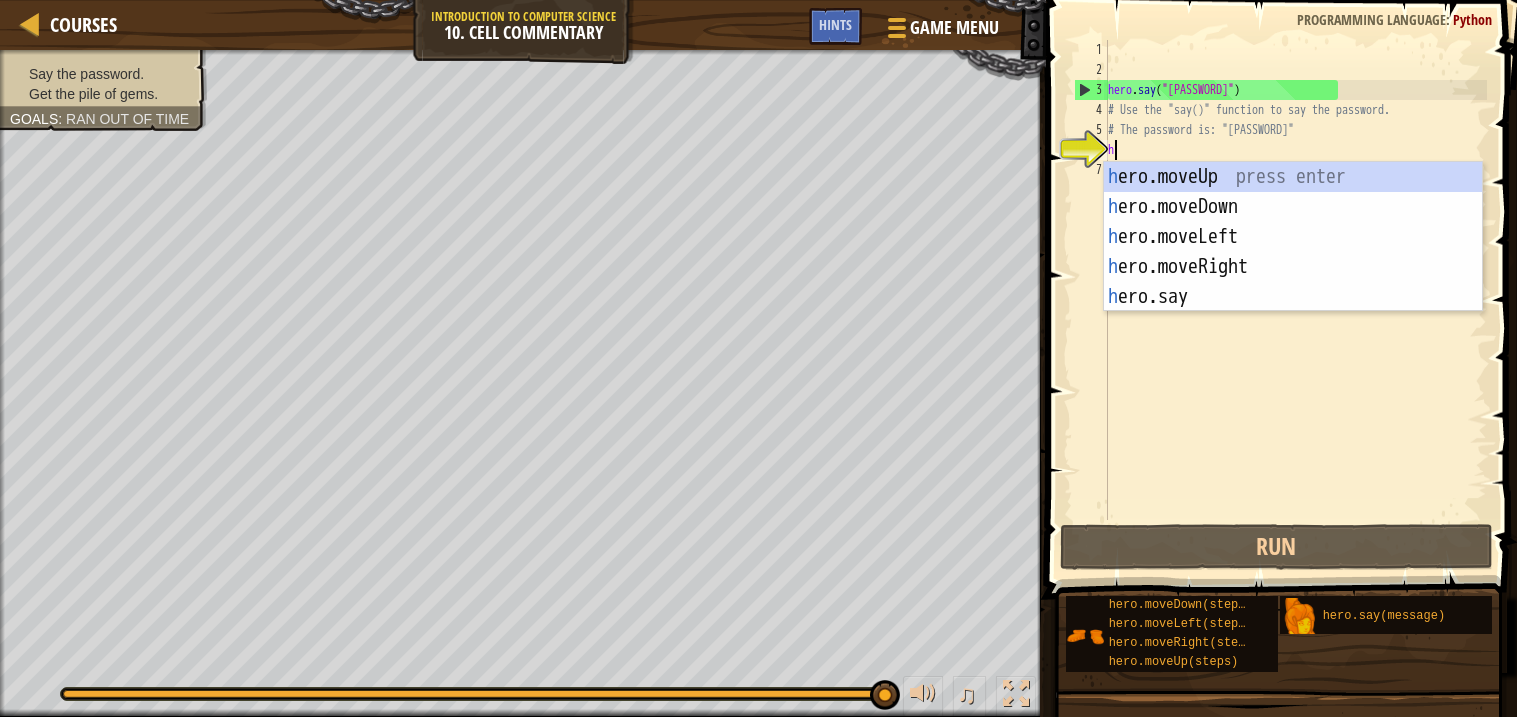 type on "h" 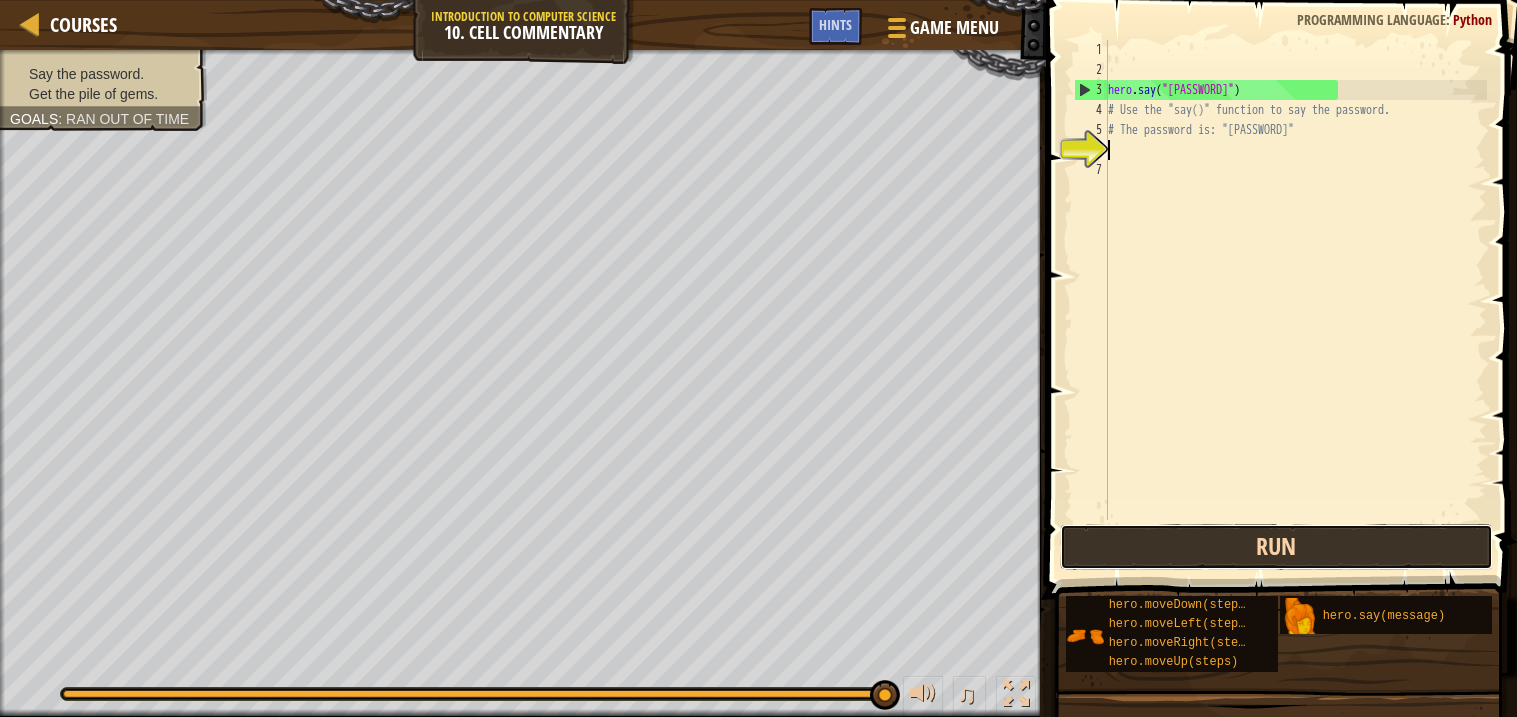click on "Run" at bounding box center [1276, 547] 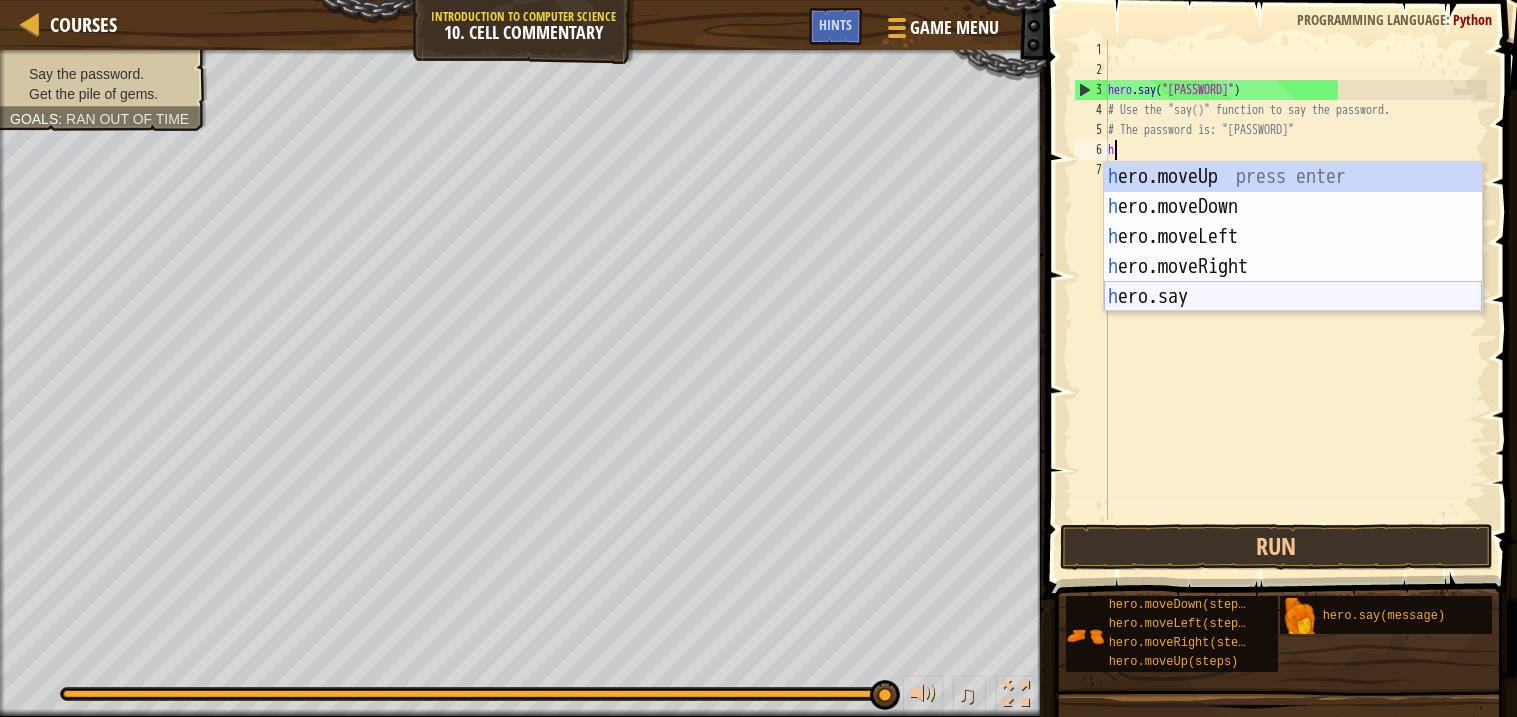 click on "[NAME] ero.moveUp press enter [NAME] ero.moveDown press enter [NAME] ero.moveLeft press enter [NAME] ero.moveRight press enter [NAME] ero.say press enter" at bounding box center (1293, 267) 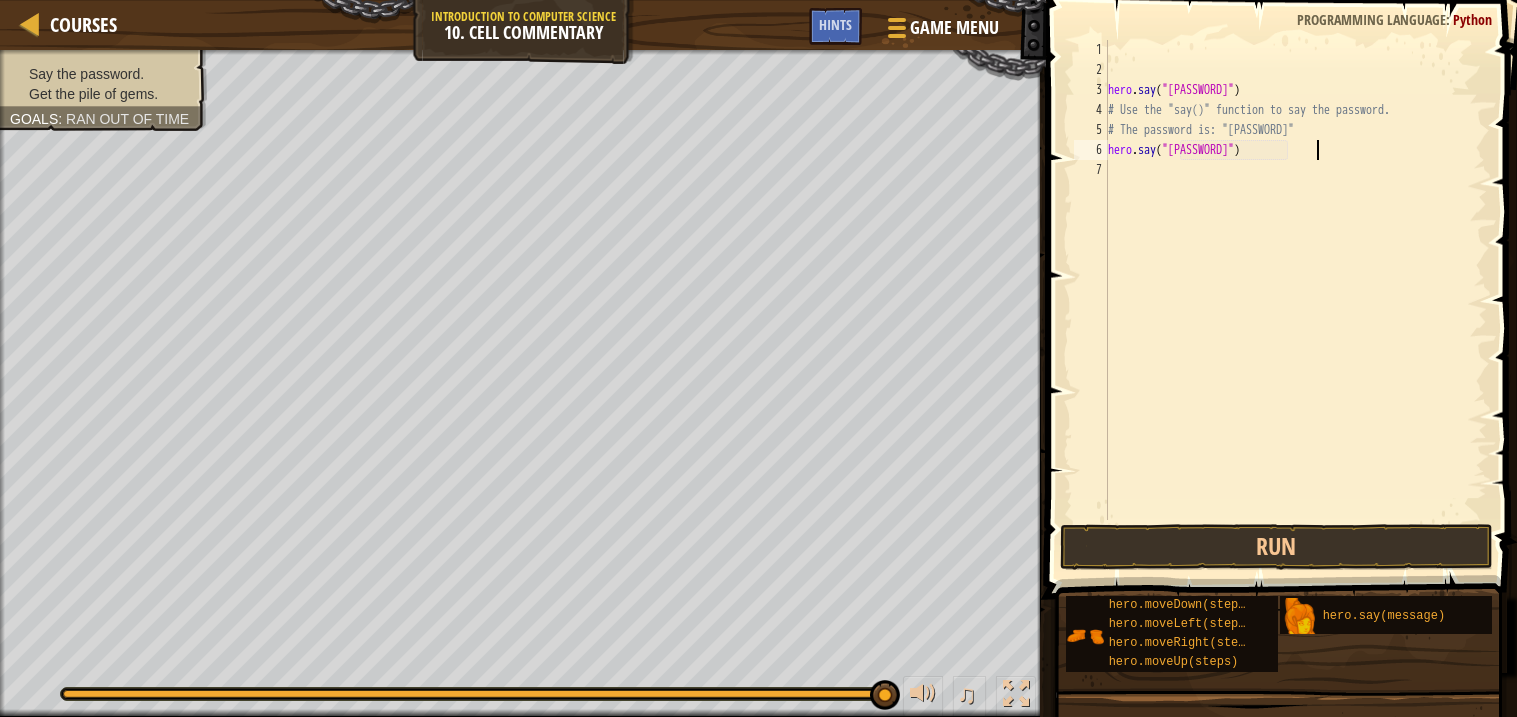 scroll, scrollTop: 9, scrollLeft: 17, axis: both 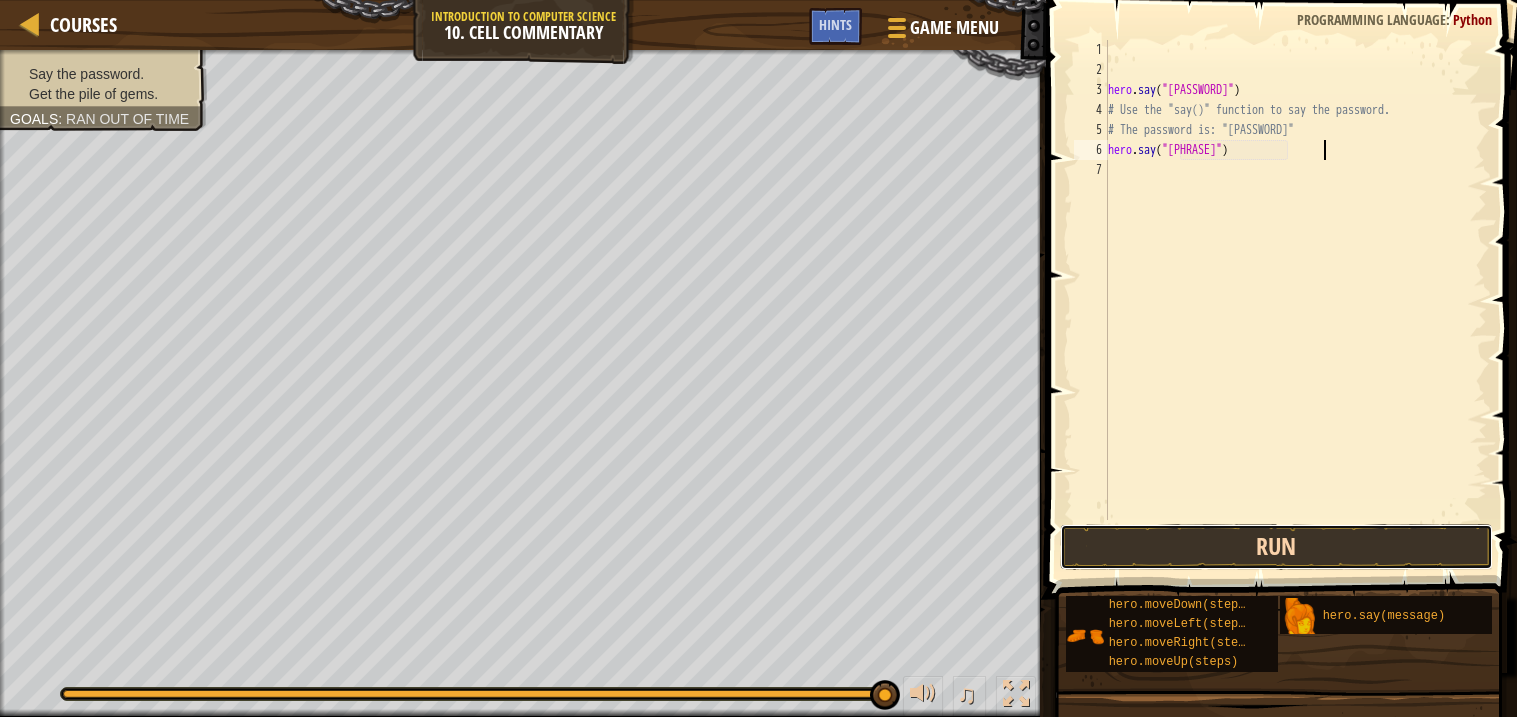 click on "Run" at bounding box center [1276, 547] 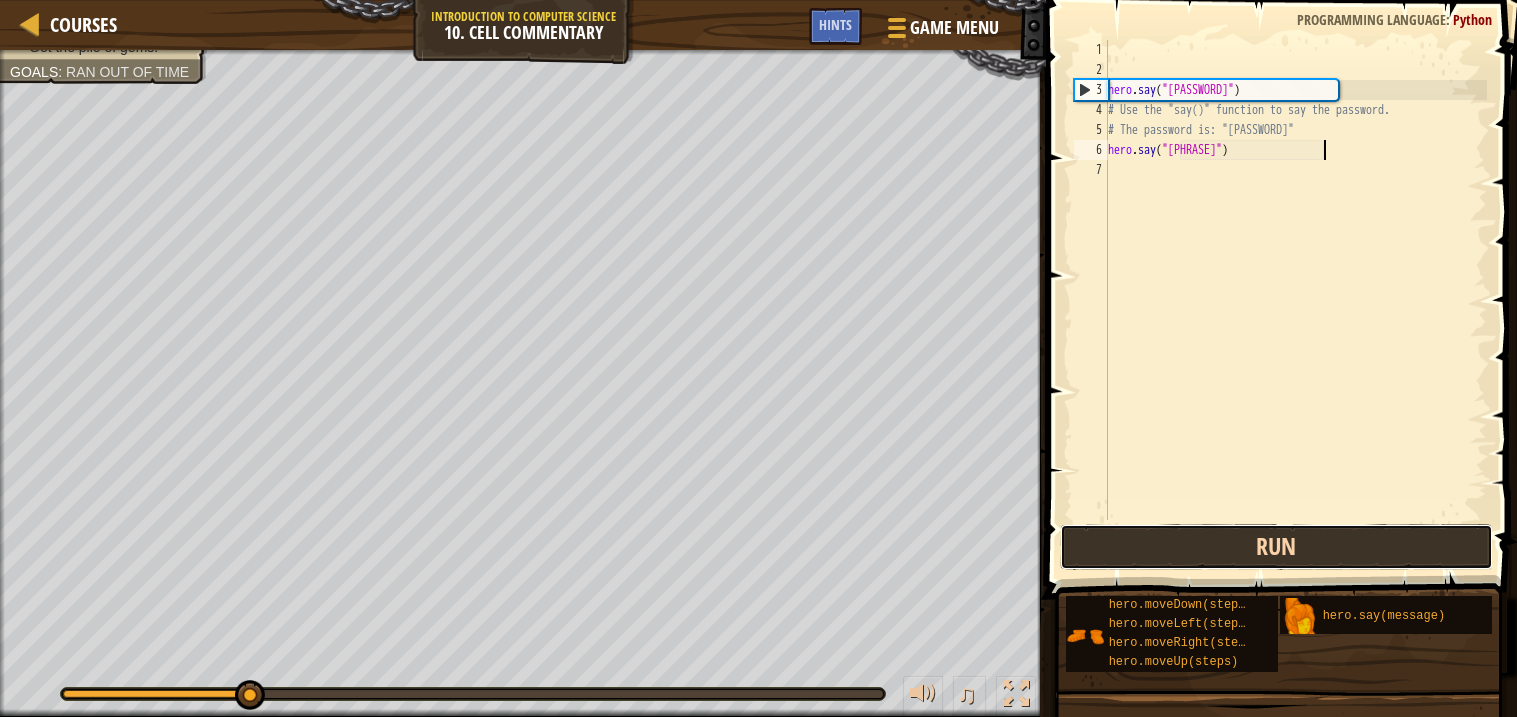 click on "Run" at bounding box center [1276, 547] 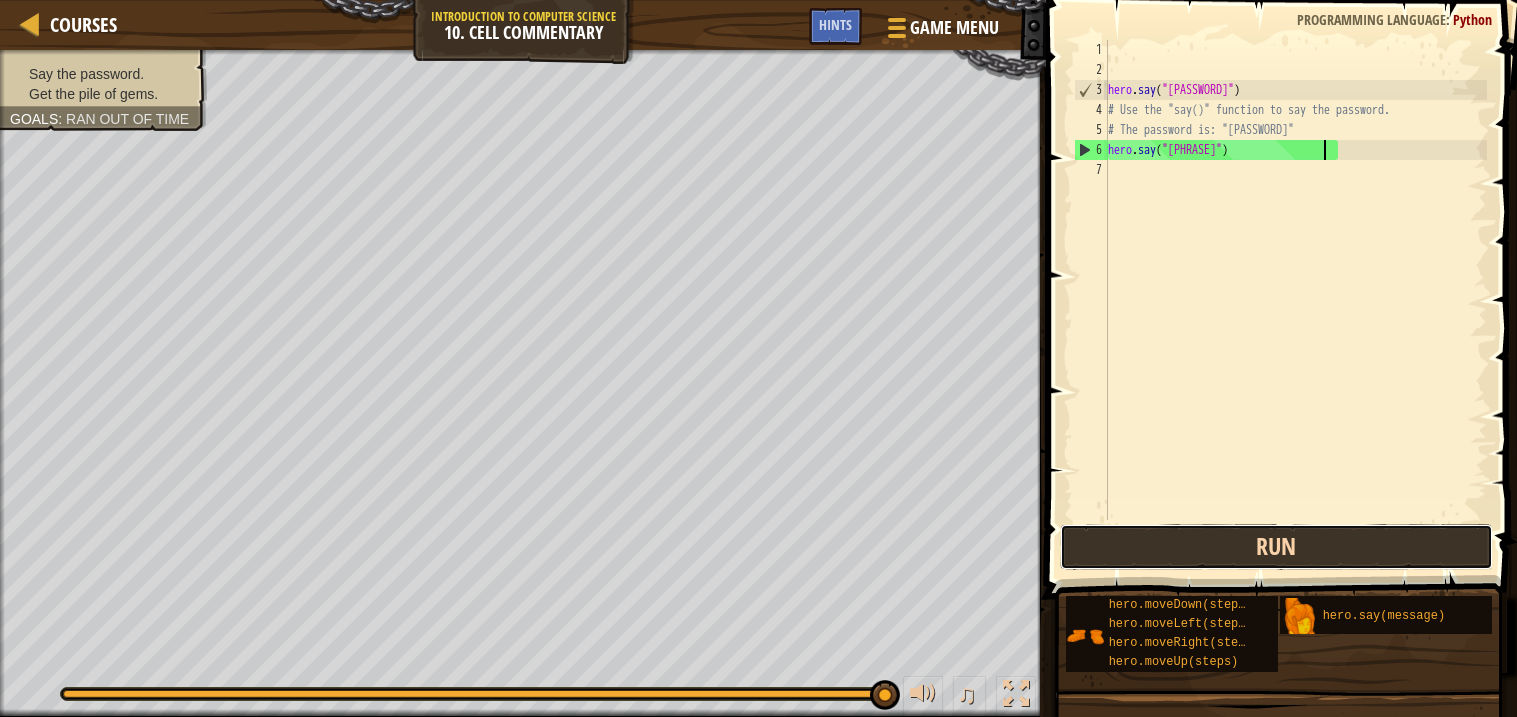 click on "Run" at bounding box center [1276, 547] 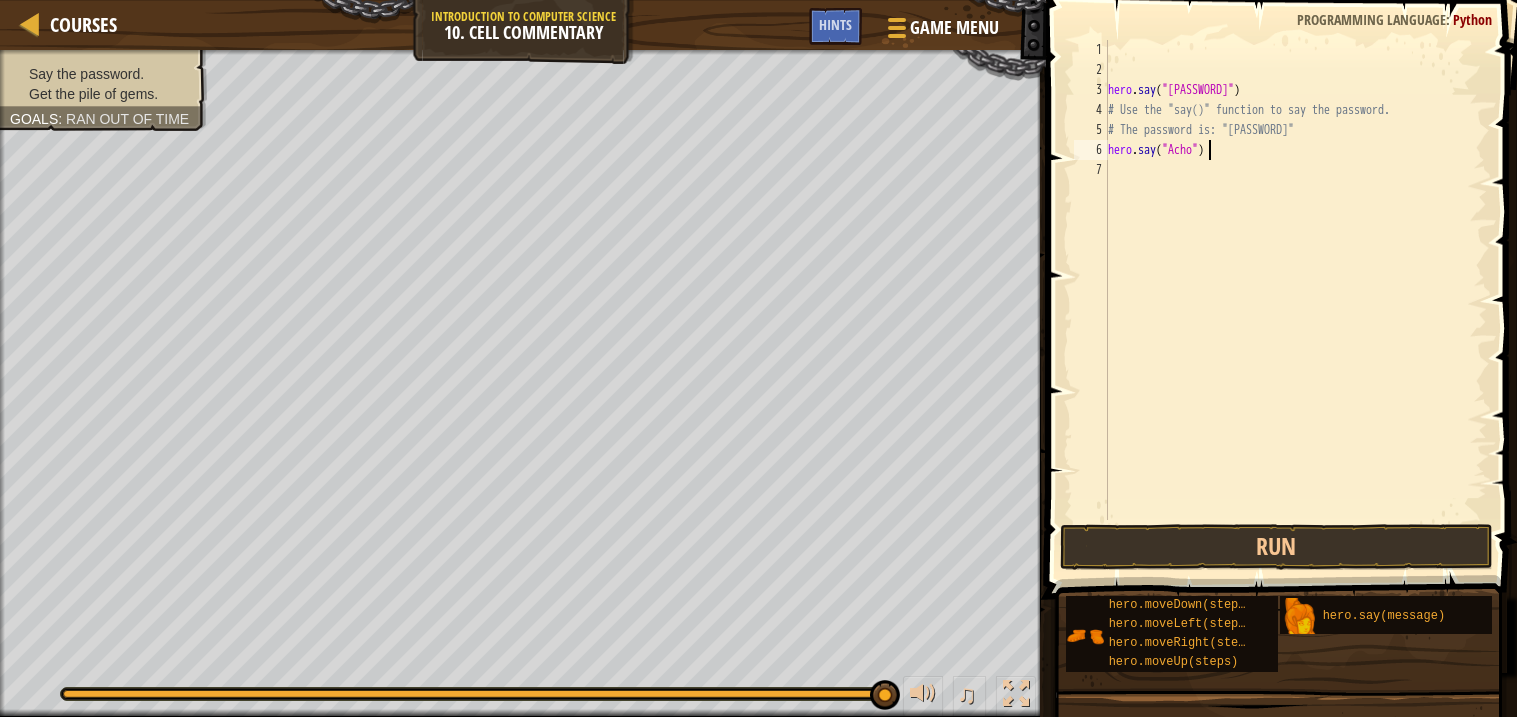 scroll, scrollTop: 9, scrollLeft: 8, axis: both 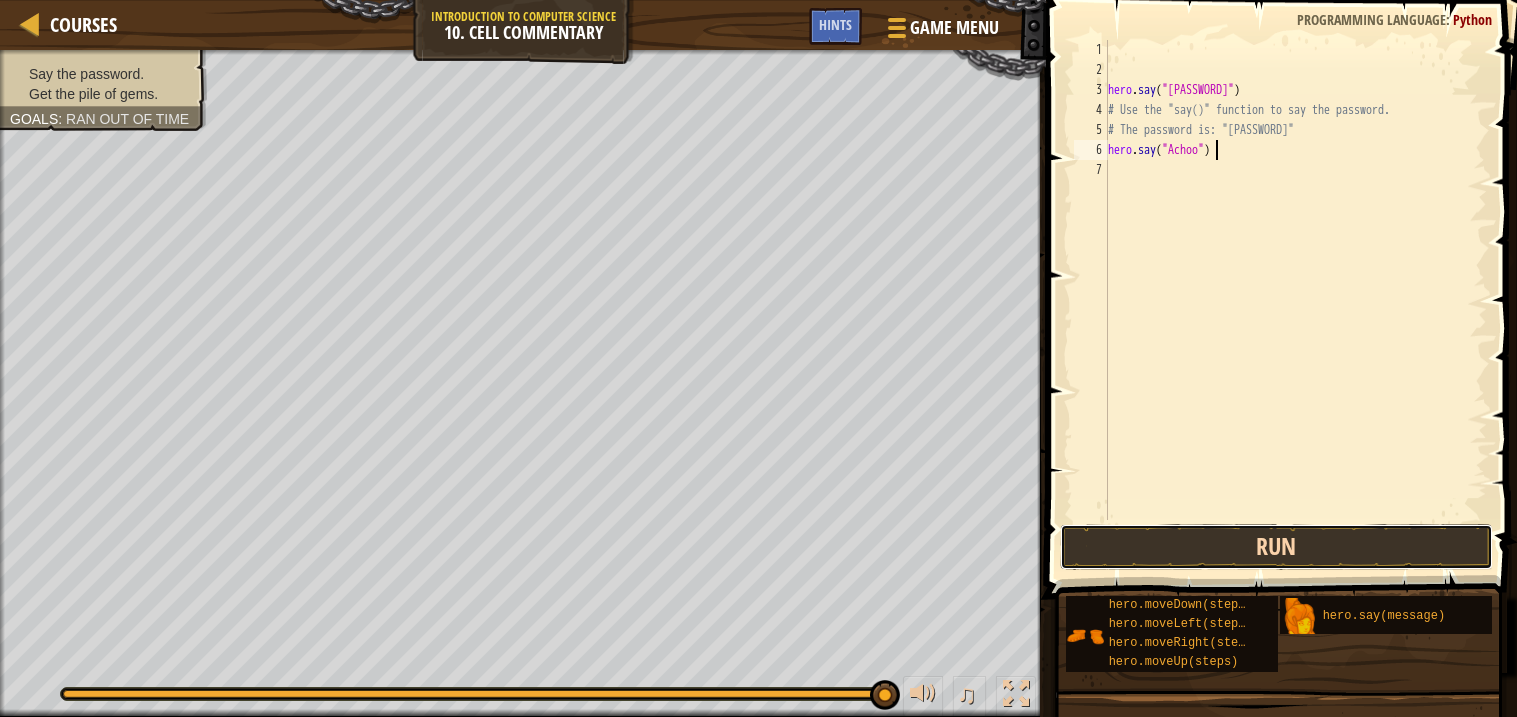 click on "Run" at bounding box center [1276, 547] 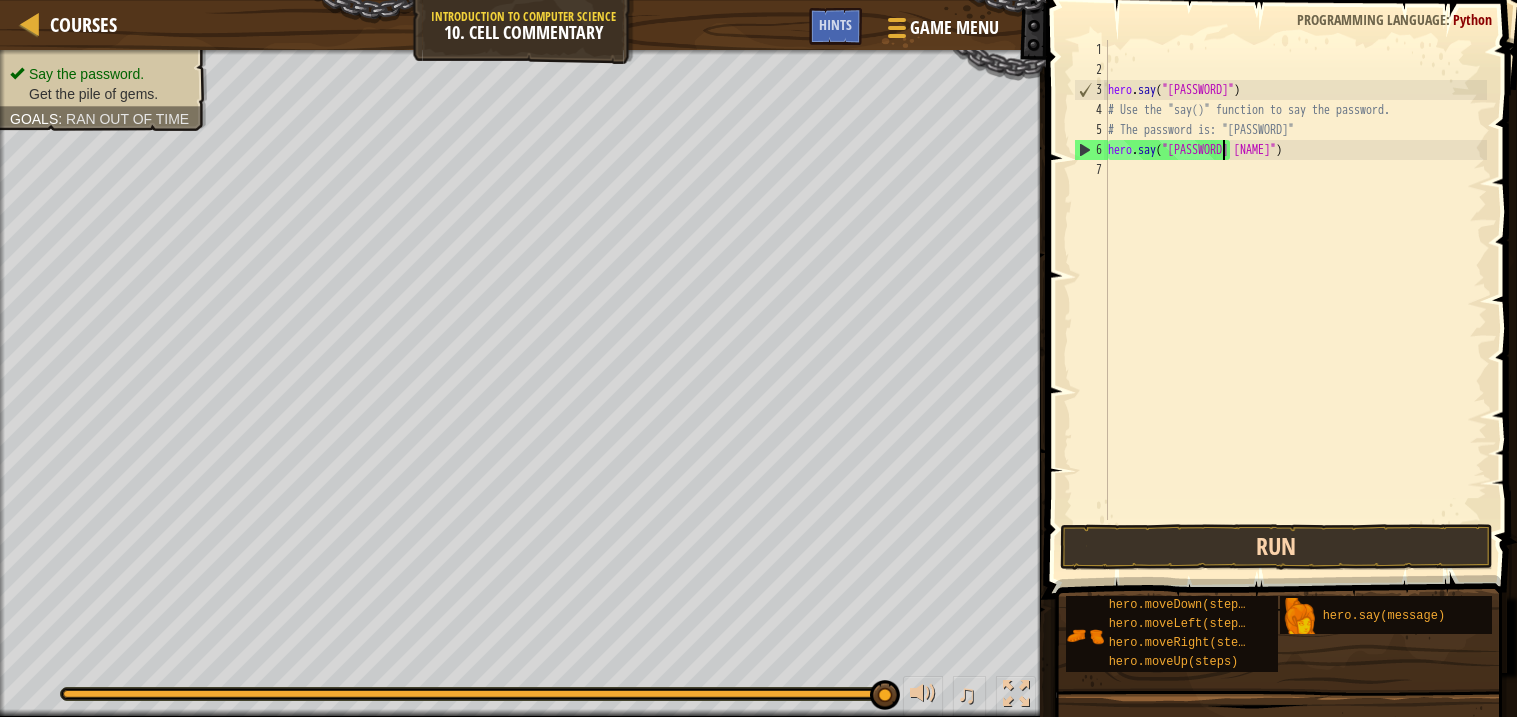 scroll, scrollTop: 9, scrollLeft: 9, axis: both 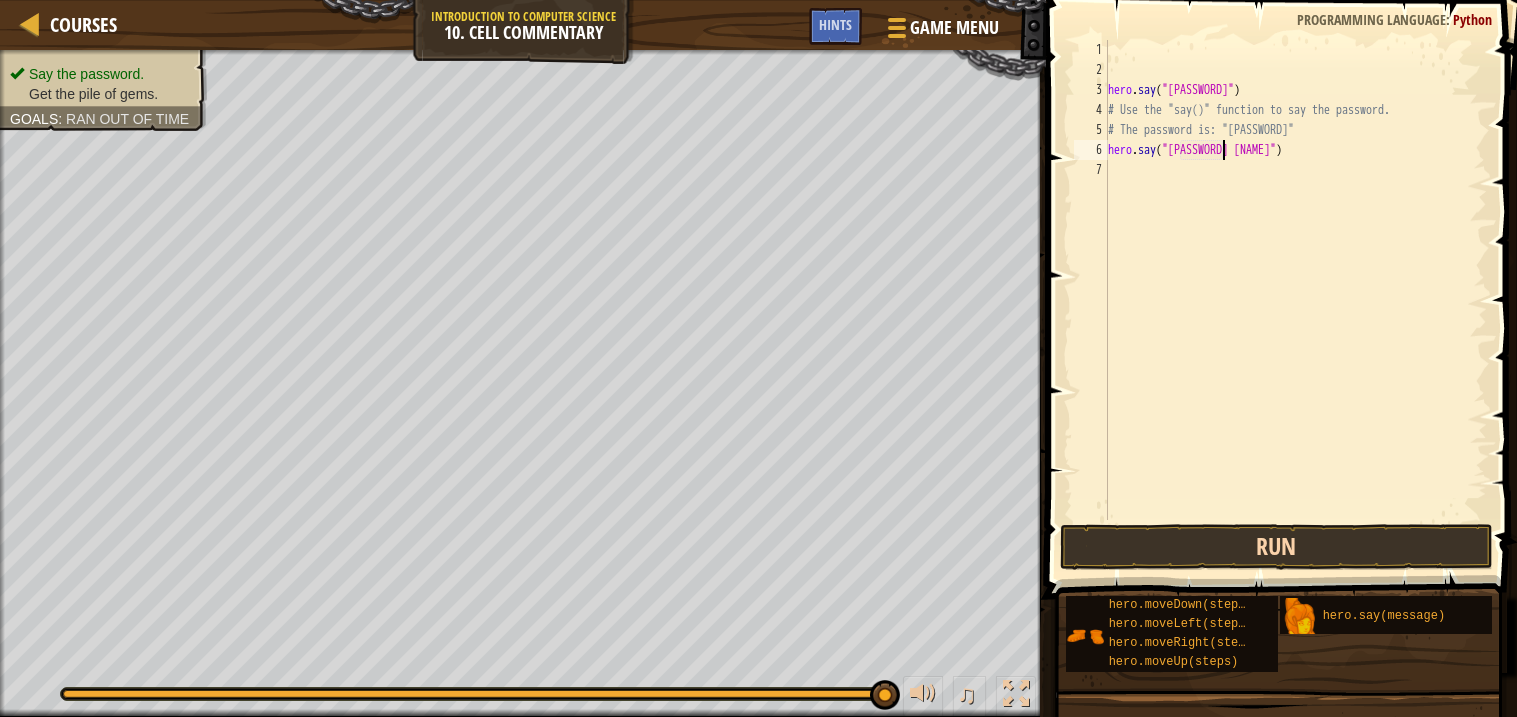 type on "hero.say("Achoo")" 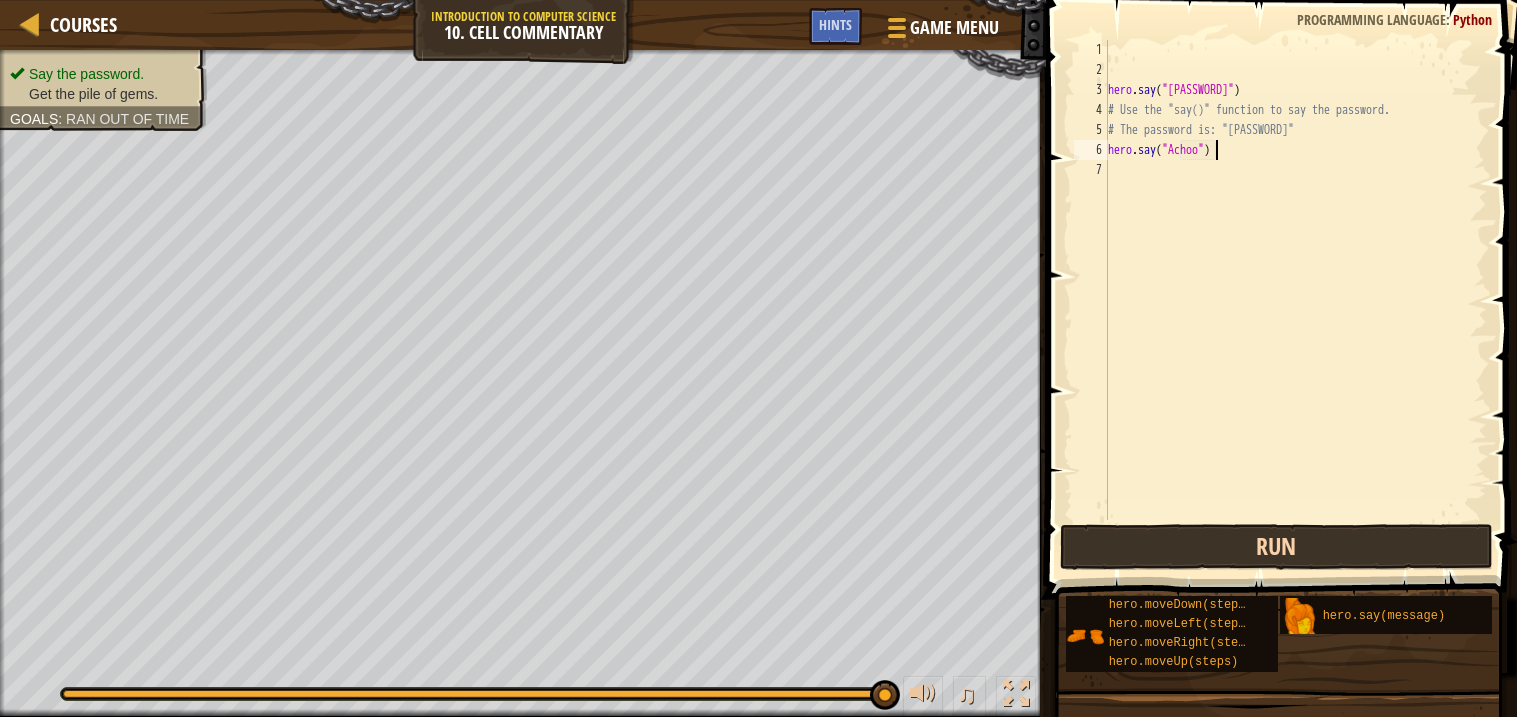 scroll, scrollTop: 9, scrollLeft: 8, axis: both 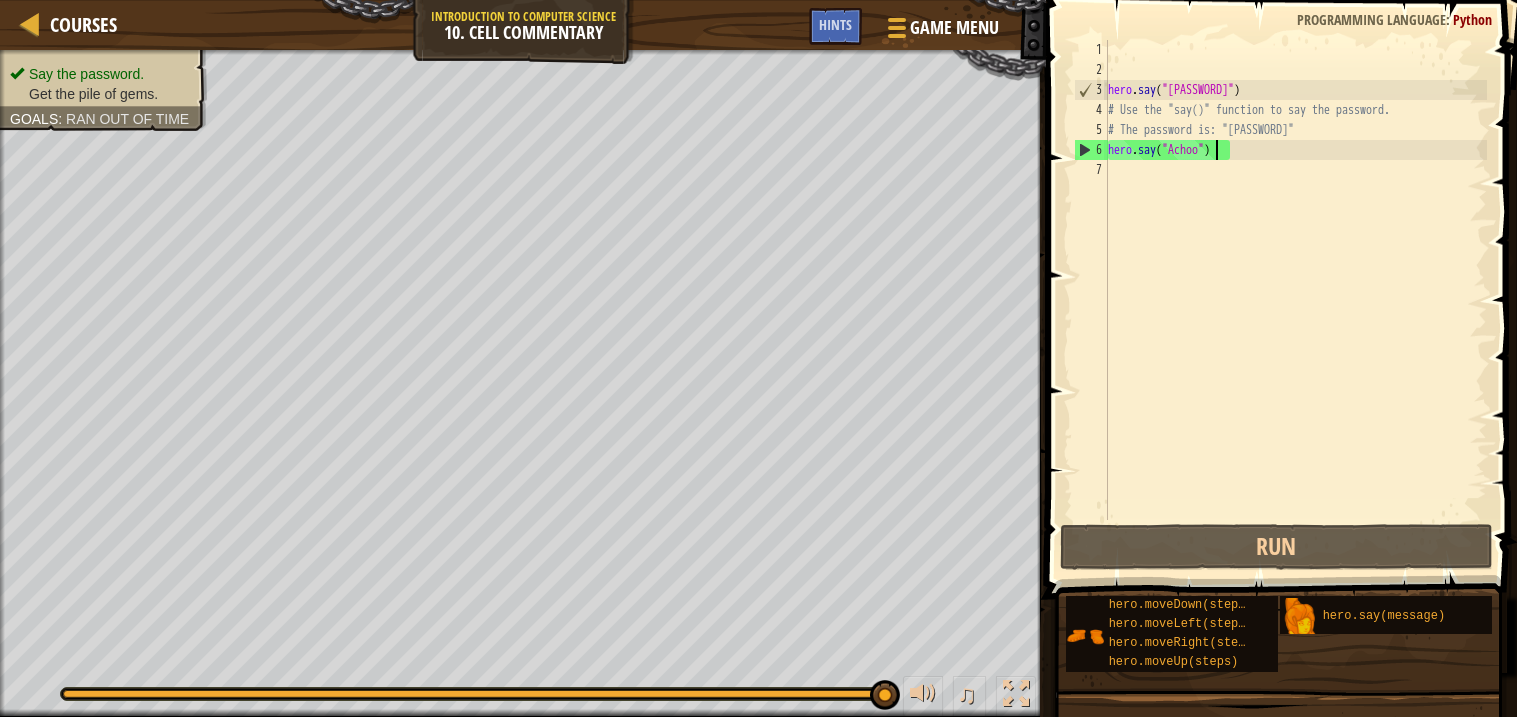 click on "hero . say ( "What's the password?" ) # Use the "say()" function to say the password. # The password is: "[PASSWORD]" hero . say ( "[PASSWORD]" )" at bounding box center (1295, 300) 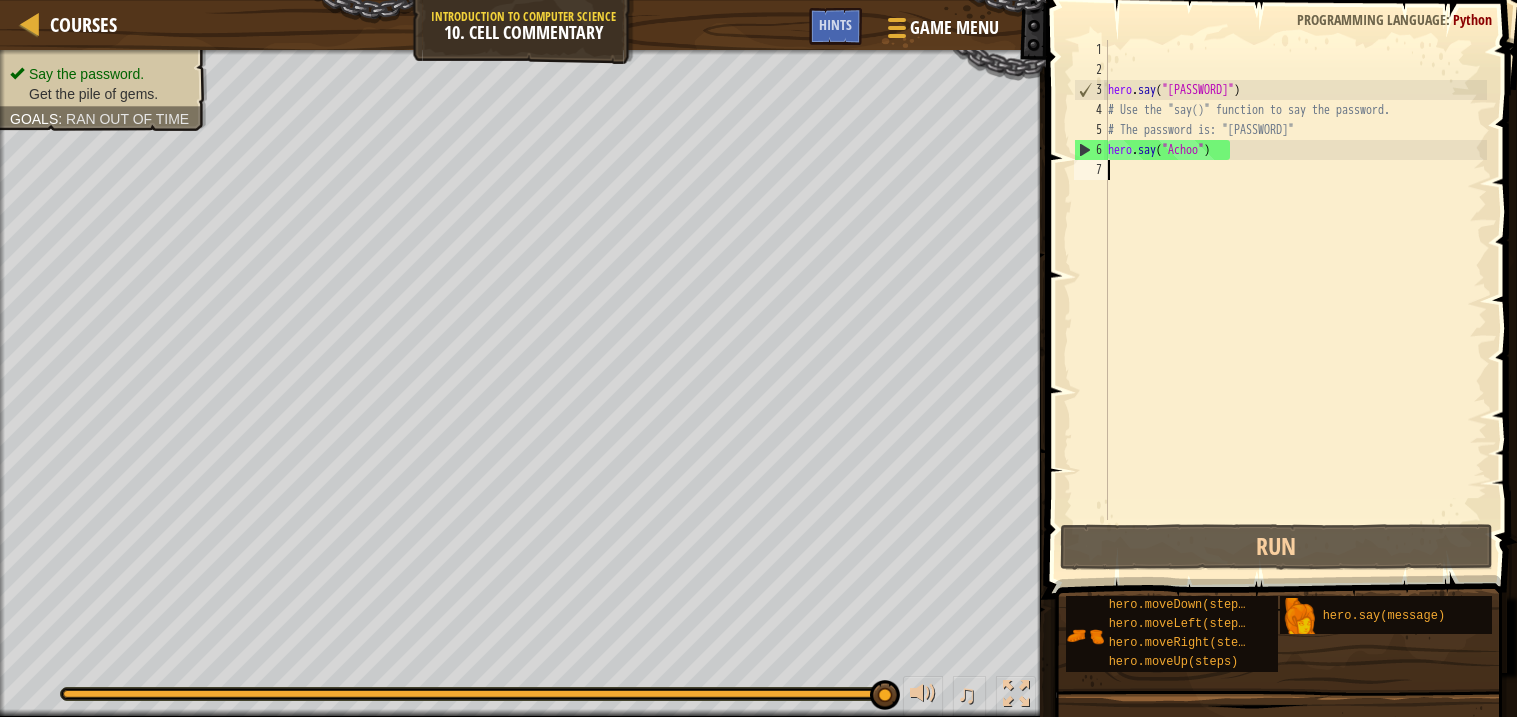 type on "h" 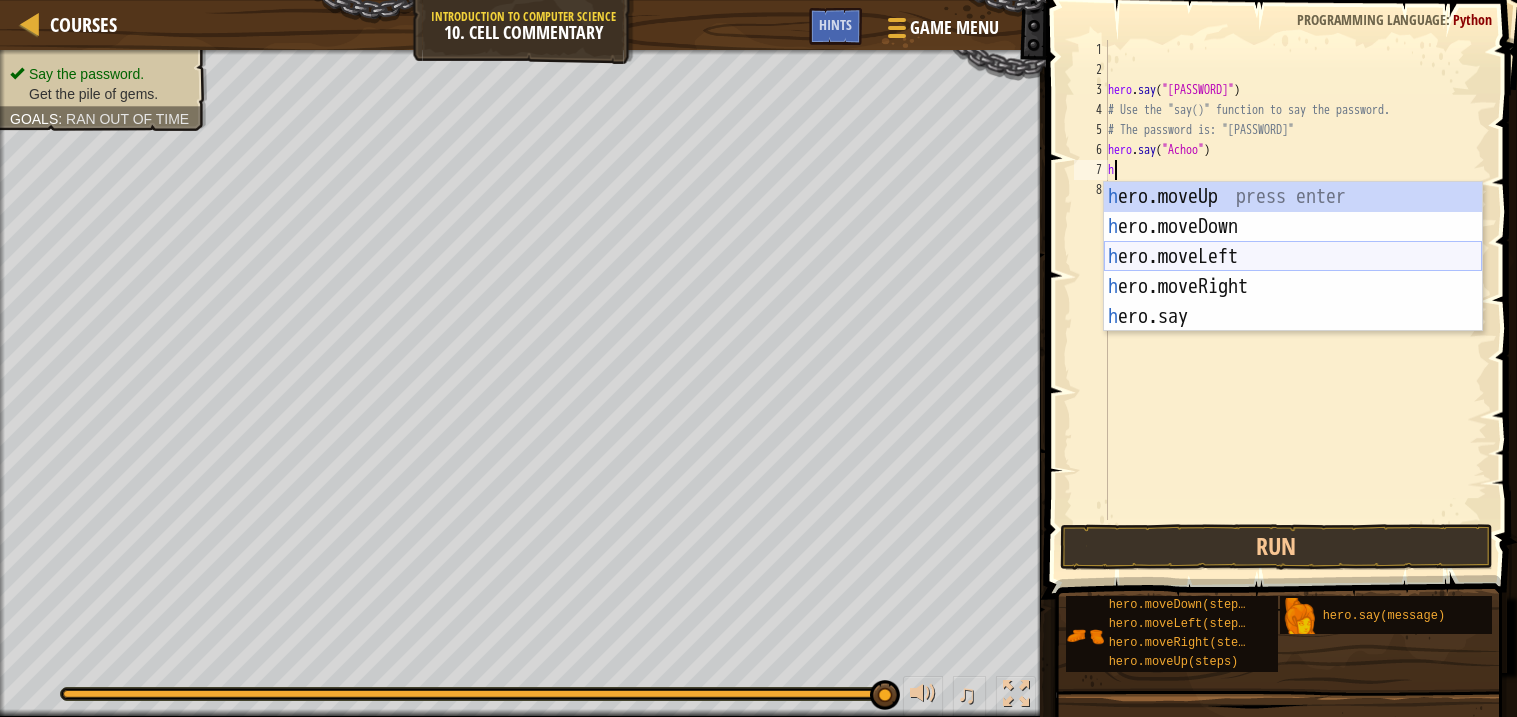 click on "[NAME] ero.moveUp press enter [NAME] ero.moveDown press enter [NAME] ero.moveLeft press enter [NAME] ero.moveRight press enter [NAME] ero.say press enter" at bounding box center (1293, 287) 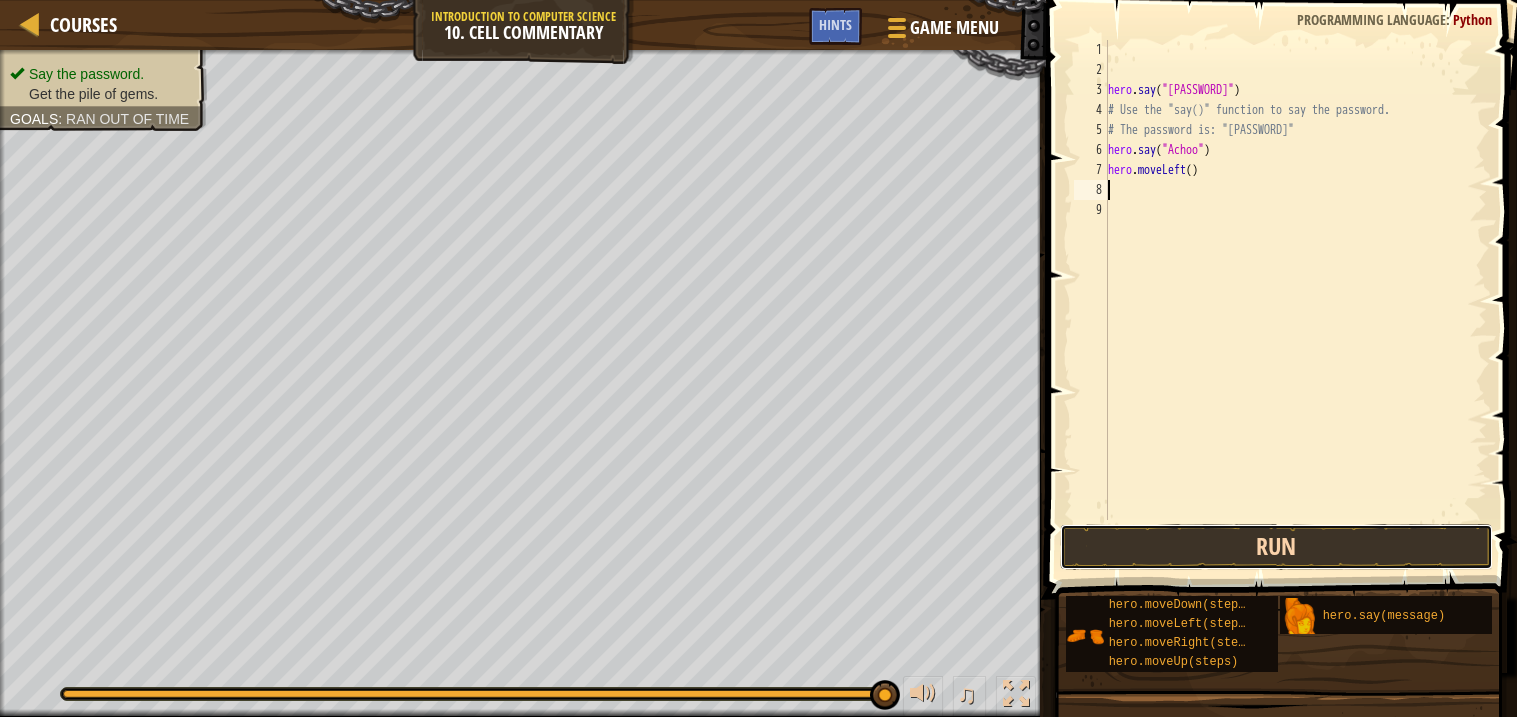 click on "Run" at bounding box center [1276, 547] 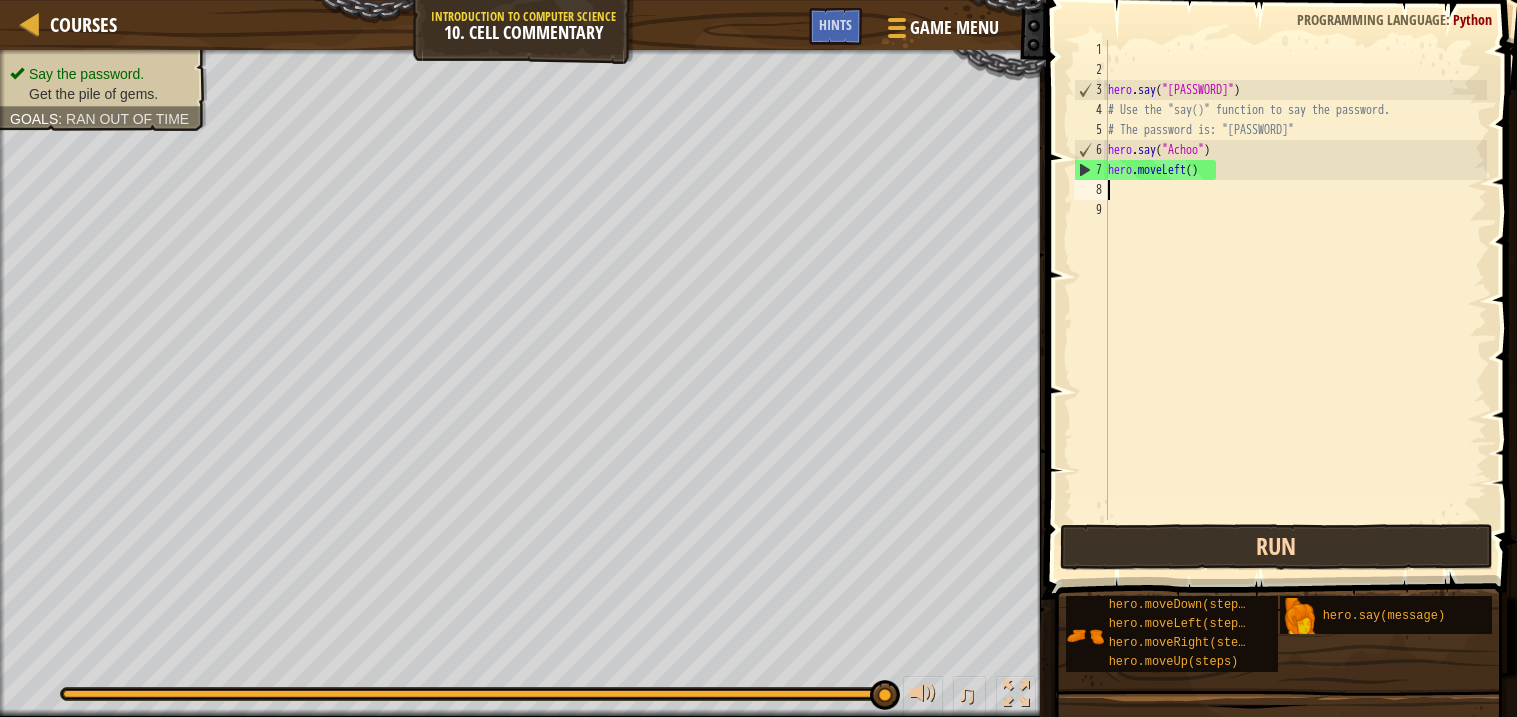 type on "h" 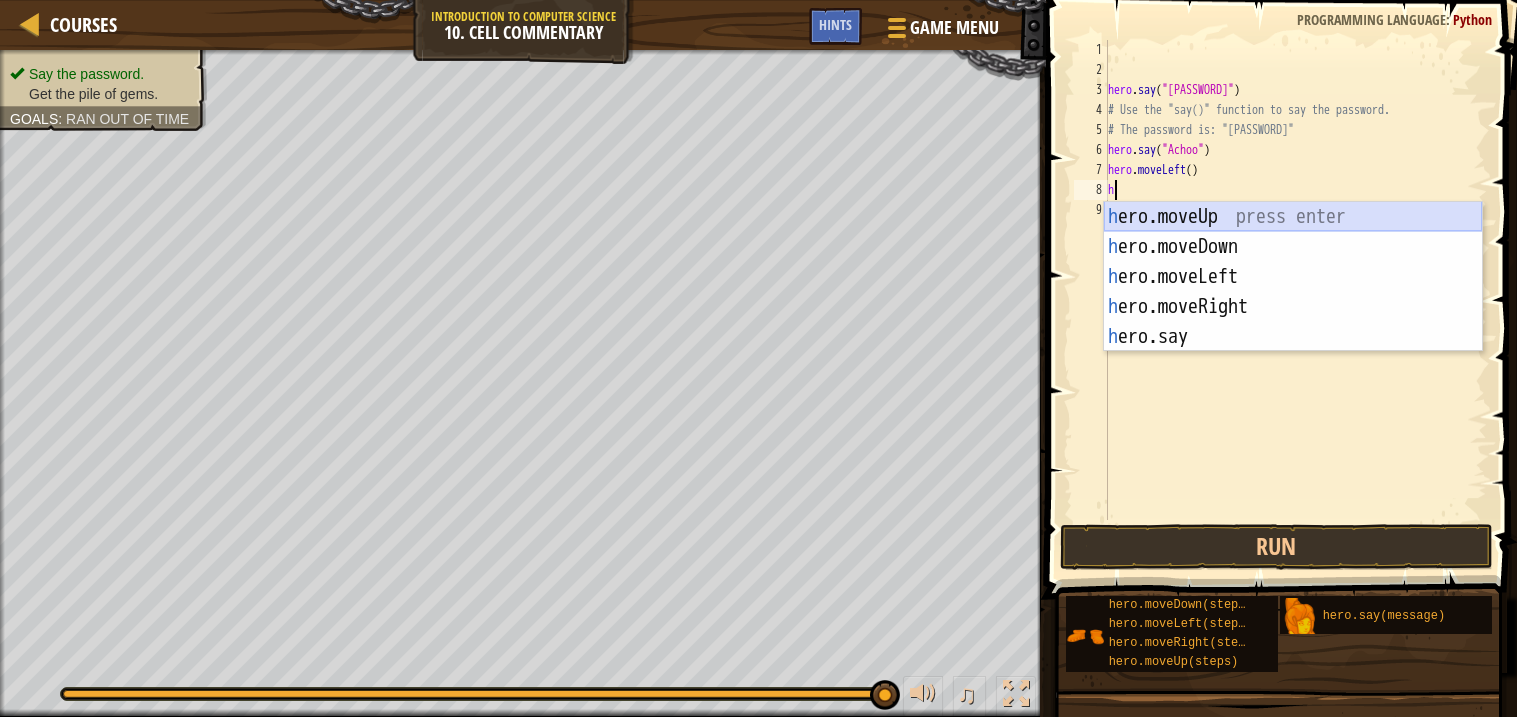 click on "[NAME] ero.moveUp press enter [NAME] ero.moveDown press enter [NAME] ero.moveLeft press enter [NAME] ero.moveRight press enter [NAME] ero.say press enter" at bounding box center (1293, 307) 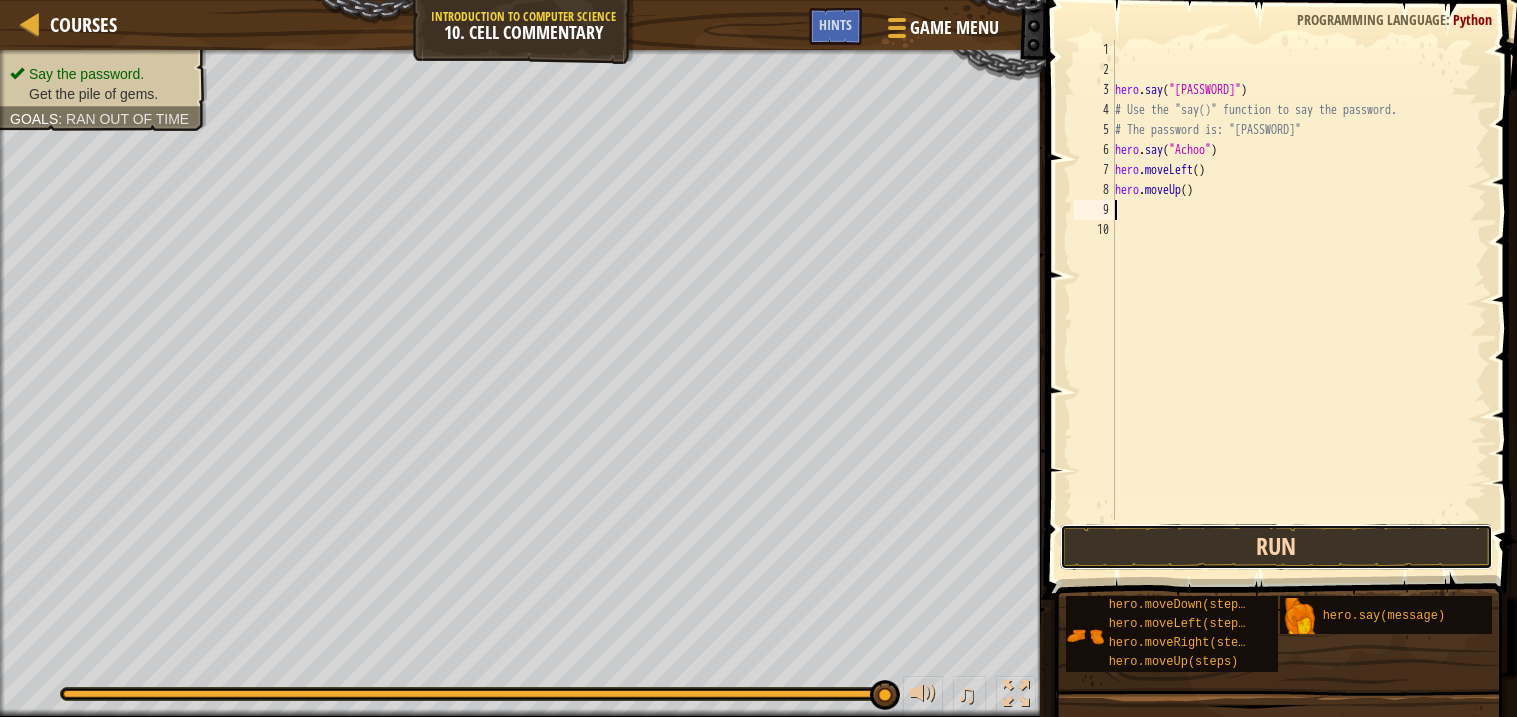 click on "Run" at bounding box center [1276, 547] 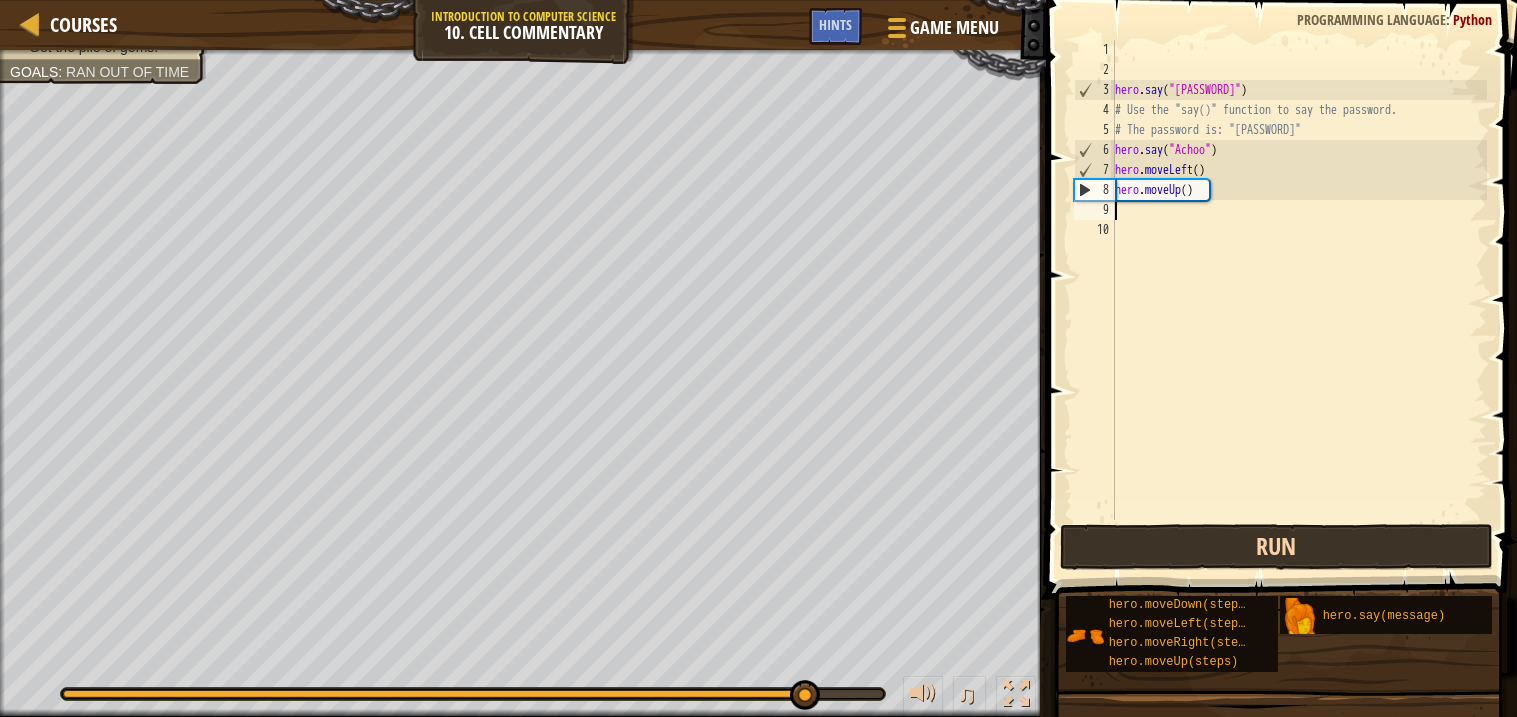 type on "h" 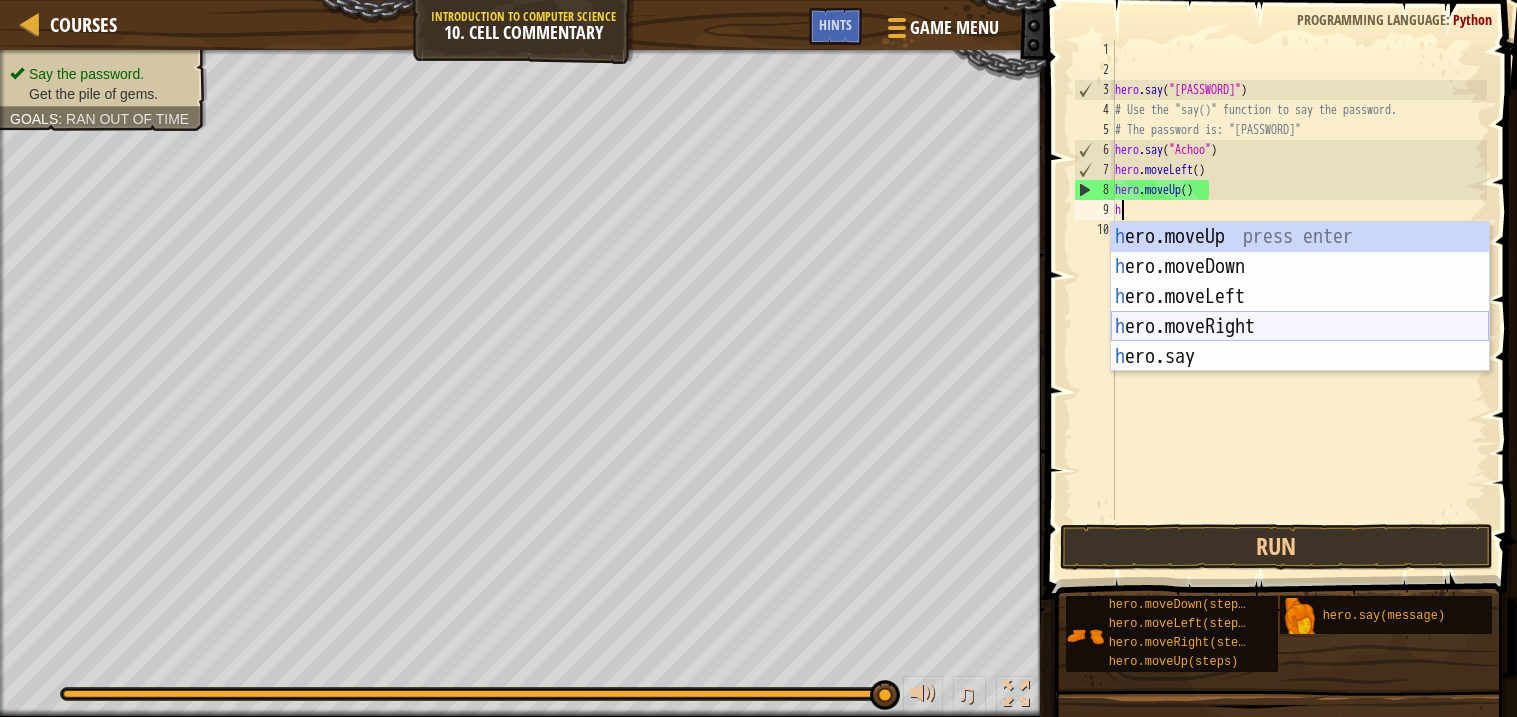 click on "[NAME] ero.moveUp press enter [NAME] ero.moveDown press enter [NAME] ero.moveLeft press enter [NAME] ero.moveRight press enter [NAME] ero.say press enter" at bounding box center (1300, 327) 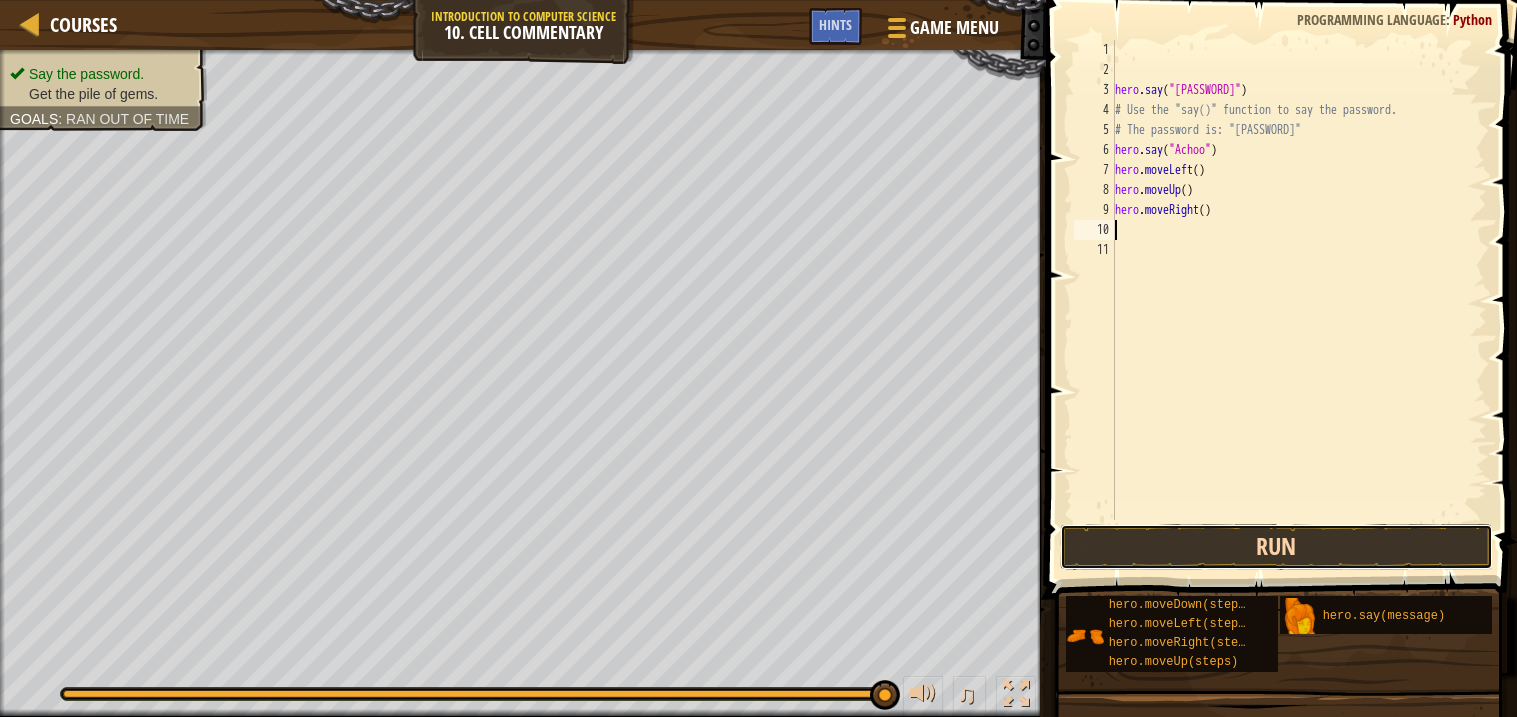 click on "Run" at bounding box center (1276, 547) 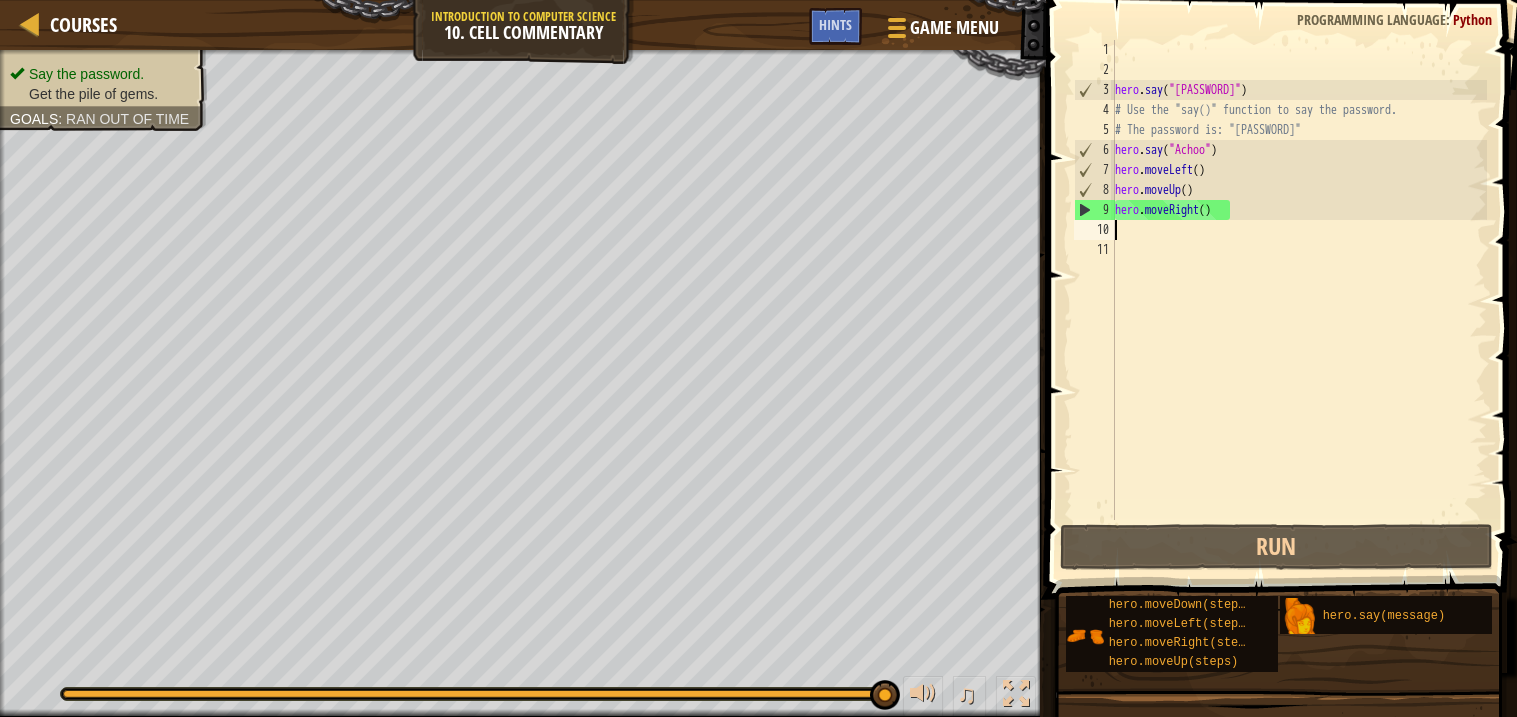click on "hero . say ( "What's the password?" ) # Use the "say()" function to say the password. # The password is: "[PASSWORD]" hero . say ( "[PASSWORD]" ) hero . moveLeft ( ) hero . moveUp ( ) hero . moveRight ( )" at bounding box center [1299, 300] 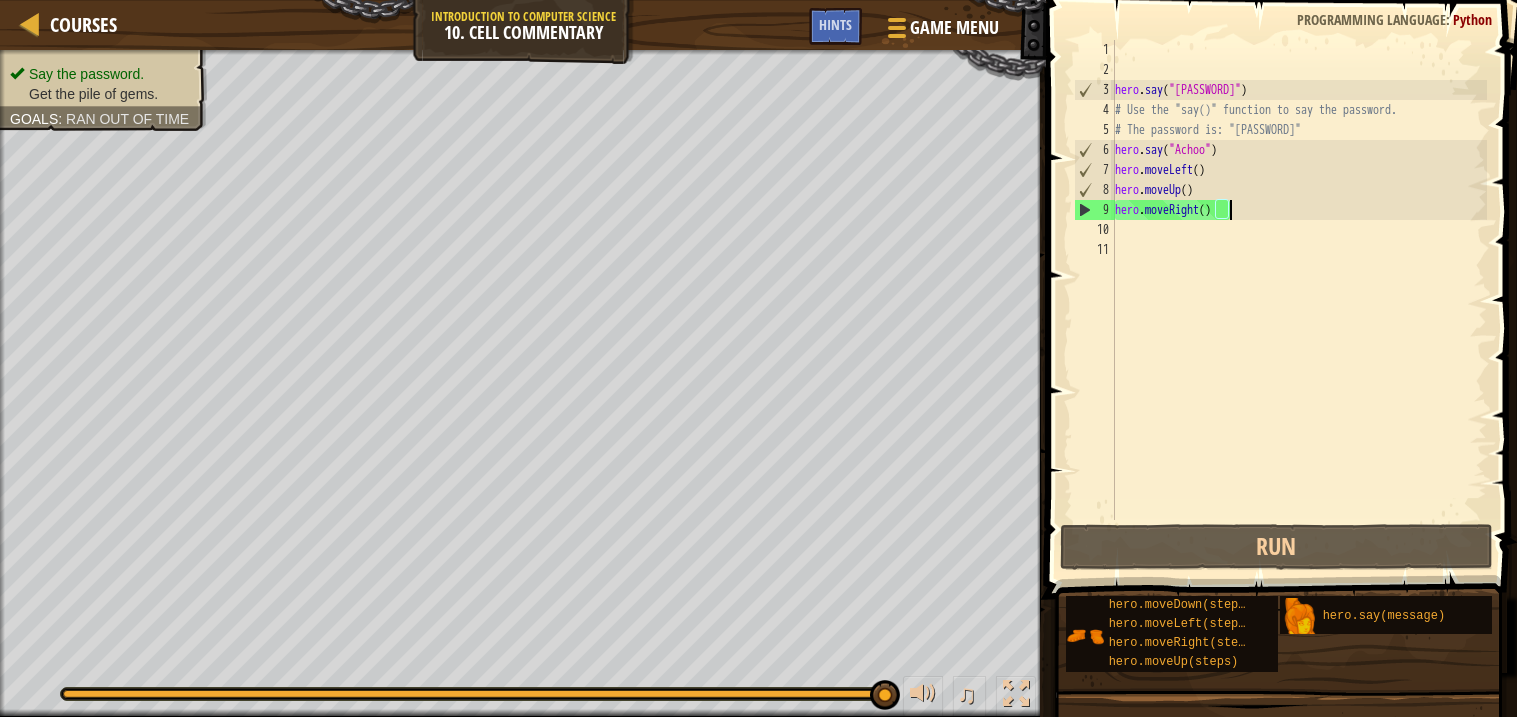 click on "hero . say ( "What's the password?" ) # Use the "say()" function to say the password. # The password is: "[PASSWORD]" hero . say ( "[PASSWORD]" ) hero . moveLeft ( ) hero . moveUp ( ) hero . moveRight ( )" at bounding box center [1299, 300] 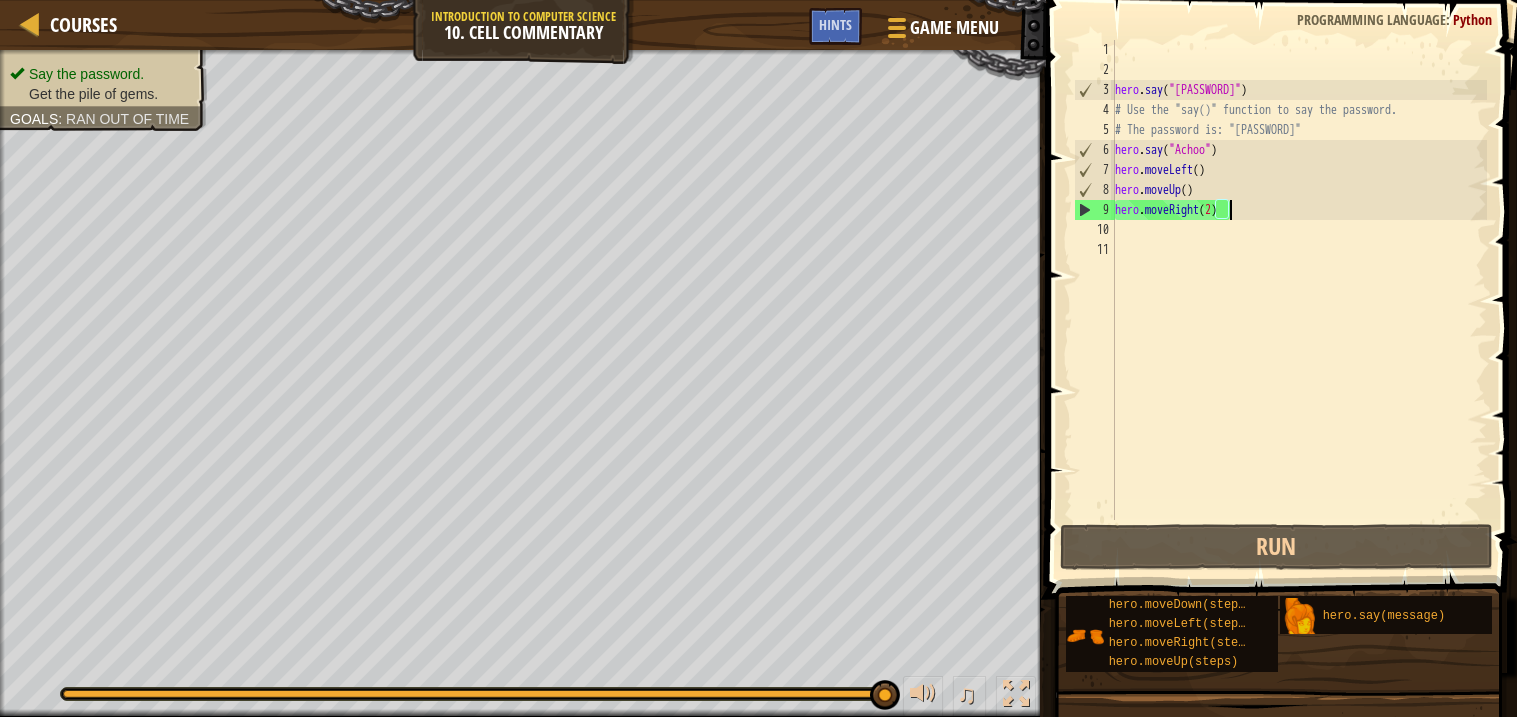 scroll, scrollTop: 9, scrollLeft: 8, axis: both 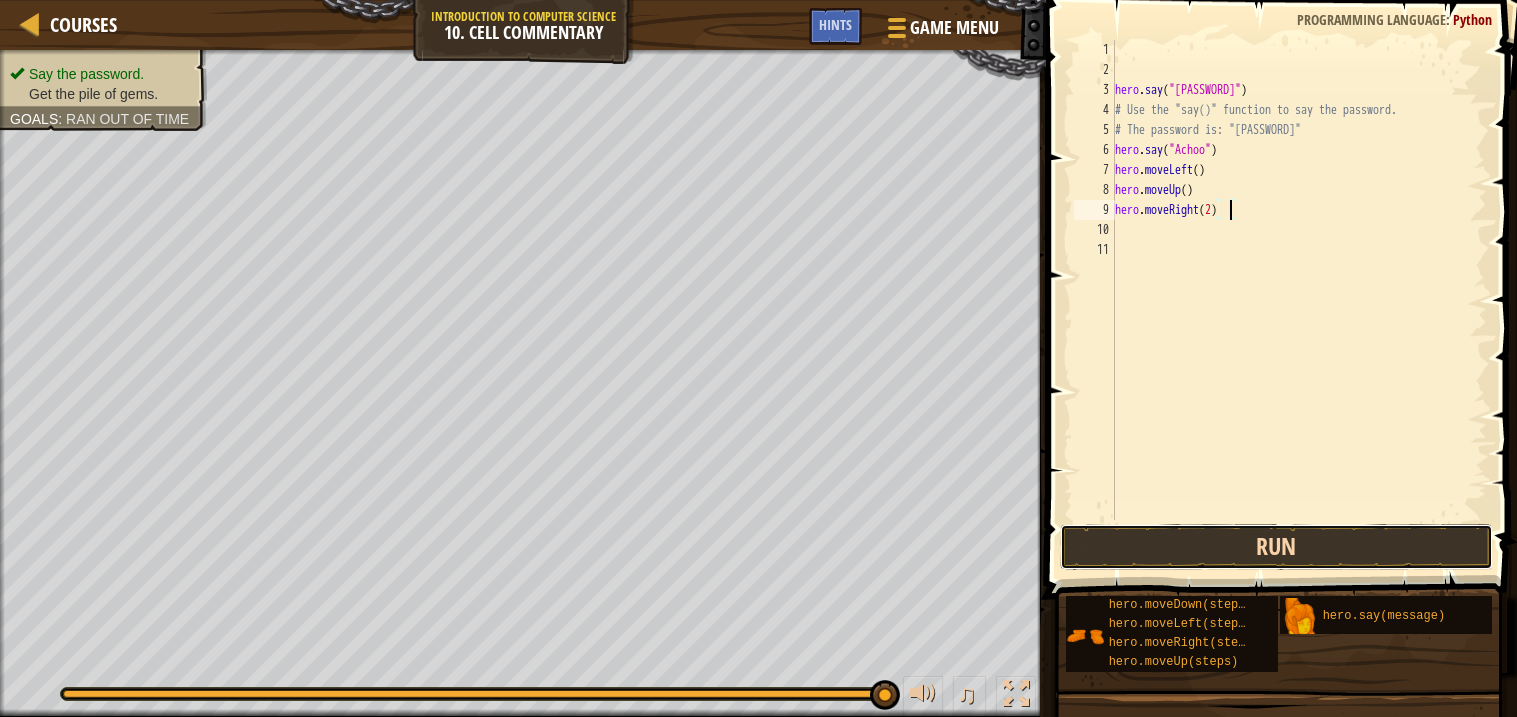 click on "Run" at bounding box center [1276, 547] 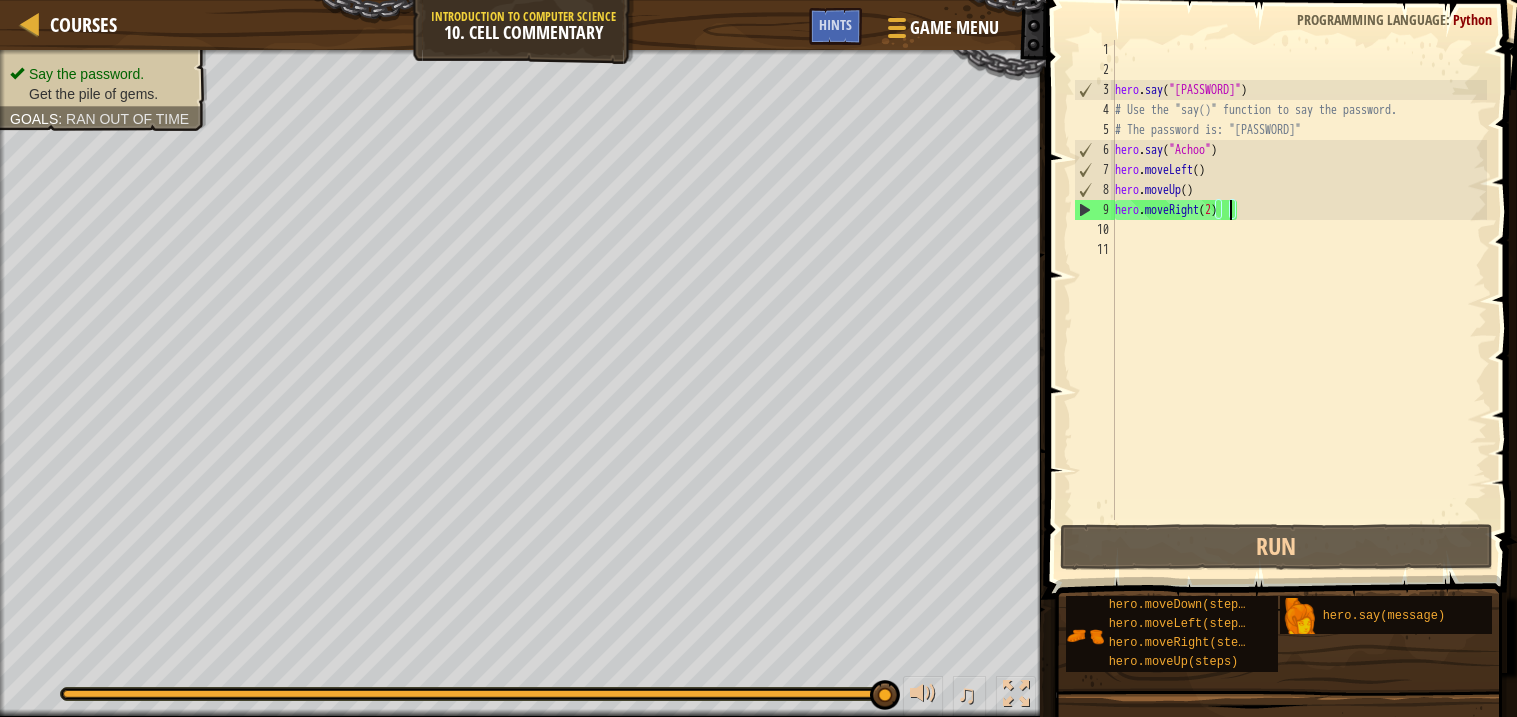 type on "hero.moveRight()" 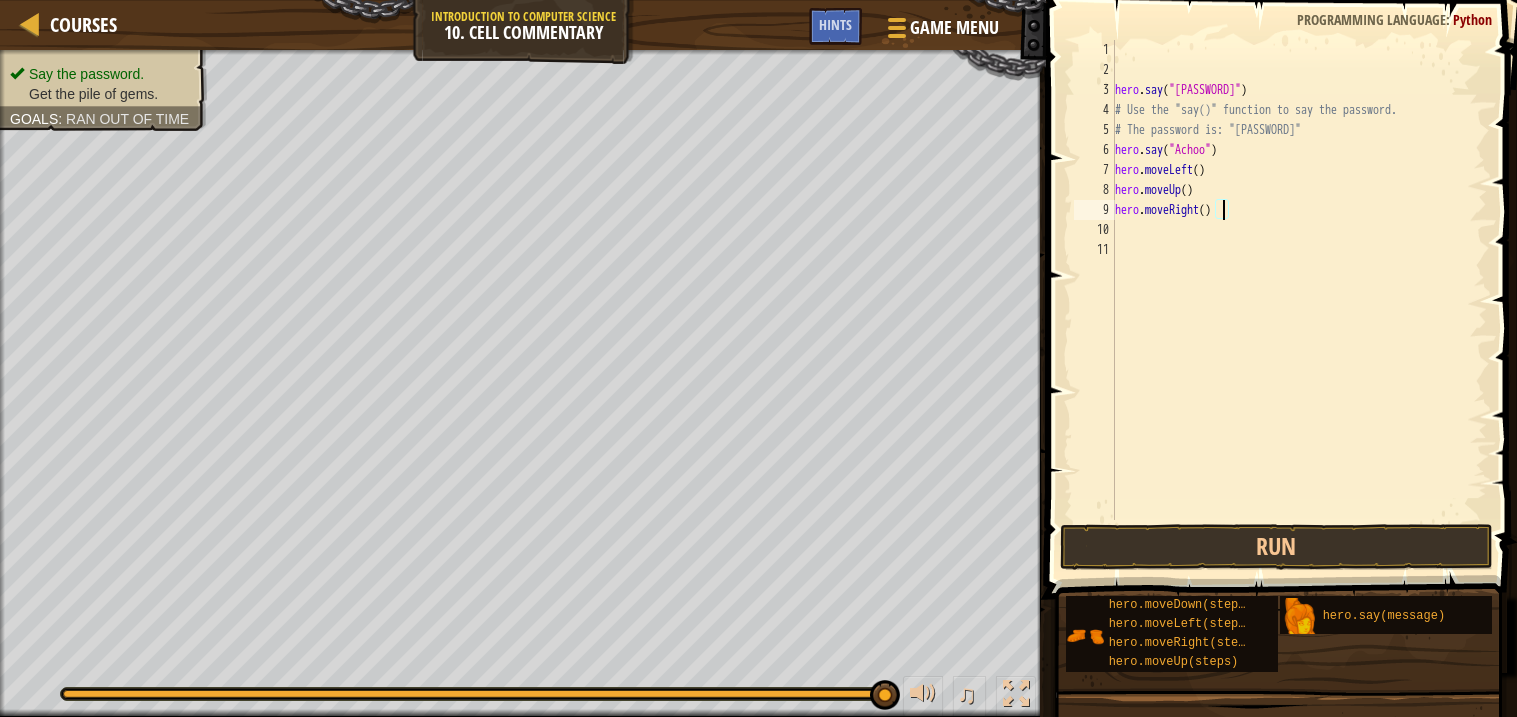 click on "hero . say ( "What's the password?" ) # Use the "say()" function to say the password. # The password is: "[PASSWORD]" hero . say ( "[PASSWORD]" ) hero . moveLeft ( ) hero . moveUp ( ) hero . moveRight ( )" at bounding box center [1299, 300] 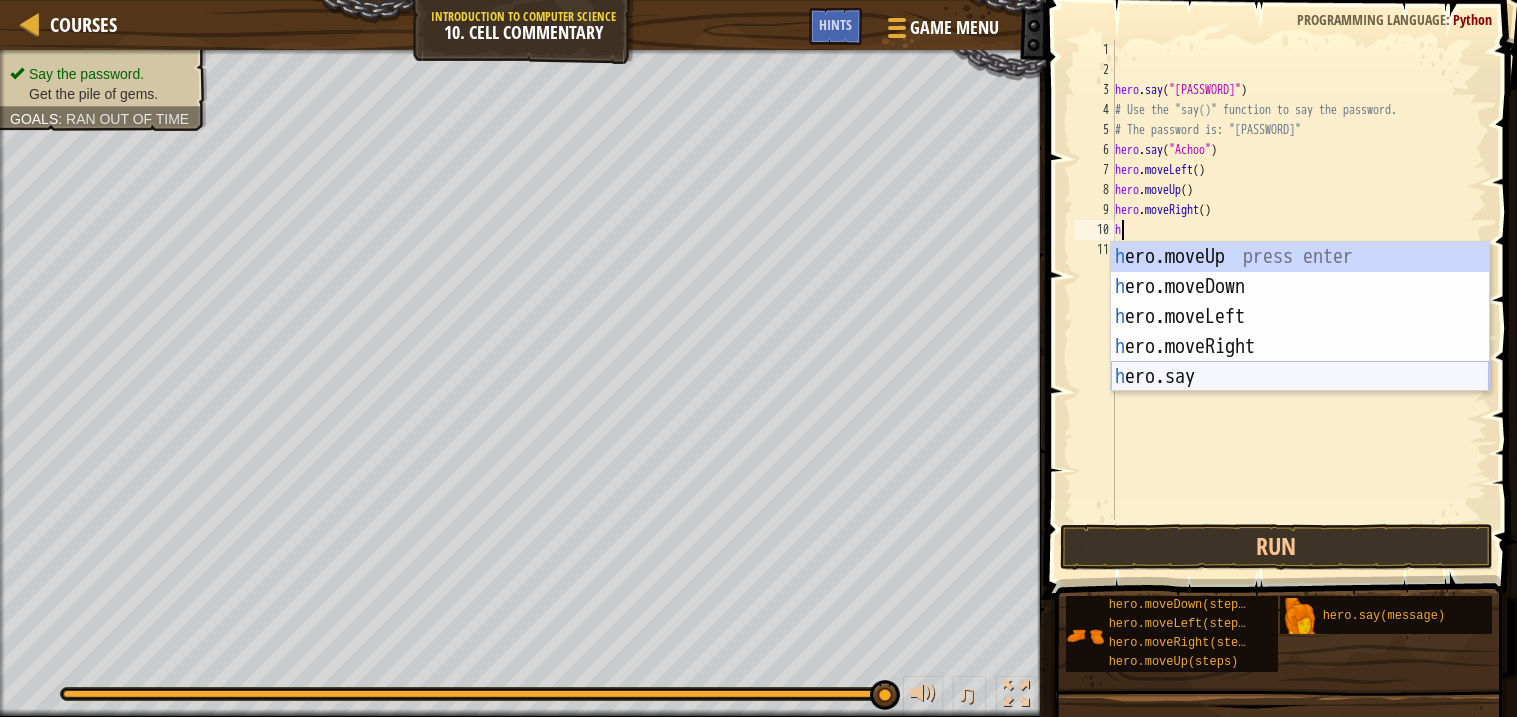 click on "[NAME] ero.moveUp press enter [NAME] ero.moveDown press enter [NAME] ero.moveLeft press enter [NAME] ero.moveRight press enter [NAME] ero.say press enter" at bounding box center (1300, 347) 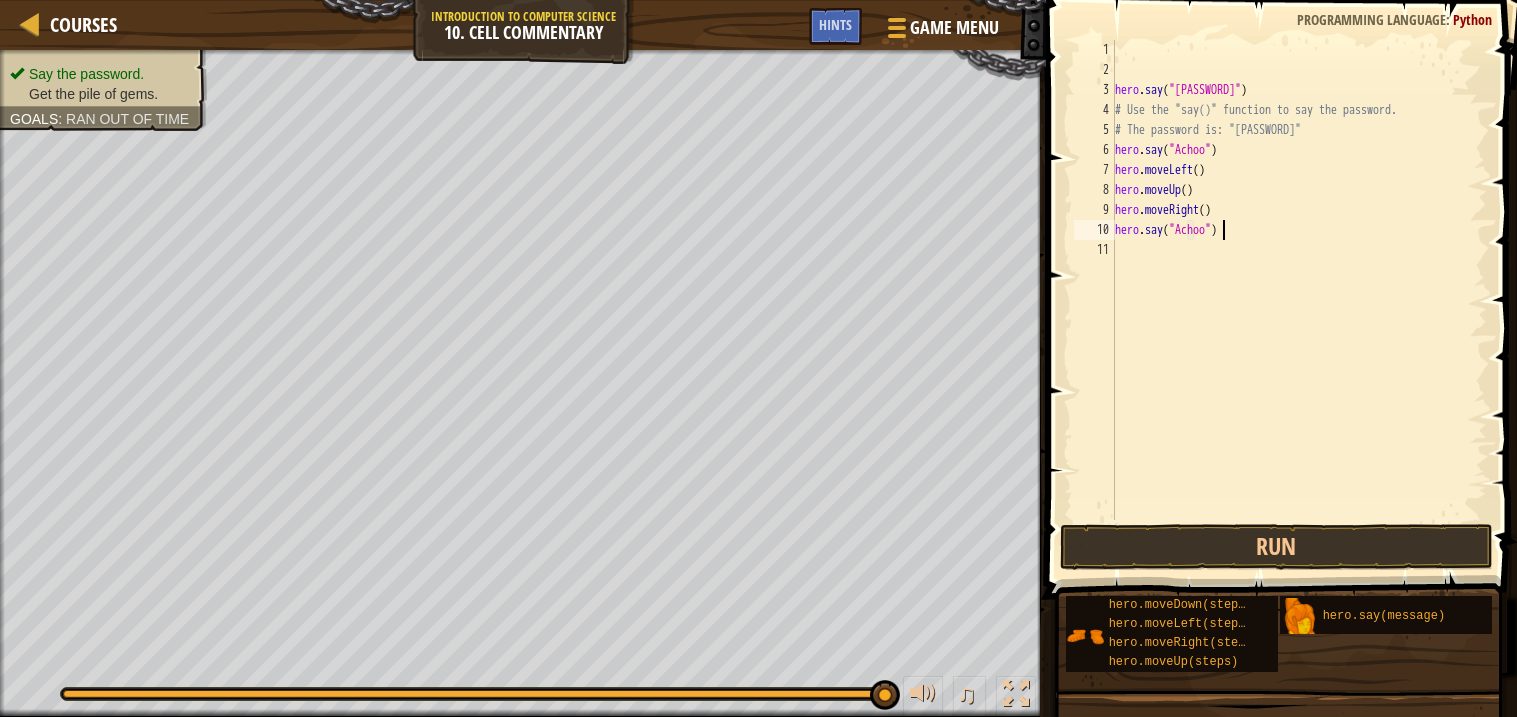 scroll, scrollTop: 9, scrollLeft: 8, axis: both 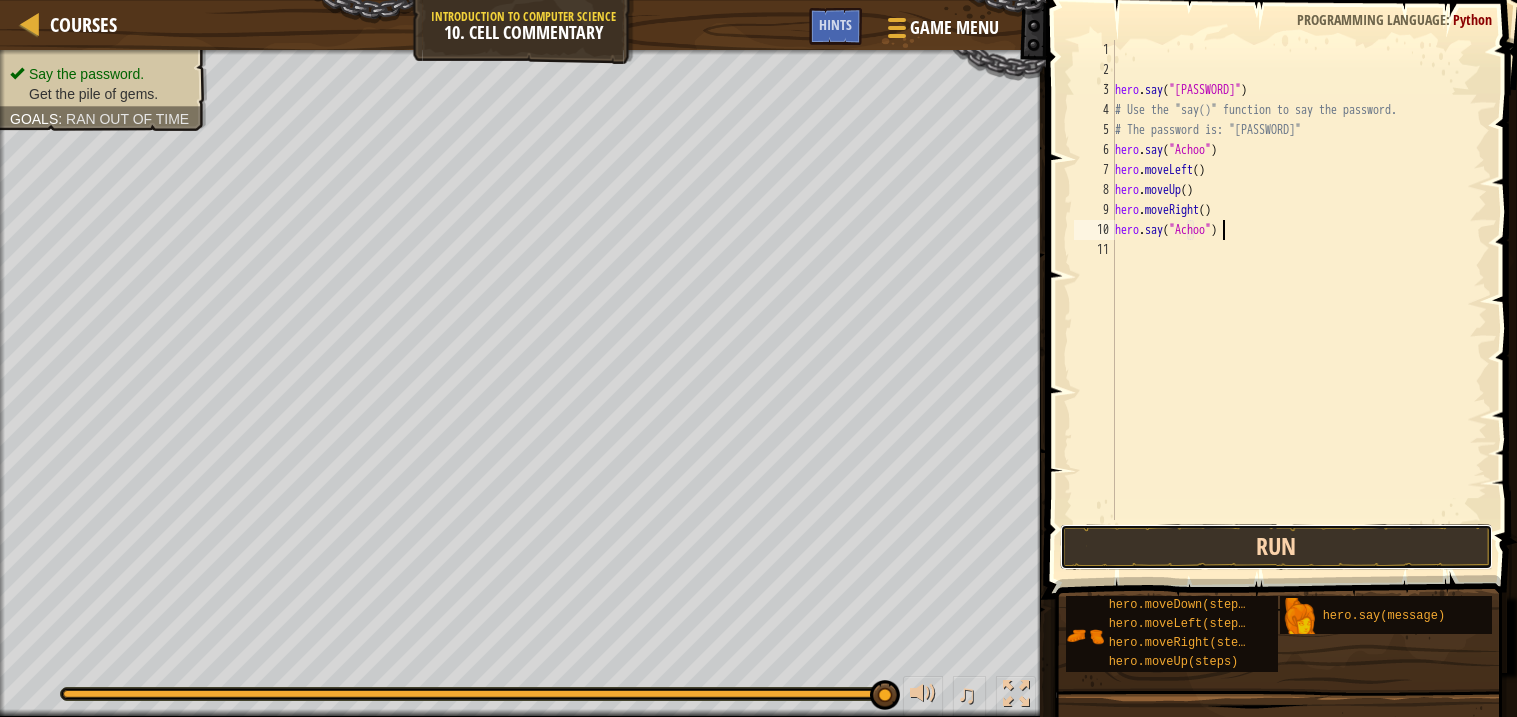 click on "Run" at bounding box center [1276, 547] 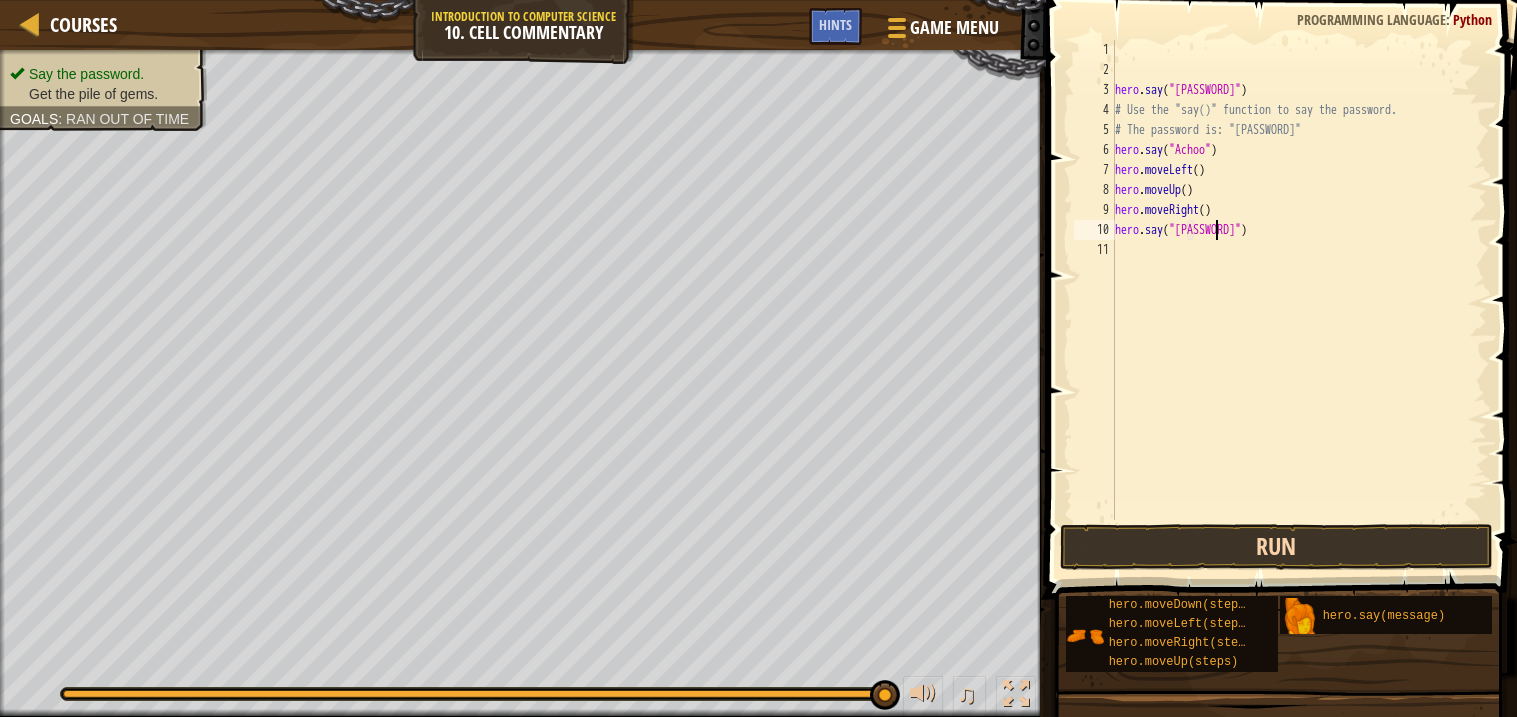 scroll, scrollTop: 9, scrollLeft: 8, axis: both 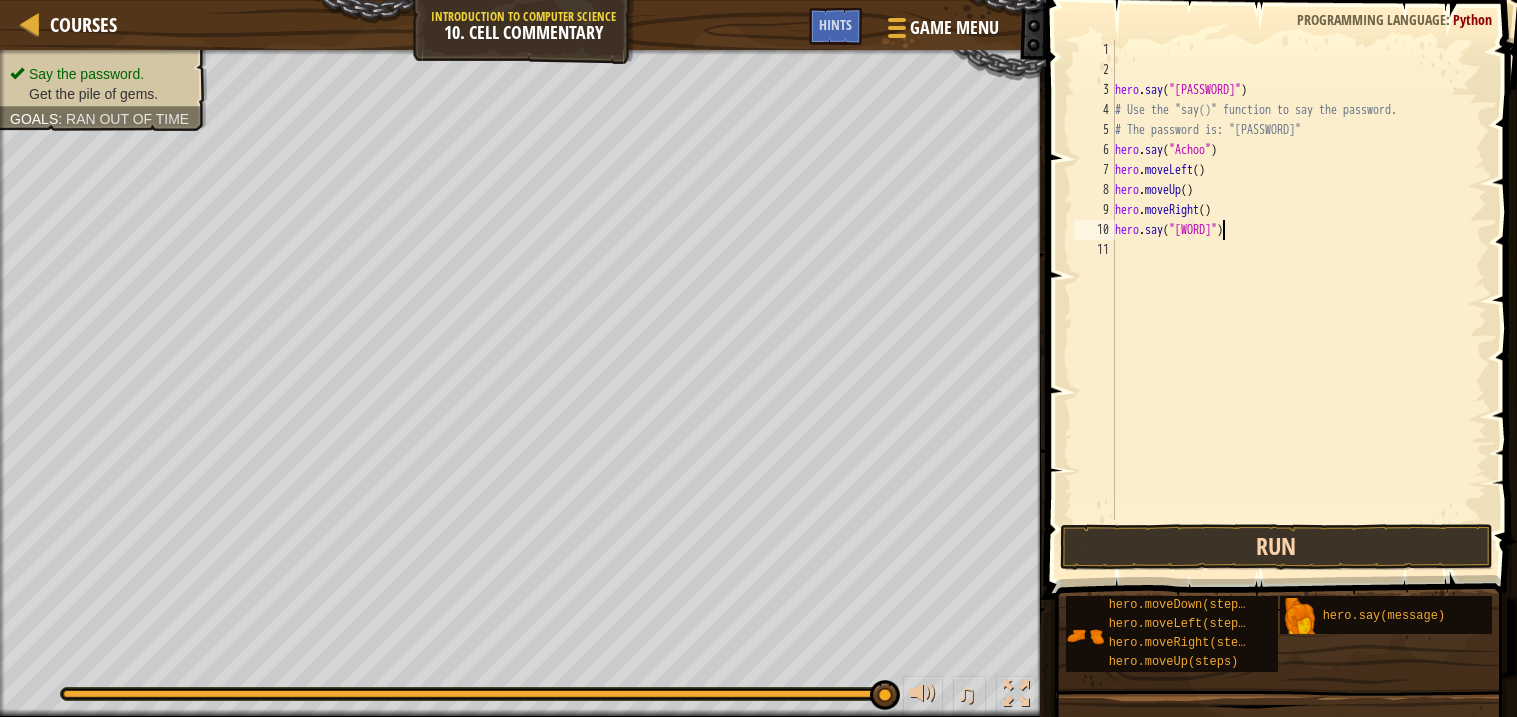 type on "hero.say("[PASSWORD] [NAME])" 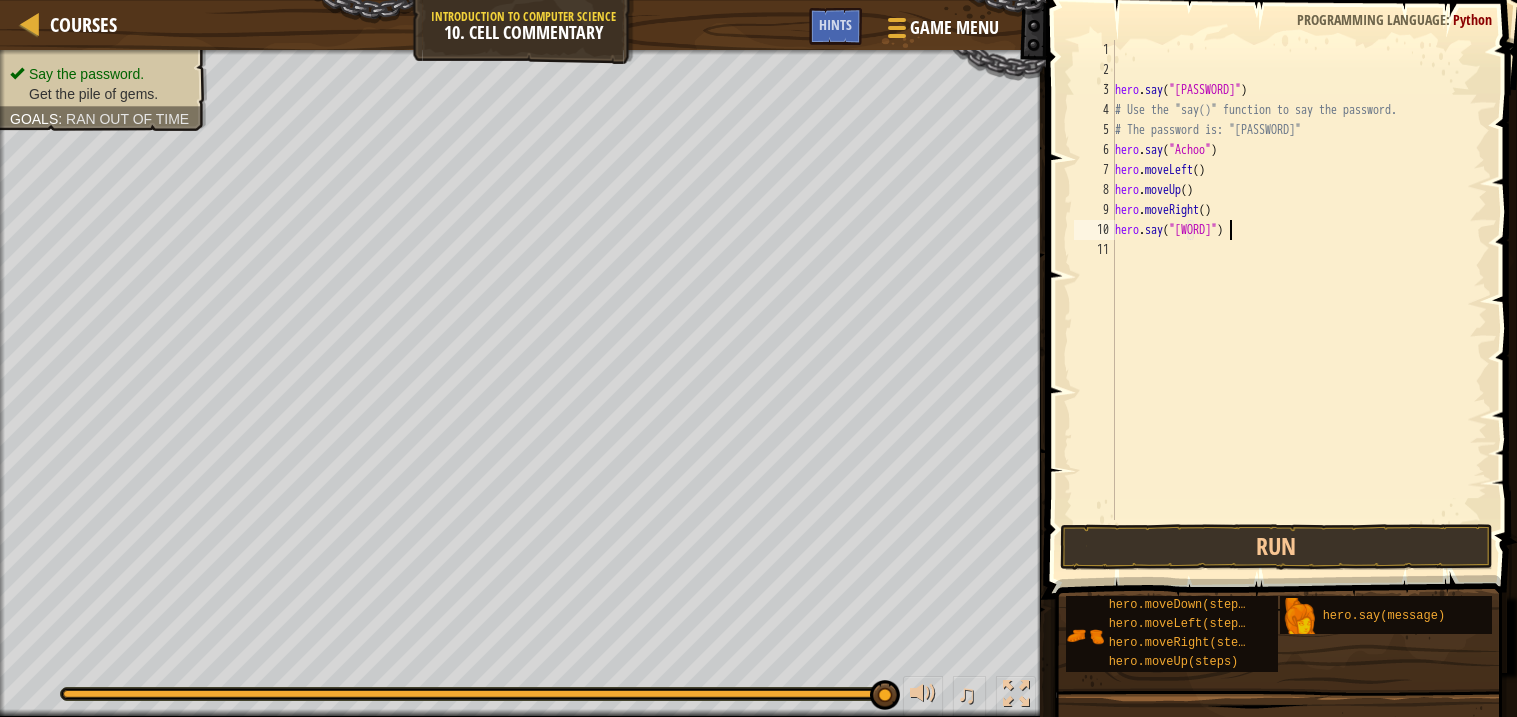 click on "hero . say ( "What's the password?" ) # Use the "say()" function to say the password. # The password is: "[PASSWORD]" hero . say ( "[PASSWORD]" ) hero . moveLeft ( ) hero . moveUp ( ) hero . moveRight ( ) hero . say ( "[PASSWORD]" )" at bounding box center [1299, 300] 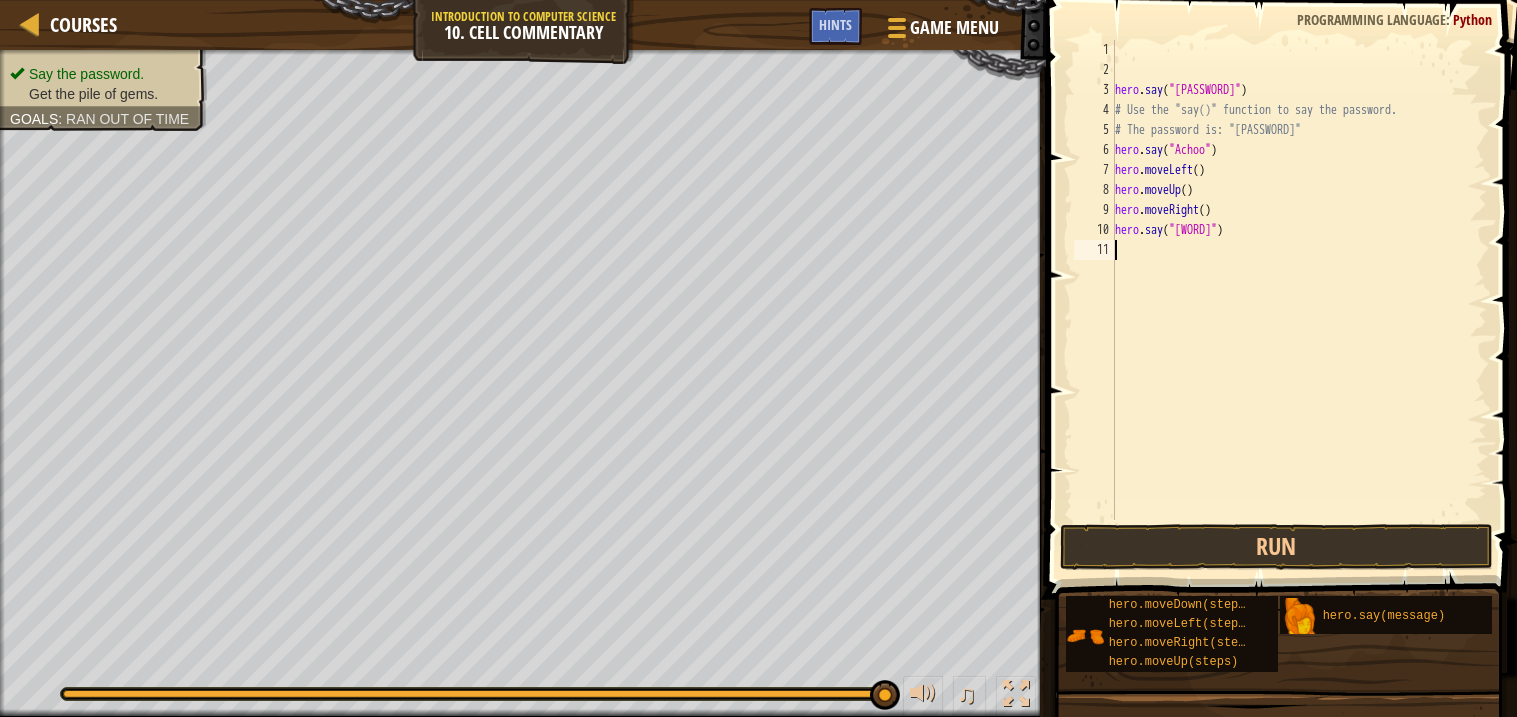 click on "hero . say ( "What's the password?" ) # Use the "say()" function to say the password. # The password is: "[PASSWORD]" hero . say ( "[PASSWORD]" ) hero . moveLeft ( ) hero . moveUp ( ) hero . moveRight ( ) hero . say ( "[PASSWORD]" )" at bounding box center (1299, 300) 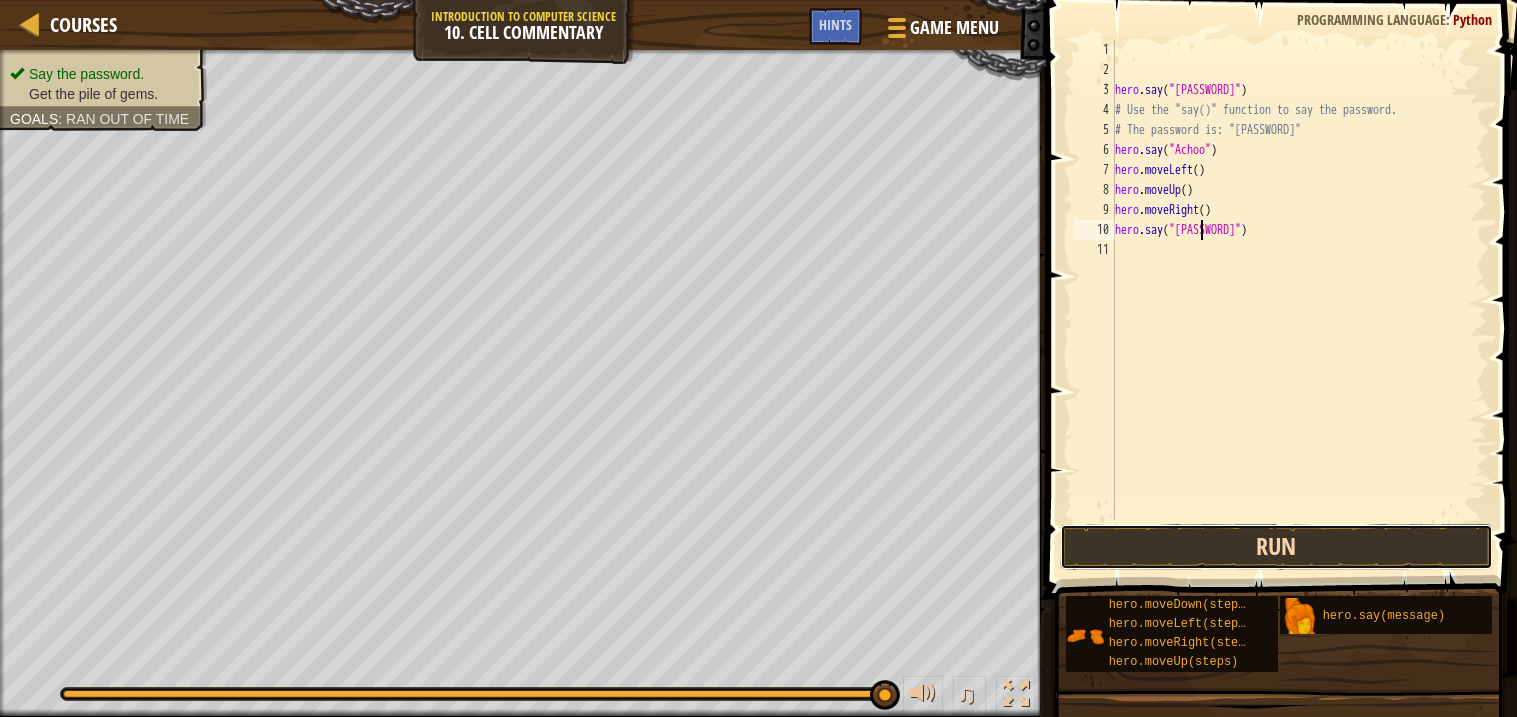 click on "Run" at bounding box center [1276, 547] 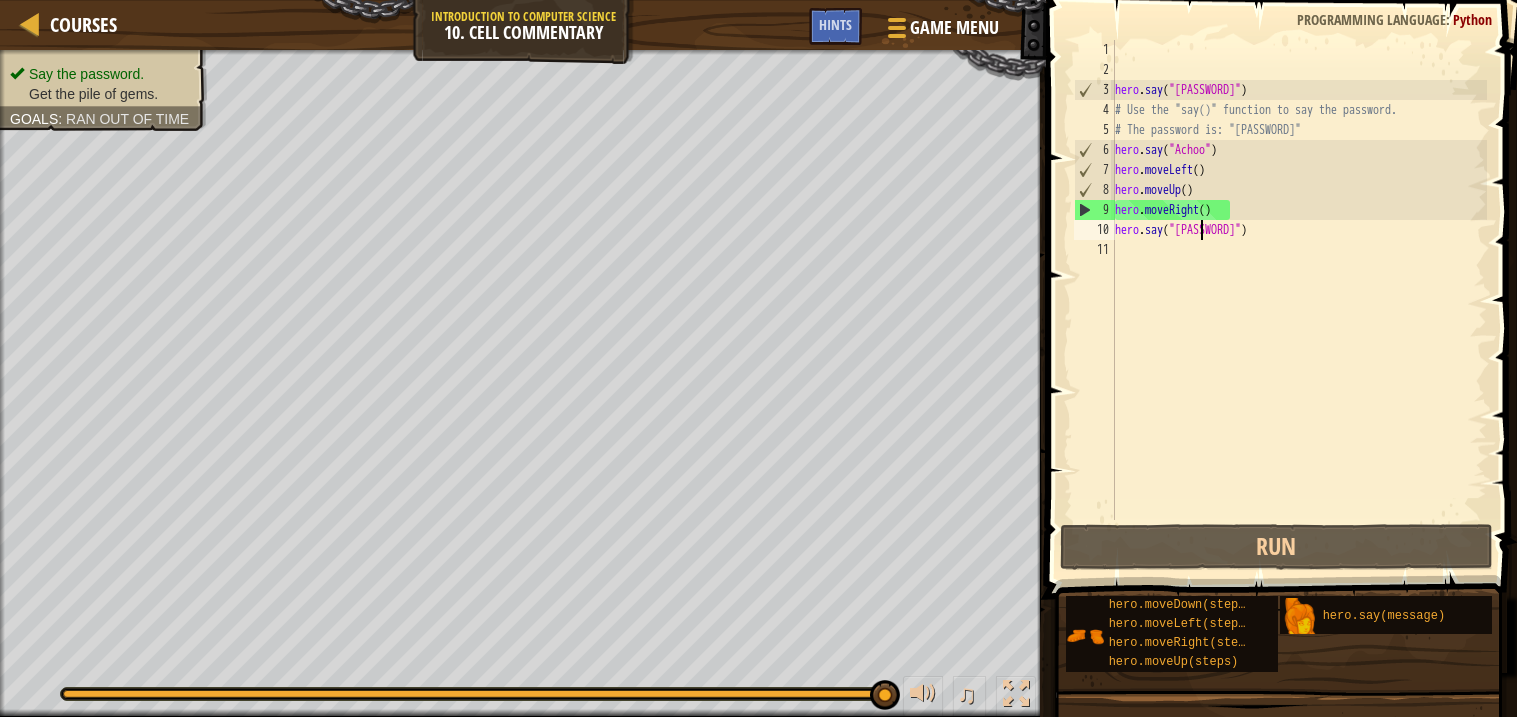 click on "hero . say ( "What's the password?" ) # Use the "say()" function to say the password. # The password is: "[PASSWORD]" hero . say ( "[PASSWORD]" ) hero . moveLeft ( ) hero . moveUp ( ) hero . moveRight ( ) hero . say ( "[PASSWORD]" )" at bounding box center (1299, 300) 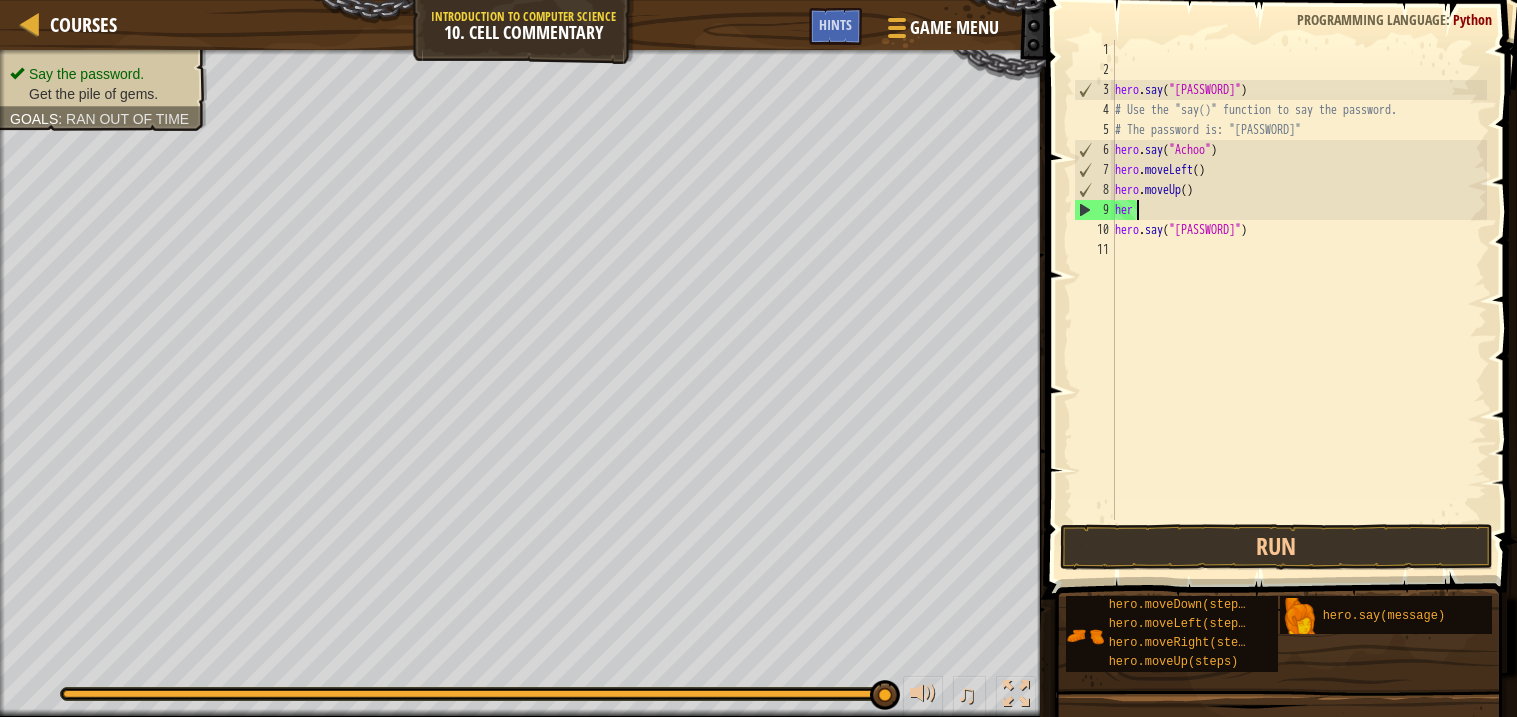 type on "h" 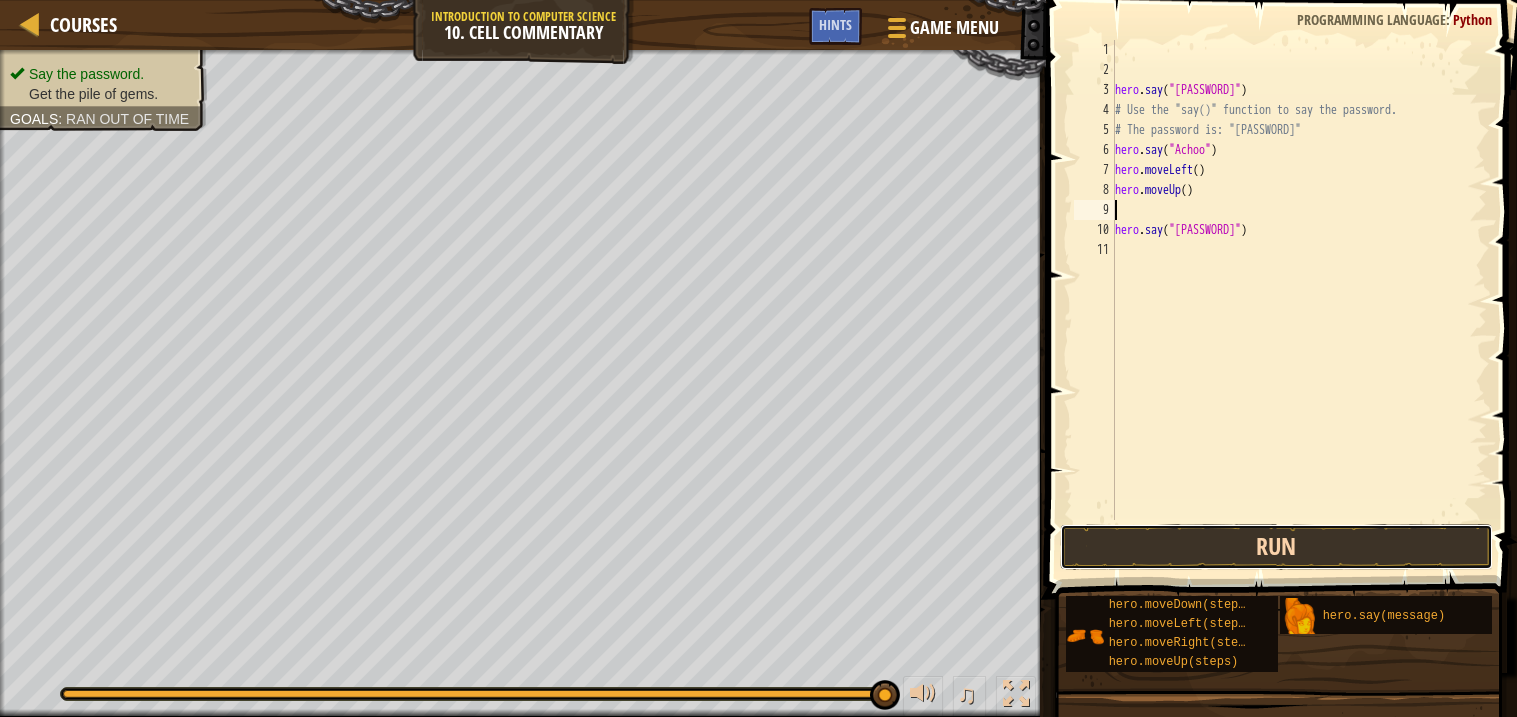 click on "Run" at bounding box center [1276, 547] 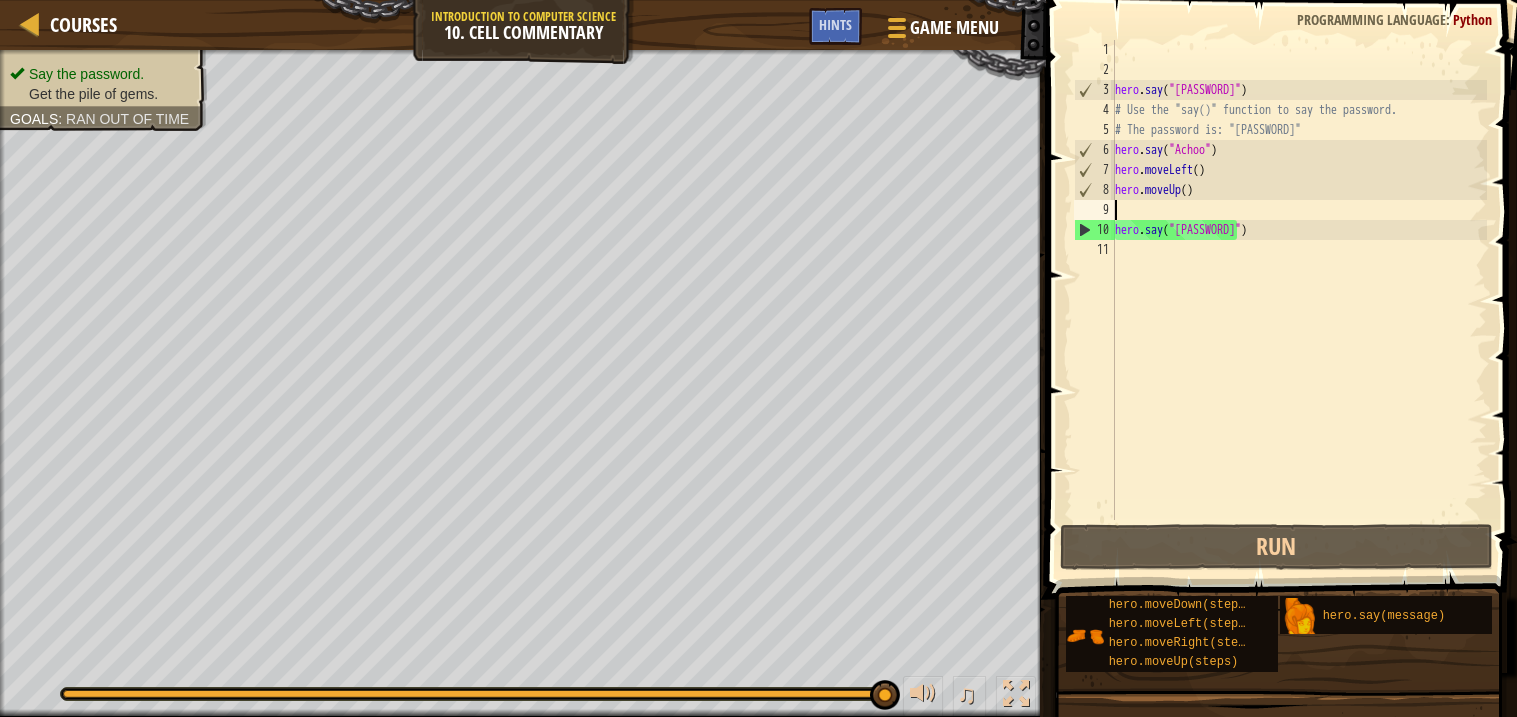 click on "hero . say ( "What's the password?" ) # Use the "say()" function to say the password. # The password is: "[PASSWORD]" hero . say ( "[PASSWORD]" ) hero . moveLeft ( ) hero . moveUp ( ) hero . say ( "[PASSWORD]" )" at bounding box center [1299, 300] 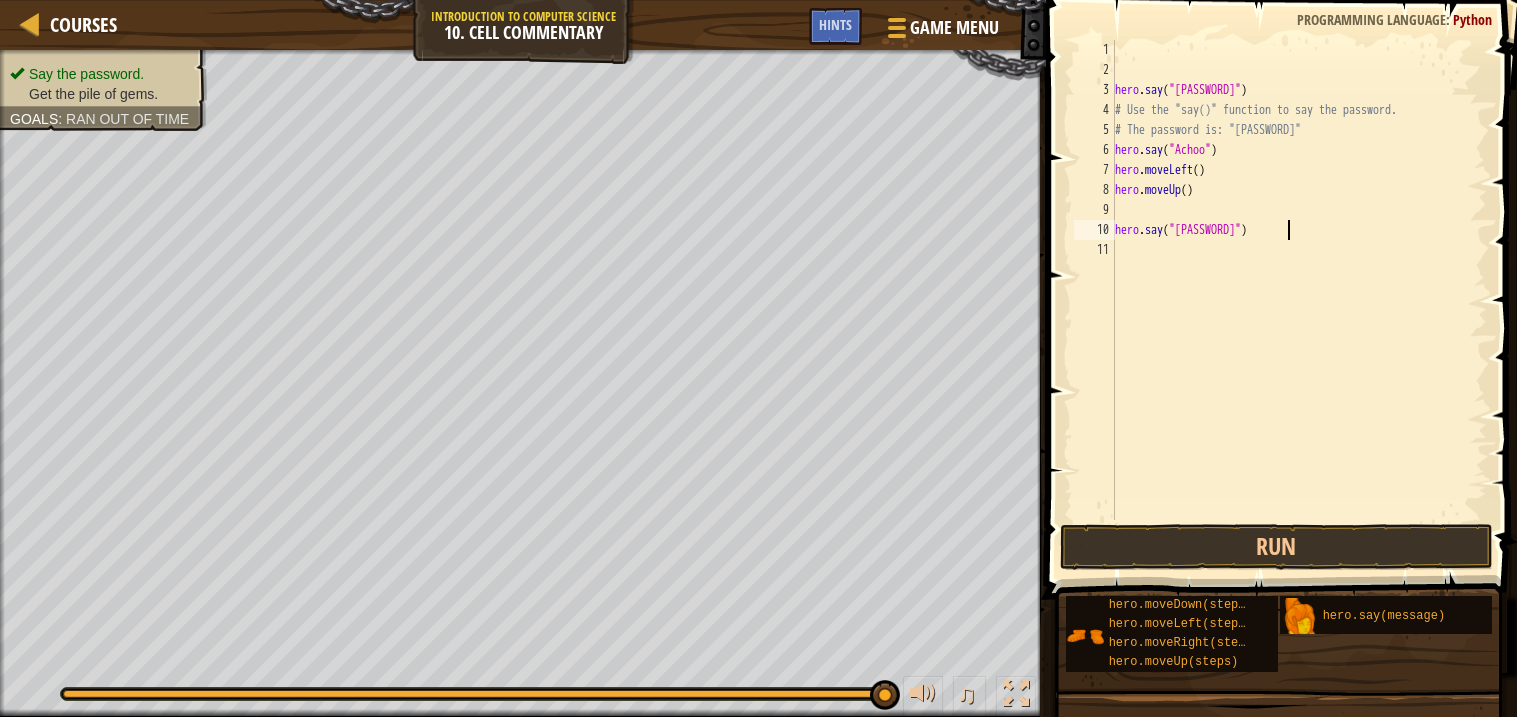 scroll, scrollTop: 9, scrollLeft: 14, axis: both 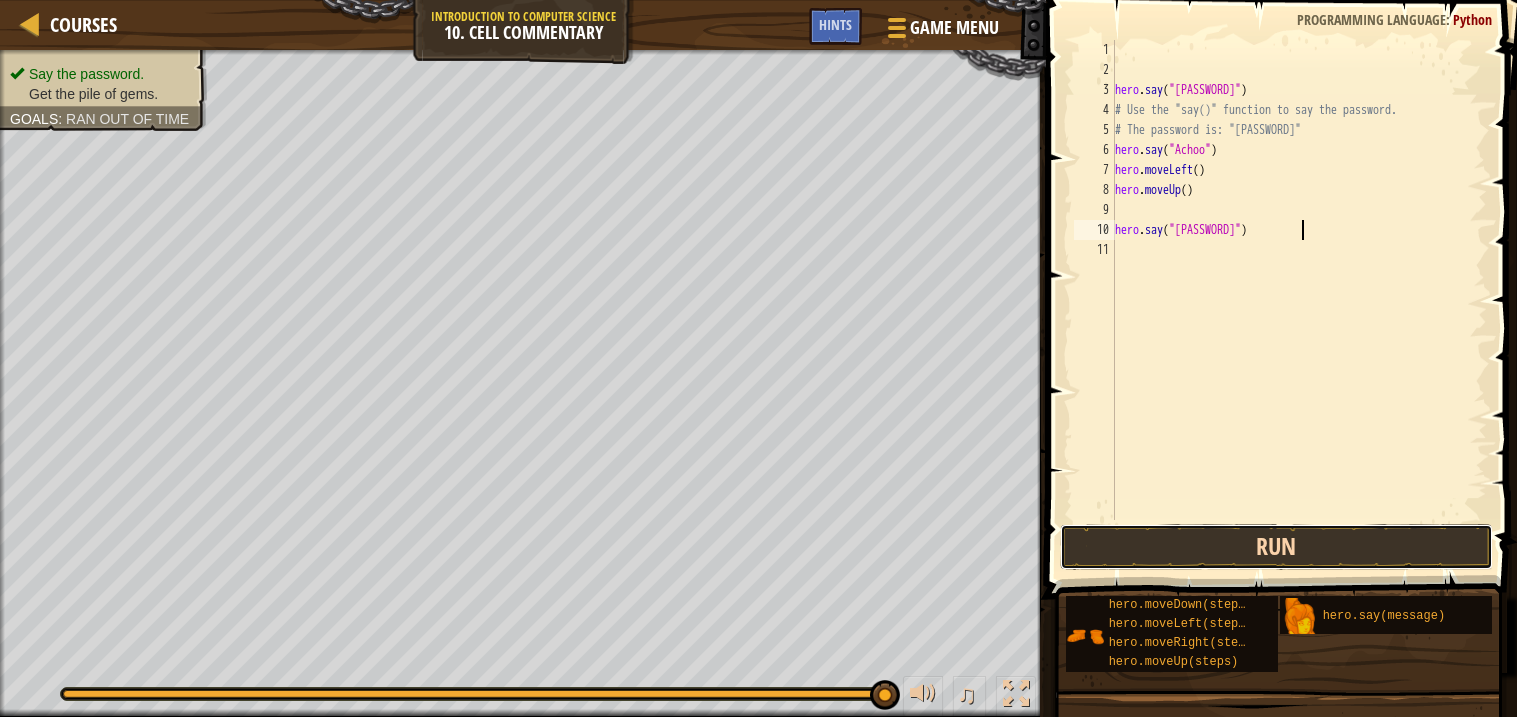 click on "Run" at bounding box center (1276, 547) 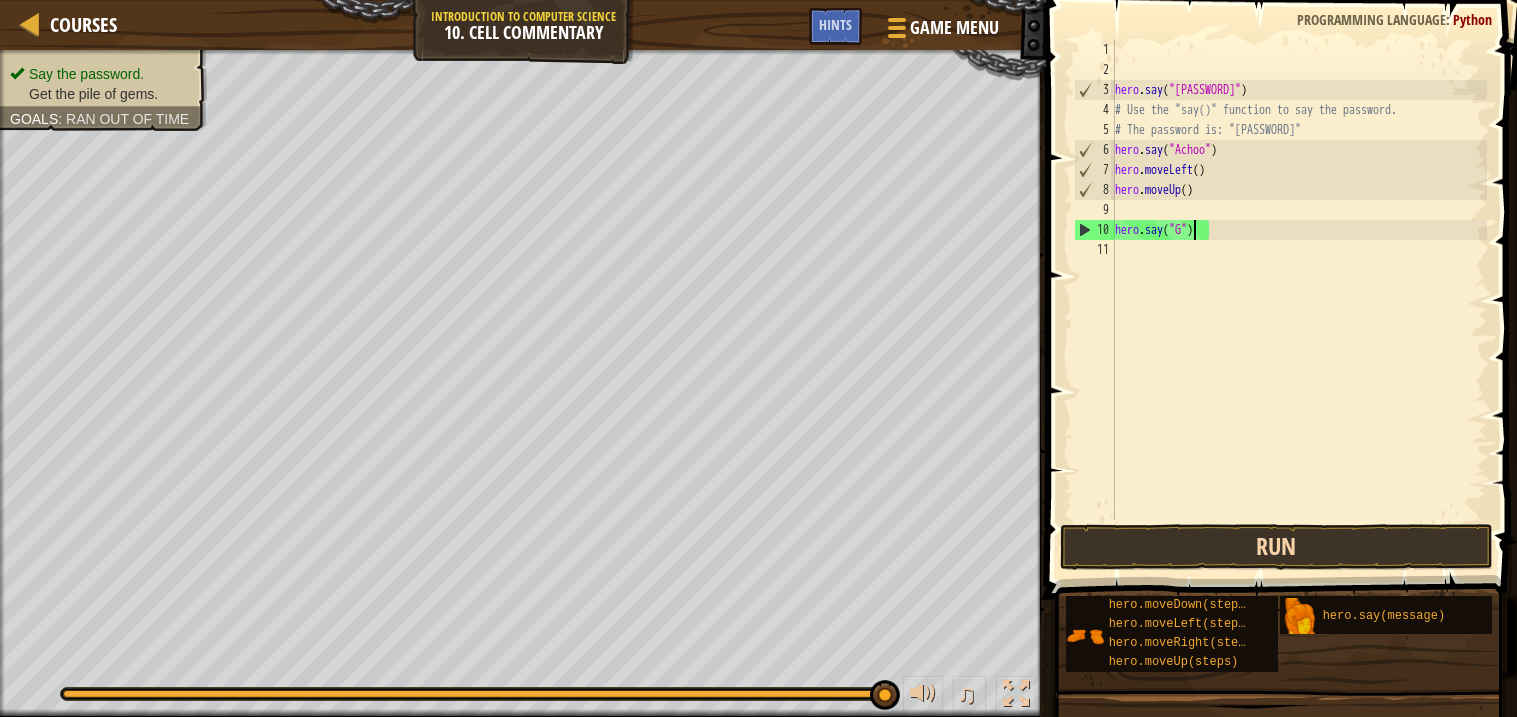 scroll, scrollTop: 9, scrollLeft: 5, axis: both 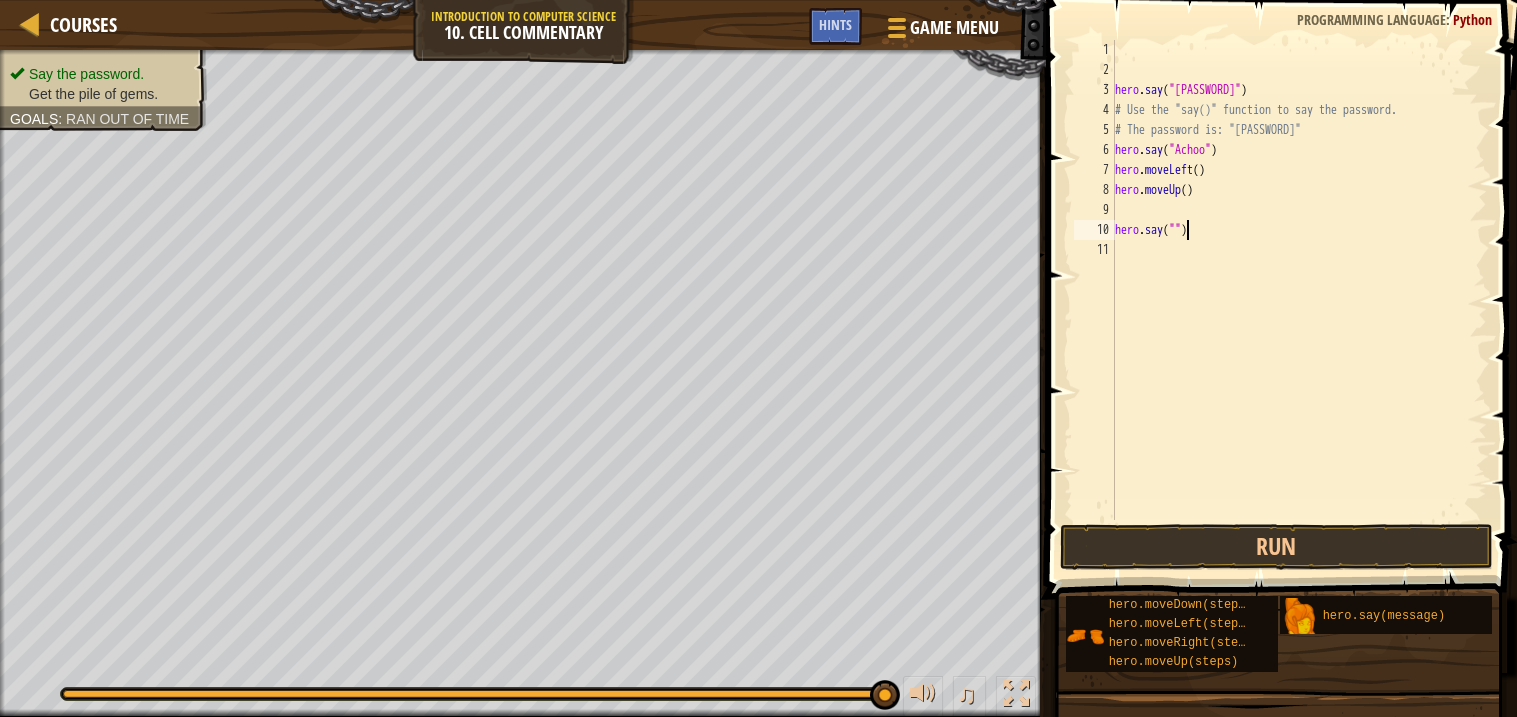 click on "hero . say ( "What's the password?" ) # Use the "say()" function to say the password. # The password is: "[PASSWORD]" hero . say ( "[PASSWORD]" ) hero . moveLeft ( ) hero . moveUp ( ) hero . say ( "" )" at bounding box center [1299, 300] 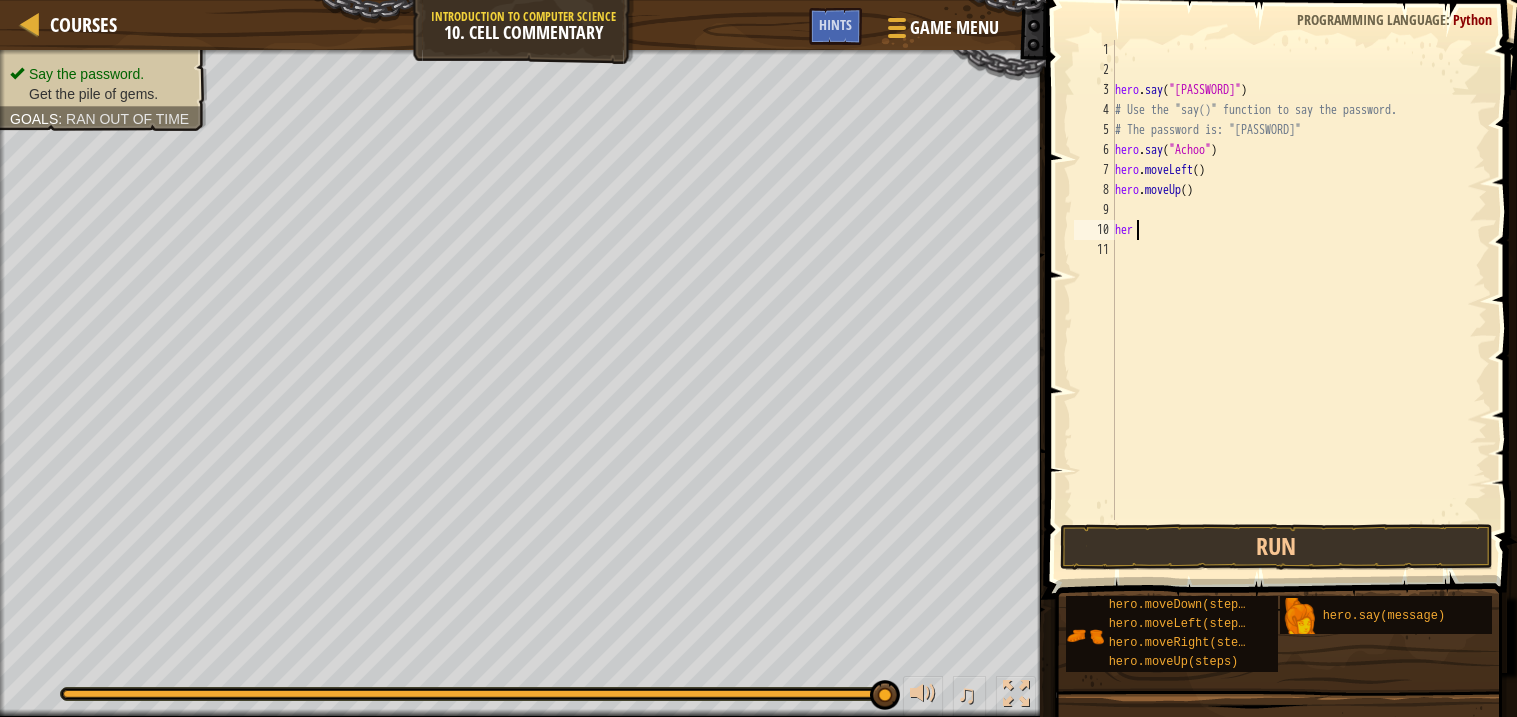 scroll, scrollTop: 9, scrollLeft: 0, axis: vertical 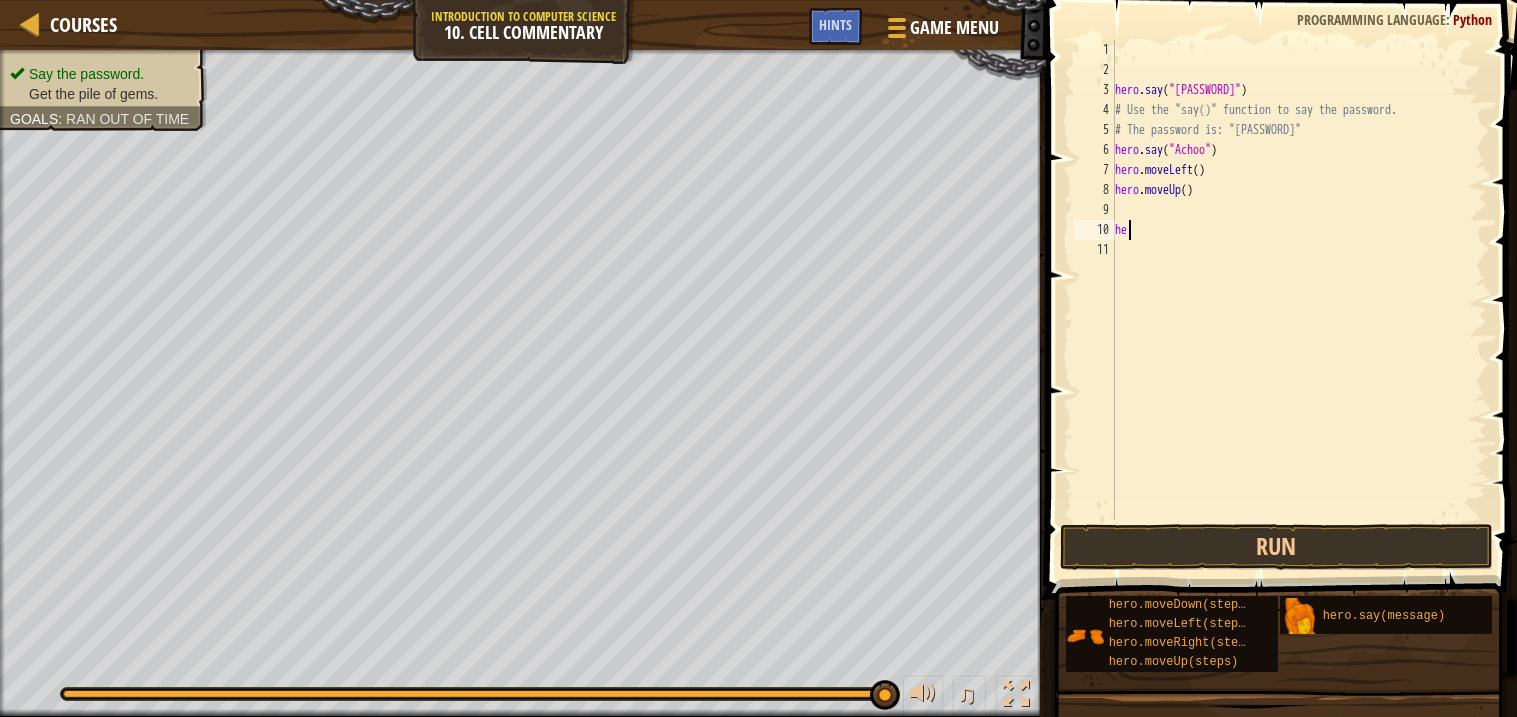 type on "h" 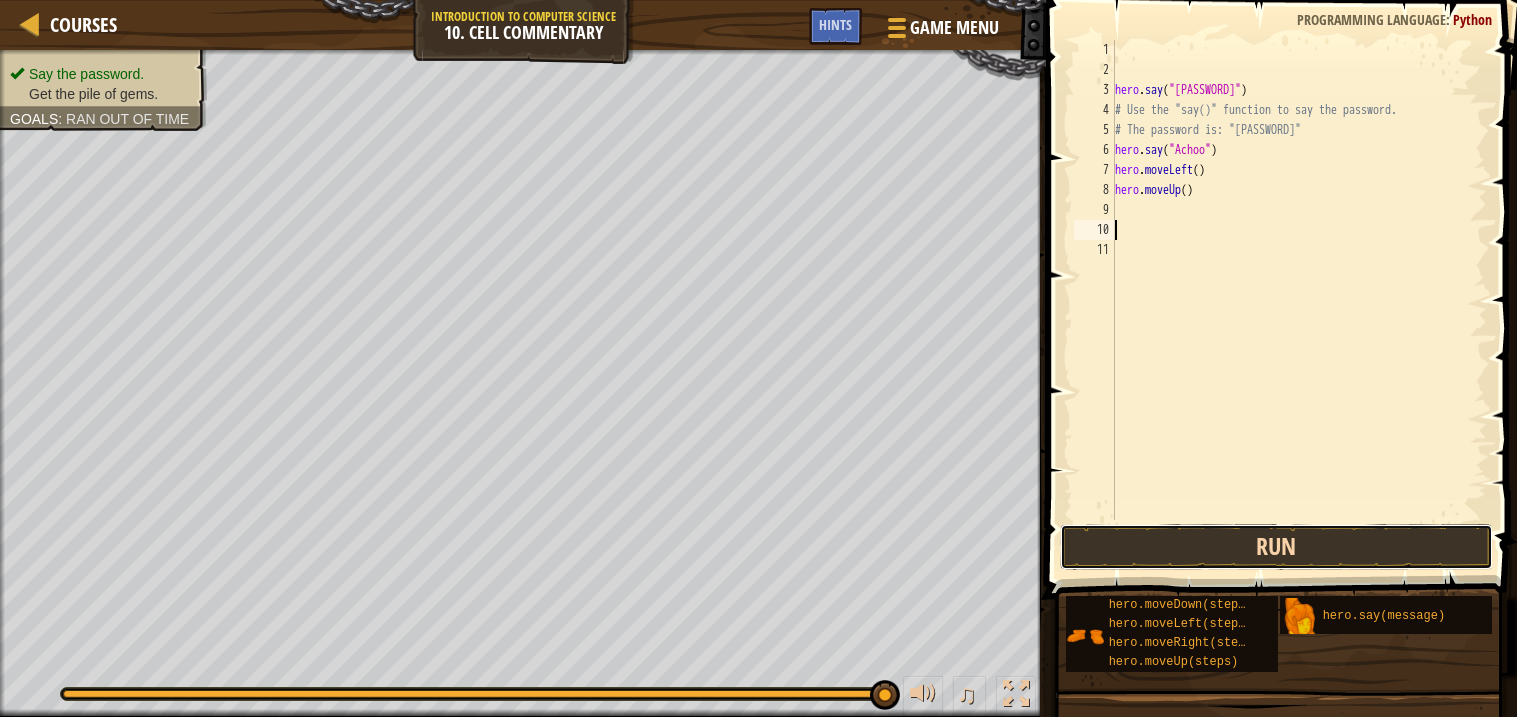 click on "Run" at bounding box center [1276, 547] 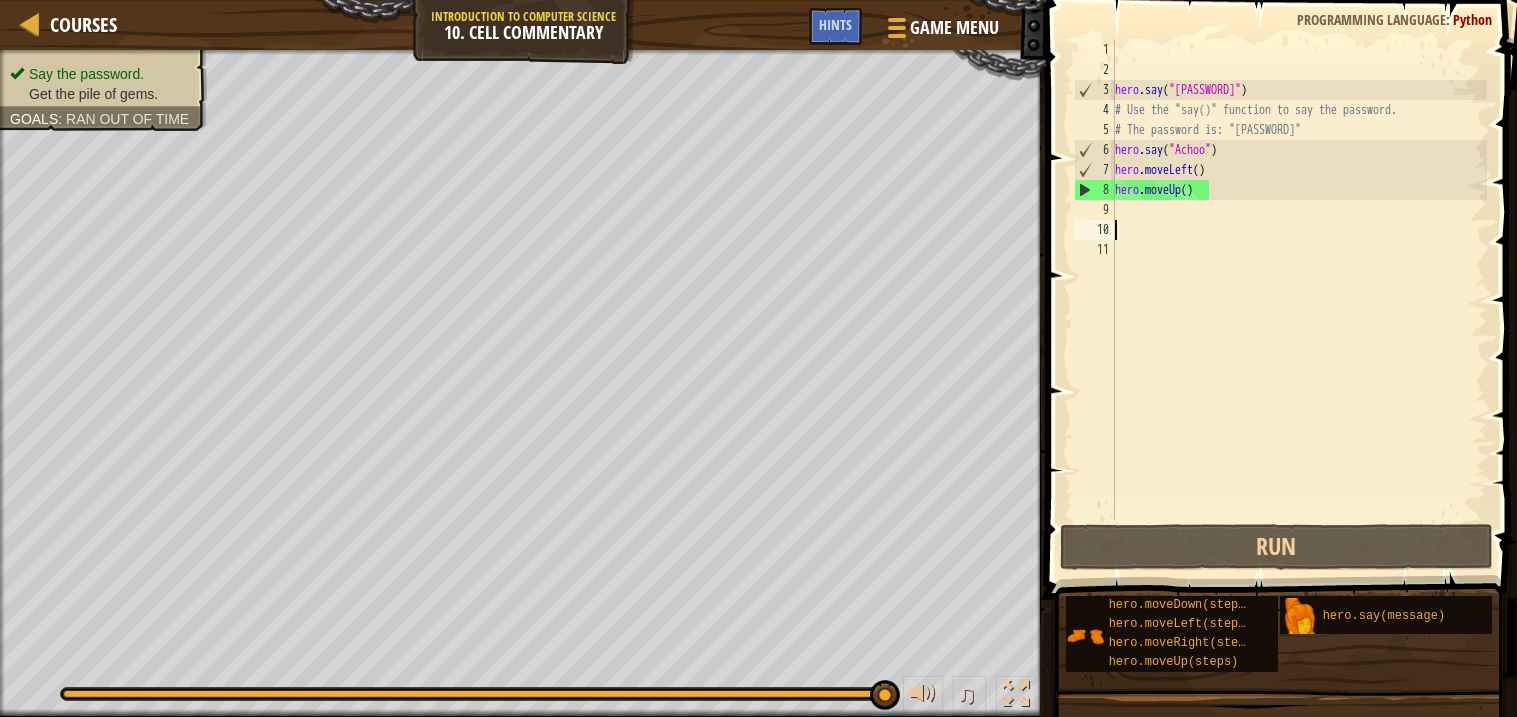 click on "hero . say ( "What's the password?" ) # Use the "say()" function to say the password. # The password is: "Achoo" hero . say ( "Achoo" ) hero . moveLeft ( ) hero . moveUp ( )" at bounding box center (1299, 300) 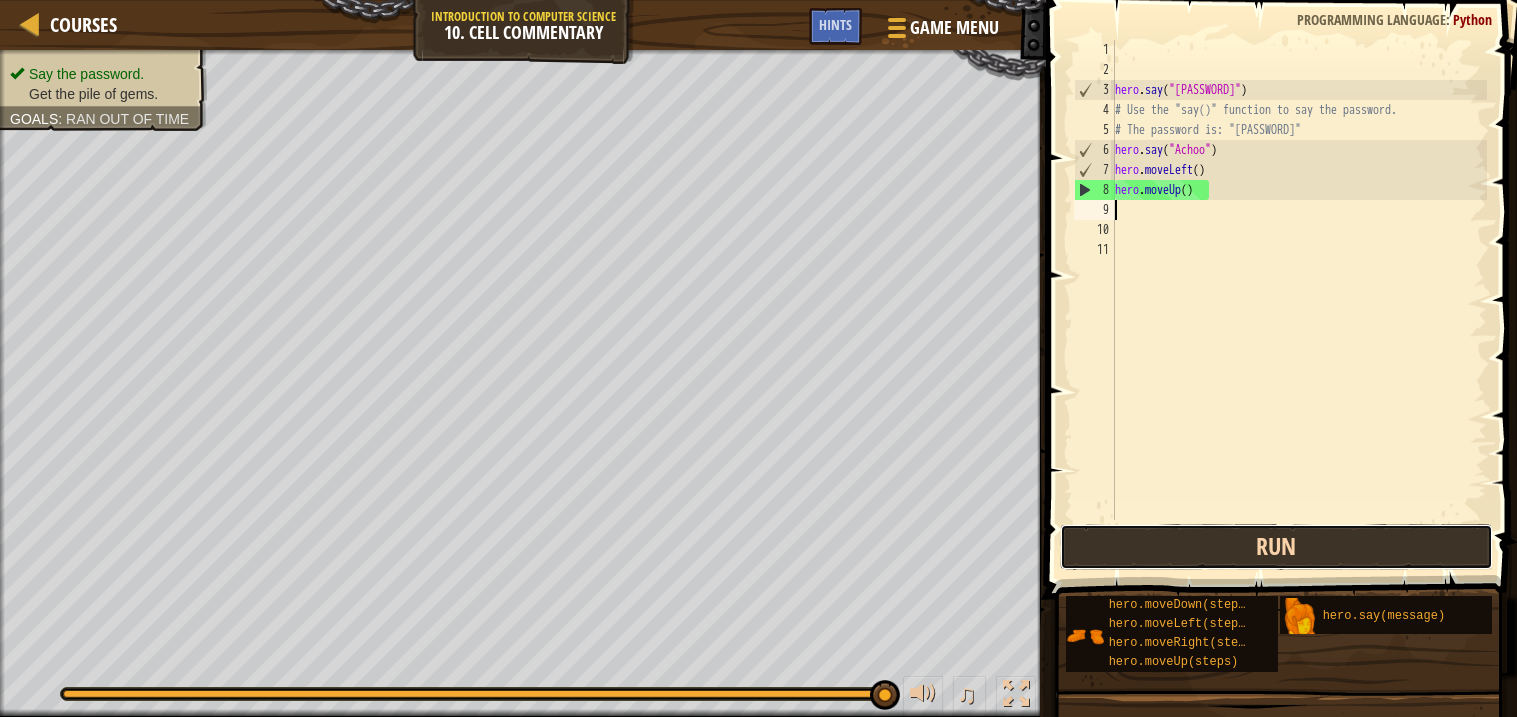 click on "Run" at bounding box center [1276, 547] 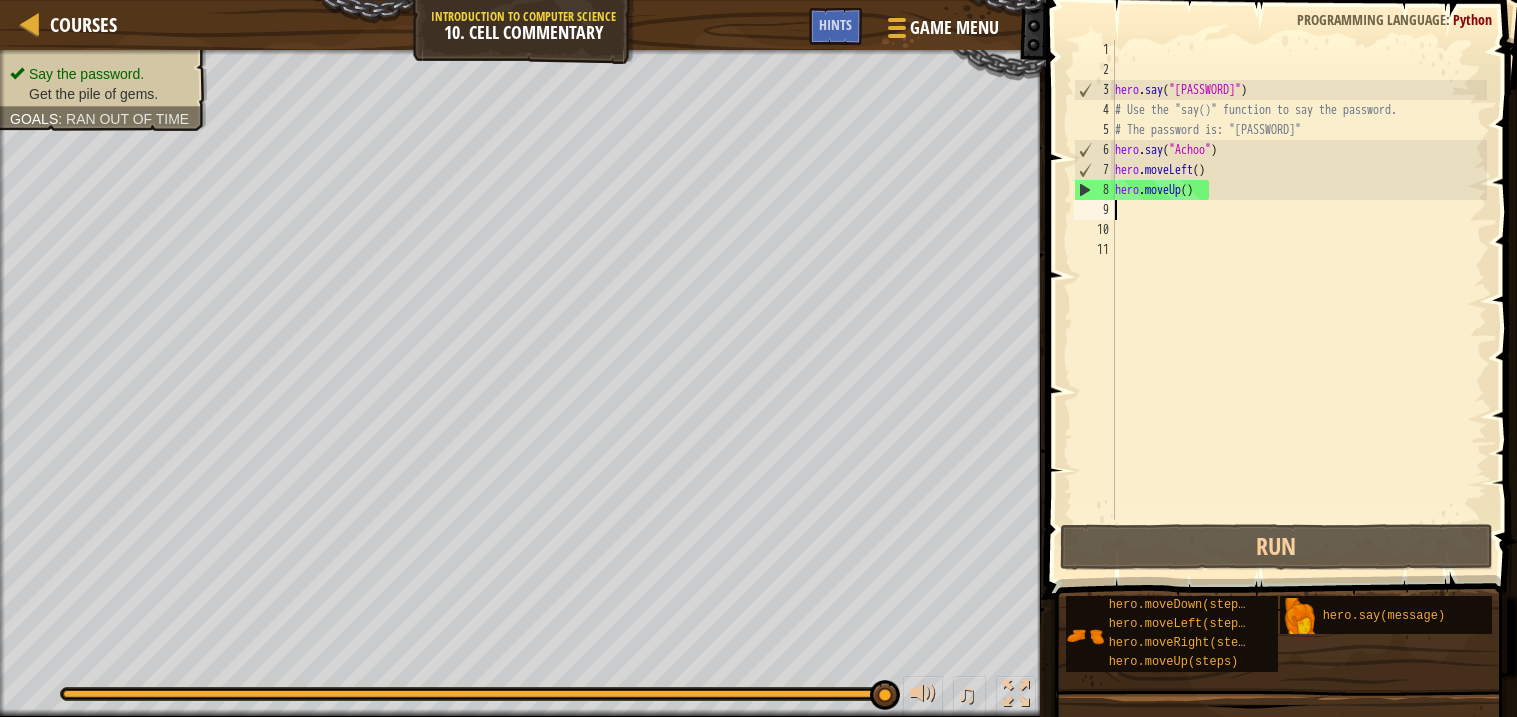 click on "hero . say ( "What's the password?" ) # Use the "say()" function to say the password. # The password is: "Achoo" hero . say ( "Achoo" ) hero . moveLeft ( ) hero . moveUp ( )" at bounding box center (1299, 300) 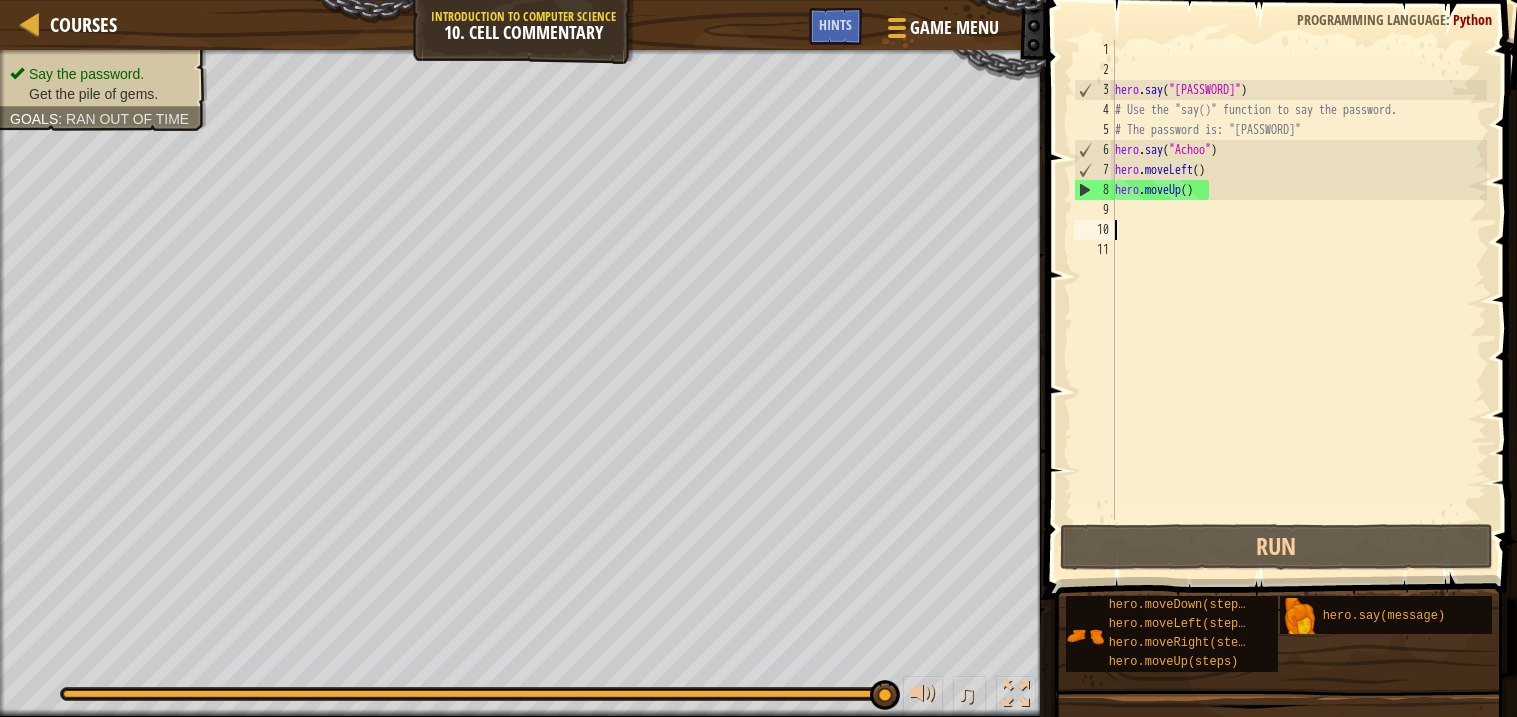 click on "hero . say ( "What's the password?" ) # Use the "say()" function to say the password. # The password is: "Achoo" hero . say ( "Achoo" ) hero . moveLeft ( ) hero . moveUp ( )" at bounding box center [1299, 300] 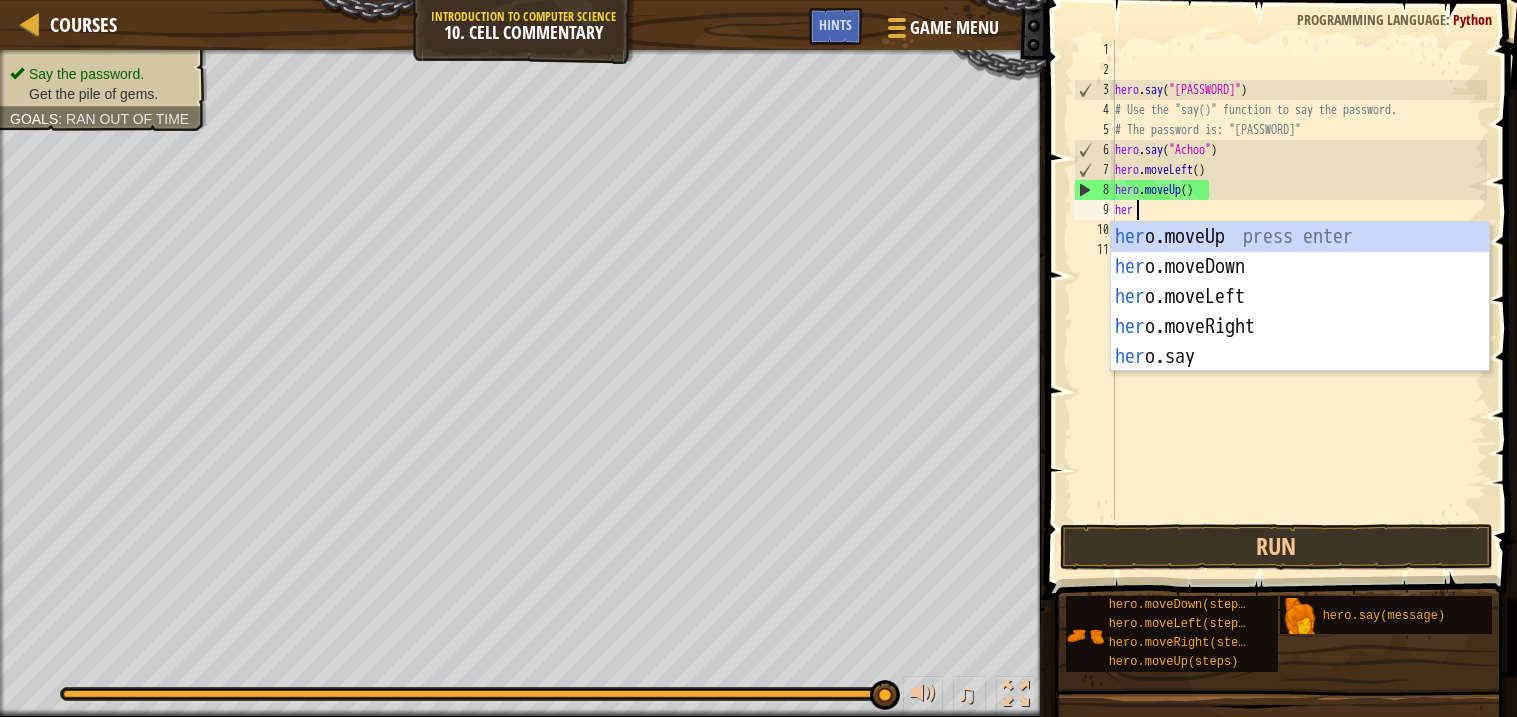 type on "hero" 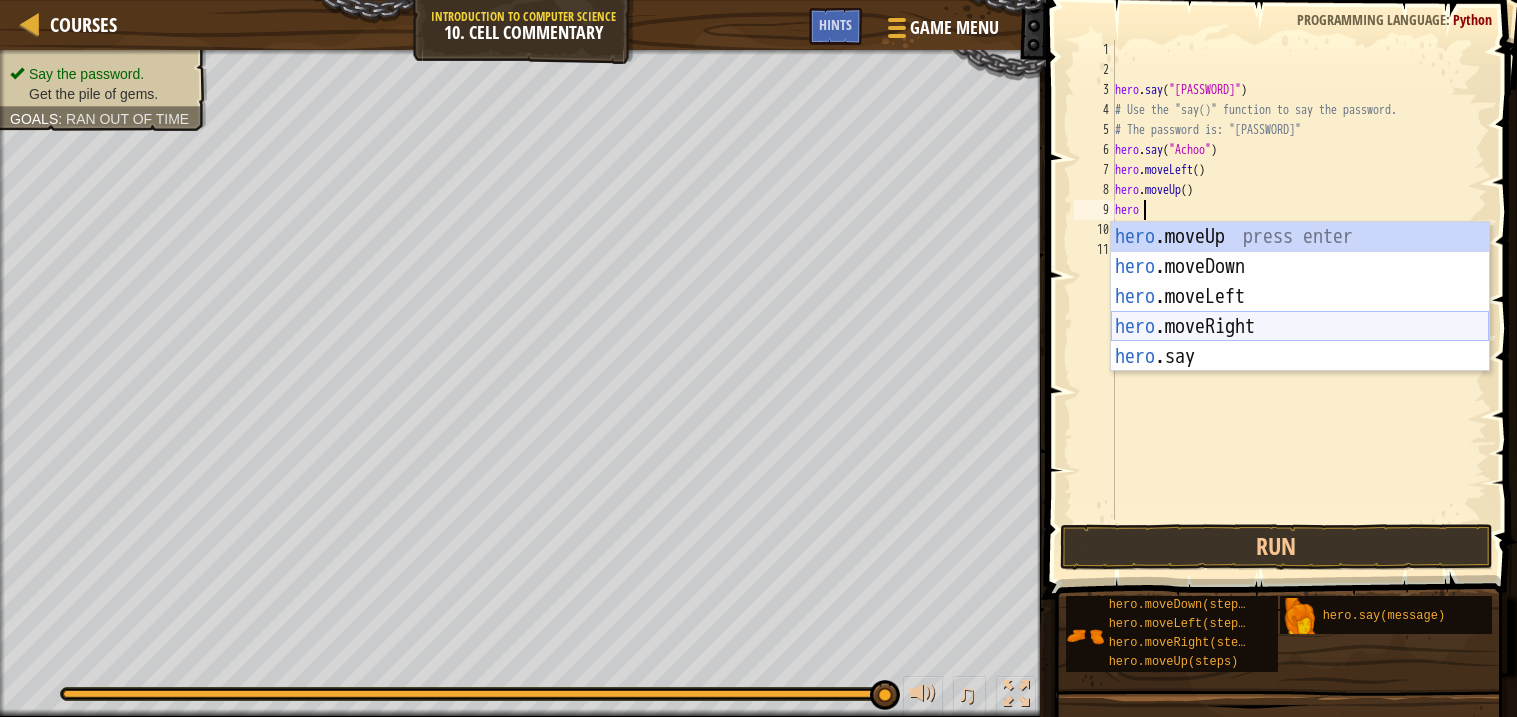 click on "hero .moveUp press enter hero .moveDown press enter hero .moveLeft press enter hero .moveRight press enter hero .say press enter" at bounding box center [1300, 327] 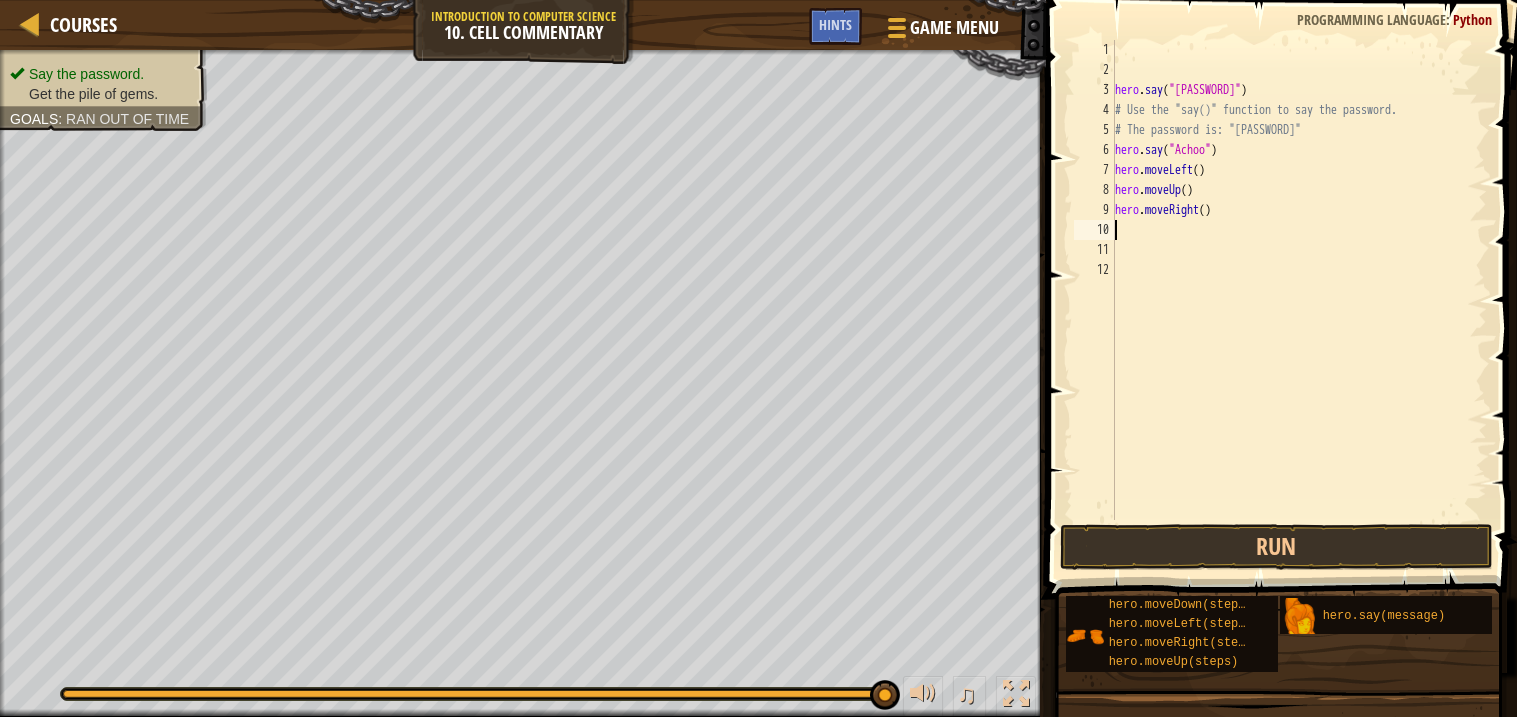scroll, scrollTop: 9, scrollLeft: 0, axis: vertical 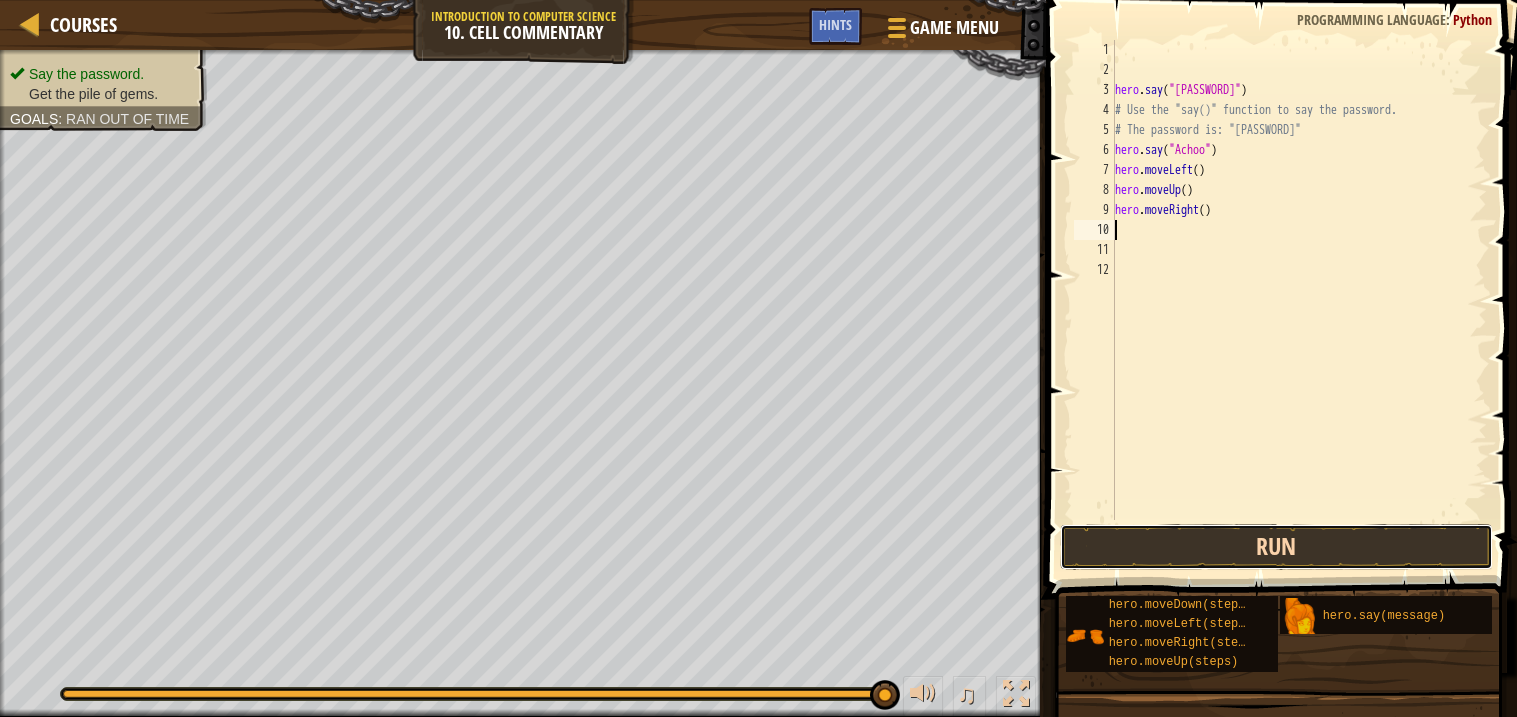 click on "Run" at bounding box center (1276, 547) 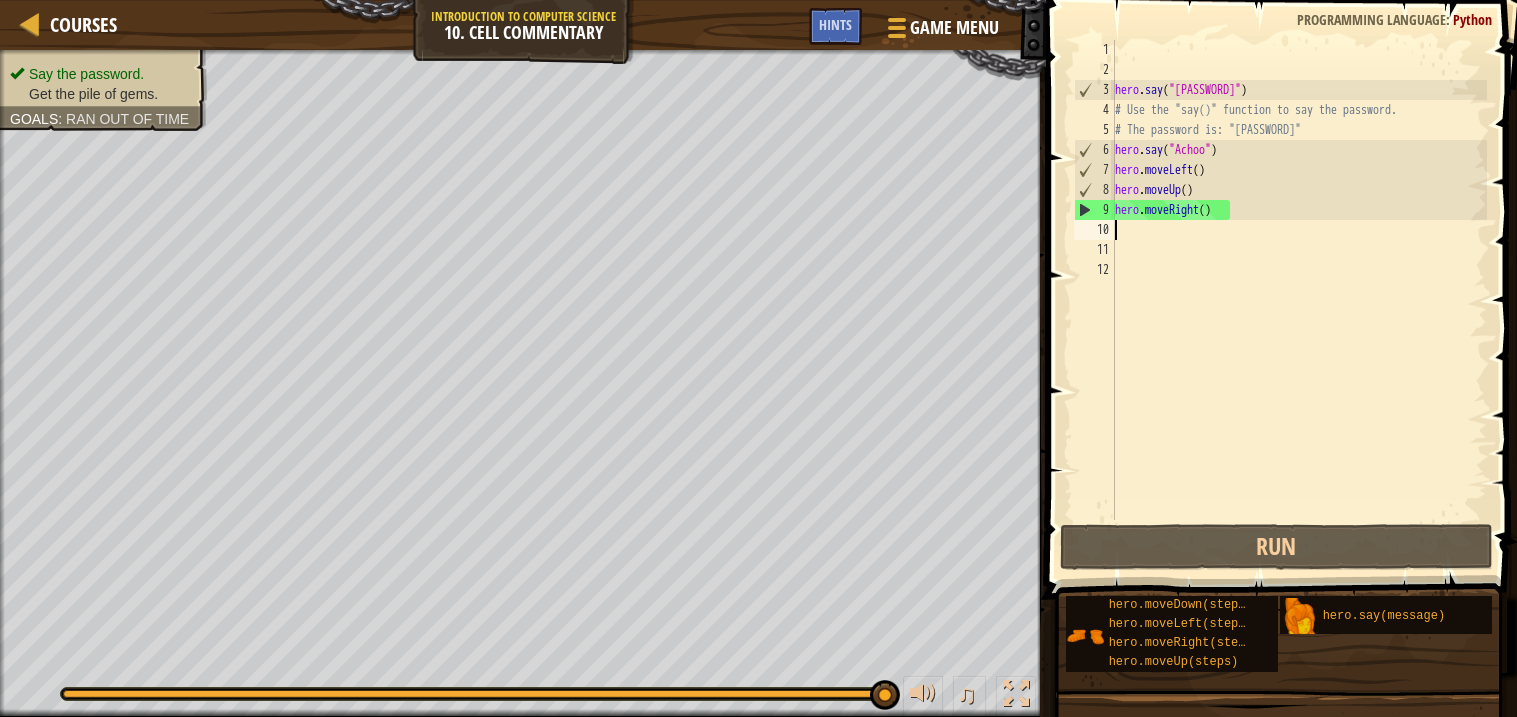 click on "hero . say ( "What's the password?" ) # Use the "say()" function to say the password. # The password is: "[PASSWORD]" hero . say ( "[PASSWORD]" ) hero . moveLeft ( ) hero . moveUp ( ) hero . moveRight ( )" at bounding box center [1299, 300] 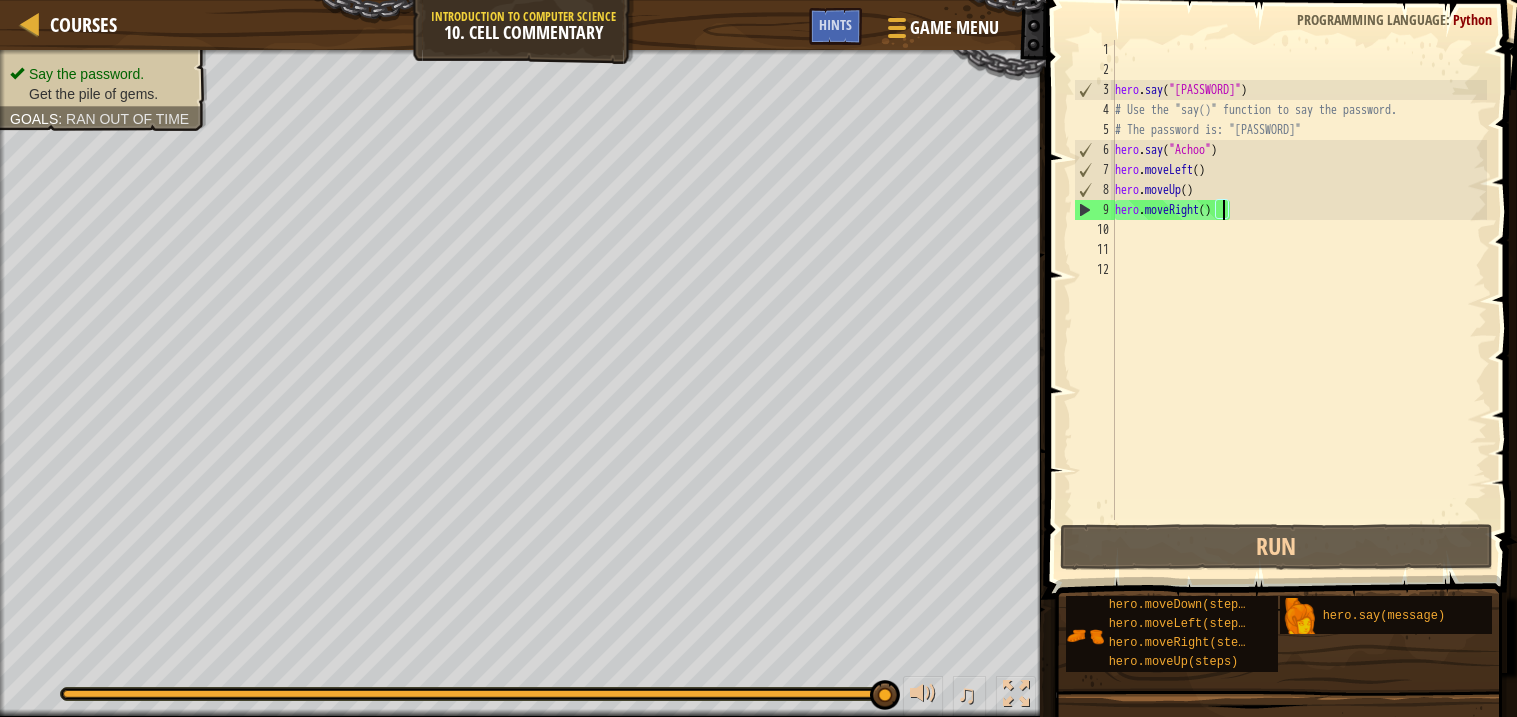 scroll, scrollTop: 9, scrollLeft: 8, axis: both 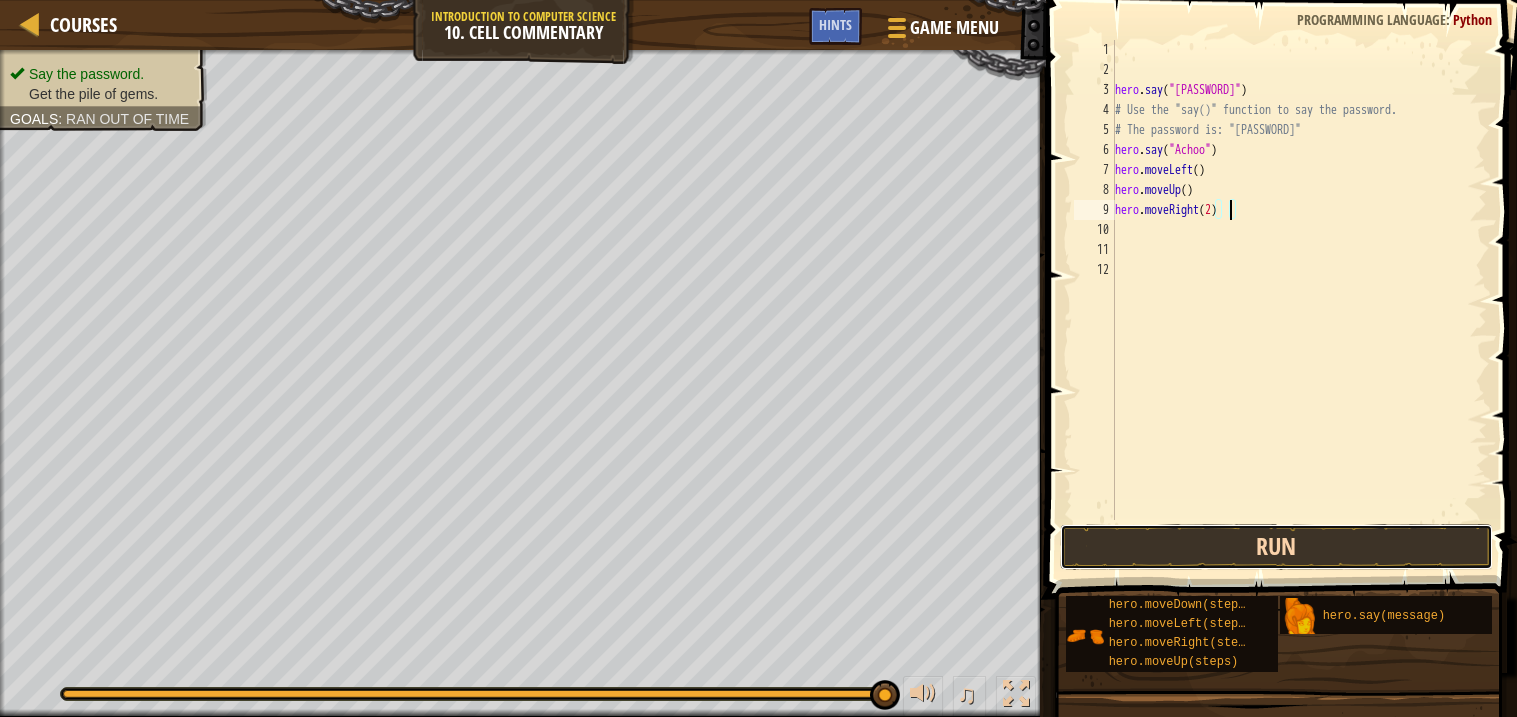 click on "Run" at bounding box center [1276, 547] 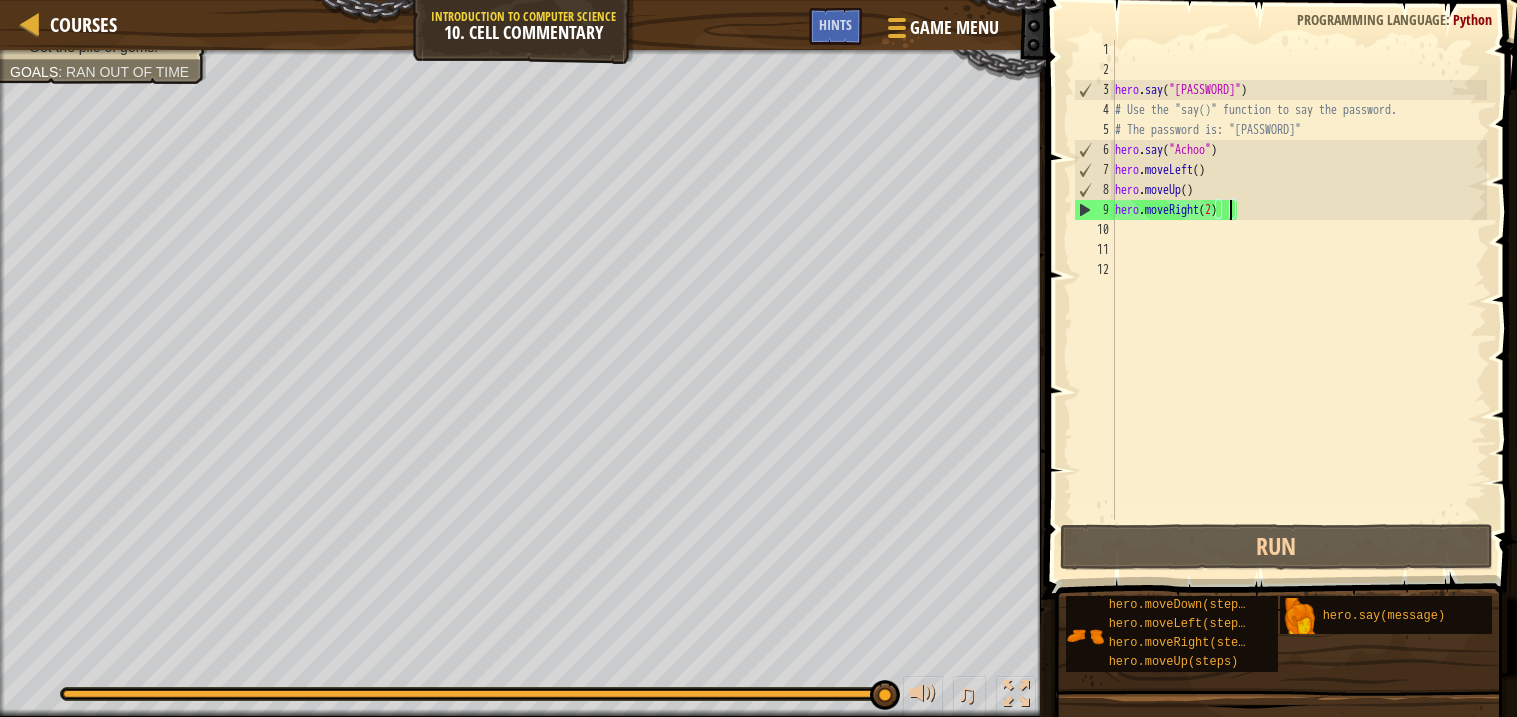 click on "hero . say ( "What's the password?" ) # Use the "say()" function to say the password. # The password is: "Achoo" hero . say ( "Achoo" ) hero . moveLeft ( ) hero . moveUp ( ) hero . moveRight ( [STEPS] )" at bounding box center [1299, 300] 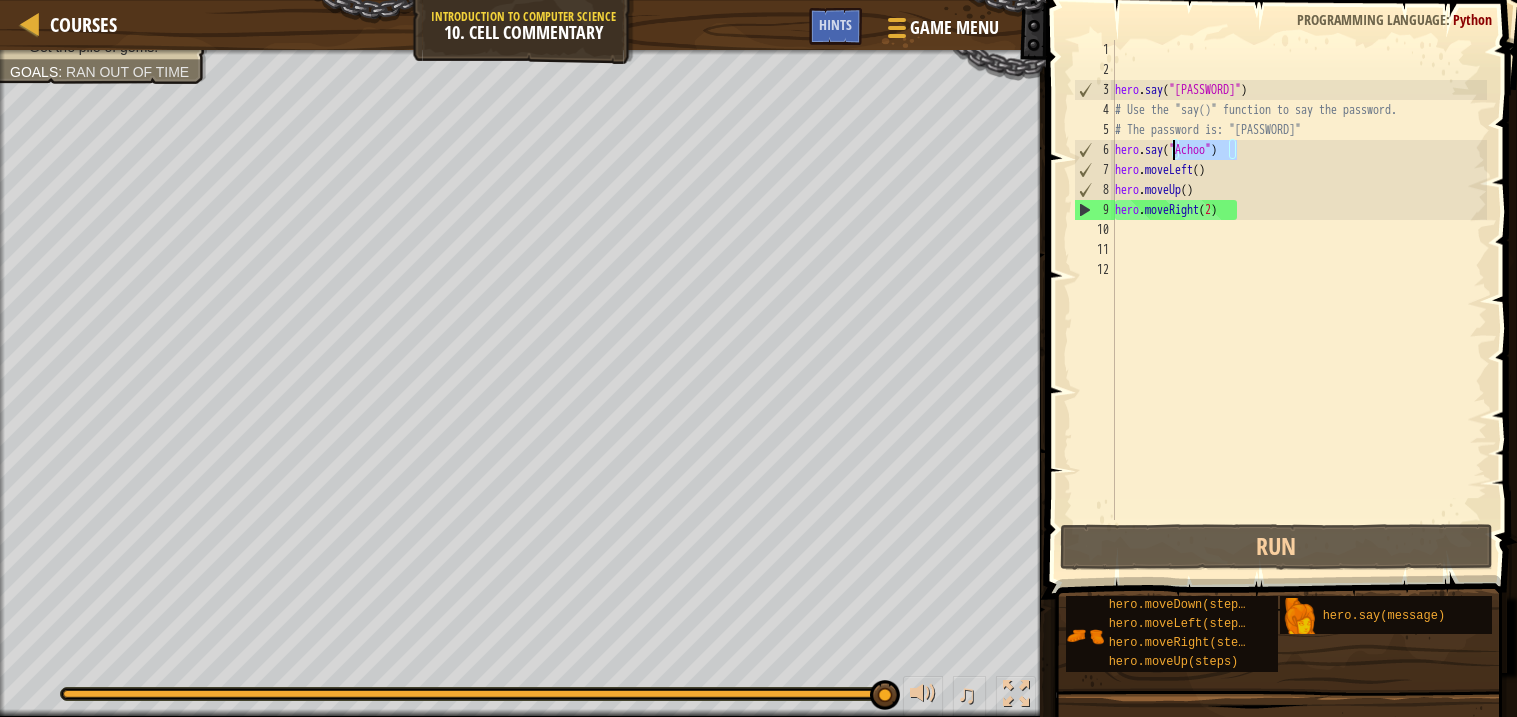click on "hero . say ( "What's the password?" ) # Use the "say()" function to say the password. # The password is: "Achoo" hero . say ( "Achoo" ) hero . moveLeft ( ) hero . moveUp ( ) hero . moveRight ( [STEPS] )" at bounding box center [1299, 300] 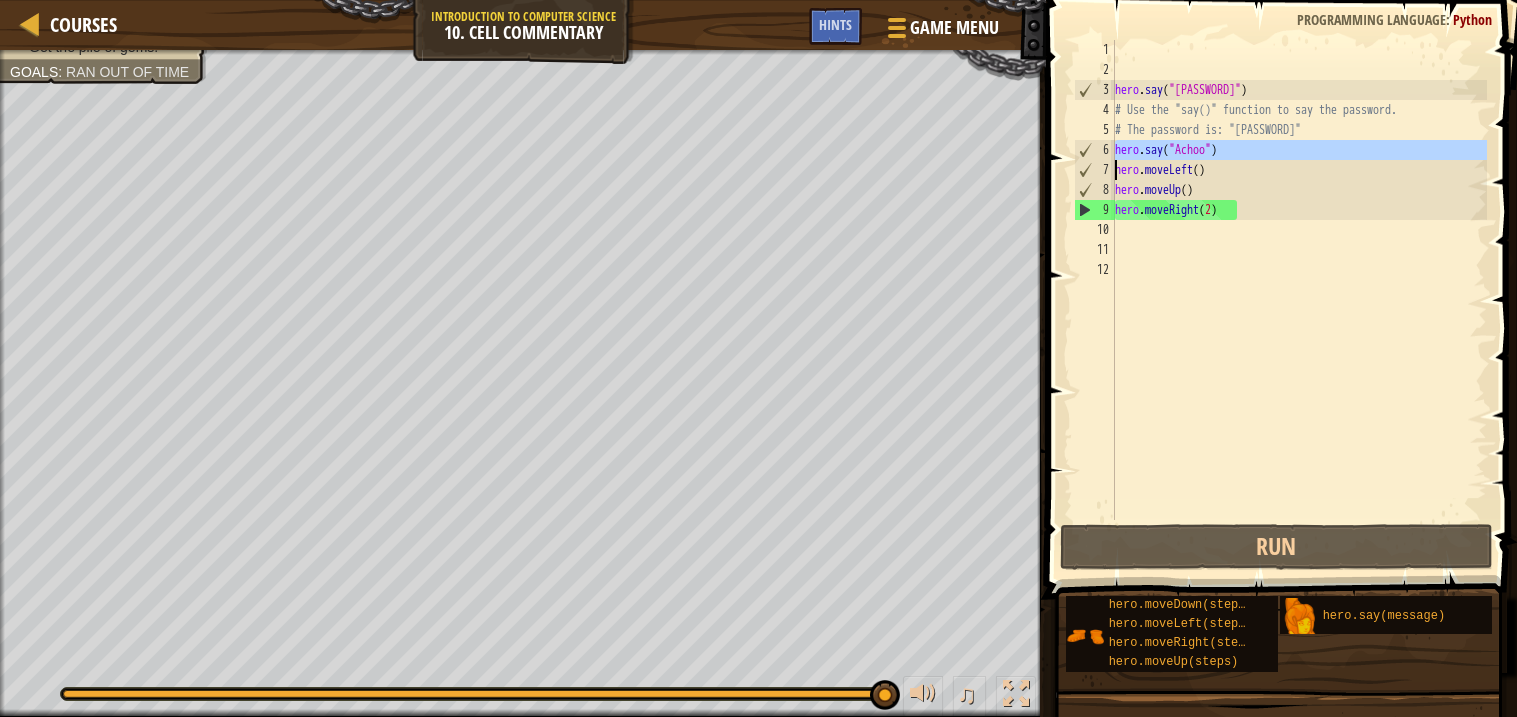 click on "hero . say ( "What's the password?" ) # Use the "say()" function to say the password. # The password is: "Achoo" hero . say ( "Achoo" ) hero . moveLeft ( ) hero . moveUp ( ) hero . moveRight ( [STEPS] )" at bounding box center (1299, 300) 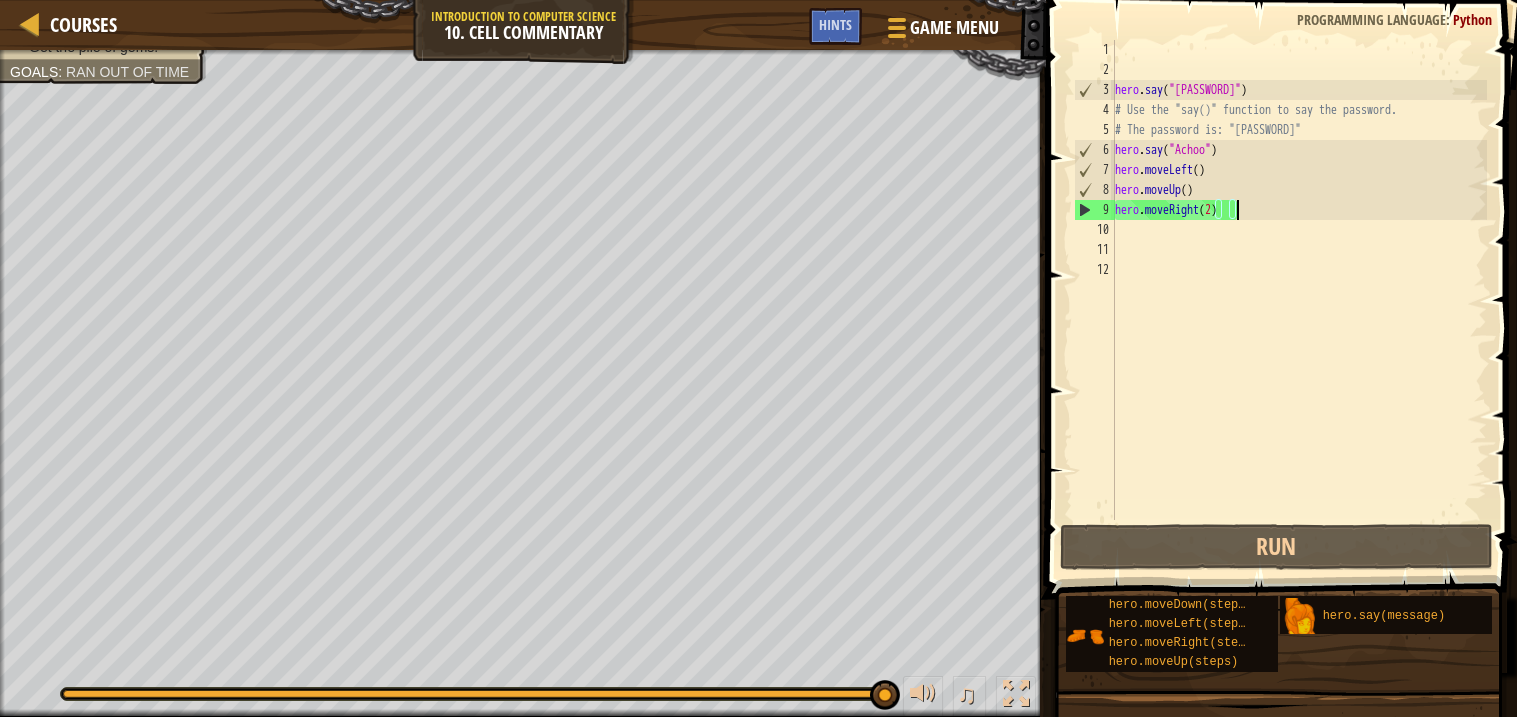 scroll, scrollTop: 9, scrollLeft: 0, axis: vertical 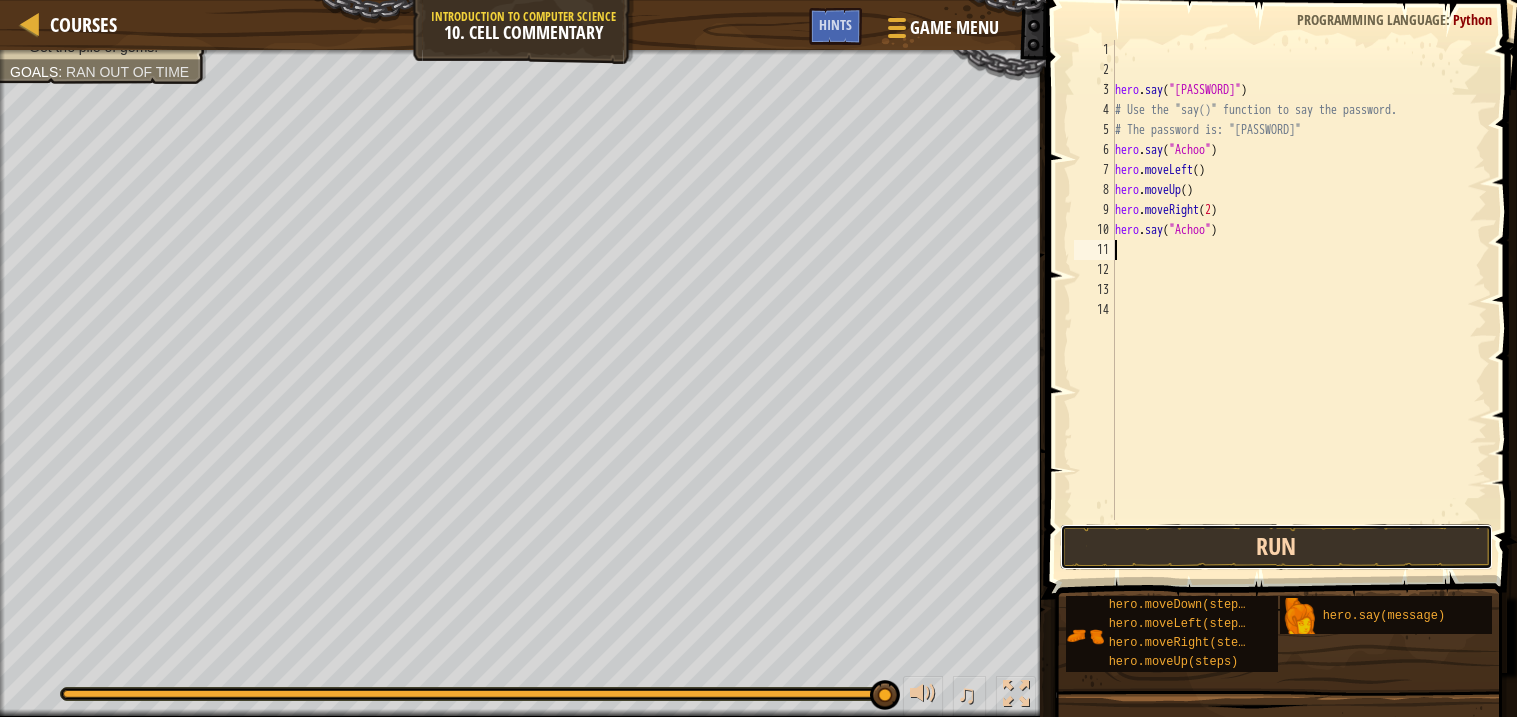 click on "Run" at bounding box center [1276, 547] 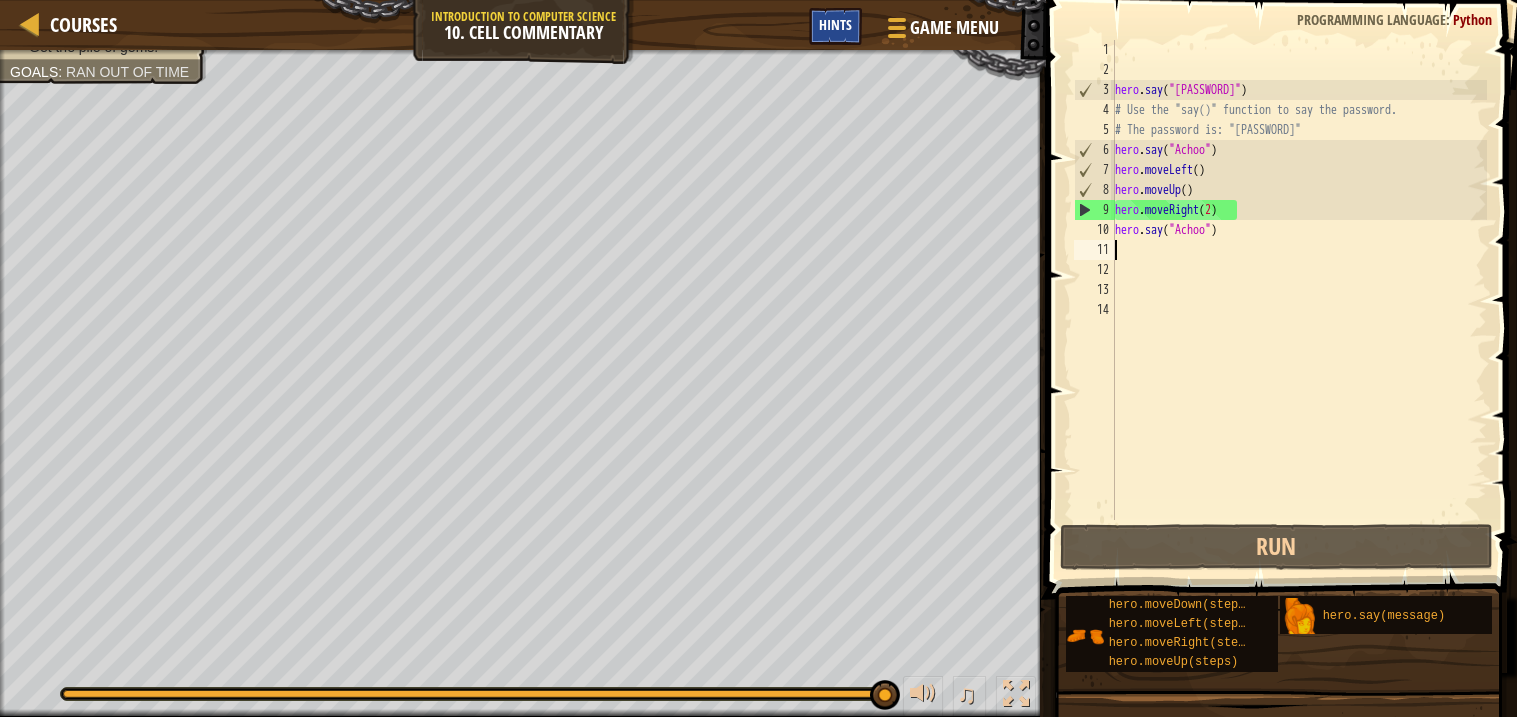 click on "Hints" at bounding box center (835, 24) 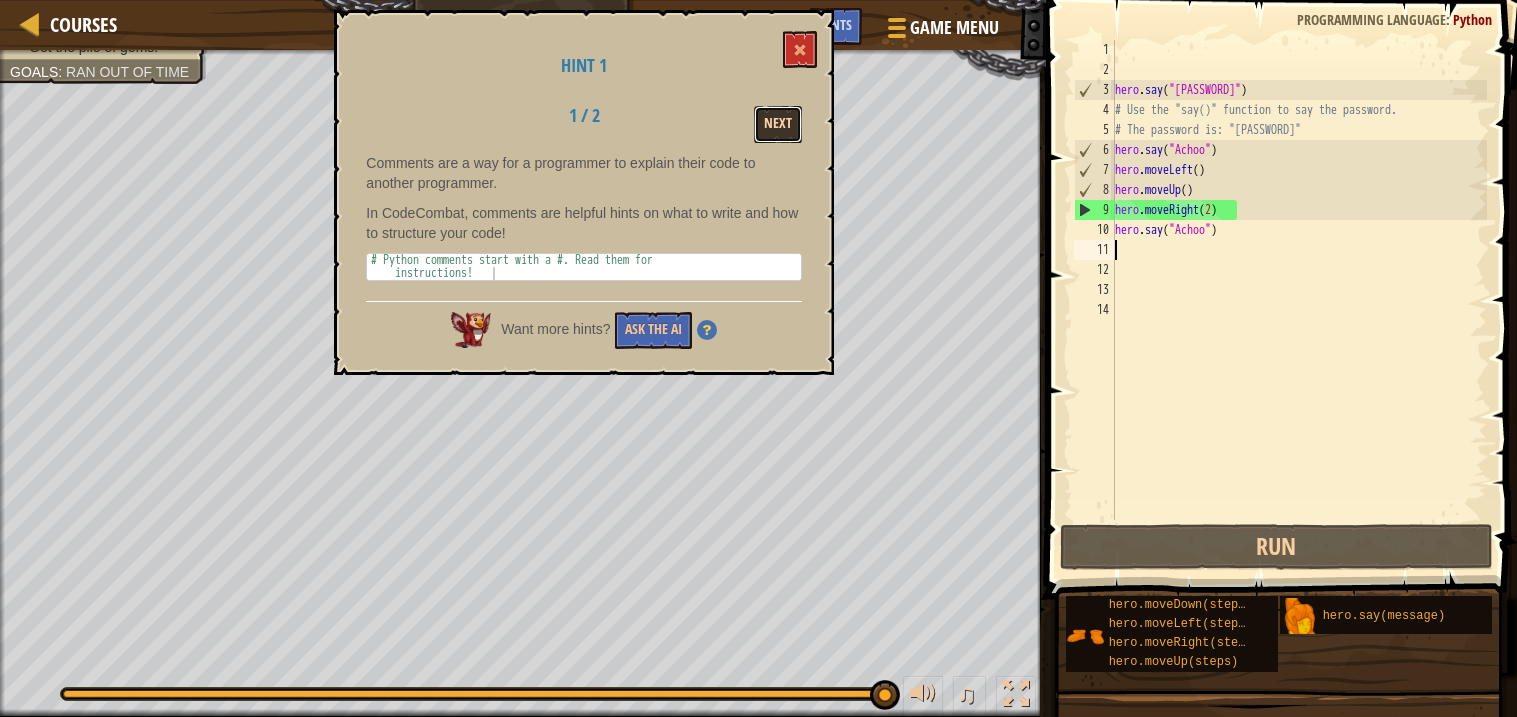 click on "Next" at bounding box center (778, 124) 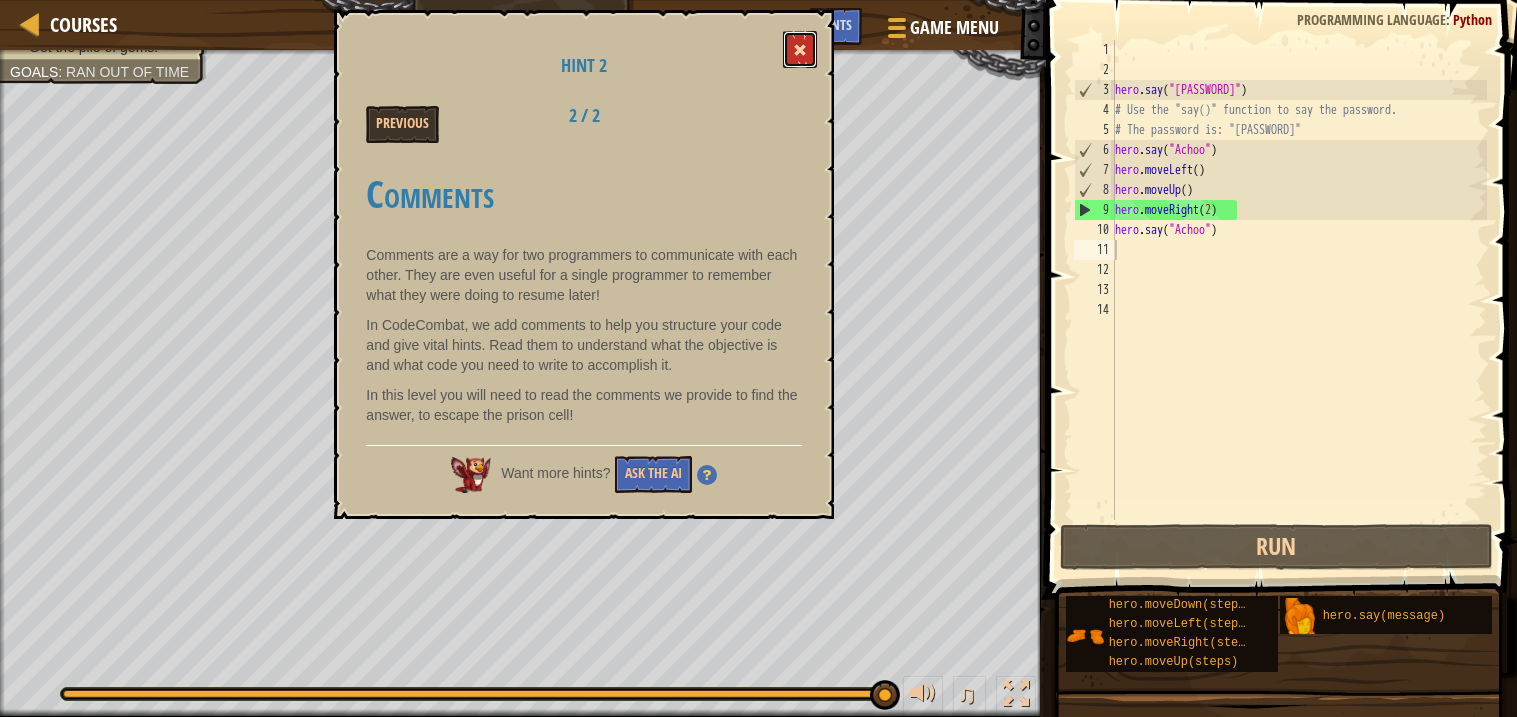 click at bounding box center [800, 49] 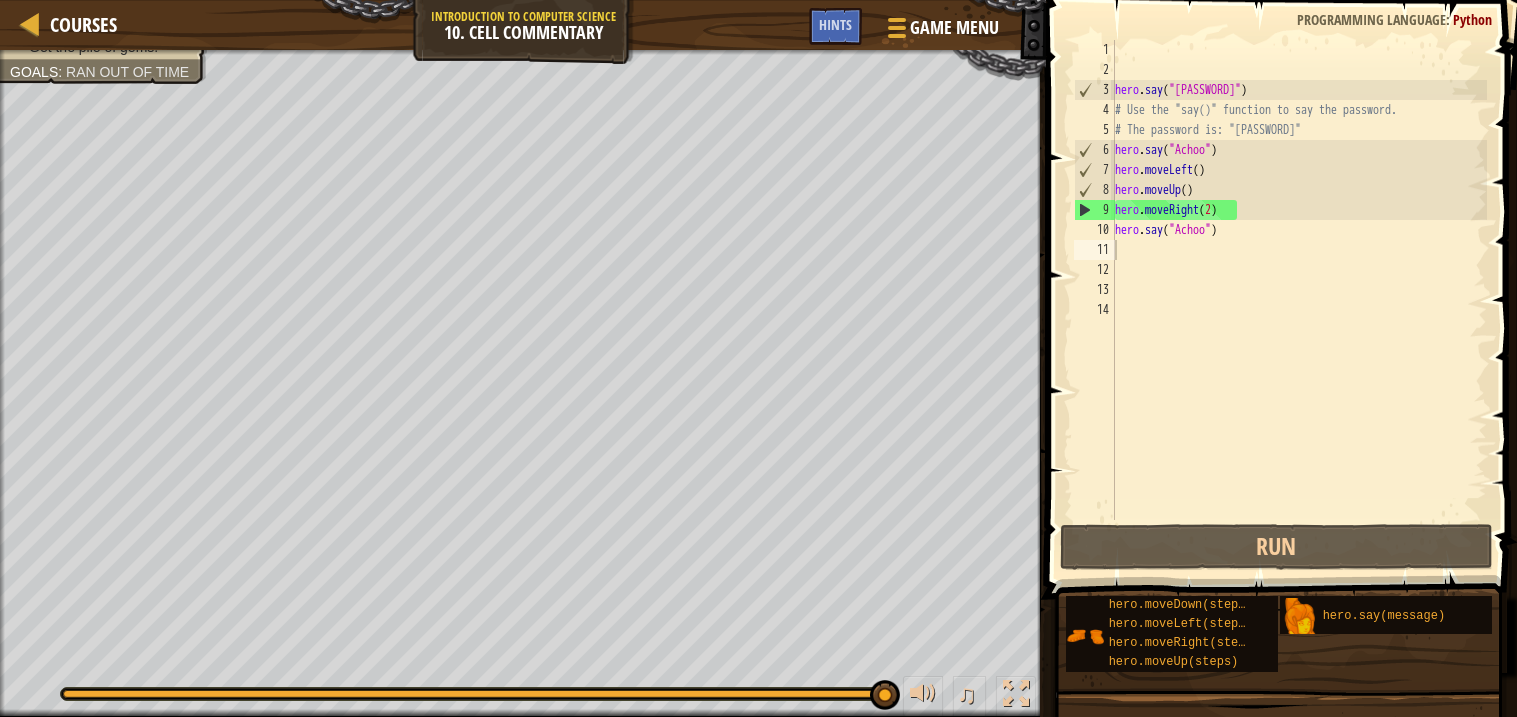 click on "Game Menu Done Hints" at bounding box center (910, 31) 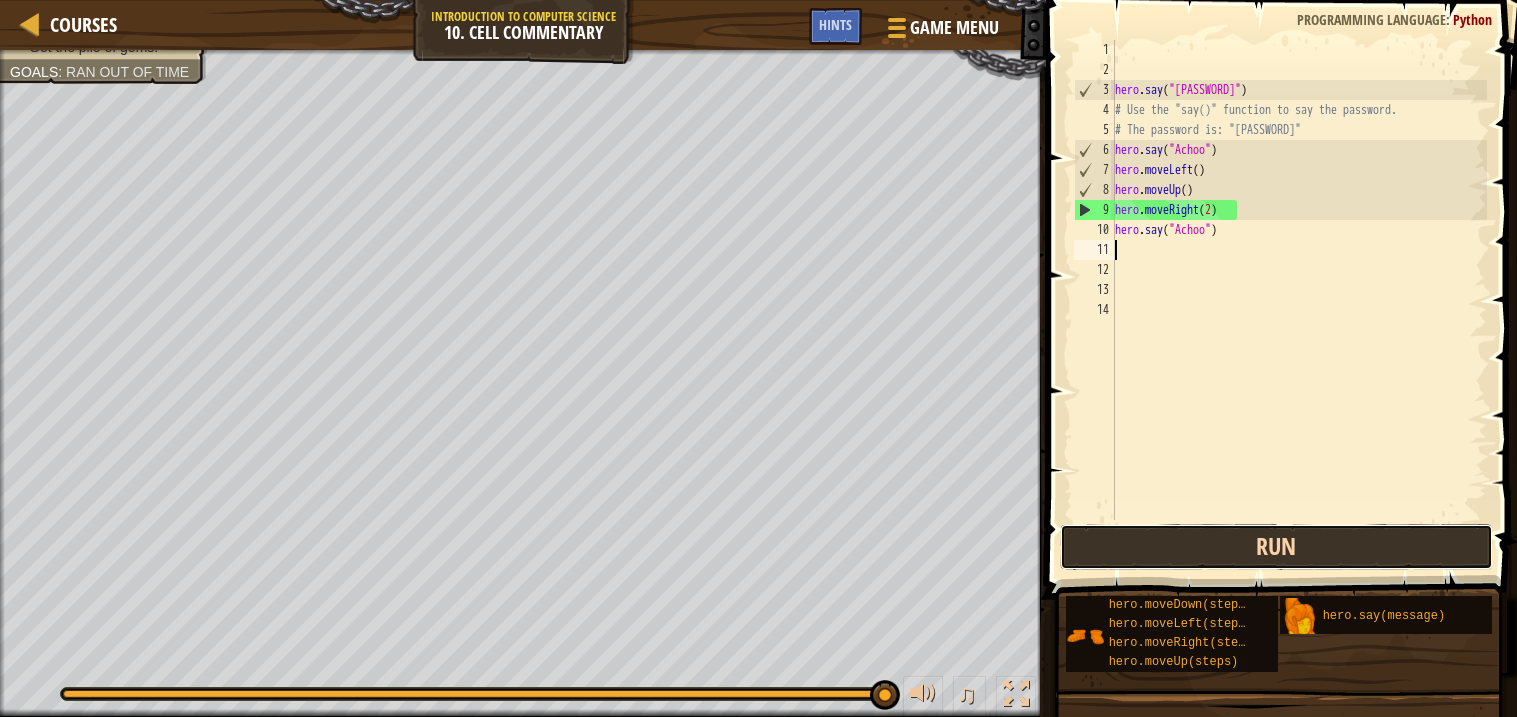 click on "Run" at bounding box center (1276, 547) 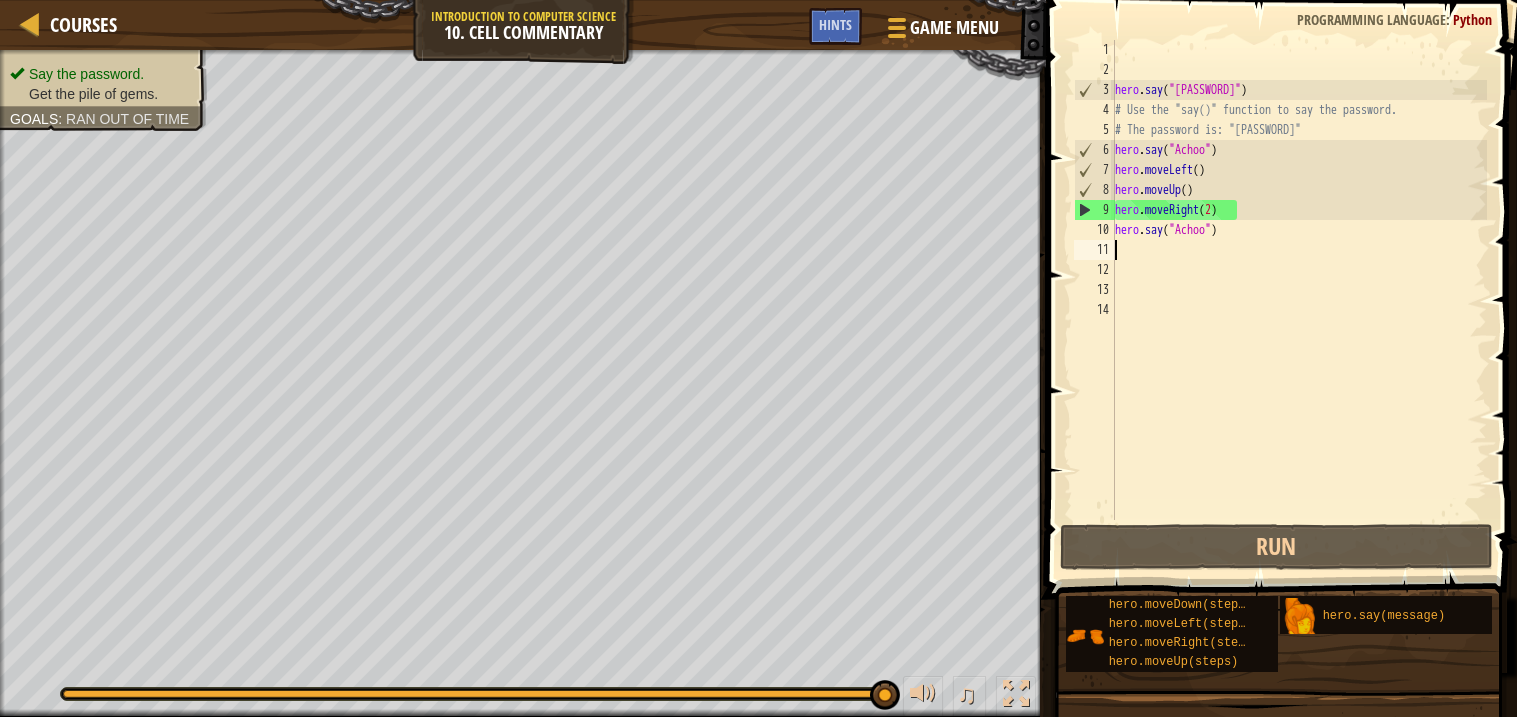 click on "hero . say ( "What's the password?" ) # Use the "say()" function to say the password. # The password is: "[PASSWORD]" hero . say ( "[PASSWORD]" ) hero . moveLeft ( ) hero . moveUp ( ) hero . moveRight ( 2 ) hero . say ( "[PASSWORD]" )" at bounding box center [1299, 300] 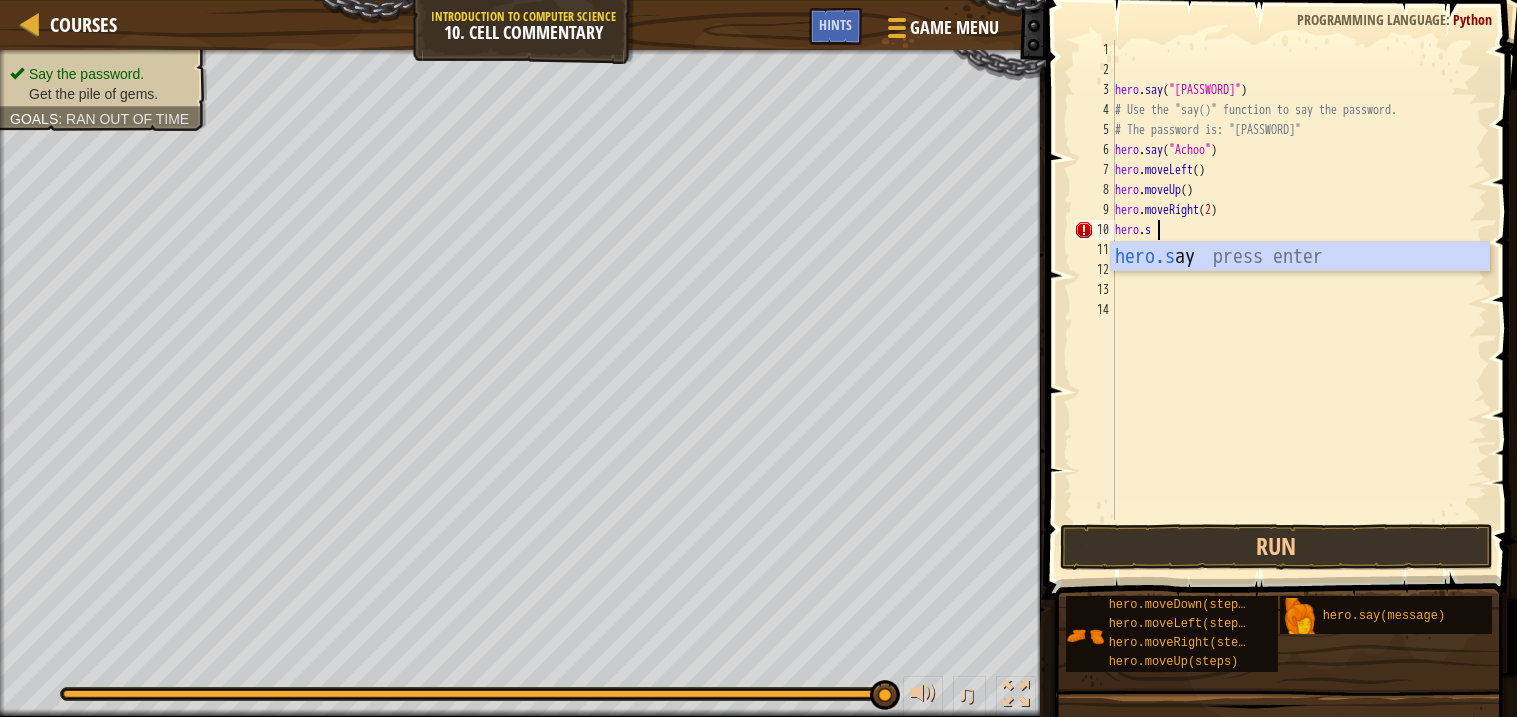 scroll, scrollTop: 9, scrollLeft: 3, axis: both 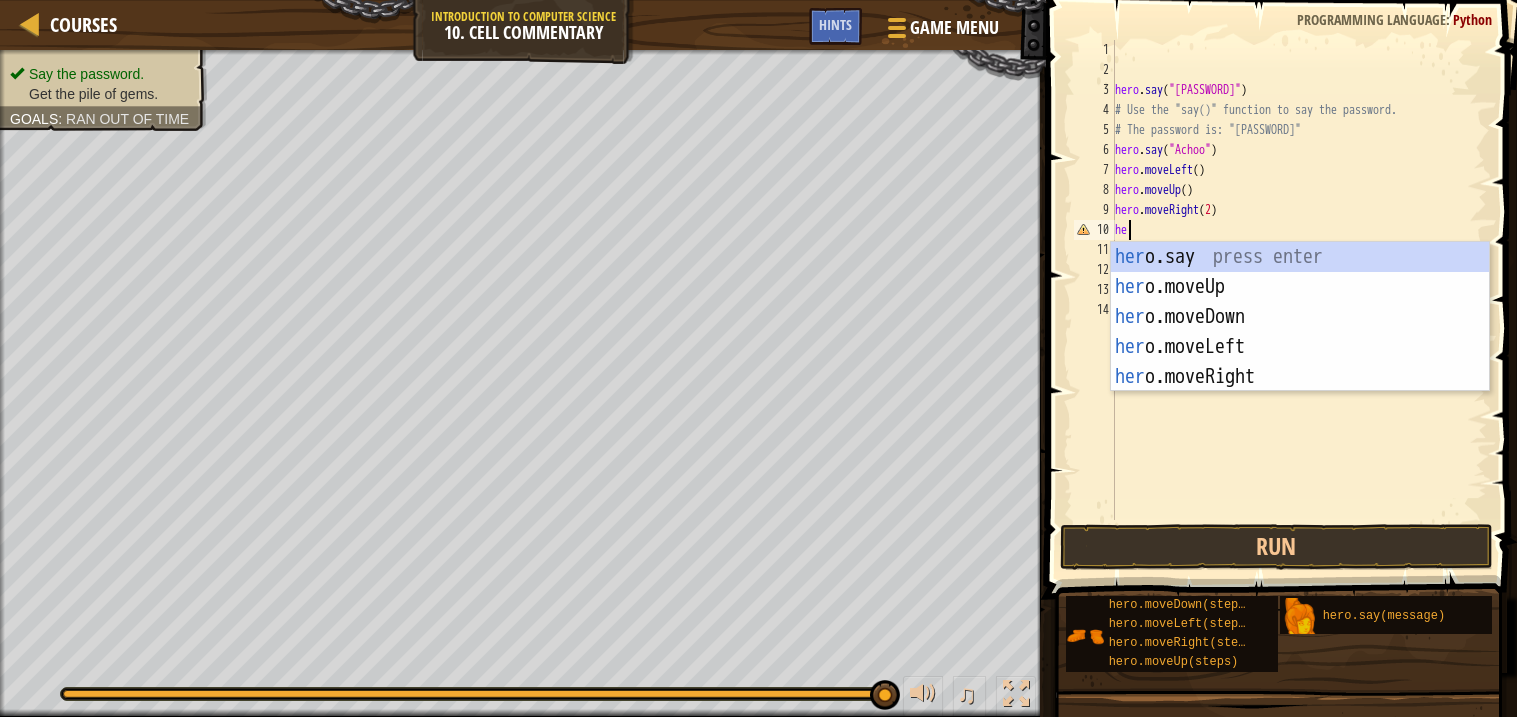 type on "h" 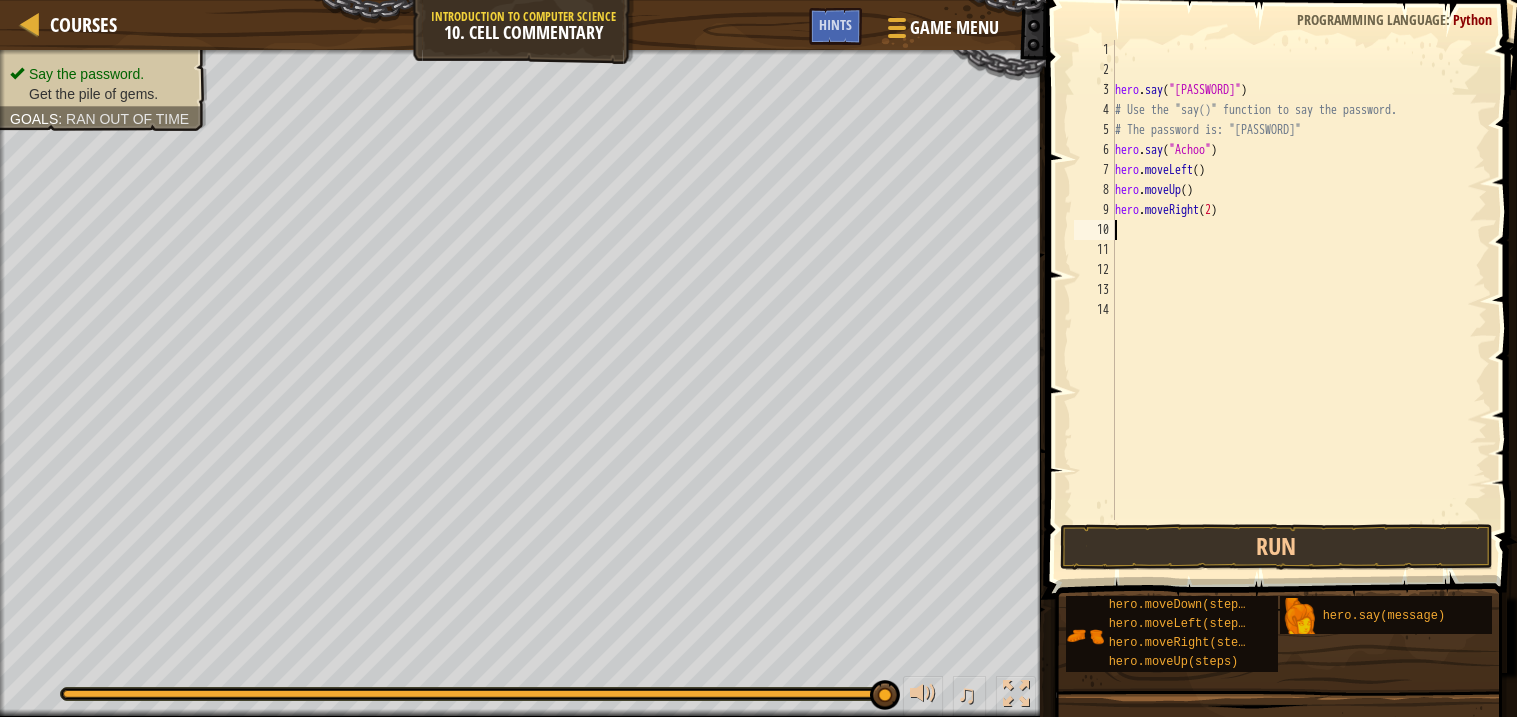 click on "hero . say ( "What's the password?" ) # Use the "say()" function to say the password. # The password is: "Achoo" hero . say ( "Achoo" ) hero . moveLeft ( ) hero . moveUp ( ) hero . moveRight ( [STEPS] )" at bounding box center [1299, 300] 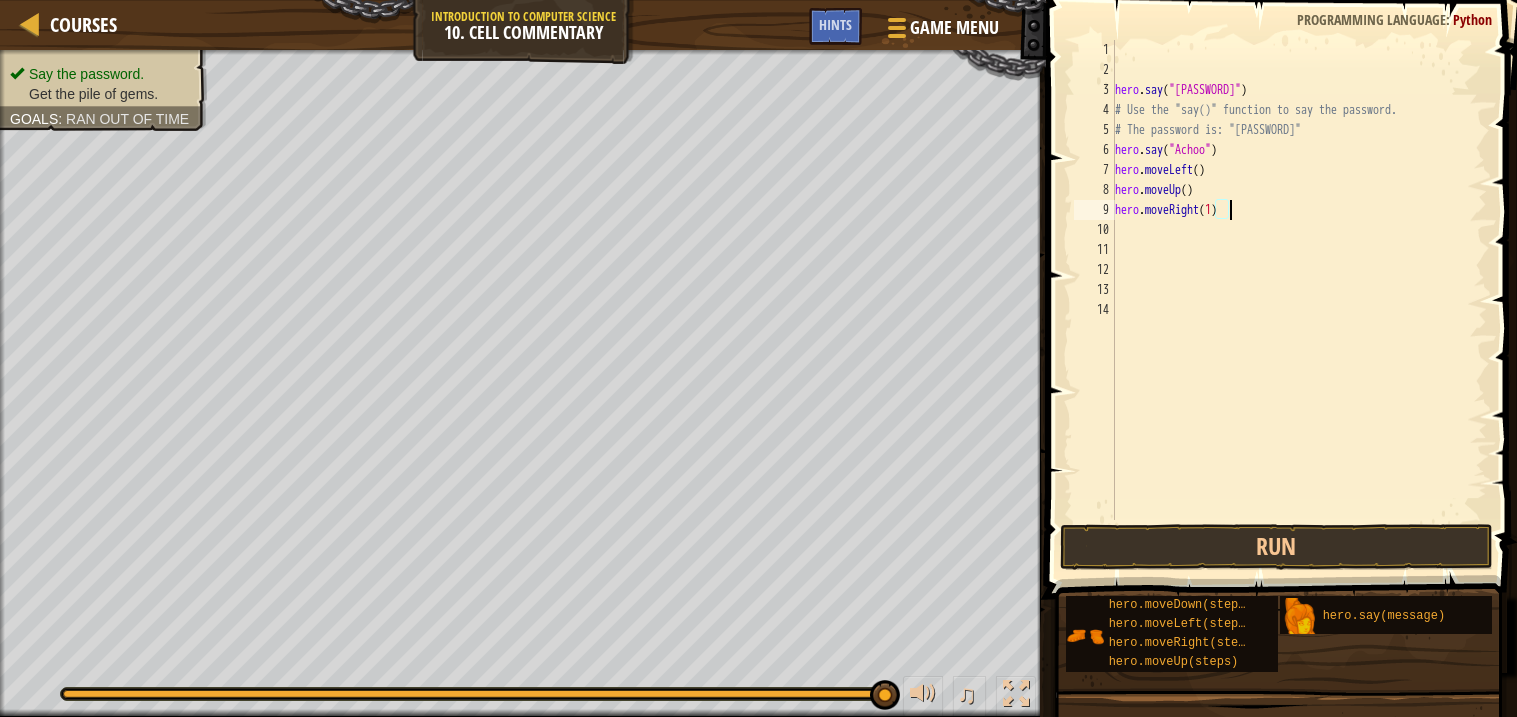 scroll, scrollTop: 9, scrollLeft: 8, axis: both 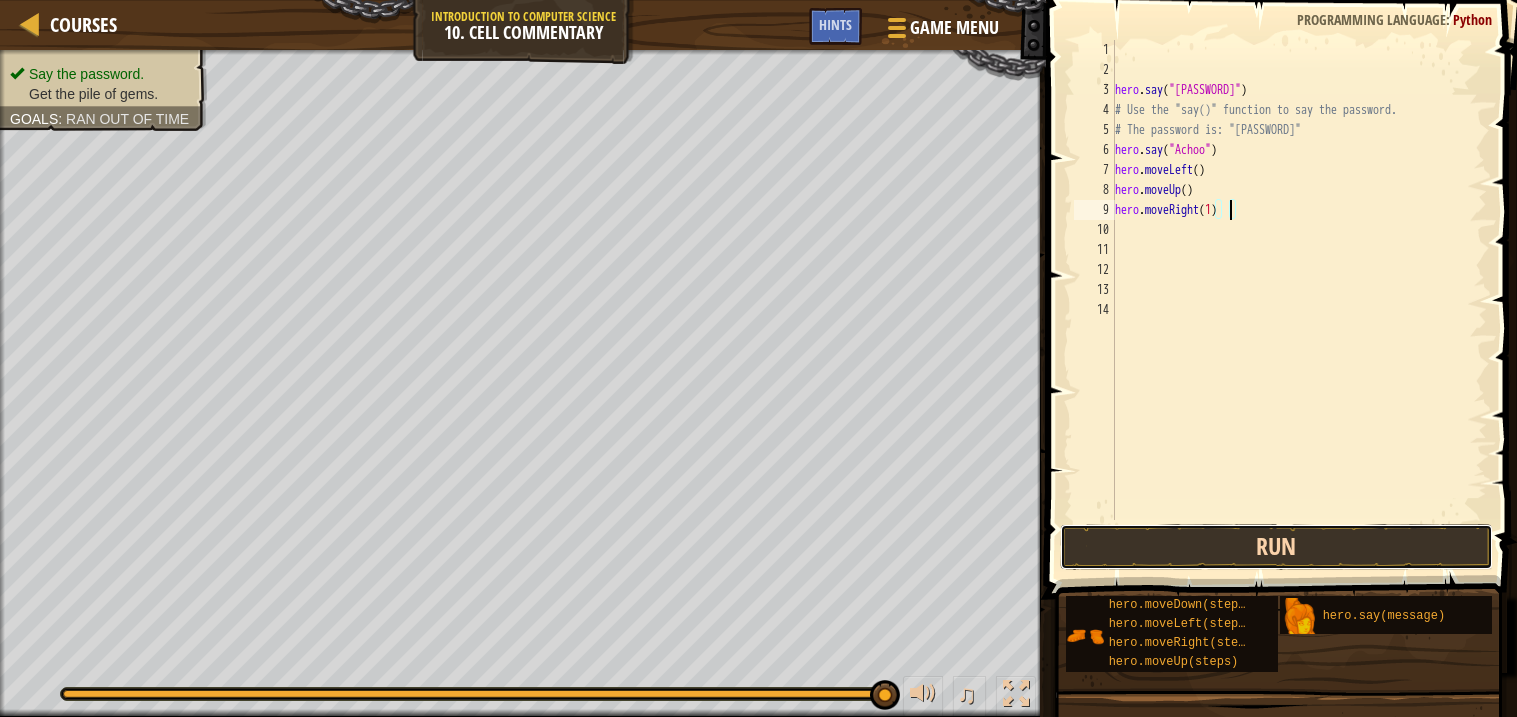 click on "Run" at bounding box center (1276, 547) 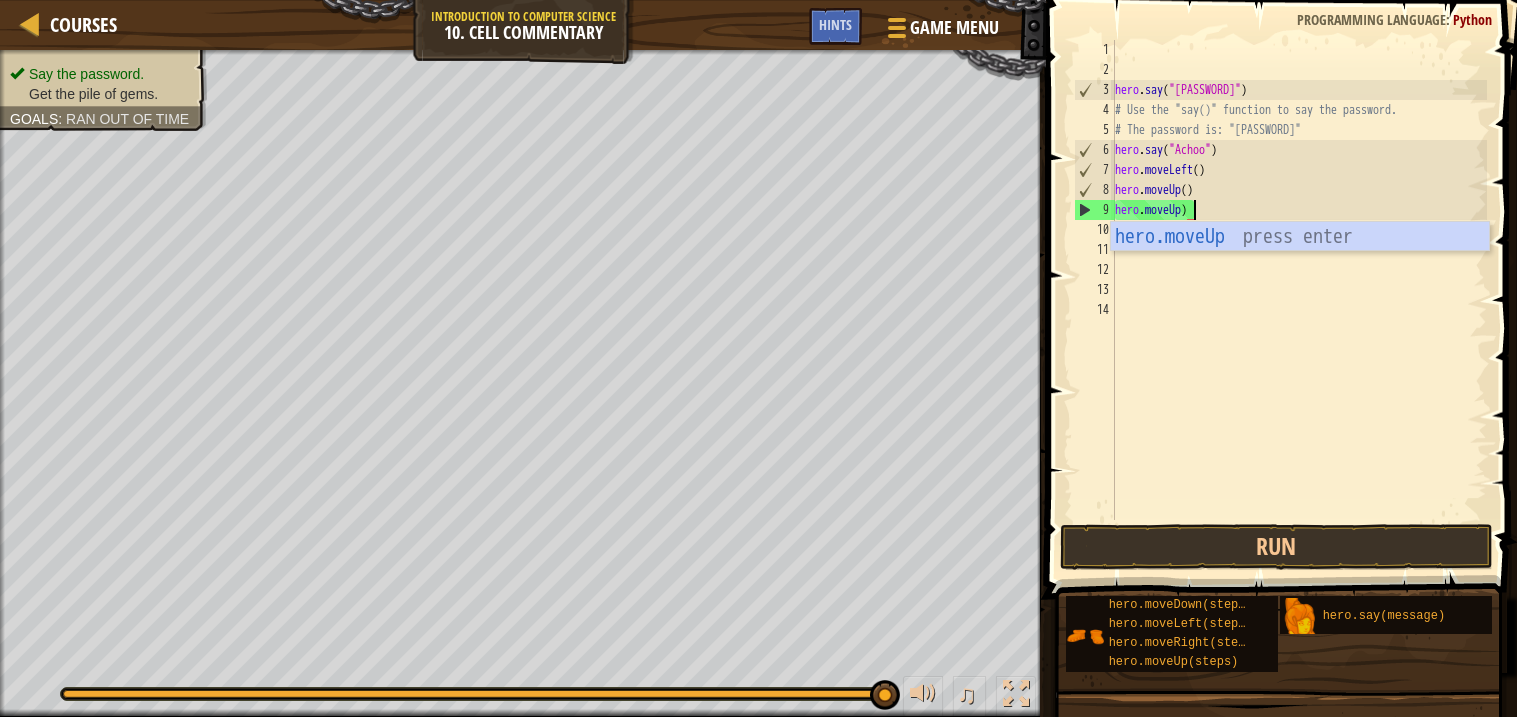 scroll, scrollTop: 9, scrollLeft: 5, axis: both 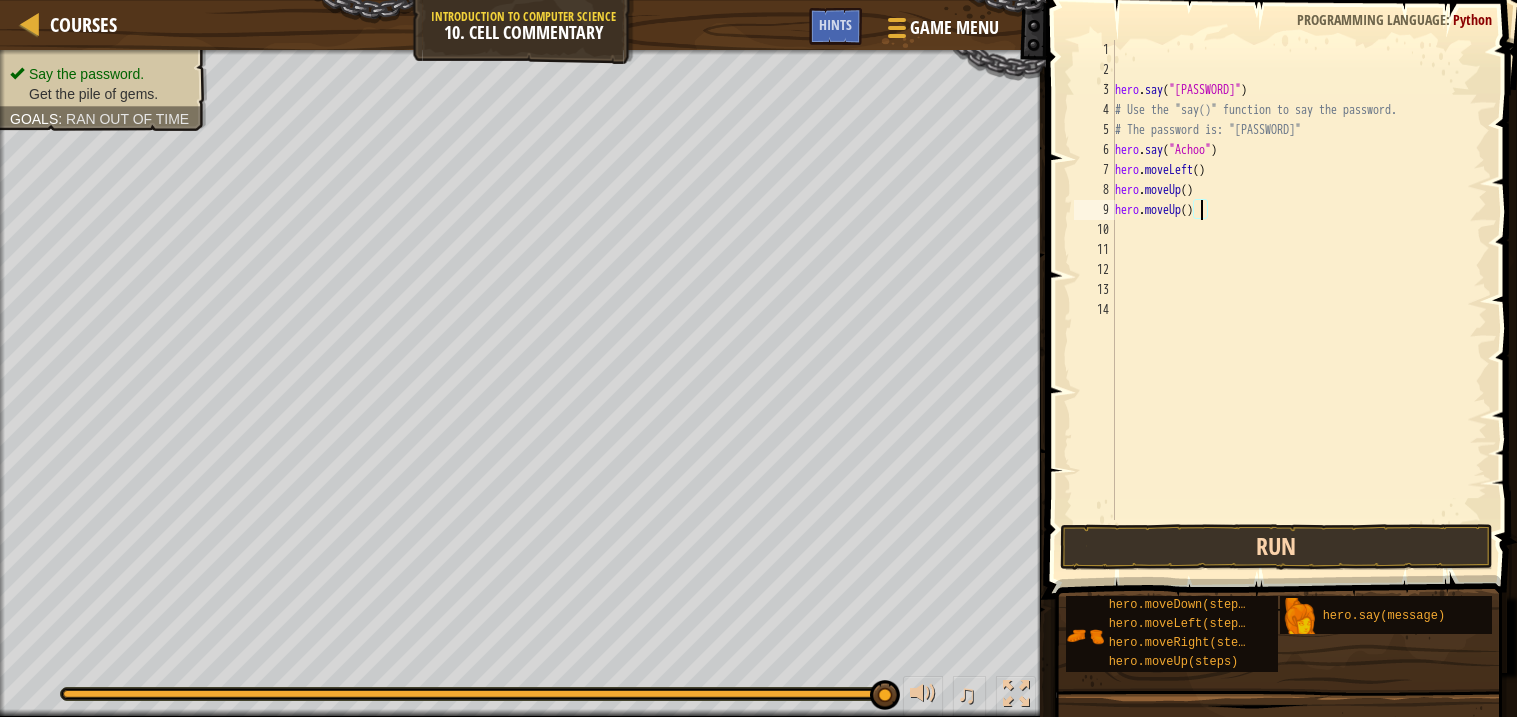 type on "hero.moveUp()" 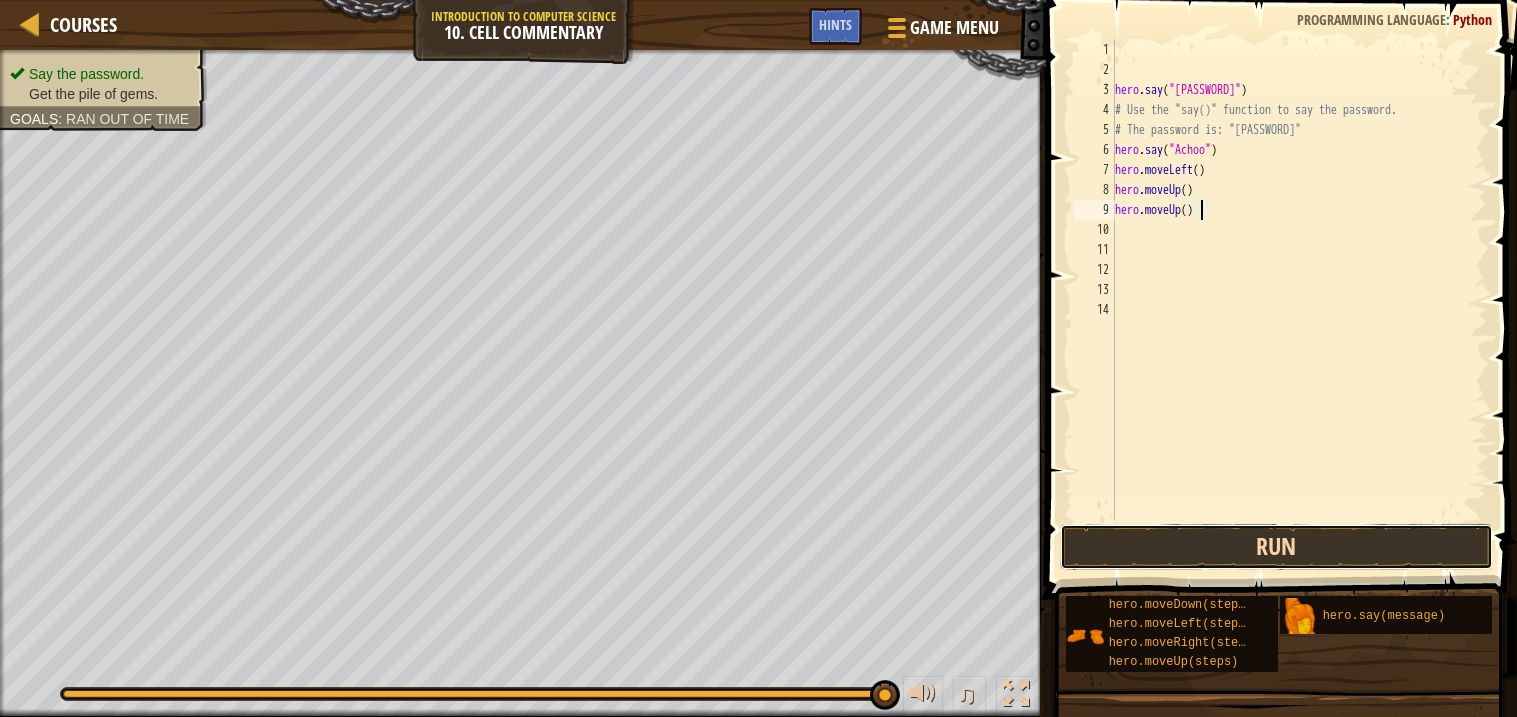 click on "Run" at bounding box center (1276, 547) 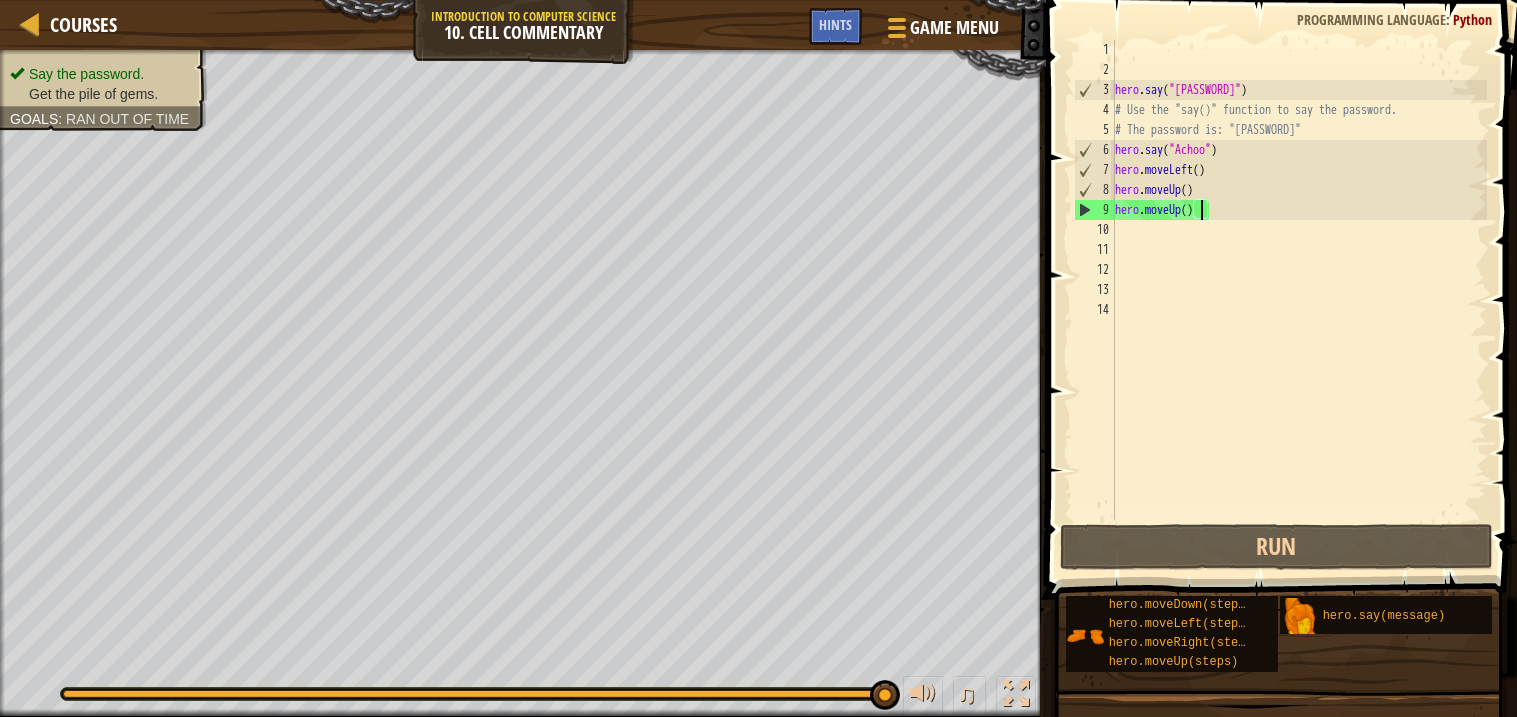 click on "Get the pile of gems." at bounding box center [101, 94] 